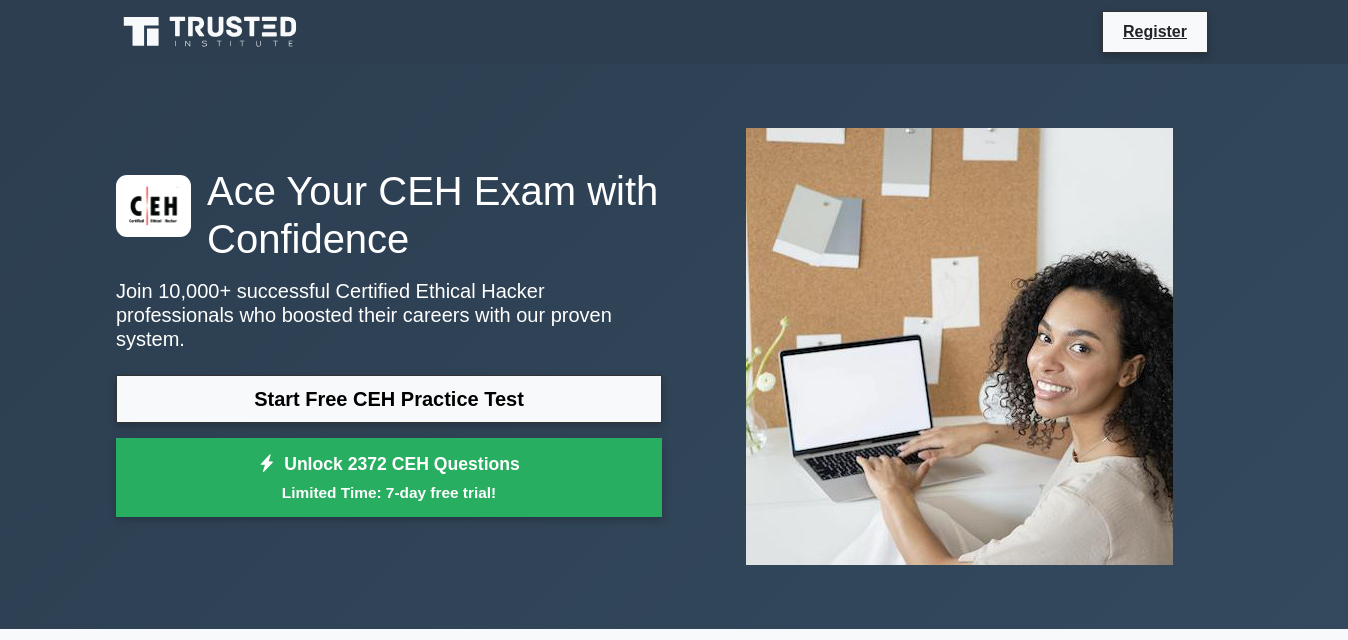 scroll, scrollTop: 0, scrollLeft: 0, axis: both 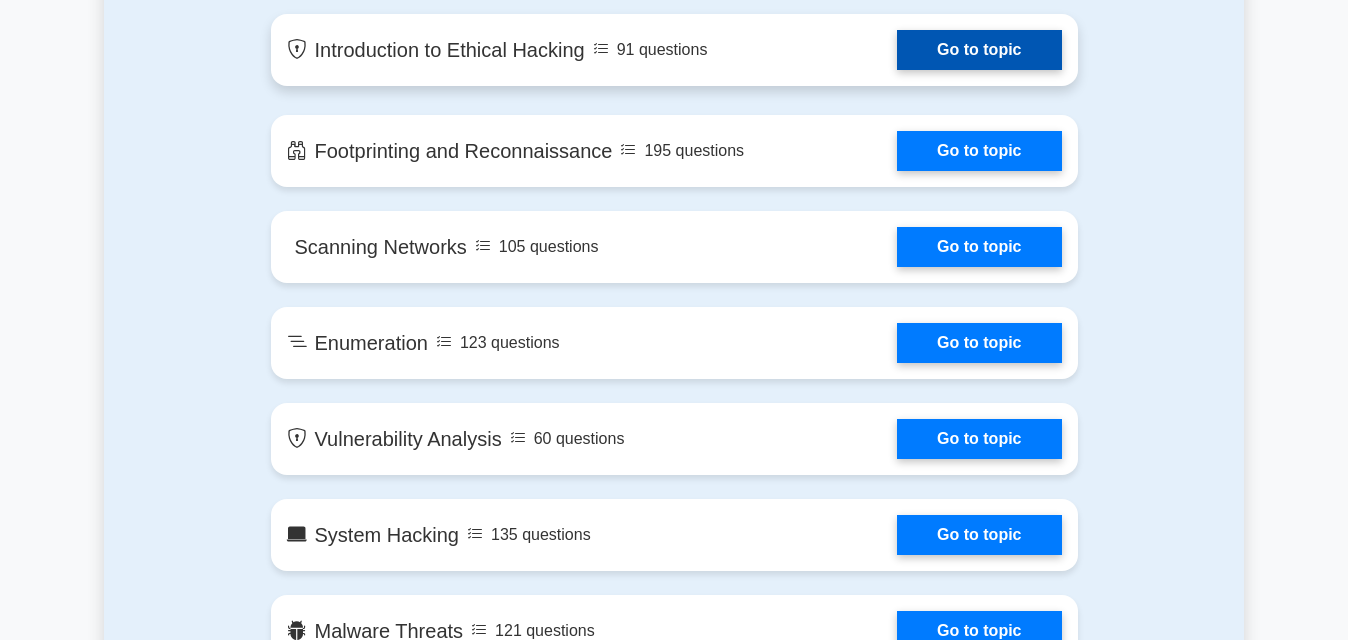 click on "Go to topic" at bounding box center [979, 50] 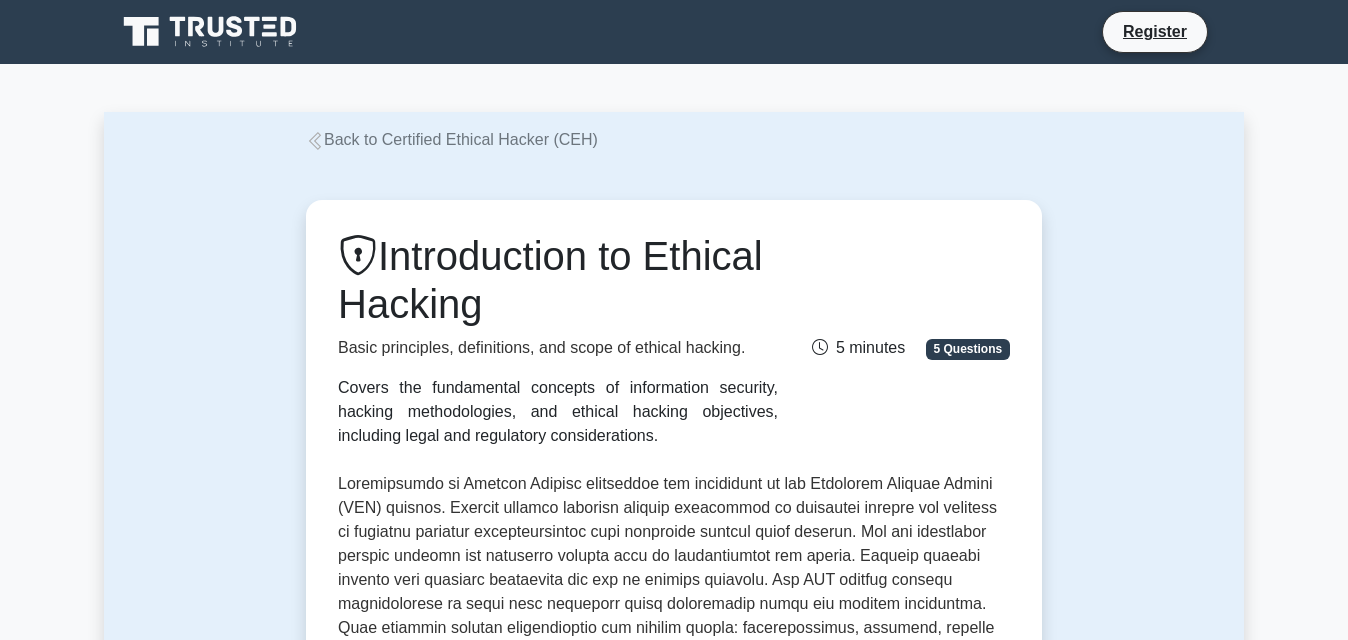 scroll, scrollTop: 0, scrollLeft: 0, axis: both 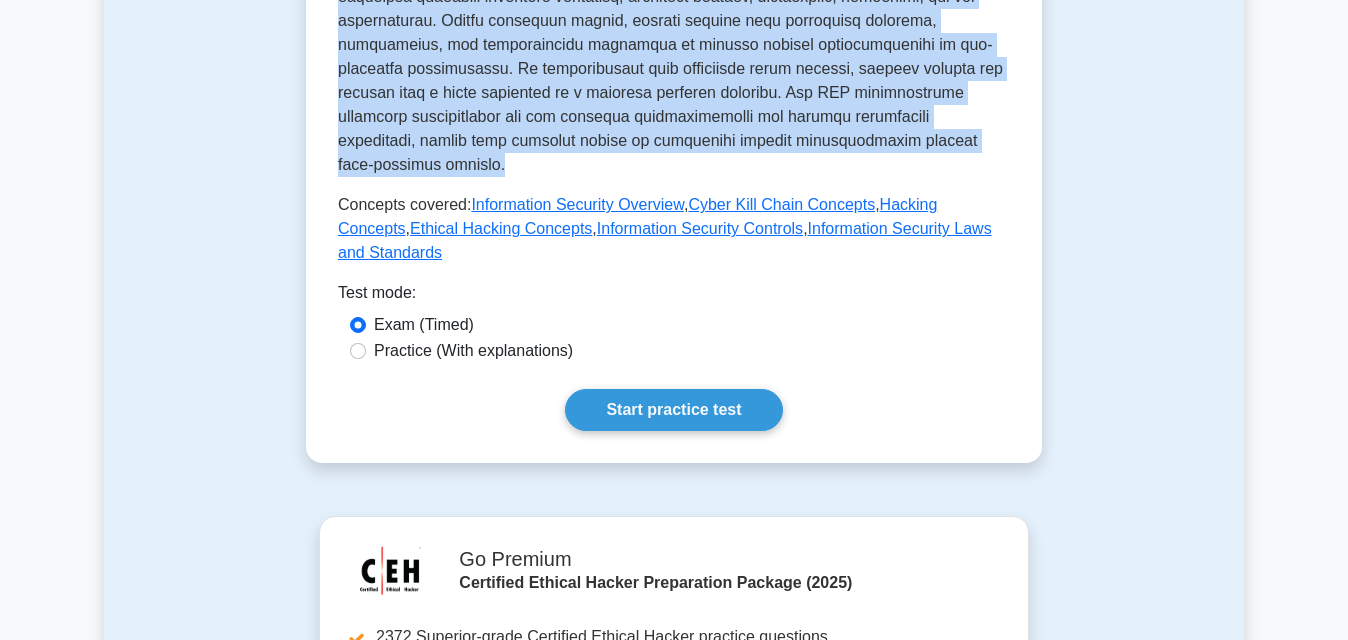 drag, startPoint x: 339, startPoint y: 254, endPoint x: 899, endPoint y: 118, distance: 576.2777 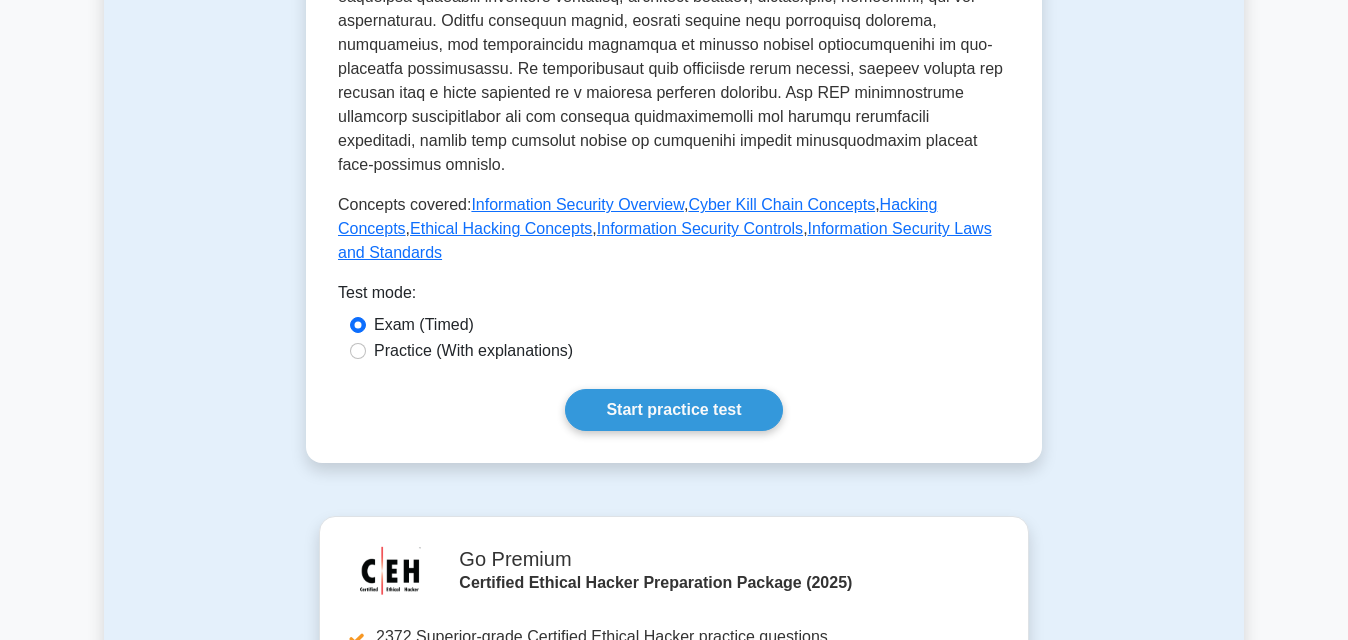 click on "Test mode:" at bounding box center [674, 297] 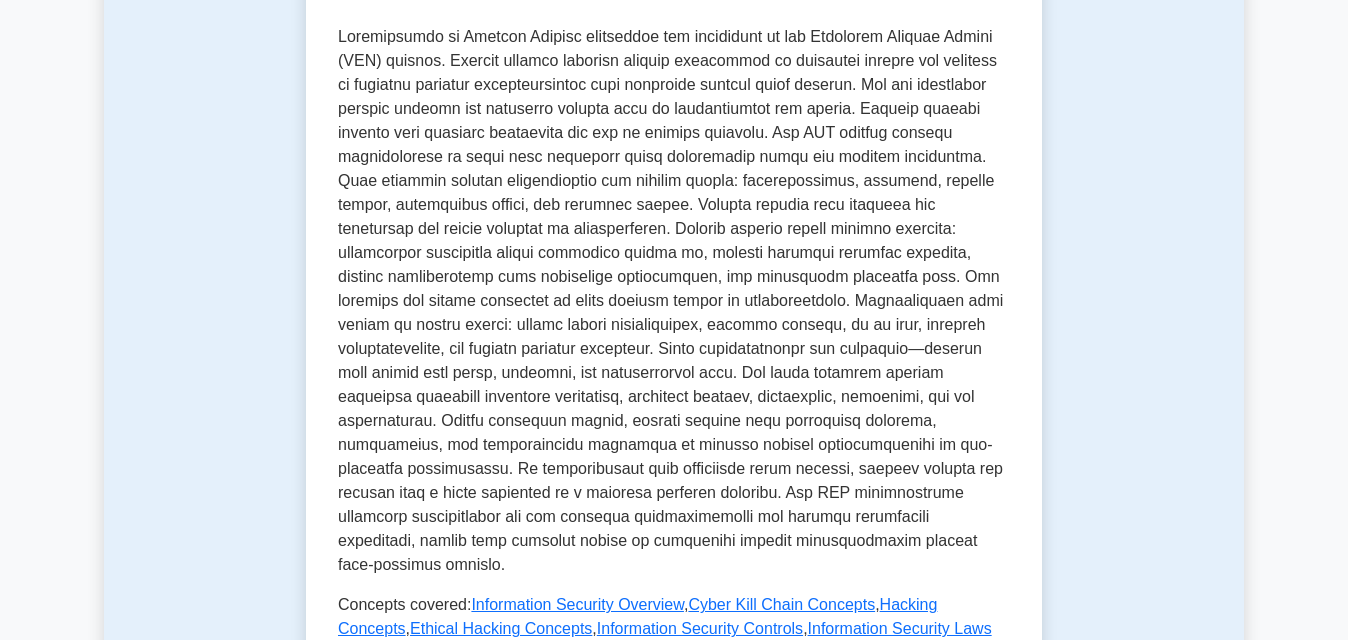 scroll, scrollTop: 402, scrollLeft: 0, axis: vertical 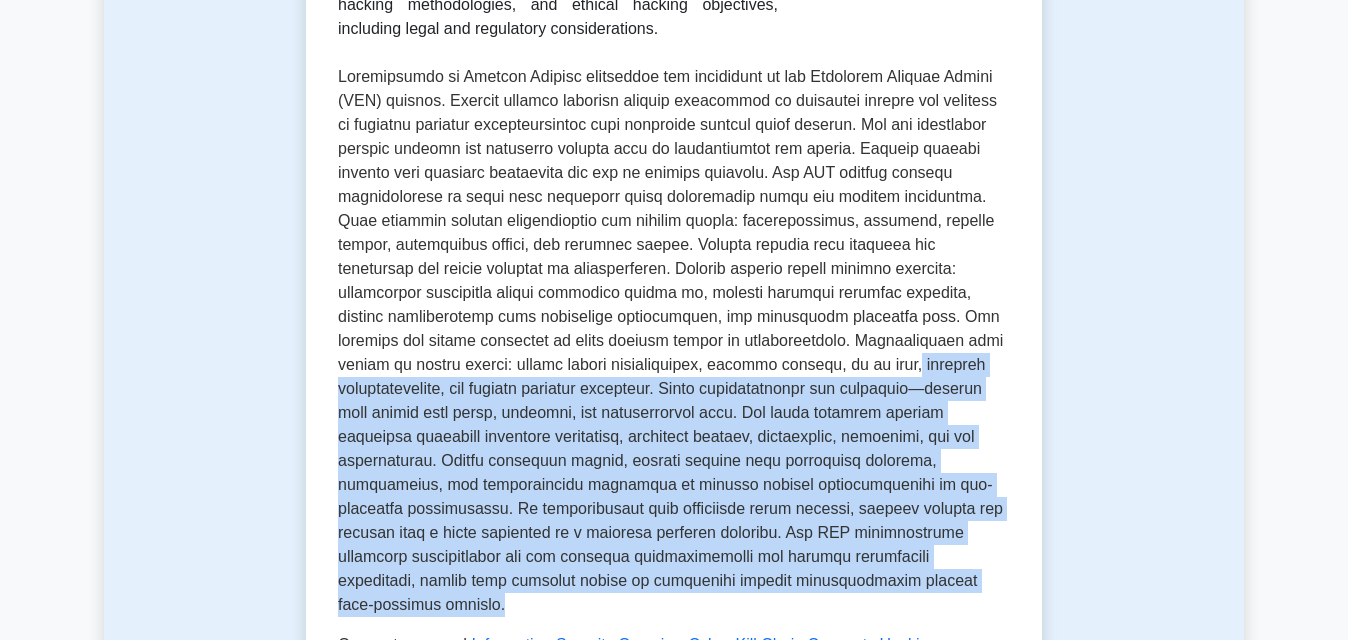 drag, startPoint x: 536, startPoint y: 367, endPoint x: 912, endPoint y: 561, distance: 423.09808 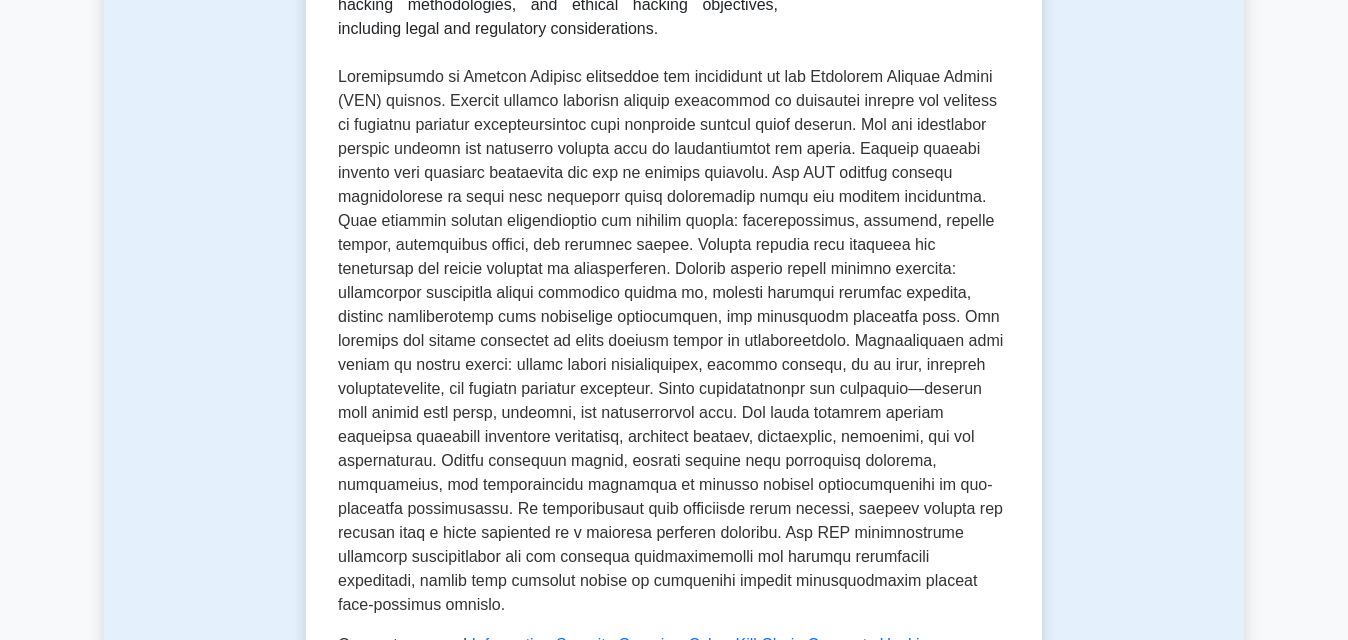 click on "Introduction to Ethical Hacking
Basic principles, definitions, and scope of ethical hacking.
Covers the fundamental concepts of information security, hacking methodologies, and ethical hacking objectives, including legal and regulatory considerations.
5 minutes
5 Questions
Concepts covered:  Information Security Overview ,  Cyber Kill Chain Concepts ,  Hacking Concepts ,  Ethical Hacking Concepts ," at bounding box center [674, 265] 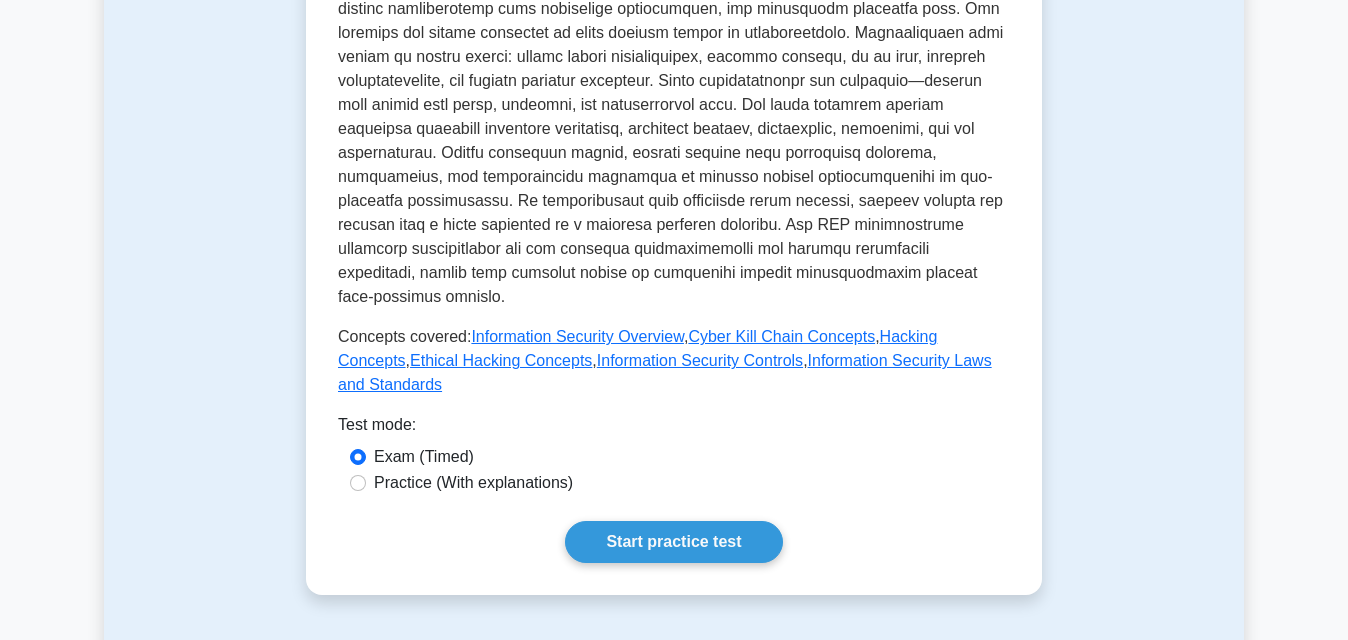 scroll, scrollTop: 722, scrollLeft: 0, axis: vertical 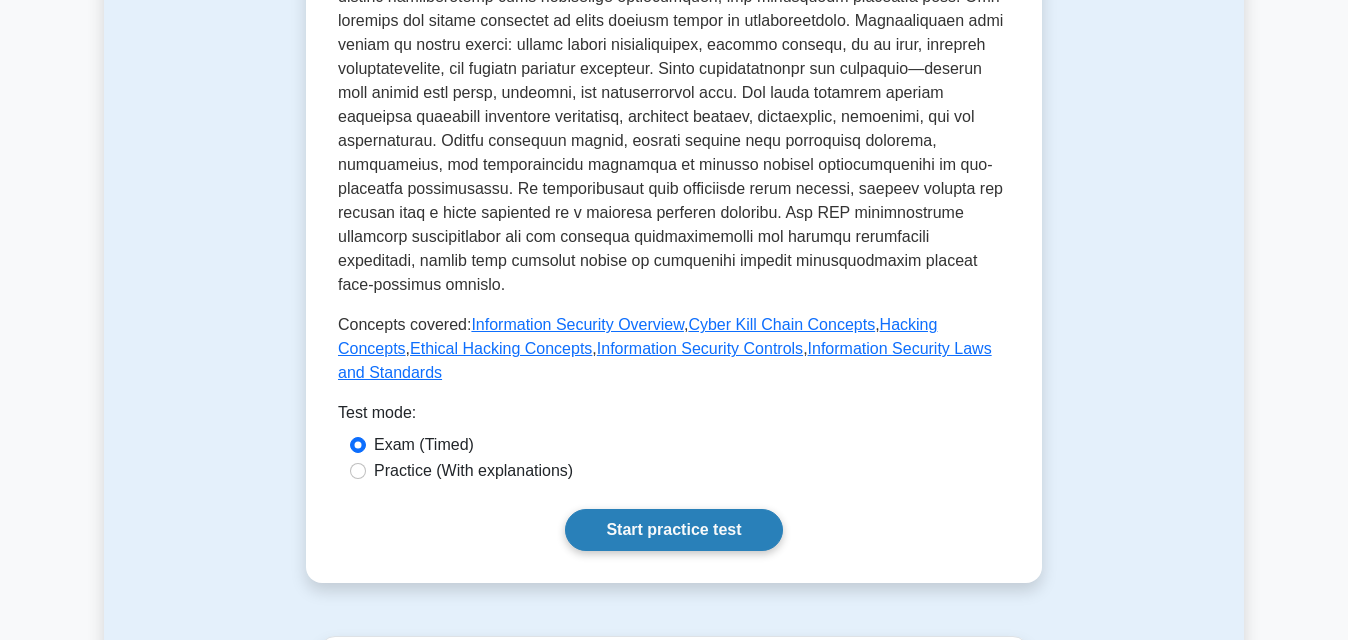 click on "Start practice test" at bounding box center (673, 530) 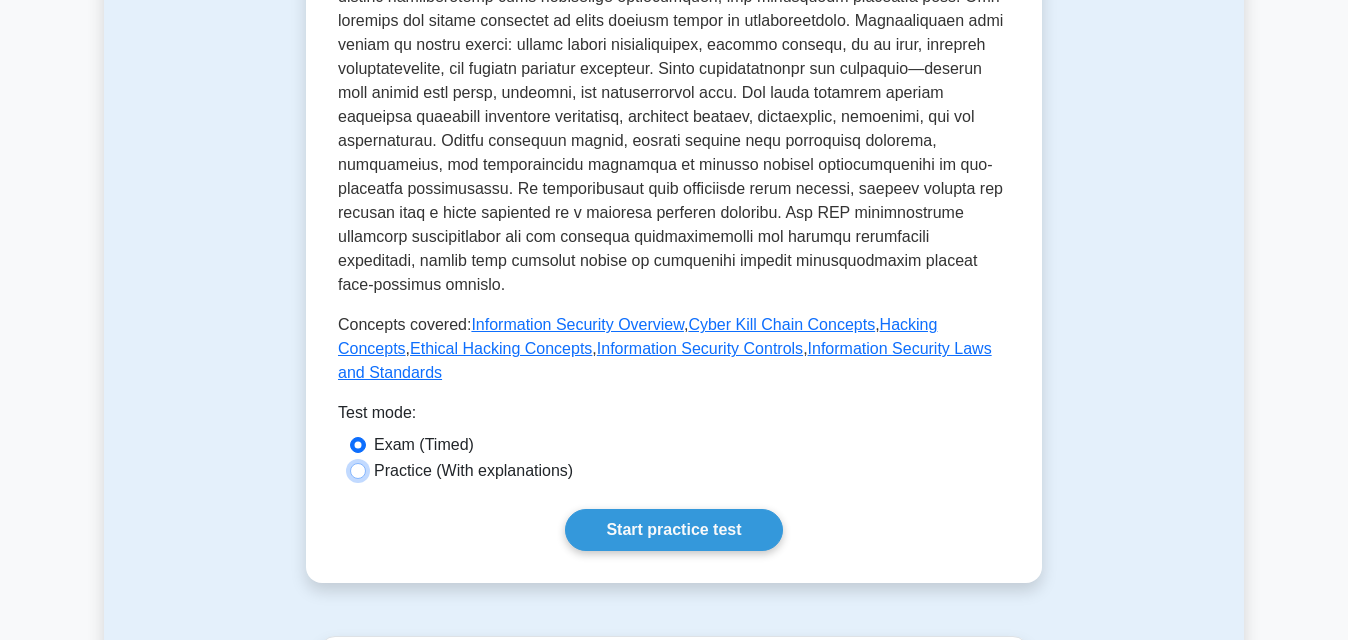 click on "Practice (With explanations)" at bounding box center (358, 471) 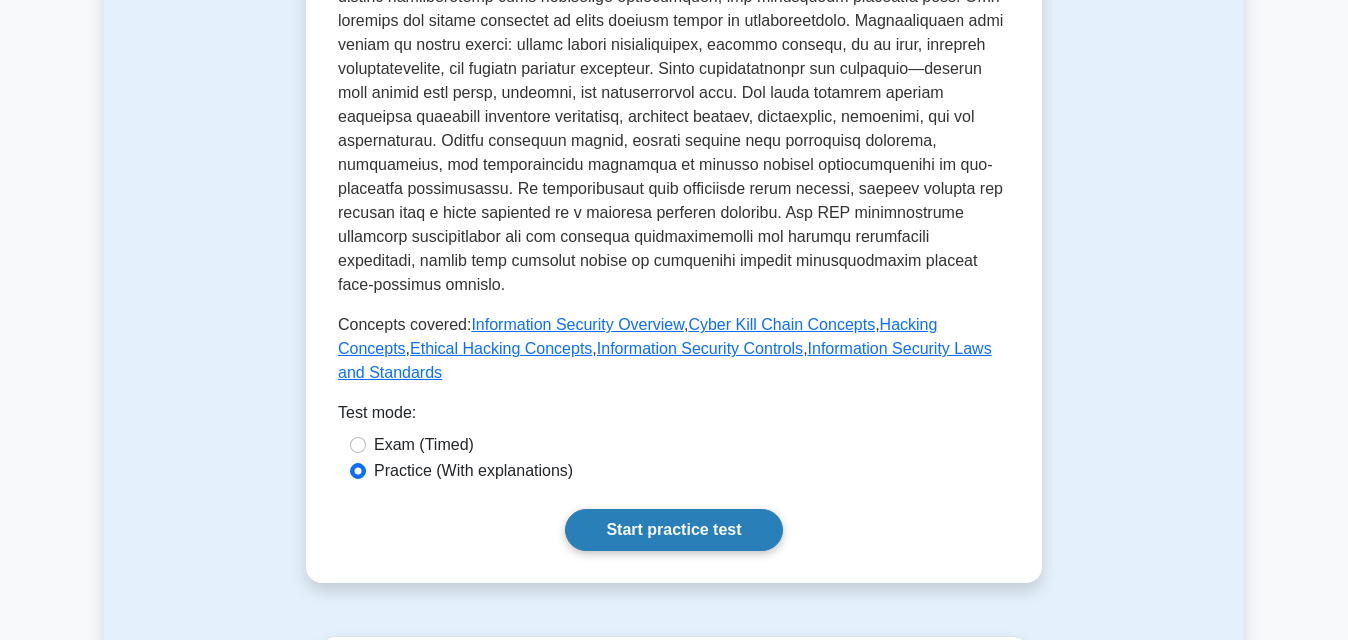 click on "Start practice test" at bounding box center [673, 530] 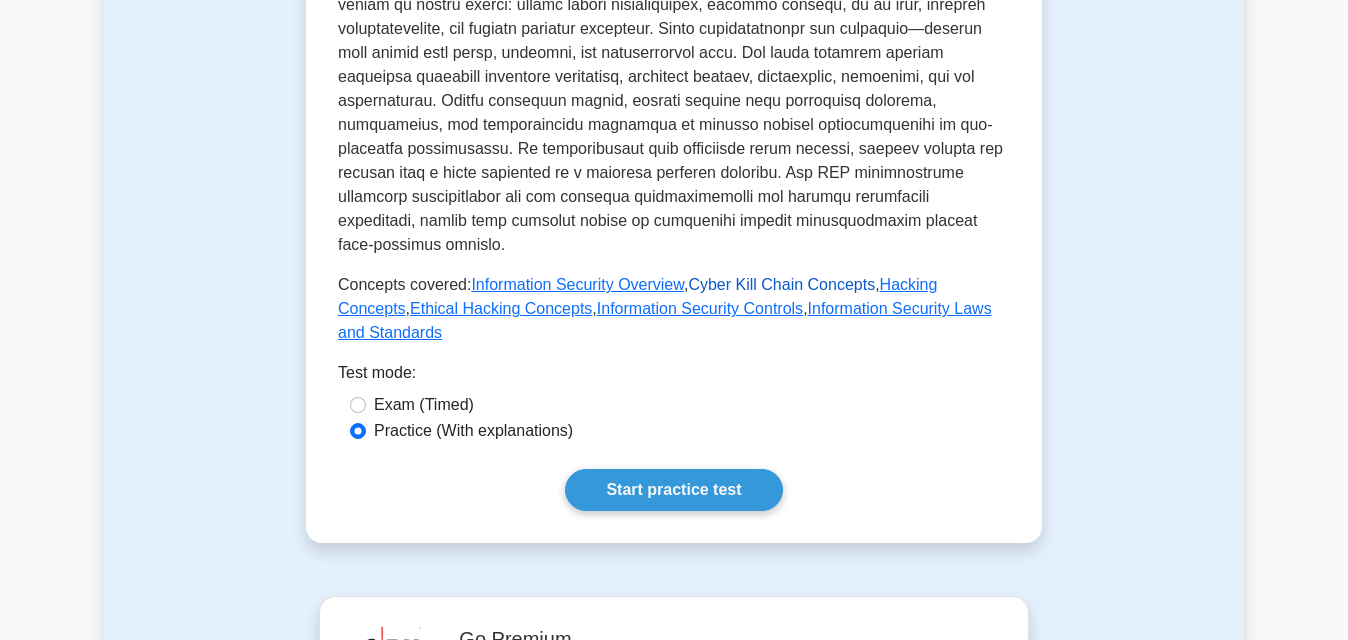 scroll, scrollTop: 802, scrollLeft: 0, axis: vertical 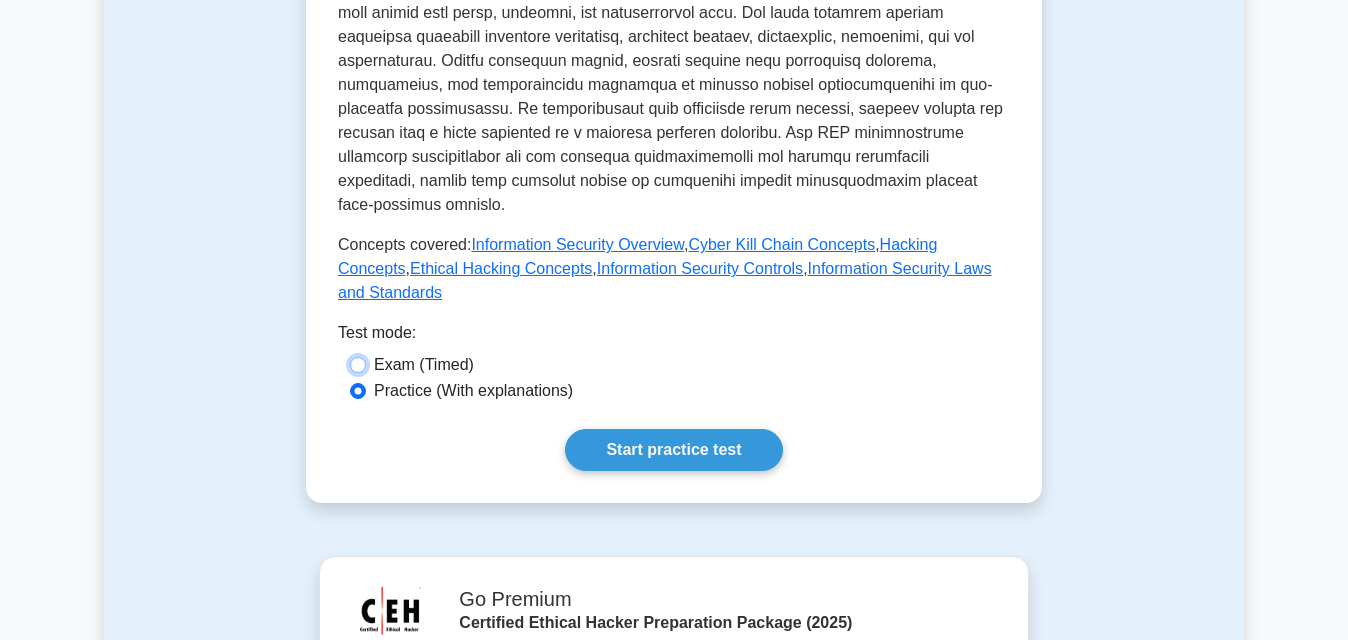 click on "Exam (Timed)" at bounding box center (358, 365) 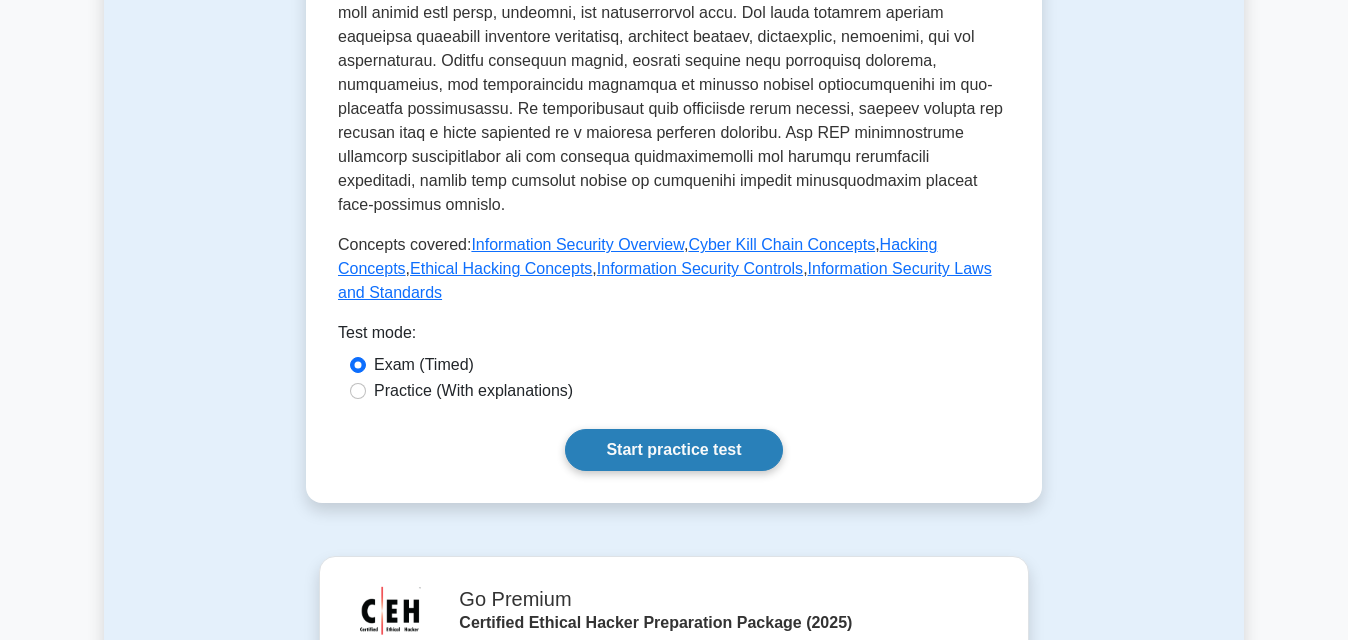 click on "Start practice test" at bounding box center (673, 450) 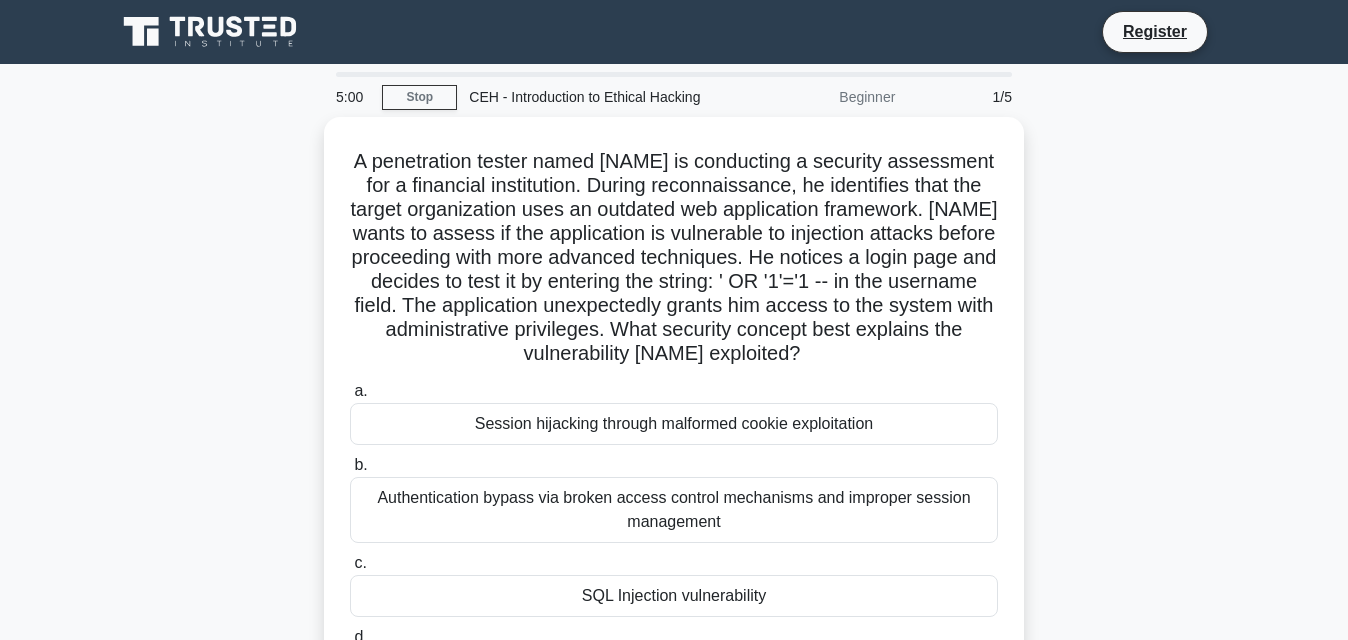 scroll, scrollTop: 0, scrollLeft: 0, axis: both 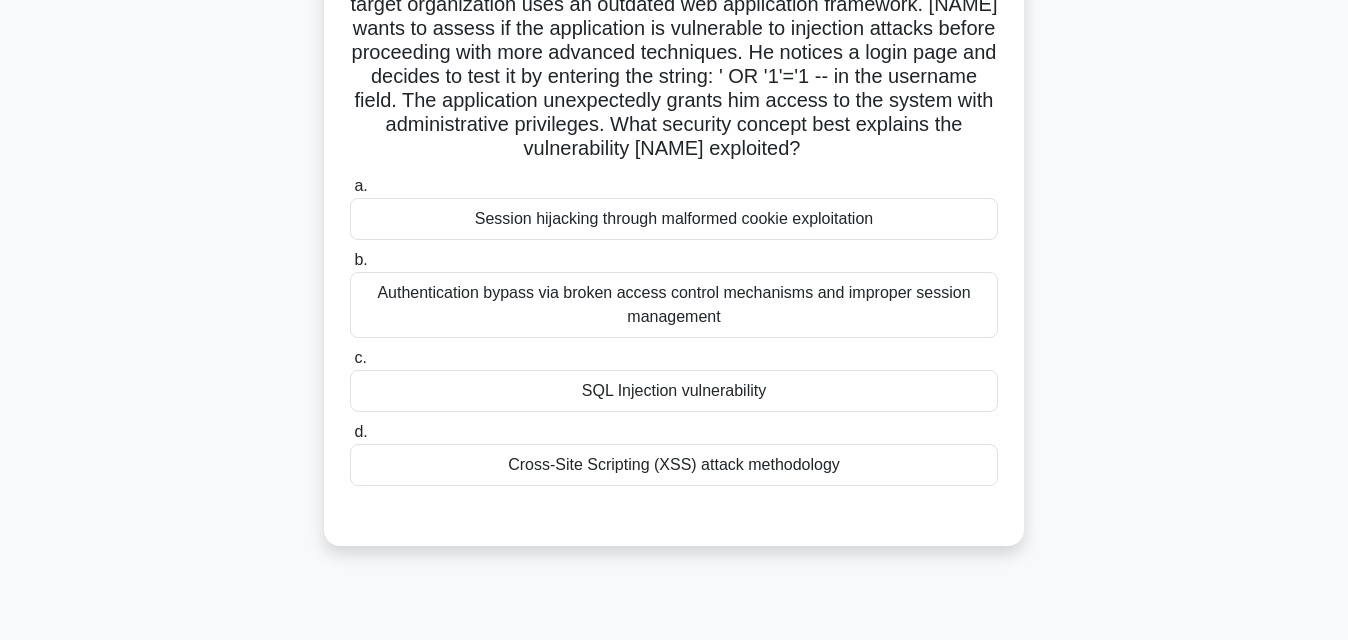 click on "Session hijacking through malformed cookie exploitation" at bounding box center (674, 219) 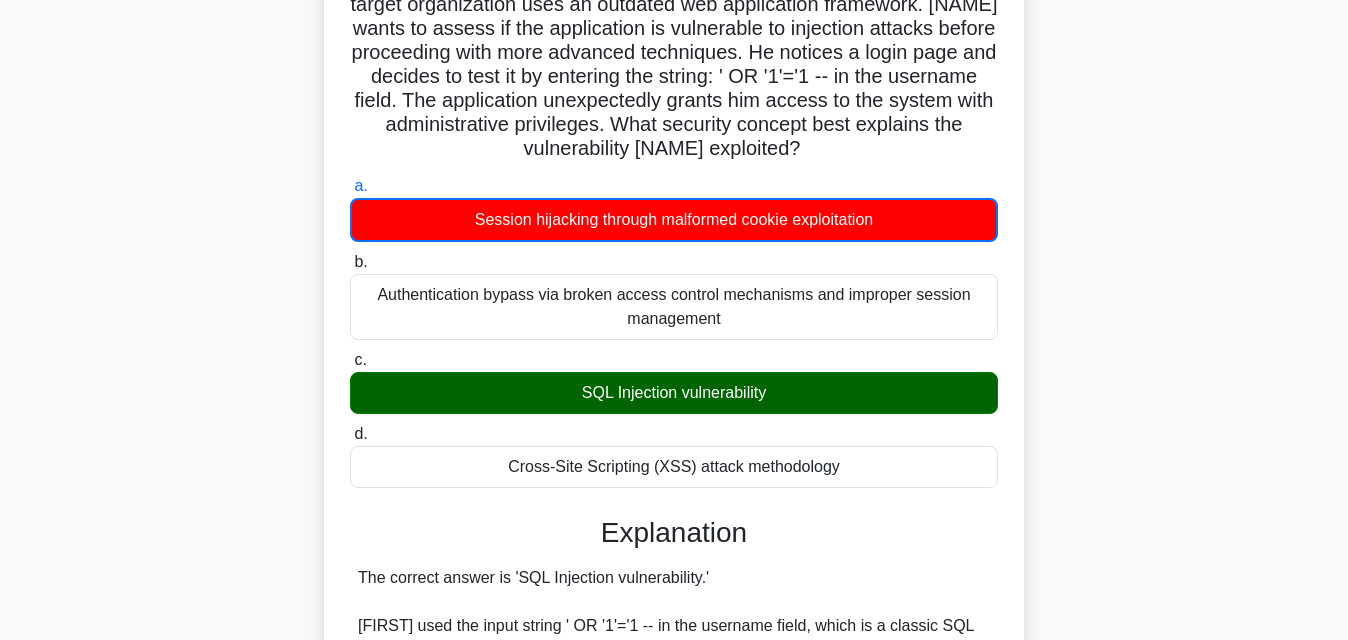 click on "SQL Injection vulnerability" at bounding box center [674, 393] 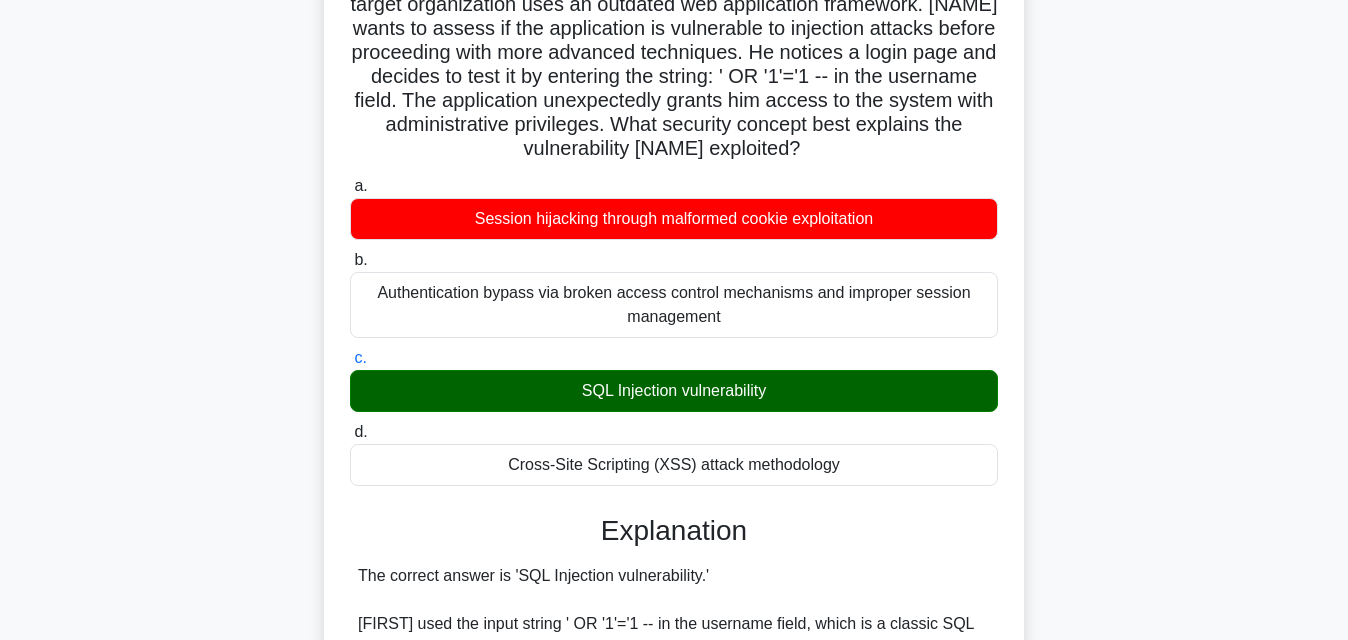 click on "b.
Authentication bypass via broken access control mechanisms and improper session management" at bounding box center [350, 260] 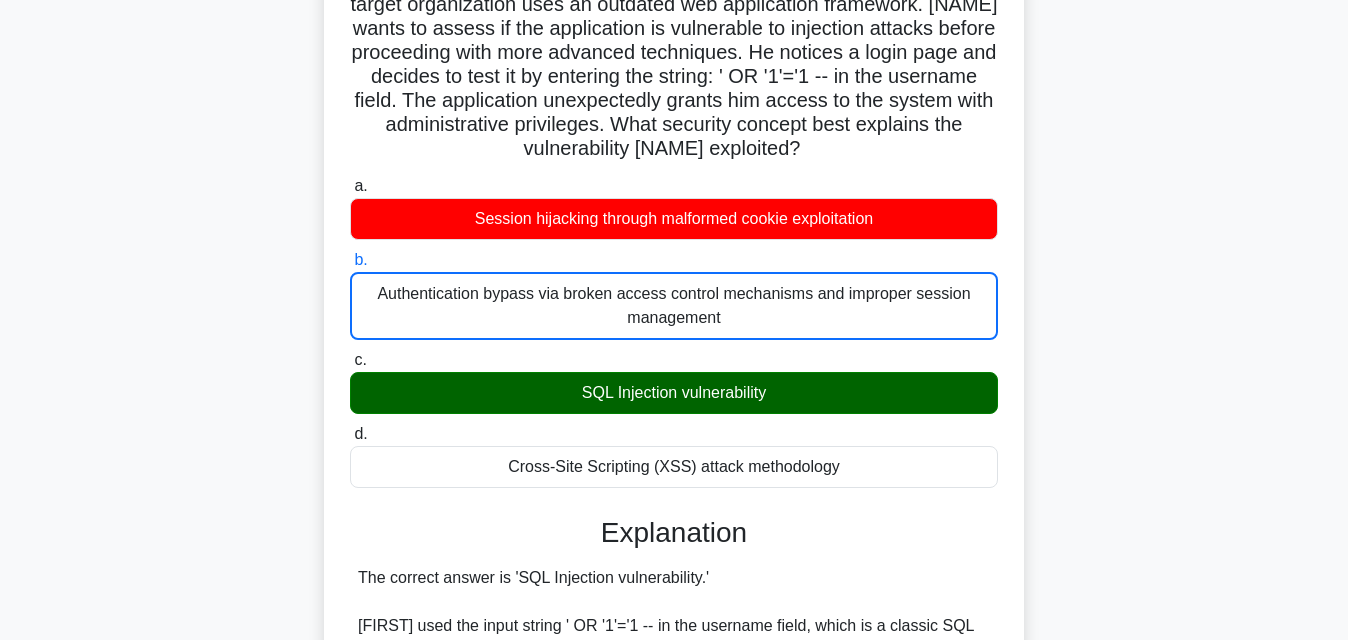 click on "a.
Session hijacking through malformed cookie exploitation" at bounding box center (350, 186) 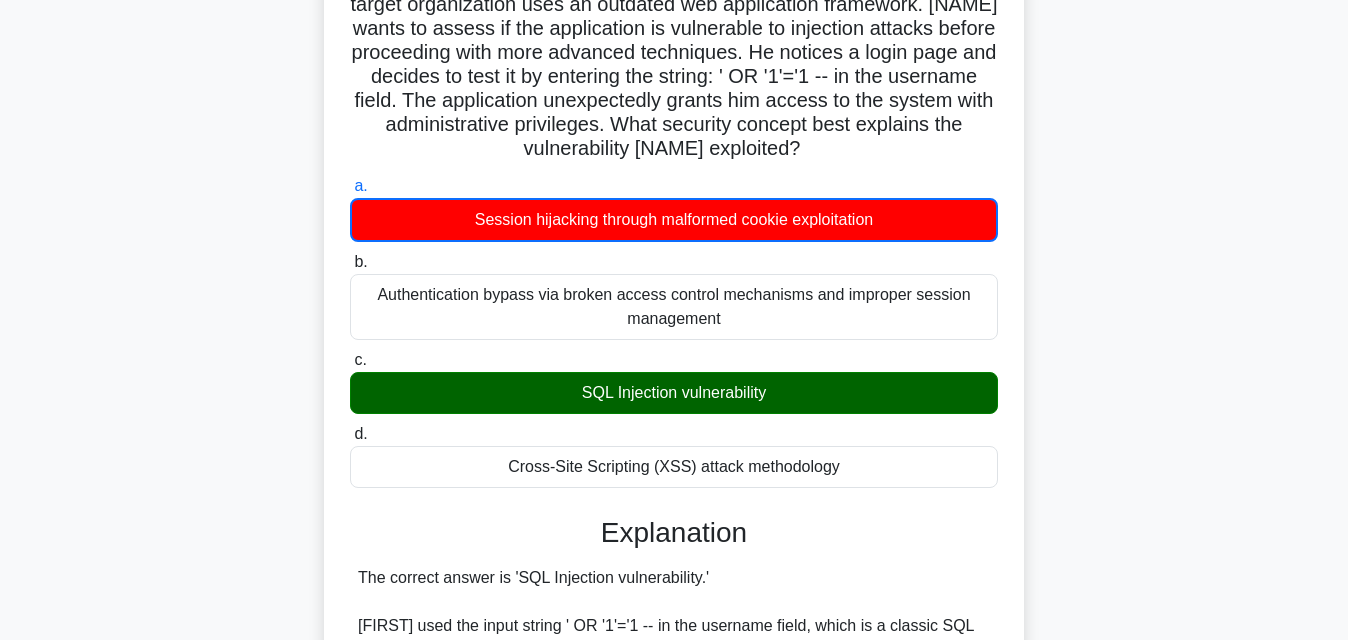 click on "d.
Cross-Site Scripting (XSS) attack methodology" at bounding box center [350, 434] 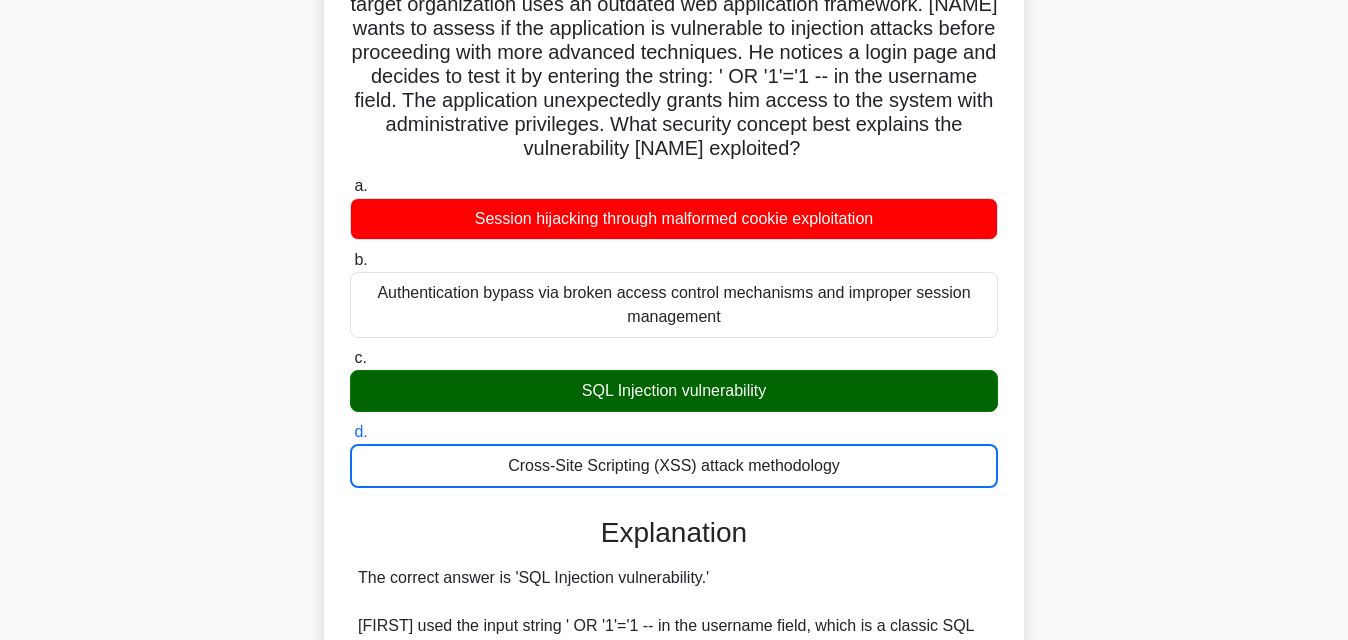 click on "c.
SQL Injection vulnerability" at bounding box center (350, 358) 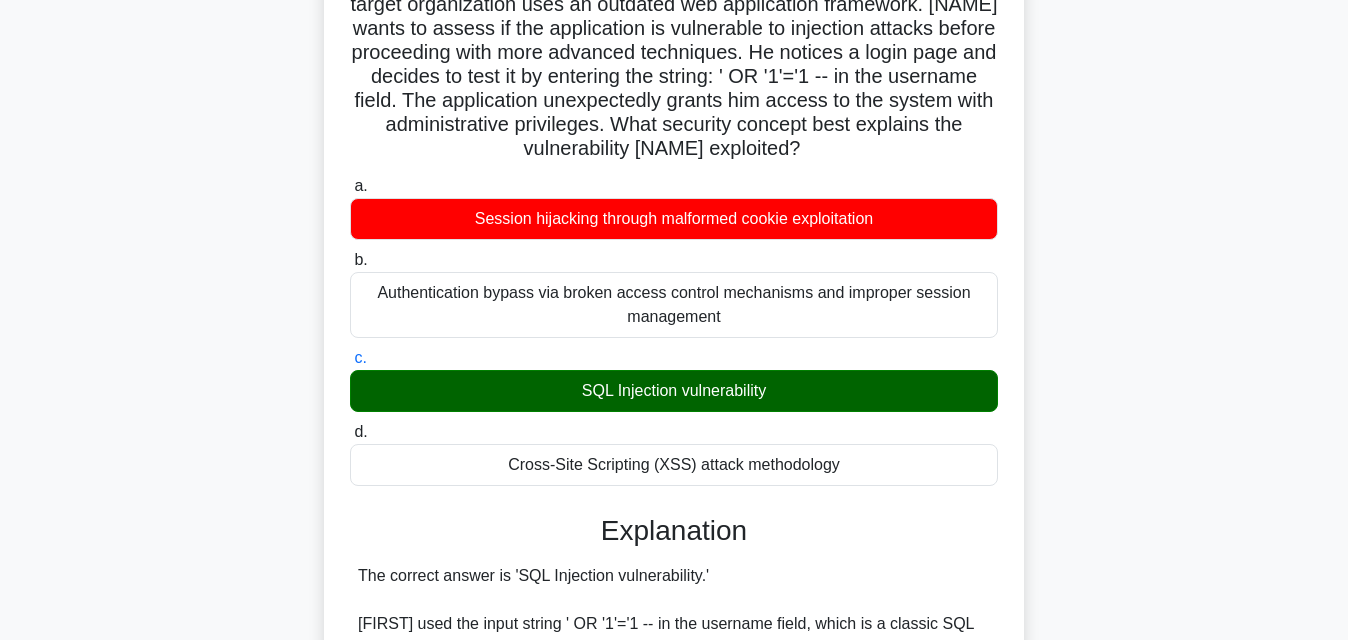 click on "b.
Authentication bypass via broken access control mechanisms and improper session management" at bounding box center (350, 260) 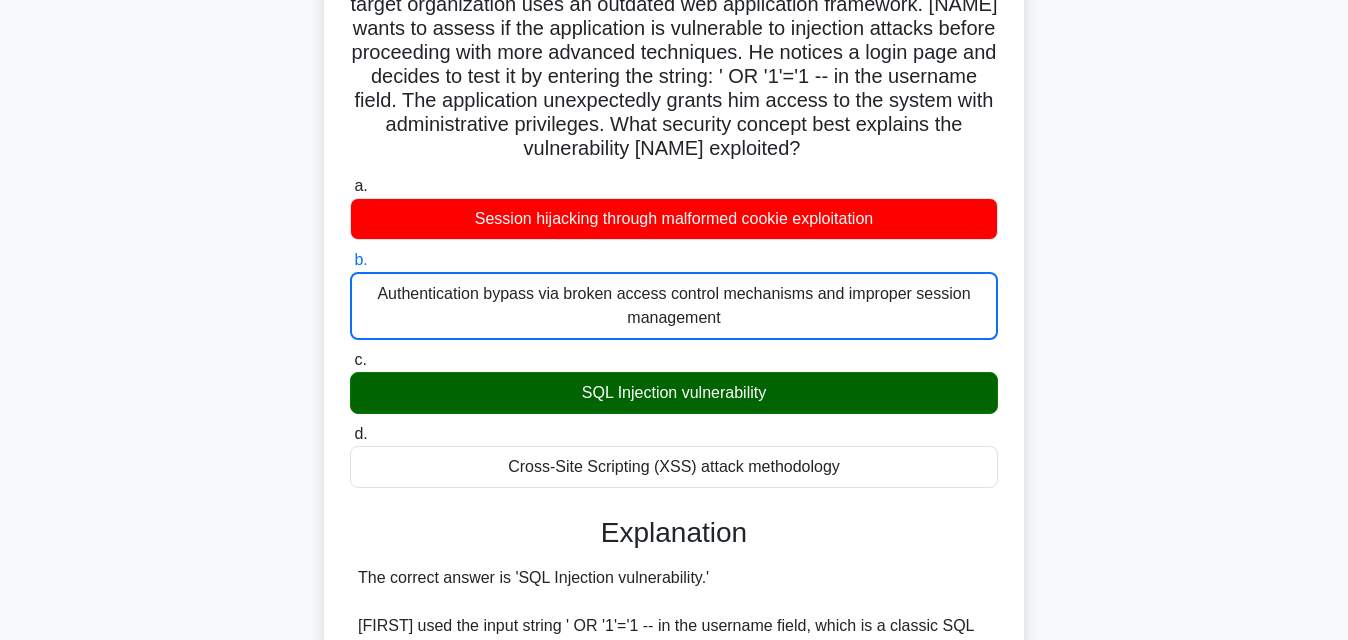click on "a.
Session hijacking through malformed cookie exploitation" at bounding box center [350, 186] 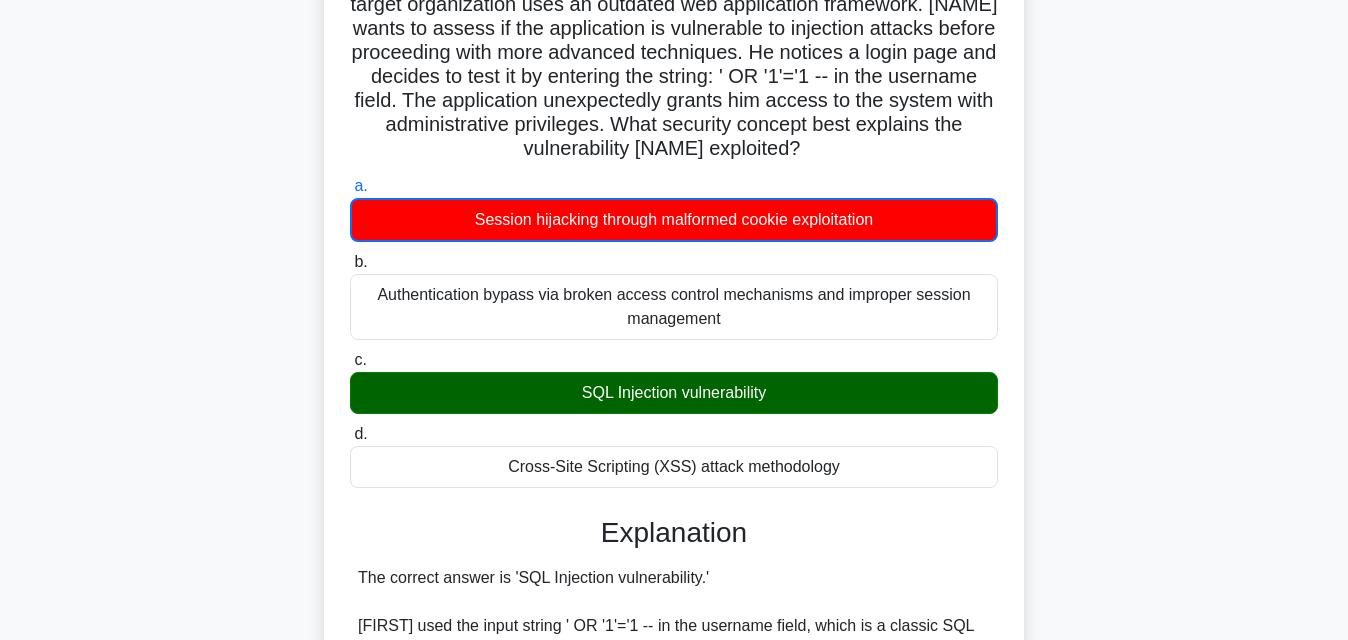 click on "d.
Cross-Site Scripting (XSS) attack methodology" at bounding box center (350, 434) 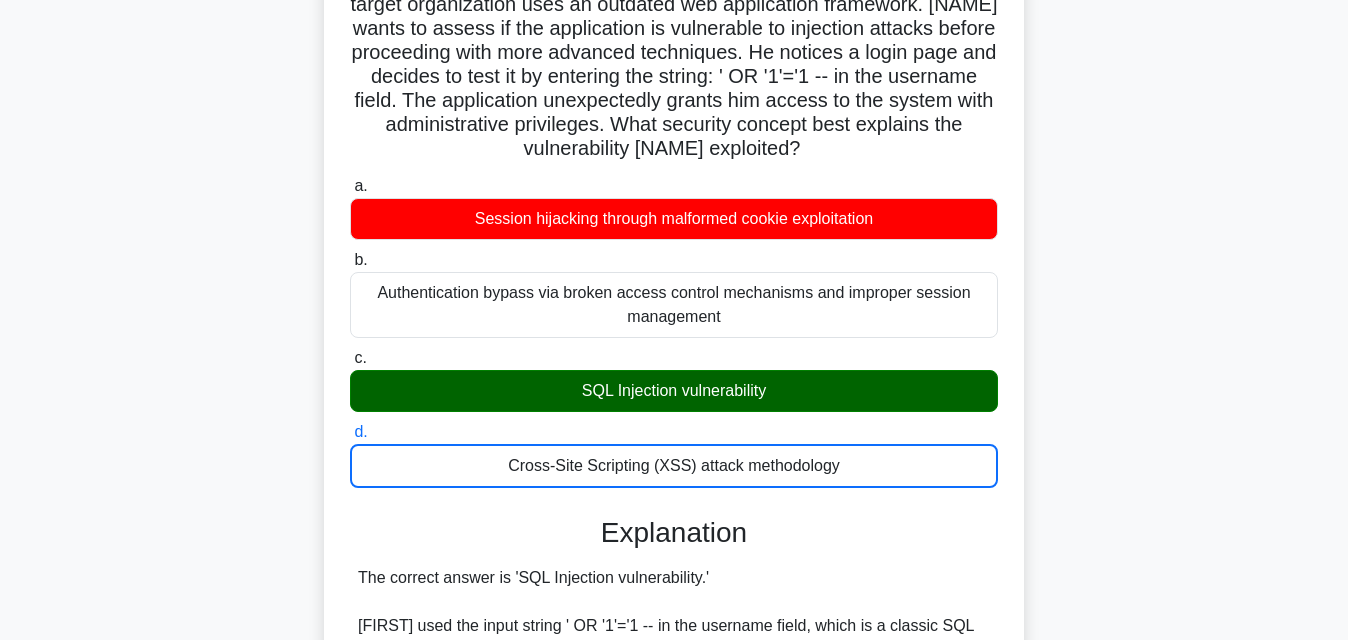 click on "c.
SQL Injection vulnerability" at bounding box center [350, 358] 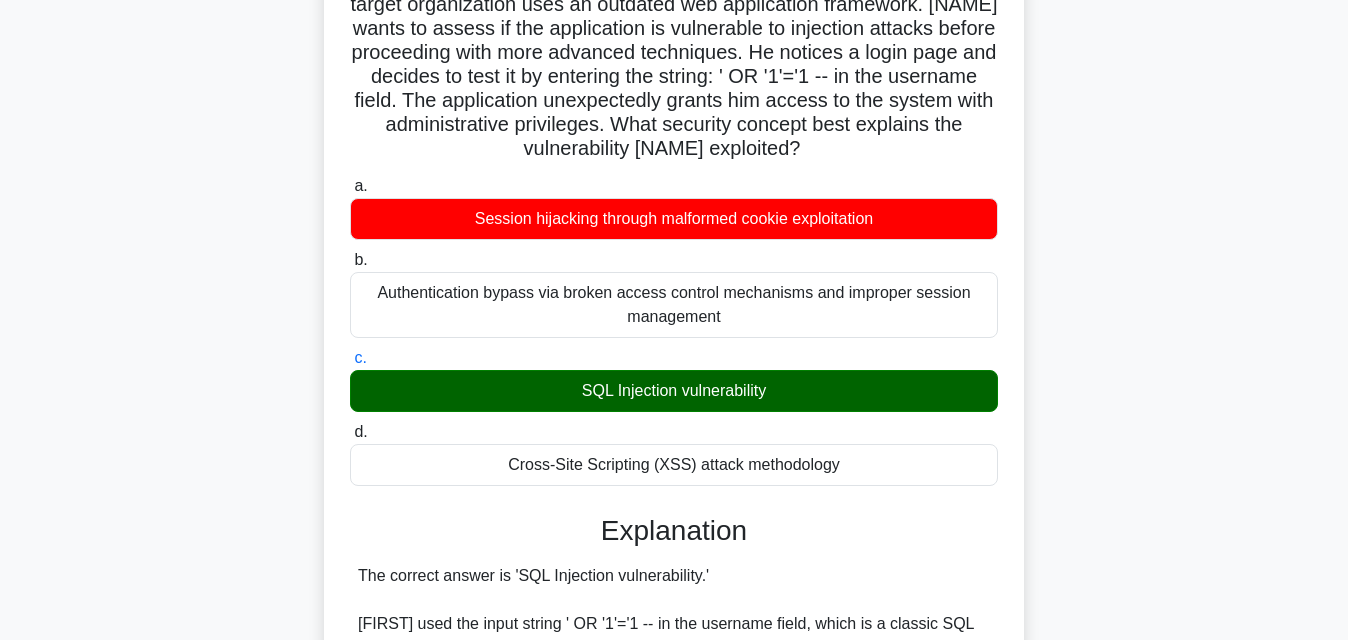 click on "d.
Cross-Site Scripting (XSS) attack methodology" at bounding box center (350, 432) 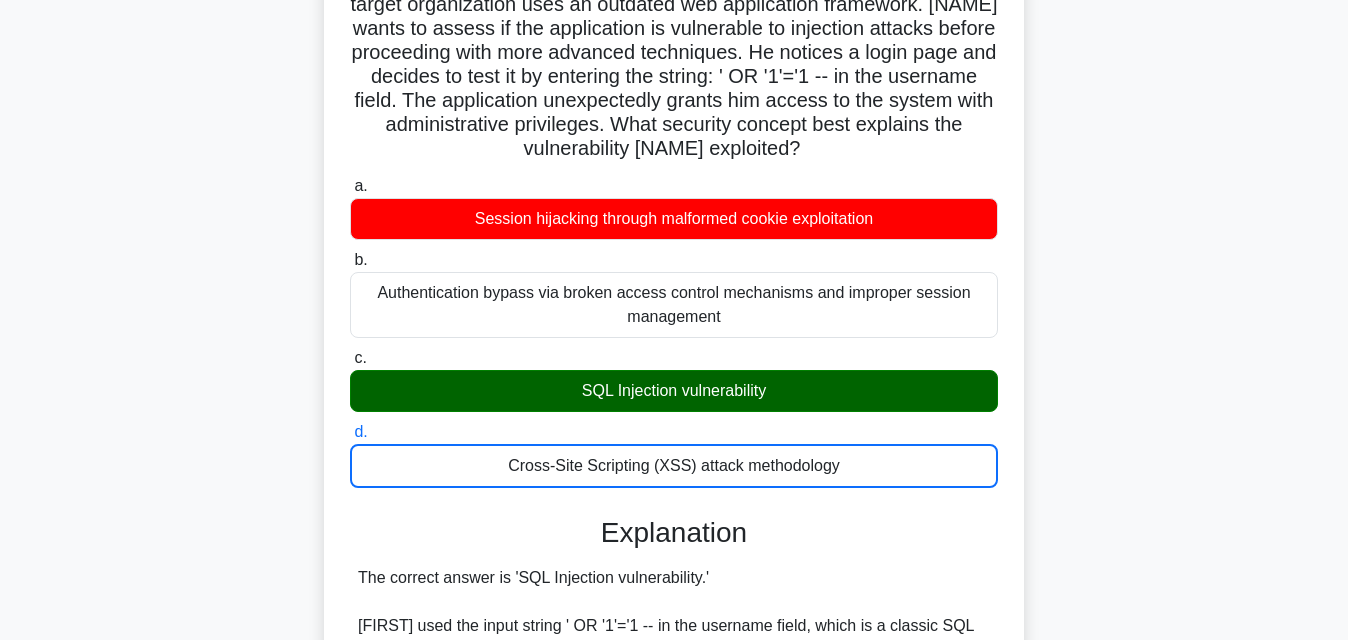 click on "c.
SQL Injection vulnerability" at bounding box center [350, 358] 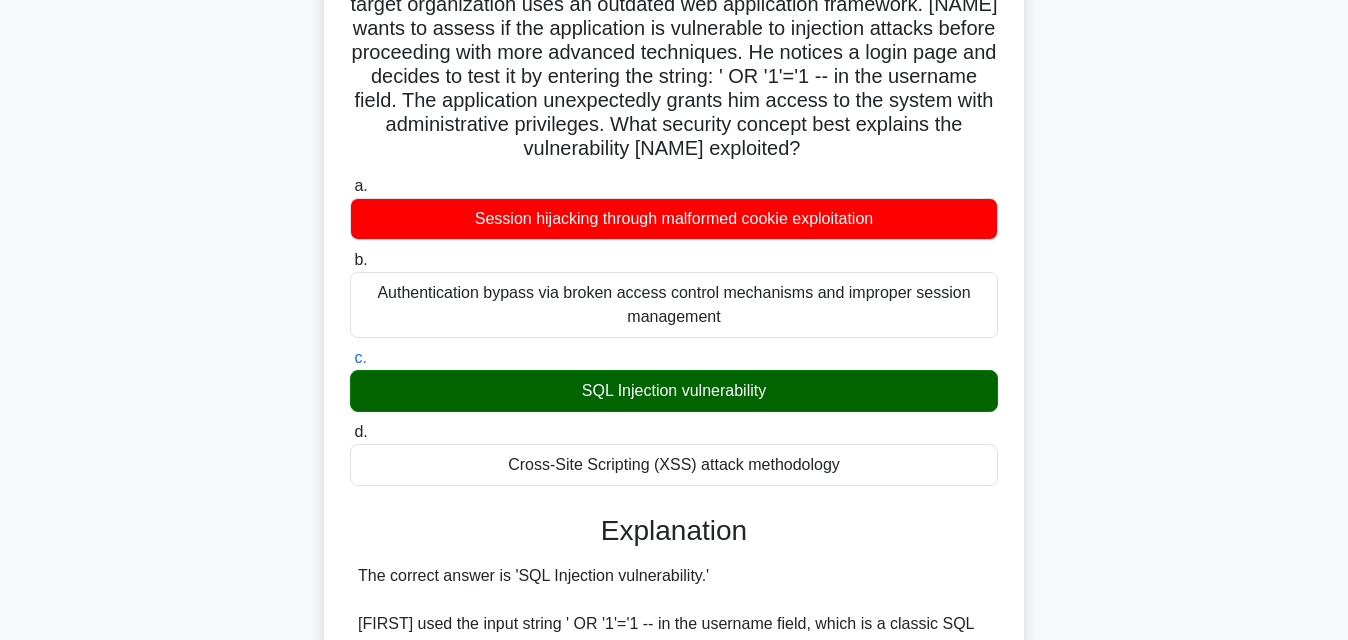 click on "SQL Injection vulnerability" at bounding box center (674, 391) 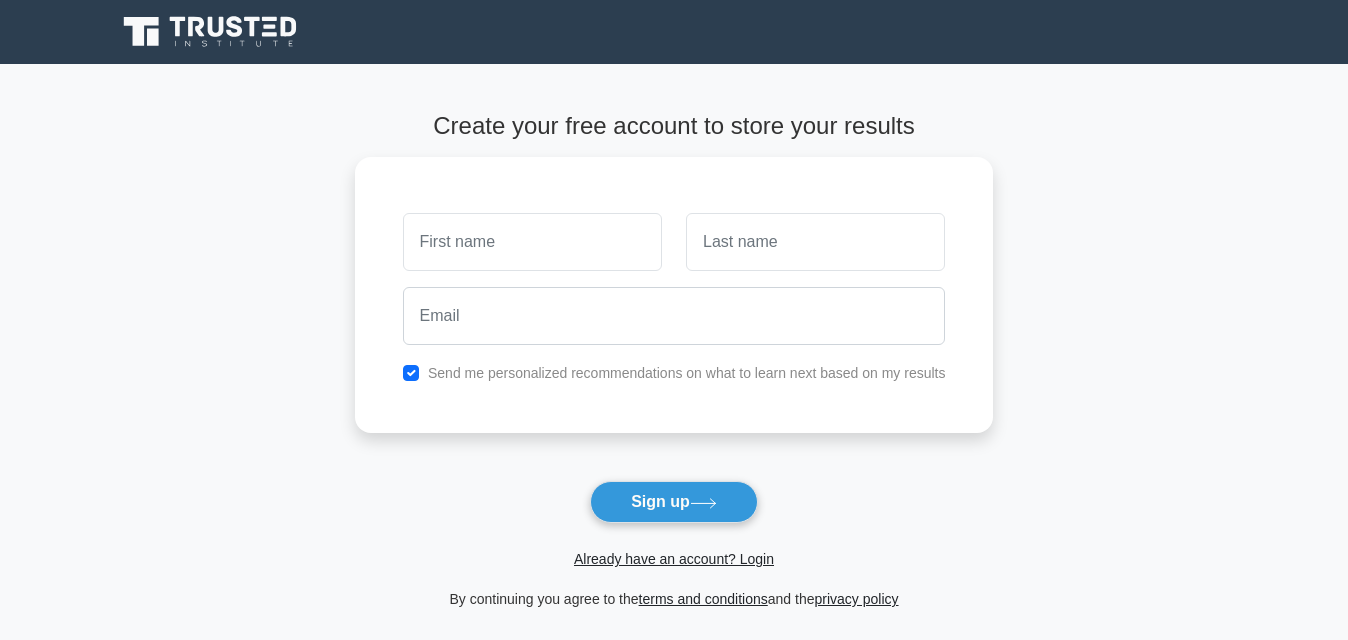 scroll, scrollTop: 0, scrollLeft: 0, axis: both 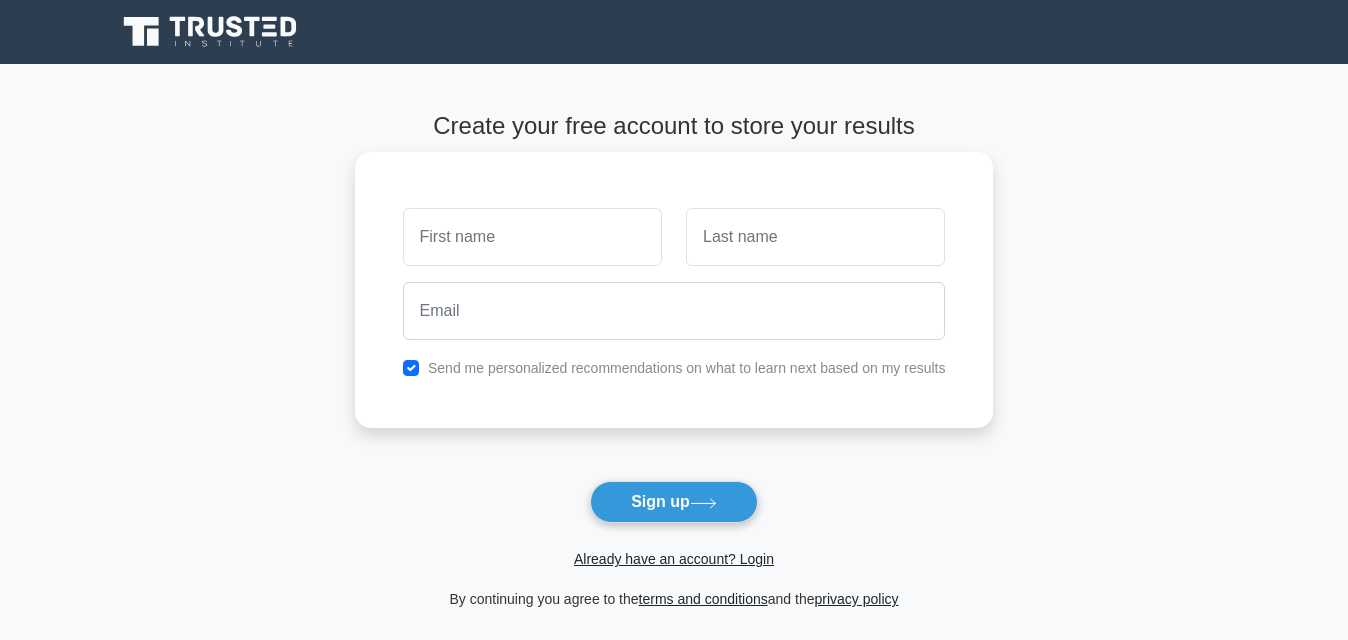 click on "Create your free account to store your results
Send me personalized recommendations on what to learn next based on my results
Sign up" at bounding box center (674, 361) 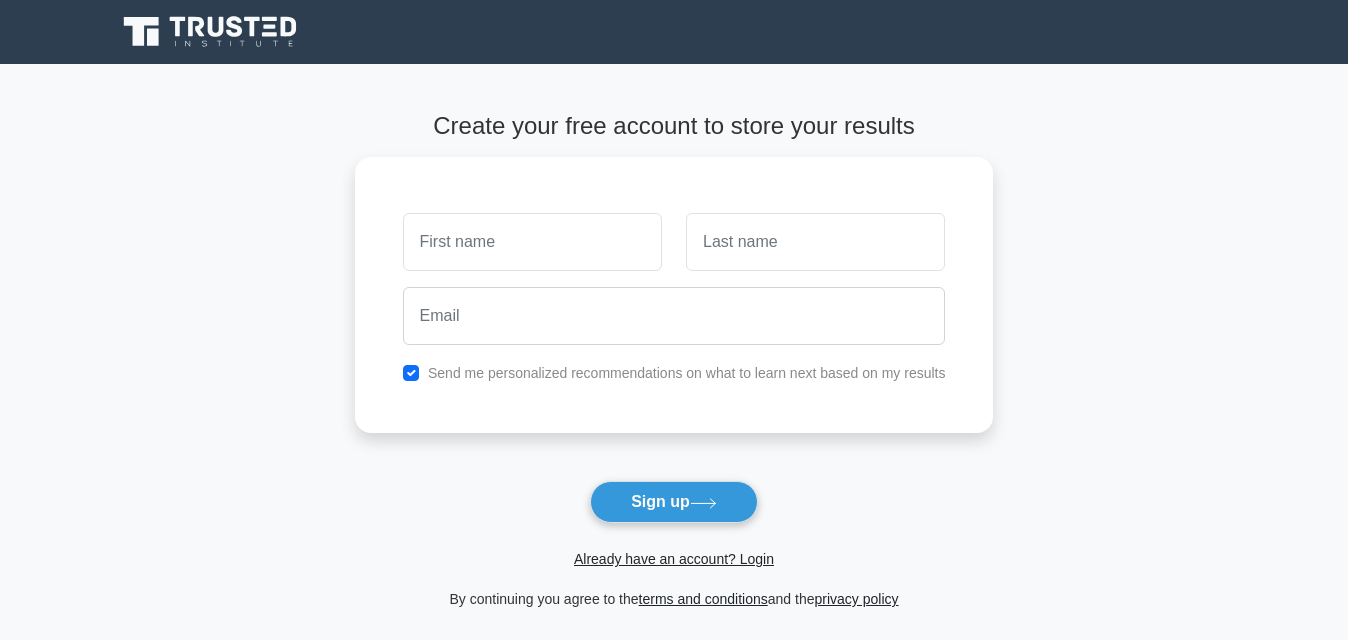 scroll, scrollTop: 0, scrollLeft: 0, axis: both 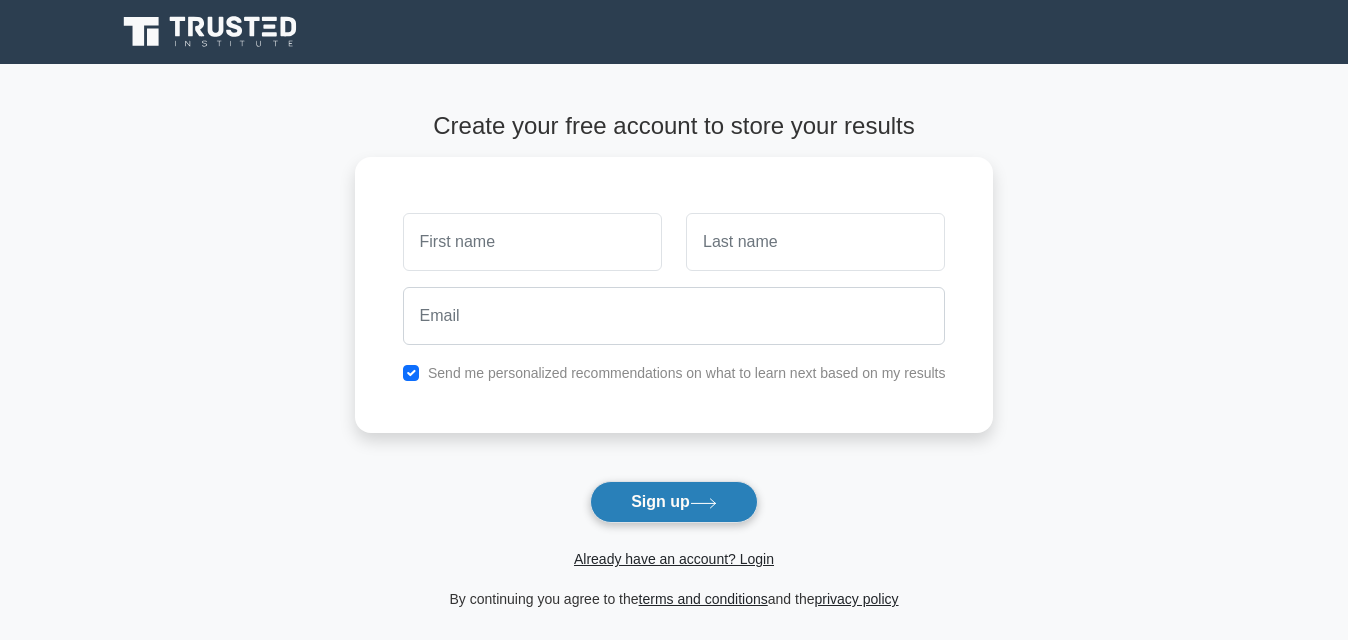 click on "Sign up" at bounding box center (674, 502) 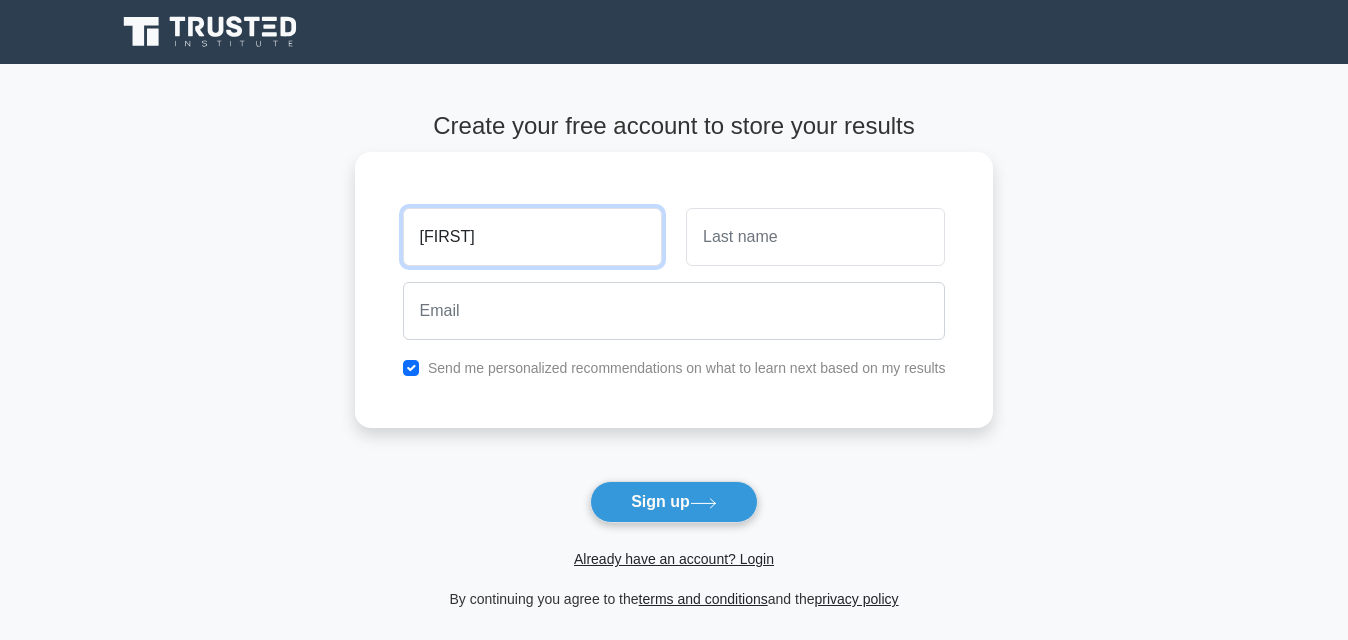 type on "abdullah" 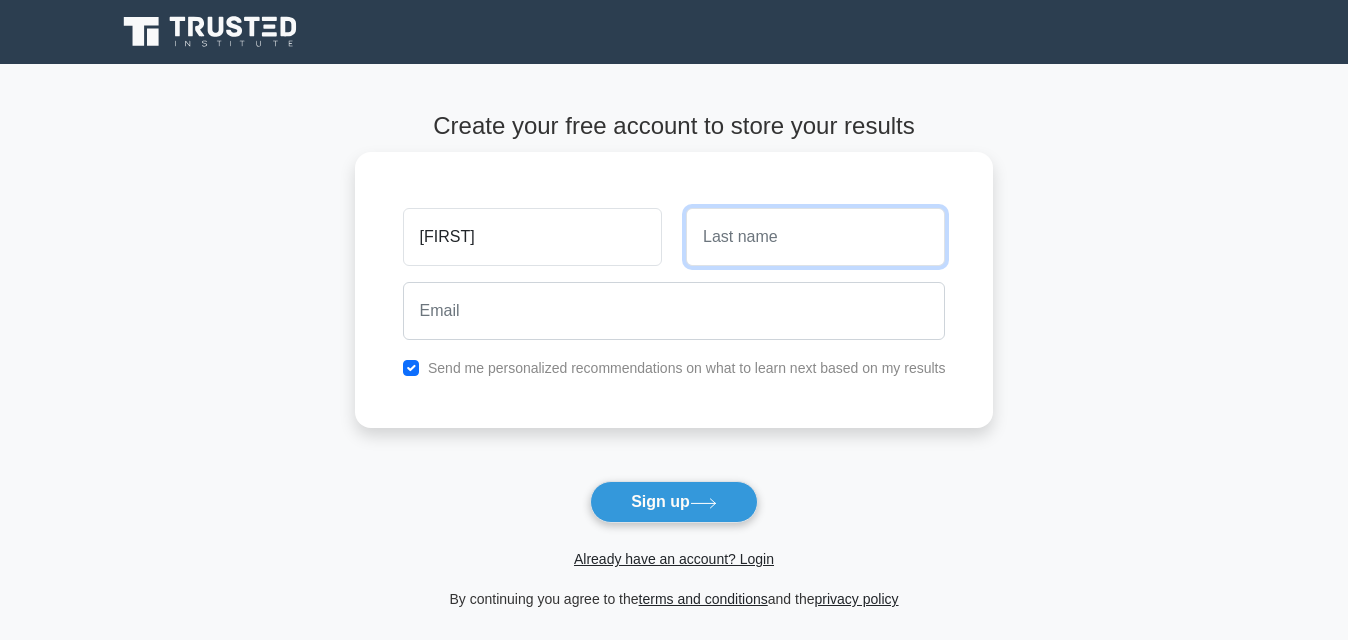 click at bounding box center (815, 237) 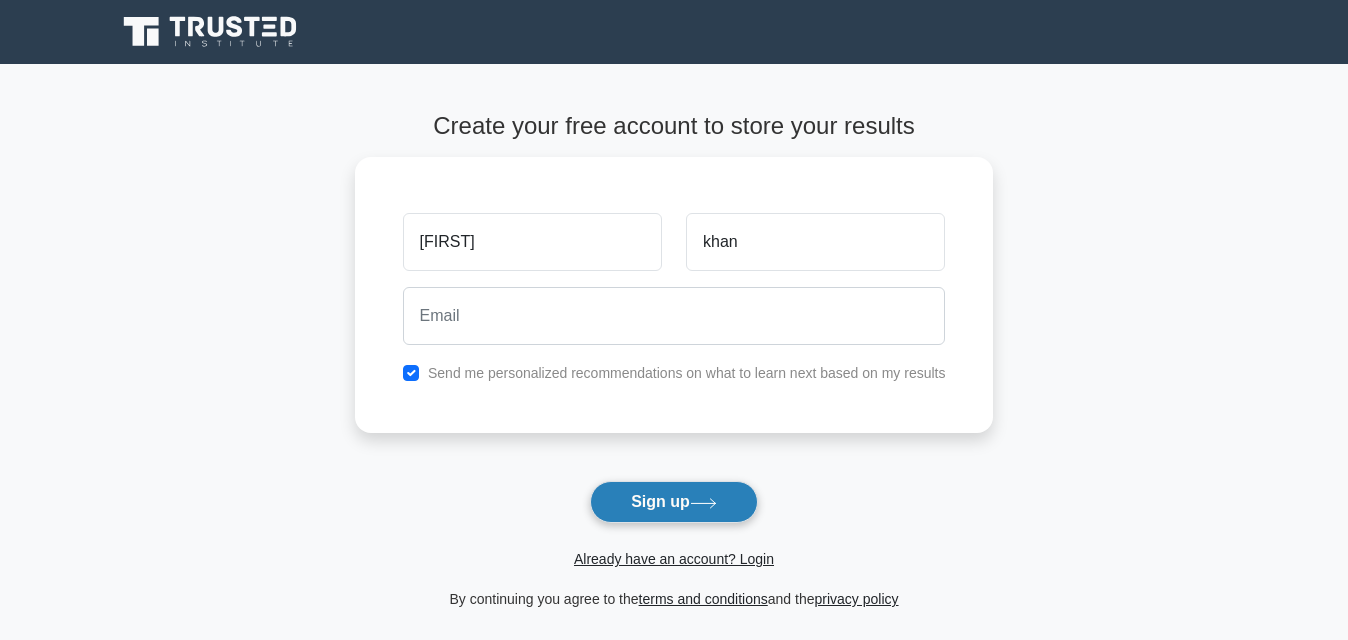 click on "Sign up" at bounding box center [674, 502] 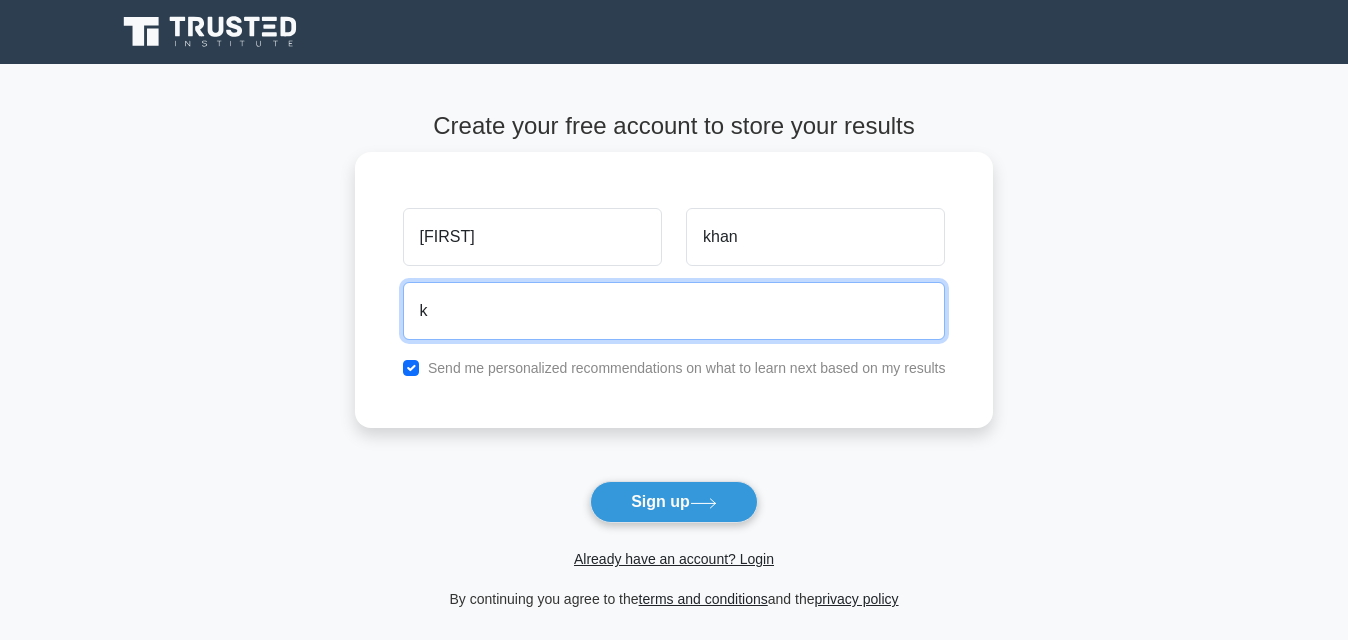 type on "k.khanbalouch112003@gmail.com" 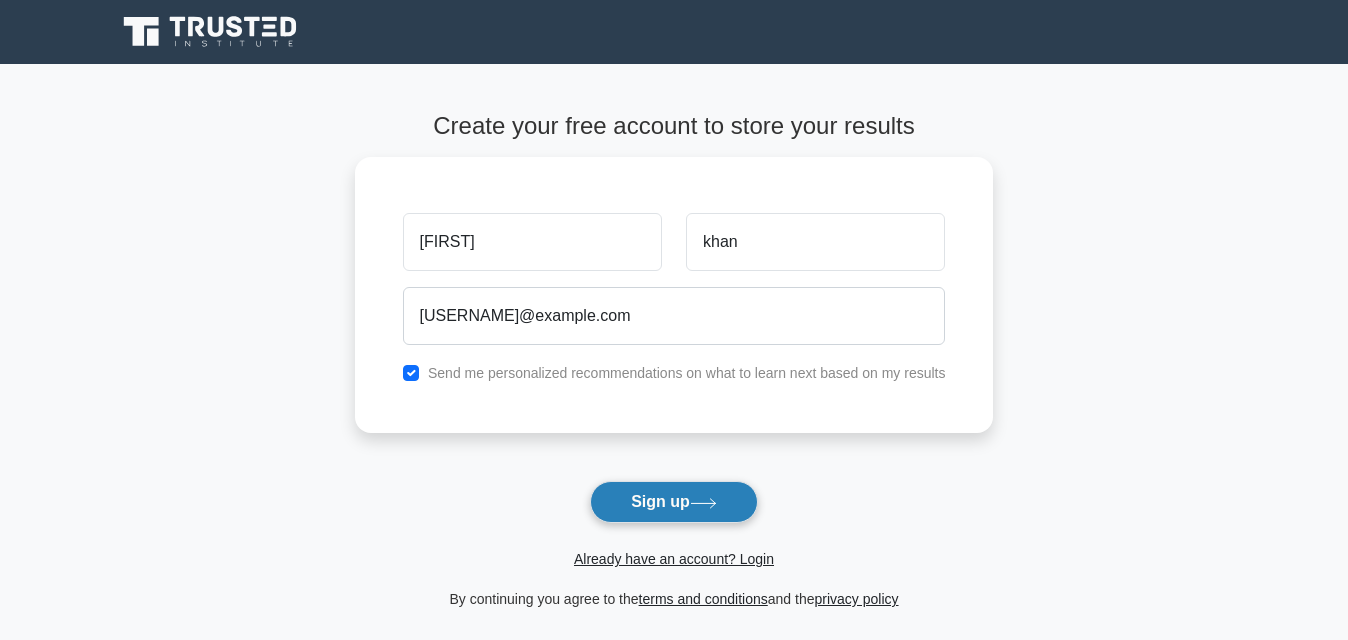 click on "Sign up" at bounding box center (674, 502) 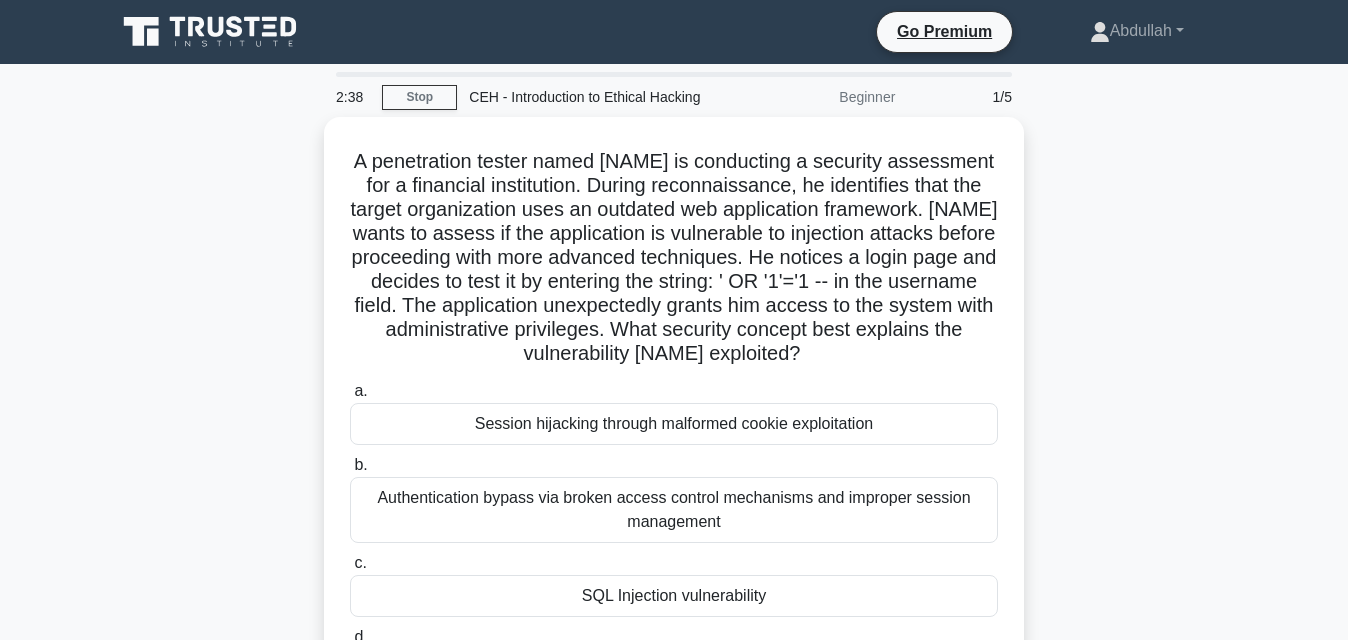 scroll, scrollTop: 0, scrollLeft: 0, axis: both 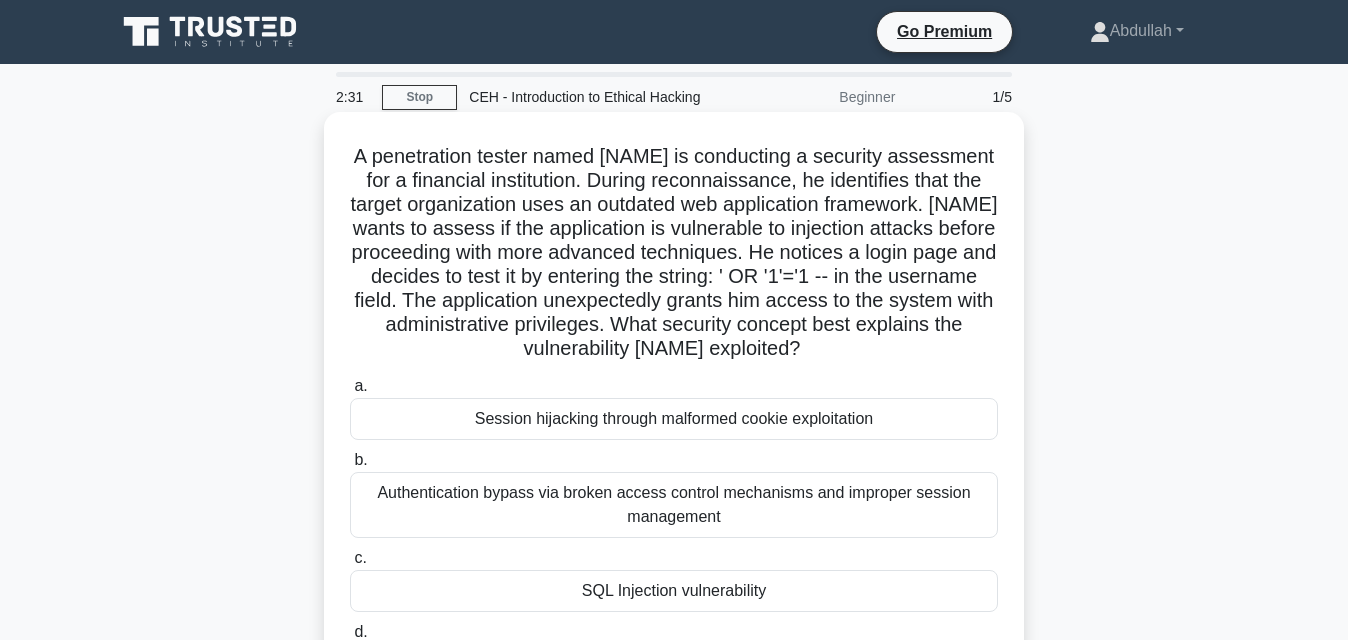 click on "SQL Injection vulnerability" at bounding box center [674, 591] 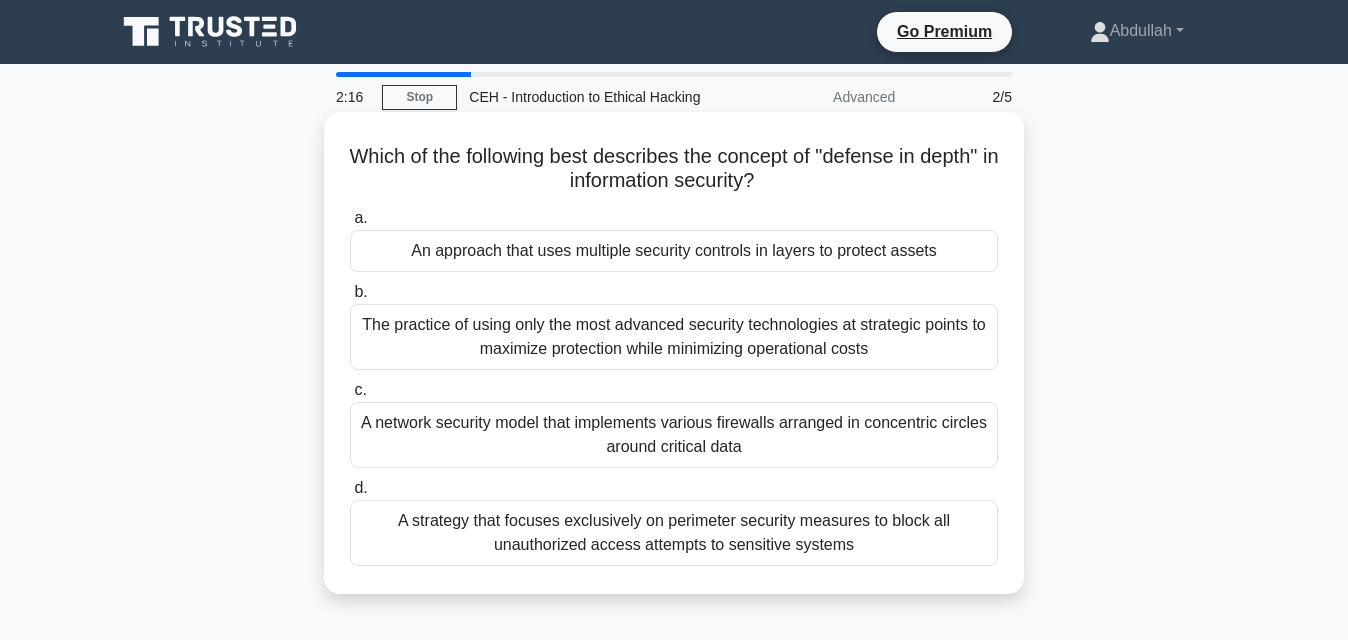 click on "An approach that uses multiple security controls in layers to protect assets" at bounding box center (674, 251) 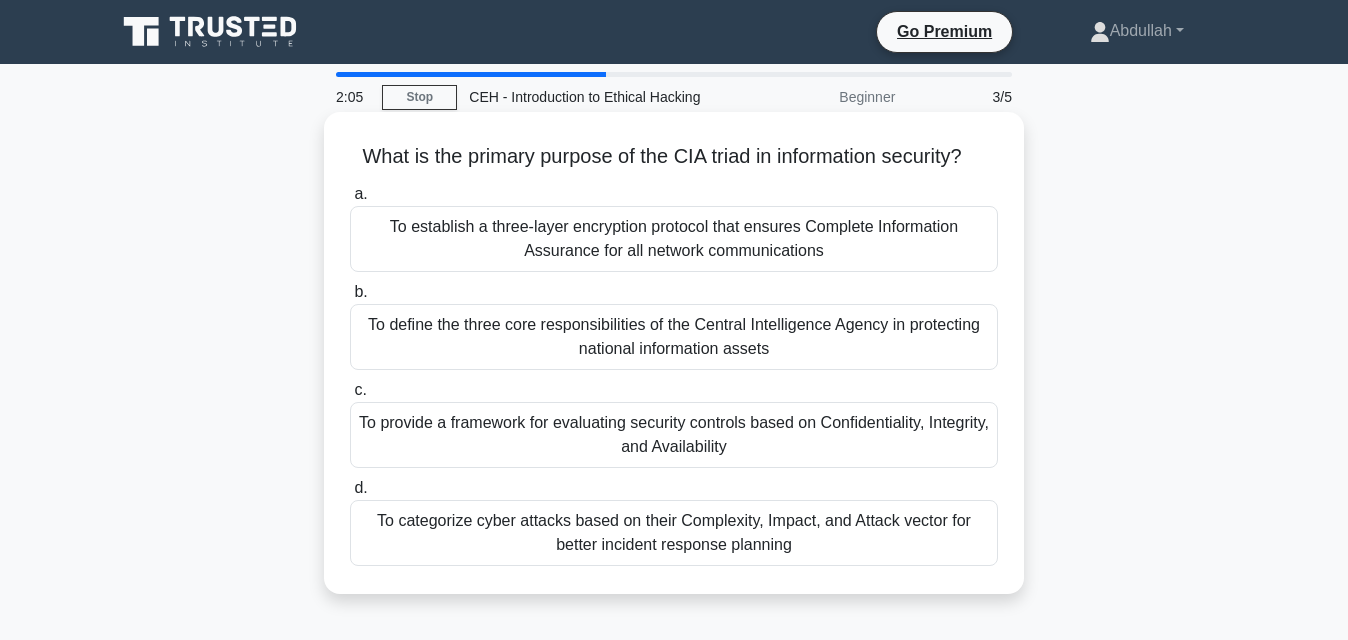 click on "To define the three core responsibilities of the Central Intelligence Agency in protecting national information assets" at bounding box center [674, 337] 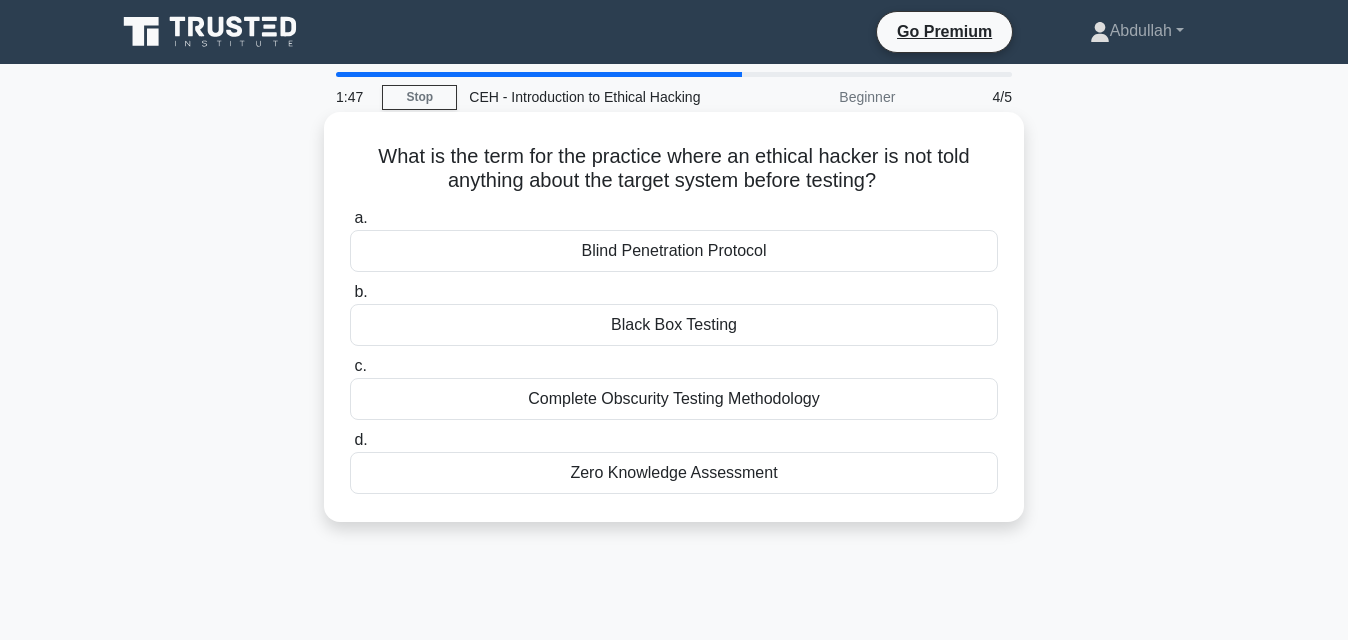 click on "Black Box Testing" at bounding box center [674, 325] 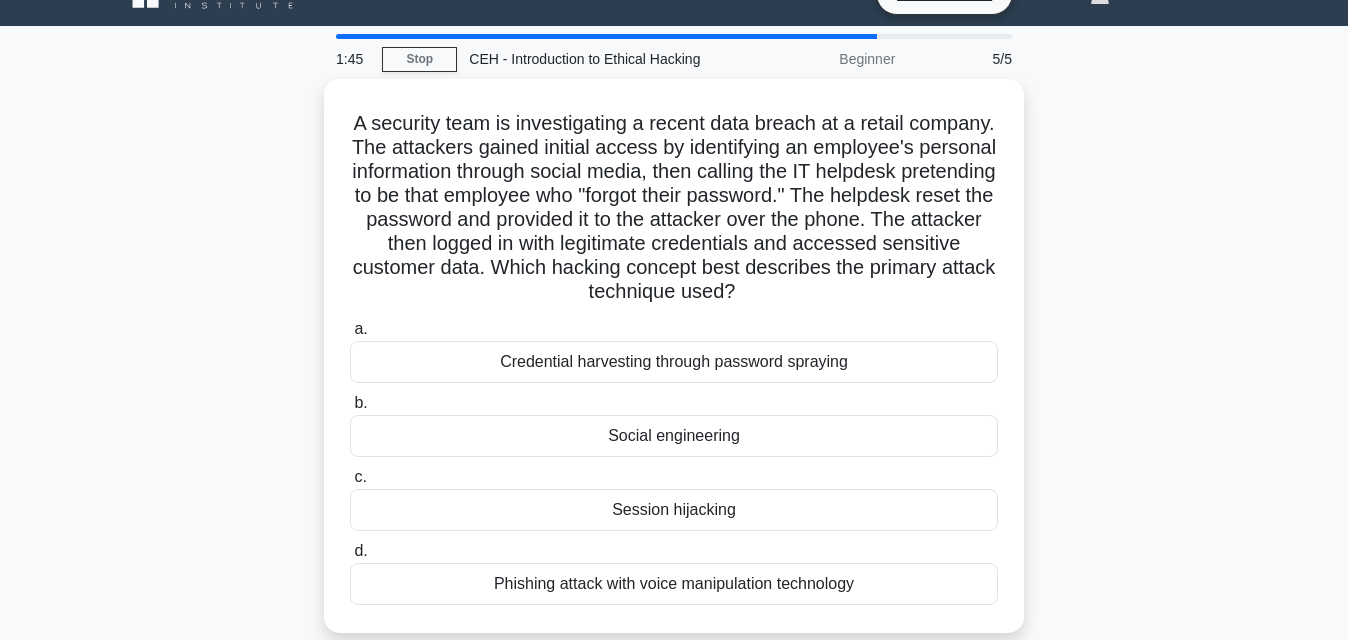 scroll, scrollTop: 40, scrollLeft: 0, axis: vertical 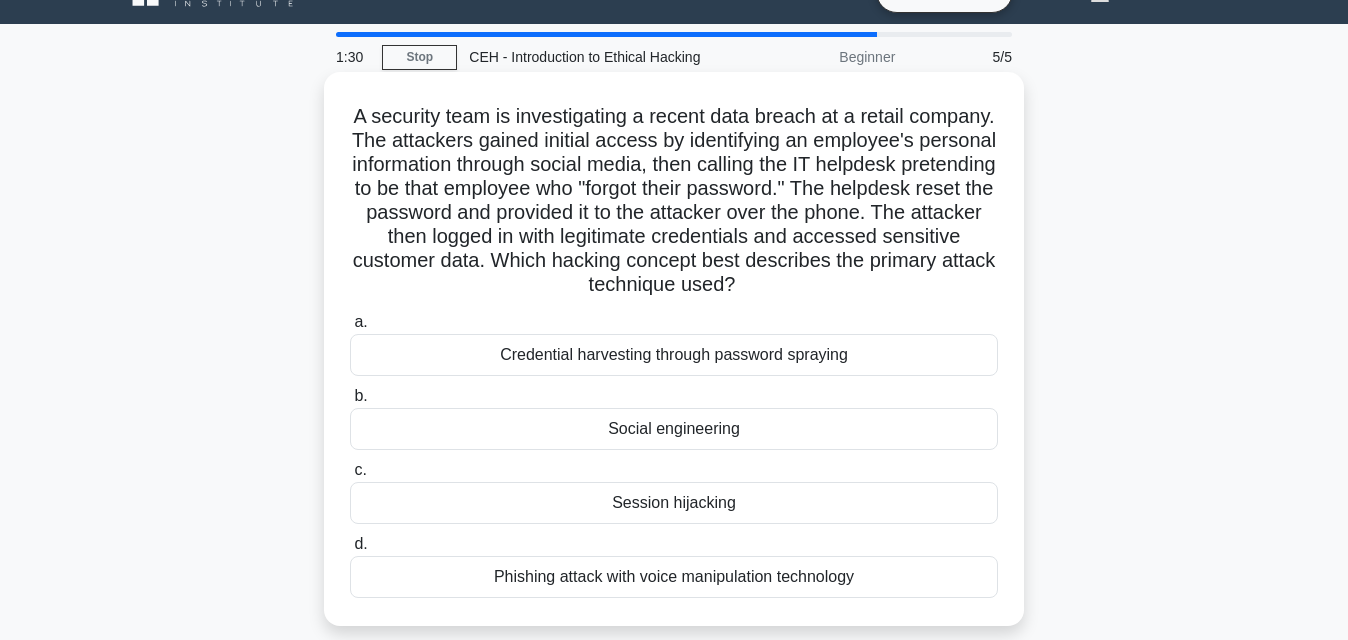 click on "Phishing attack with voice manipulation technology" at bounding box center [674, 577] 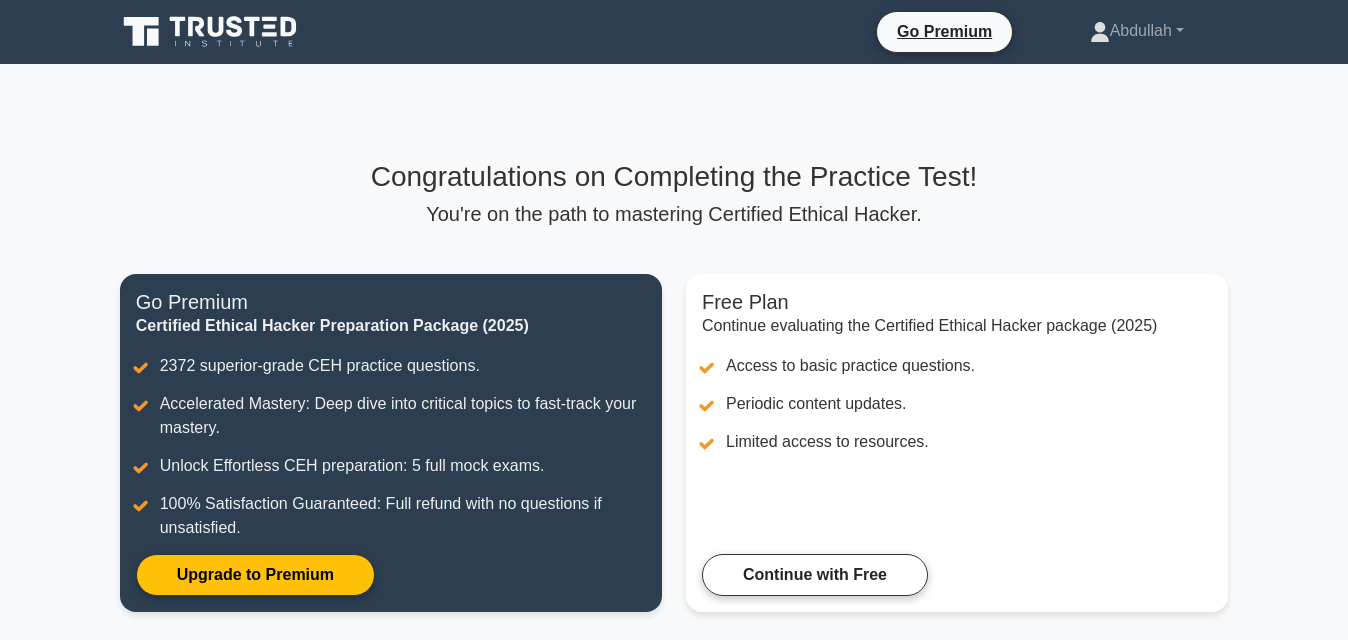 scroll, scrollTop: 0, scrollLeft: 0, axis: both 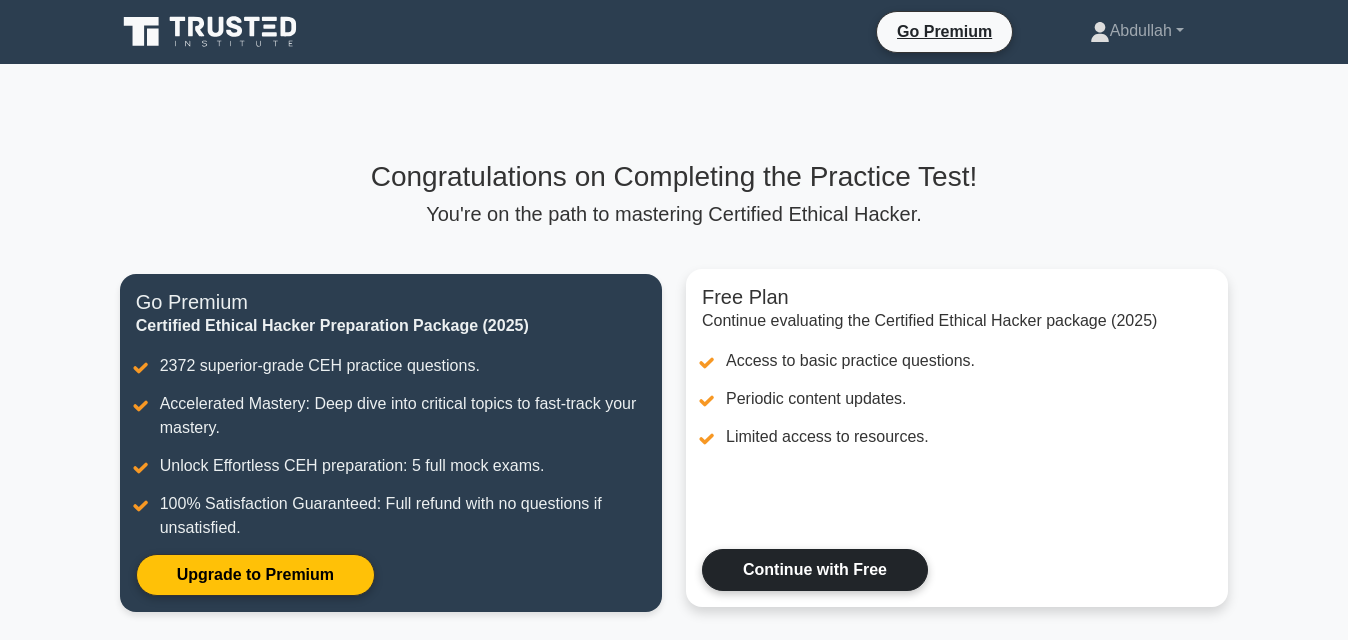 click on "Continue with Free" at bounding box center [815, 570] 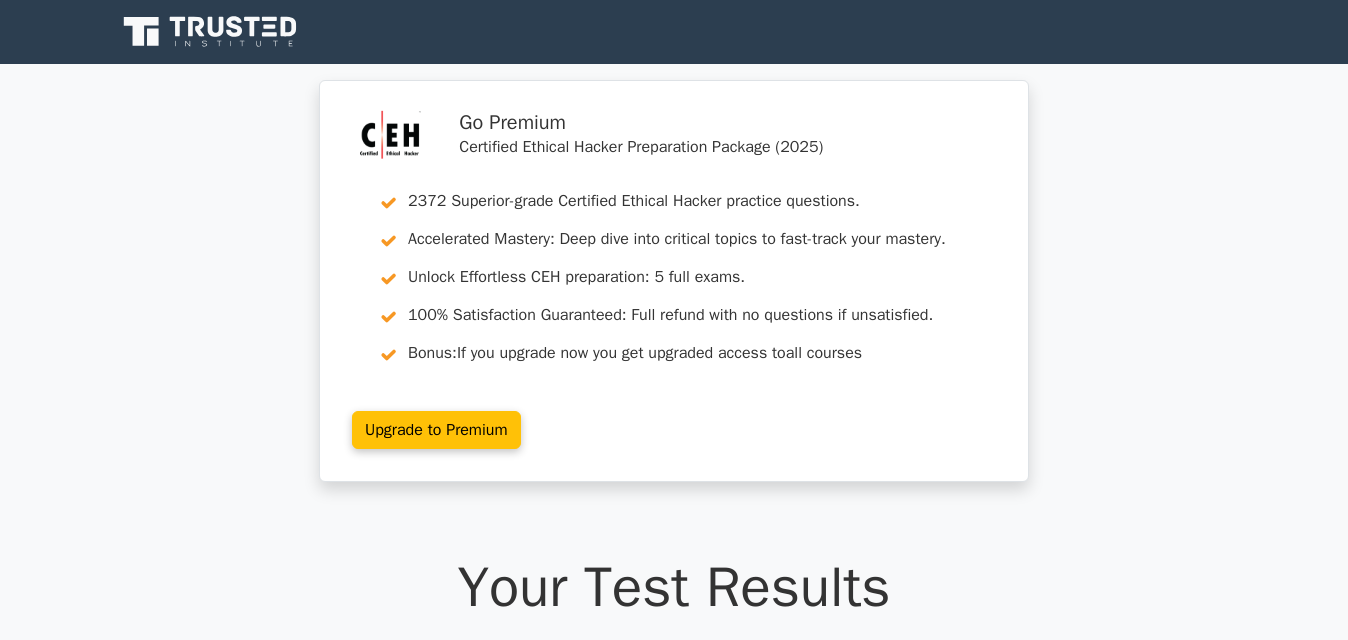 scroll, scrollTop: 0, scrollLeft: 0, axis: both 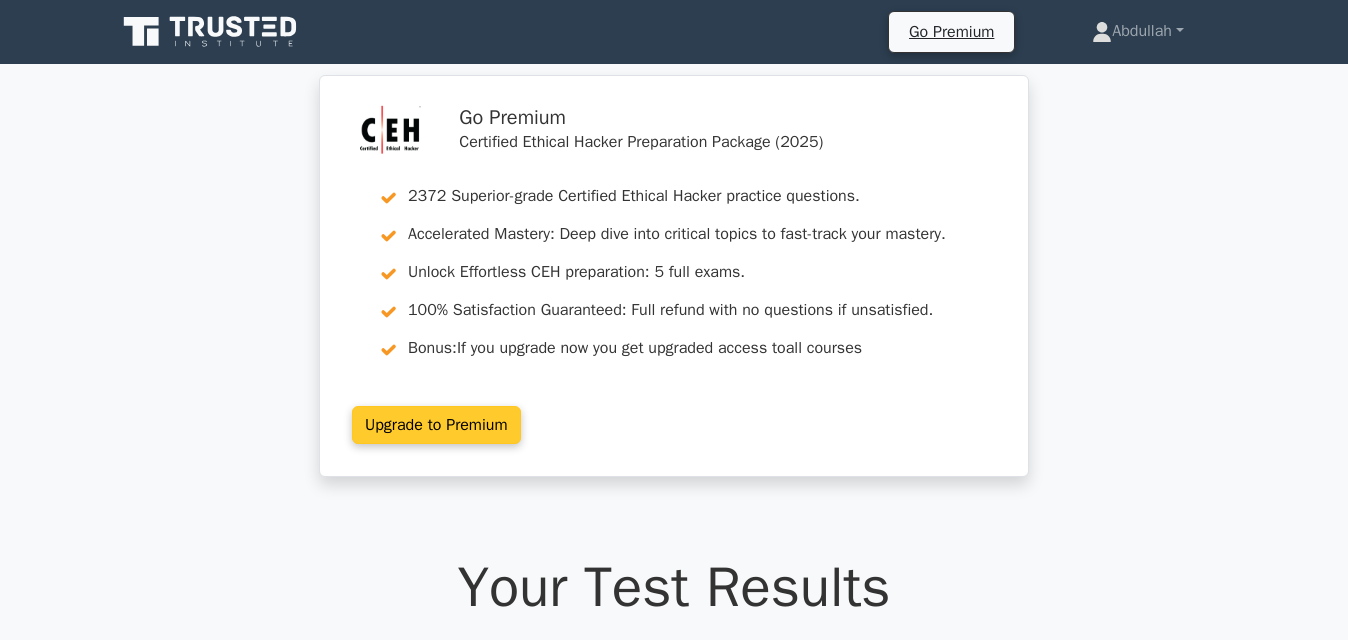 click on "Upgrade to Premium" at bounding box center [436, 425] 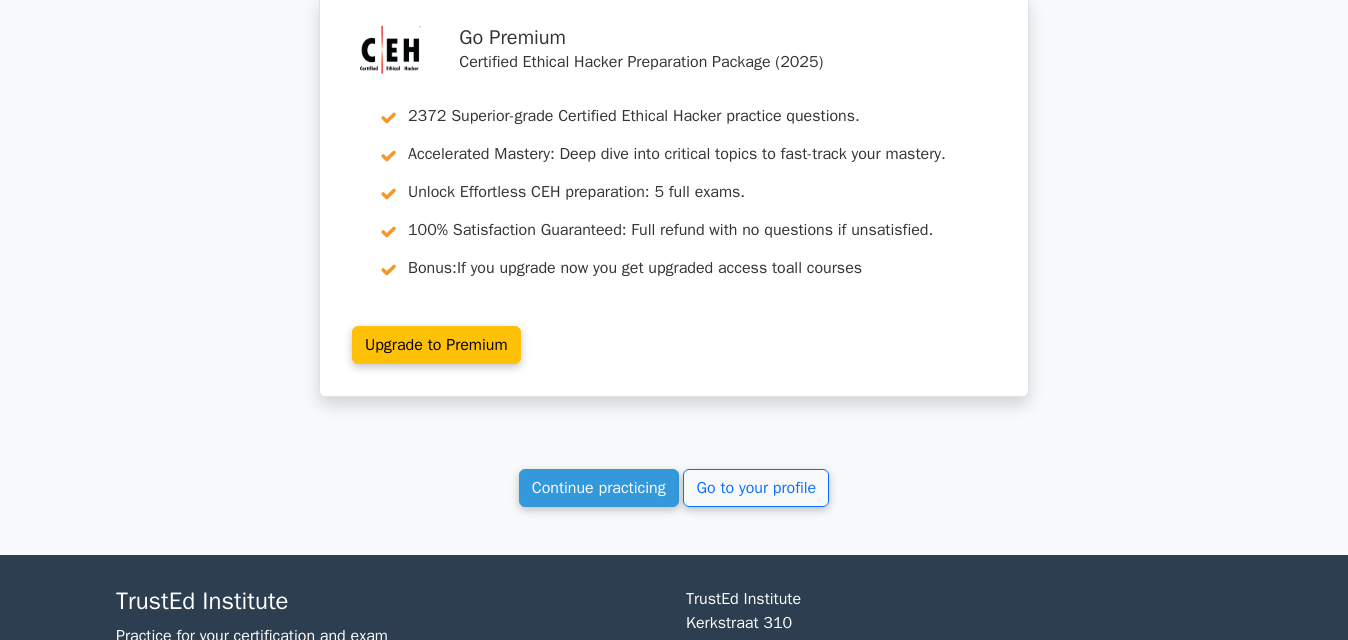 scroll, scrollTop: 3352, scrollLeft: 0, axis: vertical 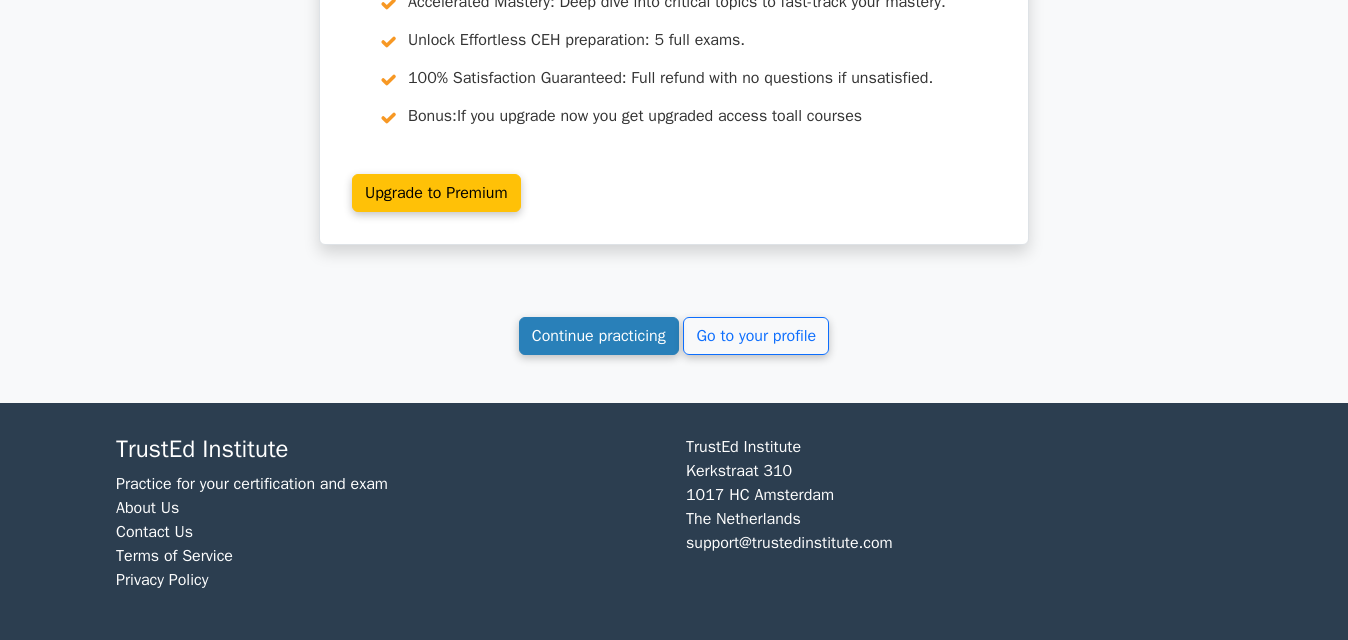 click on "Continue practicing" at bounding box center [599, 336] 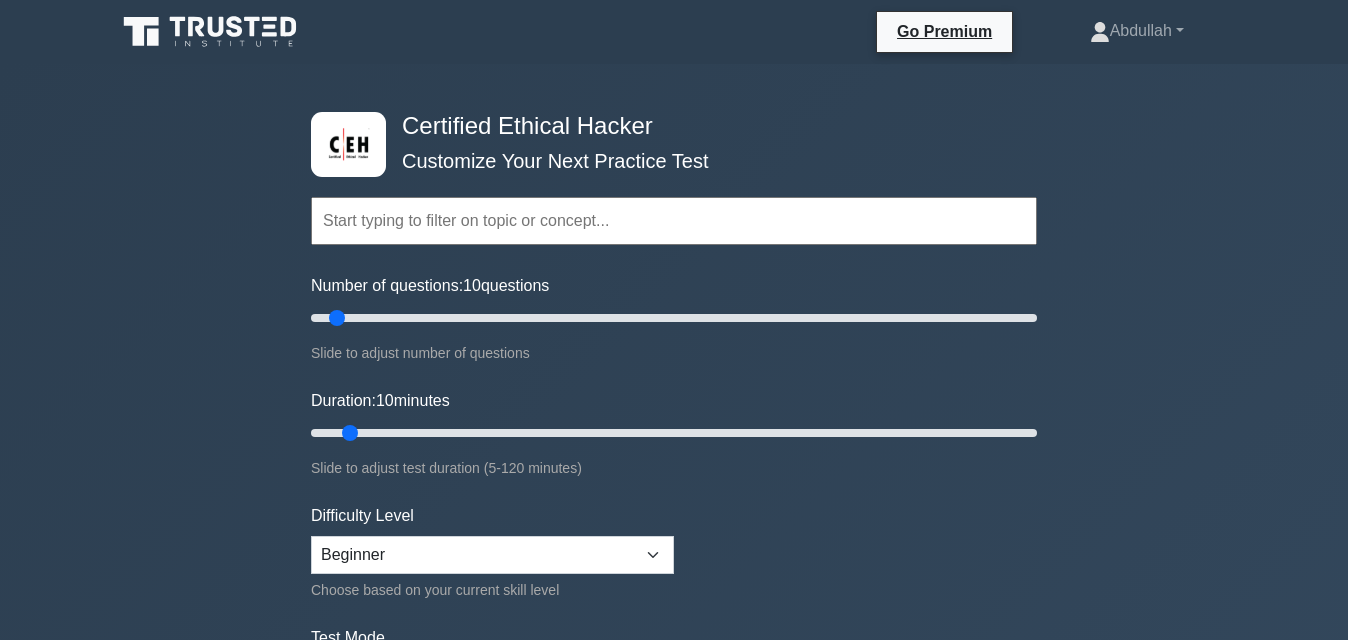 scroll, scrollTop: 0, scrollLeft: 0, axis: both 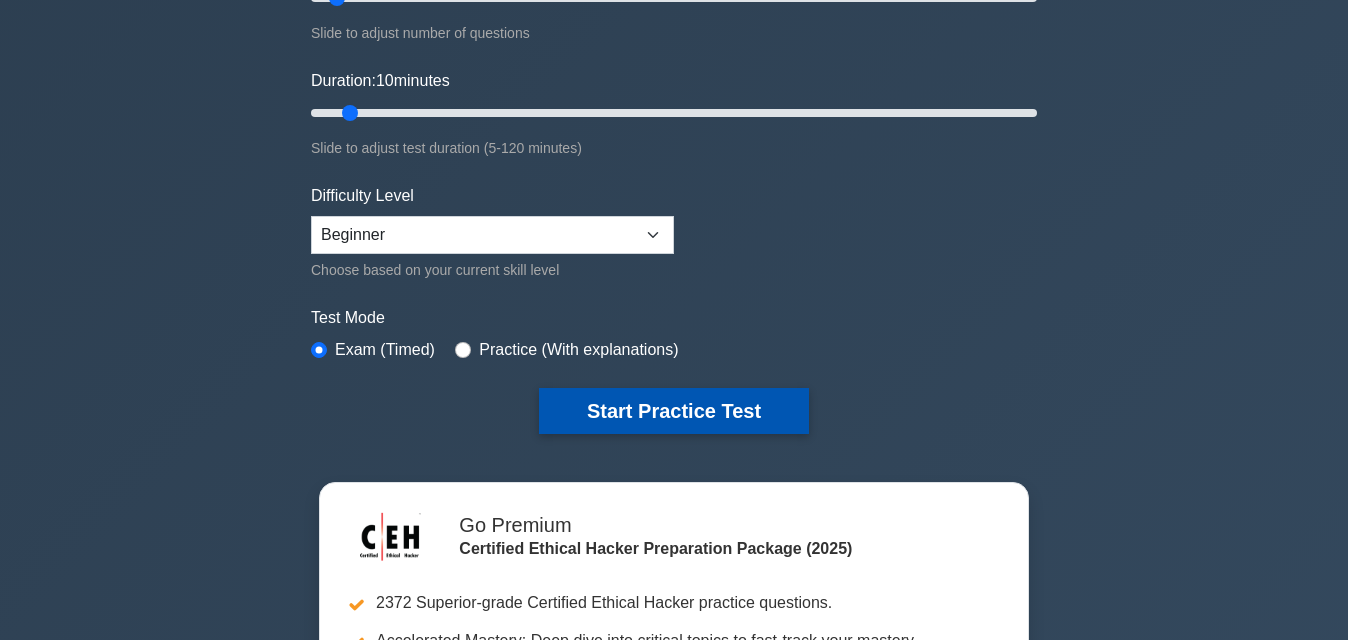 click on "Start Practice Test" at bounding box center [674, 411] 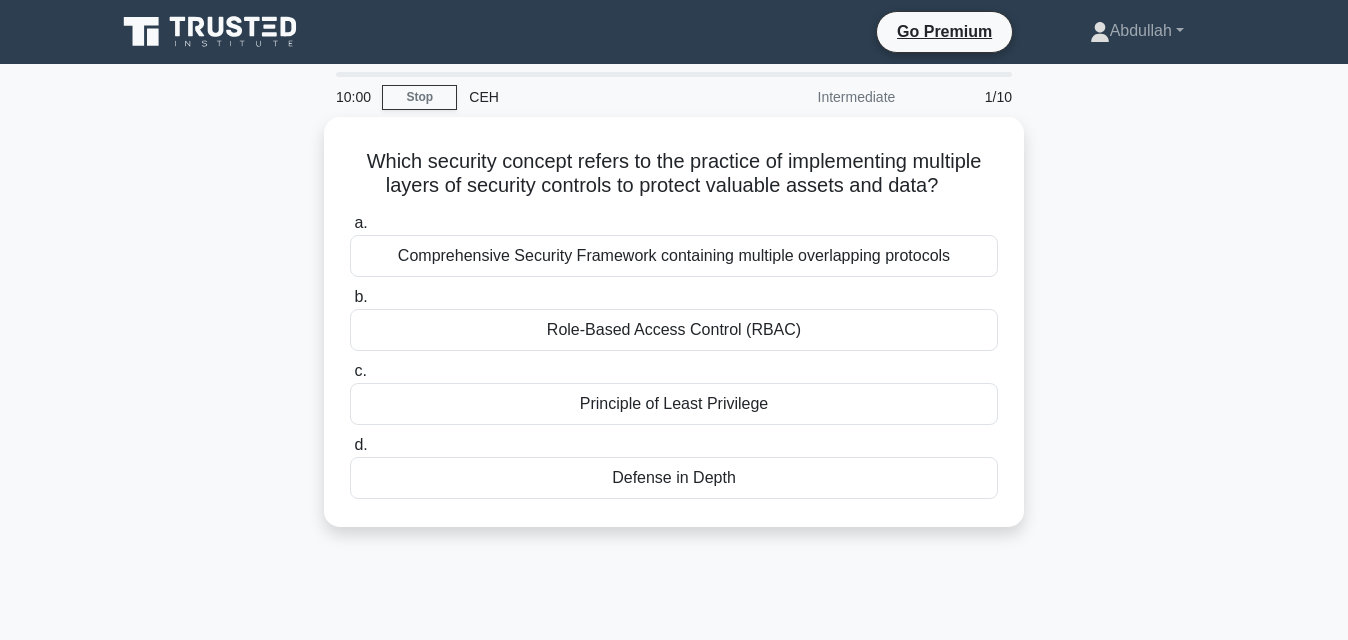 scroll, scrollTop: 0, scrollLeft: 0, axis: both 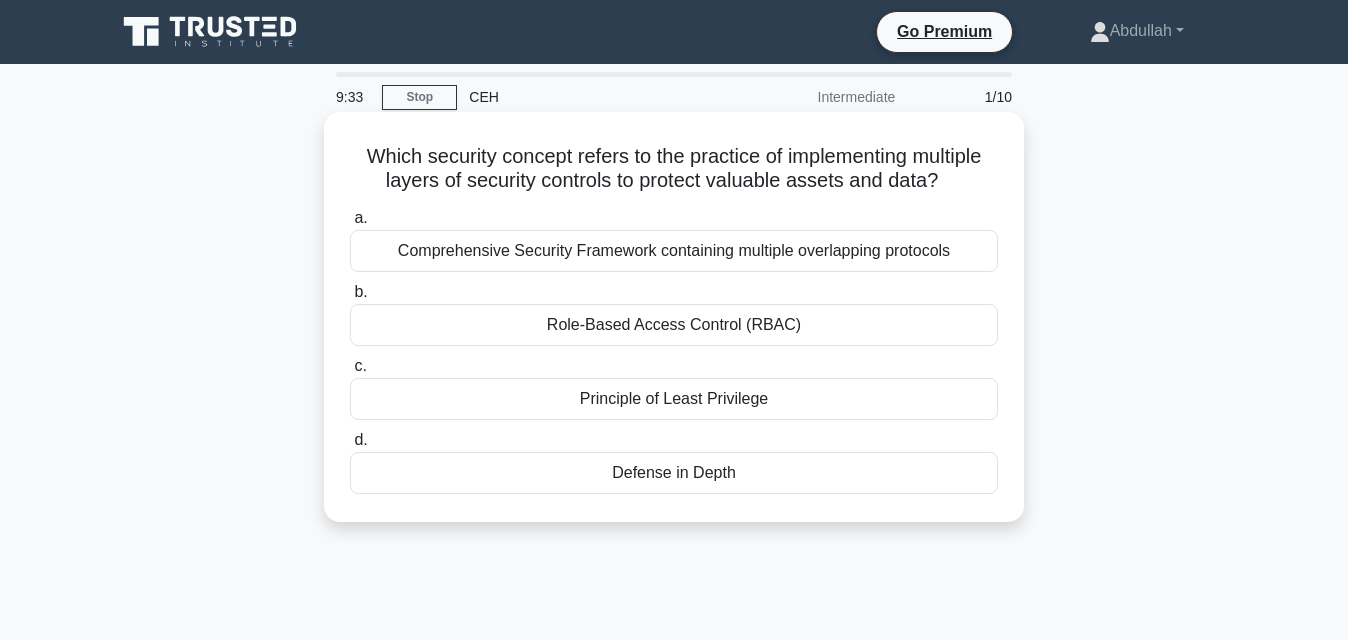 click on "Role-Based Access Control (RBAC)" at bounding box center (674, 325) 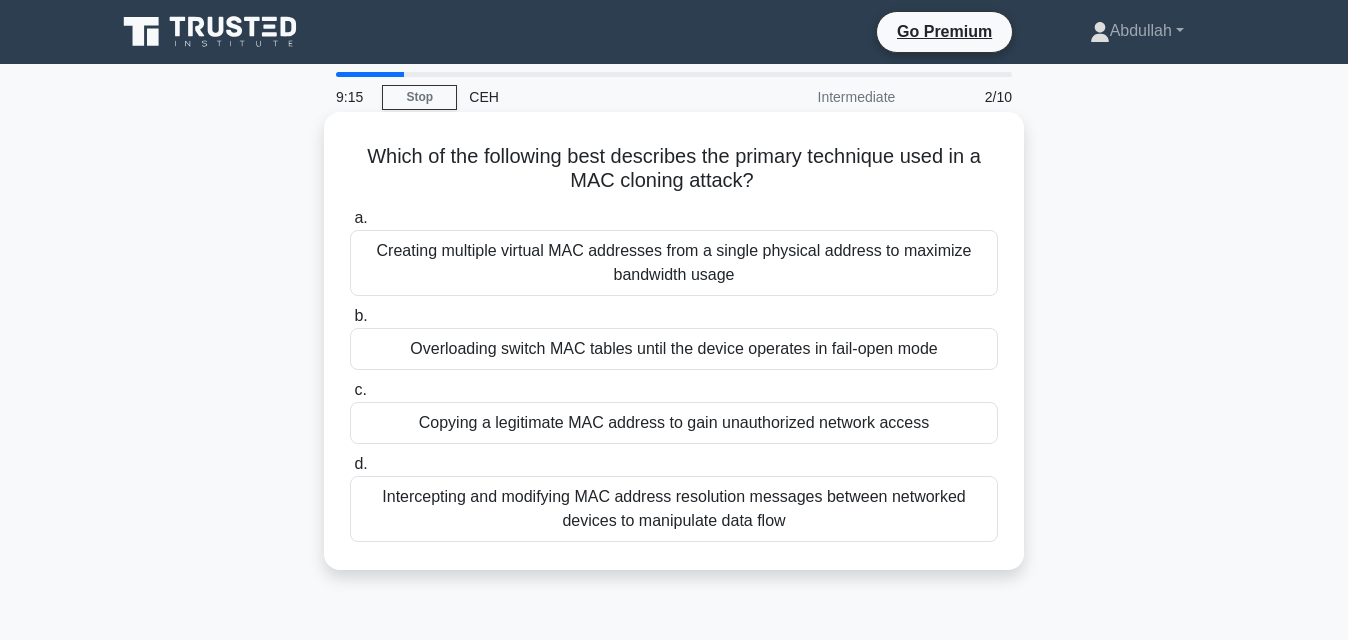 click on "Intercepting and modifying MAC address resolution messages between networked devices to manipulate data flow" at bounding box center (674, 509) 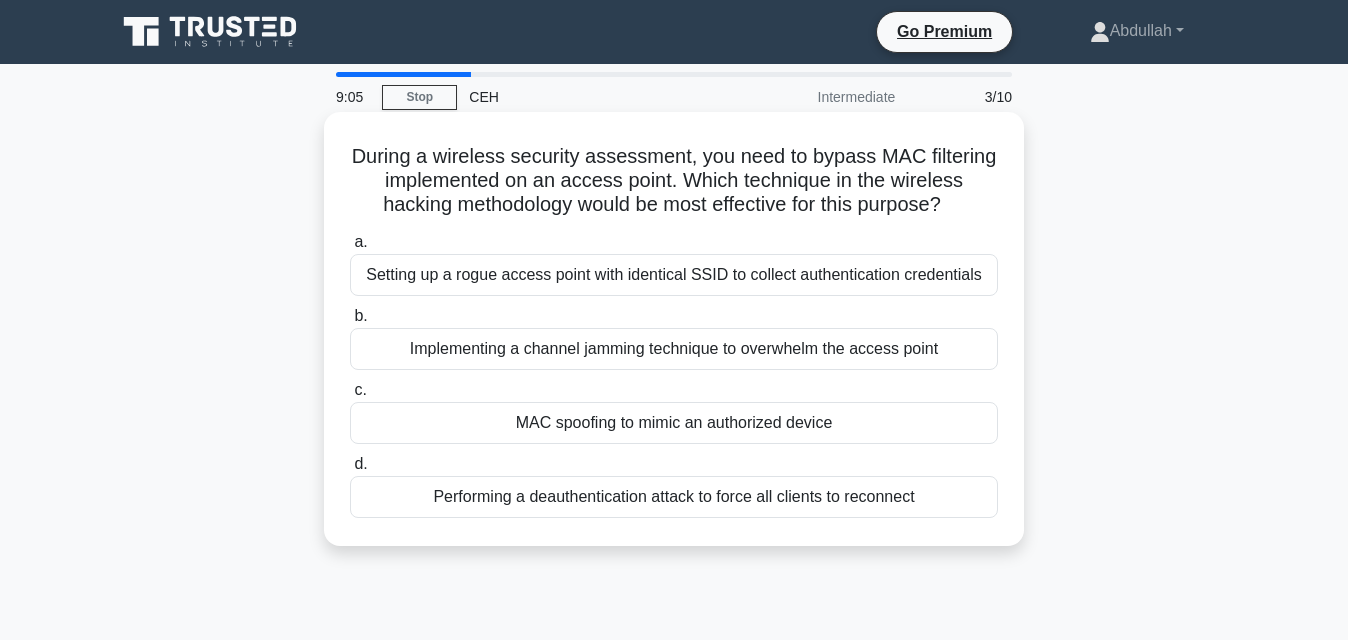 click on "MAC spoofing to mimic an authorized device" at bounding box center (674, 423) 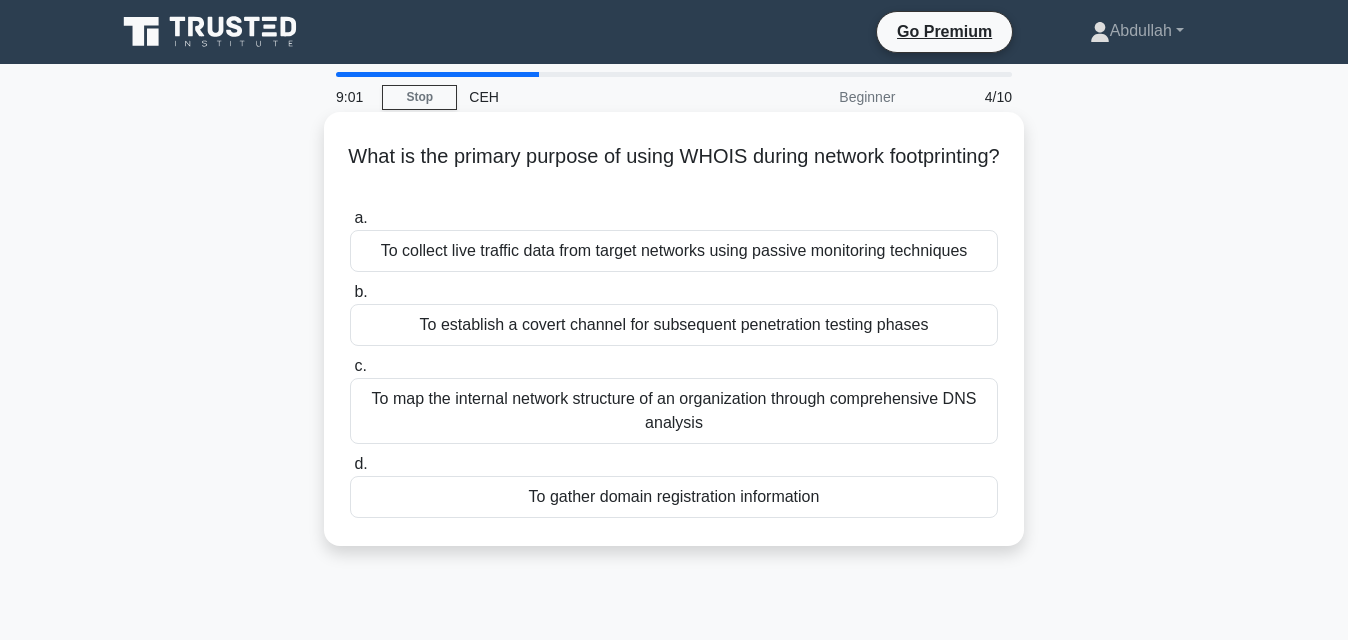 click on "To collect live traffic data from target networks using passive monitoring techniques" at bounding box center [674, 251] 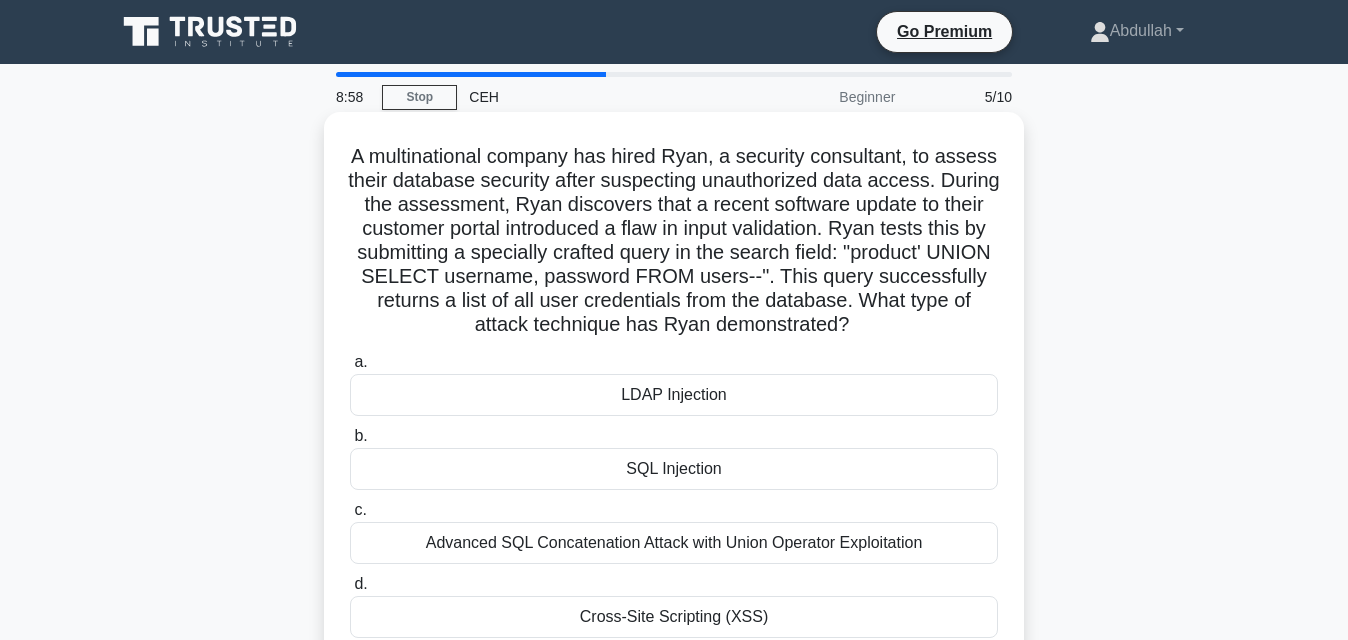 click on "SQL Injection" at bounding box center [674, 469] 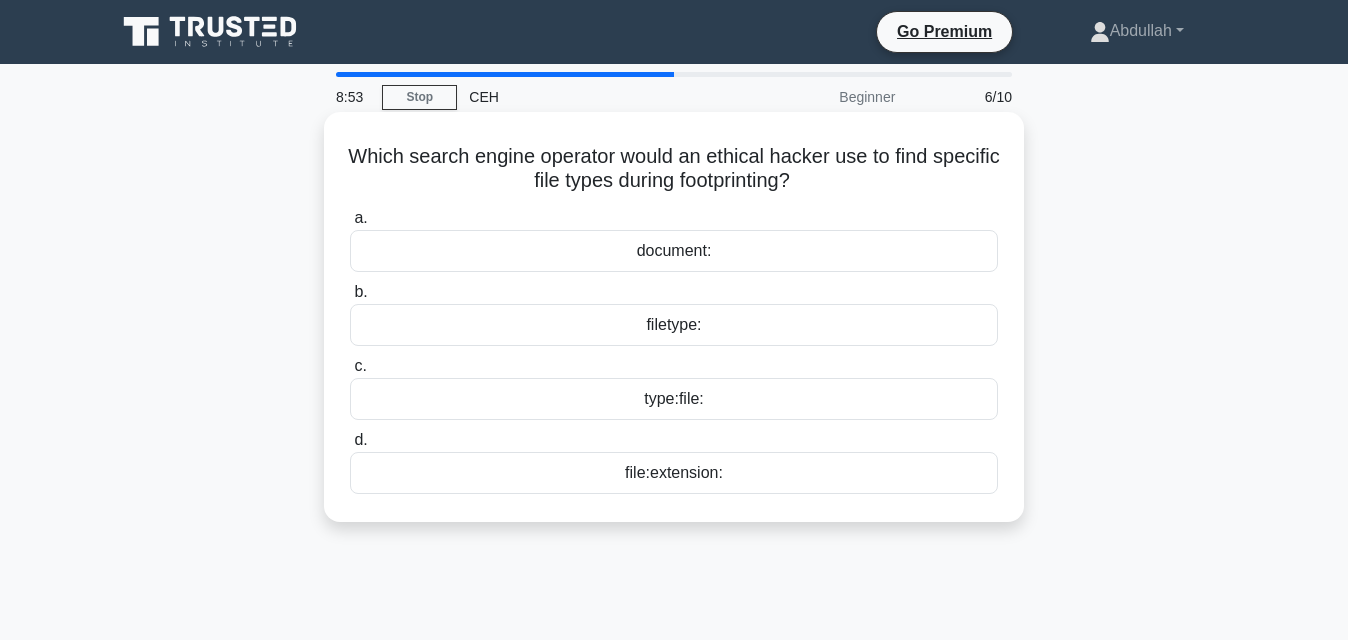 click on "file:extension:" at bounding box center (674, 473) 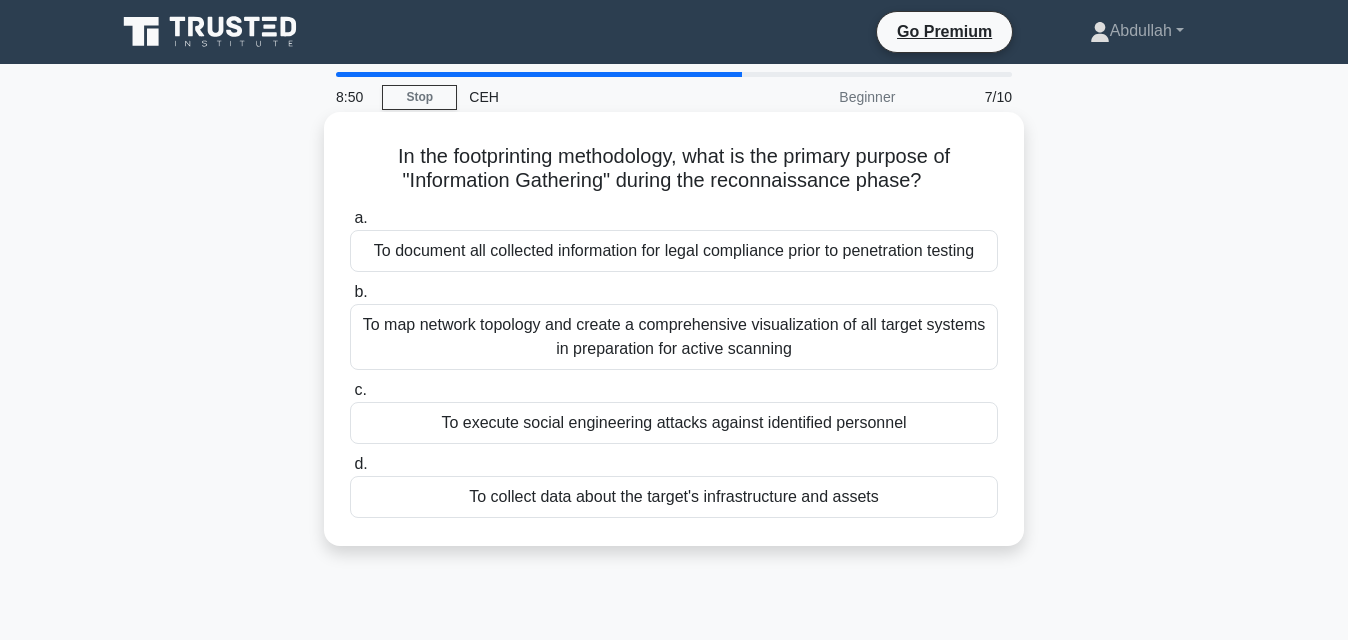 click on "To document all collected information for legal compliance prior to penetration testing" at bounding box center [674, 251] 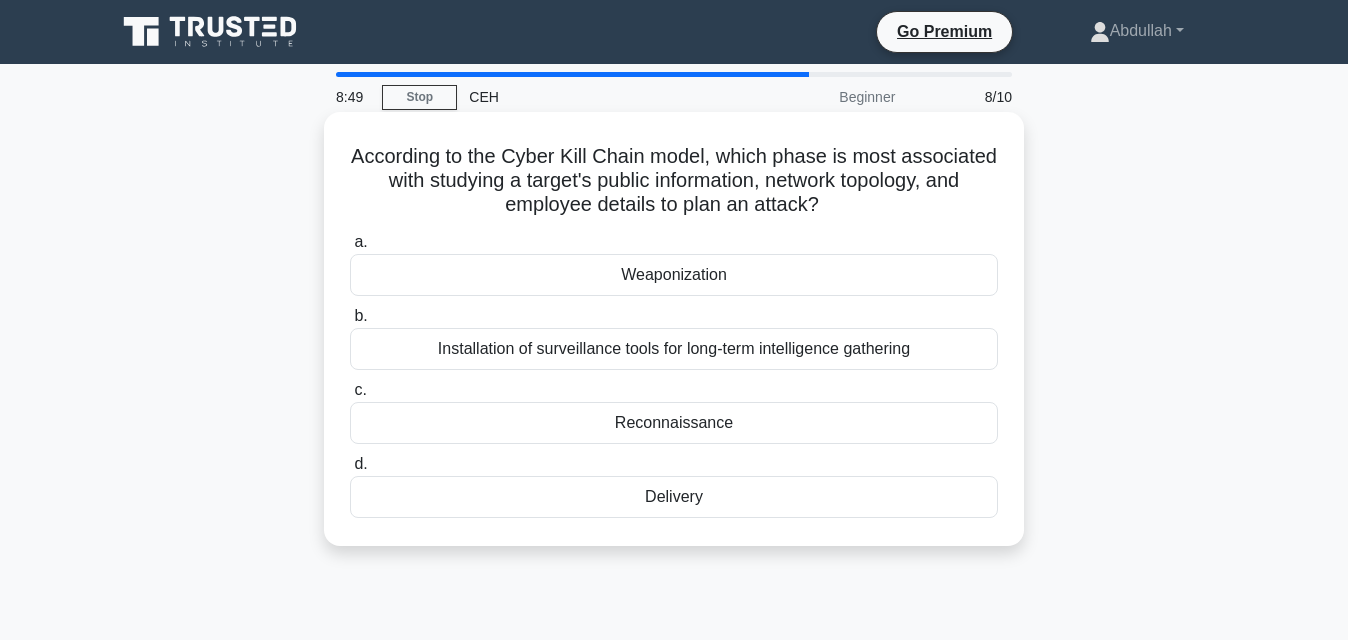 click on "Installation of surveillance tools for long-term intelligence gathering" at bounding box center (674, 349) 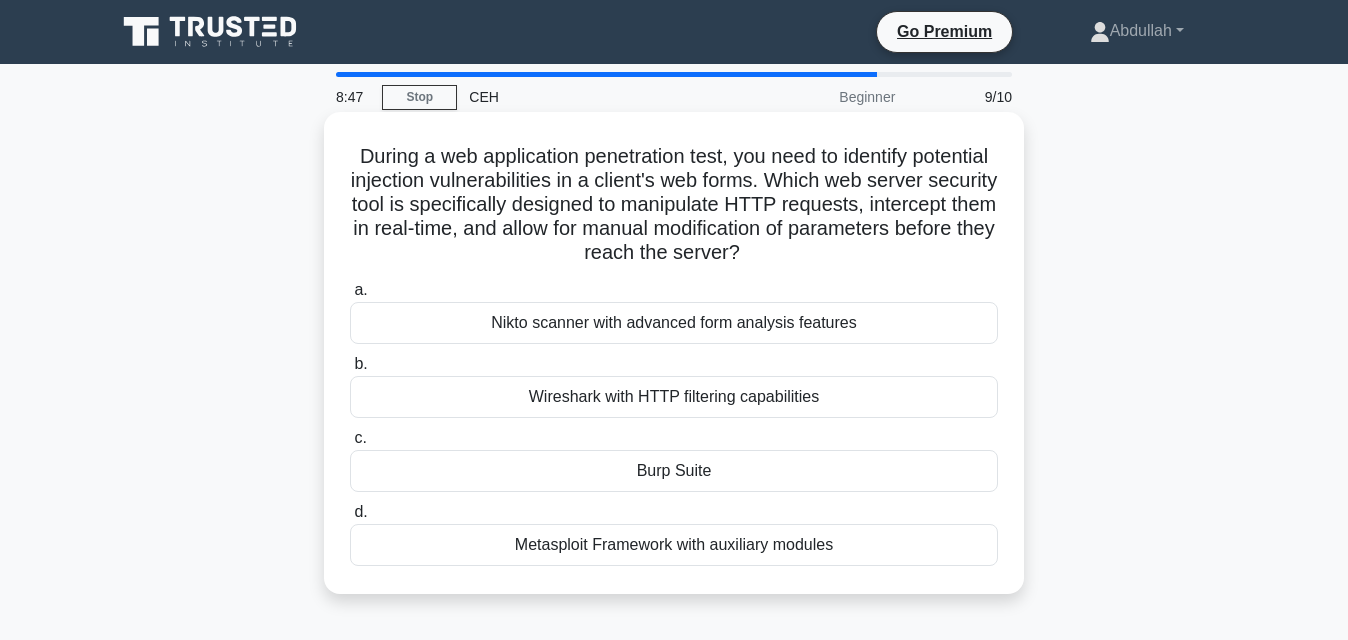 click on "Metasploit Framework with auxiliary modules" at bounding box center [674, 545] 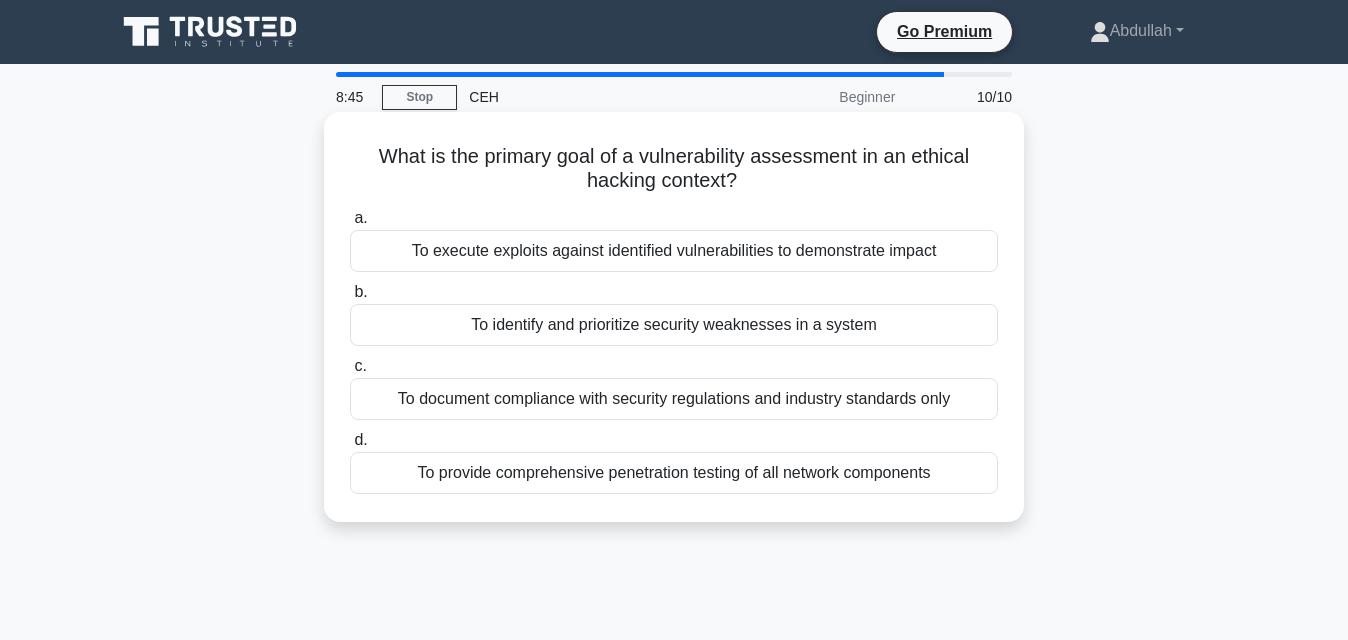 click on "To execute exploits against identified vulnerabilities to demonstrate impact" at bounding box center (674, 251) 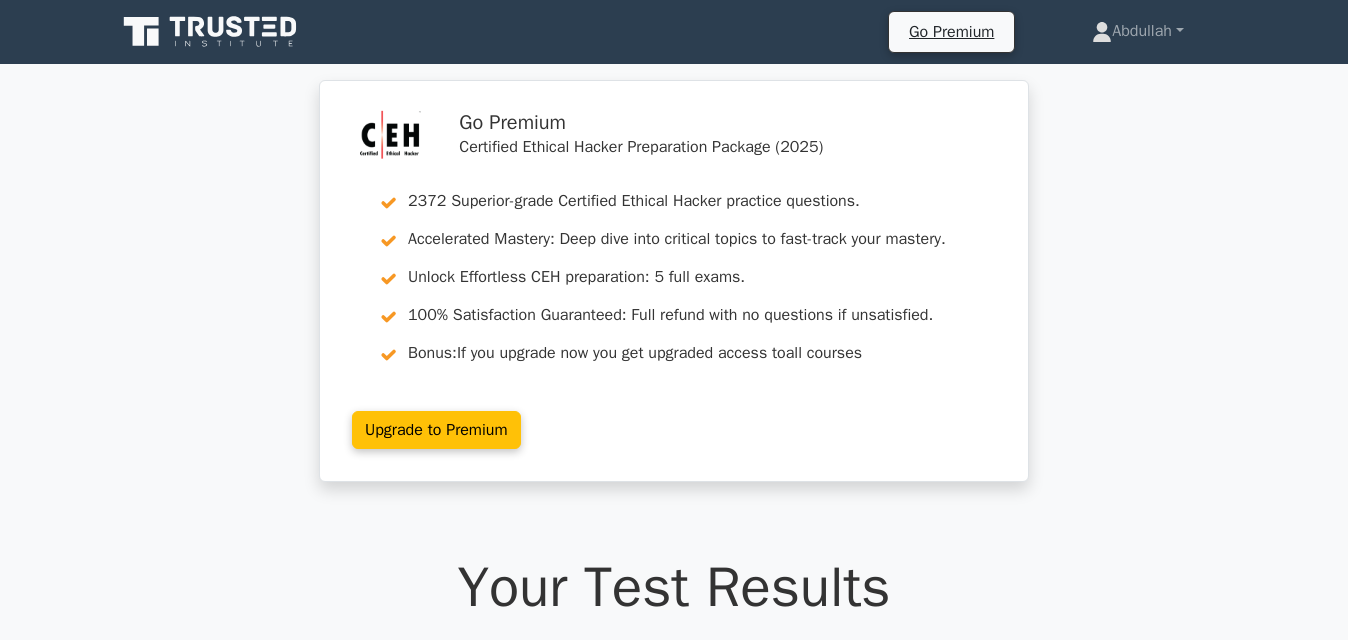 scroll, scrollTop: 0, scrollLeft: 0, axis: both 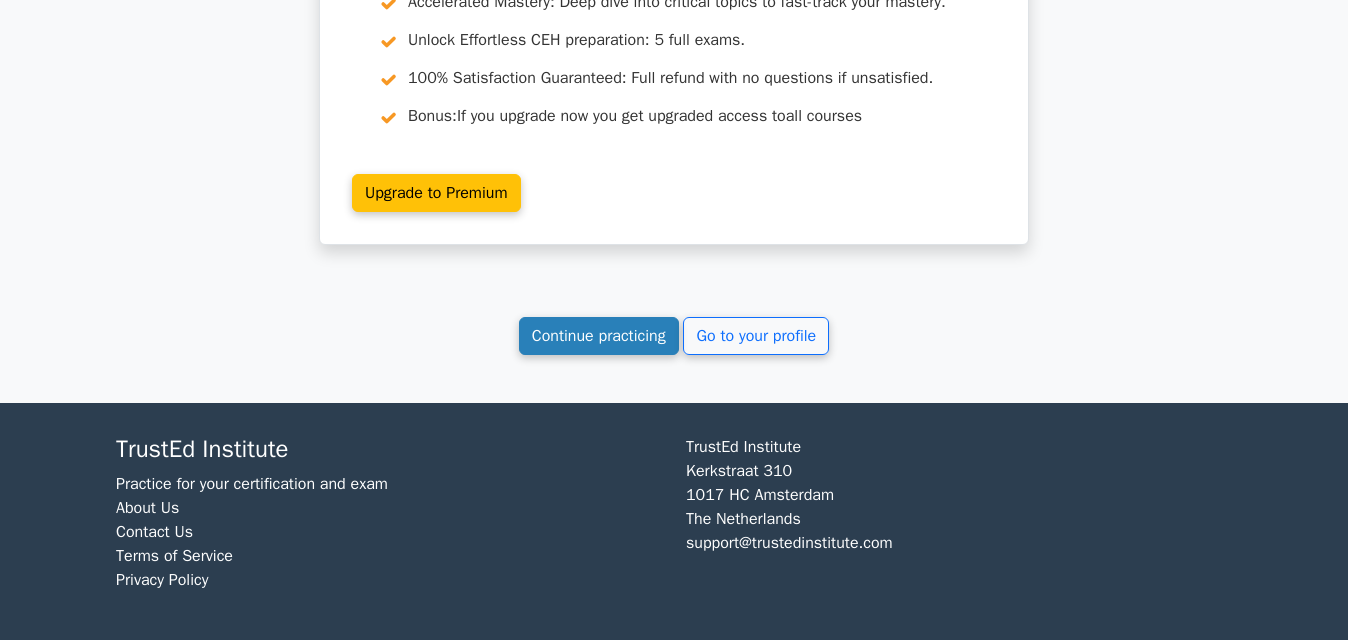 click on "Continue practicing" at bounding box center [599, 336] 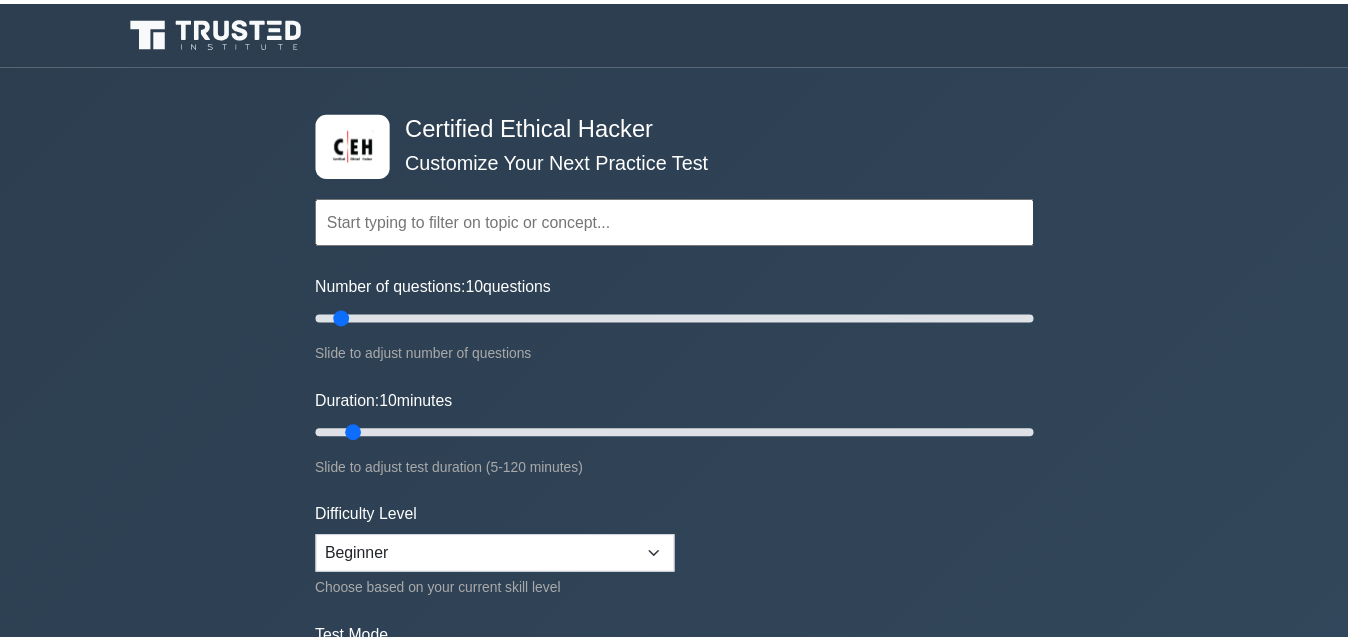 scroll, scrollTop: 0, scrollLeft: 0, axis: both 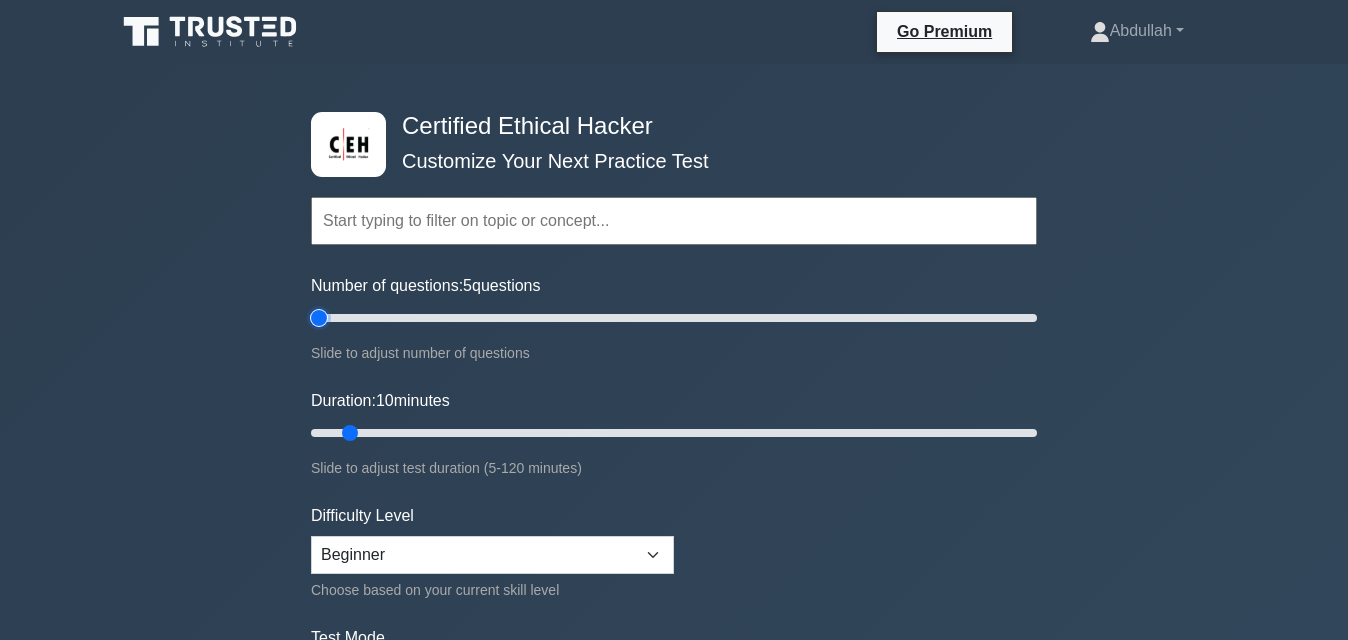 drag, startPoint x: 336, startPoint y: 317, endPoint x: 309, endPoint y: 315, distance: 27.073973 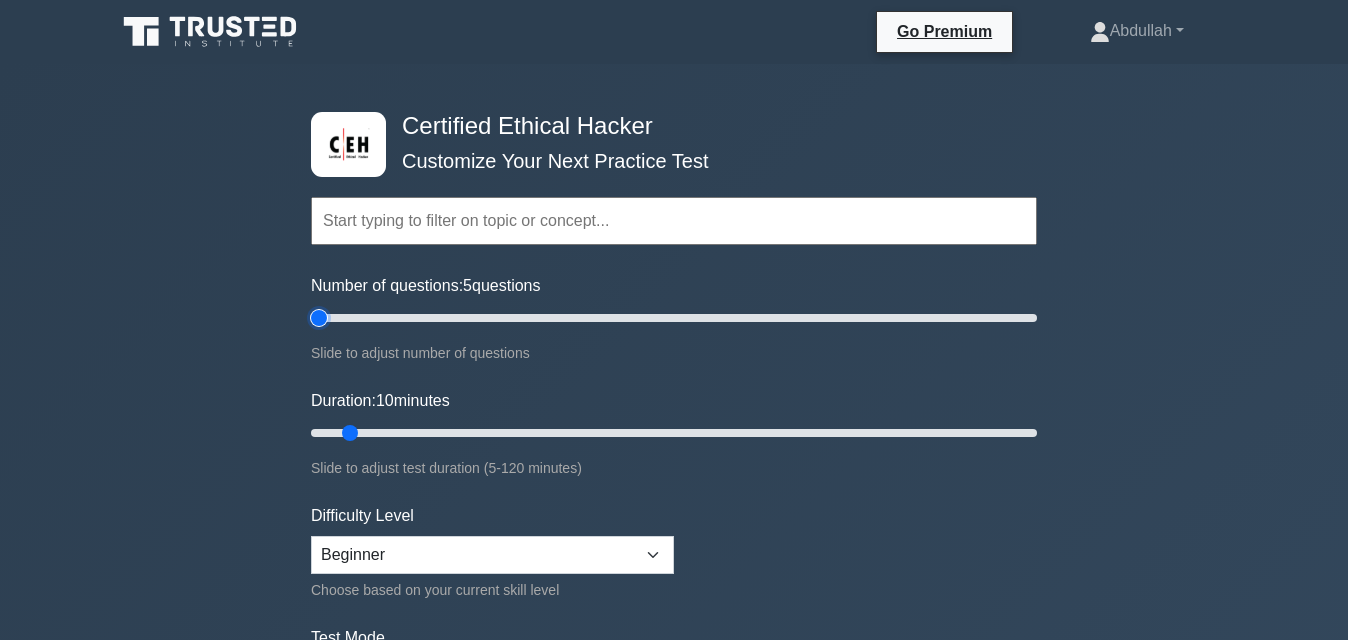 type on "5" 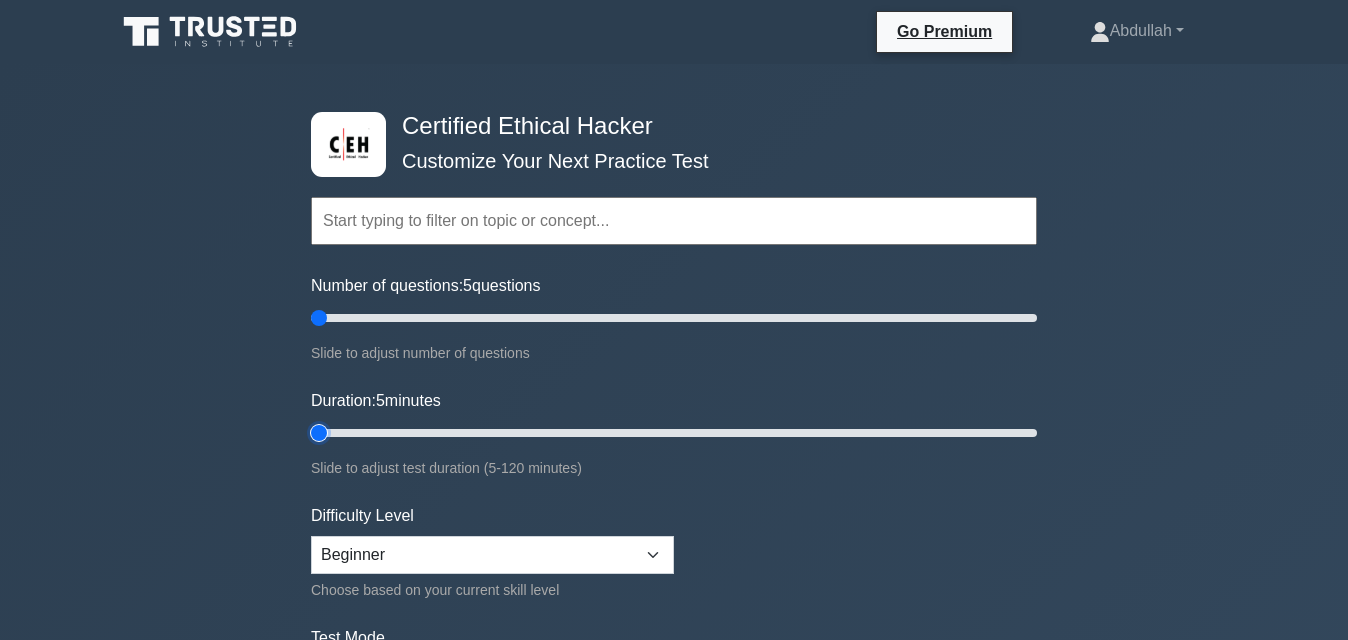 drag, startPoint x: 348, startPoint y: 424, endPoint x: 308, endPoint y: 403, distance: 45.17743 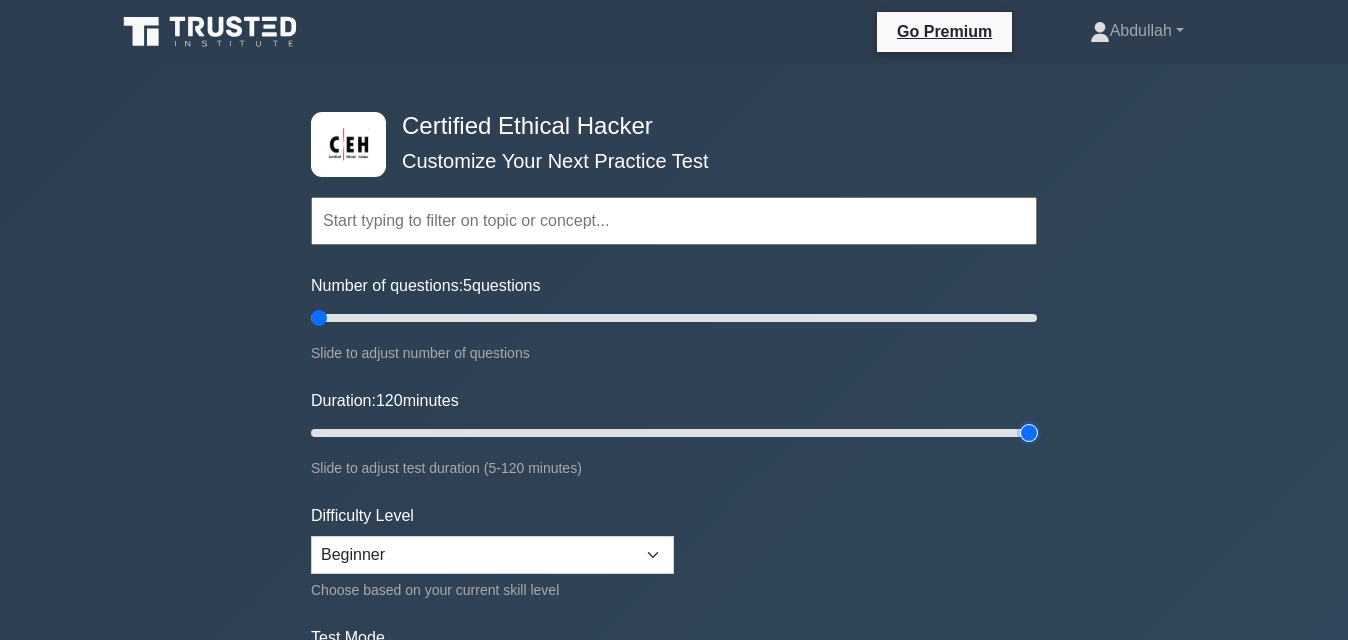 drag, startPoint x: 316, startPoint y: 434, endPoint x: 1272, endPoint y: 469, distance: 956.6405 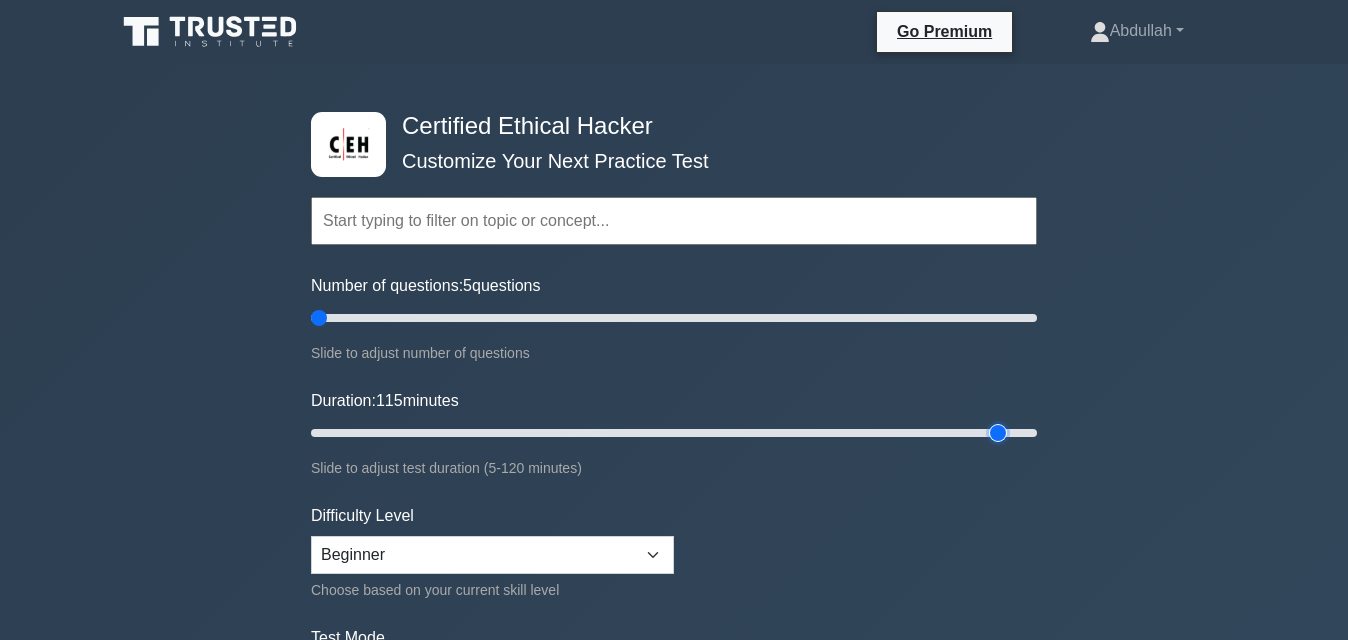 type on "120" 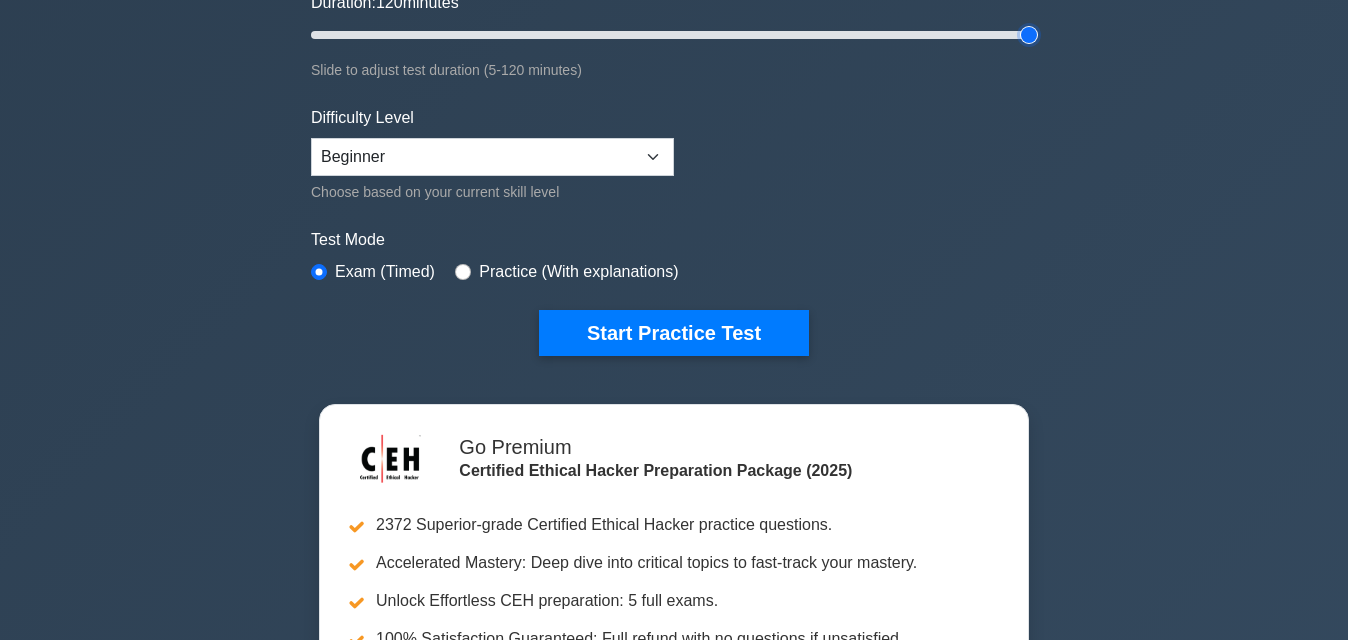 scroll, scrollTop: 400, scrollLeft: 0, axis: vertical 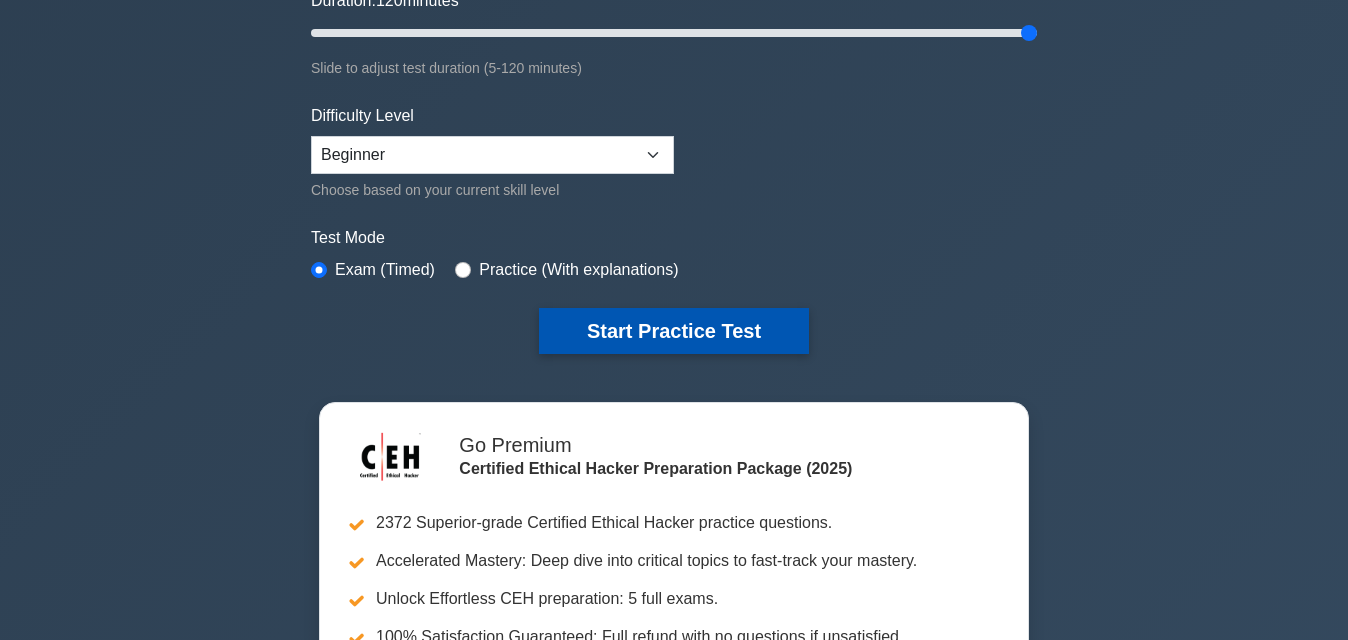 click on "Start Practice Test" at bounding box center [674, 331] 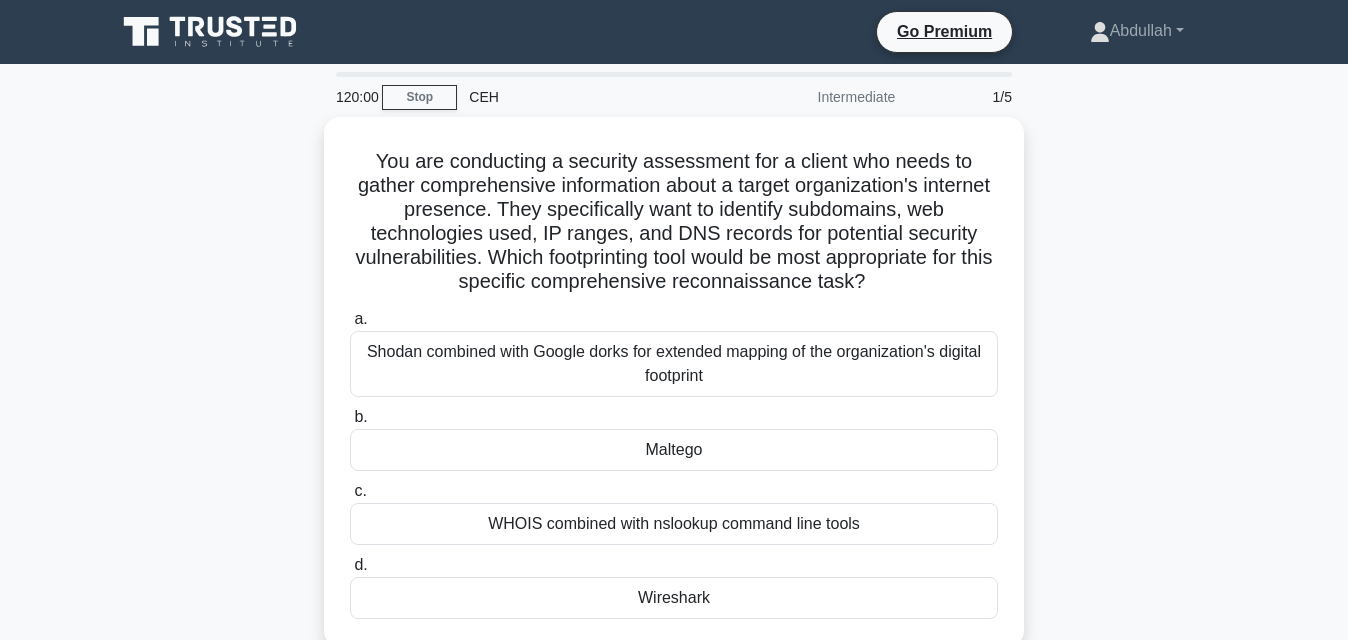 scroll, scrollTop: 0, scrollLeft: 0, axis: both 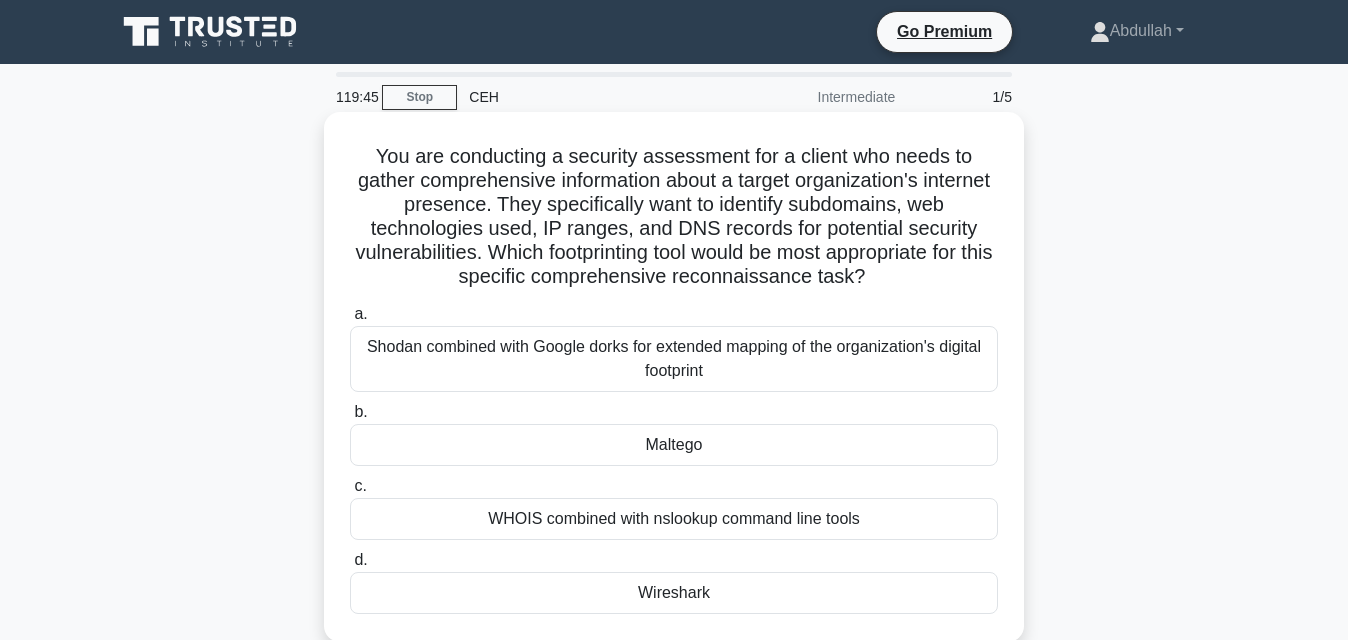 click on "WHOIS combined with nslookup command line tools" at bounding box center (674, 519) 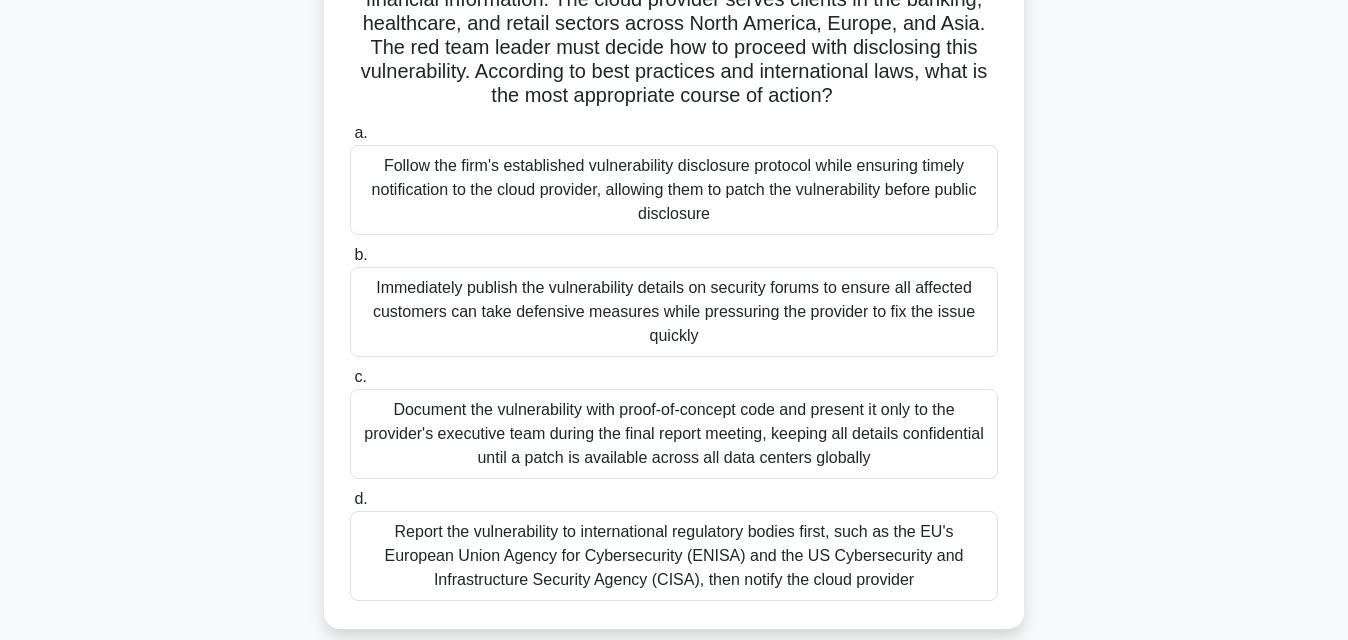 scroll, scrollTop: 283, scrollLeft: 0, axis: vertical 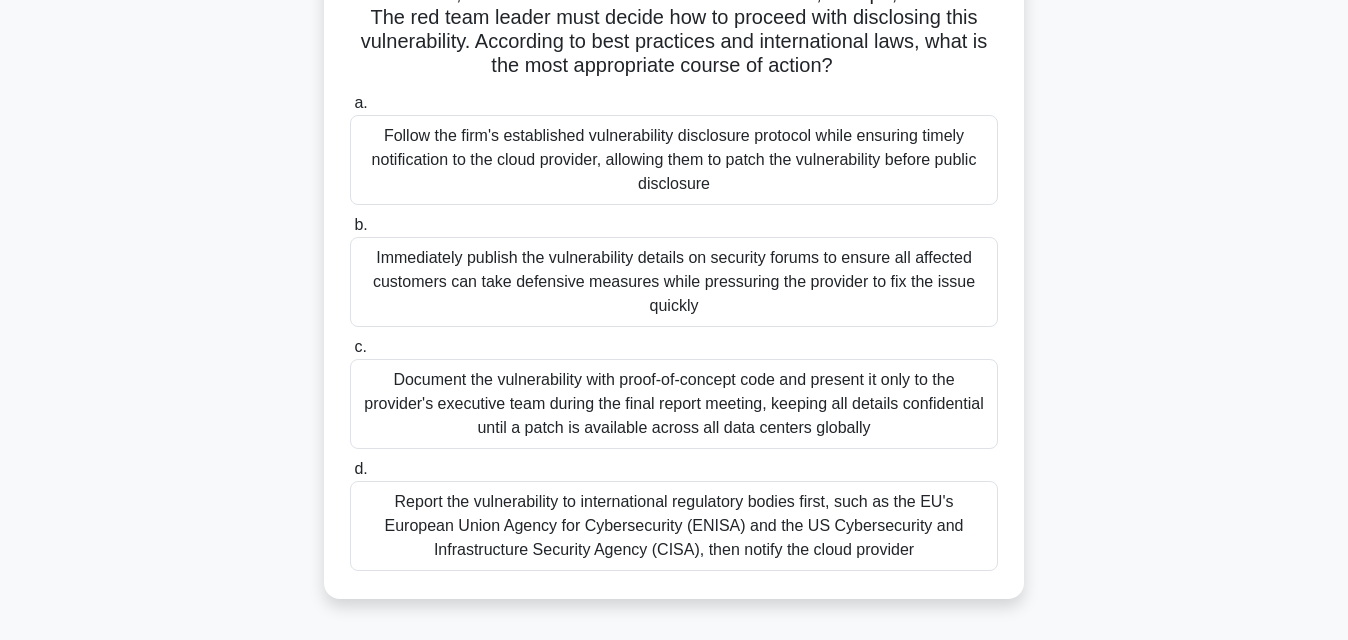 click on "Document the vulnerability with proof-of-concept code and present it only to the provider's executive team during the final report meeting, keeping all details confidential until a patch is available across all data centers globally" at bounding box center (674, 404) 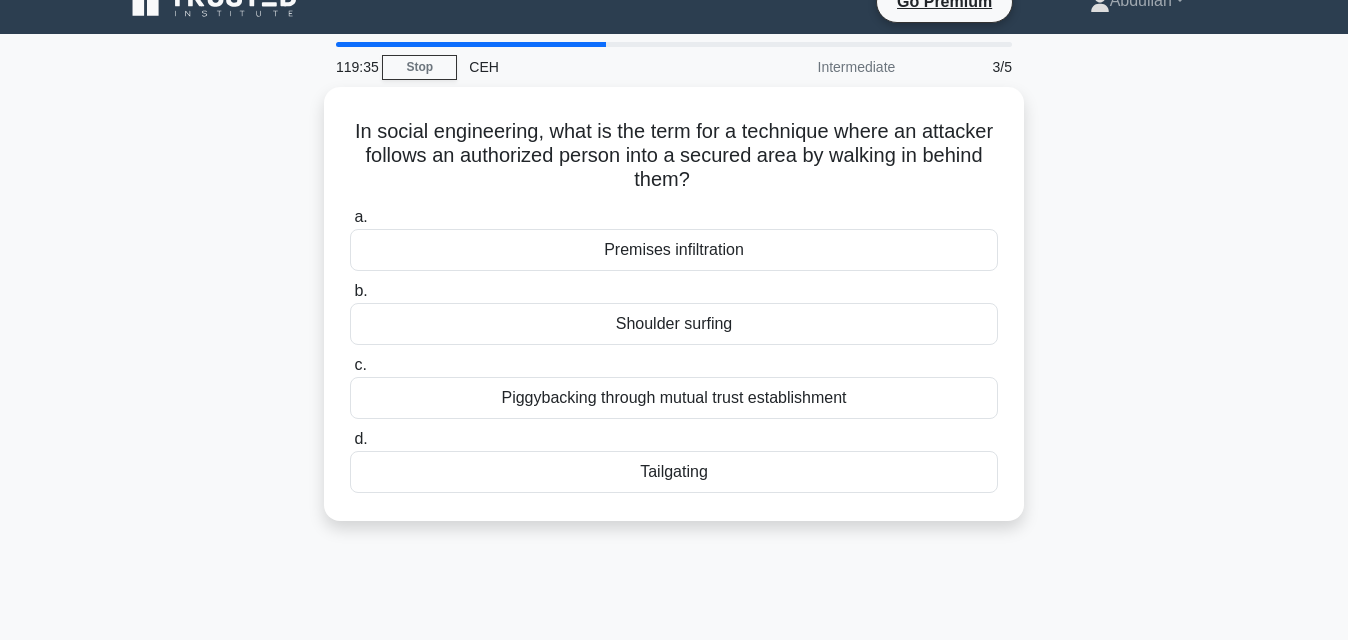 scroll, scrollTop: 0, scrollLeft: 0, axis: both 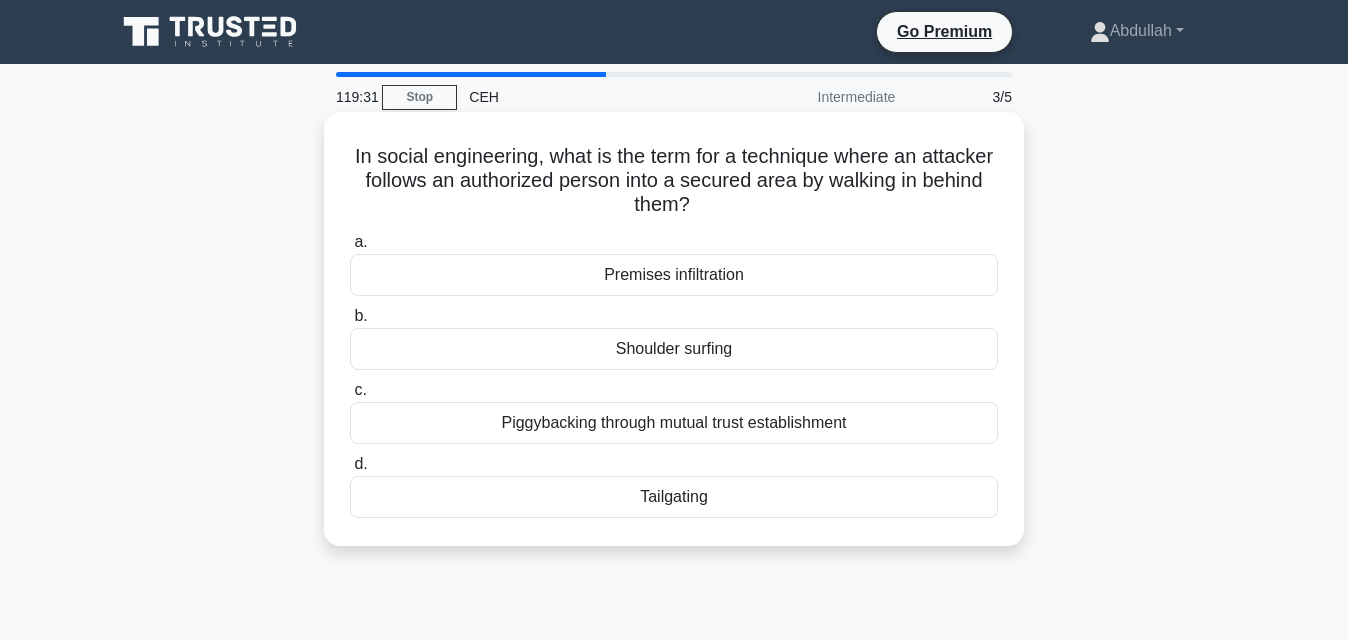 click on "Shoulder surfing" at bounding box center (674, 349) 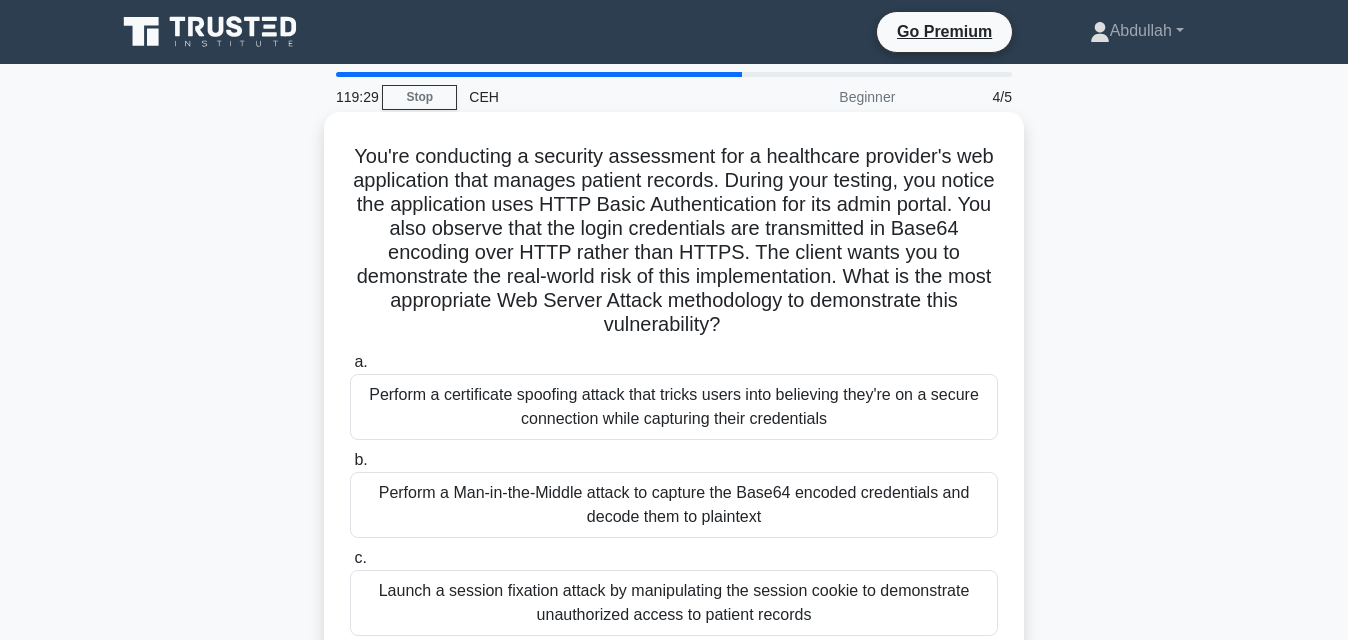 click on "Perform a certificate spoofing attack that tricks users into believing they're on a secure connection while capturing their credentials" at bounding box center (674, 407) 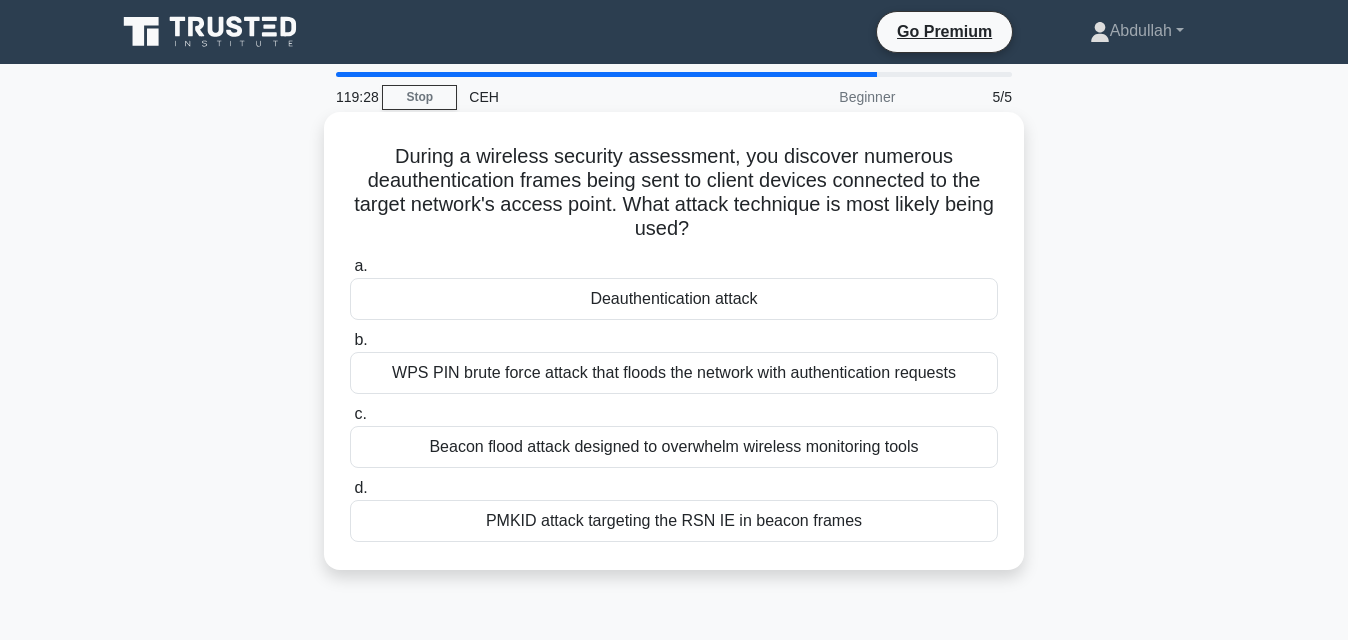 click on "PMKID attack targeting the RSN IE in beacon frames" at bounding box center (674, 521) 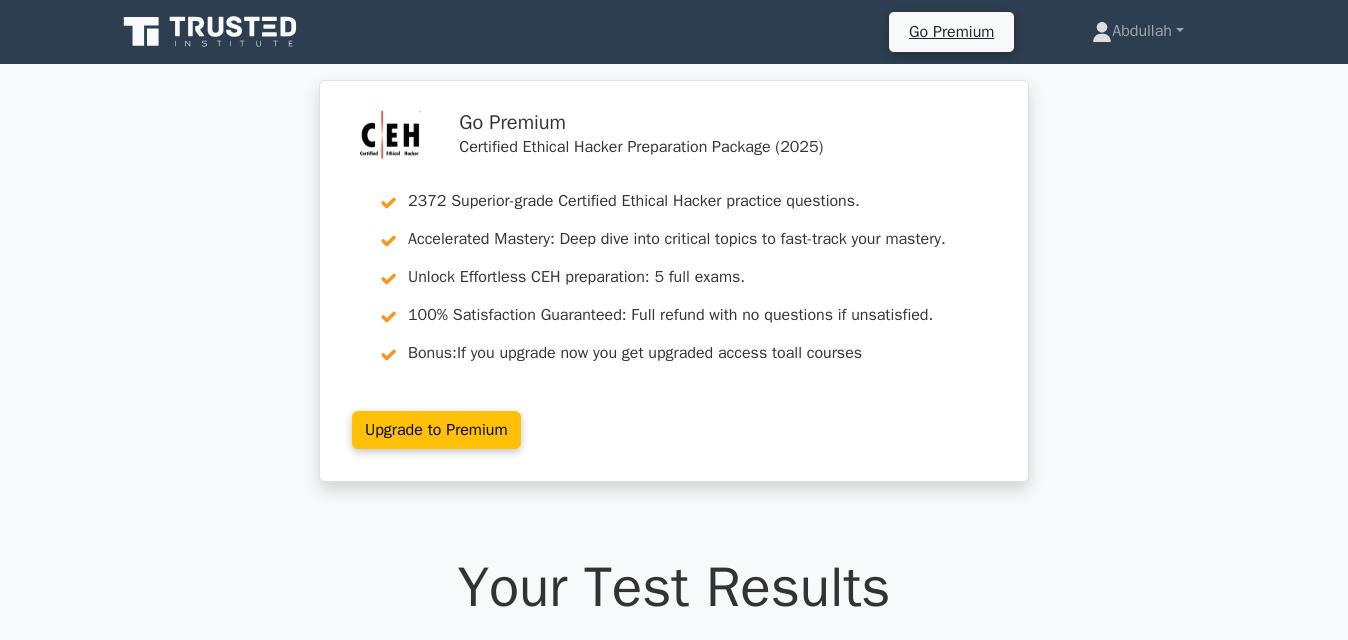 scroll, scrollTop: 0, scrollLeft: 0, axis: both 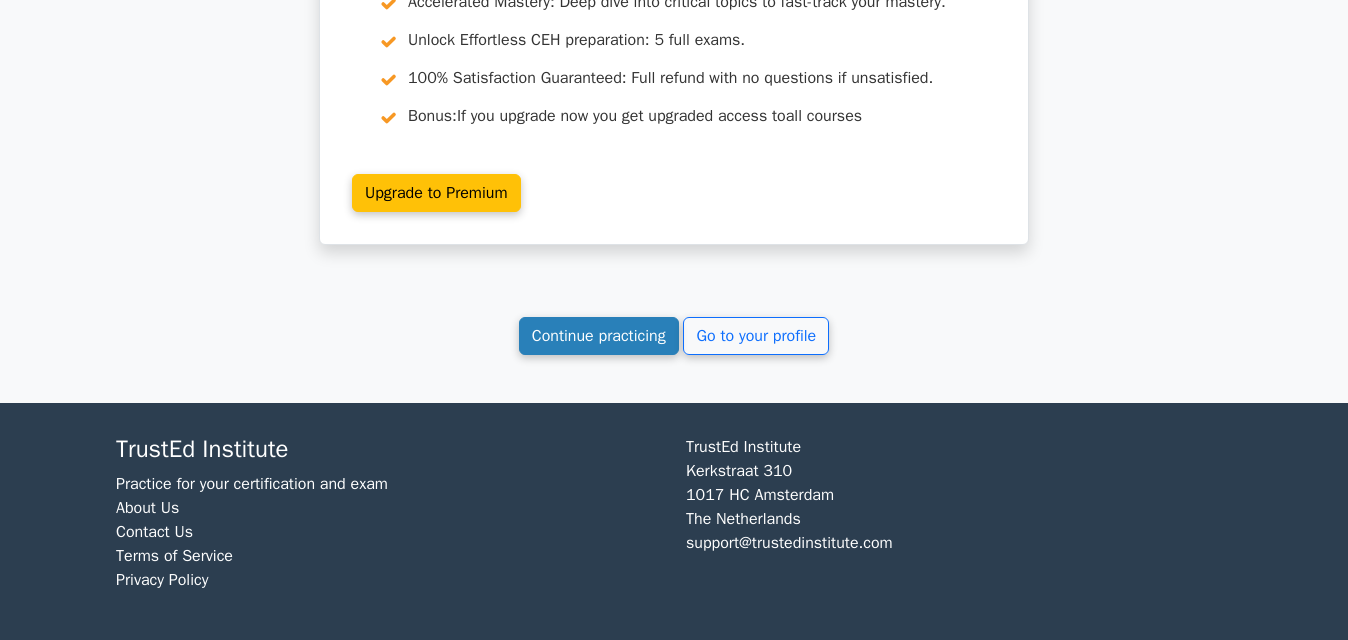 click on "Continue practicing" at bounding box center [599, 336] 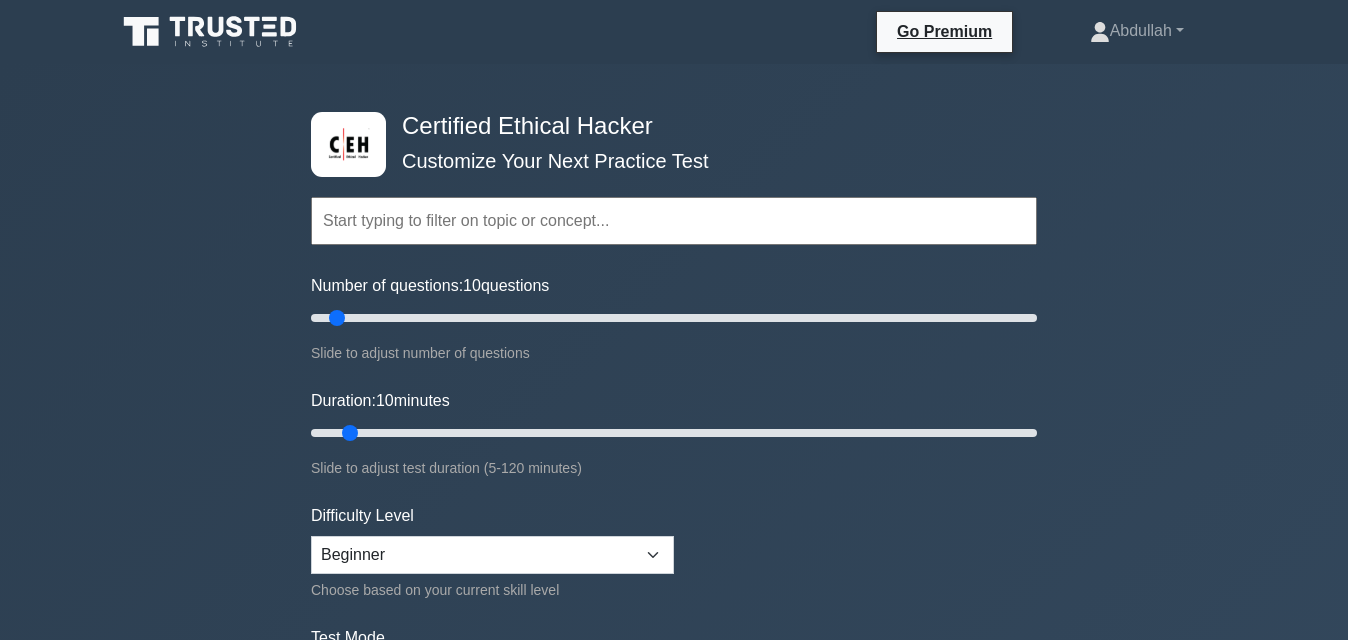 scroll, scrollTop: 0, scrollLeft: 0, axis: both 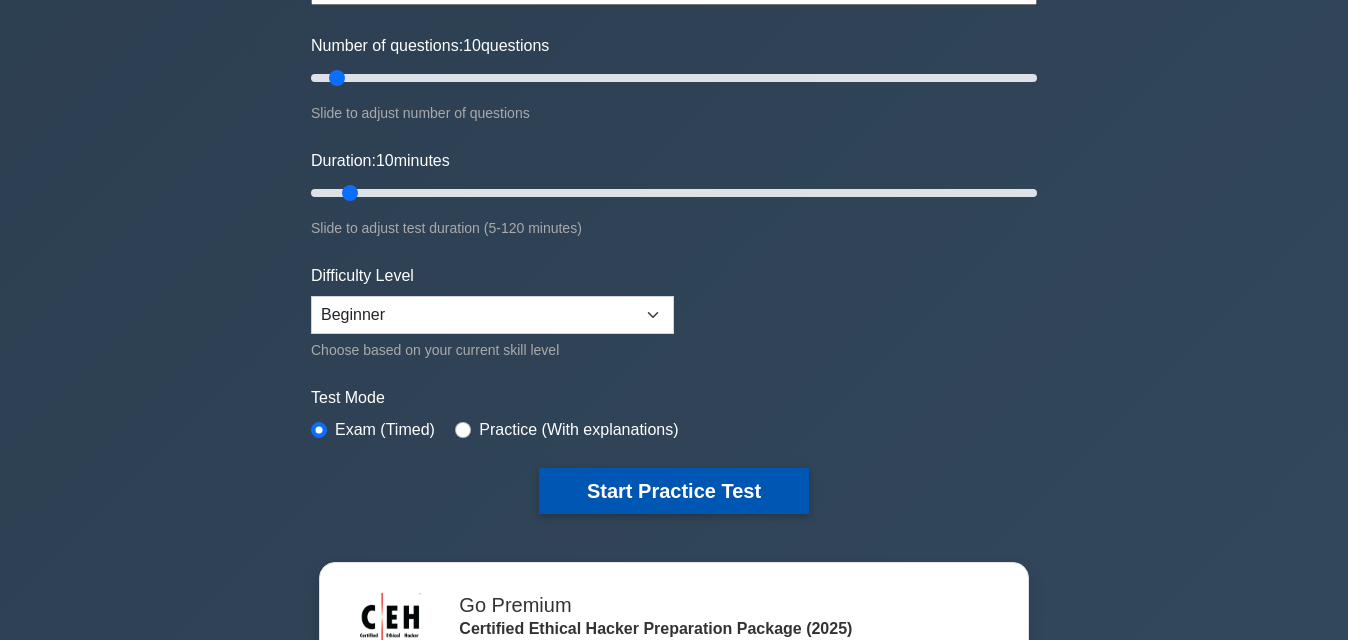 click on "Start Practice Test" at bounding box center (674, 491) 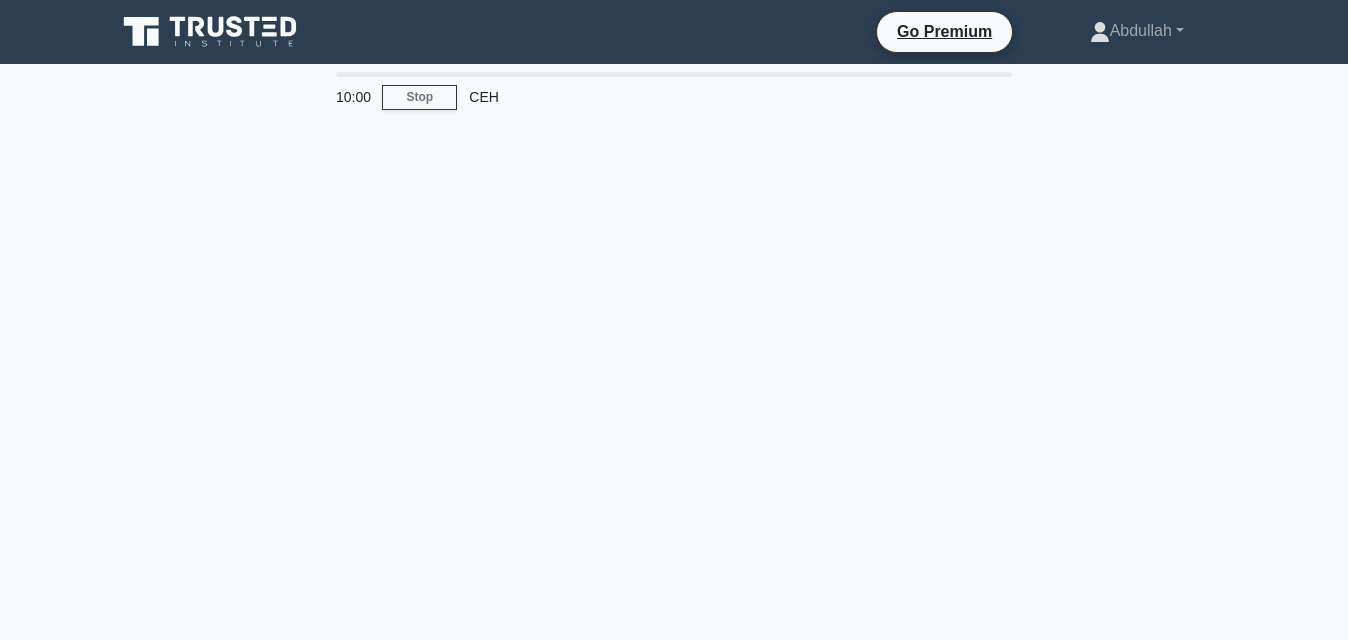scroll, scrollTop: 0, scrollLeft: 0, axis: both 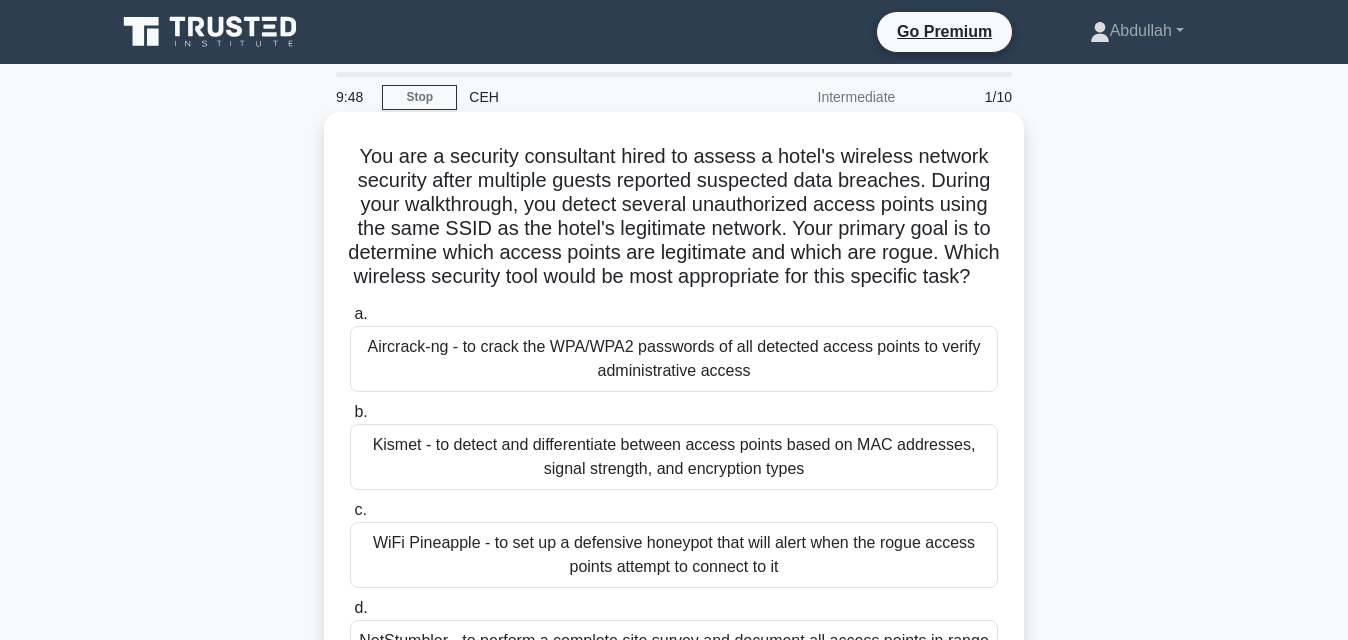 click on "Aircrack-ng - to crack the WPA/WPA2 passwords of all detected access points to verify administrative access" at bounding box center (674, 359) 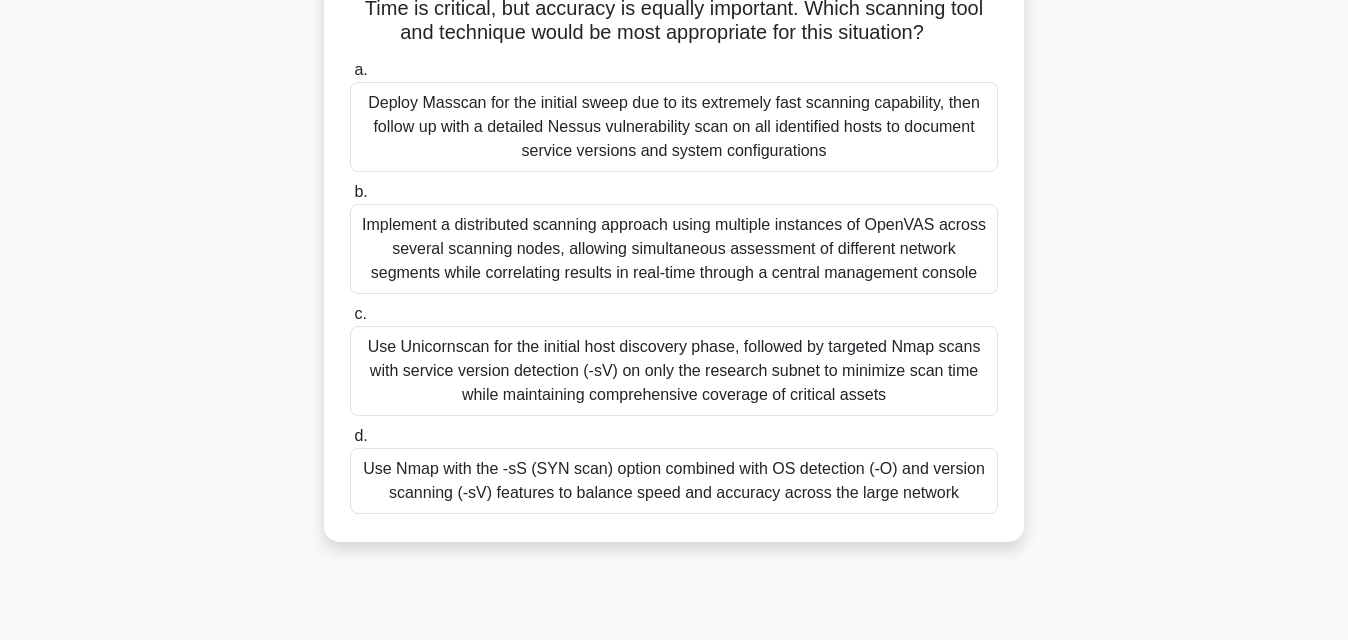 scroll, scrollTop: 320, scrollLeft: 0, axis: vertical 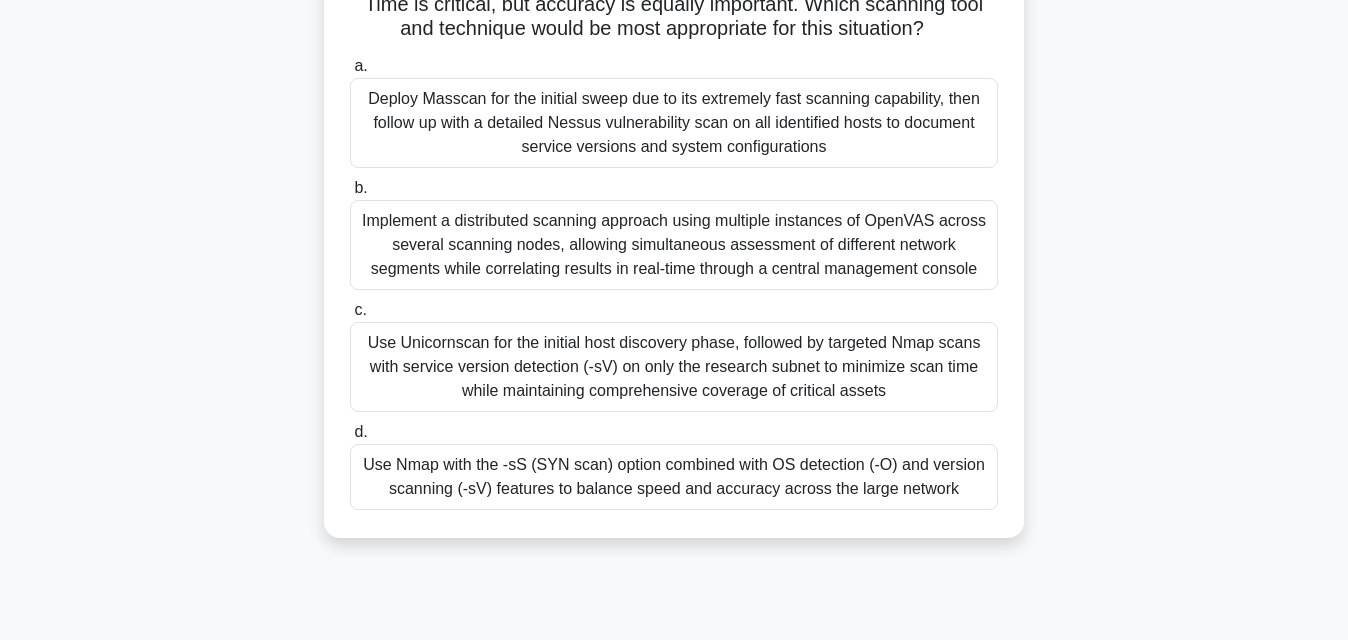 click on "Implement a distributed scanning approach using multiple instances of OpenVAS across several scanning nodes, allowing simultaneous assessment of different network segments while correlating results in real-time through a central management console" at bounding box center (674, 245) 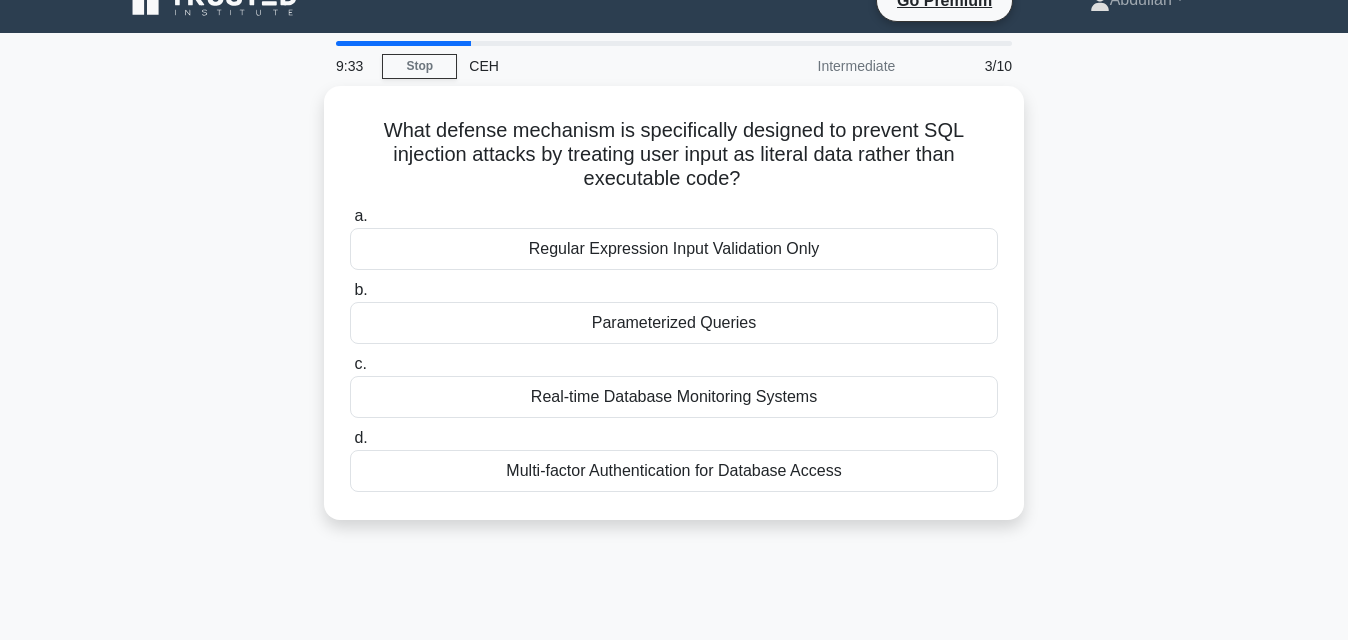 scroll, scrollTop: 0, scrollLeft: 0, axis: both 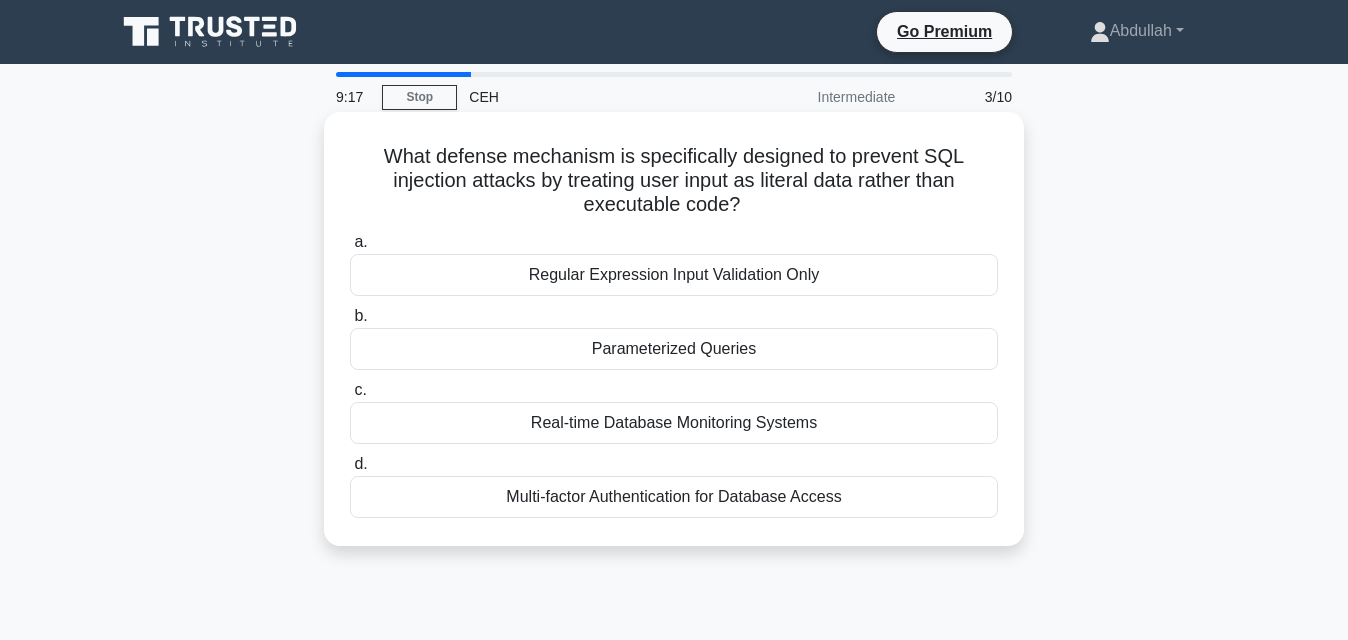 click on "Regular Expression Input Validation Only" at bounding box center [674, 275] 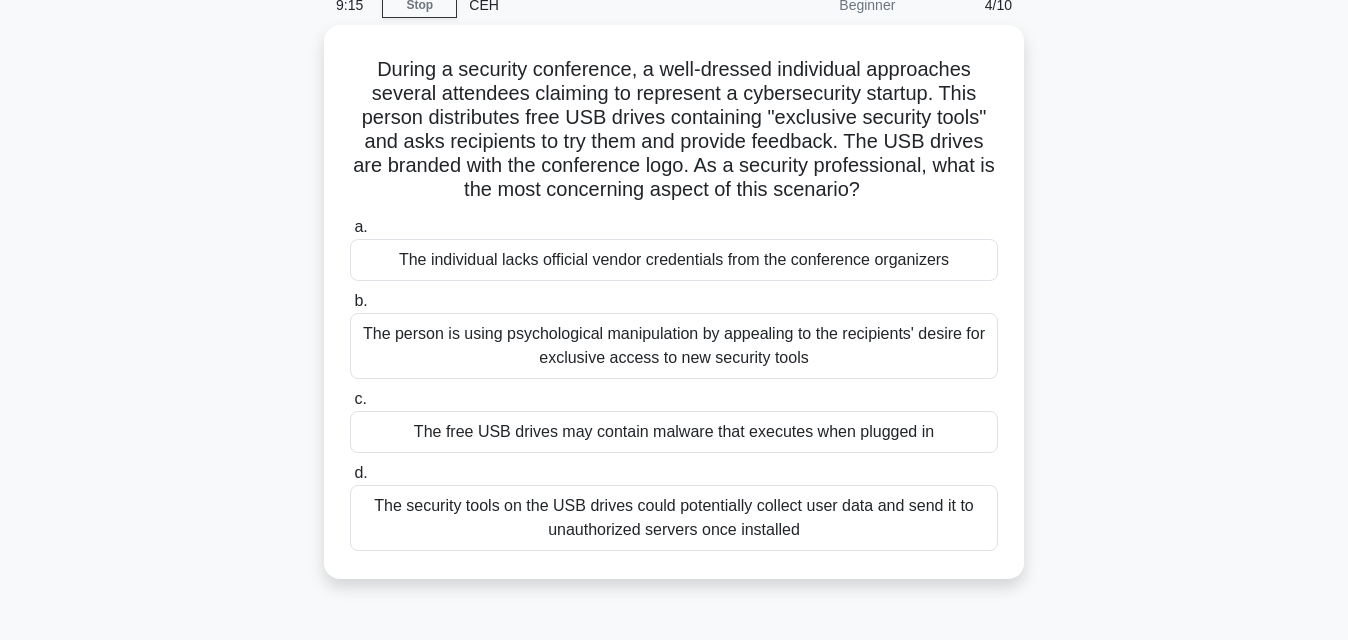 scroll, scrollTop: 120, scrollLeft: 0, axis: vertical 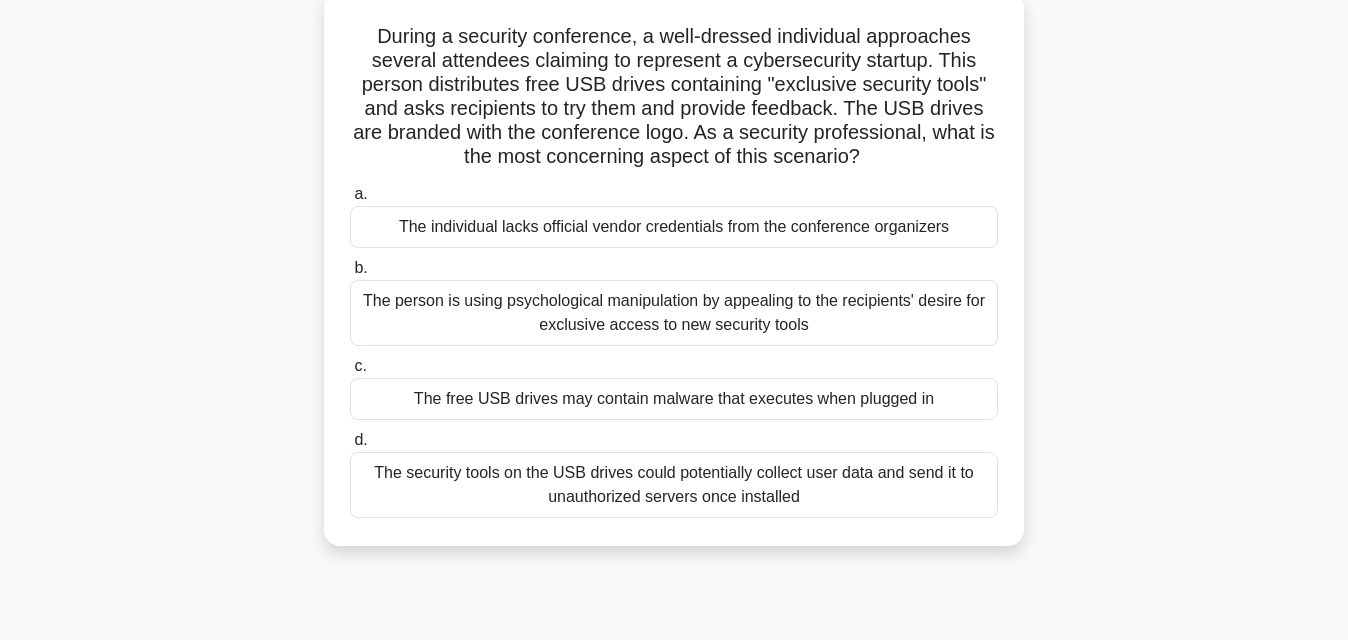 click on "The free USB drives may contain malware that executes when plugged in" at bounding box center (674, 399) 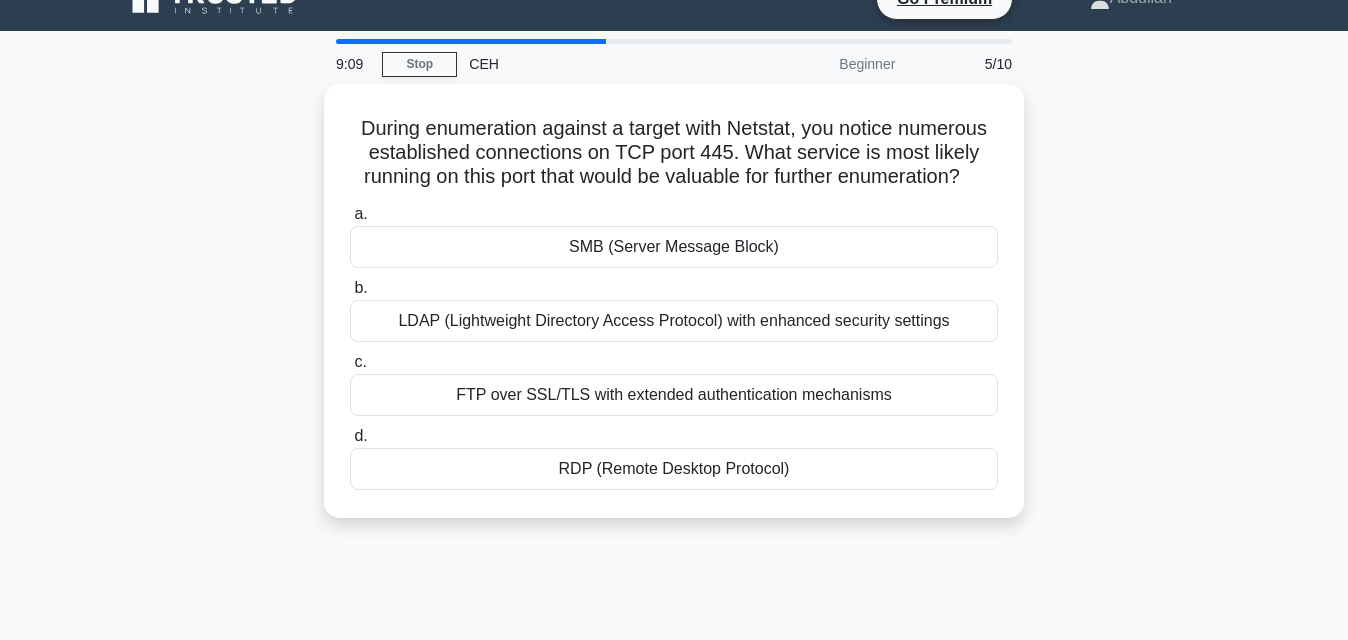 scroll, scrollTop: 0, scrollLeft: 0, axis: both 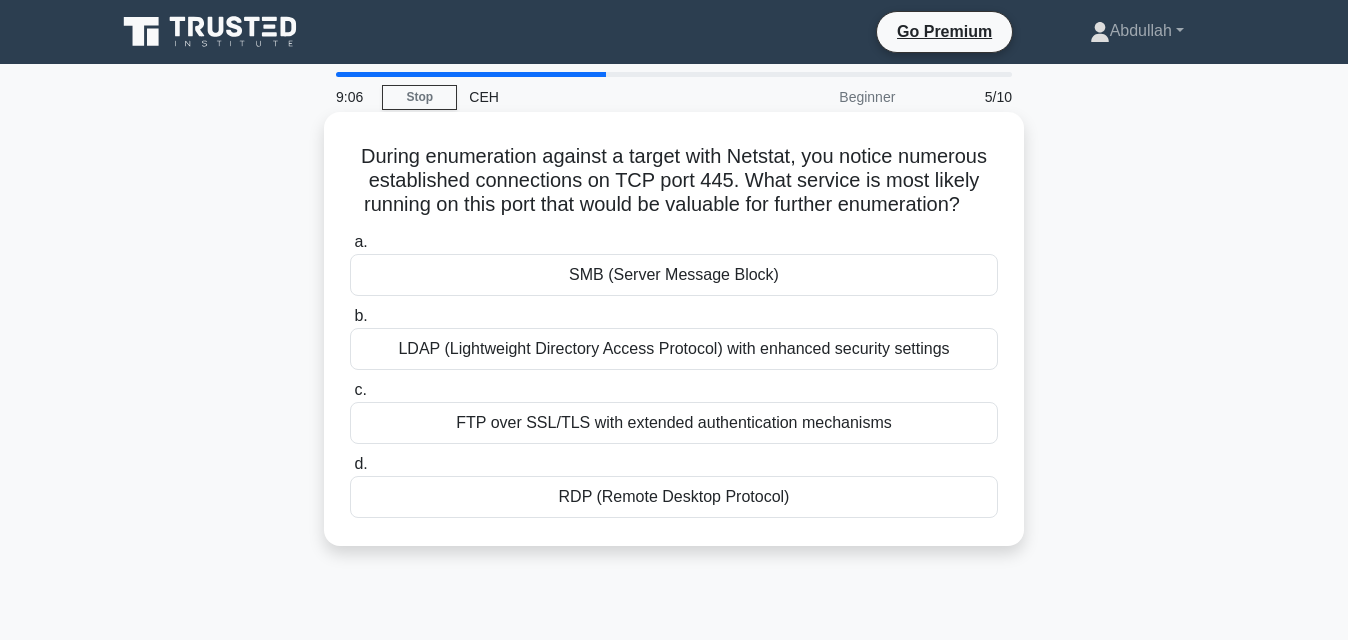 click on "SMB (Server Message Block)" at bounding box center [674, 275] 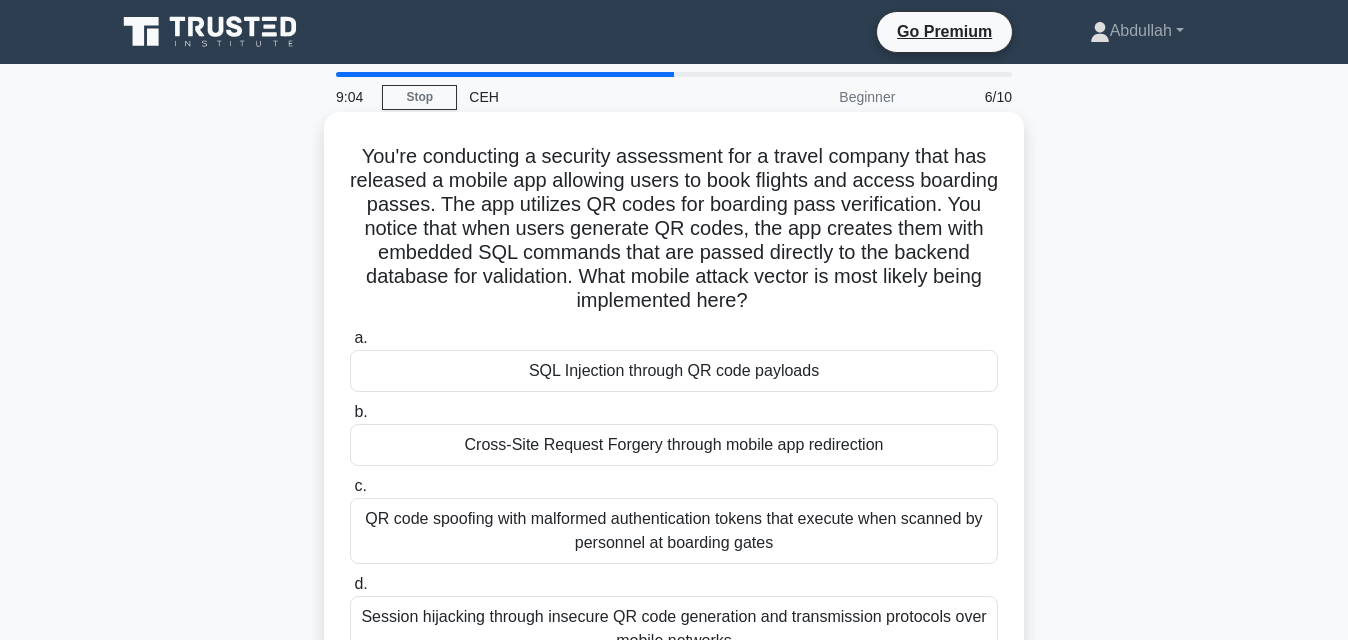 click on "Cross-Site Request Forgery through mobile app redirection" at bounding box center (674, 445) 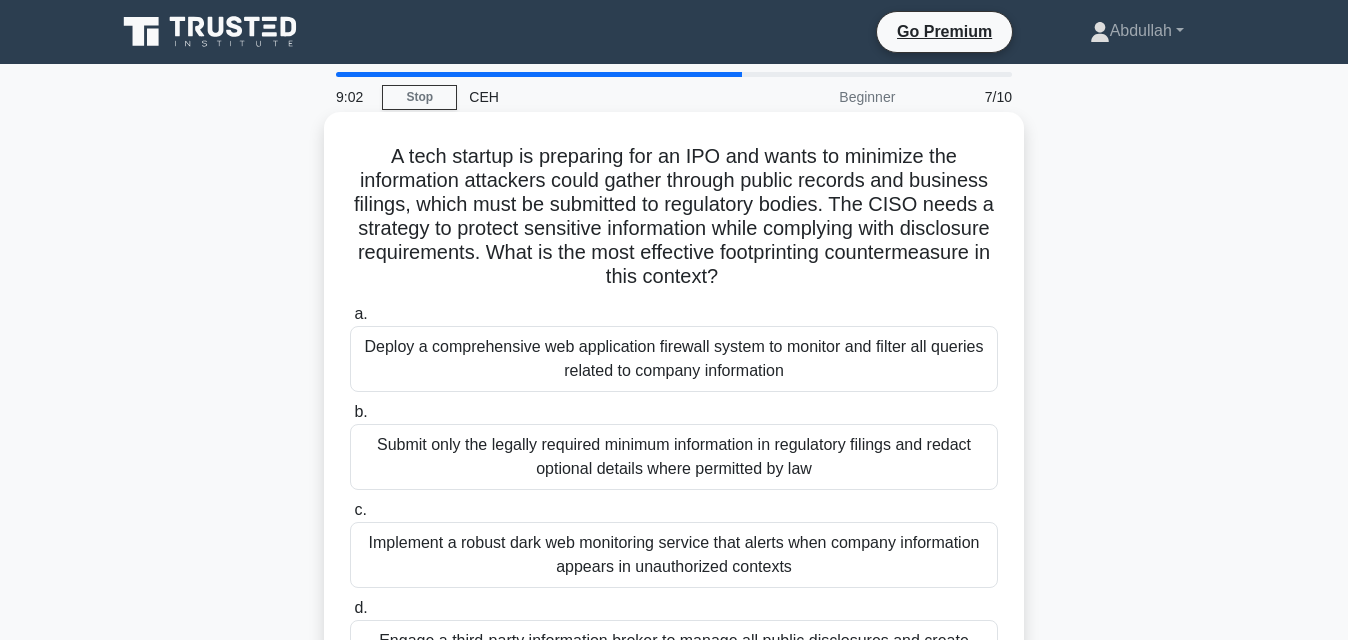 click on "Implement a robust dark web monitoring service that alerts when company information appears in unauthorized contexts" at bounding box center [674, 555] 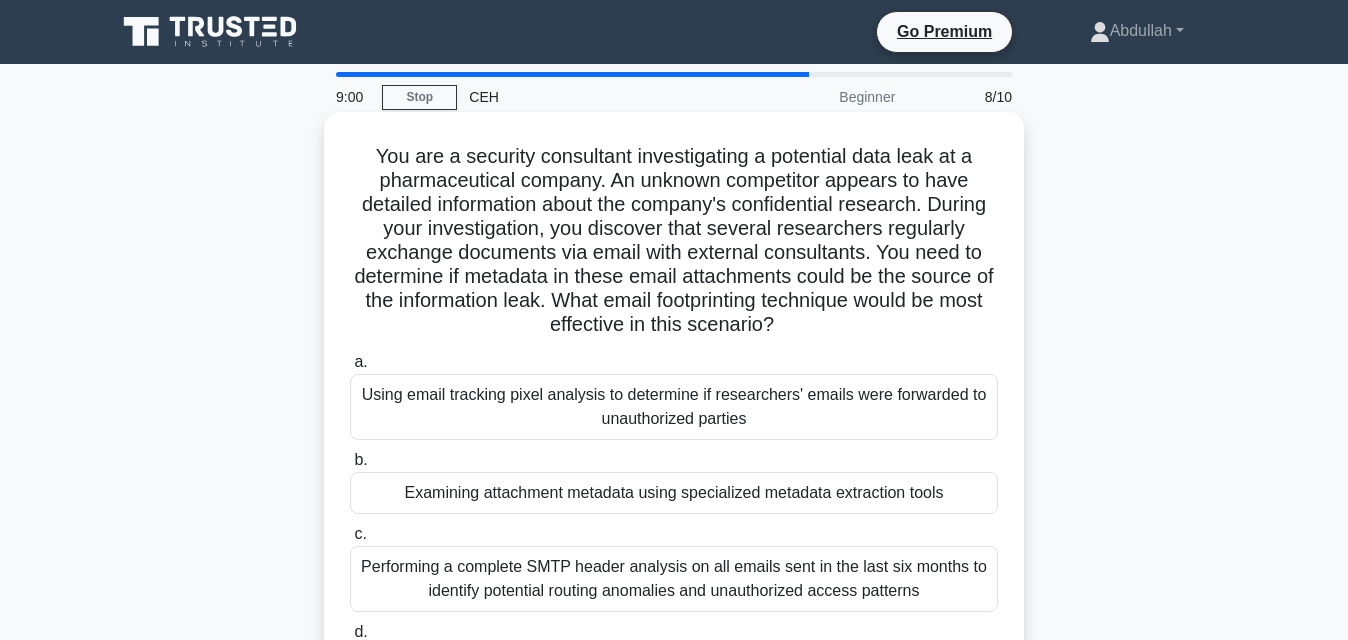 click on "Examining attachment metadata using specialized metadata extraction tools" at bounding box center (674, 493) 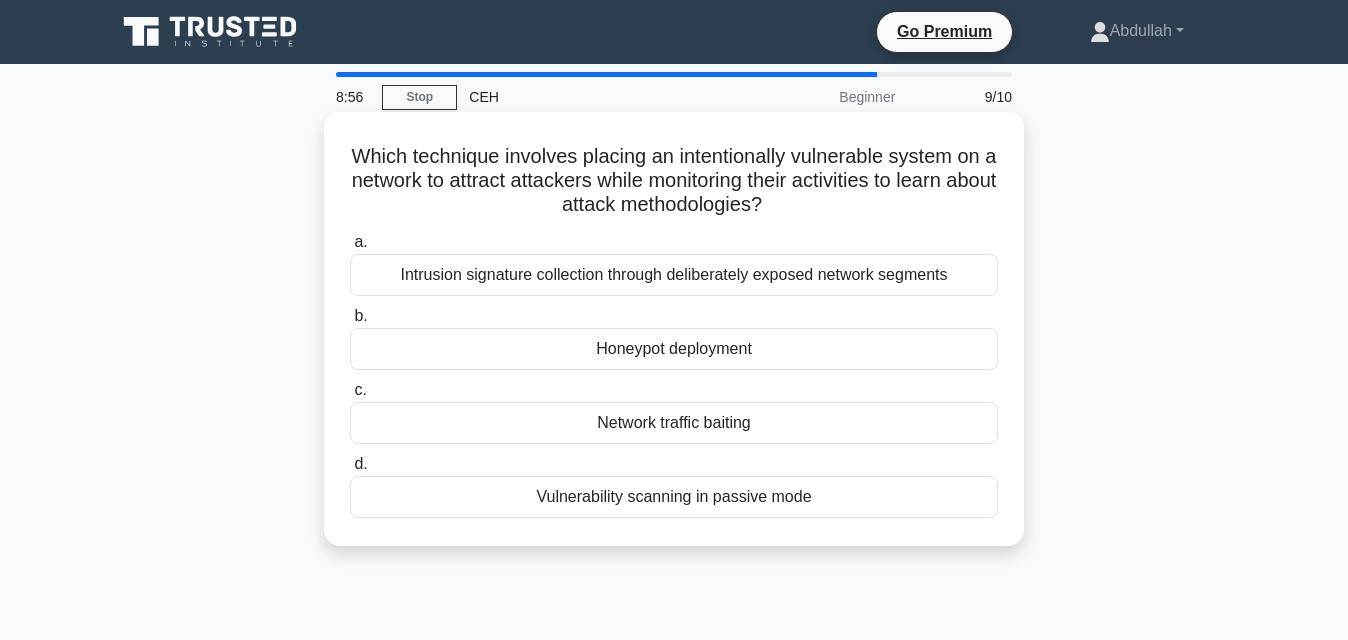 click on "Honeypot deployment" at bounding box center (674, 349) 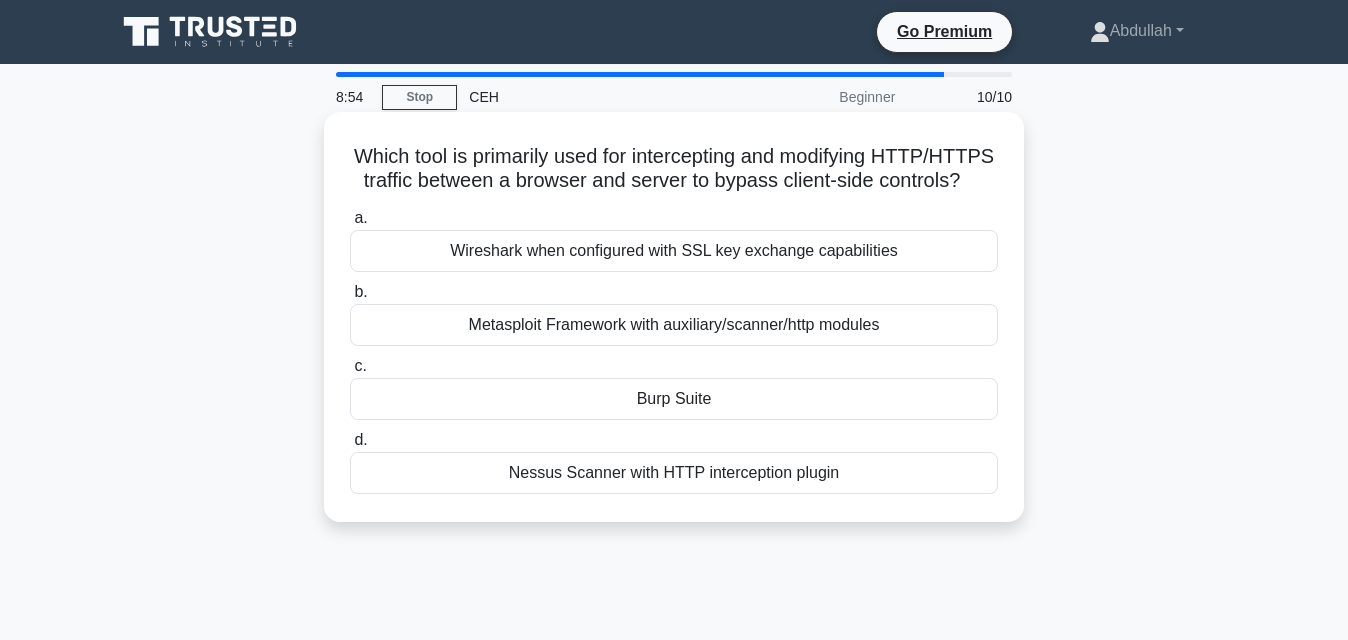 click on "Nessus Scanner with HTTP interception plugin" at bounding box center [674, 473] 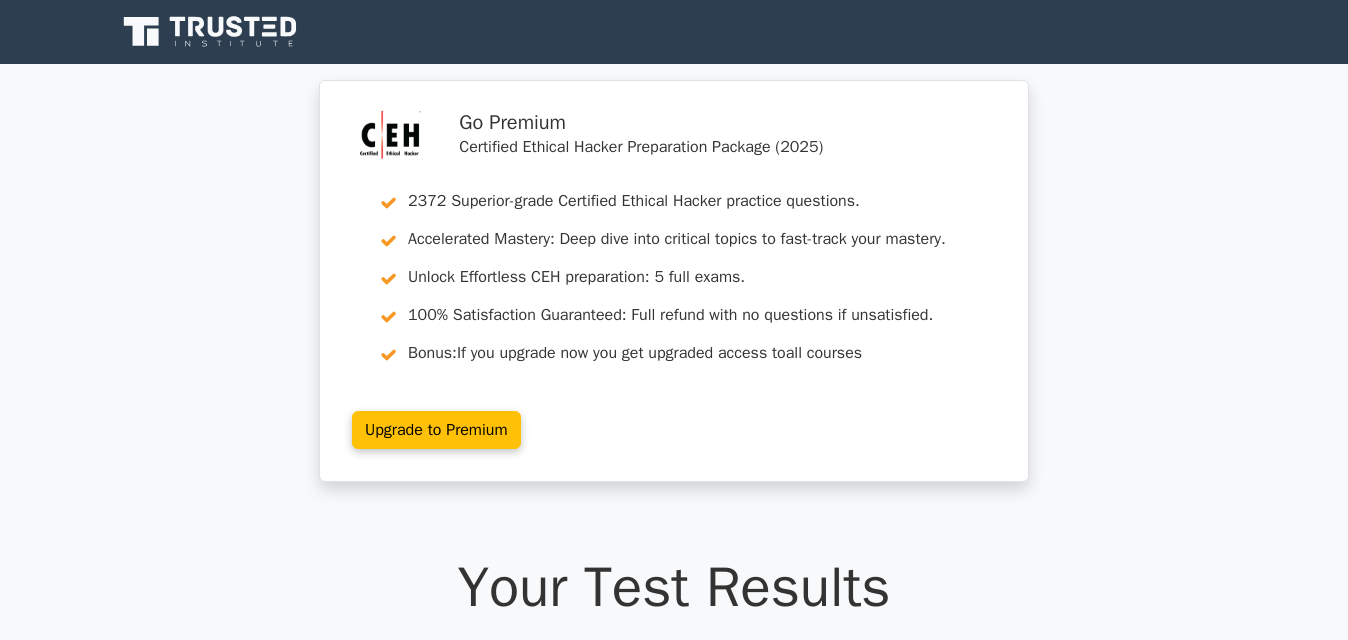 scroll, scrollTop: 0, scrollLeft: 0, axis: both 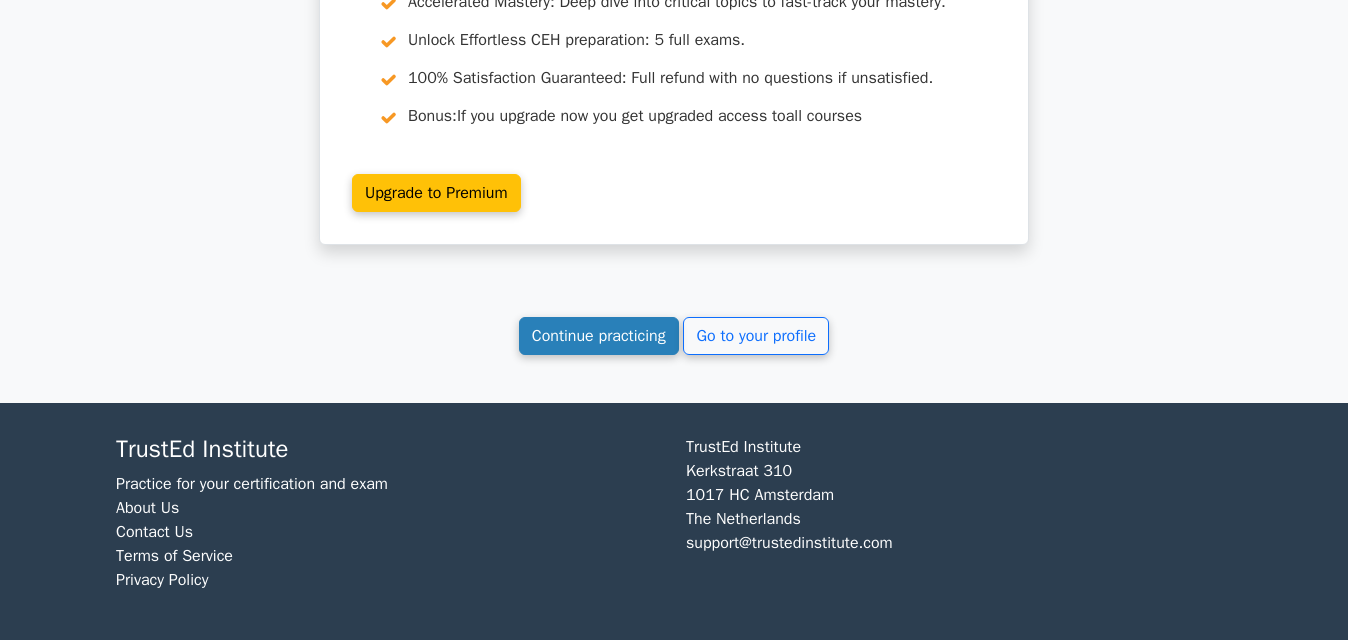 click on "Continue practicing" at bounding box center (599, 336) 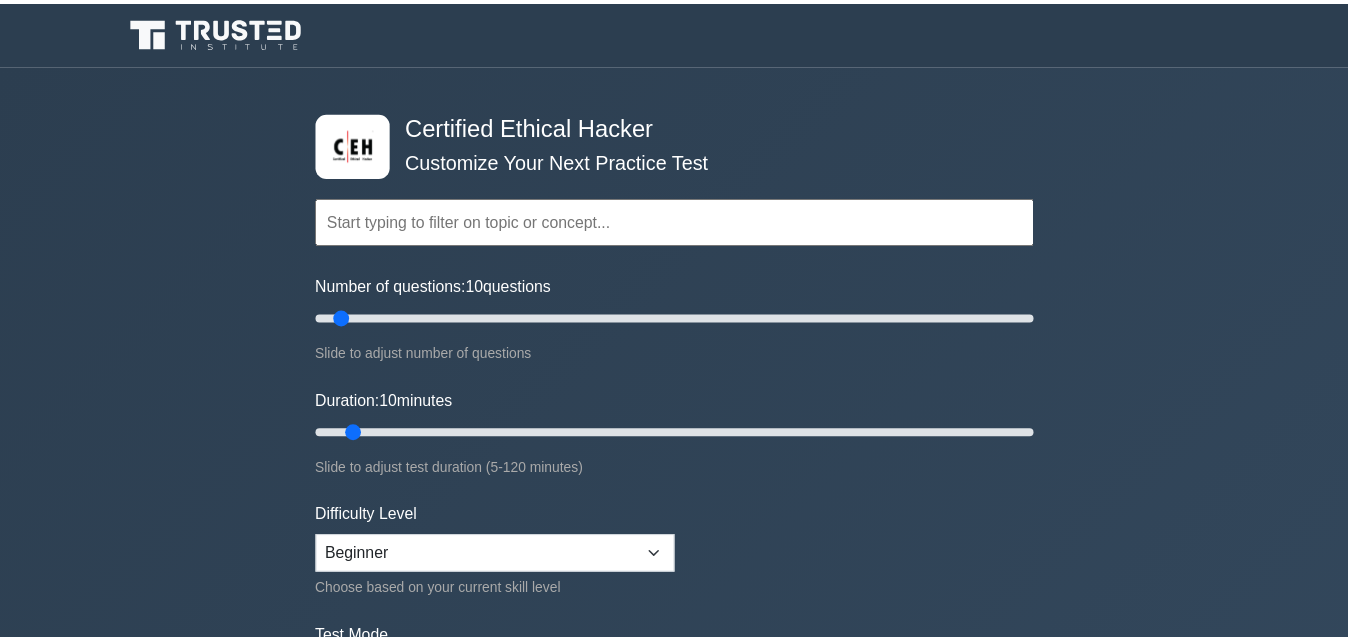 scroll, scrollTop: 0, scrollLeft: 0, axis: both 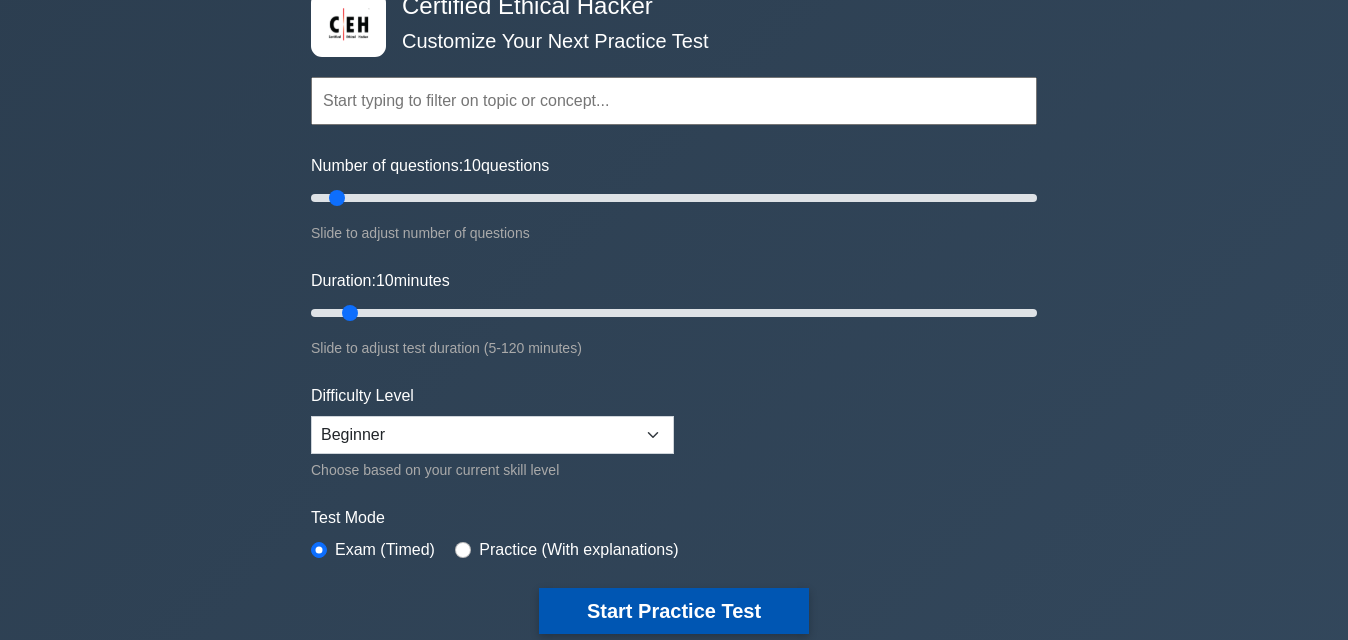 click on "Start Practice Test" at bounding box center [674, 611] 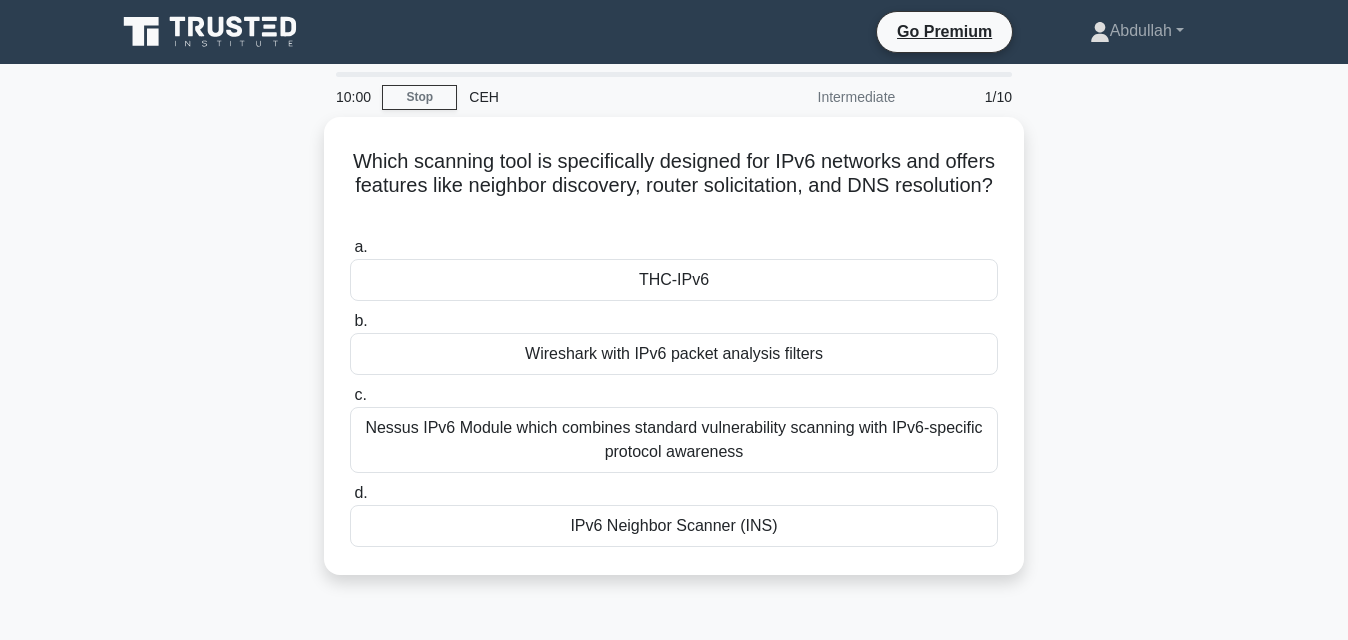 scroll, scrollTop: 0, scrollLeft: 0, axis: both 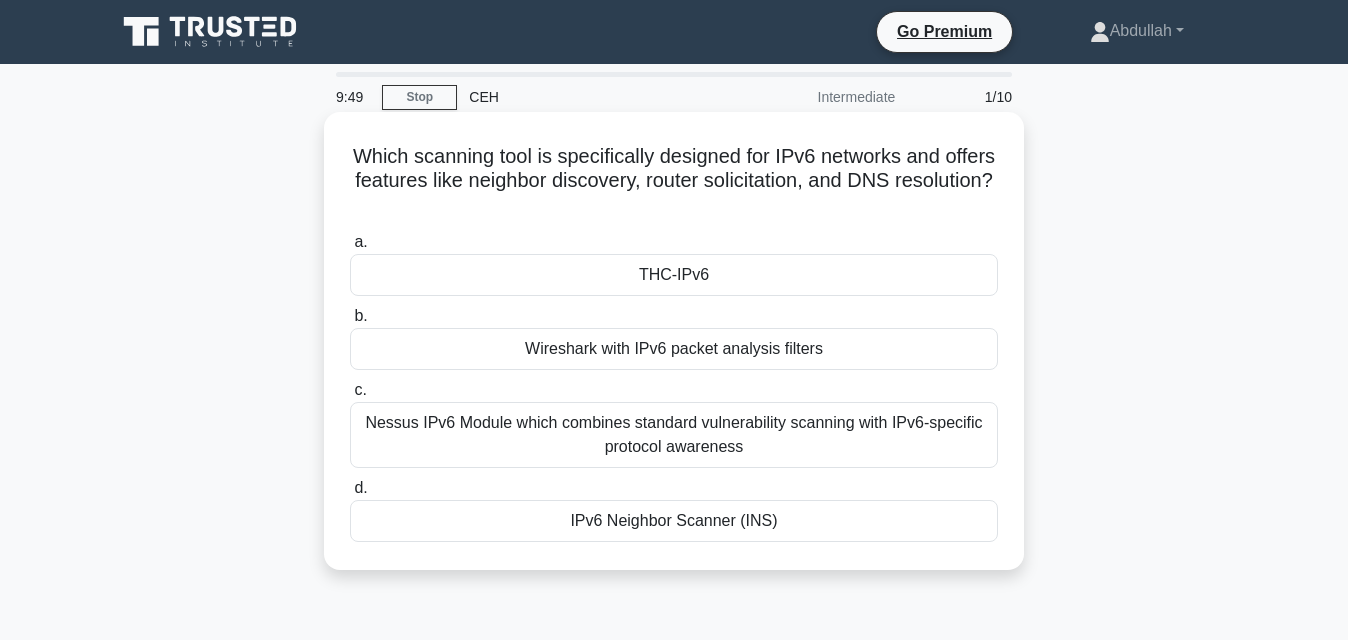 click on "THC-IPv6" at bounding box center [674, 275] 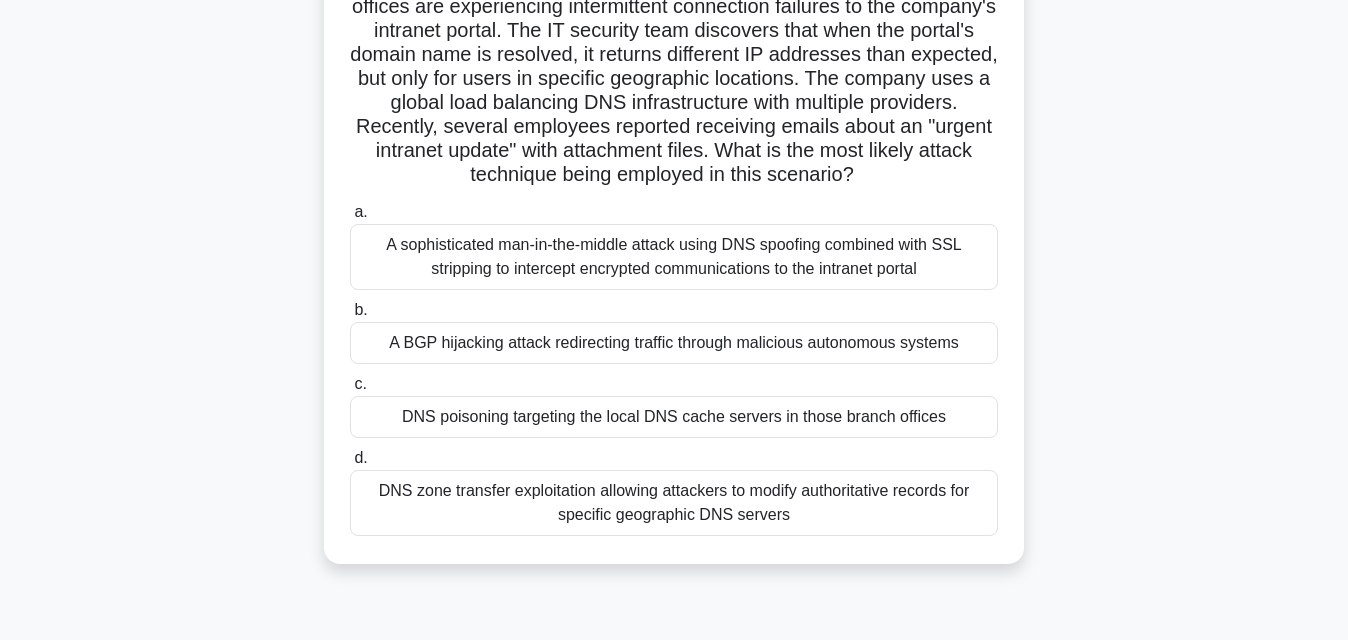 scroll, scrollTop: 200, scrollLeft: 0, axis: vertical 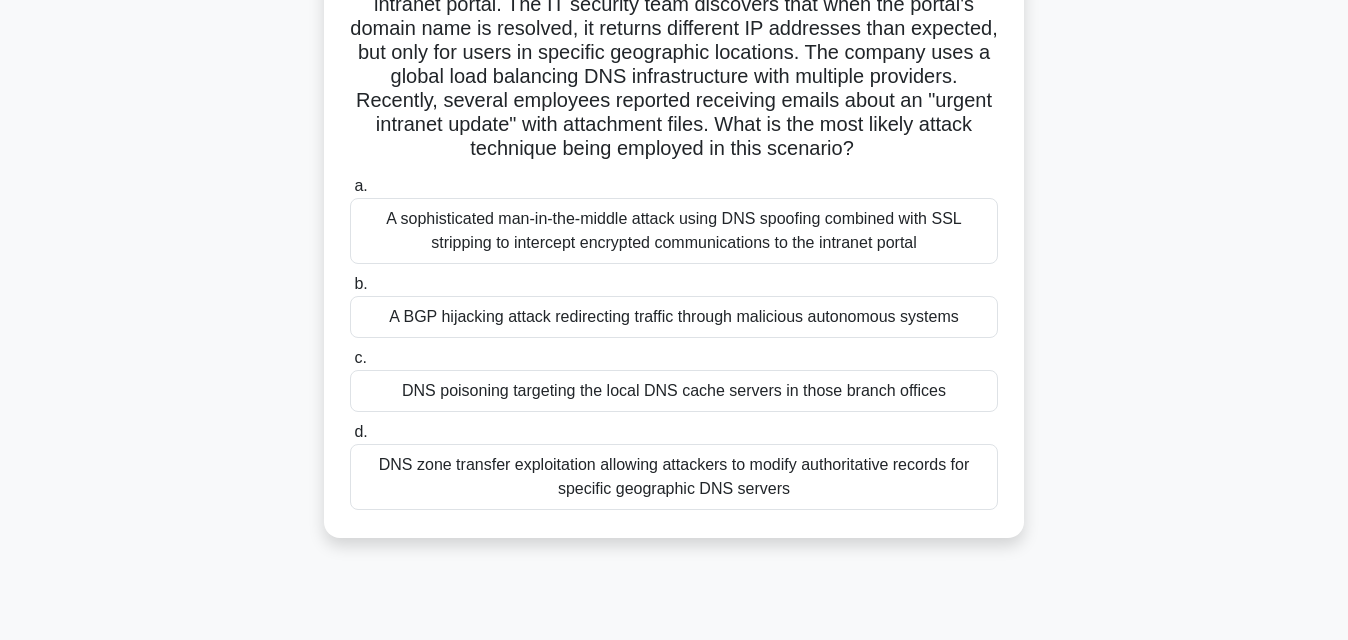 click on "A BGP hijacking attack redirecting traffic through malicious autonomous systems" at bounding box center [674, 317] 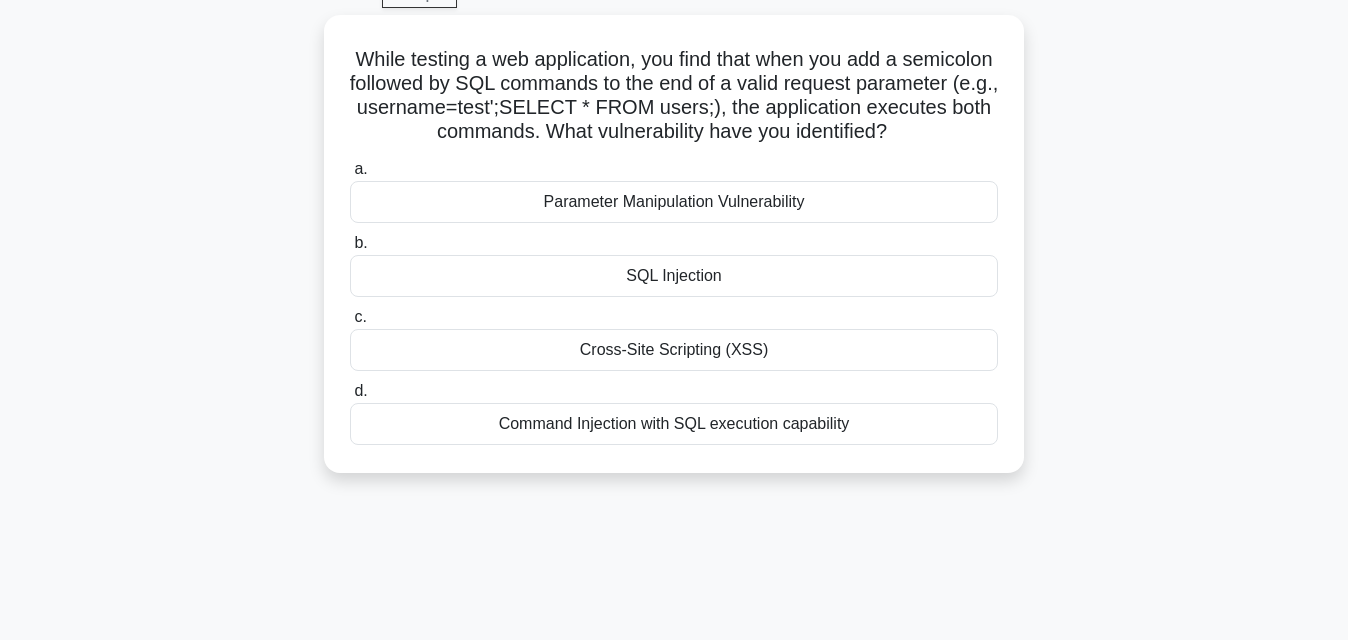 scroll, scrollTop: 0, scrollLeft: 0, axis: both 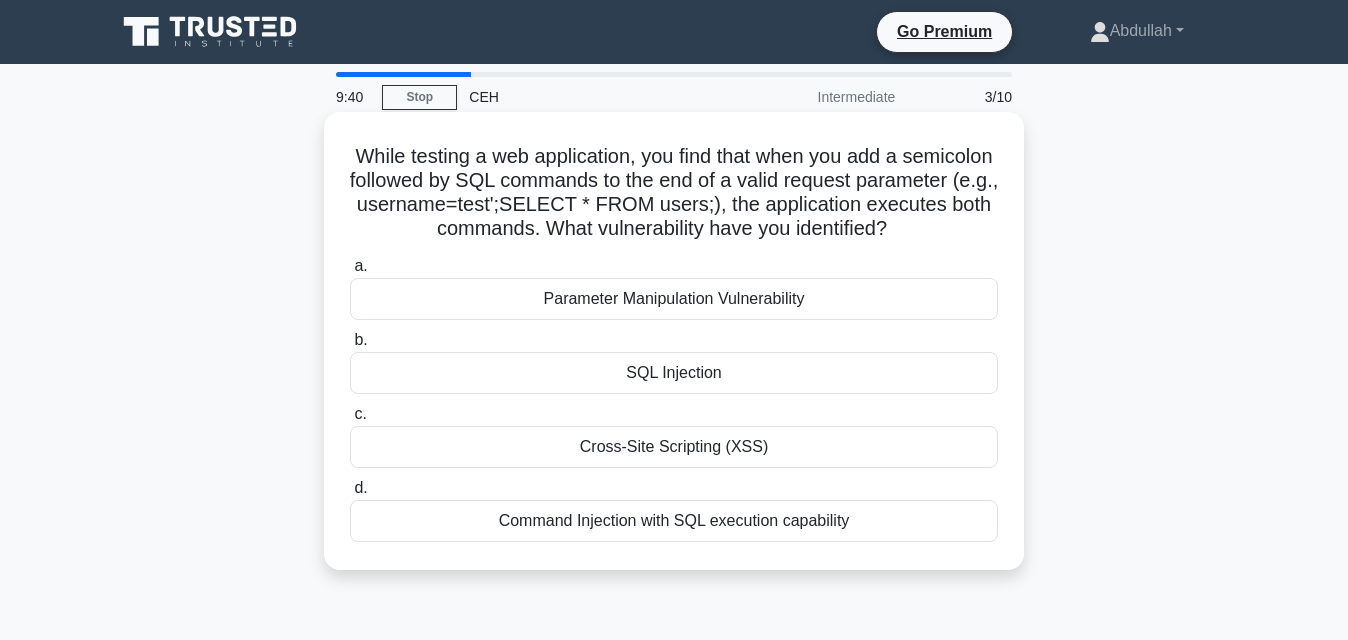 click on "SQL Injection" at bounding box center (674, 373) 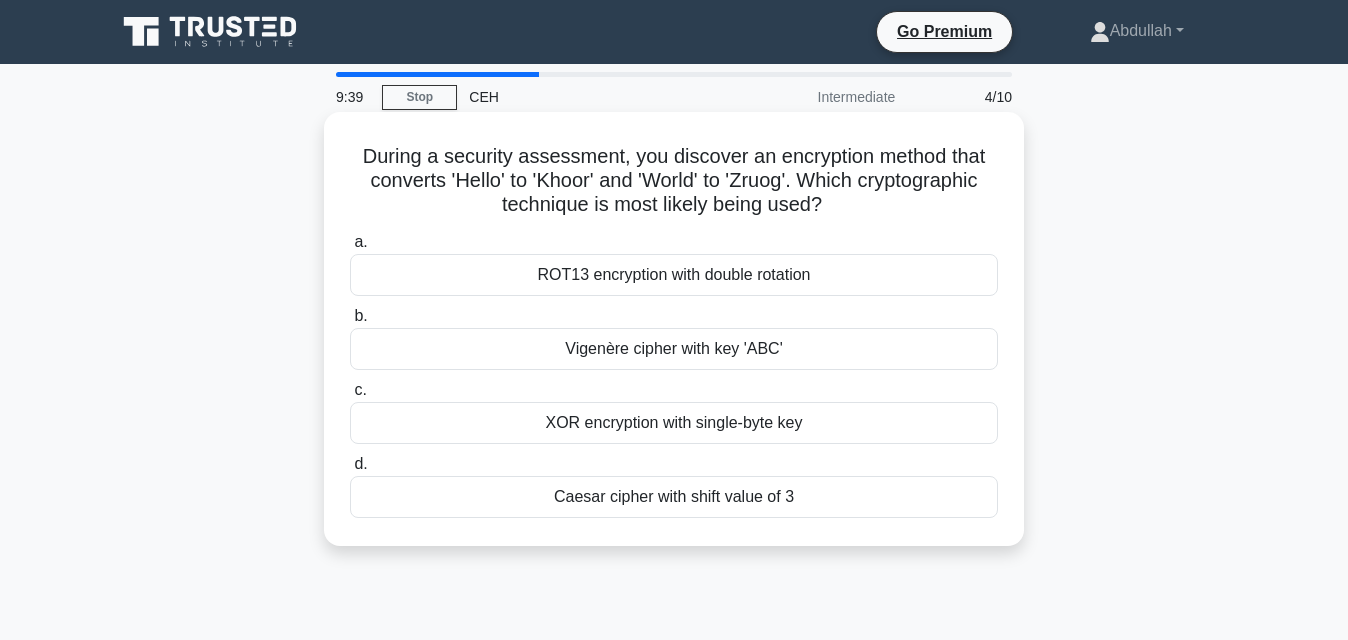 click on "ROT13 encryption with double rotation" at bounding box center [674, 275] 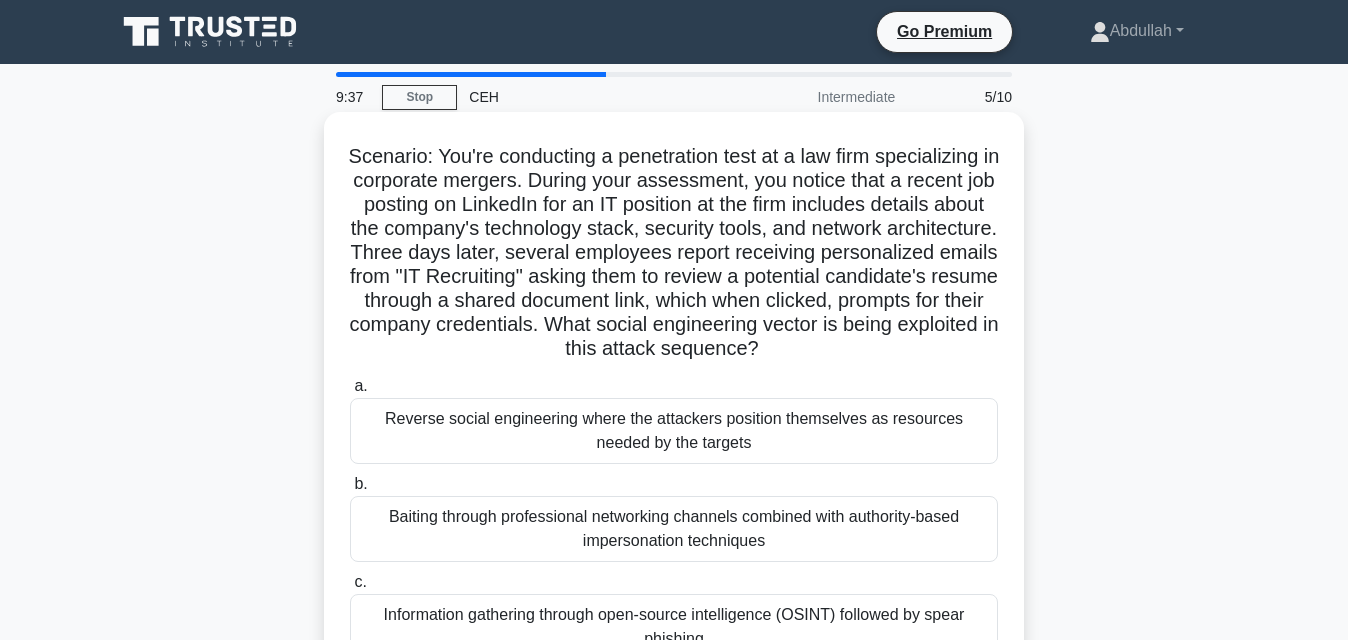 click on "Information gathering through open-source intelligence (OSINT) followed by spear phishing" at bounding box center (674, 627) 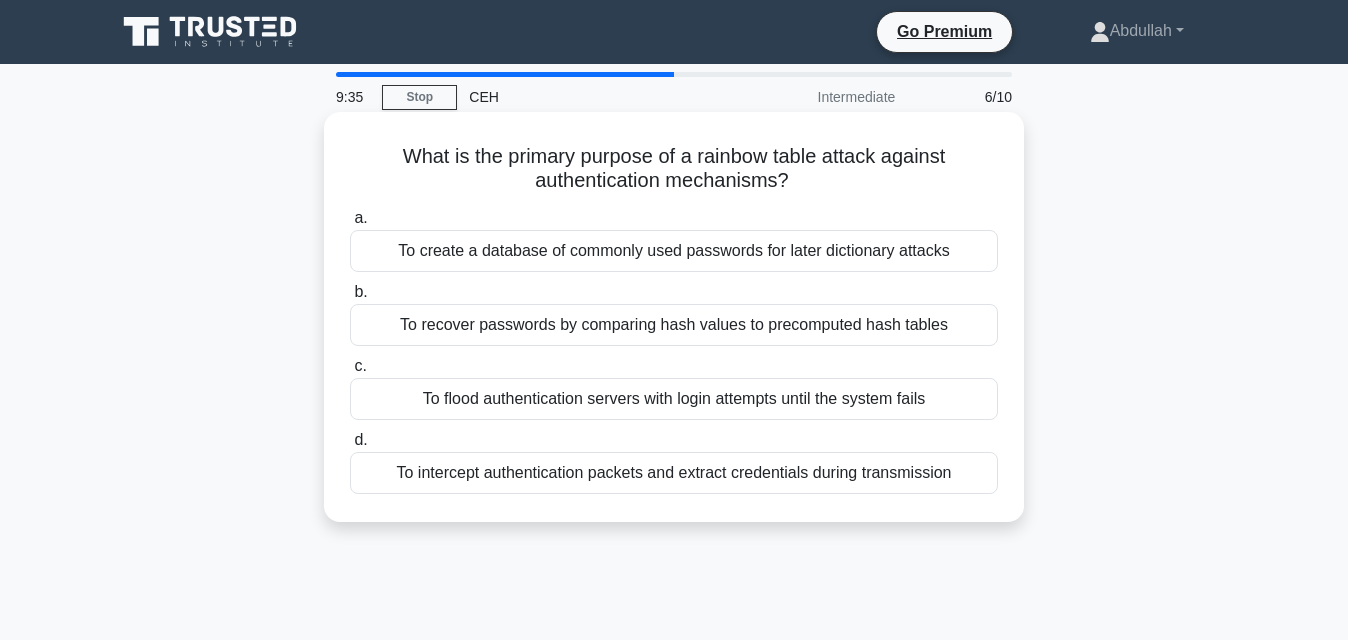 click on "To intercept authentication packets and extract credentials during transmission" at bounding box center [674, 473] 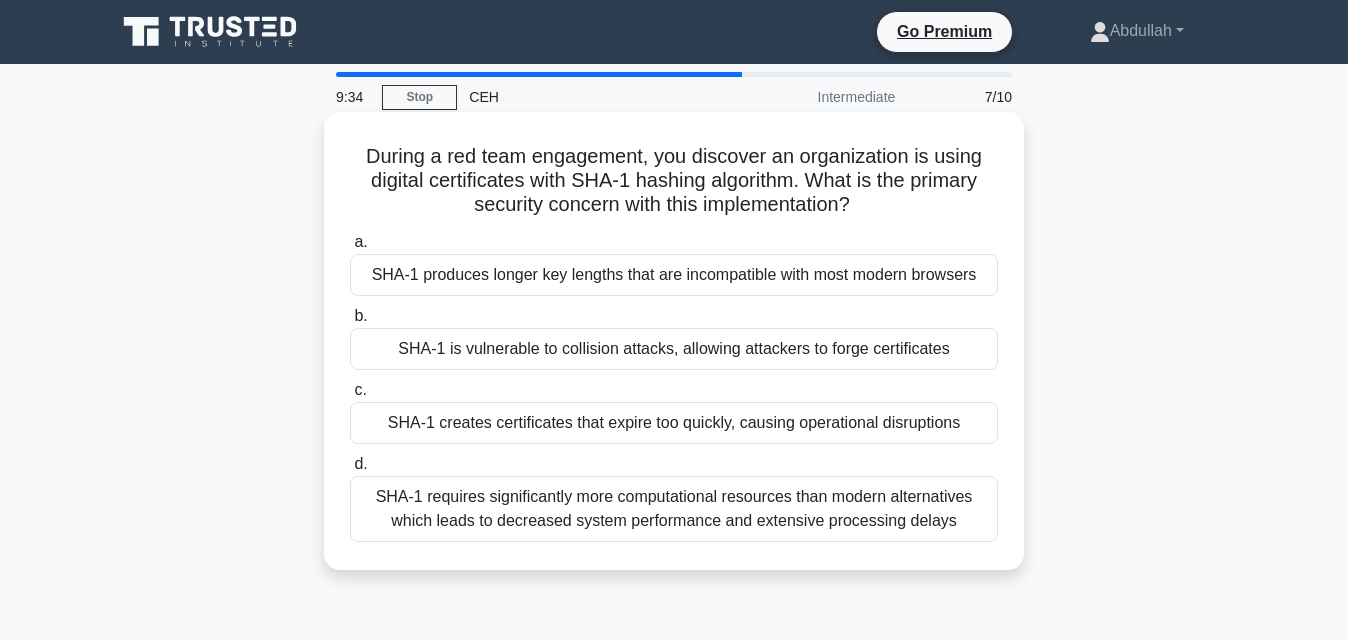 click on "SHA-1 produces longer key lengths that are incompatible with most modern browsers" at bounding box center (674, 275) 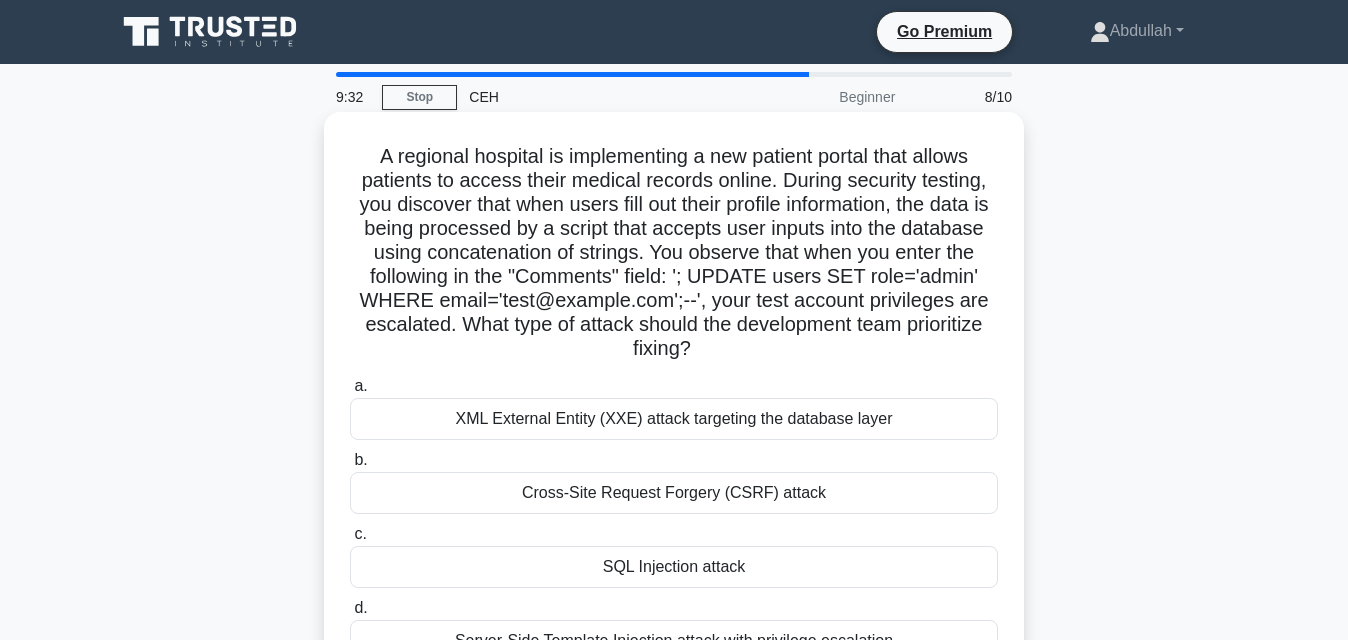 click on "a.
XML External Entity (XXE) attack targeting the database layer
b.
Cross-Site Request Forgery (CSRF) attack
c. d." at bounding box center (674, 518) 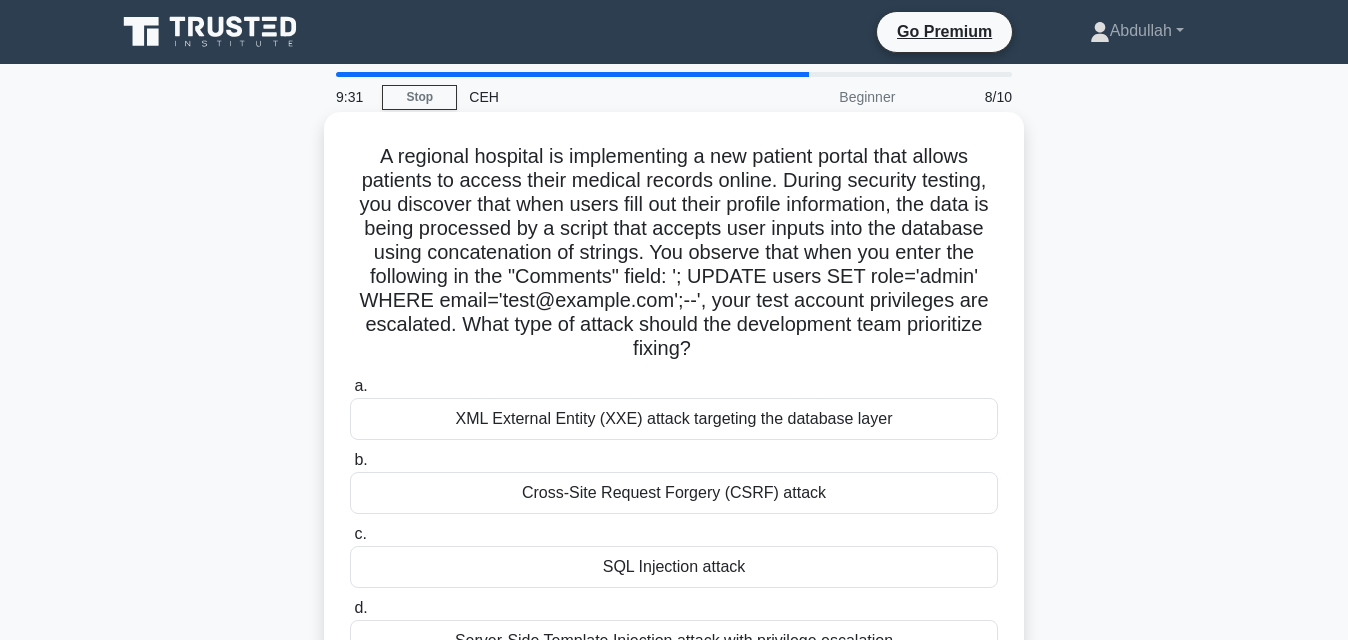 click on "SQL Injection attack" at bounding box center (674, 567) 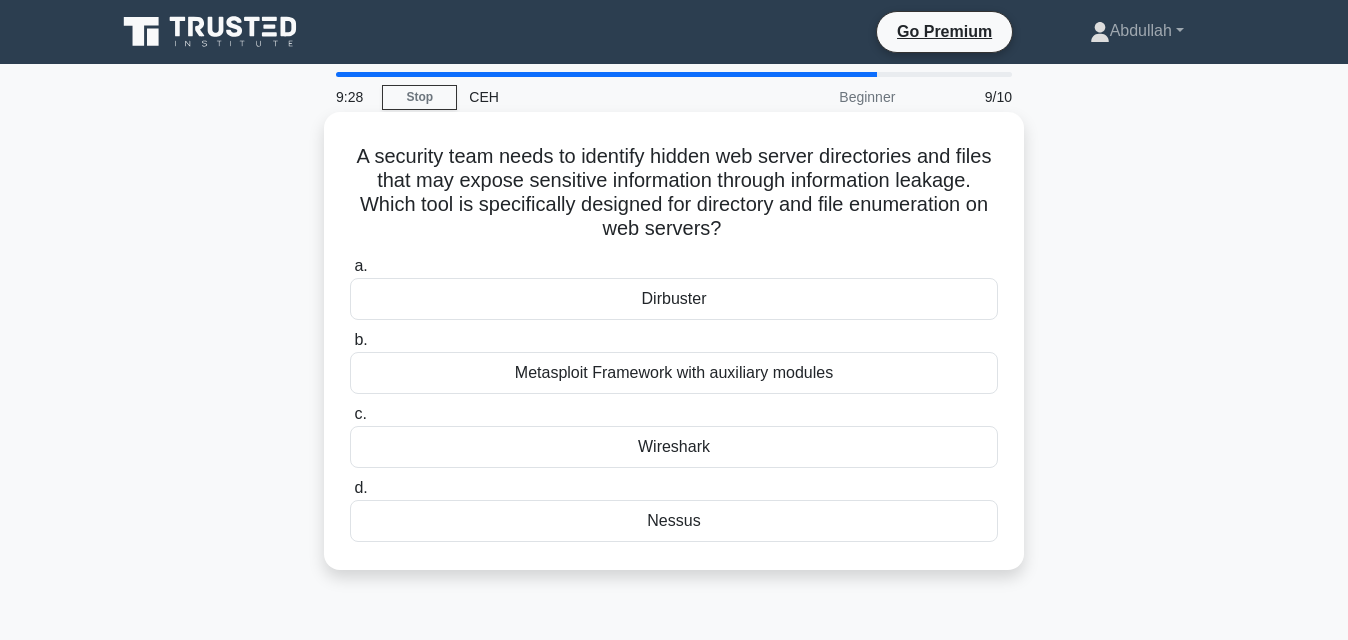 click on "Dirbuster" at bounding box center [674, 299] 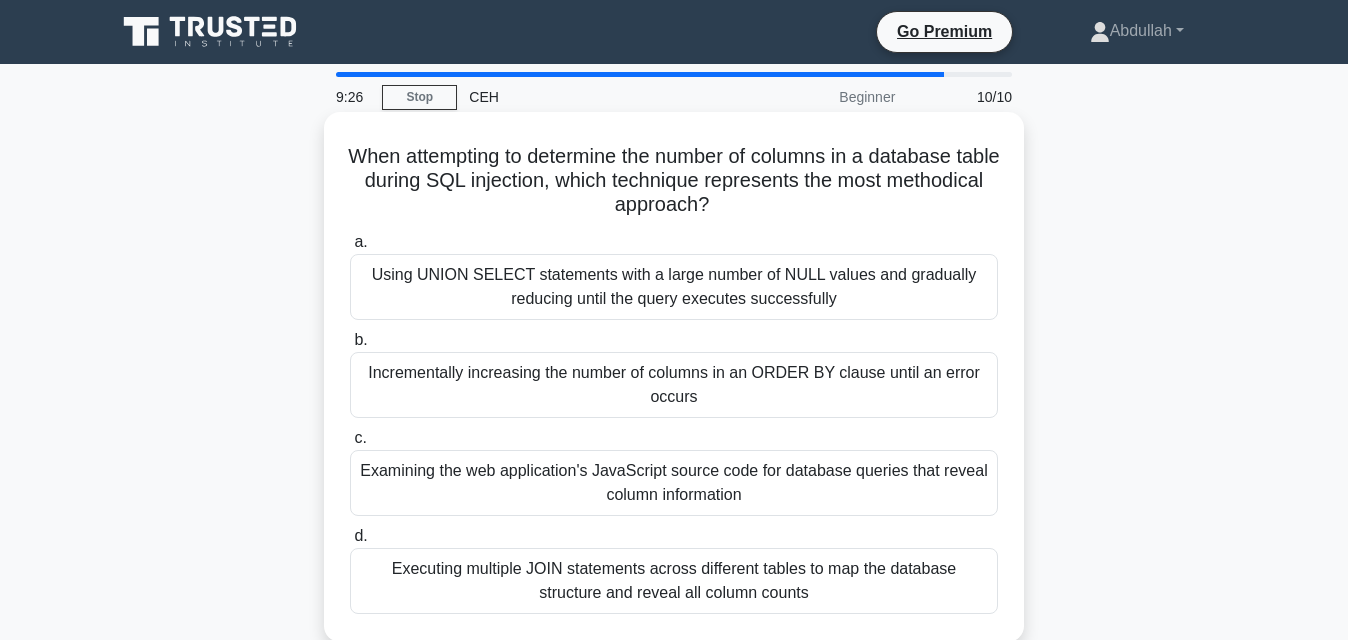 click on "Examining the web application's JavaScript source code for database queries that reveal column information" at bounding box center (674, 483) 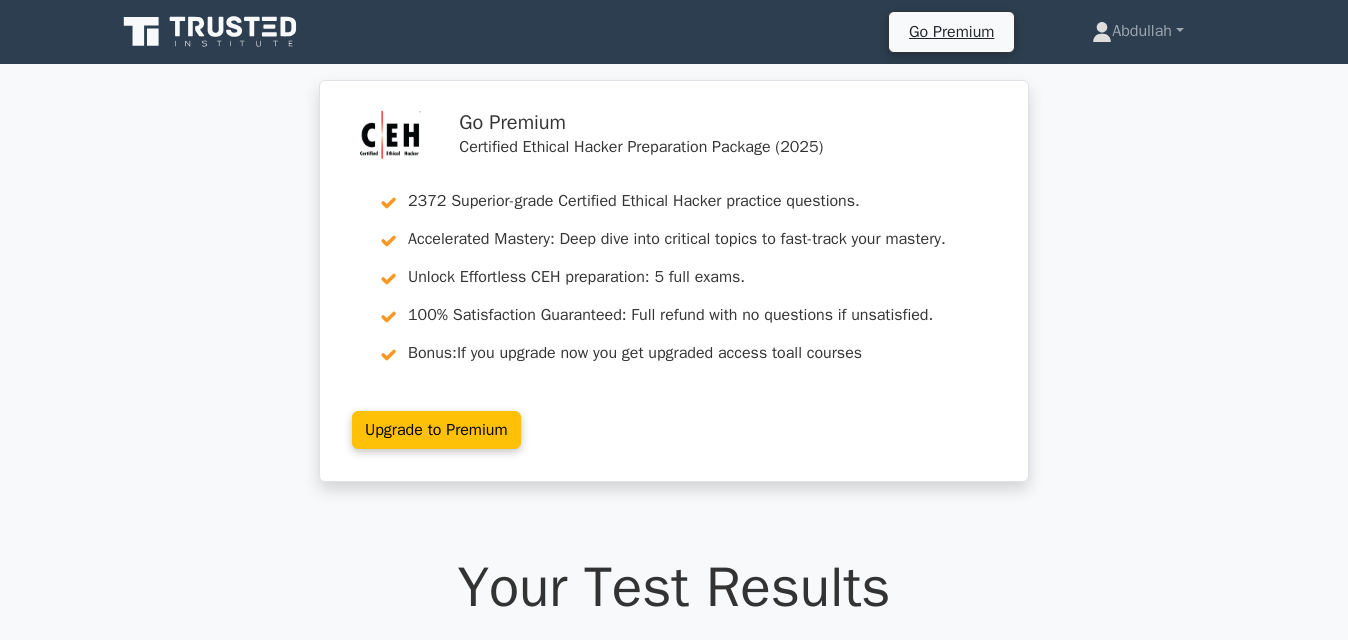 scroll, scrollTop: 0, scrollLeft: 0, axis: both 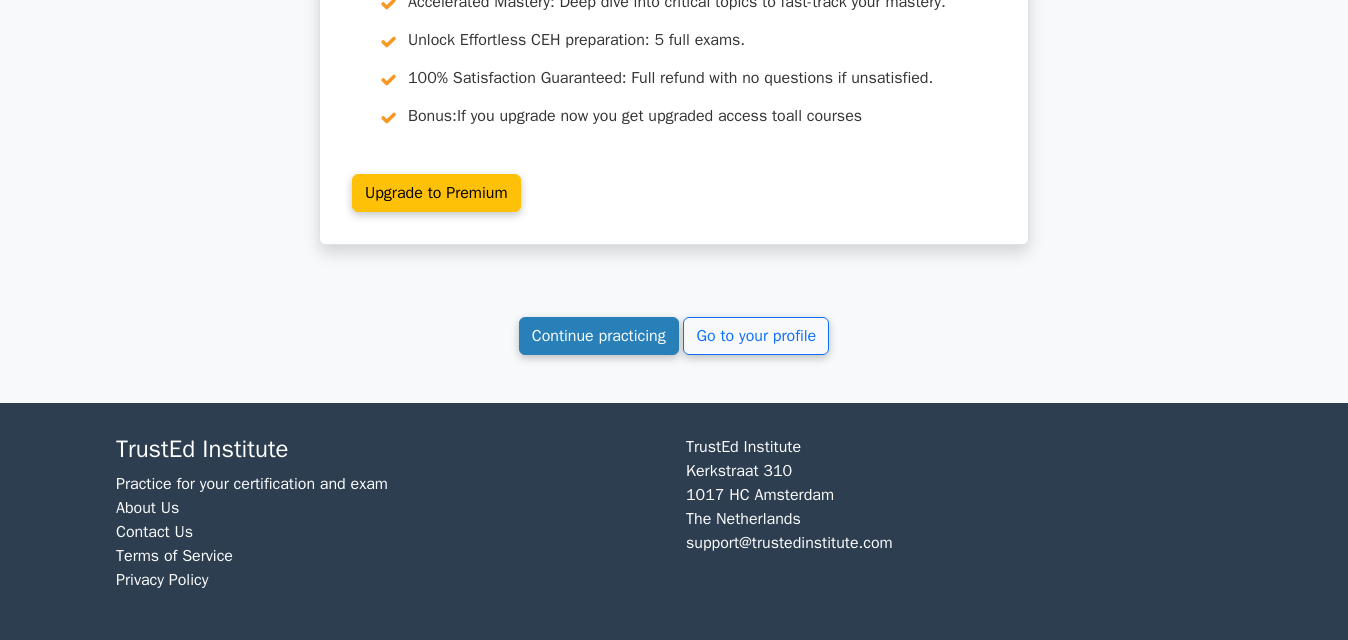 click on "Continue practicing" at bounding box center [599, 336] 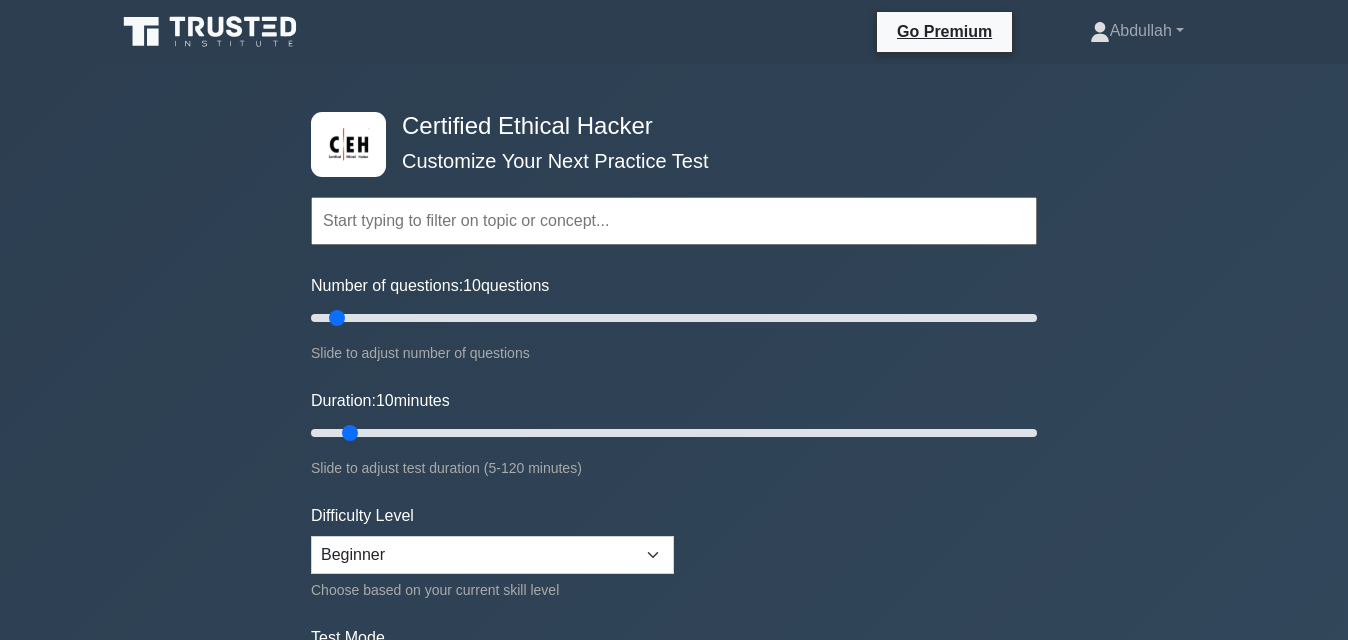 scroll, scrollTop: 0, scrollLeft: 0, axis: both 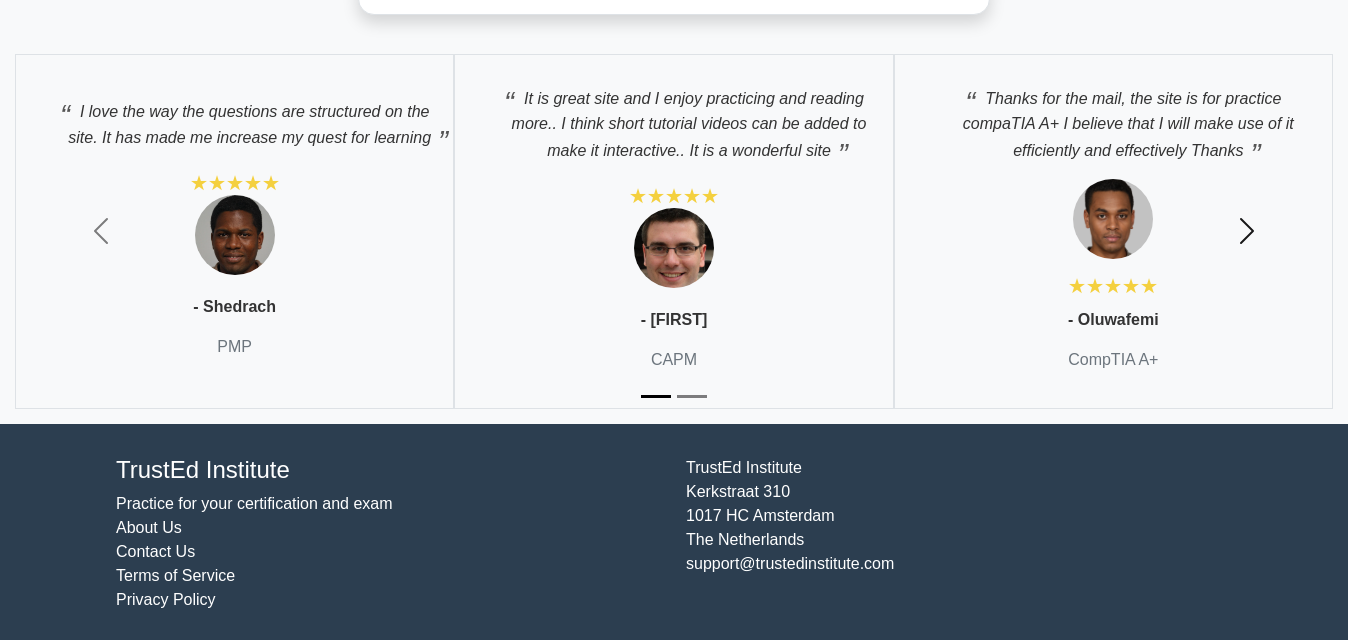 click at bounding box center (1247, 231) 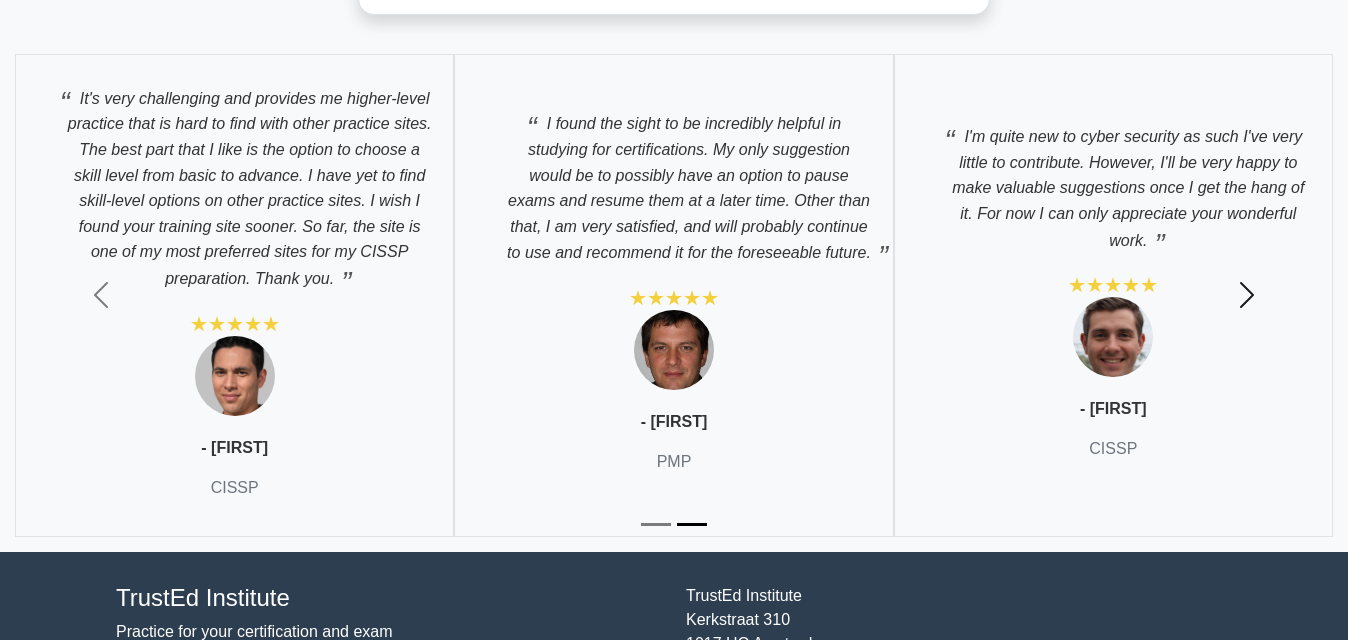 click on "Next" at bounding box center (1247, 295) 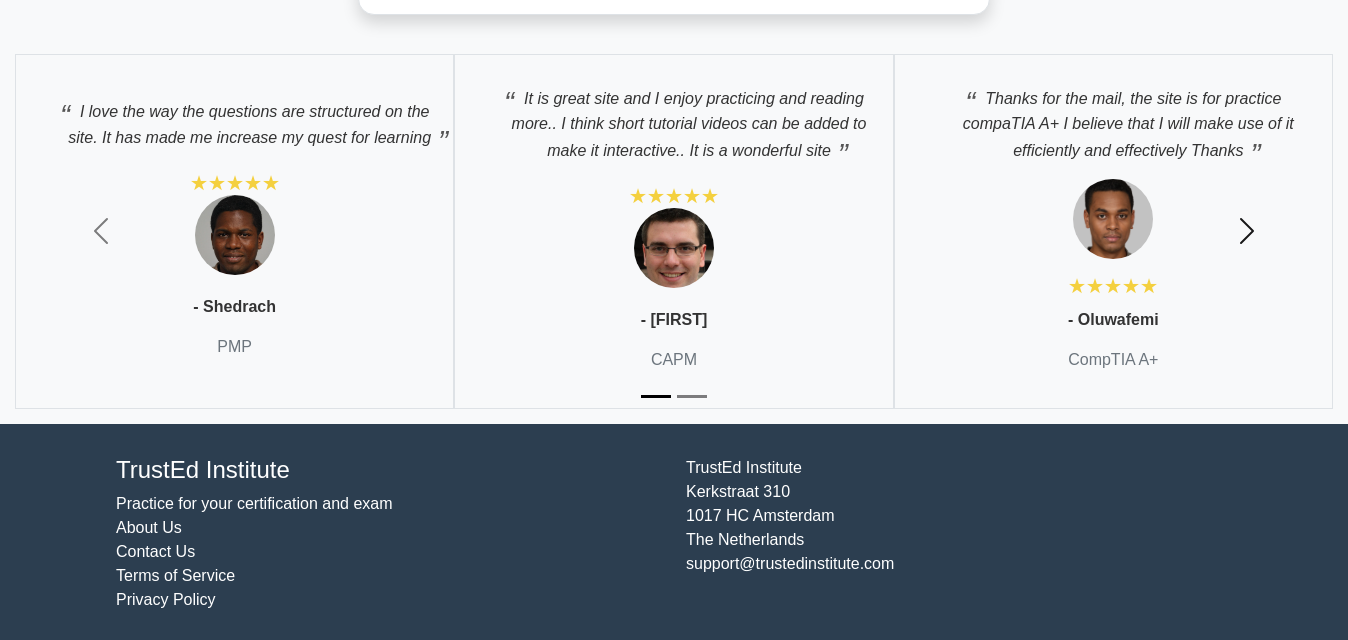 click at bounding box center (1247, 231) 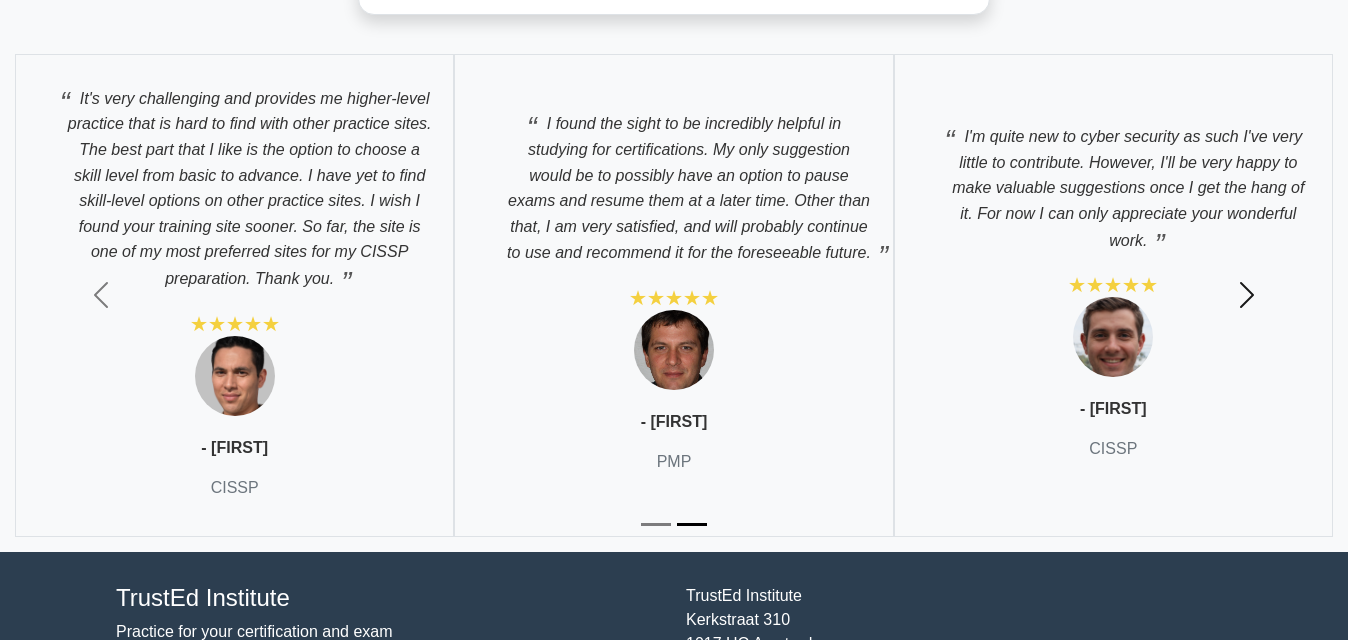 click on "Next" at bounding box center [1247, 295] 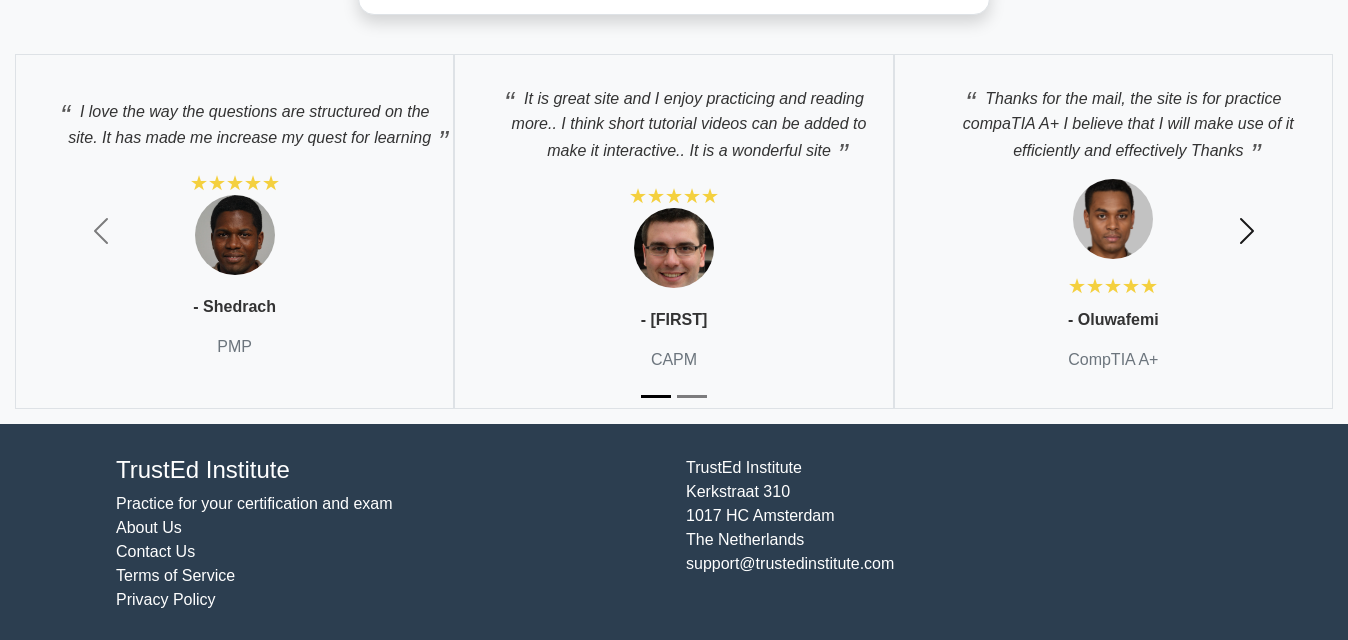 click at bounding box center (1247, 231) 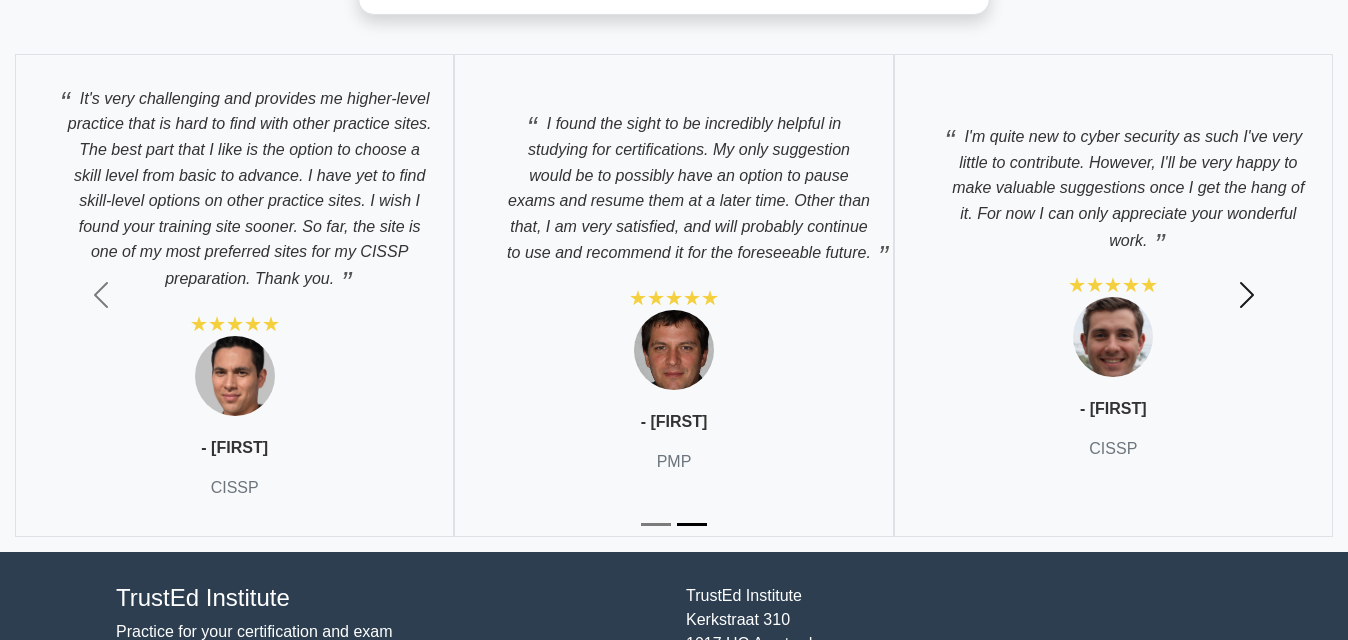 click on "Next" at bounding box center (1247, 295) 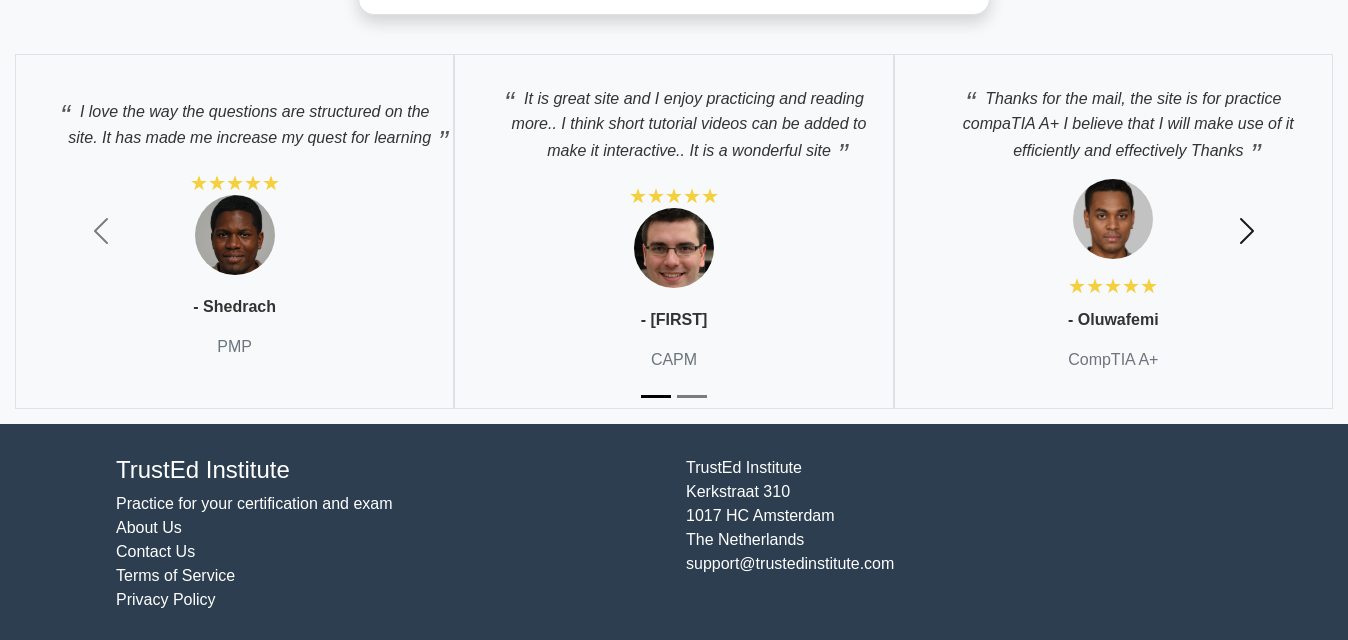 type 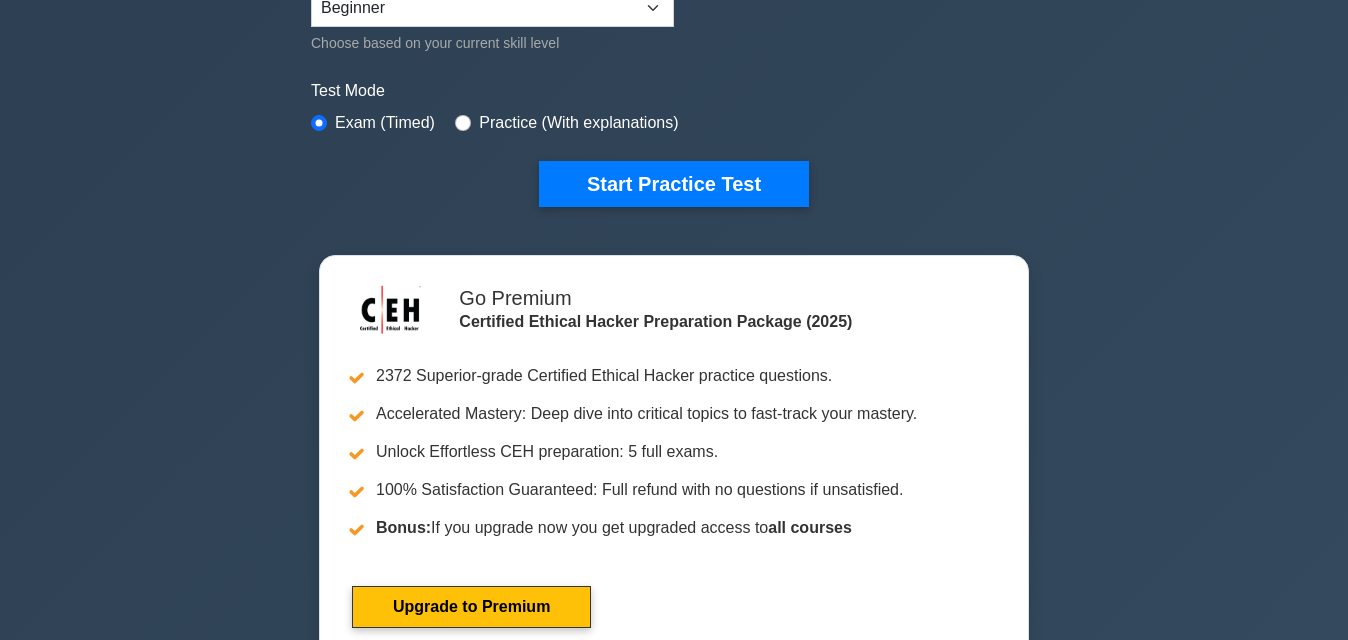scroll, scrollTop: 520, scrollLeft: 0, axis: vertical 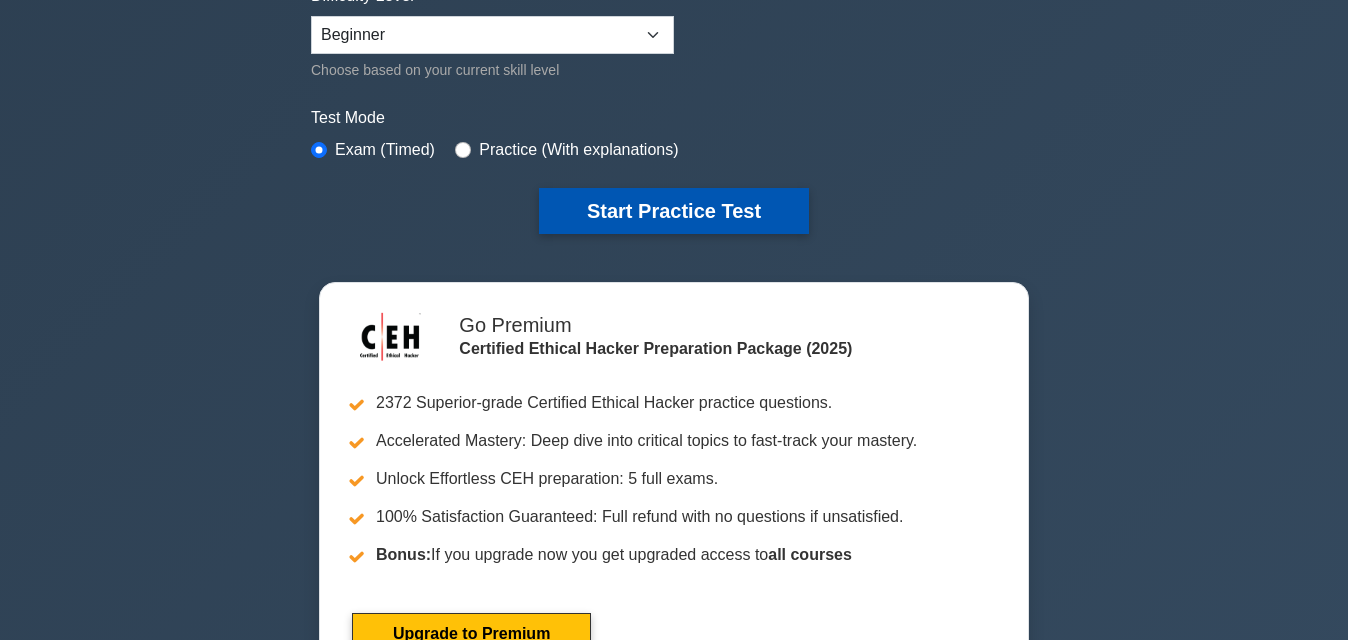 click on "Start Practice Test" at bounding box center (674, 211) 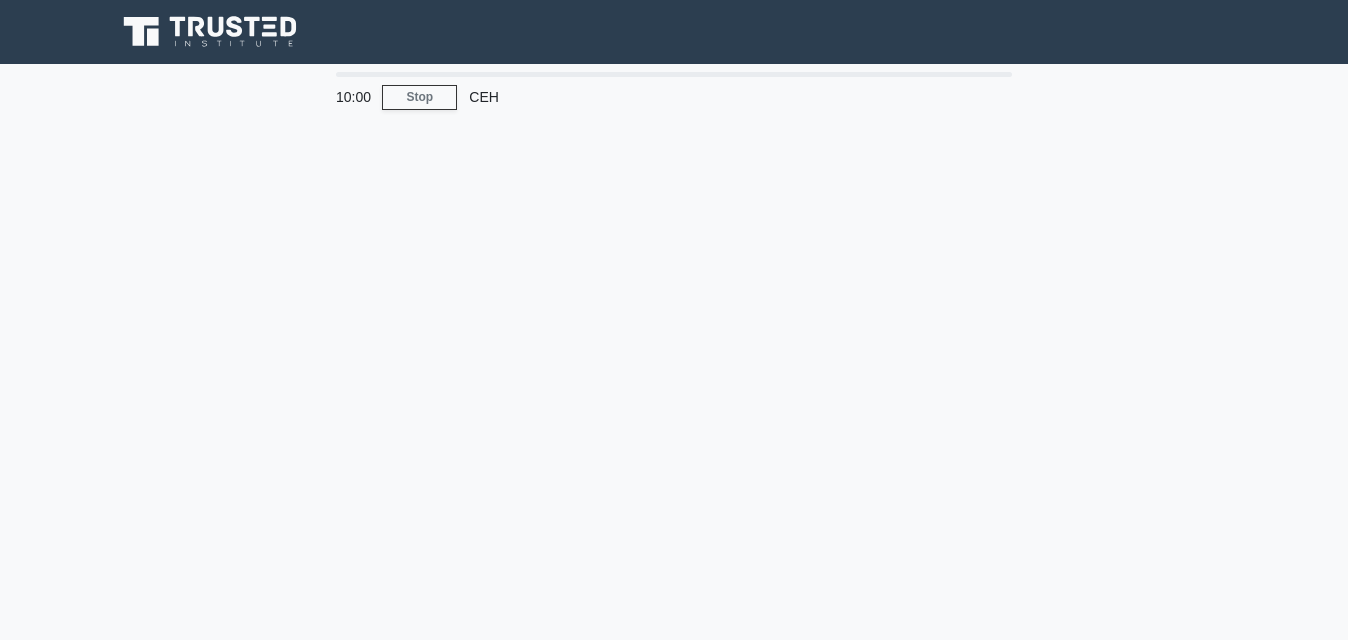 scroll, scrollTop: 0, scrollLeft: 0, axis: both 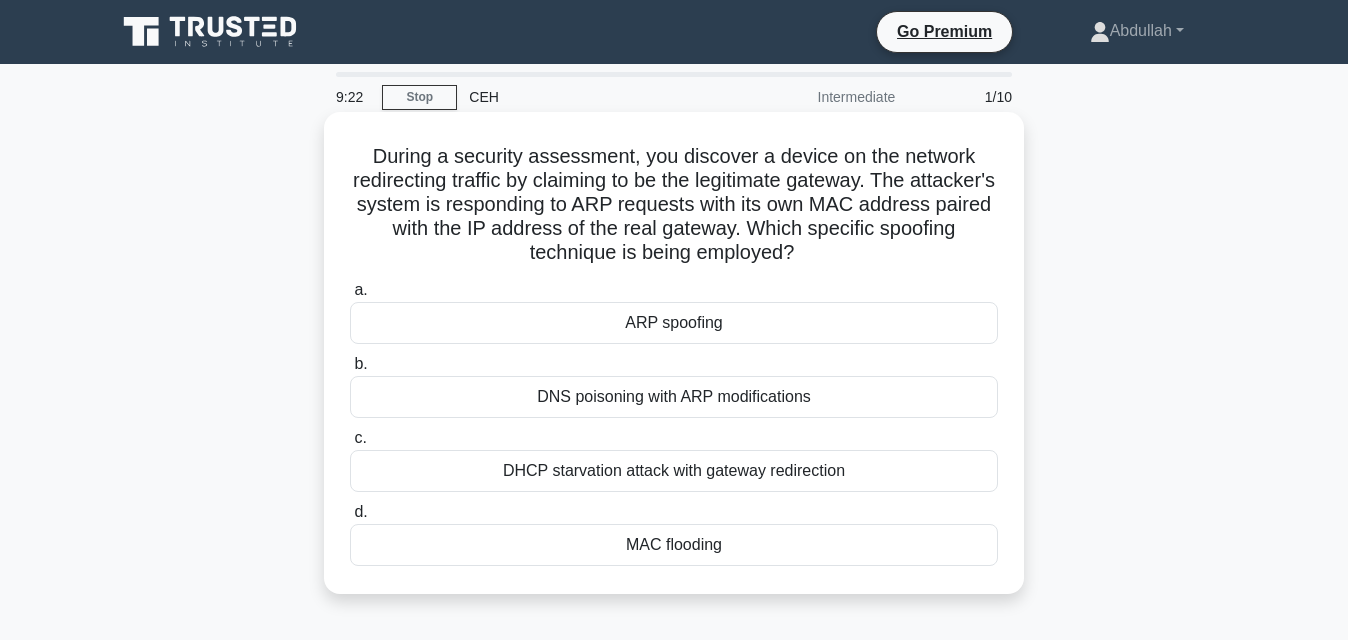 click on "ARP spoofing" at bounding box center [674, 323] 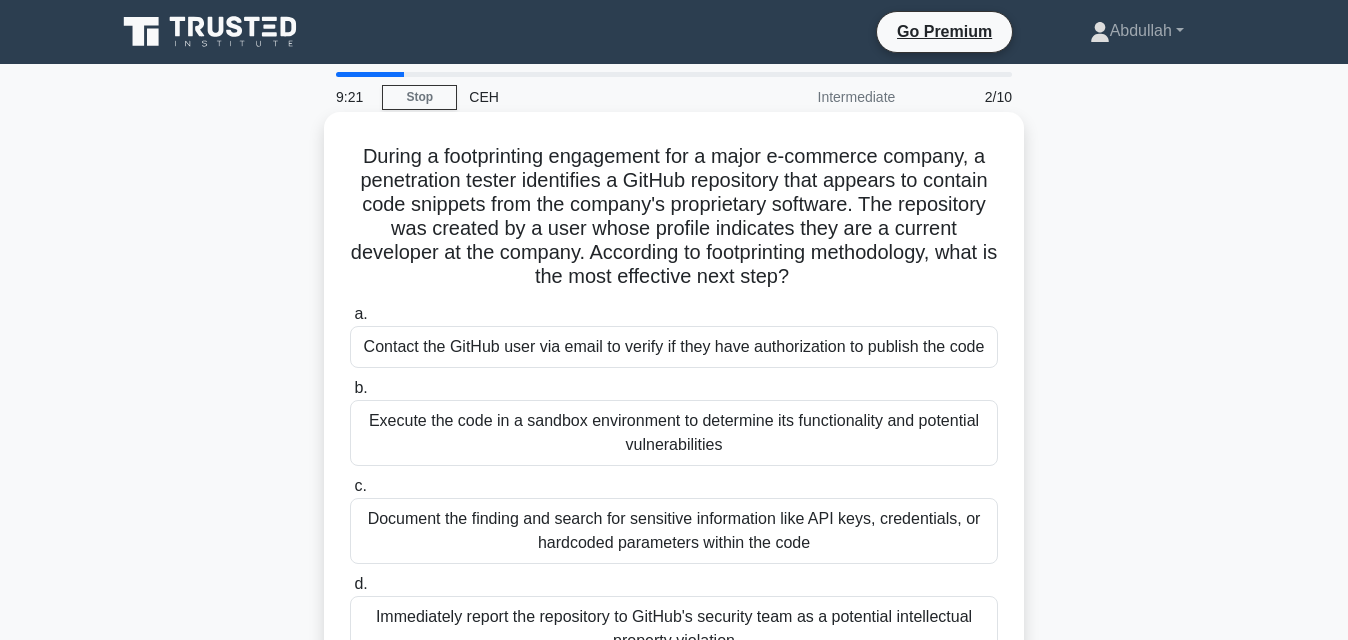 click on "Execute the code in a sandbox environment to determine its functionality and potential vulnerabilities" at bounding box center (674, 433) 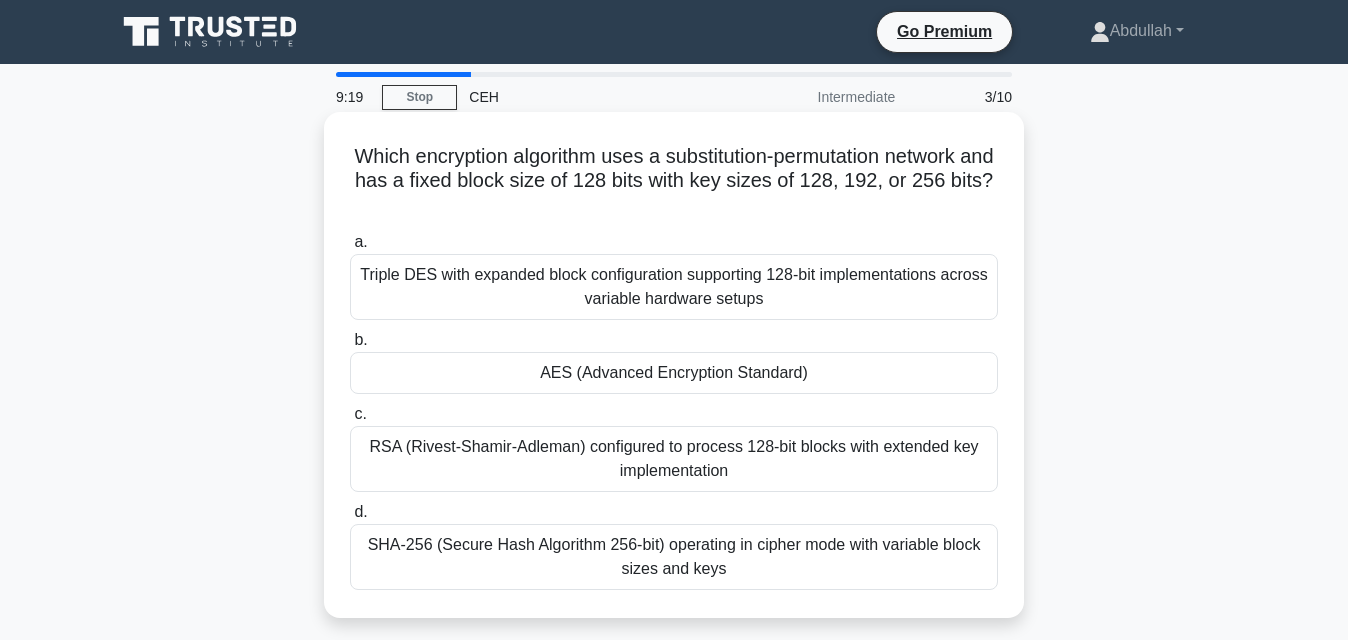 click on "SHA-256 (Secure Hash Algorithm 256-bit) operating in cipher mode with variable block sizes and keys" at bounding box center [674, 557] 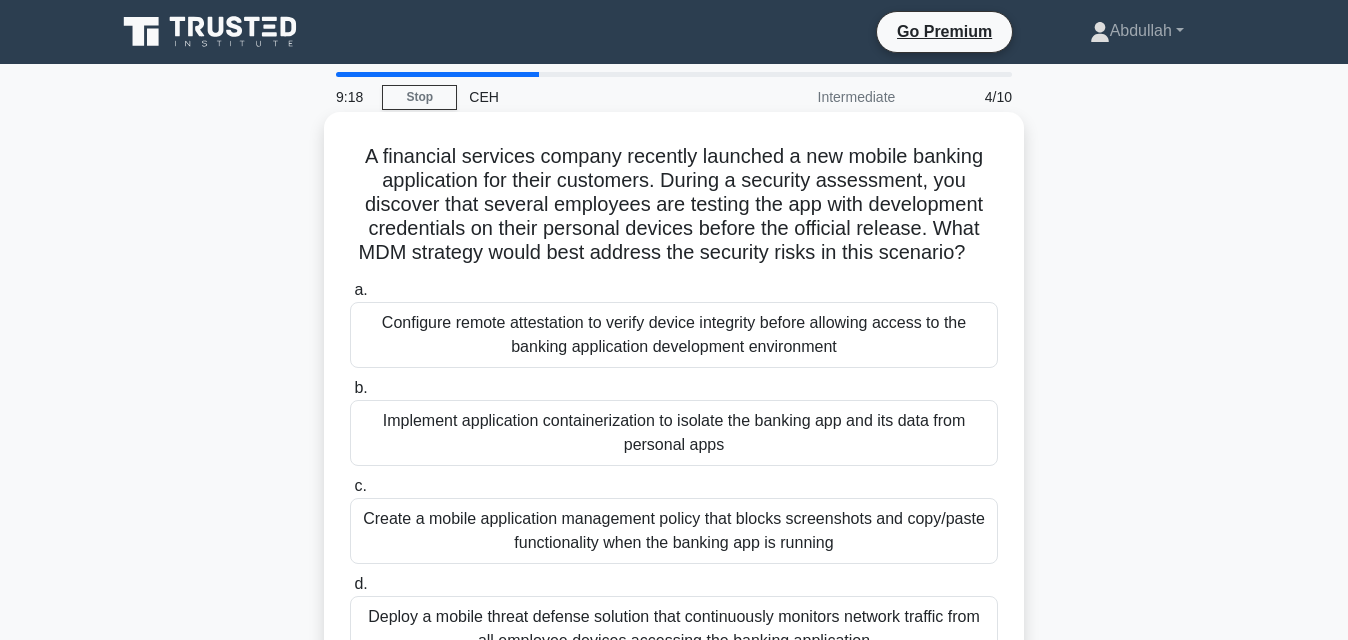 click on "Implement application containerization to isolate the banking app and its data from personal apps" at bounding box center [674, 433] 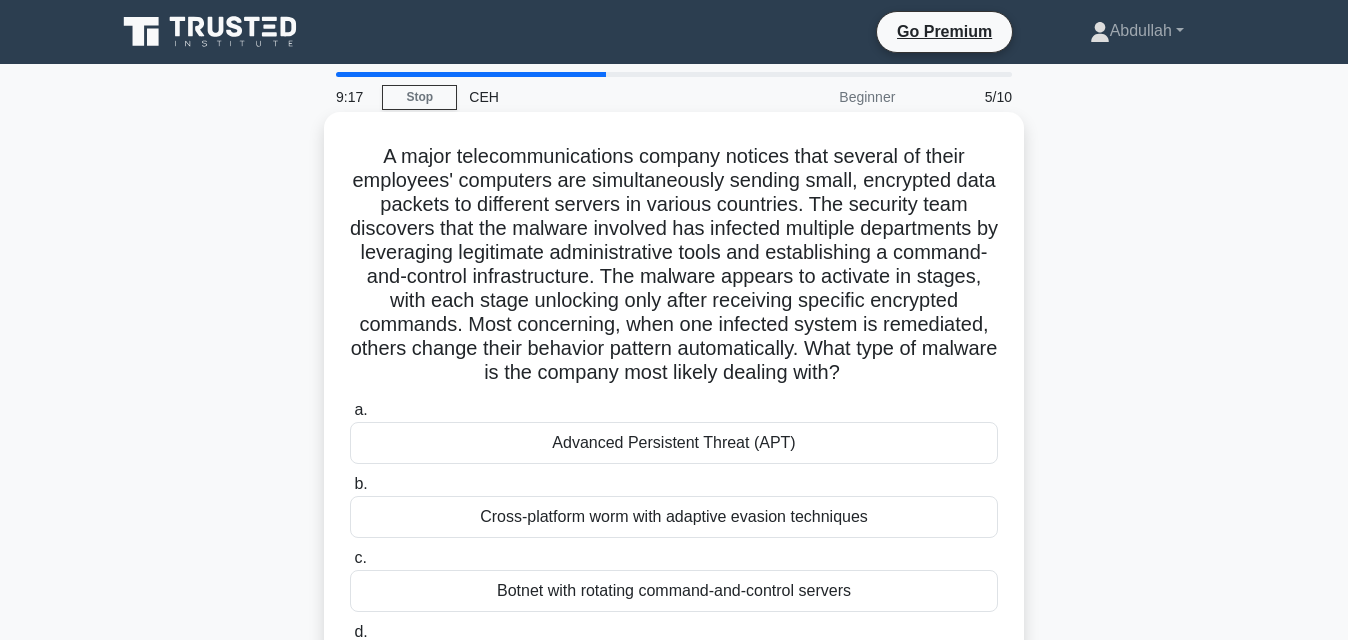 click on "Cross-platform worm with adaptive evasion techniques" at bounding box center (674, 517) 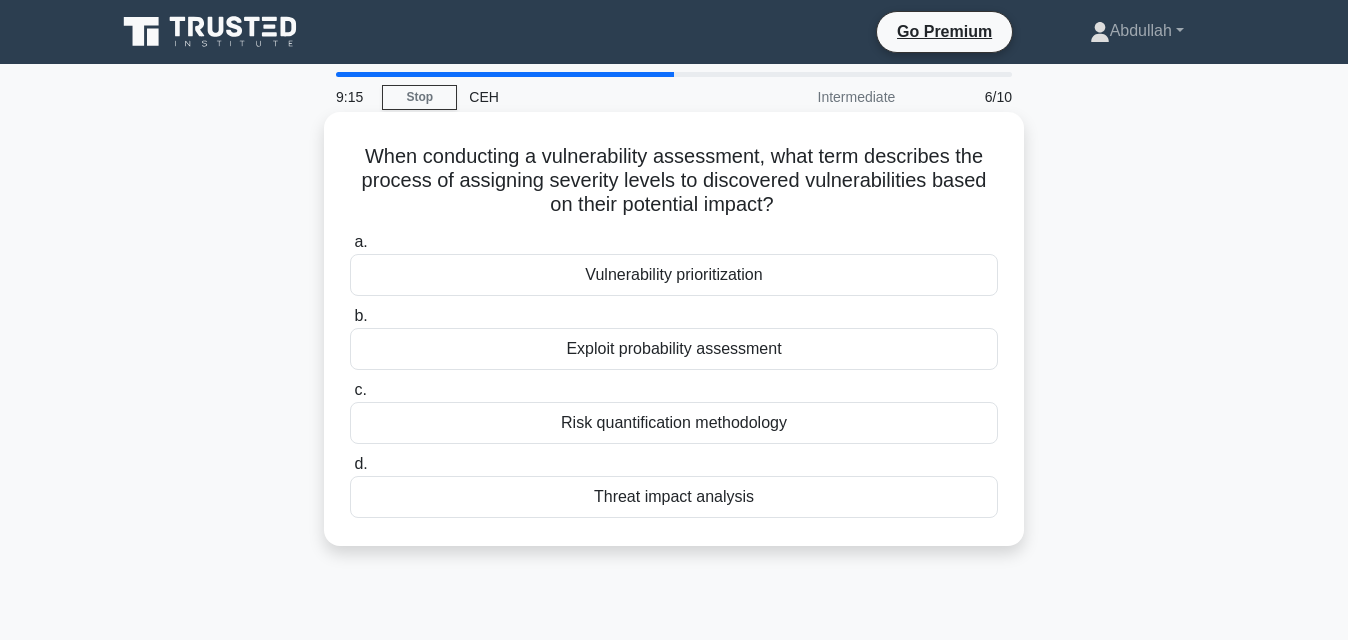click on "Risk quantification methodology" at bounding box center [674, 423] 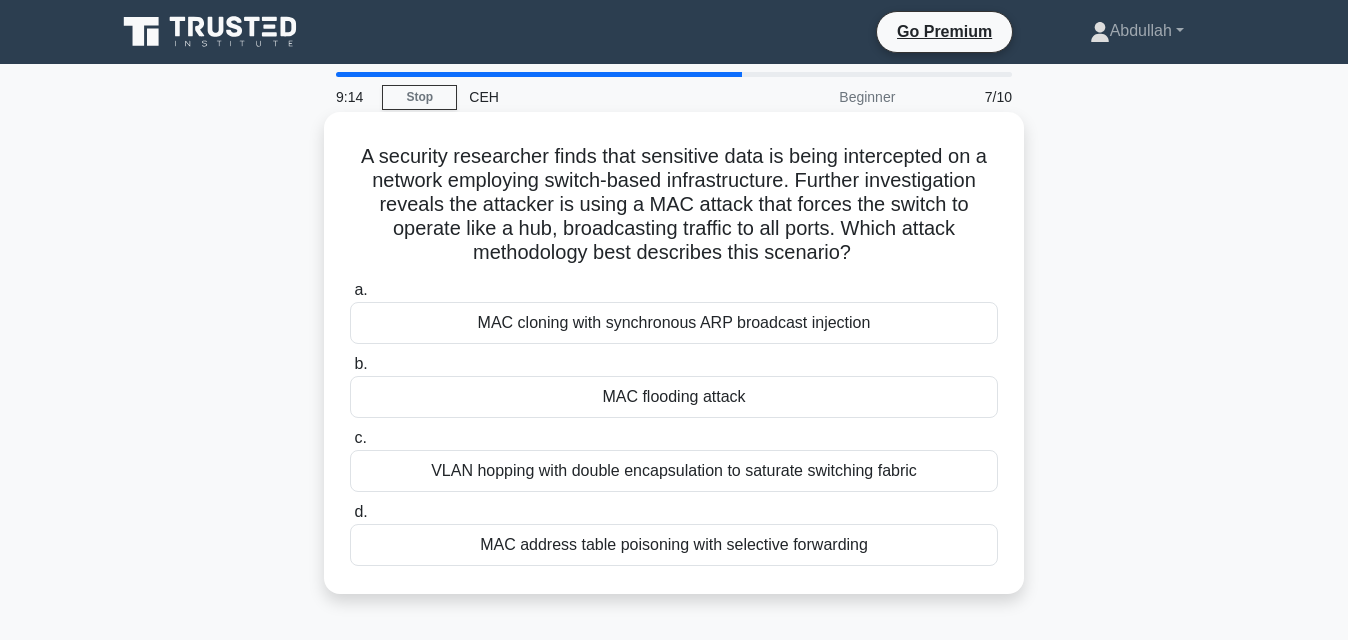 click on "MAC cloning with synchronous ARP broadcast injection" at bounding box center [674, 323] 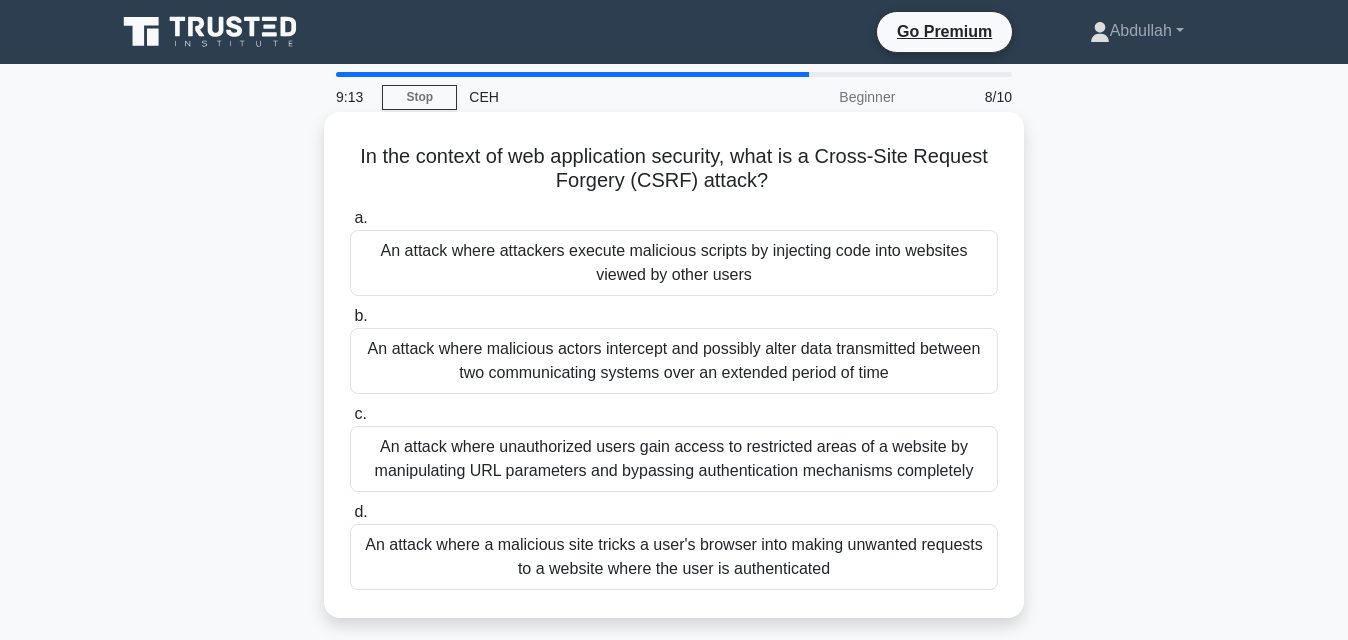 click on "An attack where a malicious site tricks a user's browser into making unwanted requests to a website where the user is authenticated" at bounding box center (674, 557) 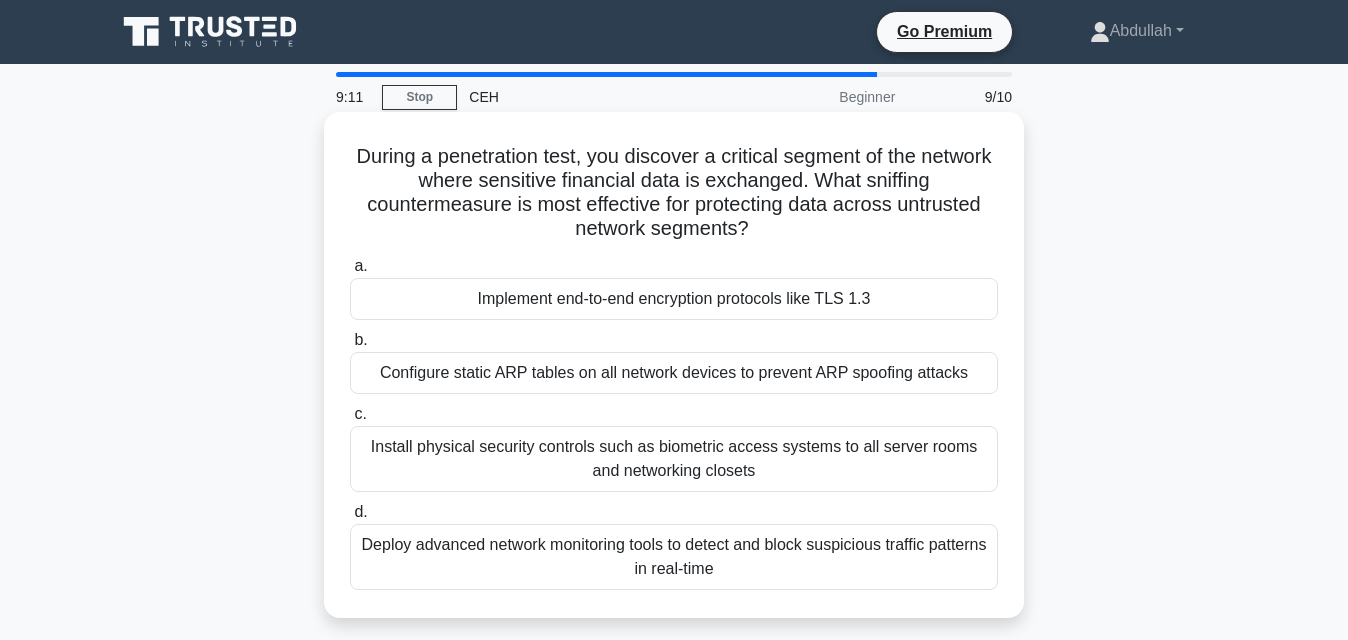 click on "Install physical security controls such as biometric access systems to all server rooms and networking closets" at bounding box center (674, 459) 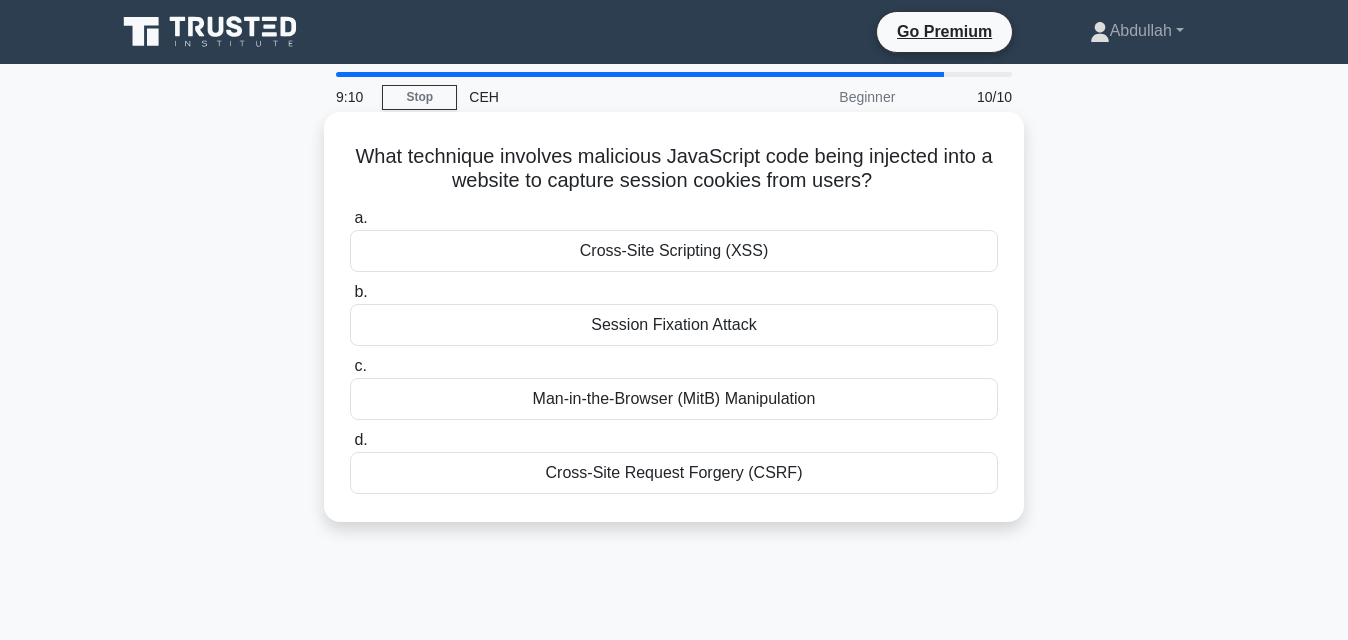 click on "Session Fixation Attack" at bounding box center [674, 325] 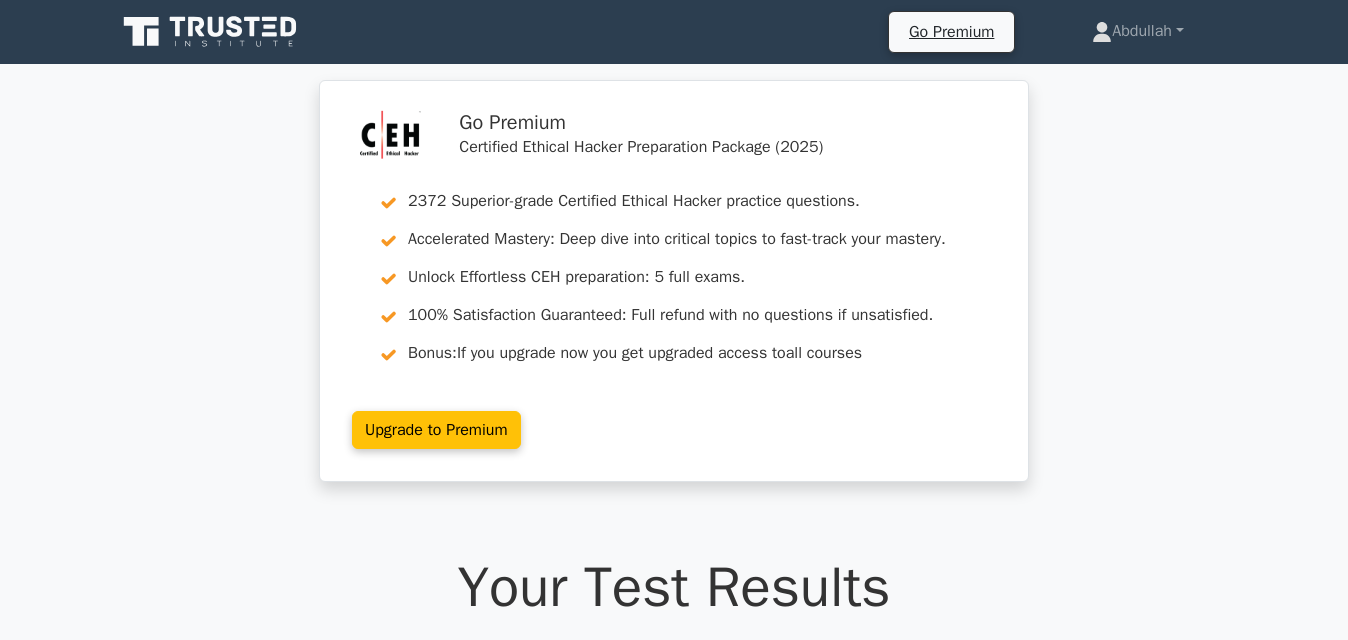 scroll, scrollTop: 0, scrollLeft: 0, axis: both 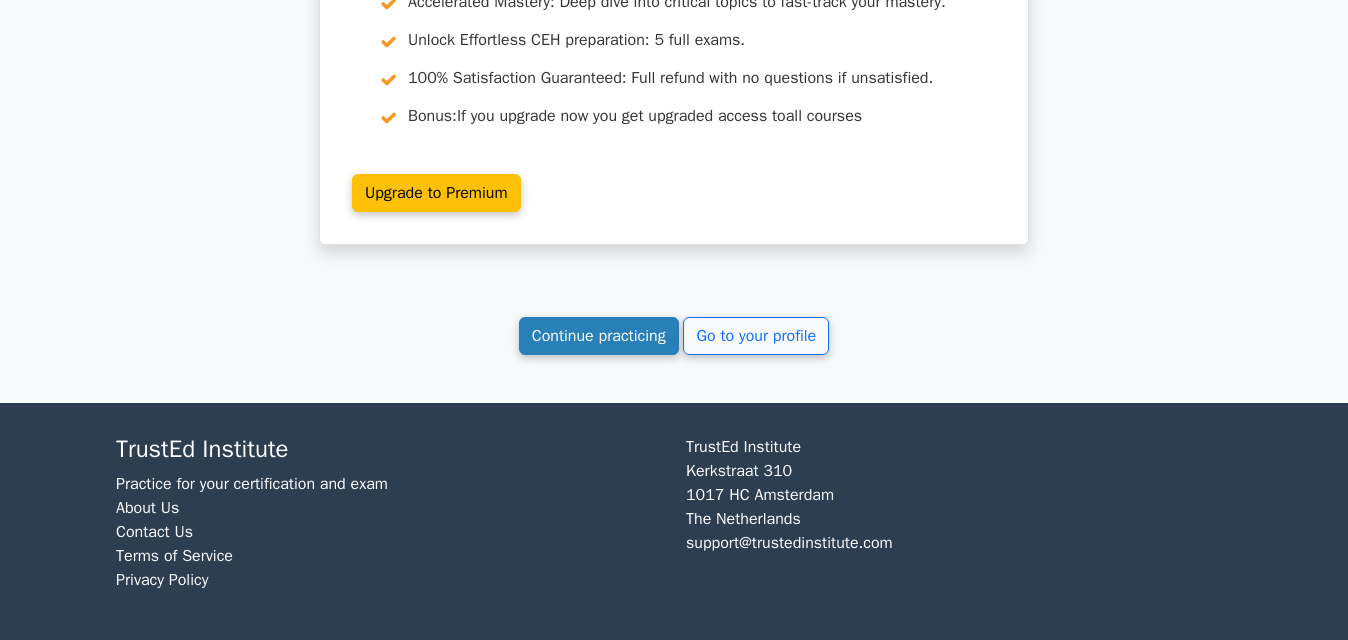 click on "Continue practicing" at bounding box center [599, 336] 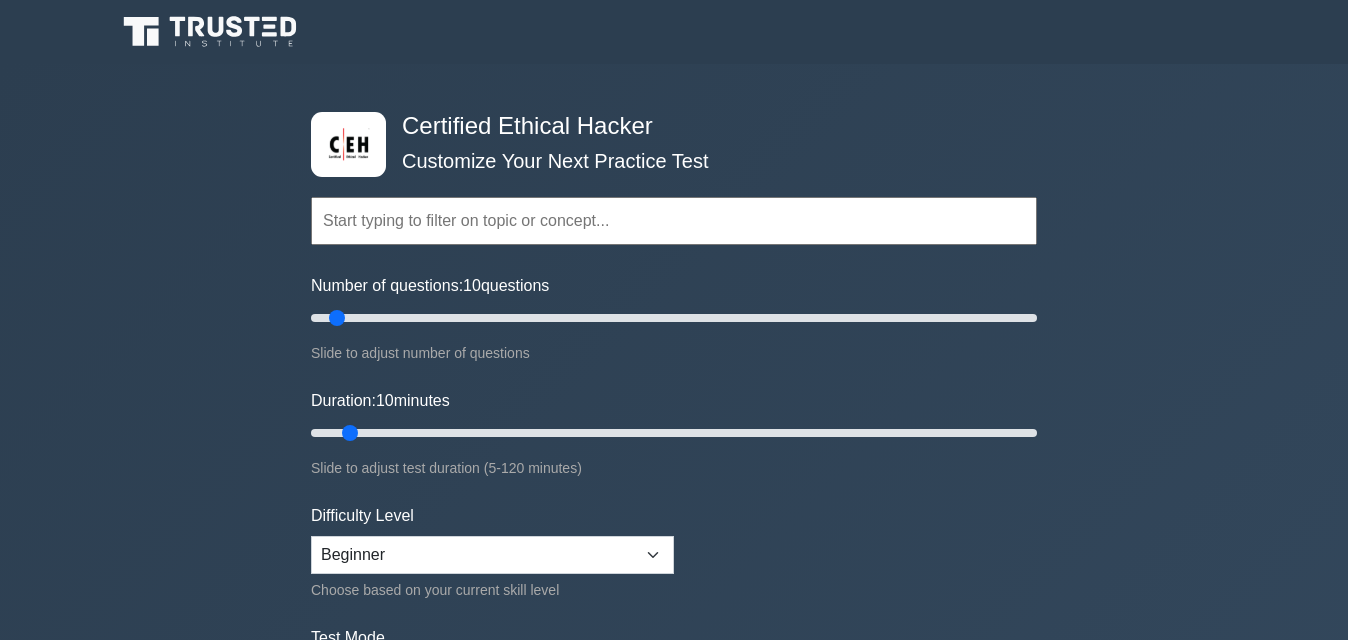 scroll, scrollTop: 0, scrollLeft: 0, axis: both 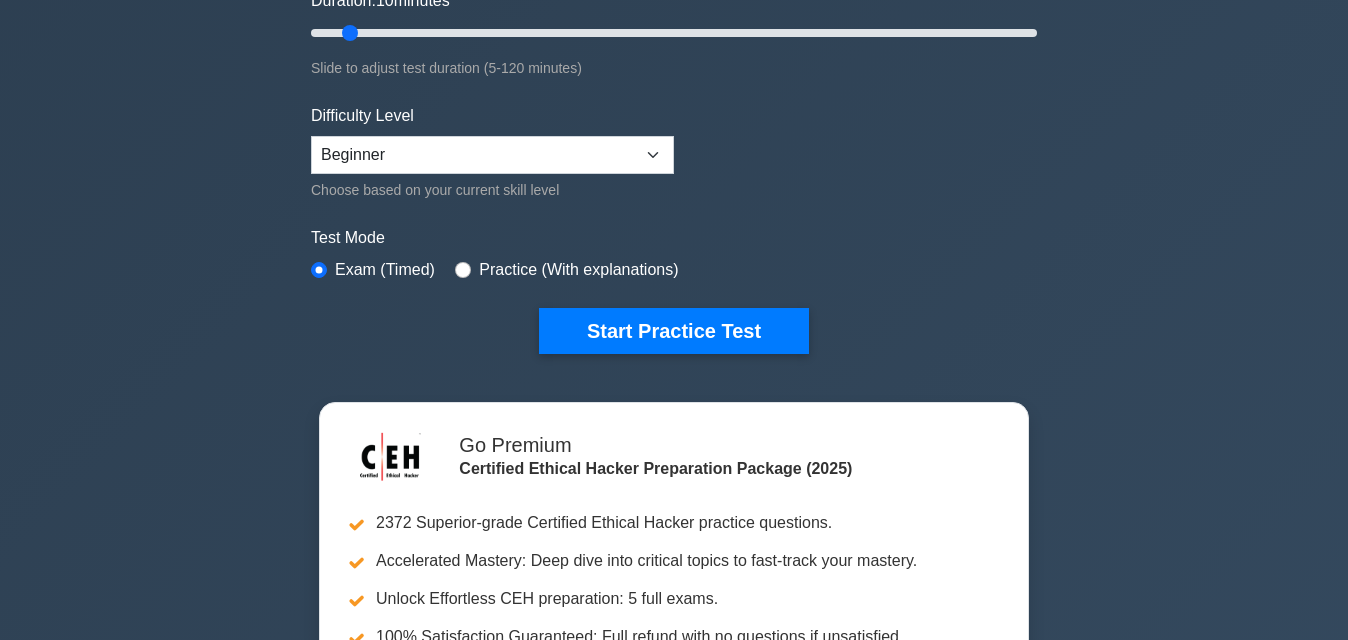 click on "Start Practice Test" at bounding box center [674, 331] 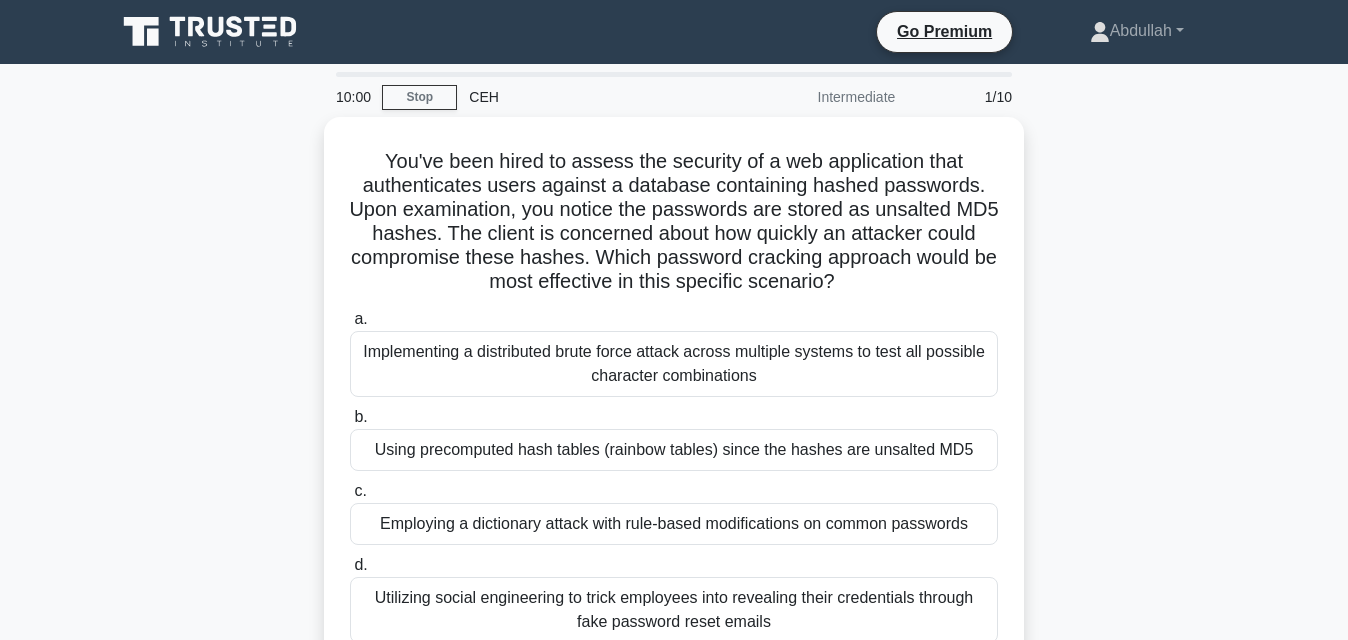 scroll, scrollTop: 0, scrollLeft: 0, axis: both 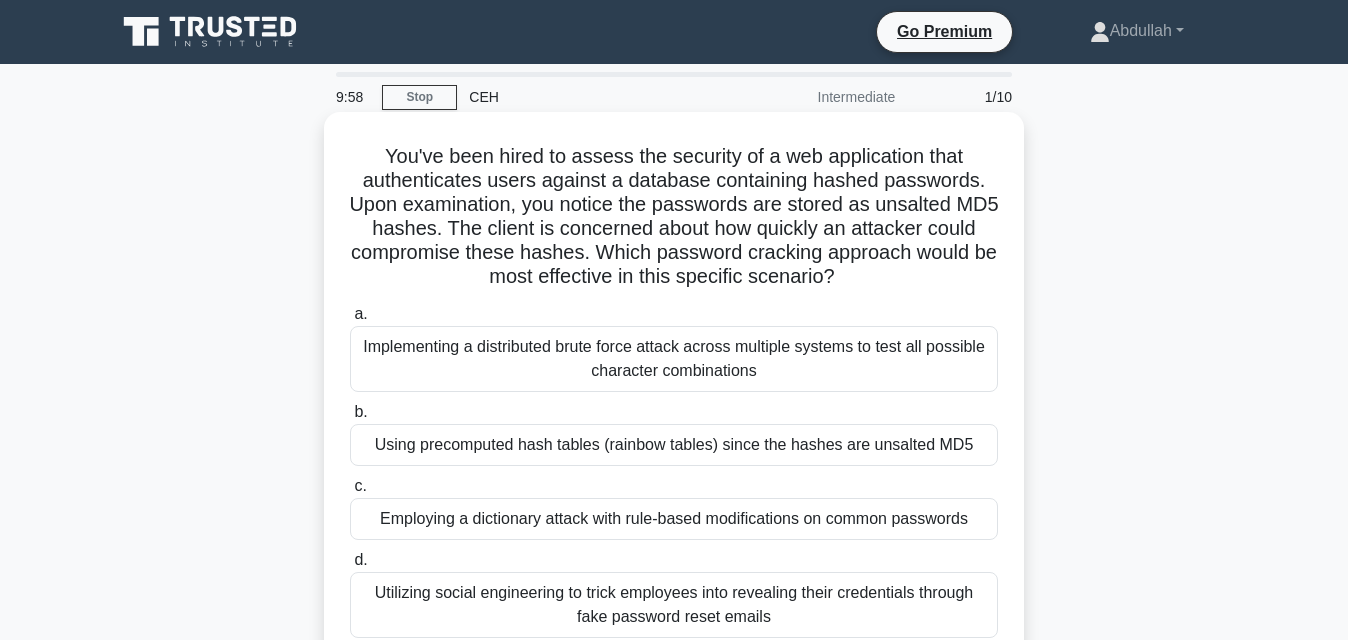 click on "Implementing a distributed brute force attack across multiple systems to test all possible character combinations" at bounding box center (674, 359) 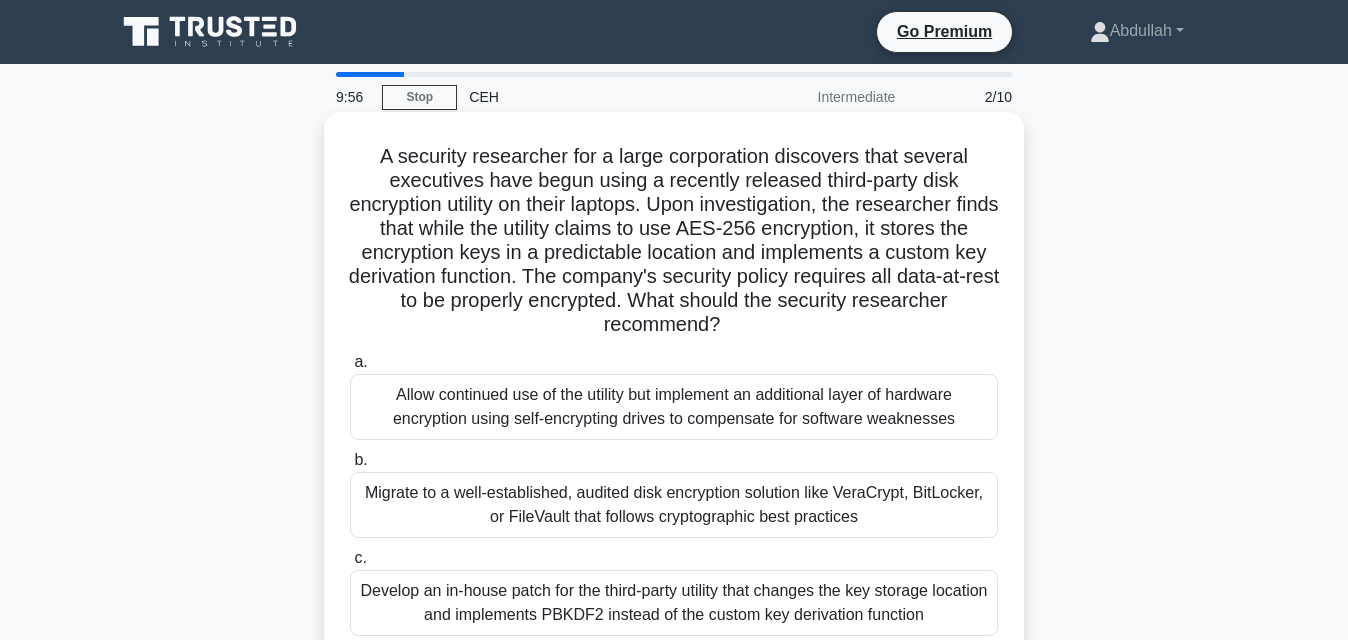 click on "Develop an in-house patch for the third-party utility that changes the key storage location and implements PBKDF2 instead of the custom key derivation function" at bounding box center [674, 603] 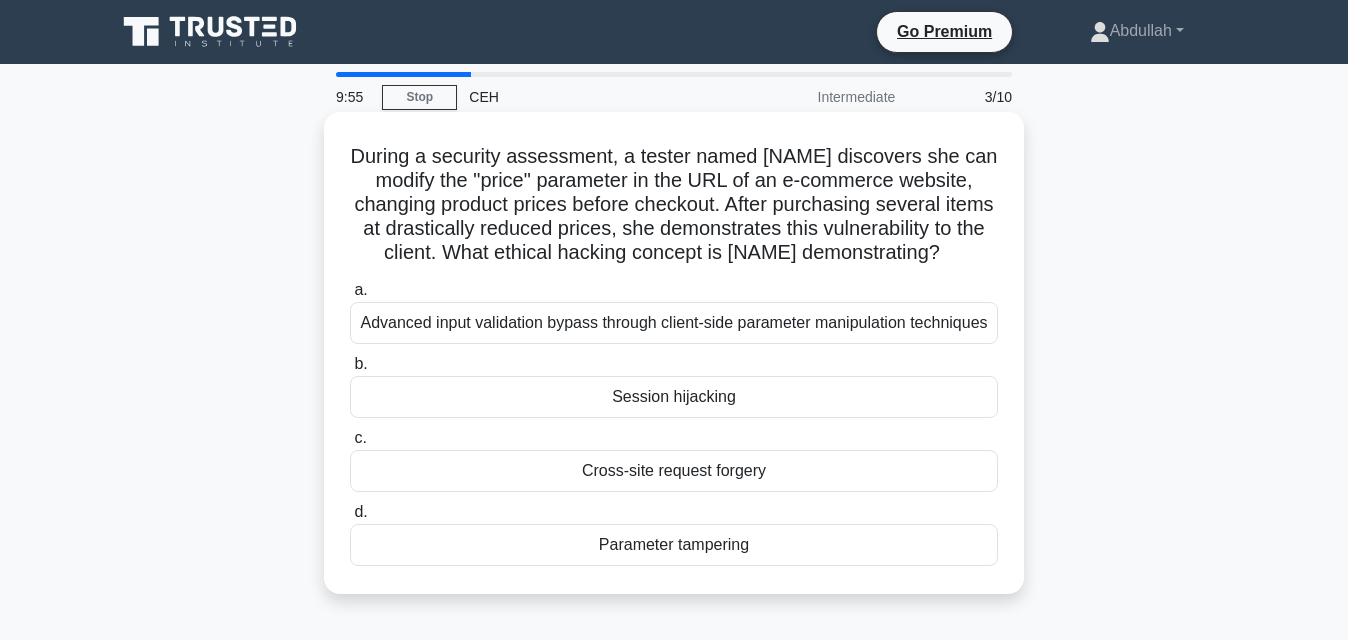 click on "Parameter tampering" at bounding box center (674, 545) 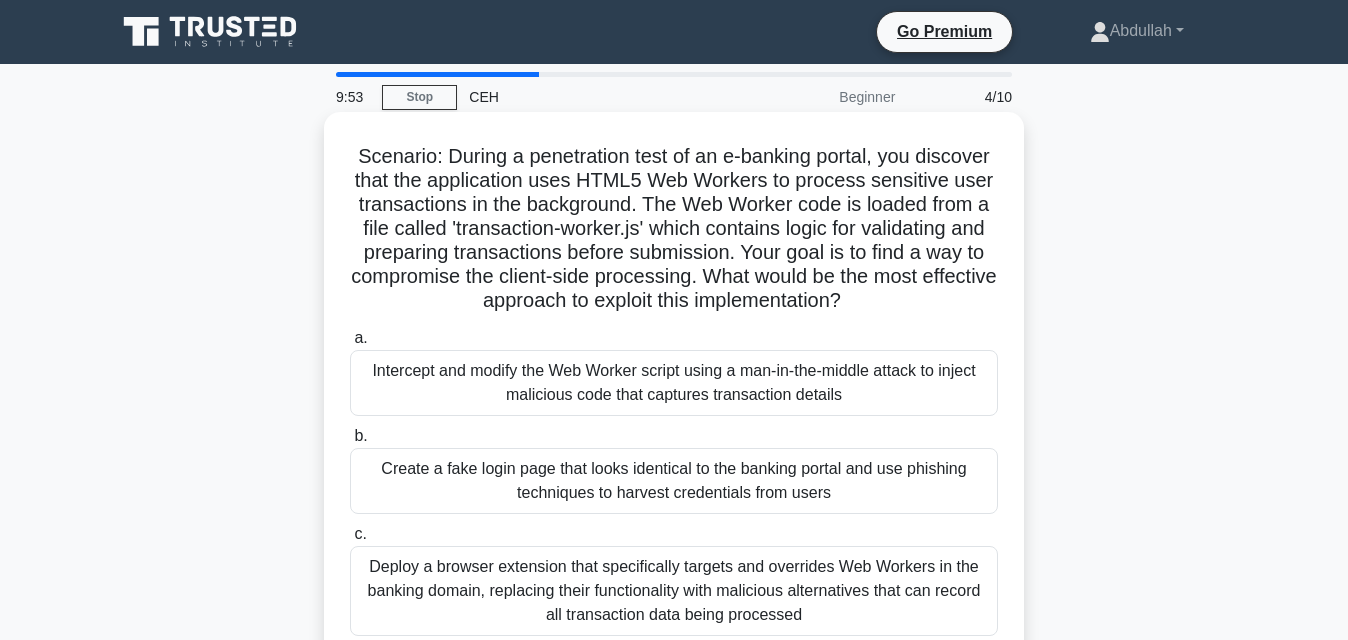 click on "Create a fake login page that looks identical to the banking portal and use phishing techniques to harvest credentials from users" at bounding box center (674, 481) 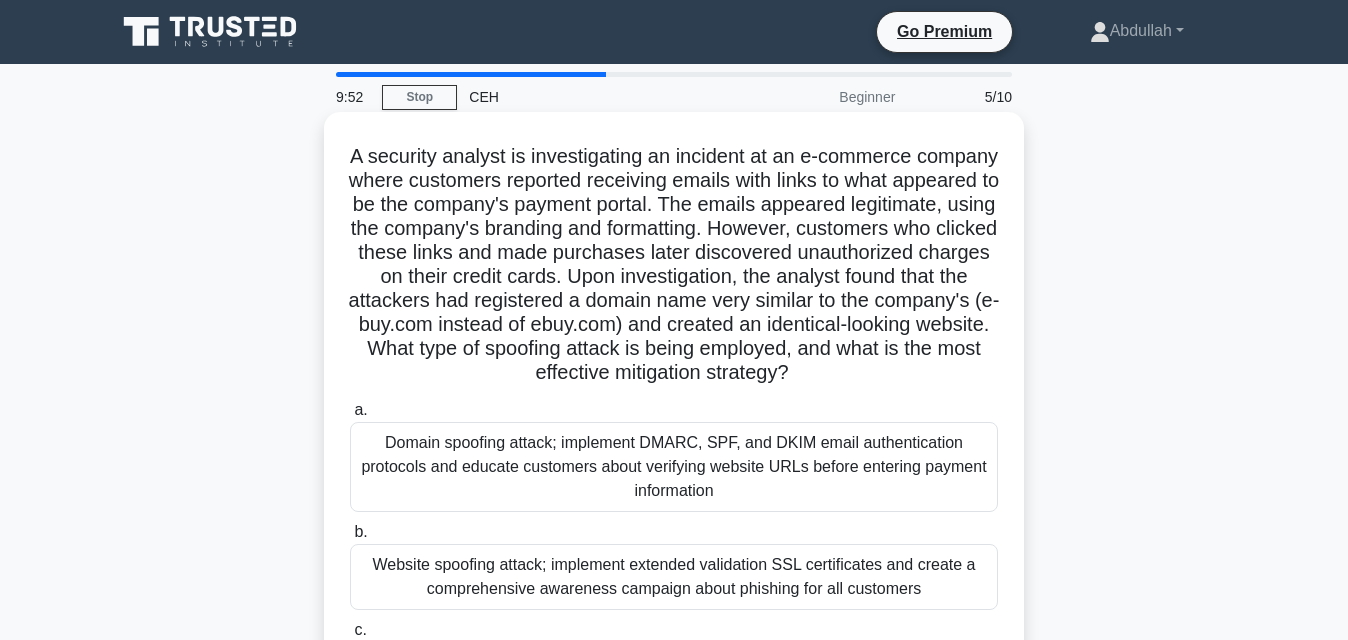 click on "Website spoofing attack; implement extended validation SSL certificates and create a comprehensive awareness campaign about phishing for all customers" at bounding box center [674, 577] 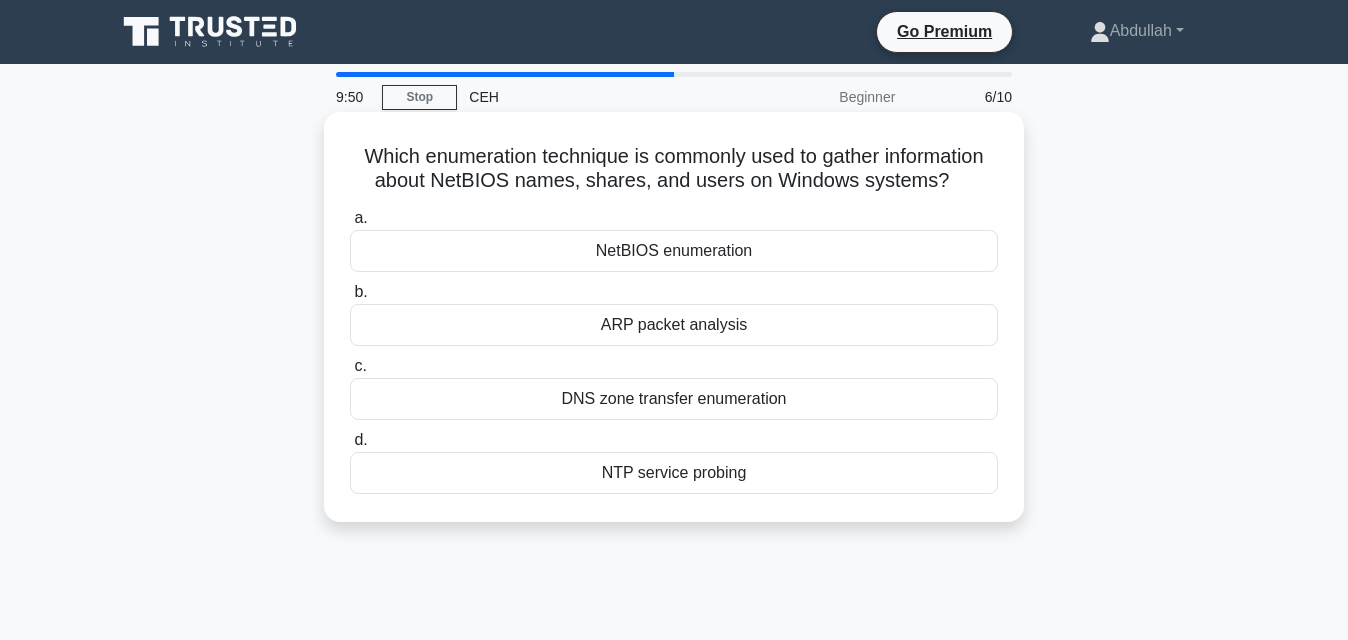 click on "DNS zone transfer enumeration" at bounding box center (674, 399) 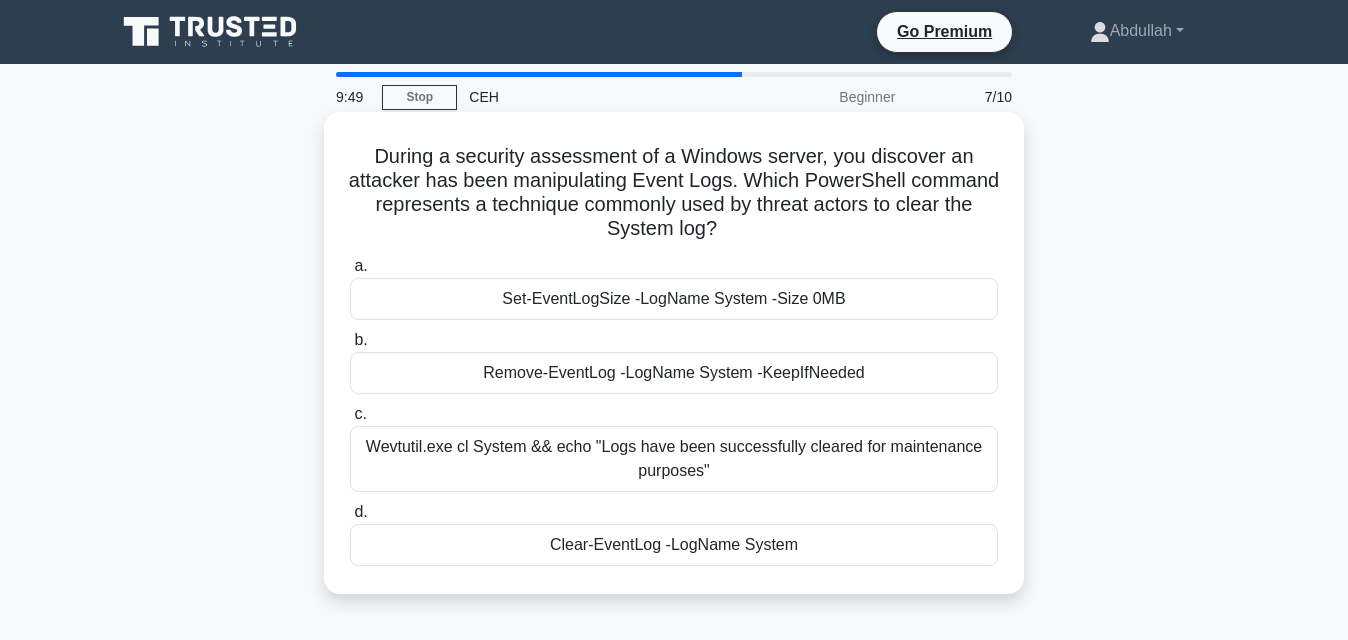 click on "Remove-EventLog -LogName System -KeepIfNeeded" at bounding box center (674, 373) 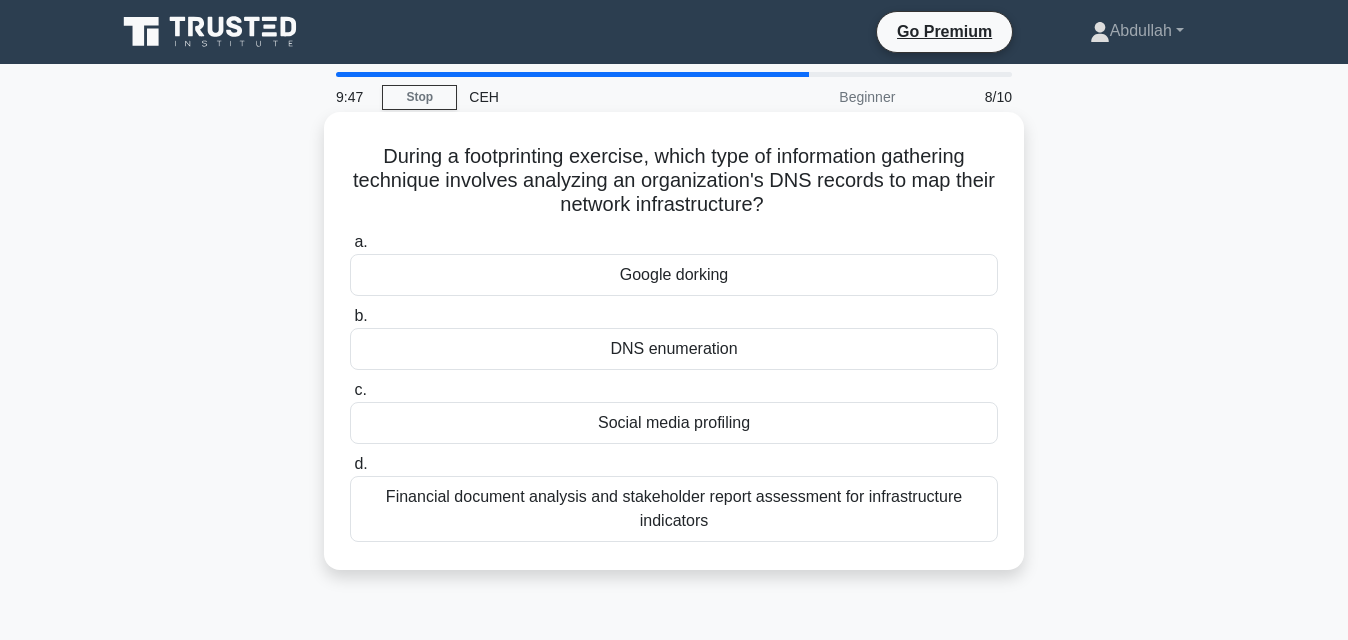 click on "Financial document analysis and stakeholder report assessment for infrastructure indicators" at bounding box center (674, 509) 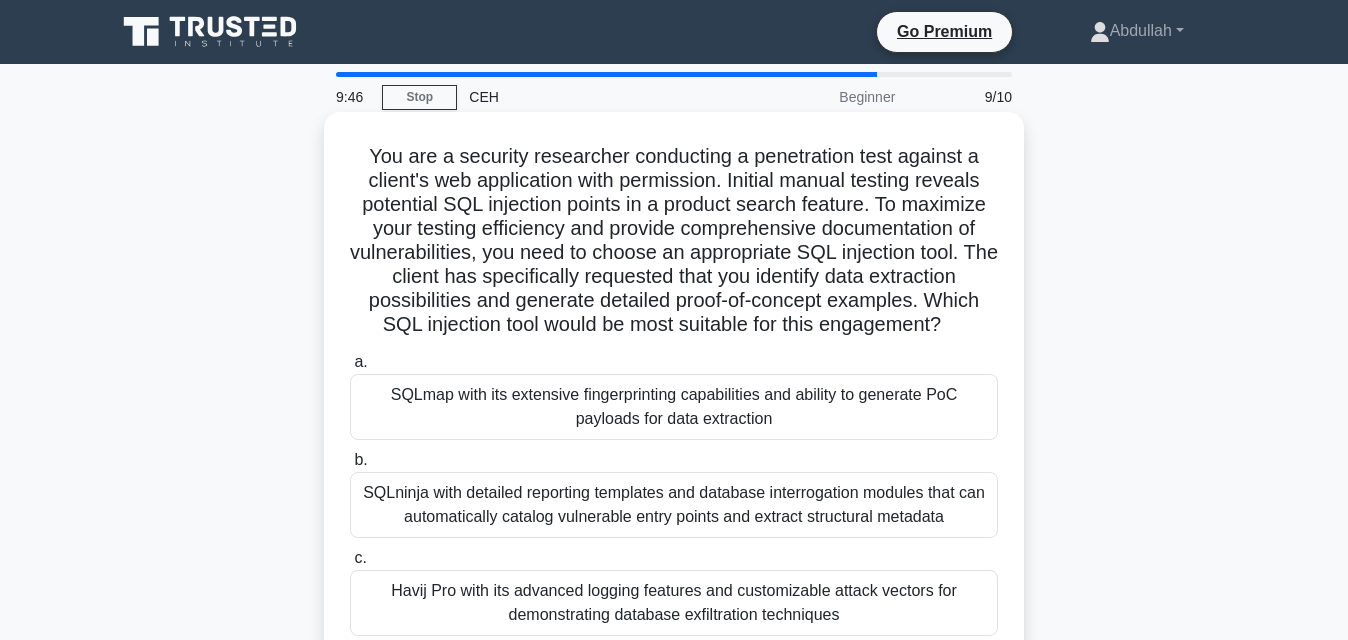 click on "SQLmap with its extensive fingerprinting capabilities and ability to generate PoC payloads for data extraction" at bounding box center [674, 407] 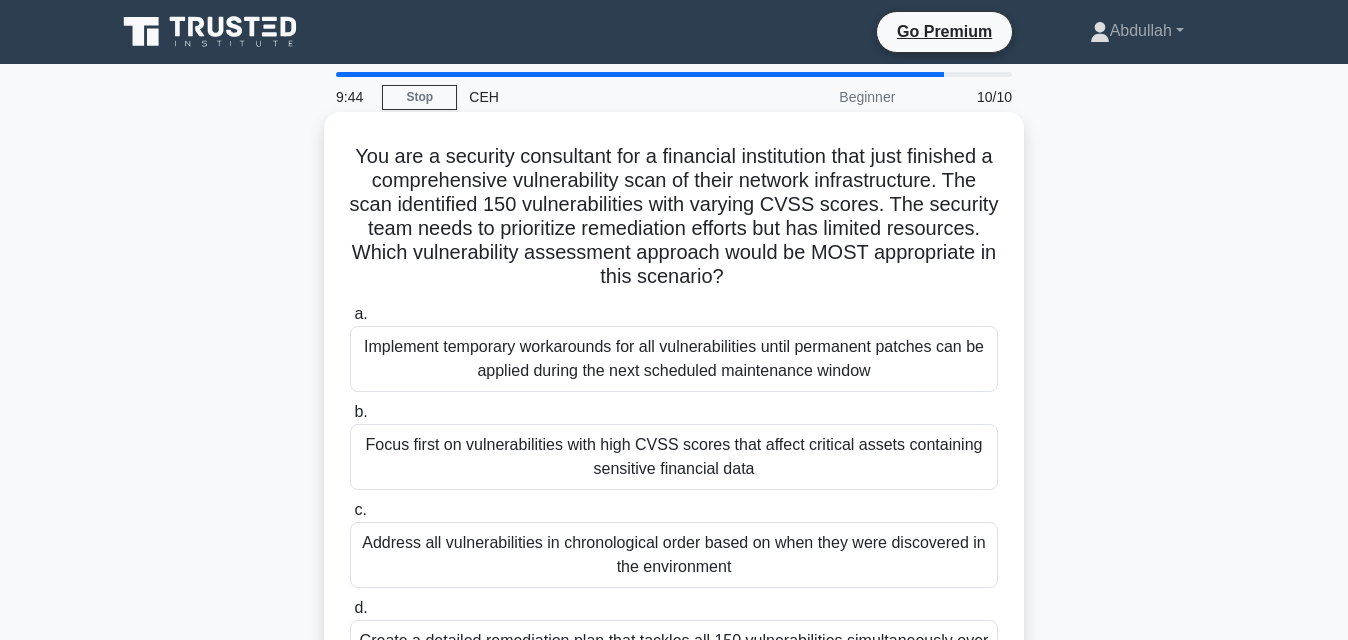 click on "Address all vulnerabilities in chronological order based on when they were discovered in the environment" at bounding box center (674, 555) 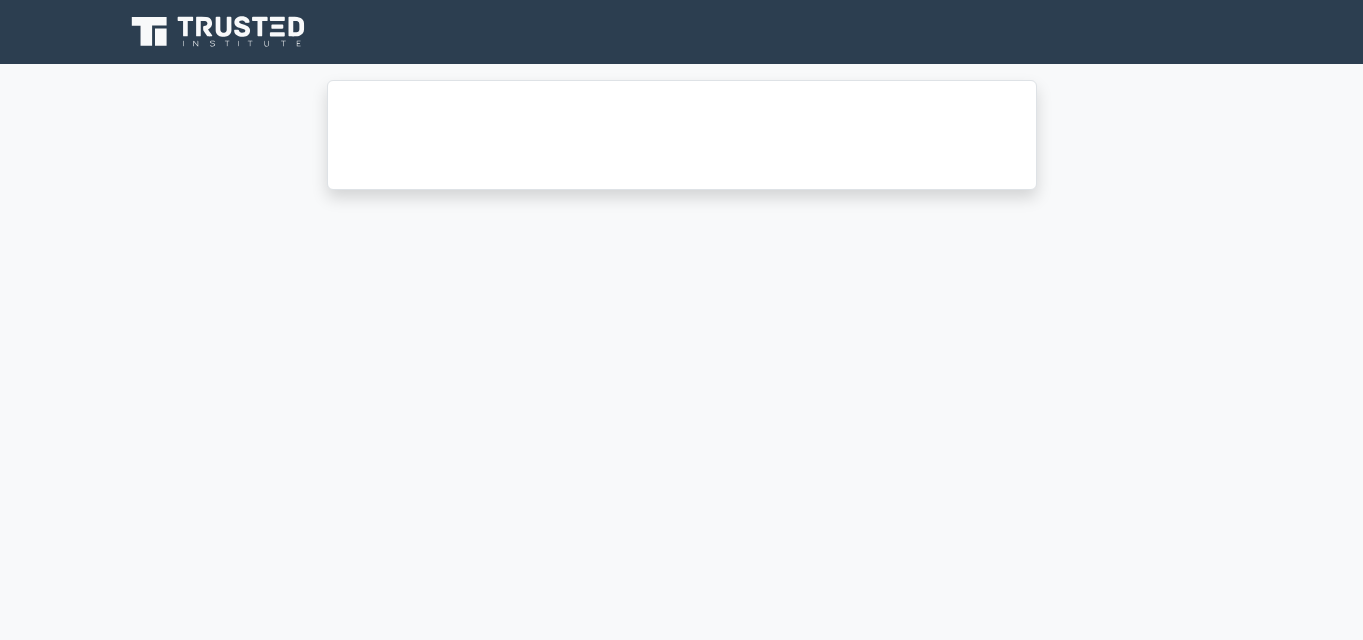 scroll, scrollTop: 0, scrollLeft: 0, axis: both 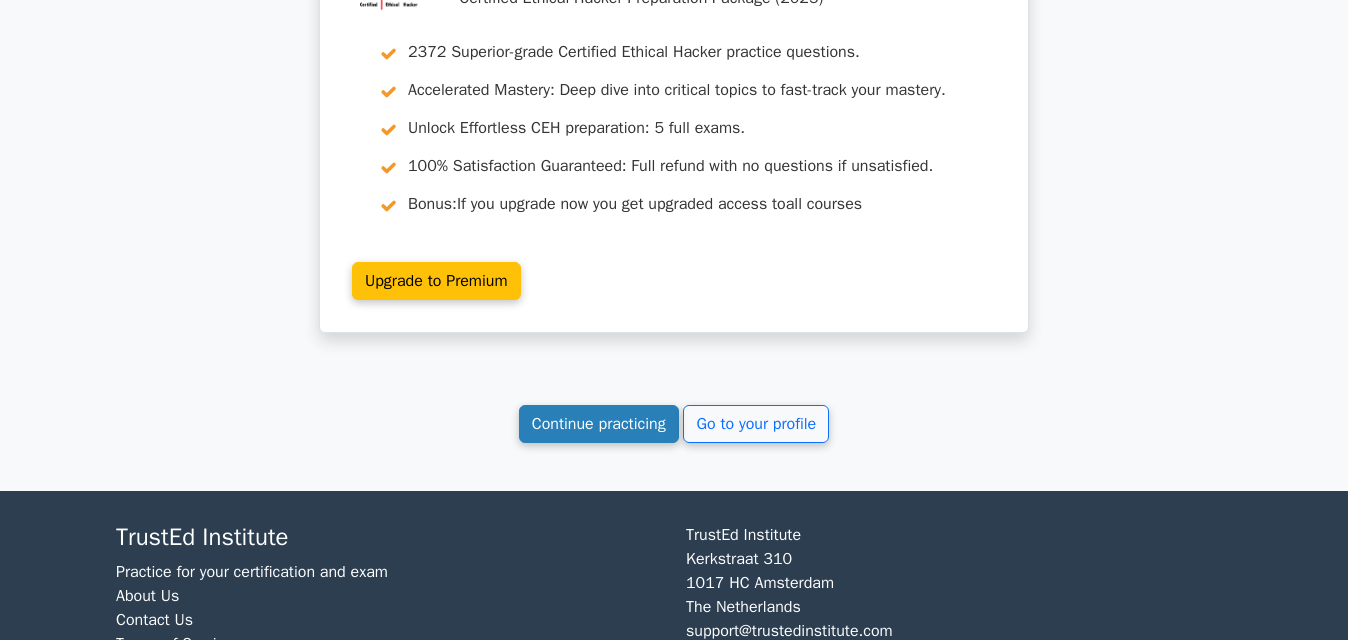 click on "Continue practicing" at bounding box center [599, 424] 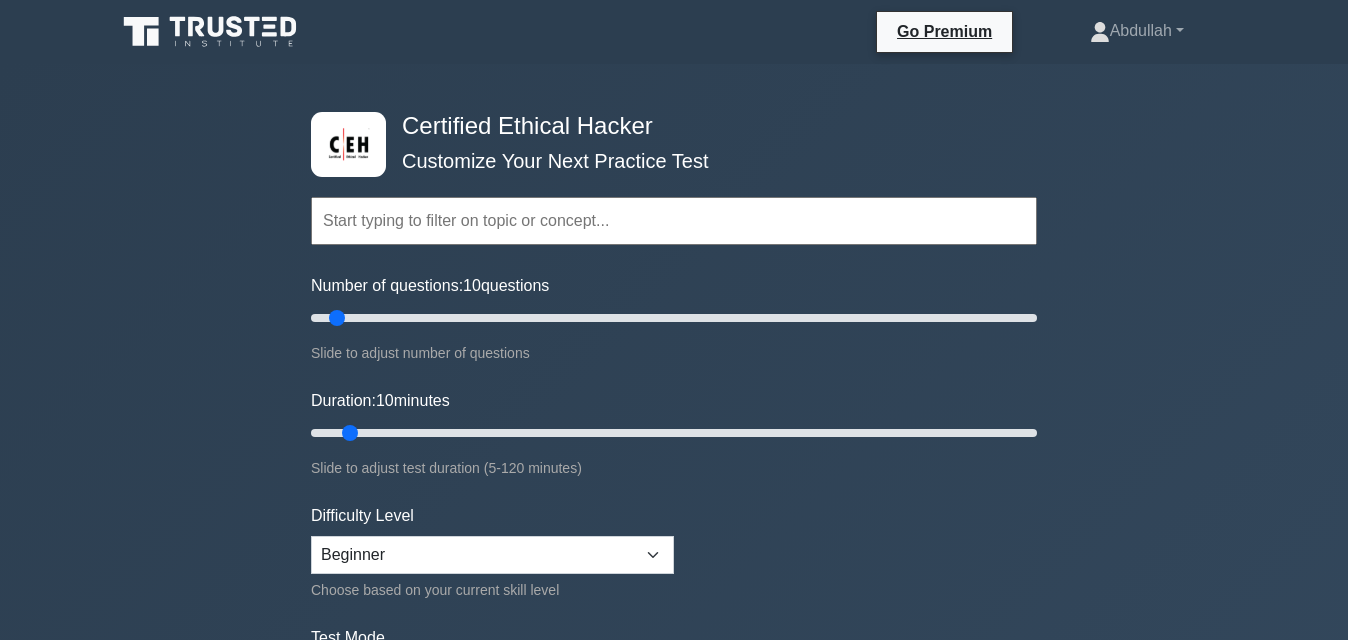 scroll, scrollTop: 0, scrollLeft: 0, axis: both 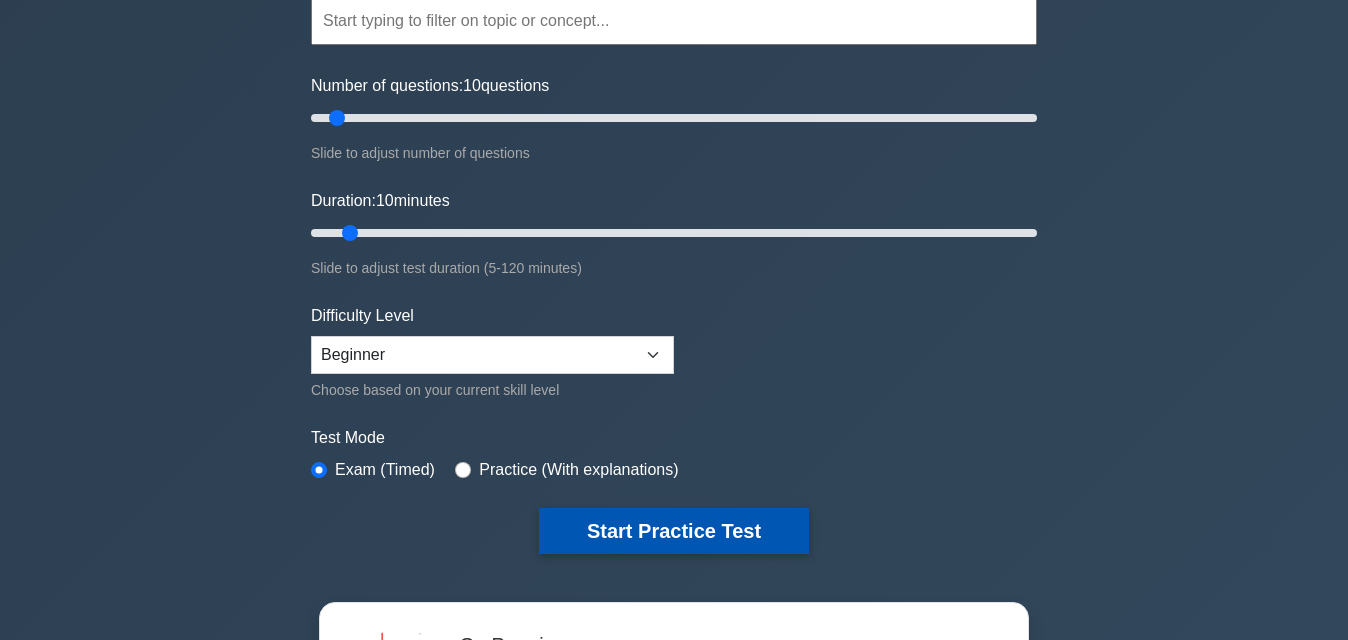 click on "Start Practice Test" at bounding box center [674, 531] 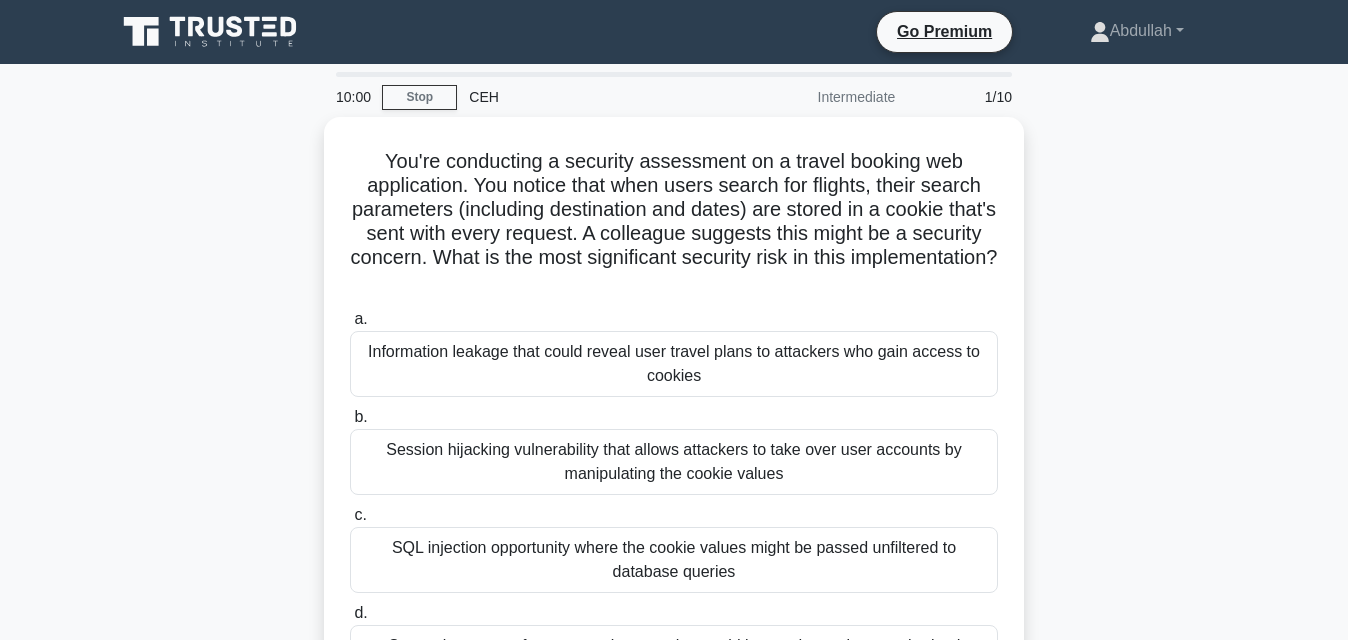 scroll, scrollTop: 0, scrollLeft: 0, axis: both 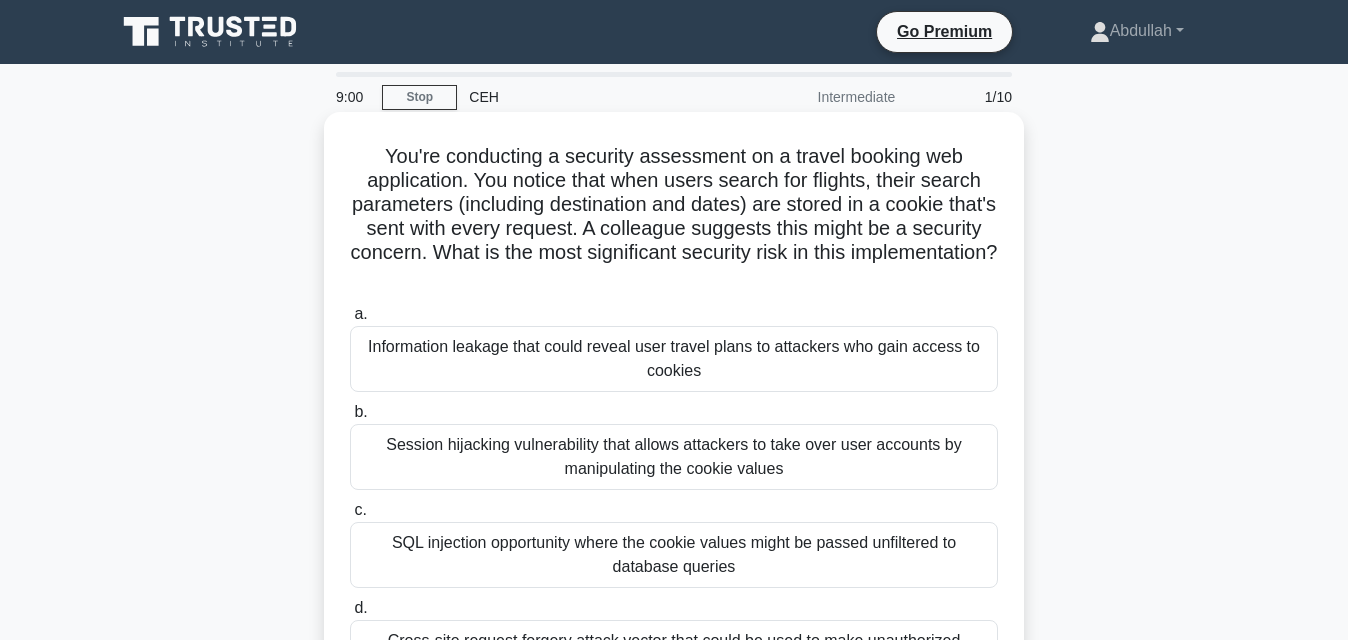 click on "Information leakage that could reveal user travel plans to attackers who gain access to cookies" at bounding box center (674, 359) 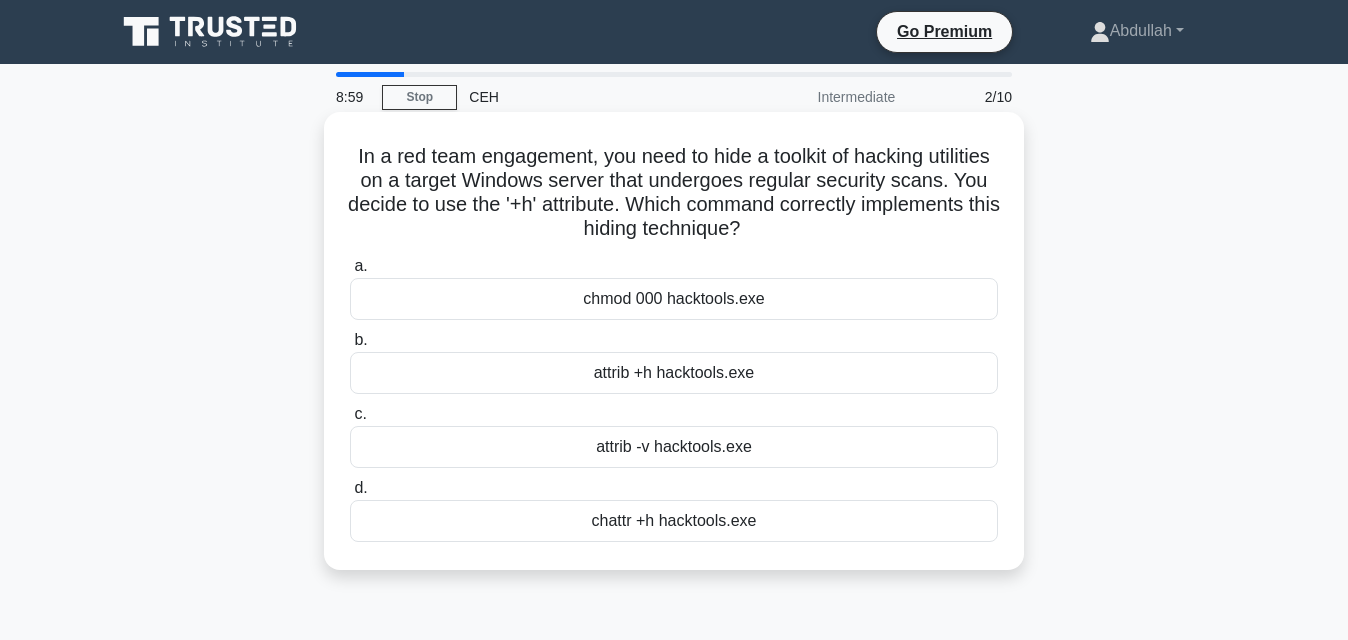 click on "attrib -v hacktools.exe" at bounding box center (674, 447) 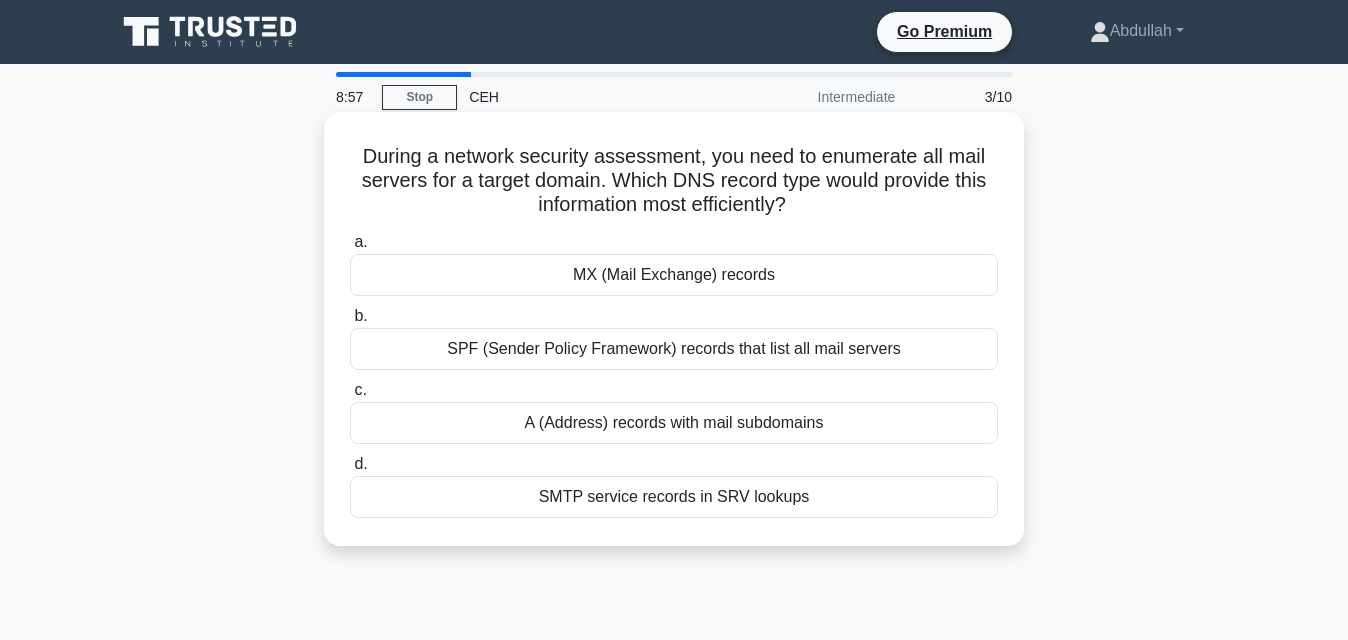 click on "SPF (Sender Policy Framework) records that list all mail servers" at bounding box center (674, 349) 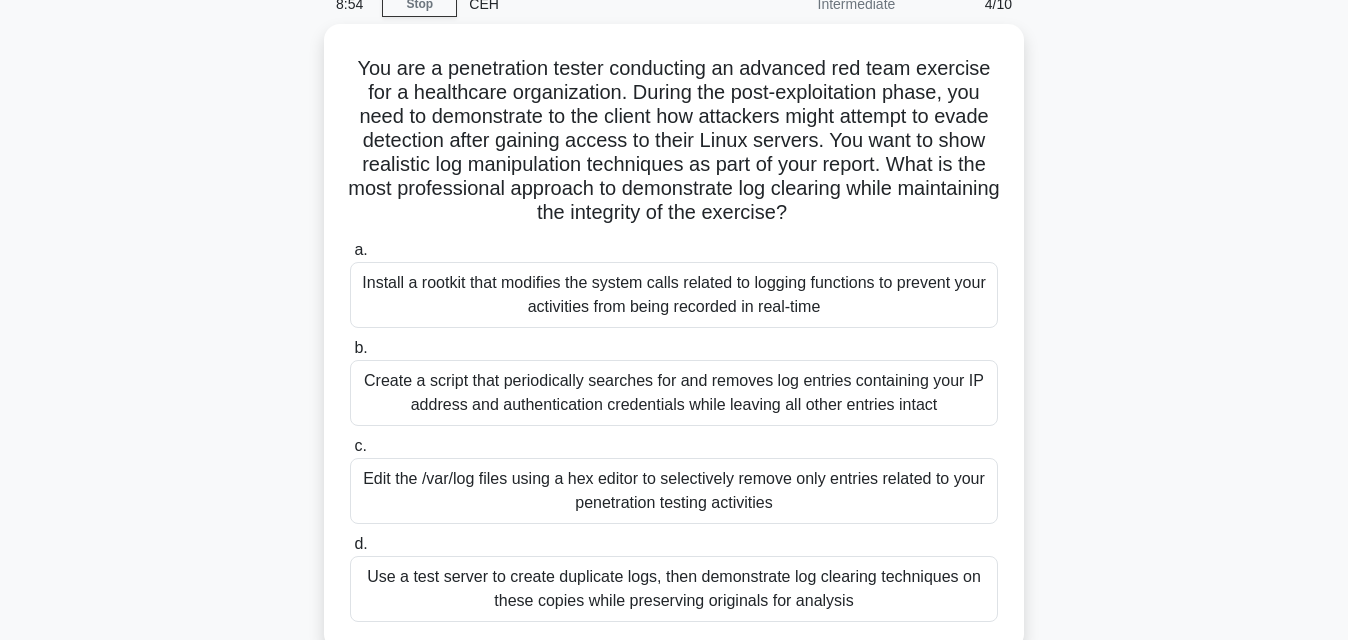 scroll, scrollTop: 120, scrollLeft: 0, axis: vertical 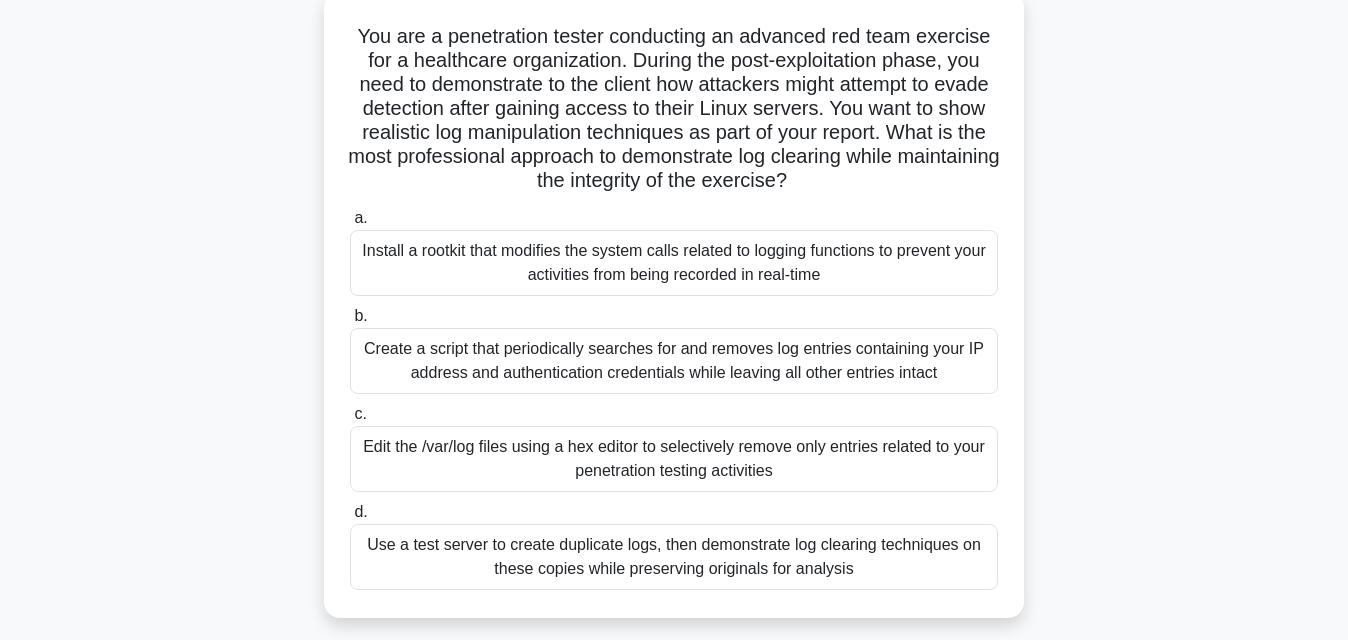 drag, startPoint x: 949, startPoint y: 542, endPoint x: 907, endPoint y: 552, distance: 43.174065 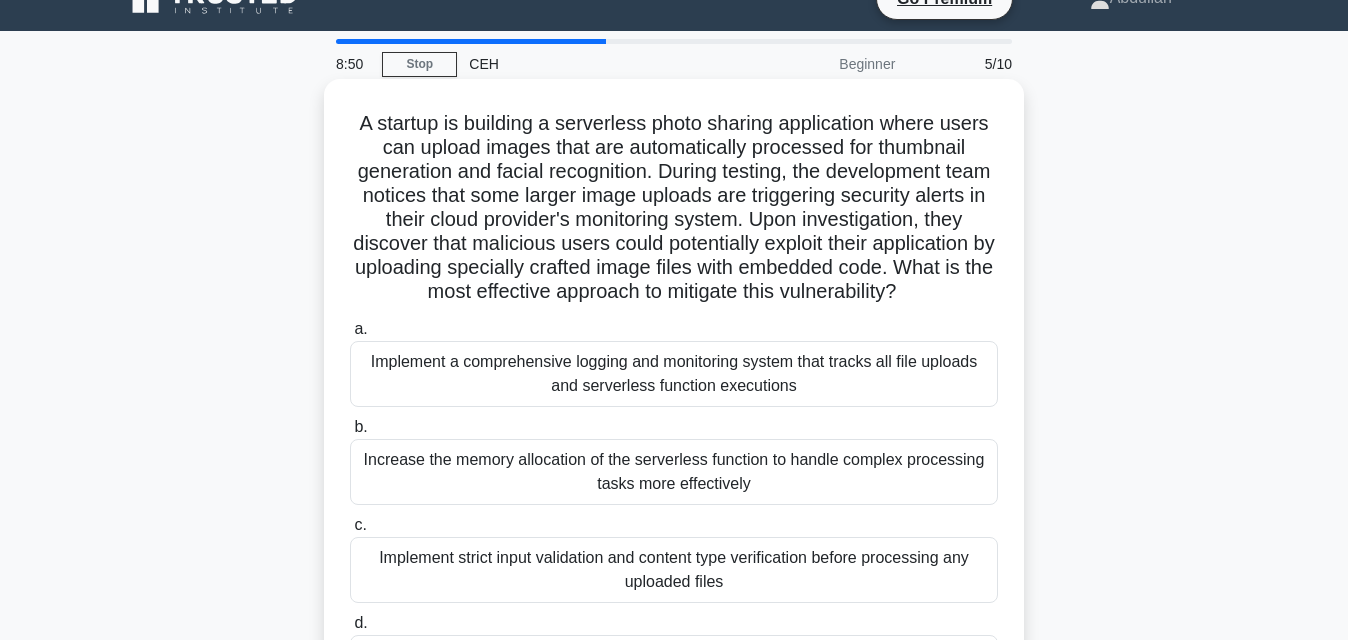 scroll, scrollTop: 0, scrollLeft: 0, axis: both 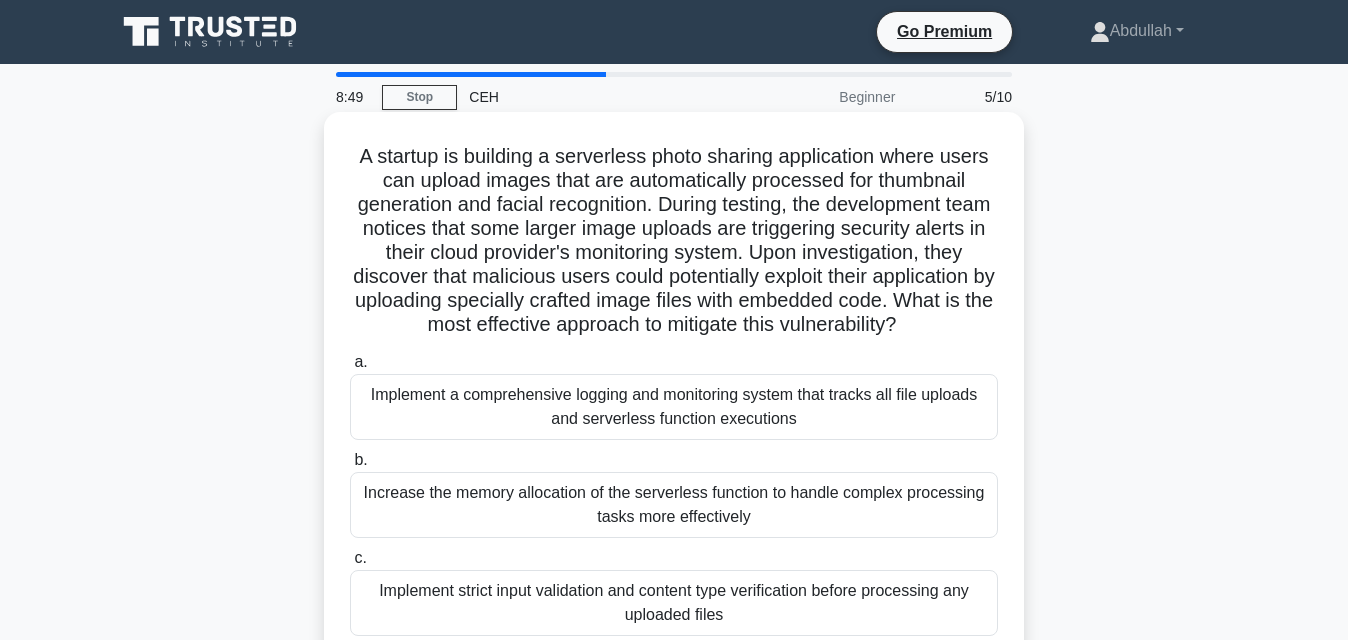 click on "Increase the memory allocation of the serverless function to handle complex processing tasks more effectively" at bounding box center (674, 505) 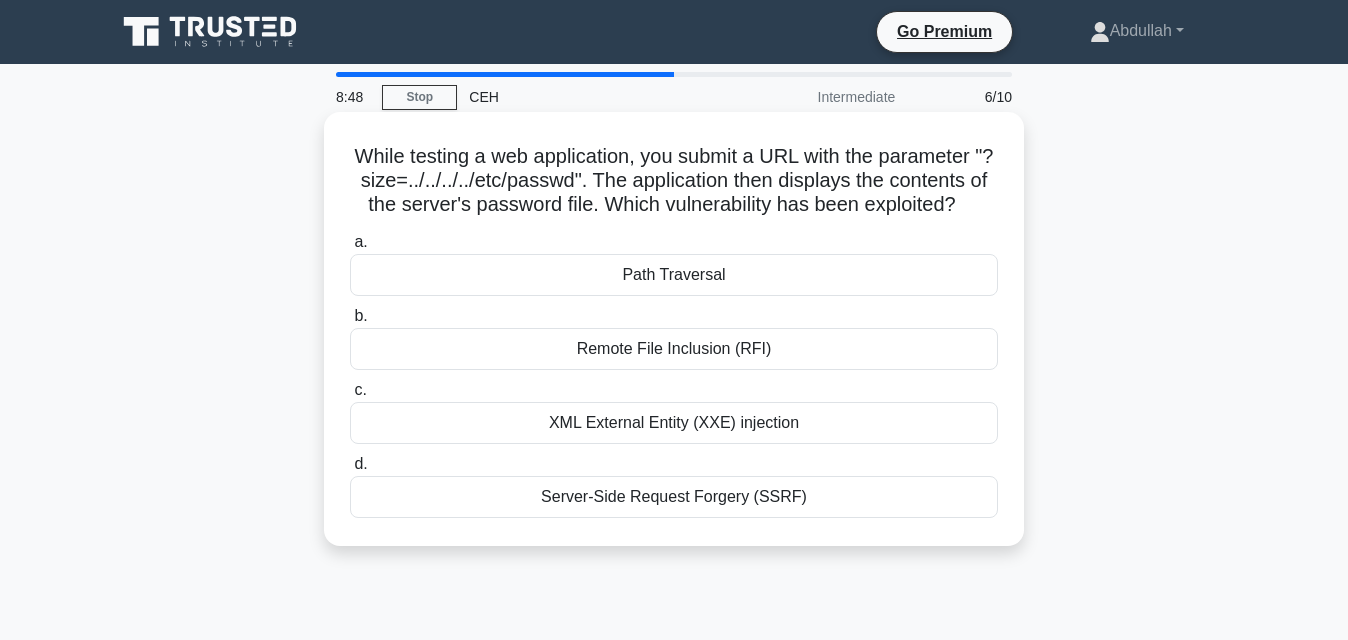 click on "XML External Entity (XXE) injection" at bounding box center (674, 423) 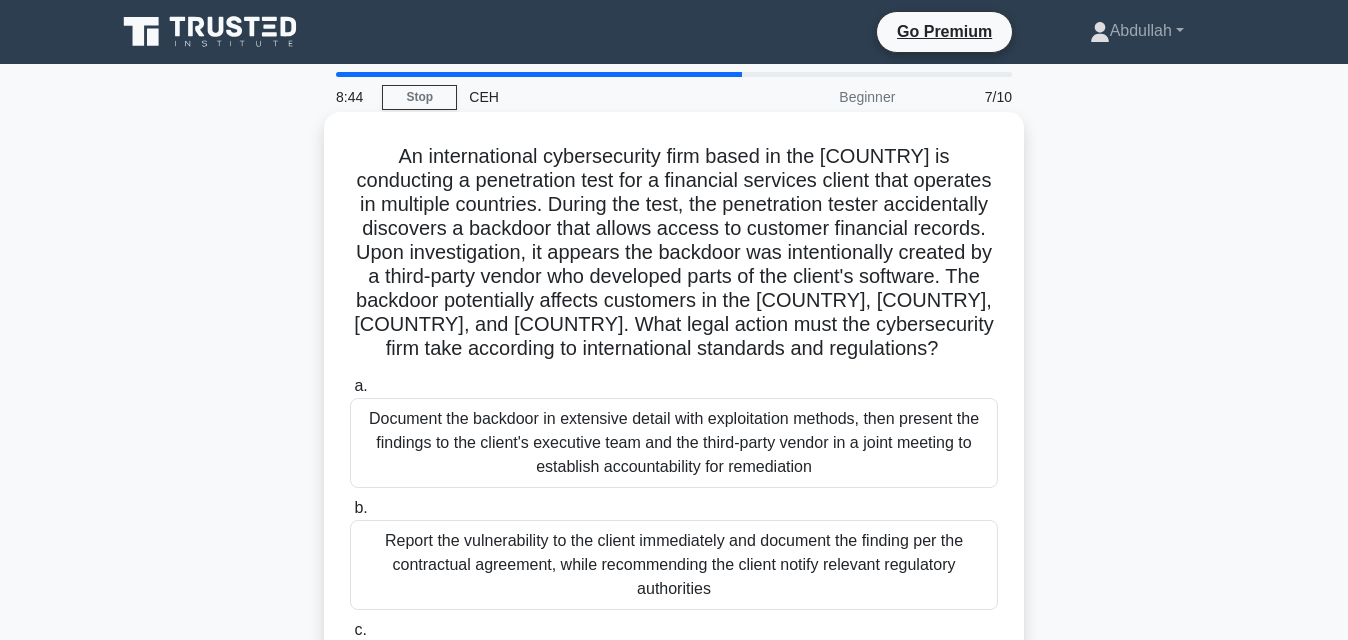 drag, startPoint x: 857, startPoint y: 437, endPoint x: 742, endPoint y: 434, distance: 115.03912 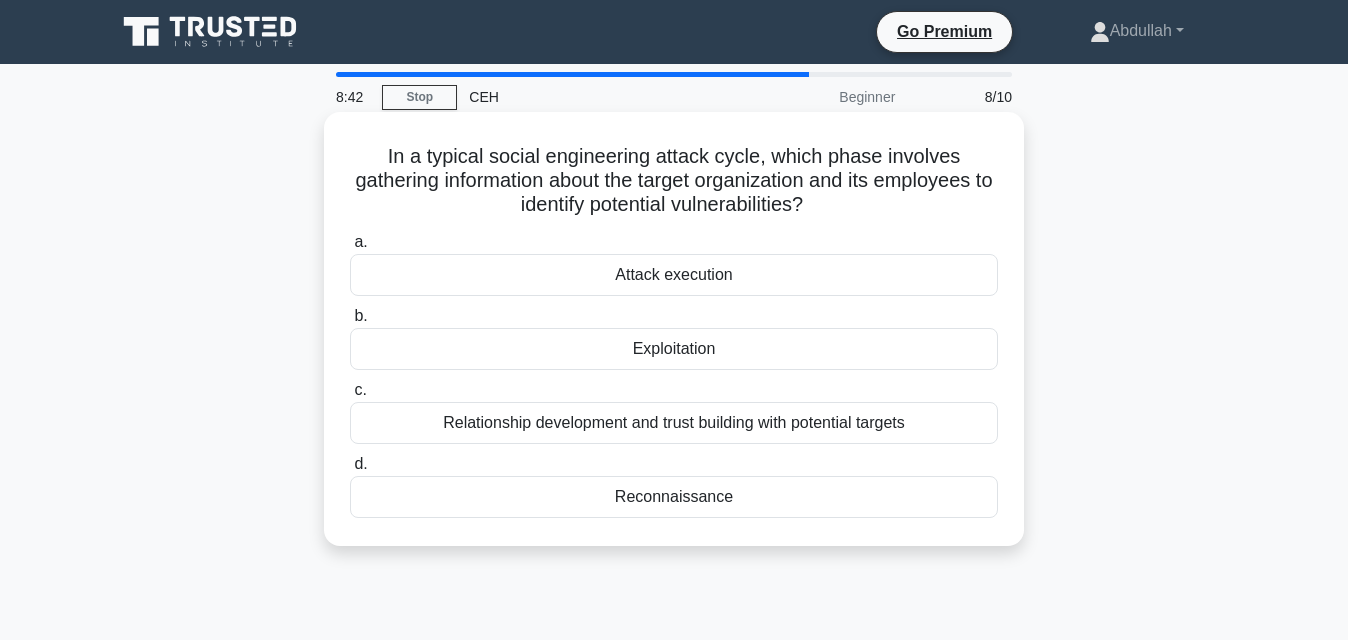 click on "Reconnaissance" at bounding box center (674, 497) 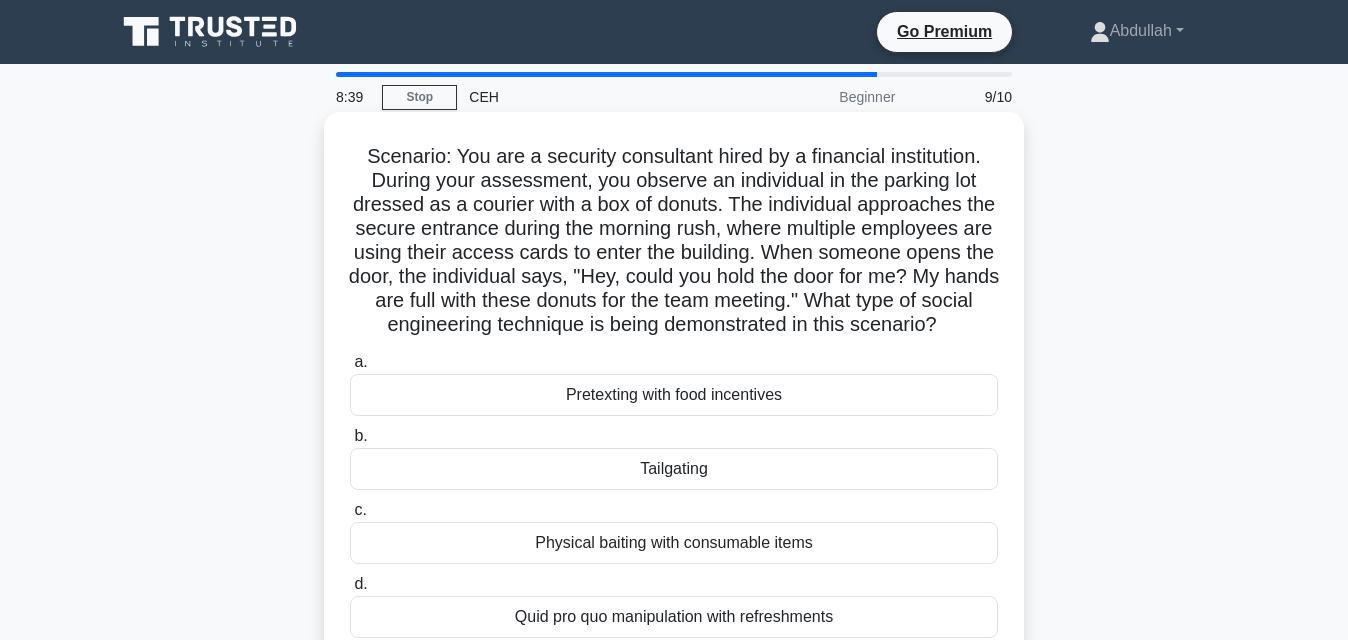 click on "Tailgating" at bounding box center [674, 469] 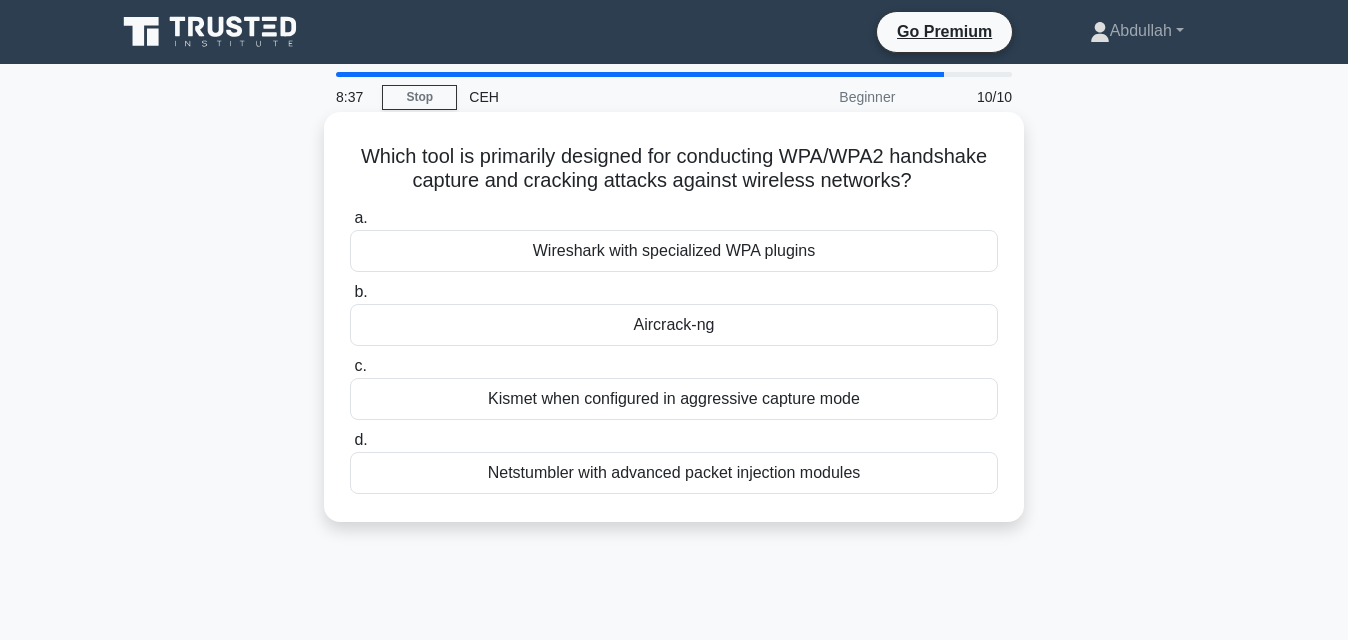 click on "Kismet when configured in aggressive capture mode" at bounding box center (674, 399) 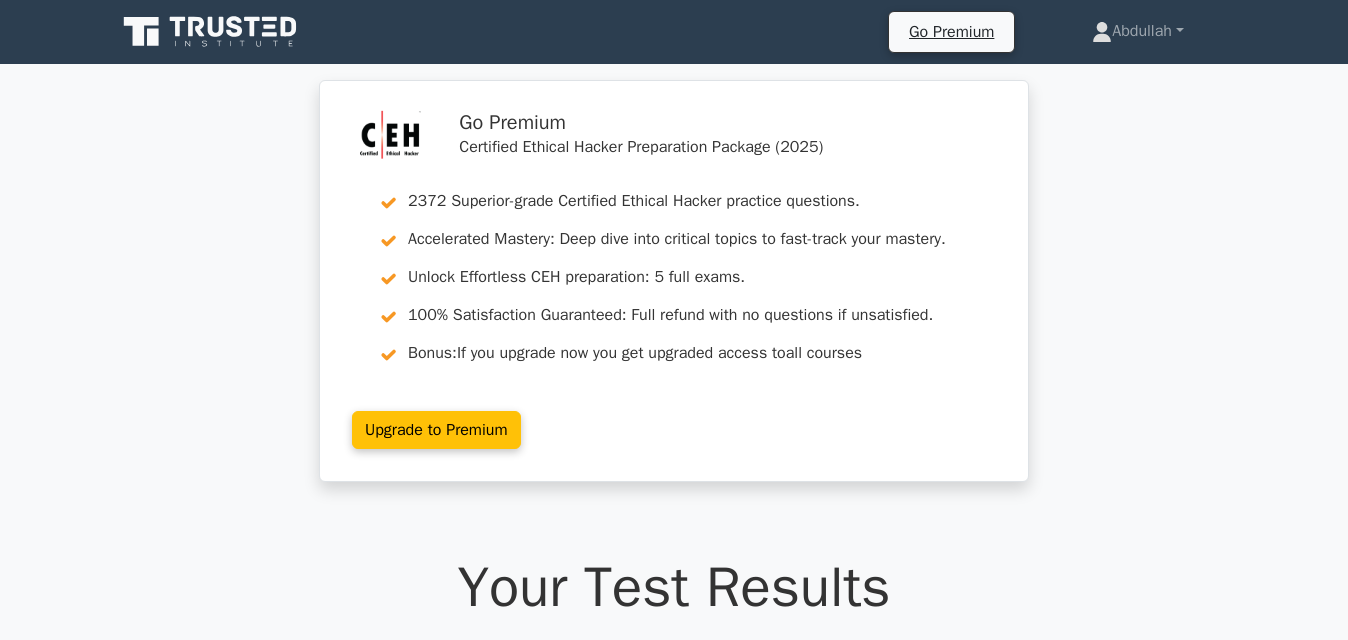 scroll, scrollTop: 0, scrollLeft: 0, axis: both 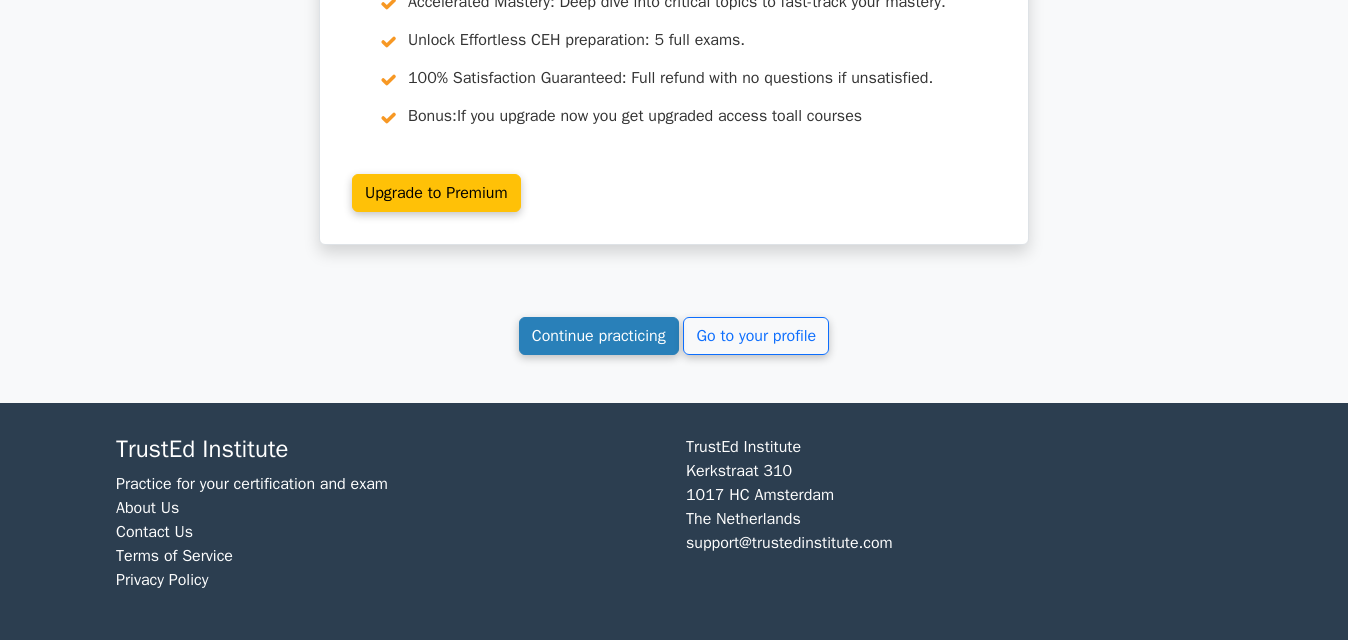 click on "Continue practicing" at bounding box center [599, 336] 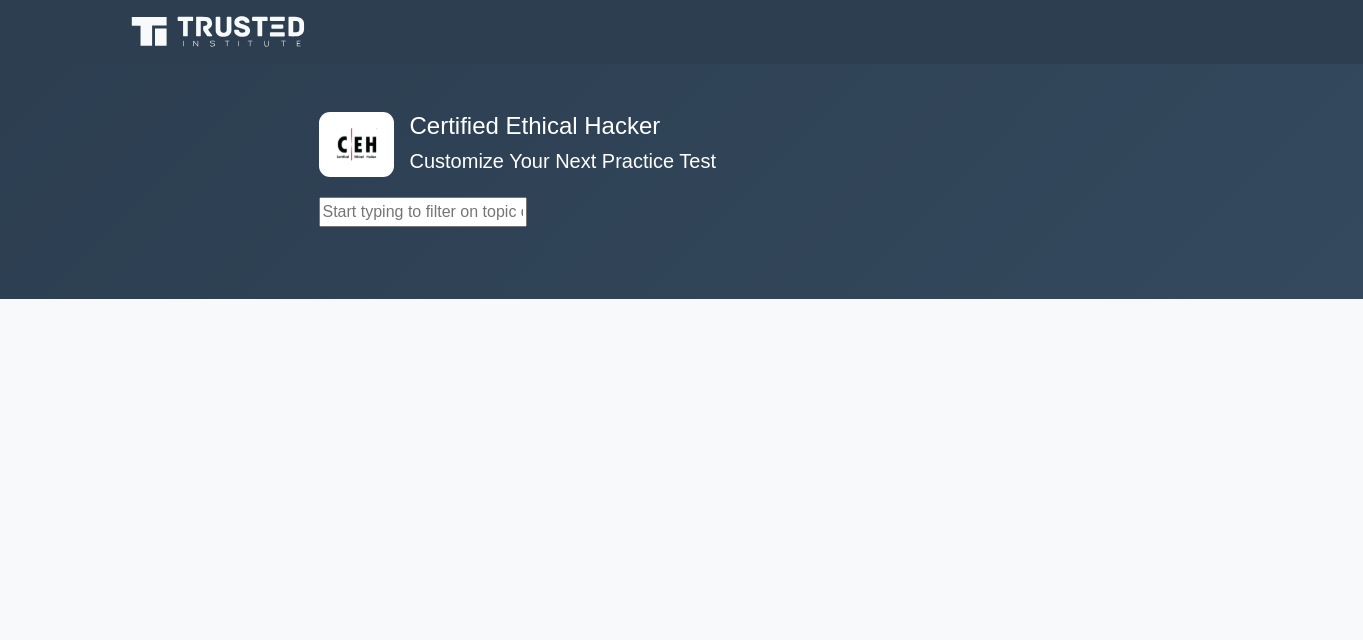 scroll, scrollTop: 0, scrollLeft: 0, axis: both 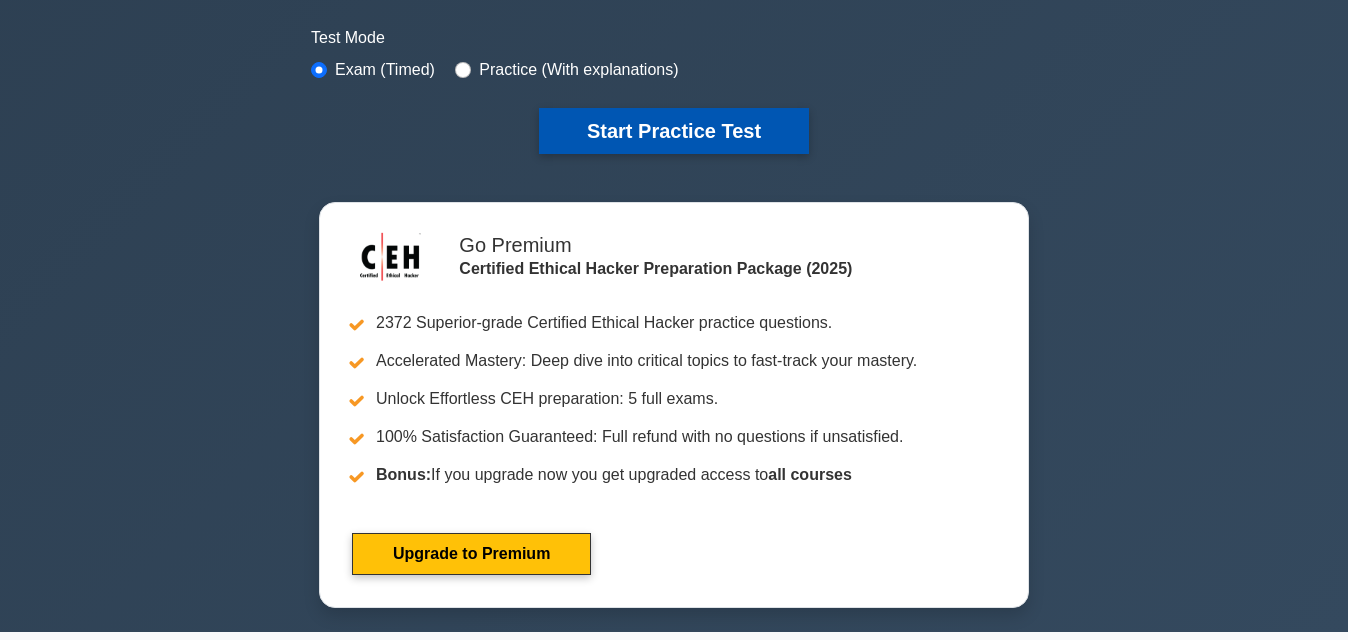 click on "Start Practice Test" at bounding box center [674, 131] 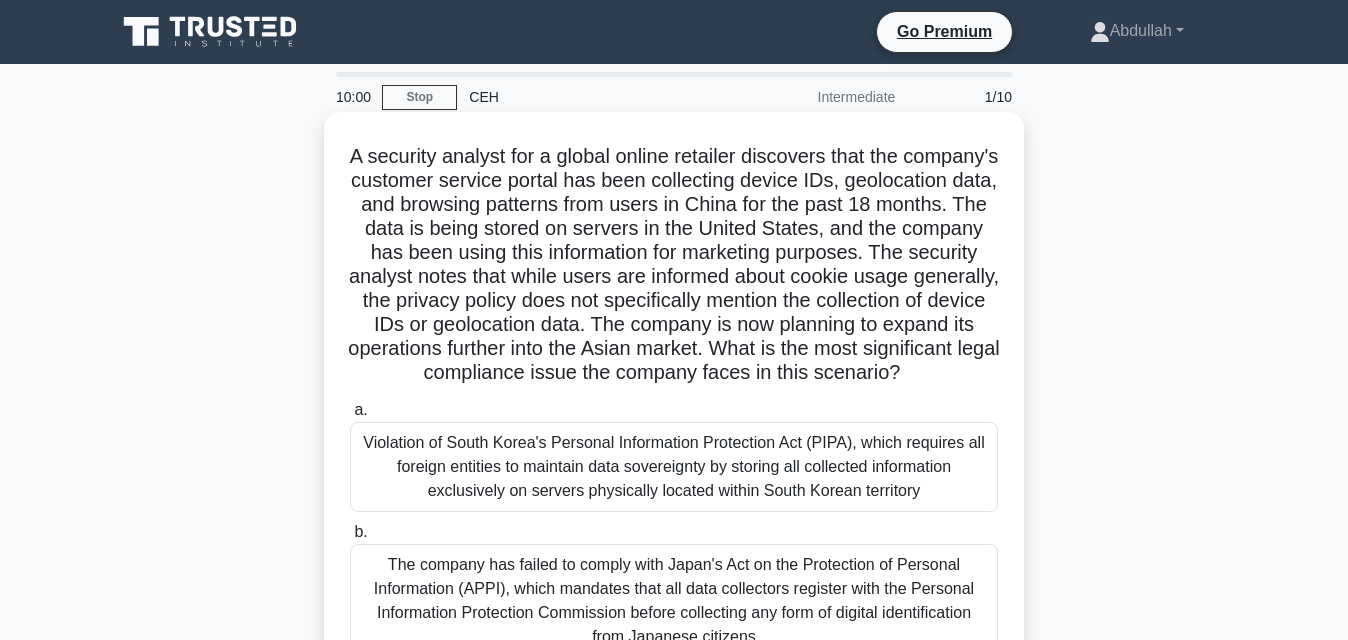 scroll, scrollTop: 0, scrollLeft: 0, axis: both 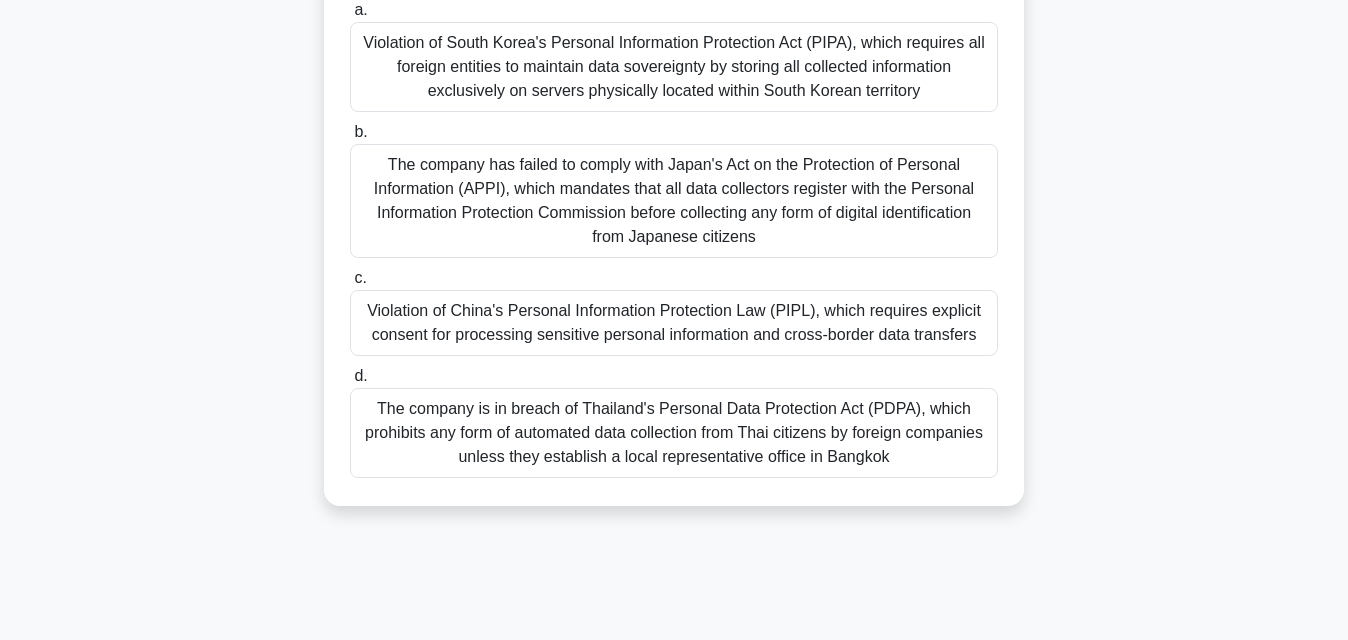 click on "Violation of South Korea's Personal Information Protection Act (PIPA), which requires all foreign entities to maintain data sovereignty by storing all collected information exclusively on servers physically located within South Korean territory" at bounding box center (674, 67) 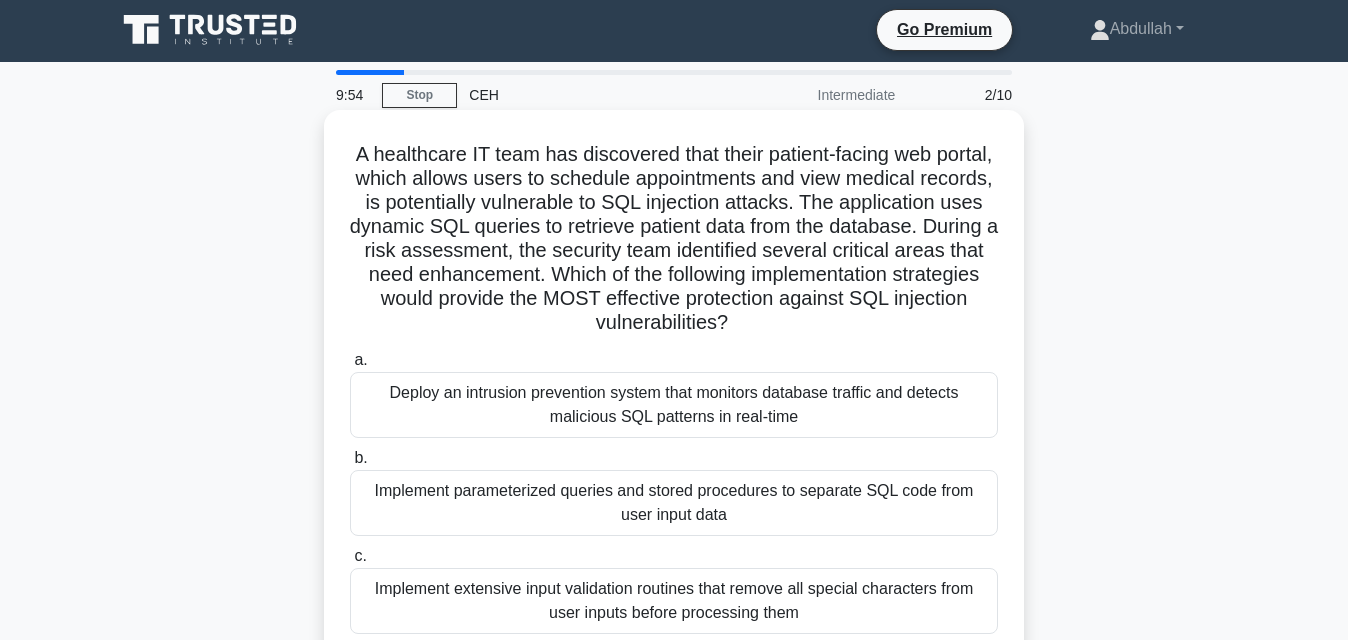 scroll, scrollTop: 0, scrollLeft: 0, axis: both 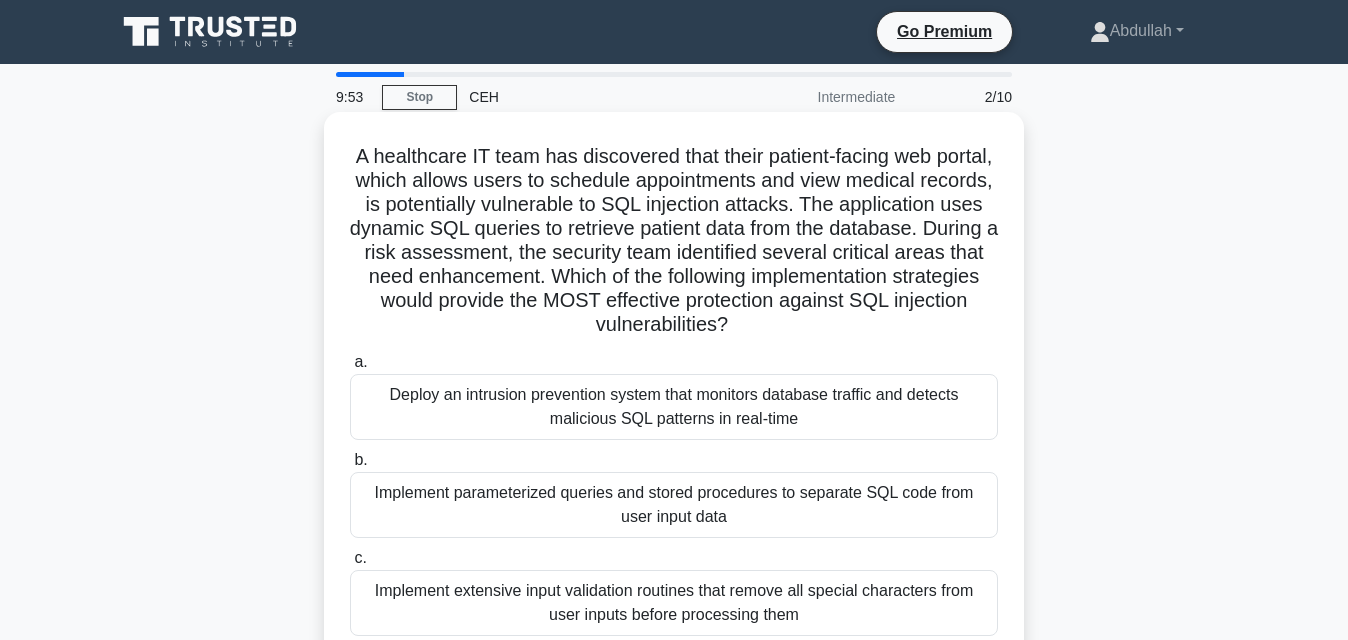 click on "Implement parameterized queries and stored procedures to separate SQL code from user input data" at bounding box center (674, 505) 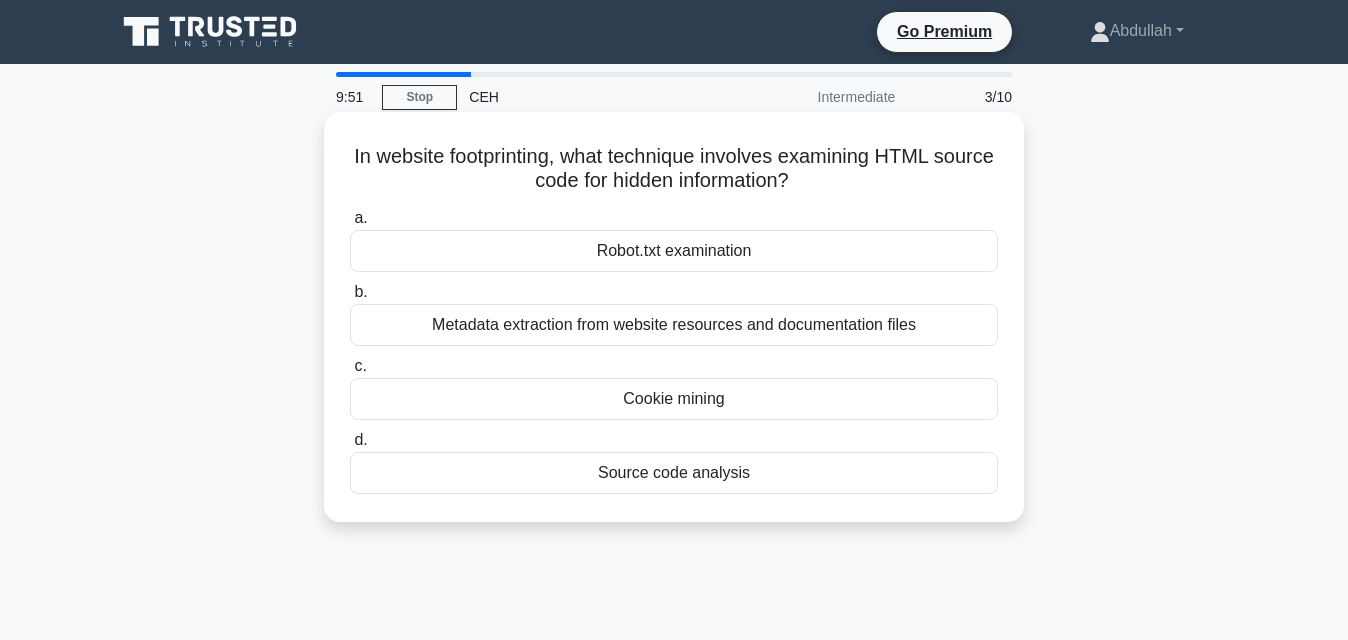 click on "Source code analysis" at bounding box center (674, 473) 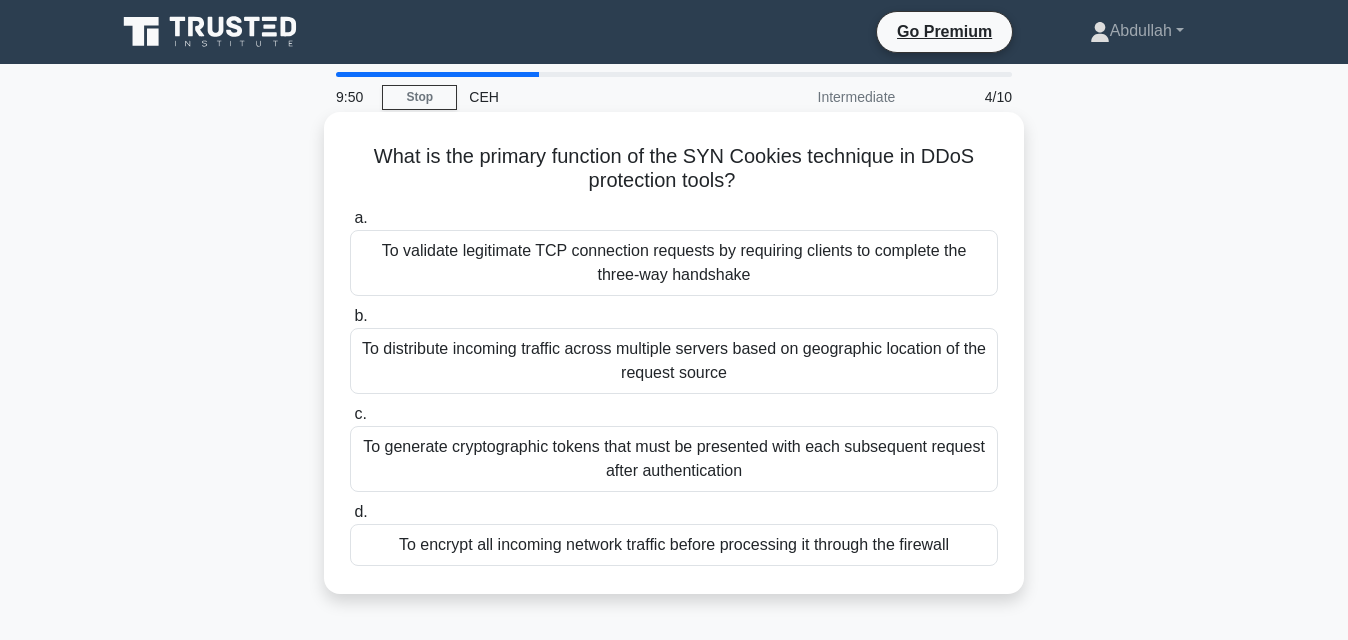 click on "To generate cryptographic tokens that must be presented with each subsequent request after authentication" at bounding box center [674, 459] 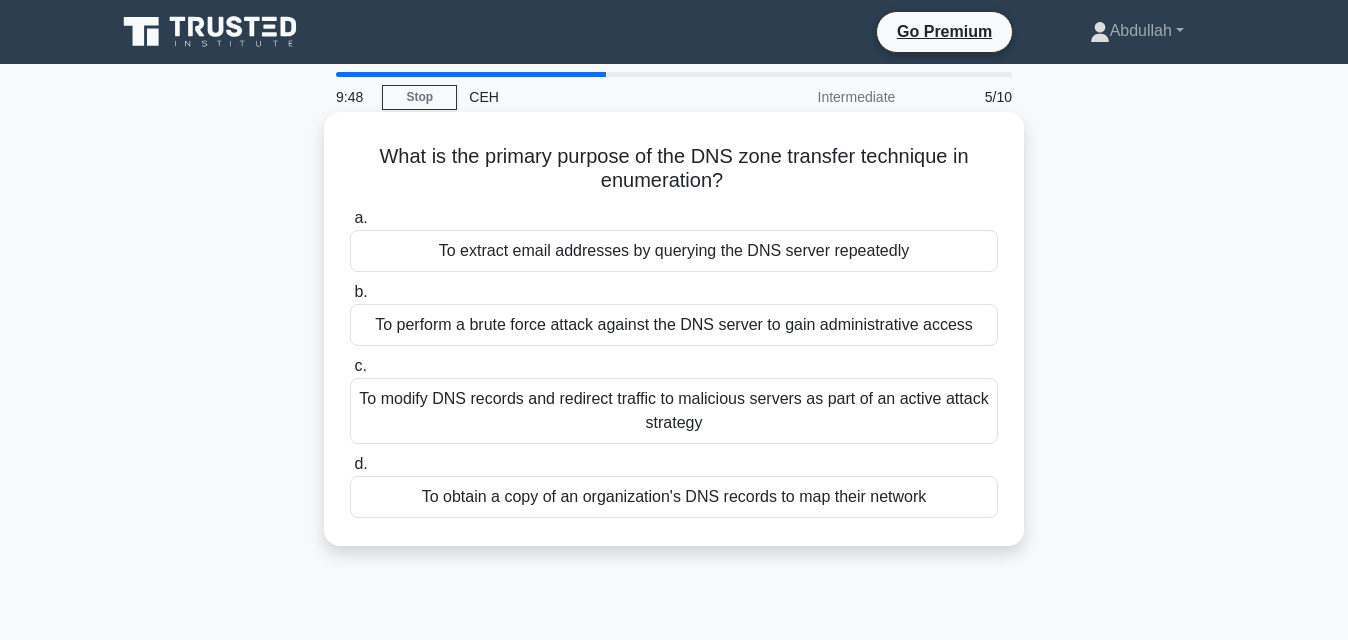 click on "To perform a brute force attack against the DNS server to gain administrative access" at bounding box center (674, 325) 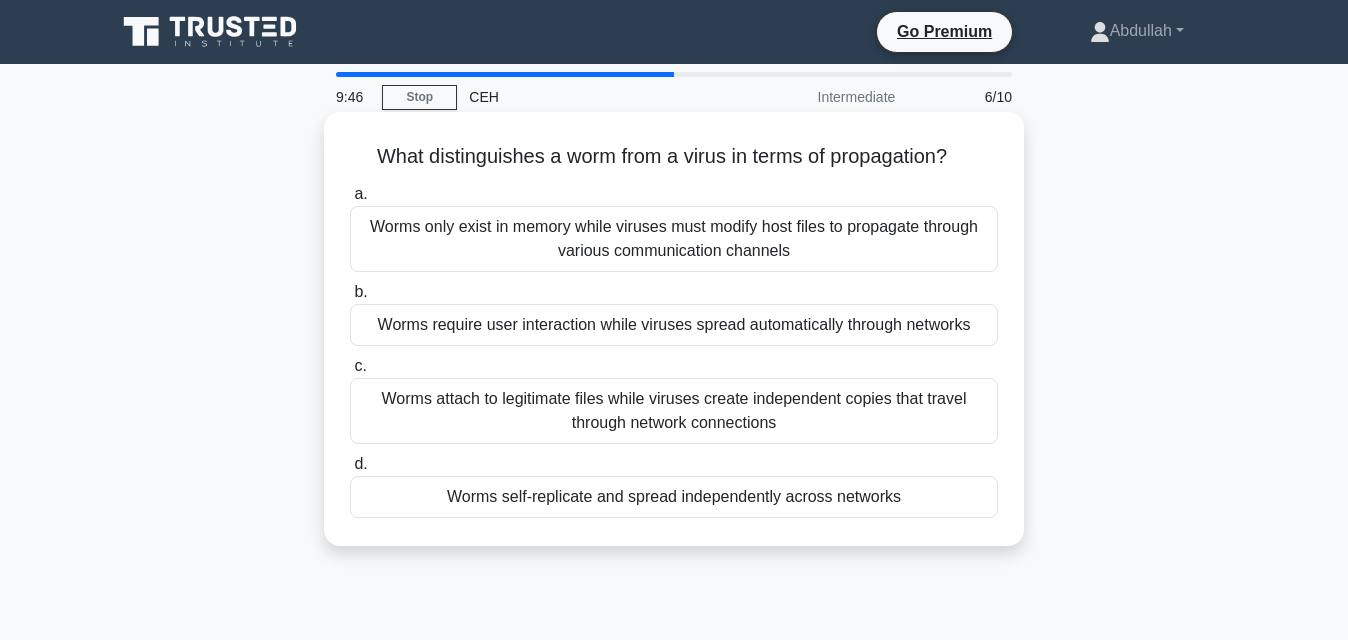 click on "Worms attach to legitimate files while viruses create independent copies that travel through network connections" at bounding box center [674, 411] 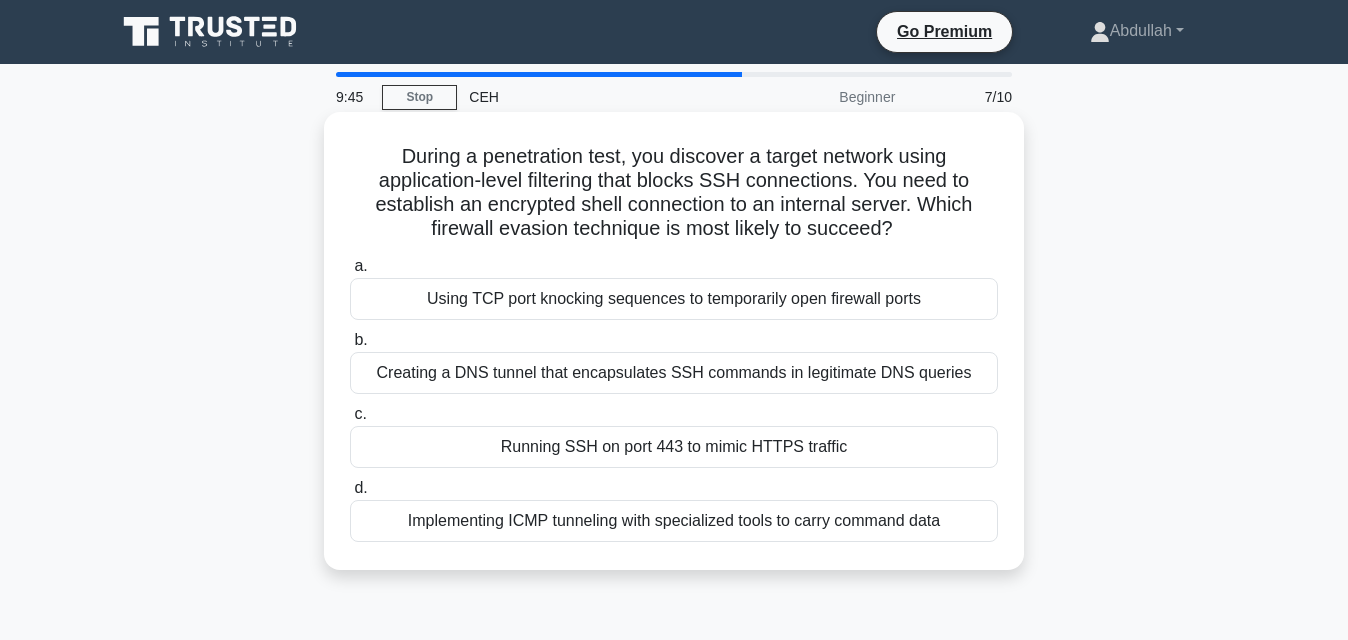 click on "Implementing ICMP tunneling with specialized tools to carry command data" at bounding box center [674, 521] 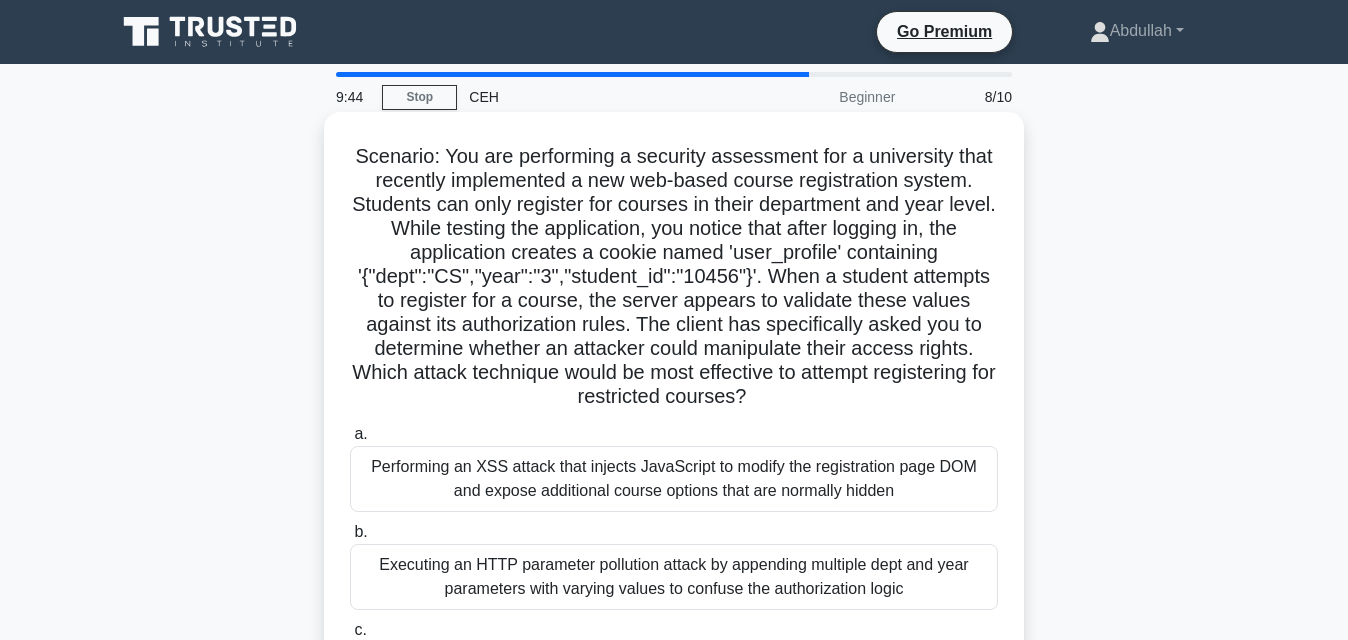 click on "Performing an XSS attack that injects JavaScript to modify the registration page DOM and expose additional course options that are normally hidden" at bounding box center (674, 479) 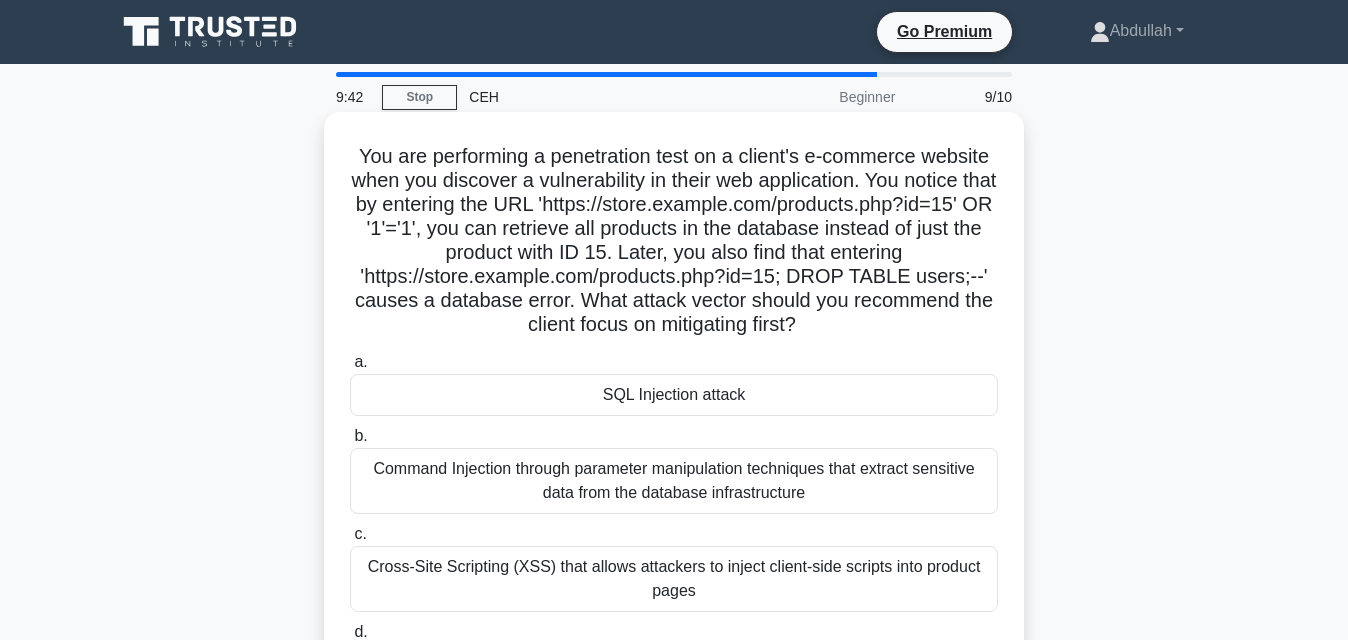 click on "Cross-Site Scripting (XSS) that allows attackers to inject client-side scripts into product pages" at bounding box center [674, 579] 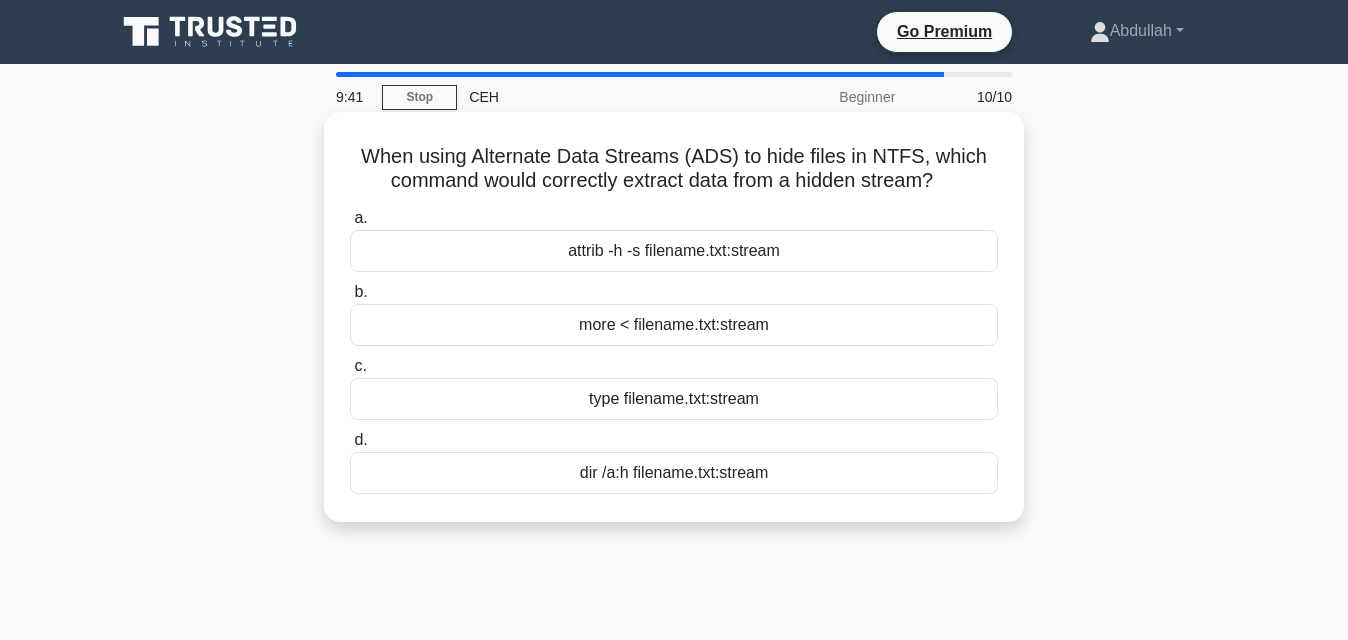 click on "dir /a:h filename.txt:stream" at bounding box center [674, 473] 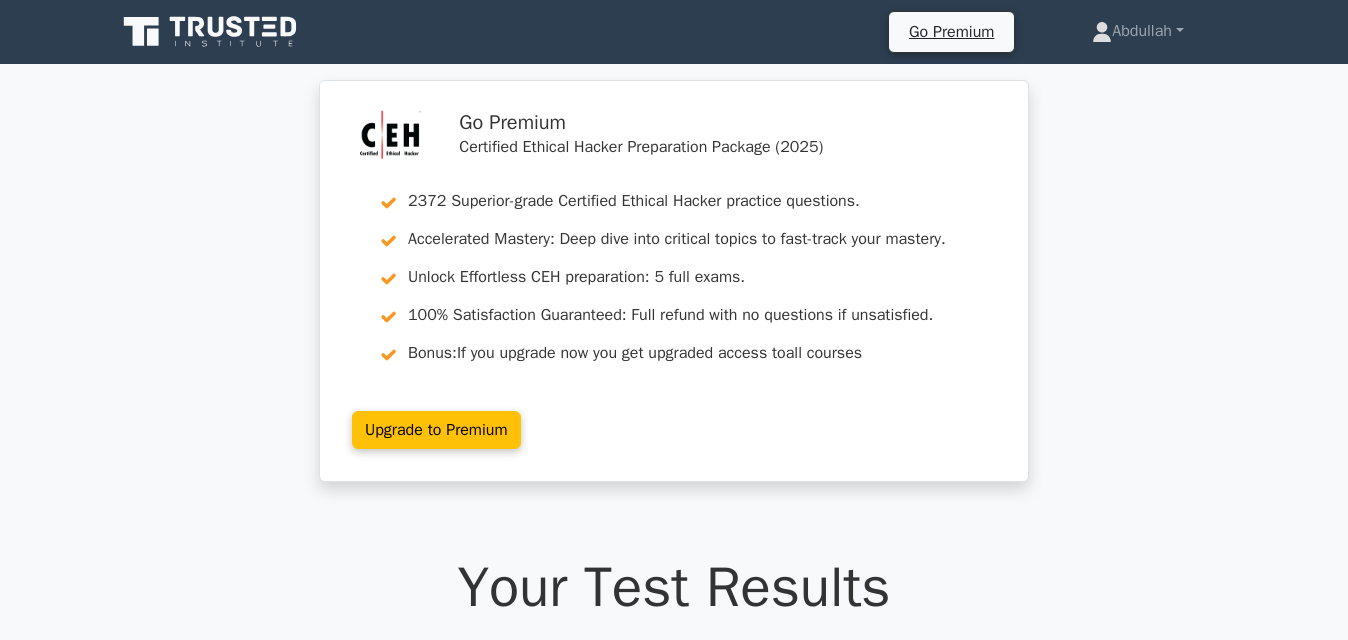 scroll, scrollTop: 0, scrollLeft: 0, axis: both 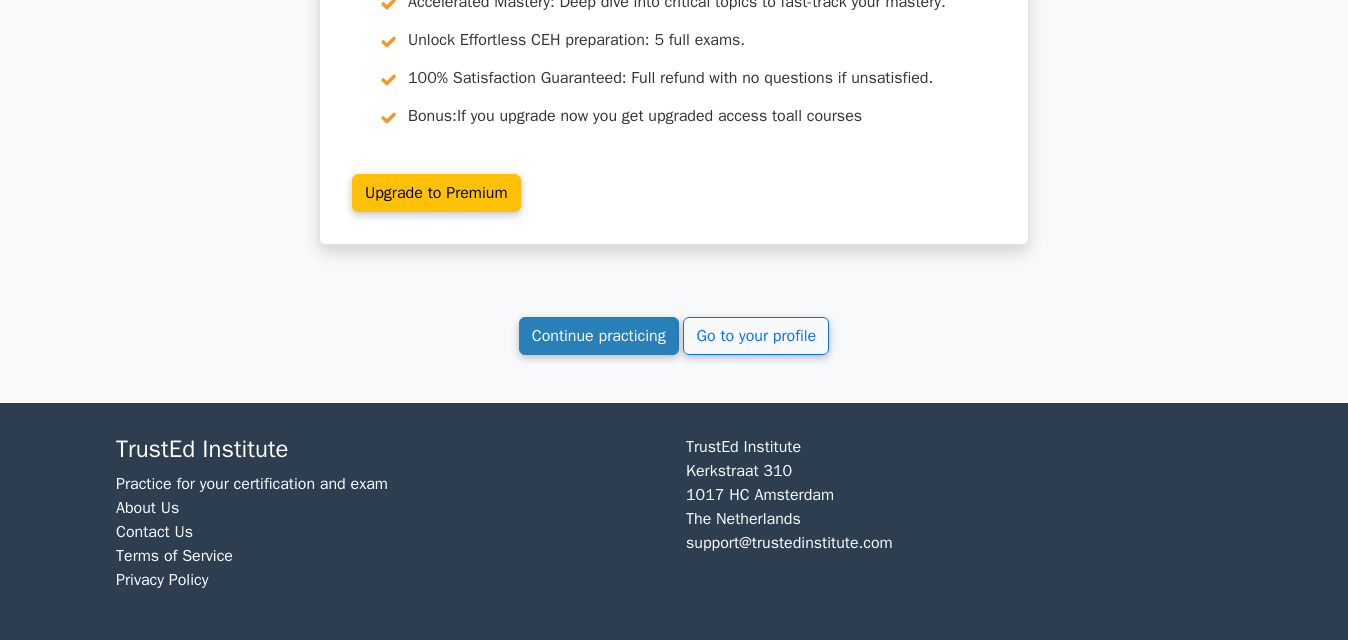 click on "Continue practicing" at bounding box center [599, 336] 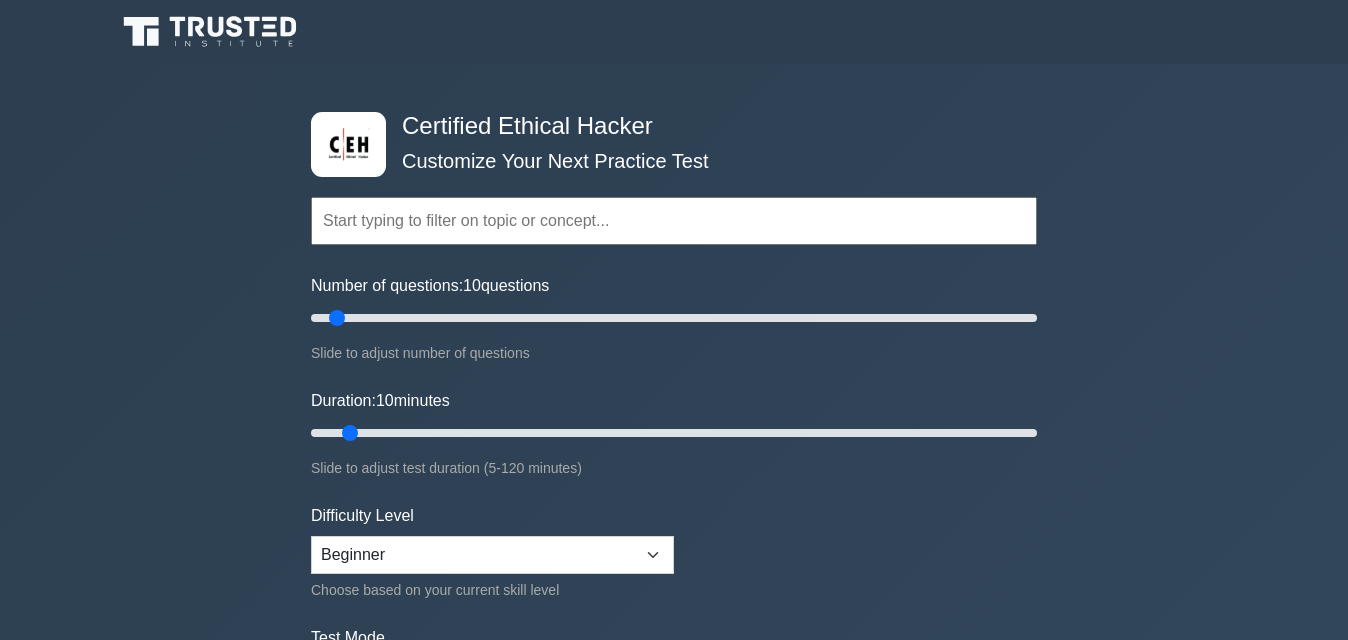 scroll, scrollTop: 0, scrollLeft: 0, axis: both 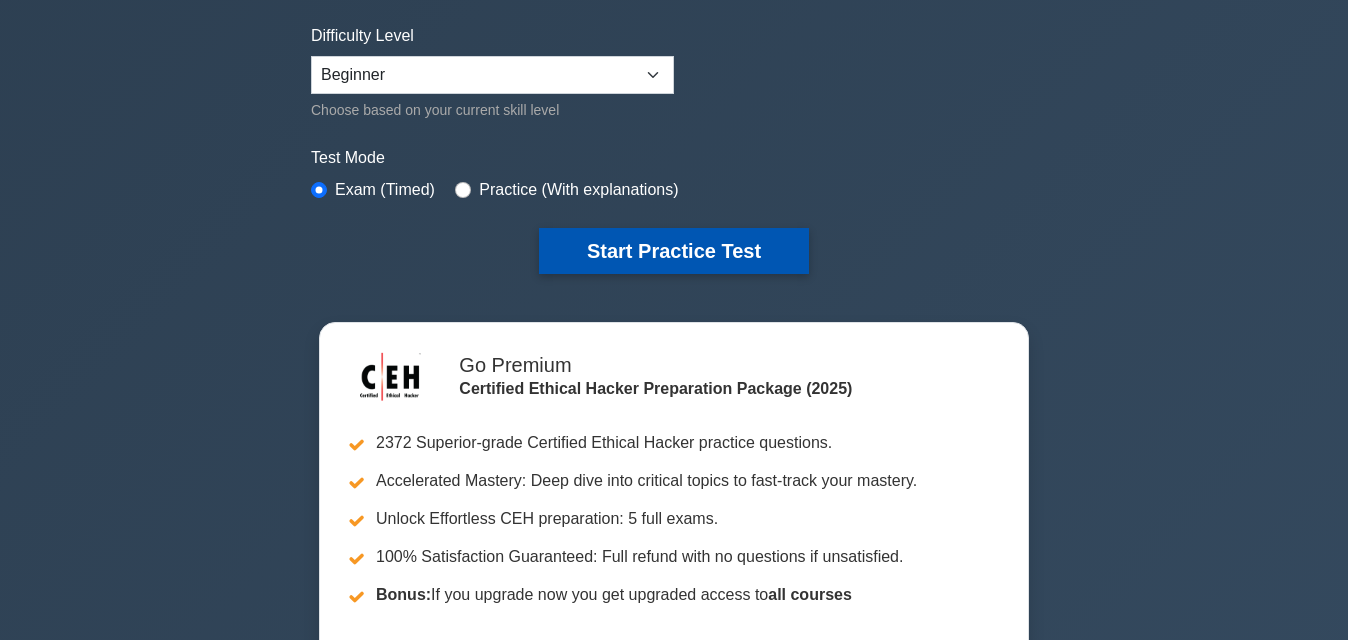 click on "Start Practice Test" at bounding box center (674, 251) 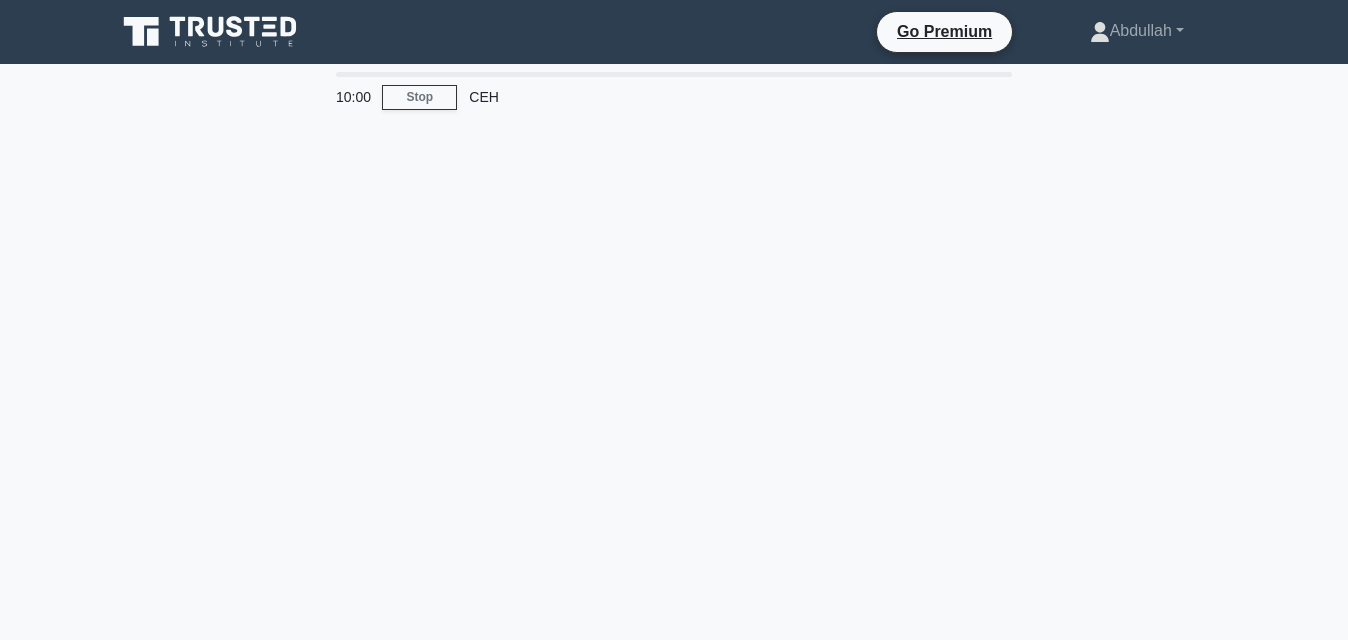 scroll, scrollTop: 0, scrollLeft: 0, axis: both 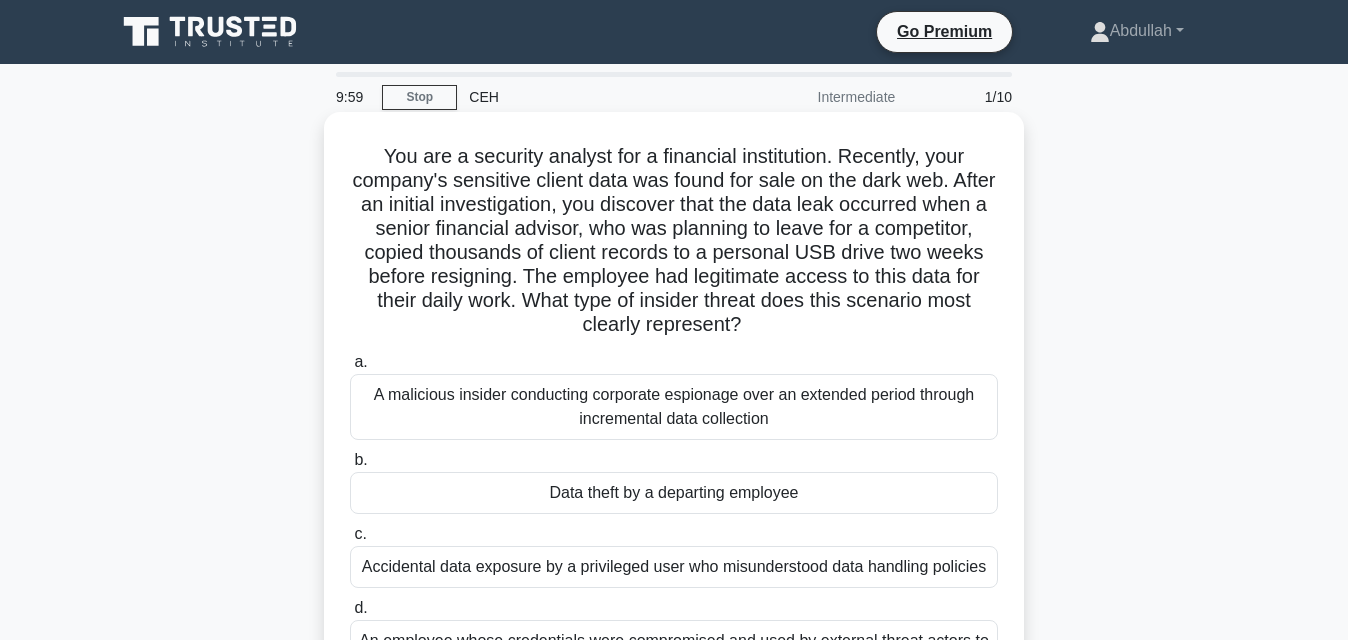 click on "A malicious insider conducting corporate espionage over an extended period through incremental data collection" at bounding box center (674, 407) 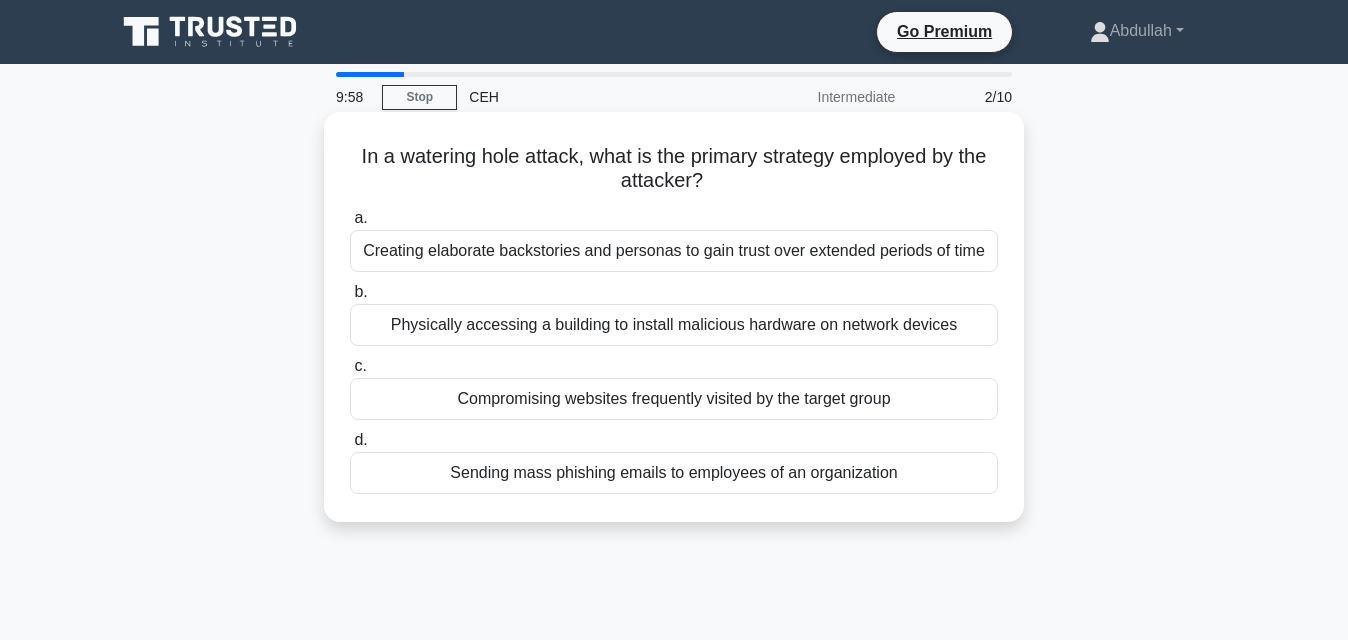 click on "Sending mass phishing emails to employees of an organization" at bounding box center (674, 473) 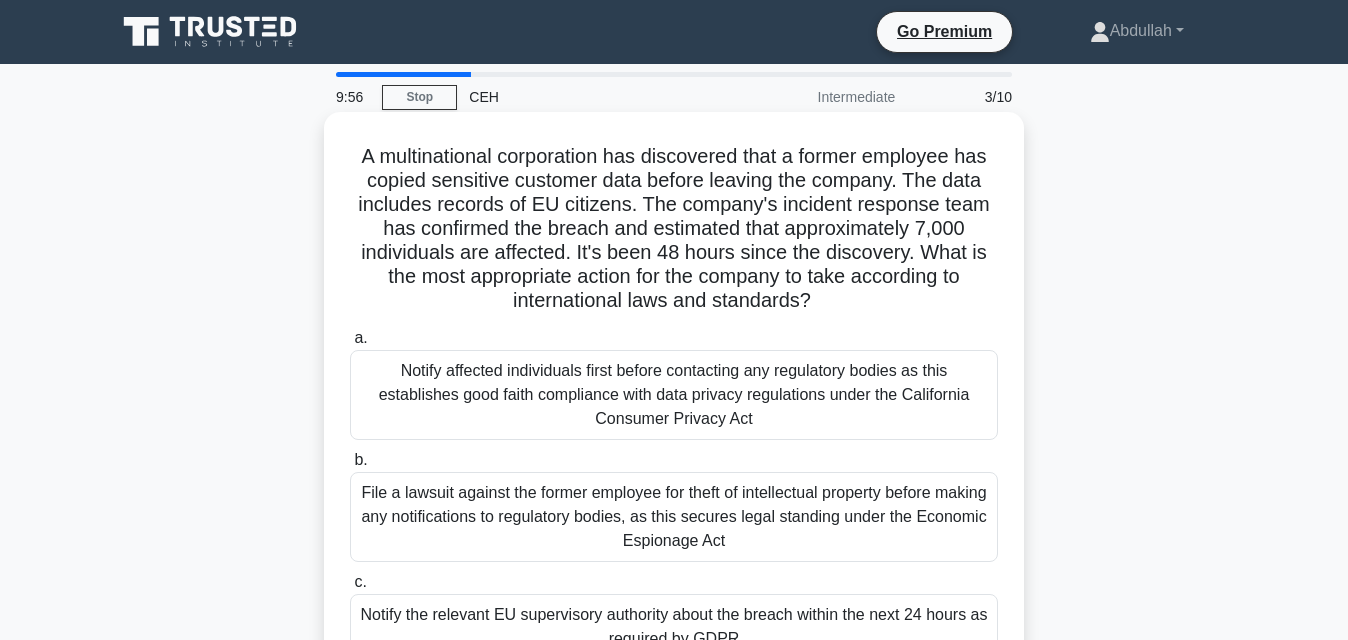 click on "File a lawsuit against the former employee for theft of intellectual property before making any notifications to regulatory bodies, as this secures legal standing under the Economic Espionage Act" at bounding box center (674, 517) 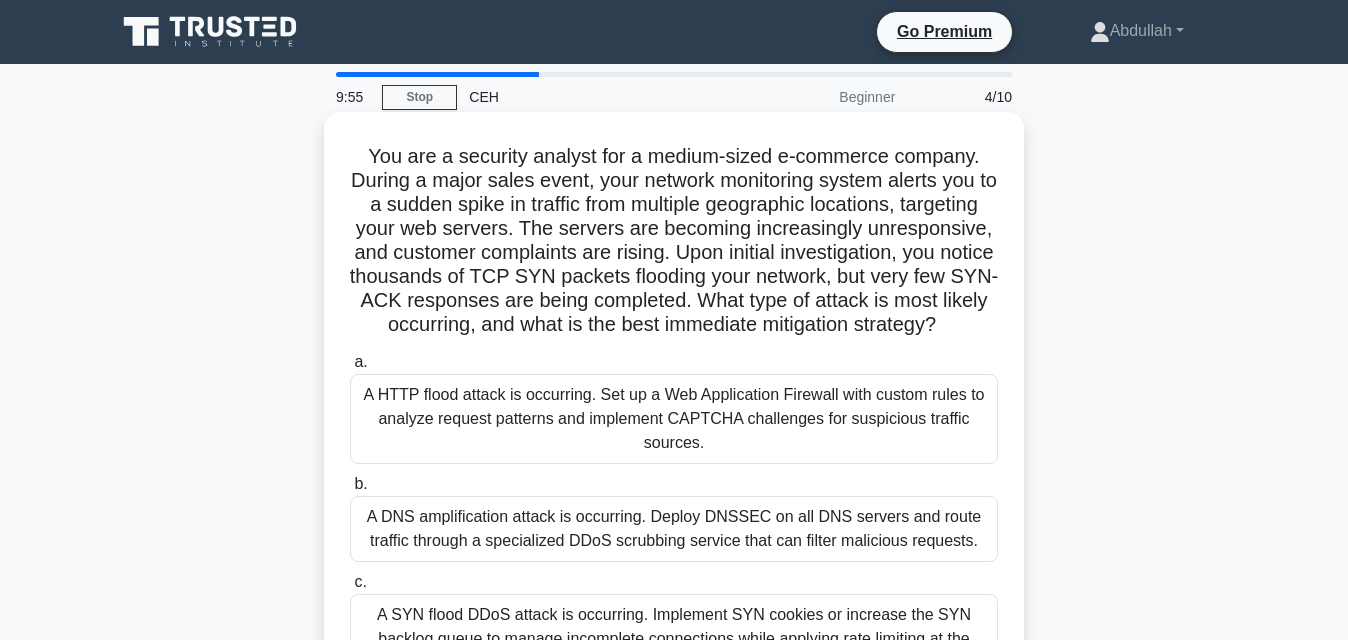 click on "A SYN flood DDoS attack is occurring. Implement SYN cookies or increase the SYN backlog queue to manage incomplete connections while applying rate limiting at the network edge." at bounding box center [674, 639] 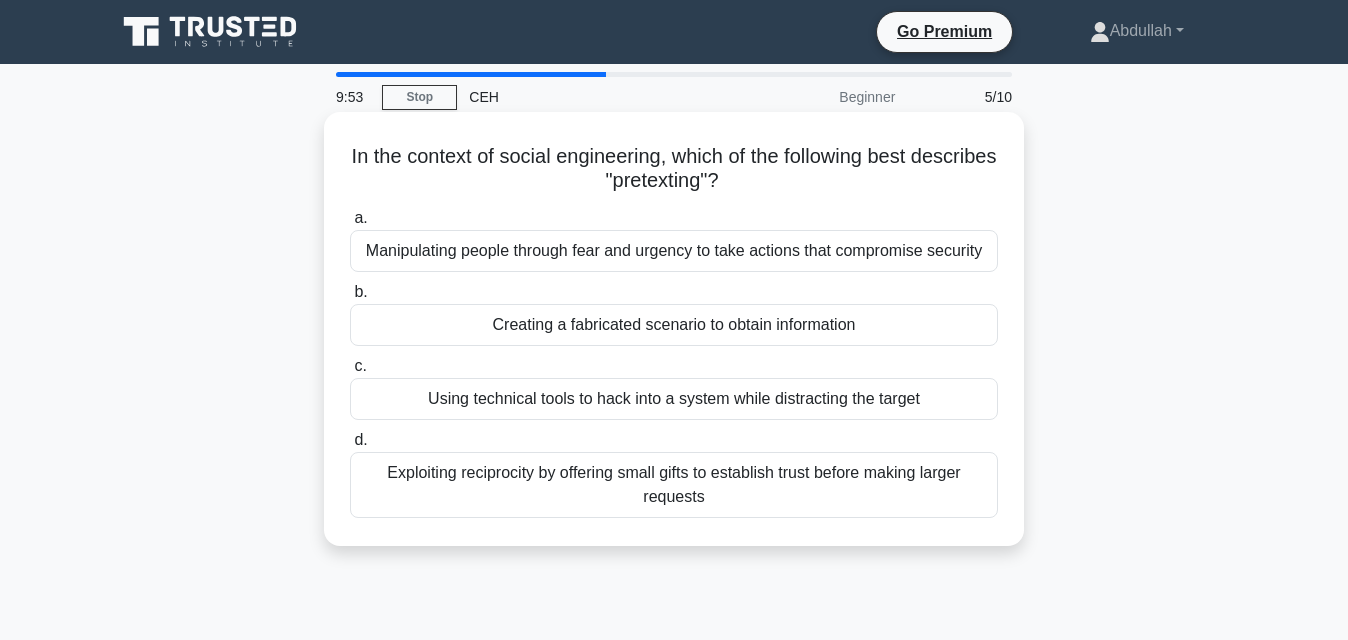 click on "Manipulating people through fear and urgency to take actions that compromise security" at bounding box center [674, 251] 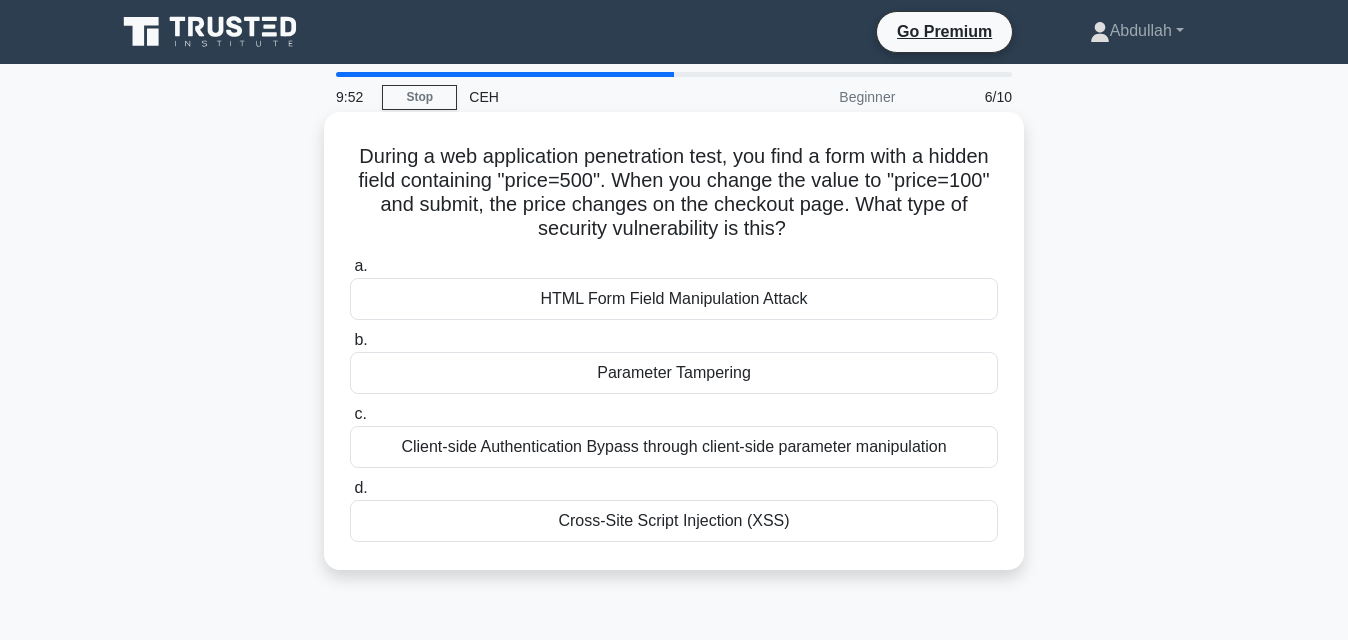 click on "Cross-Site Script Injection (XSS)" at bounding box center (674, 521) 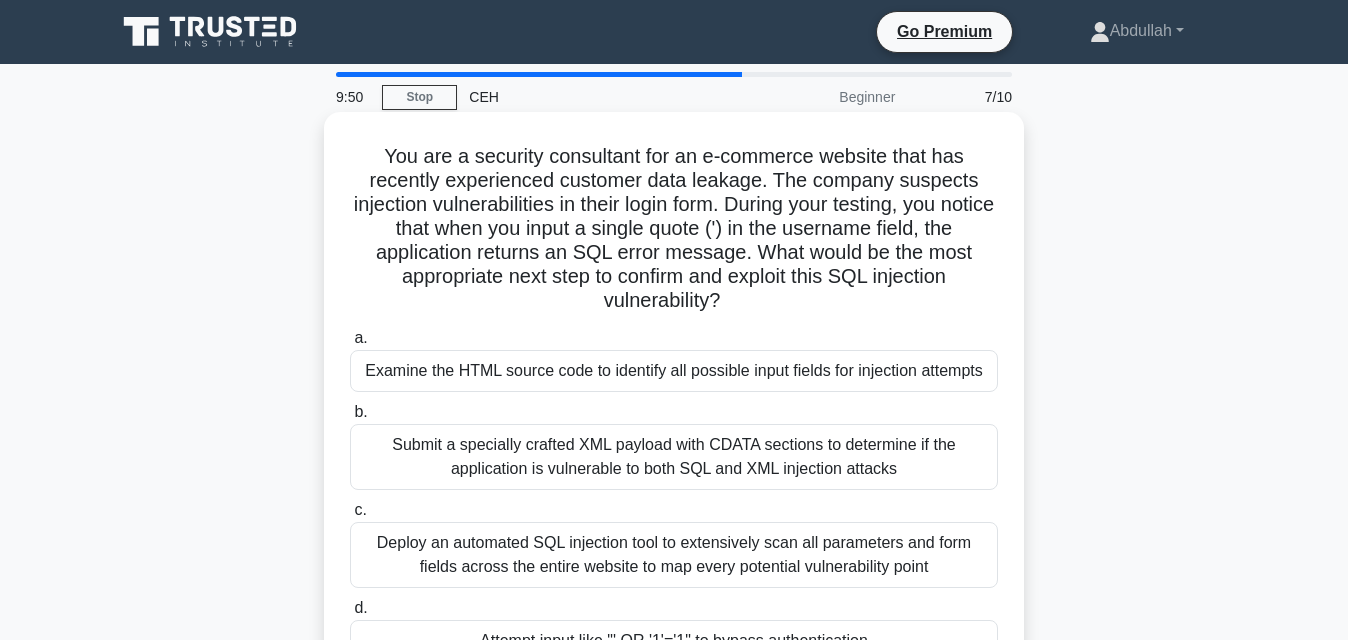 click on "Submit a specially crafted XML payload with CDATA sections to determine if the application is vulnerable to both SQL and XML injection attacks" at bounding box center (674, 457) 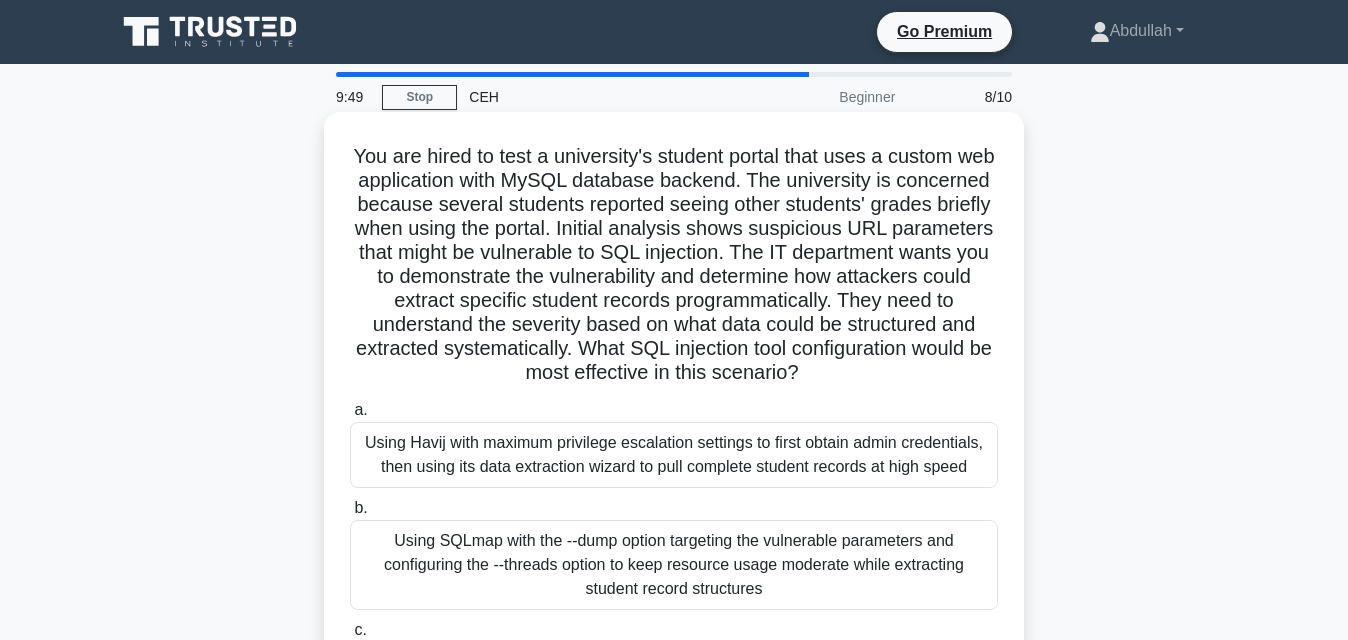 click on "Using SQLmap with the --dump option targeting the vulnerable parameters and configuring the --threads option to keep resource usage moderate while extracting student record structures" at bounding box center (674, 565) 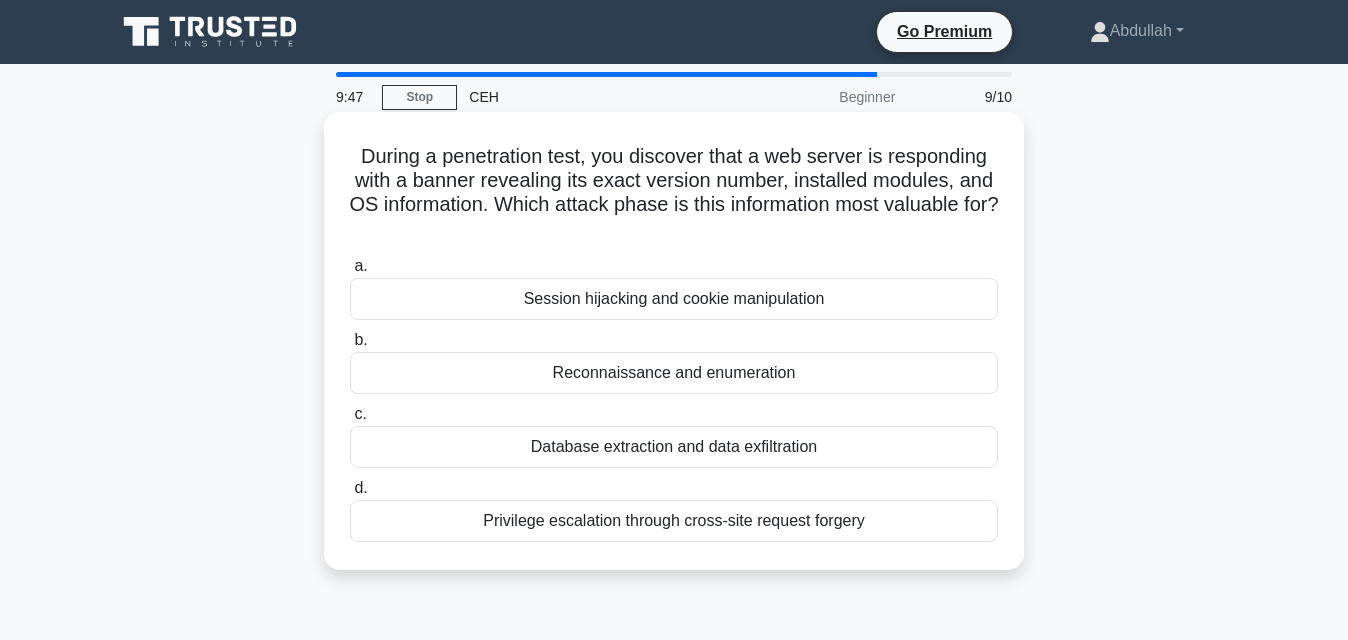 click on "Database extraction and data exfiltration" at bounding box center [674, 447] 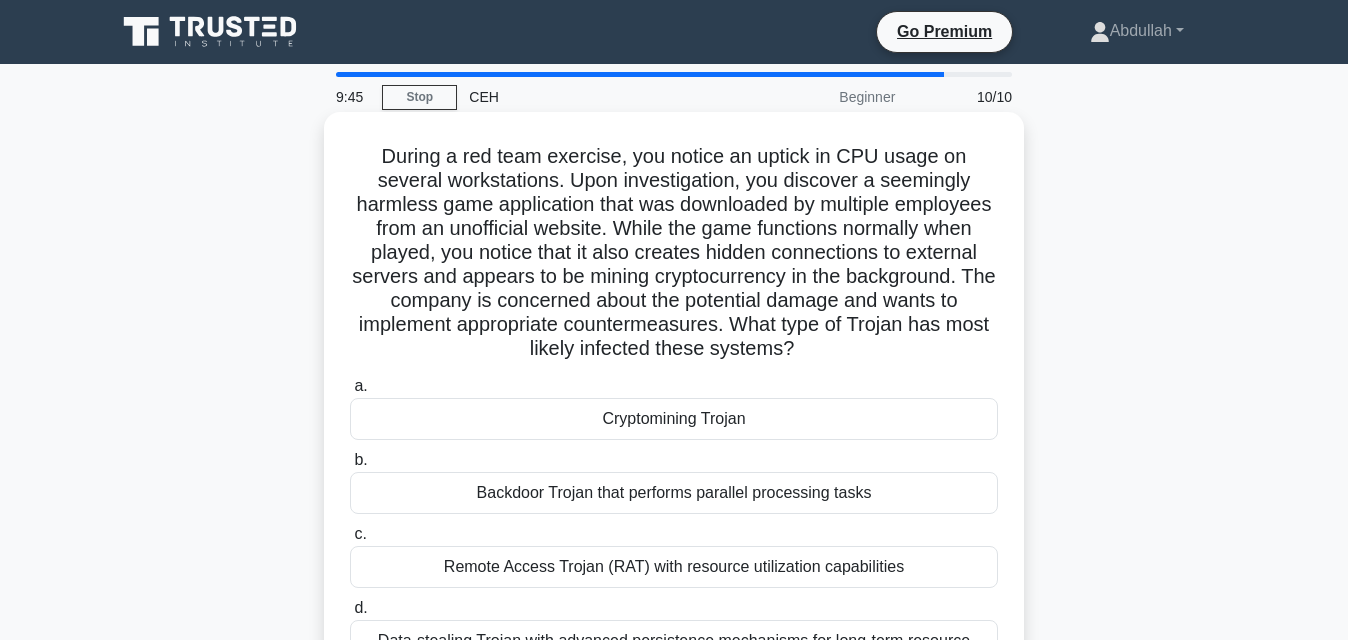 click on "Cryptomining Trojan" at bounding box center (674, 419) 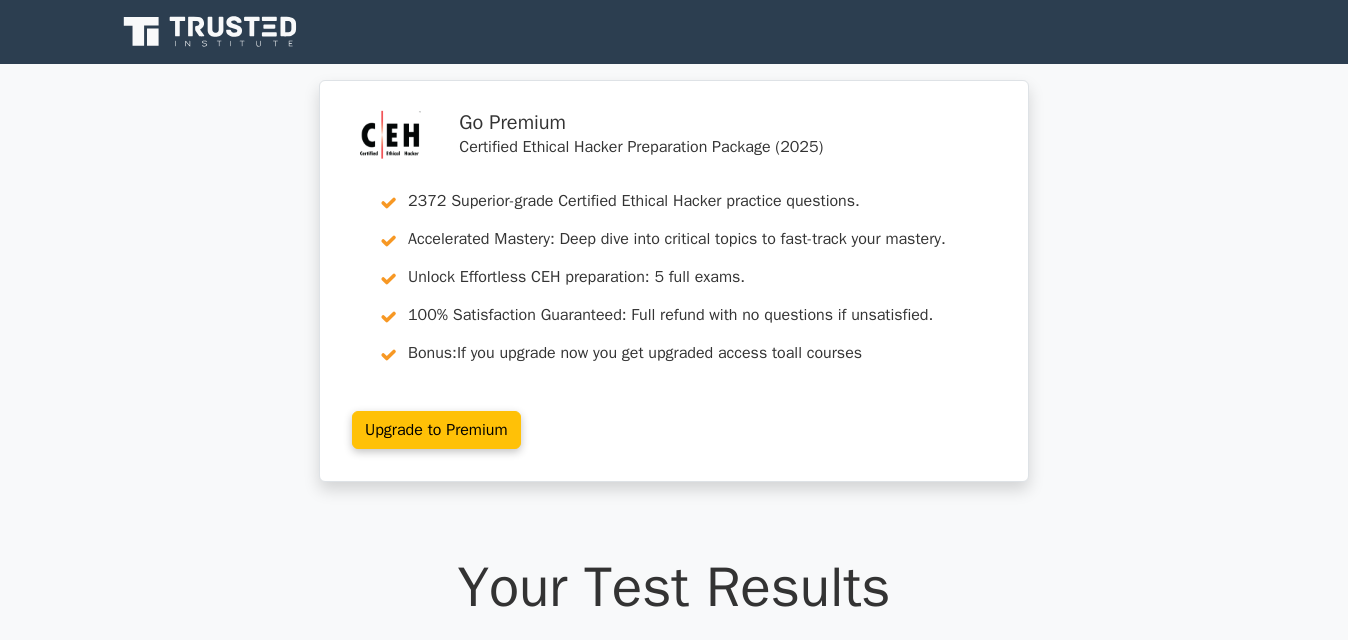 scroll, scrollTop: 0, scrollLeft: 0, axis: both 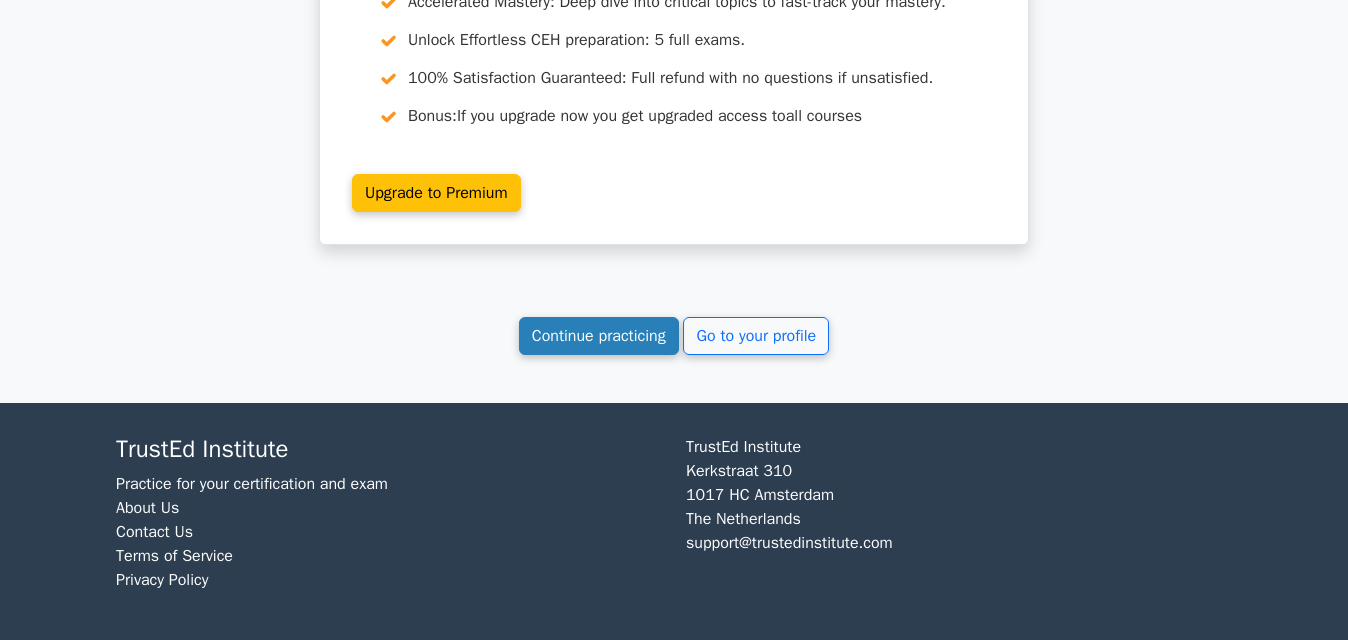 click on "Continue practicing" at bounding box center [599, 336] 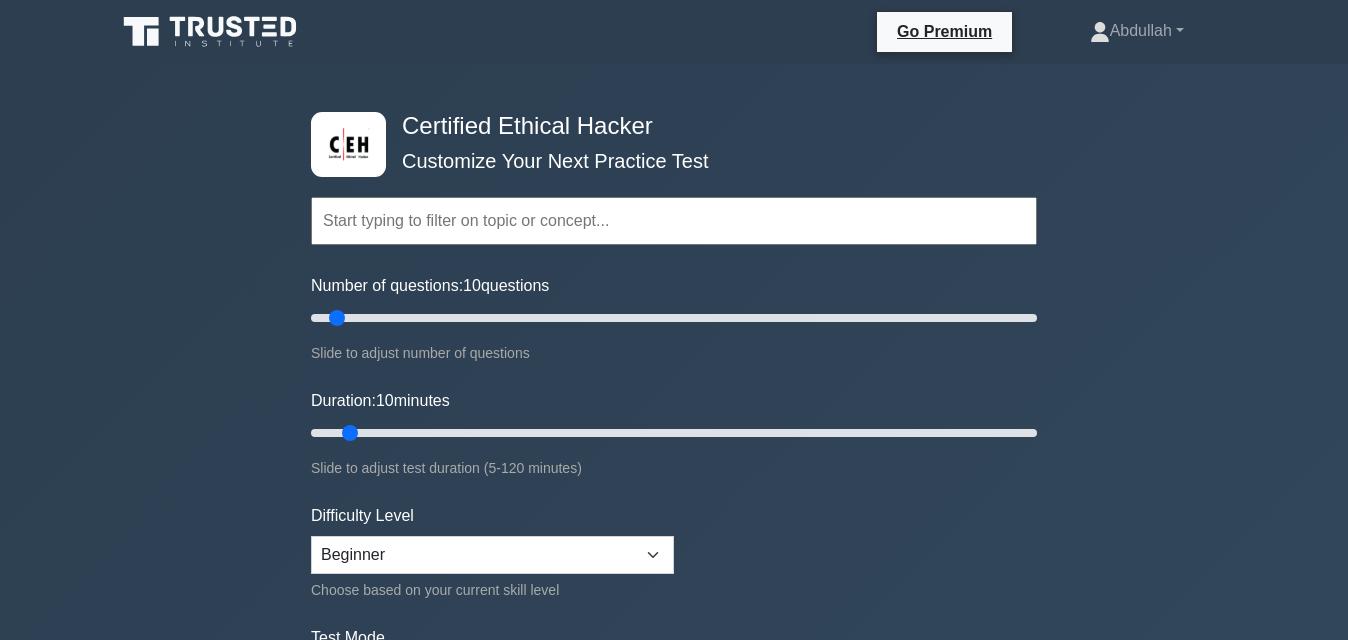 scroll, scrollTop: 0, scrollLeft: 0, axis: both 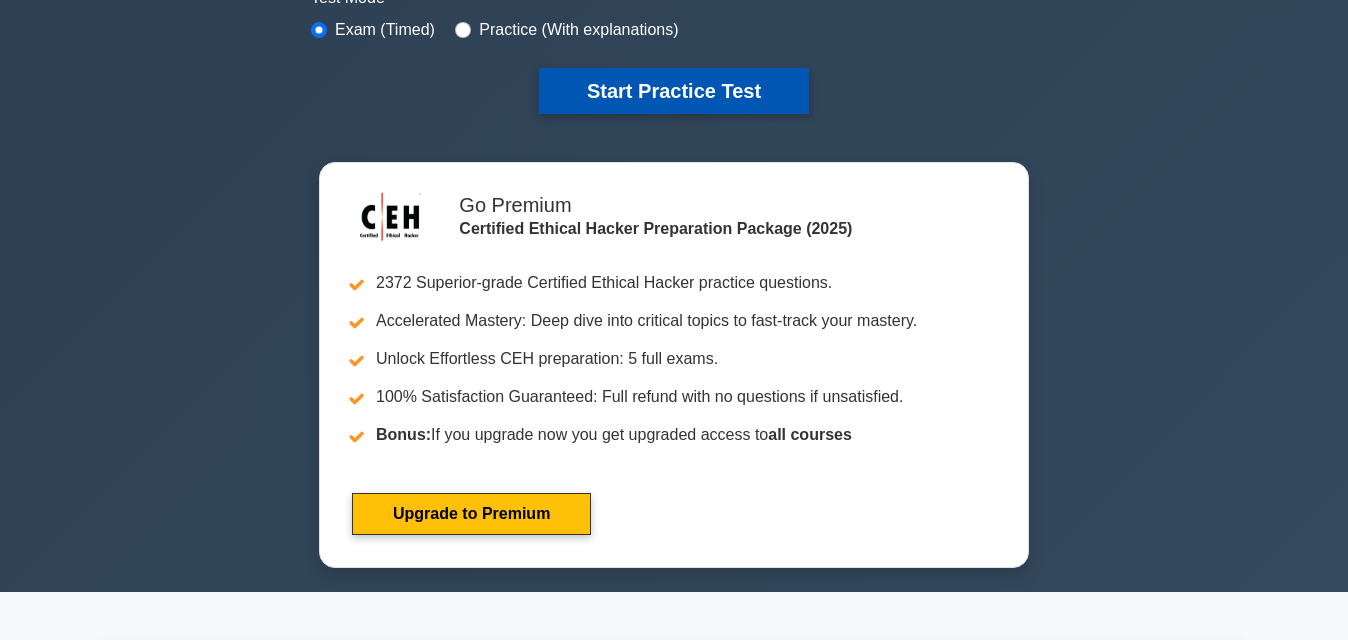 click on "Start Practice Test" at bounding box center [674, 91] 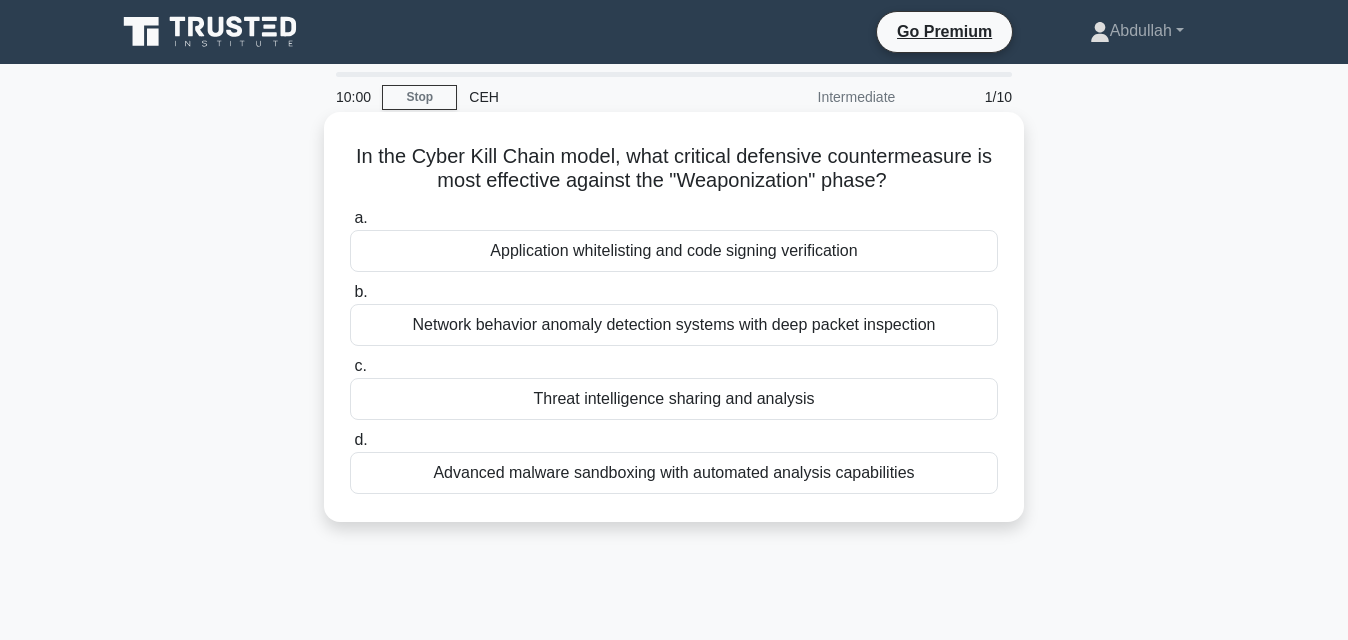 scroll, scrollTop: 0, scrollLeft: 0, axis: both 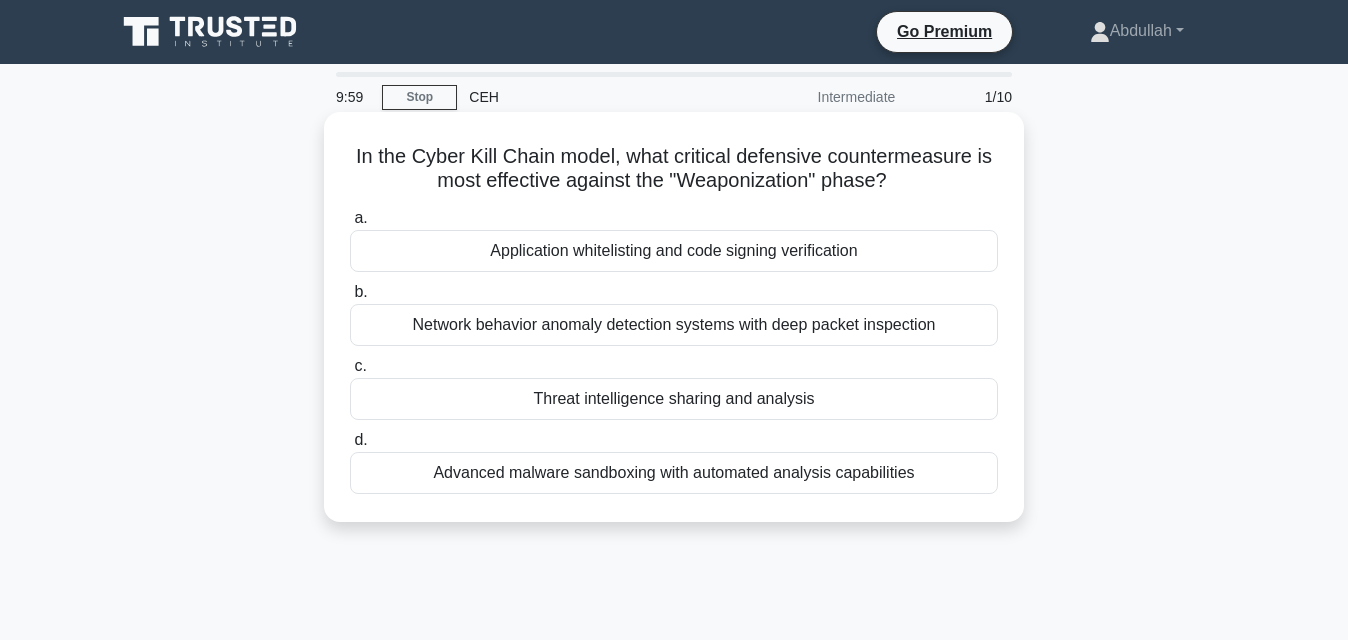 click on "Application whitelisting and code signing verification" at bounding box center (674, 251) 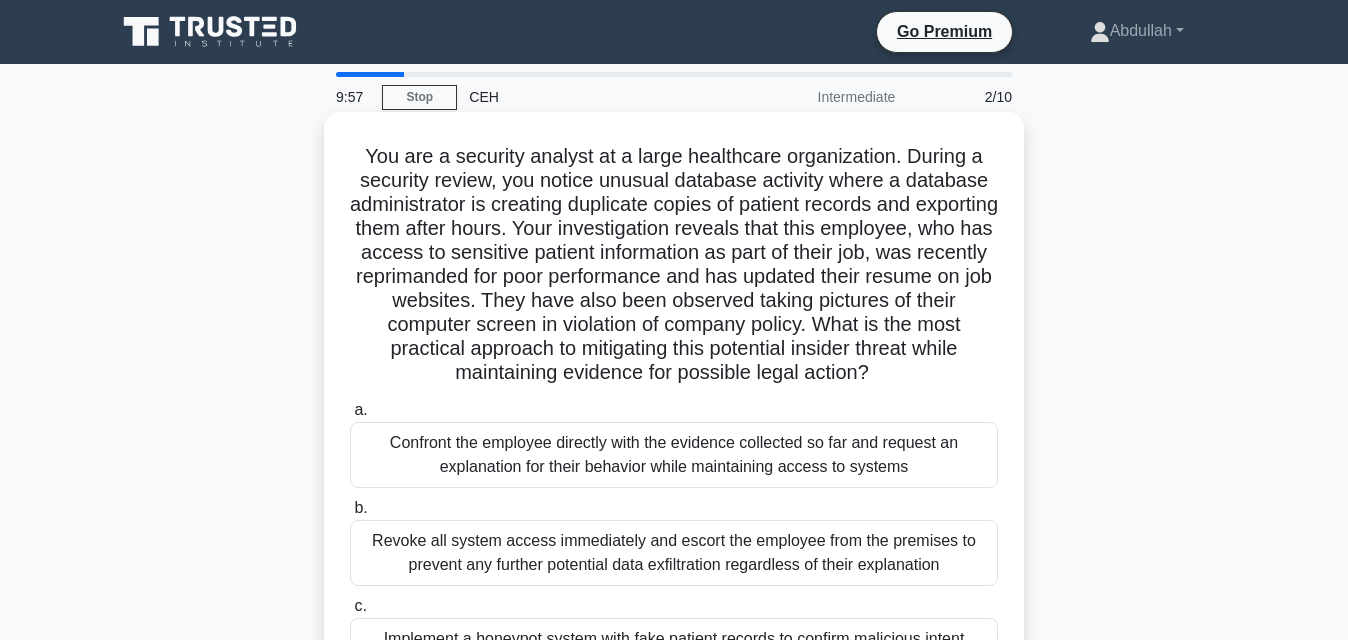 click on "Revoke all system access immediately and escort the employee from the premises to prevent any further potential data exfiltration regardless of their explanation" at bounding box center (674, 553) 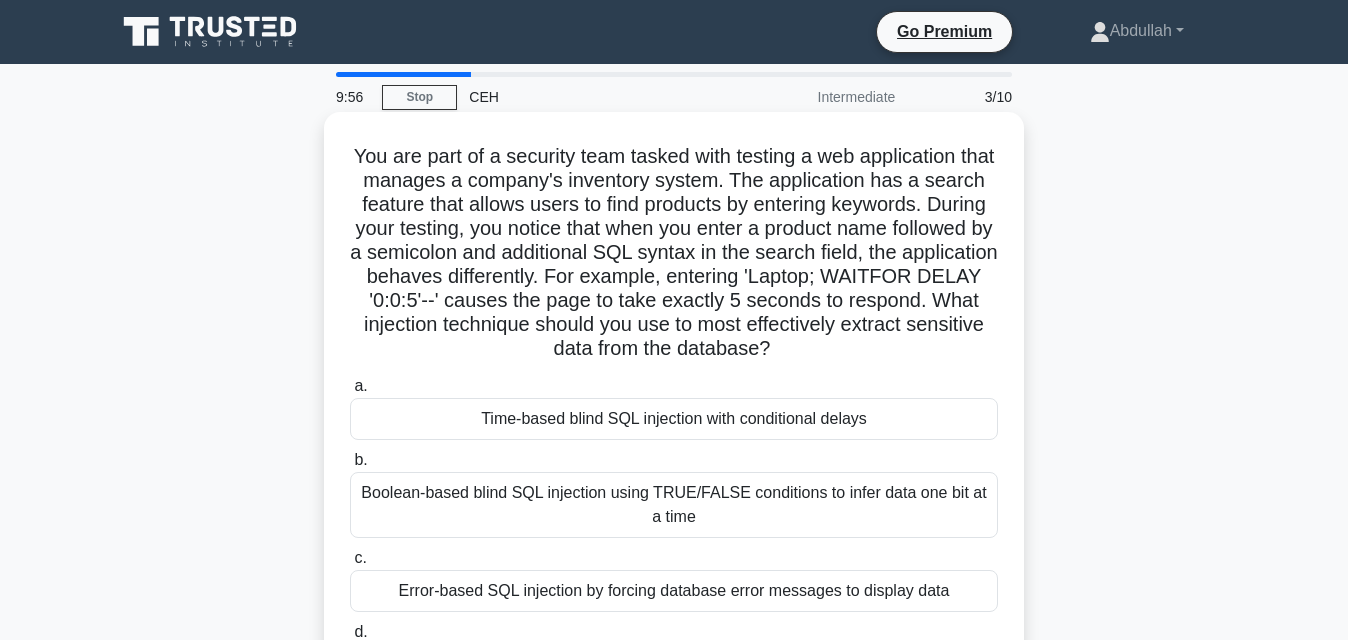 click on "Error-based SQL injection by forcing database error messages to display data" at bounding box center [674, 591] 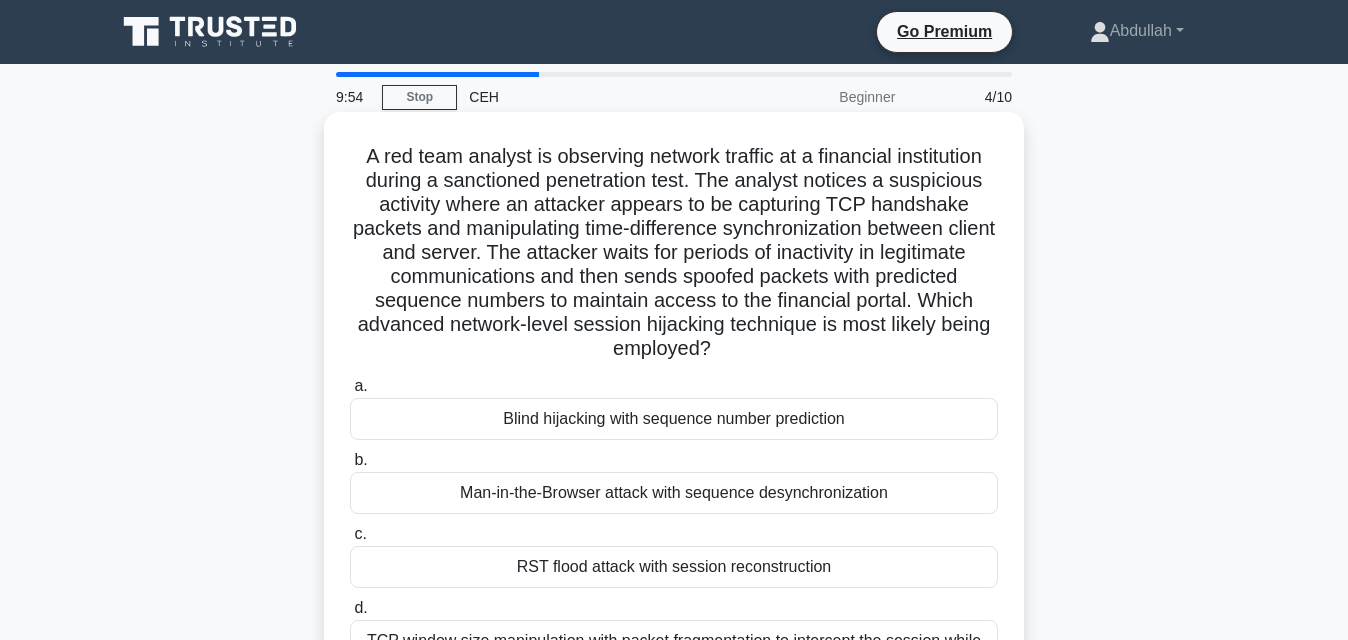 click on "Blind hijacking with sequence number prediction" at bounding box center [674, 419] 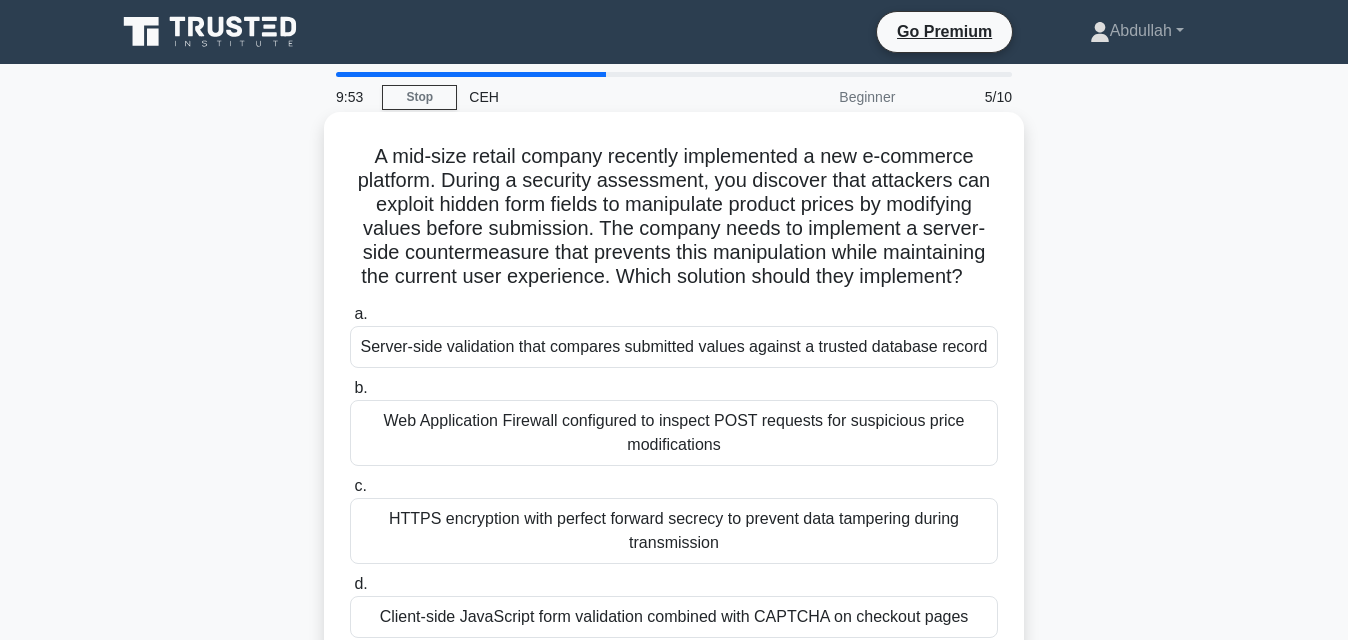 click on "Client-side JavaScript form validation combined with CAPTCHA on checkout pages" at bounding box center [674, 617] 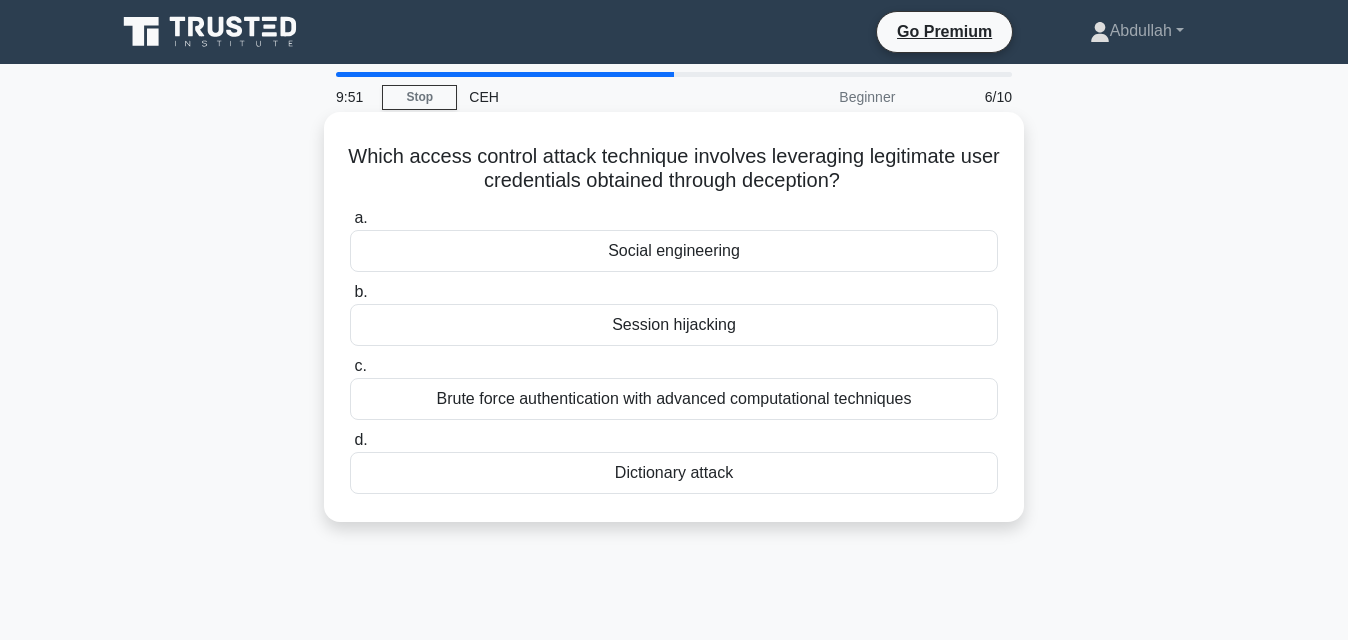 click on "Session hijacking" at bounding box center (674, 325) 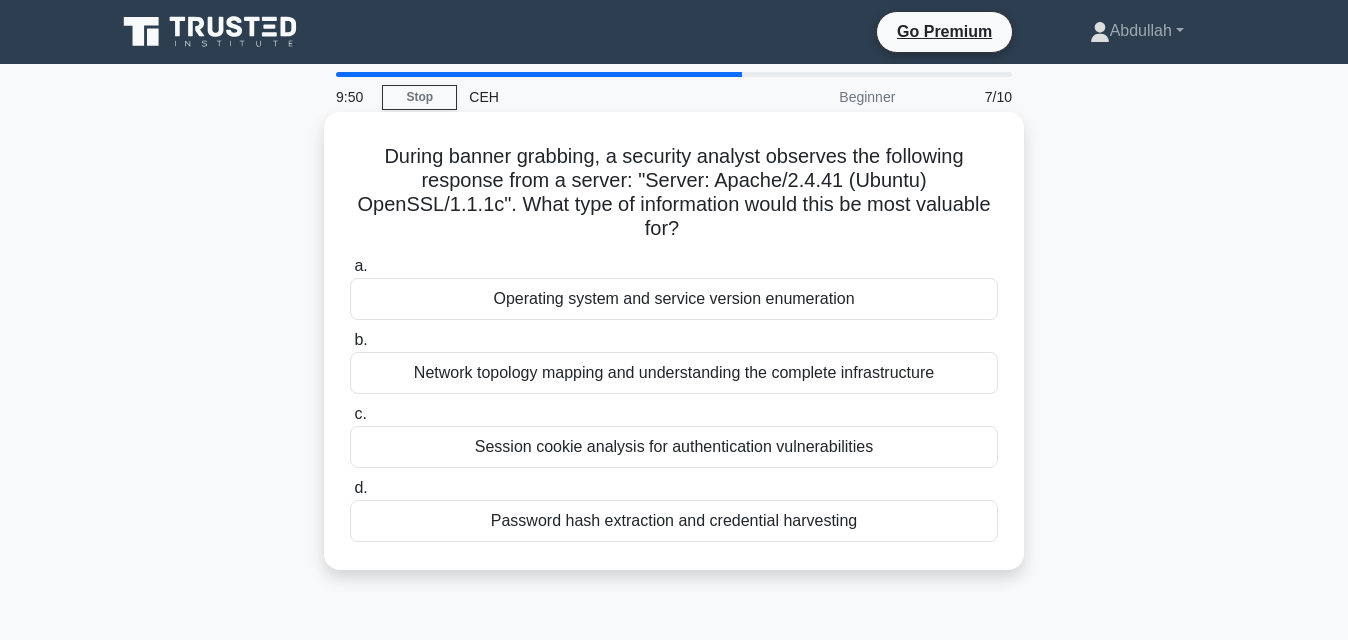 click on "Password hash extraction and credential harvesting" at bounding box center [674, 521] 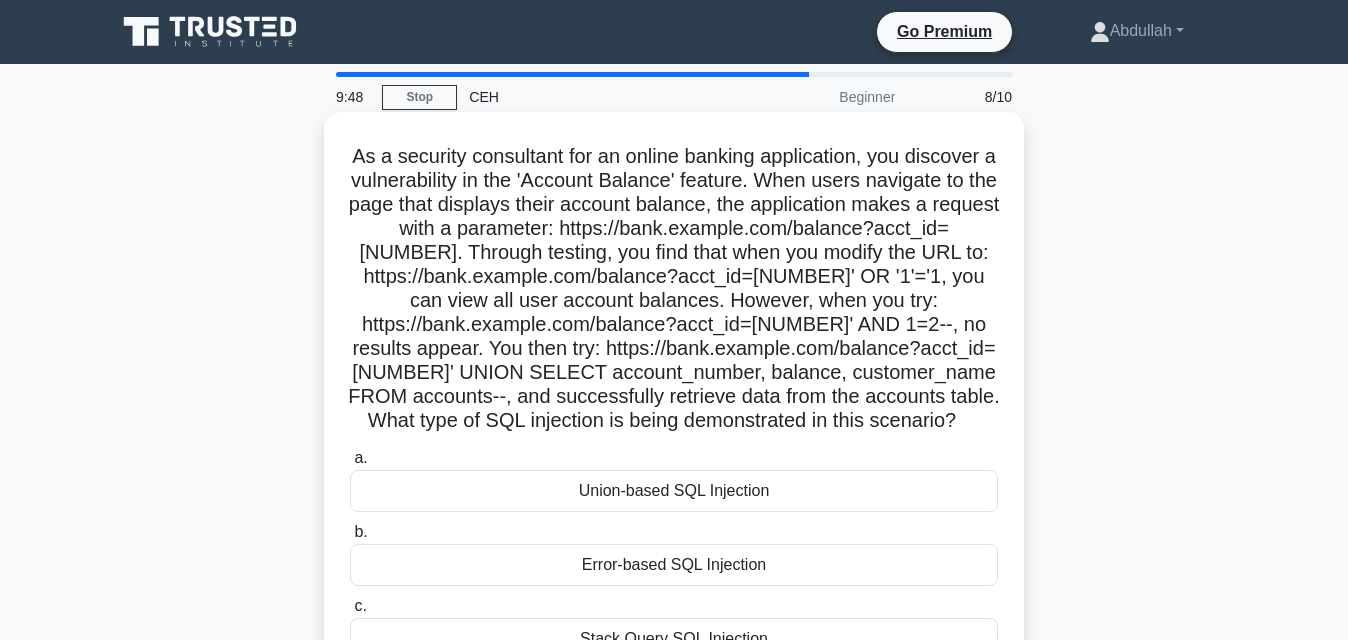 click on "Union-based SQL Injection" at bounding box center [674, 491] 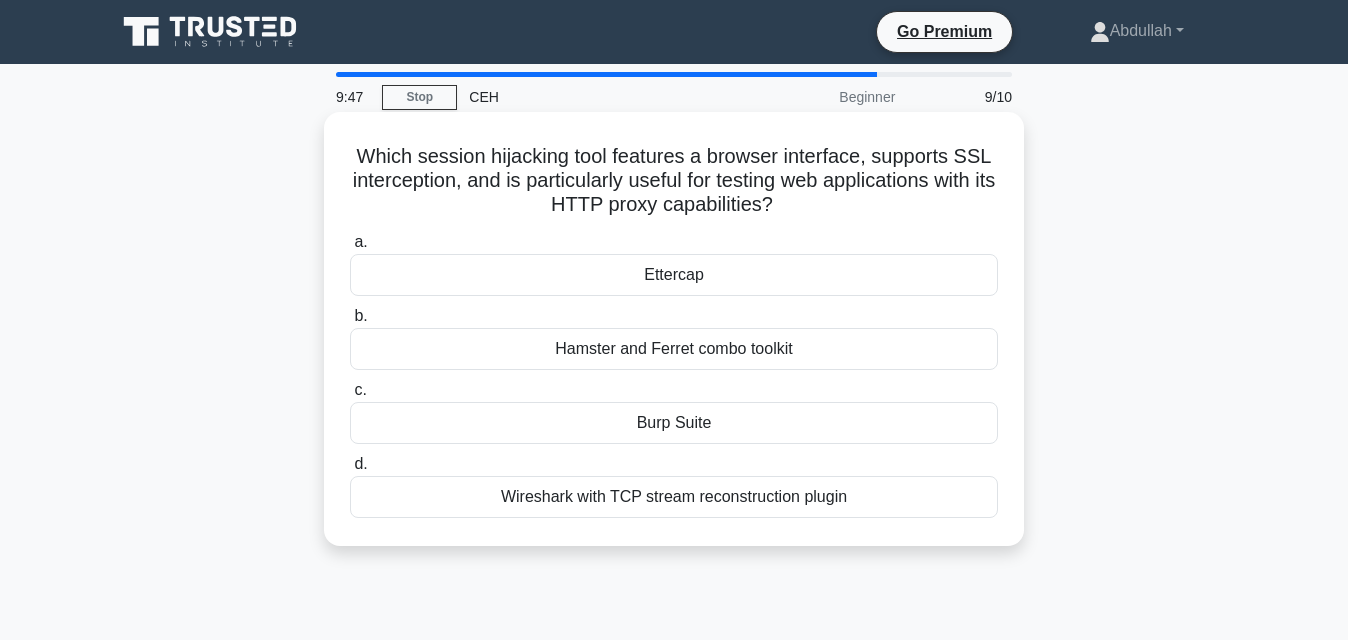 click on "Burp Suite" at bounding box center [674, 423] 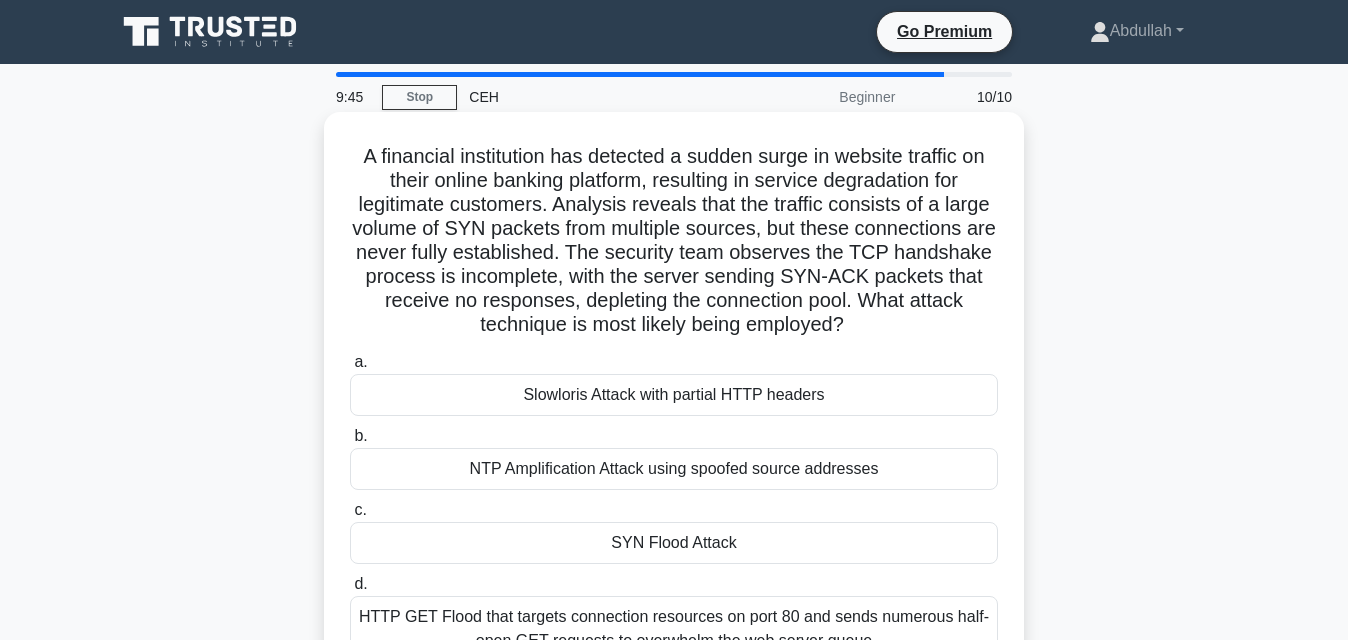click on "Slowloris Attack with partial HTTP headers" at bounding box center (674, 395) 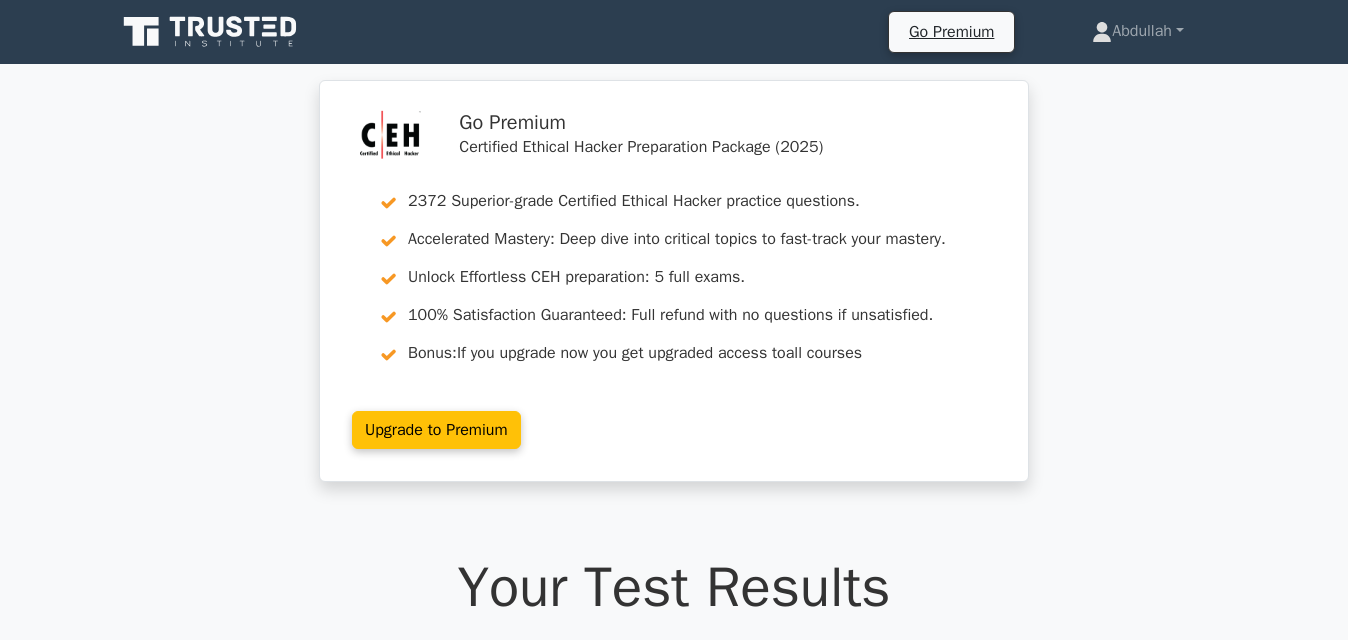 scroll, scrollTop: 0, scrollLeft: 0, axis: both 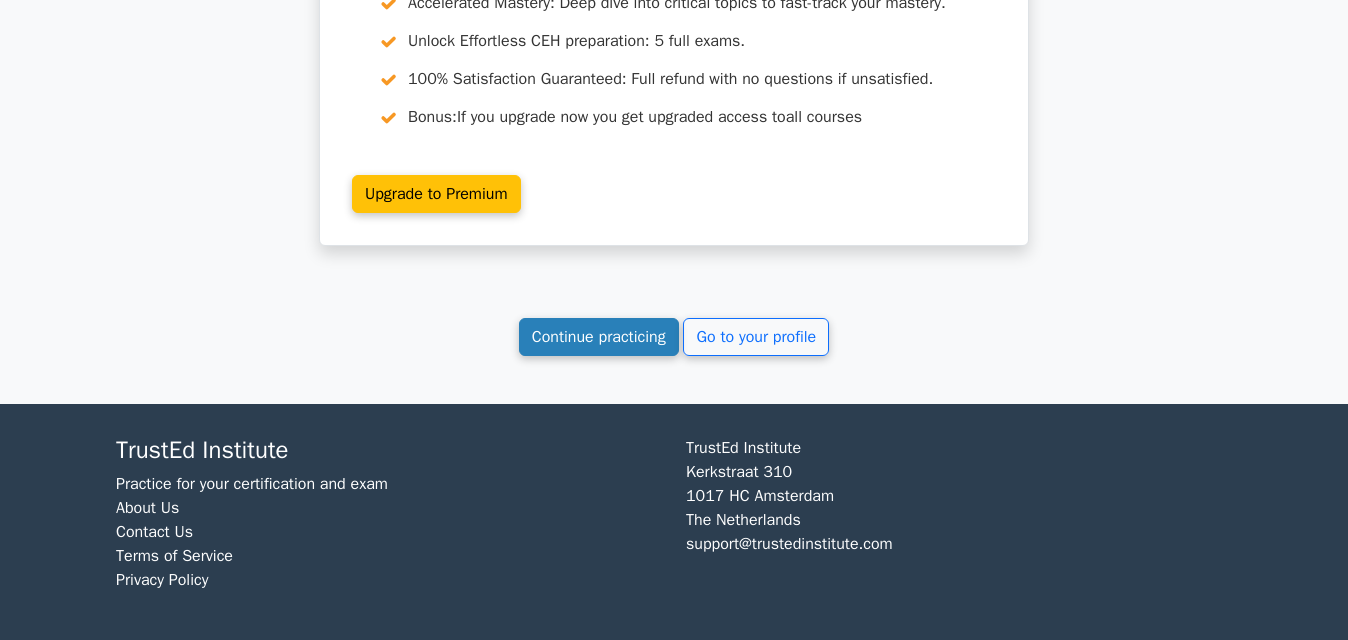 click on "Continue practicing" at bounding box center [599, 337] 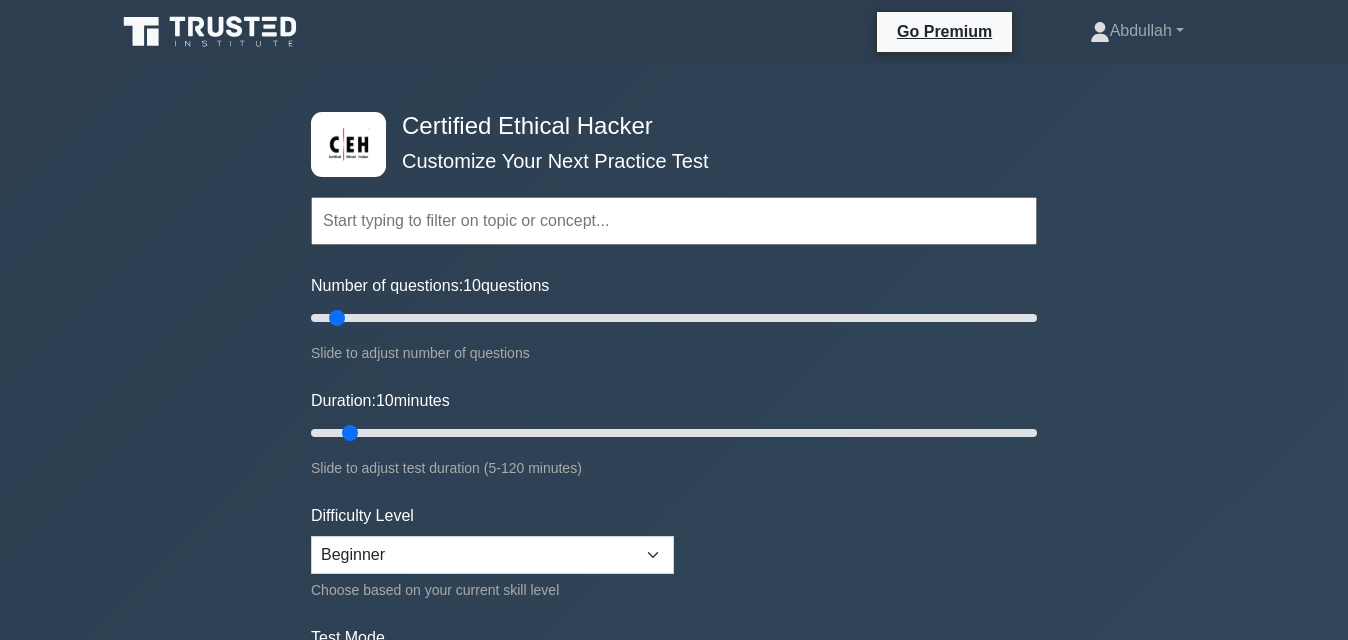 scroll, scrollTop: 0, scrollLeft: 0, axis: both 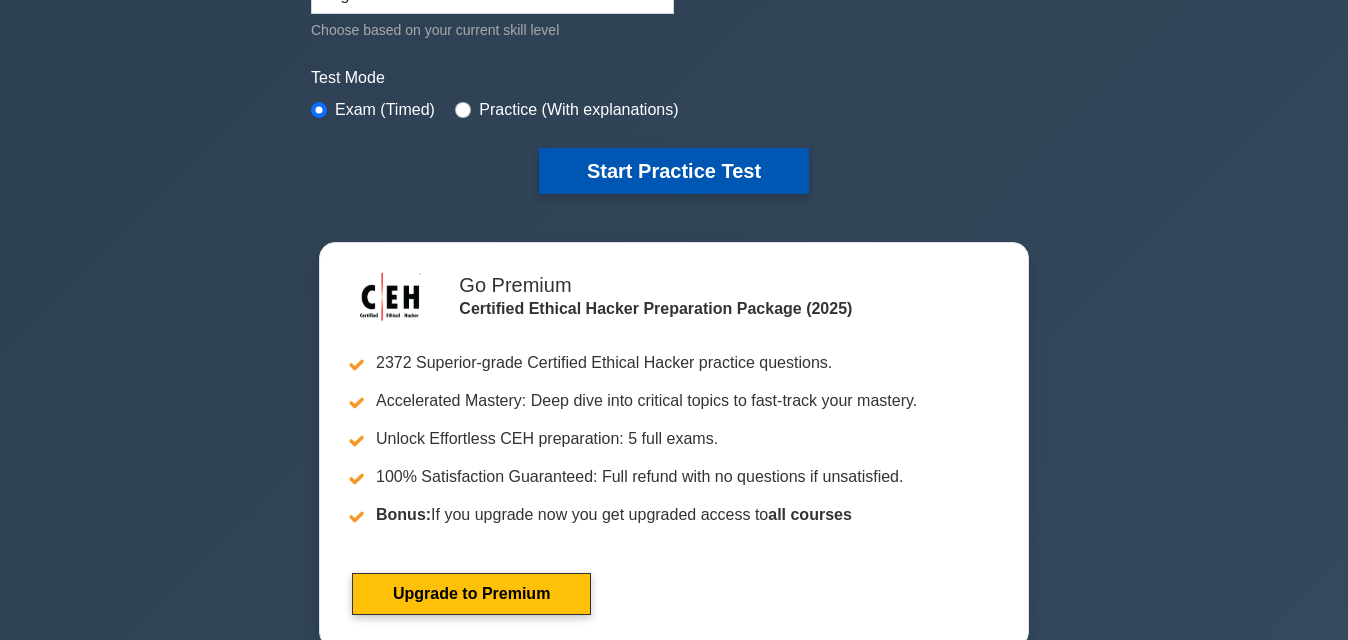 click on "Start Practice Test" at bounding box center [674, 171] 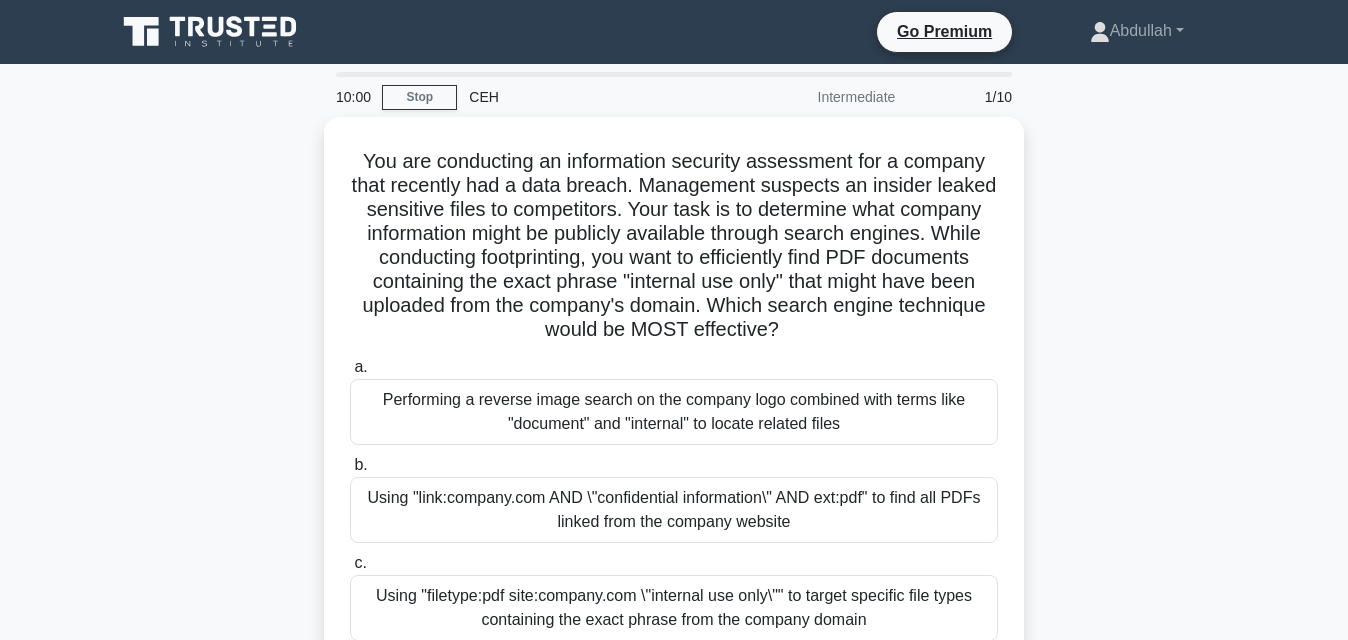 scroll, scrollTop: 0, scrollLeft: 0, axis: both 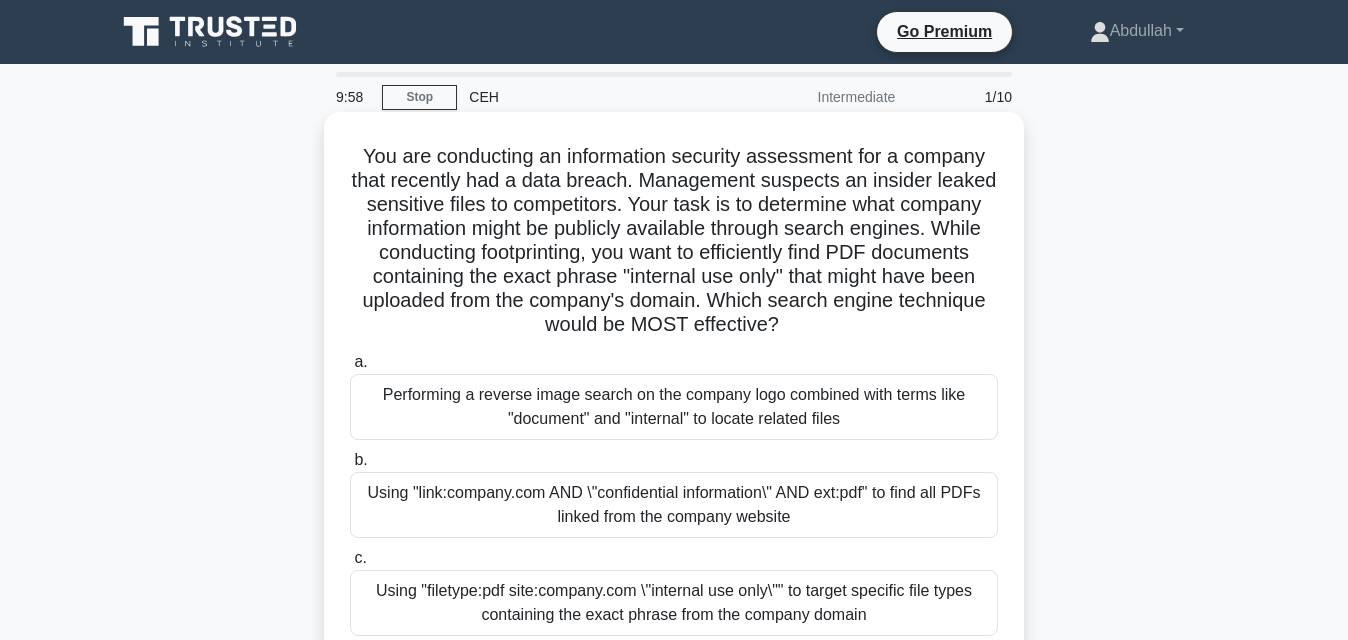 click on "Performing a reverse image search on the company logo combined with terms like "document" and "internal" to locate related files" at bounding box center [674, 407] 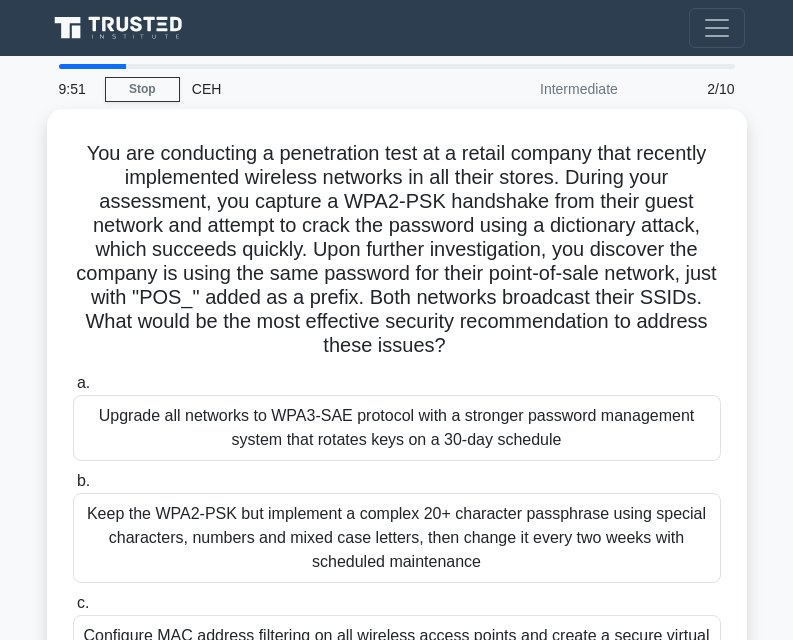 click on "9:51
Stop
CEH
Intermediate
2/10
You are conducting a penetration test at a retail company that recently implemented wireless networks in all their stores. During your assessment, you capture a WPA2-PSK handshake from their guest network and attempt to crack the password using a dictionary attack, which succeeds quickly. Upon further investigation, you discover the company is using the same password for their point-of-sale network, just with "POS_" added as a prefix. Both networks broadcast their SSIDs. What would be the most effective security recommendation to address these issues?
.spinner_0XTQ{transform-origin:center;animation:spinner_y6GP .75s linear infinite}@keyframes spinner_y6GP{100%{transform:rotate(360deg)}}" at bounding box center [396, 564] 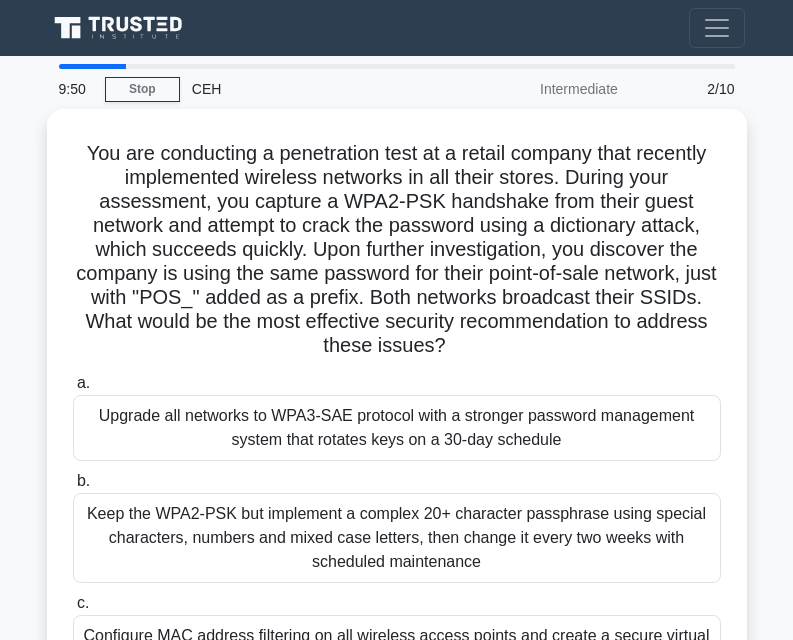click on "9:50
Stop
CEH
Intermediate
2/10
You are conducting a penetration test at a retail company that recently implemented wireless networks in all their stores. During your assessment, you capture a WPA2-PSK handshake from their guest network and attempt to crack the password using a dictionary attack, which succeeds quickly. Upon further investigation, you discover the company is using the same password for their point-of-sale network, just with "POS_" added as a prefix. Both networks broadcast their SSIDs. What would be the most effective security recommendation to address these issues?
.spinner_0XTQ{transform-origin:center;animation:spinner_y6GP .75s linear infinite}@keyframes spinner_y6GP{100%{transform:rotate(360deg)}}" at bounding box center (396, 564) 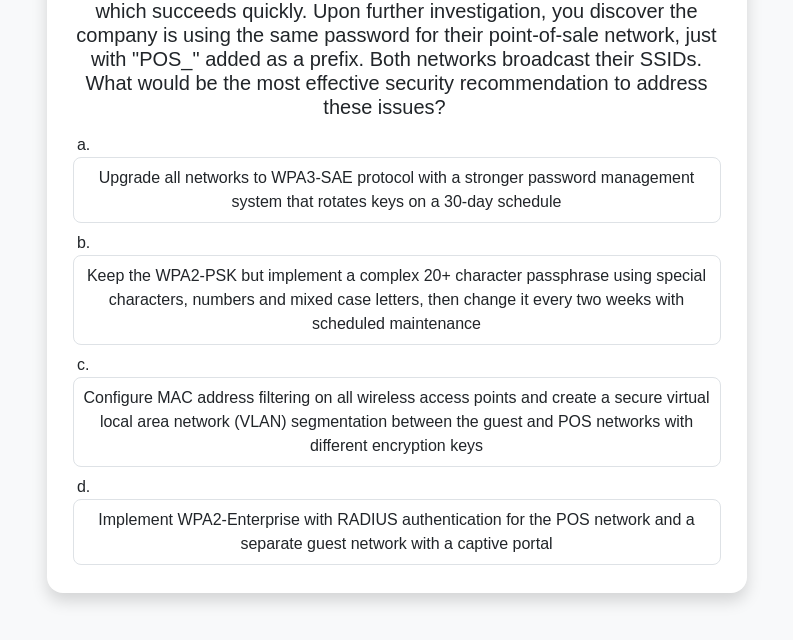 scroll, scrollTop: 206, scrollLeft: 0, axis: vertical 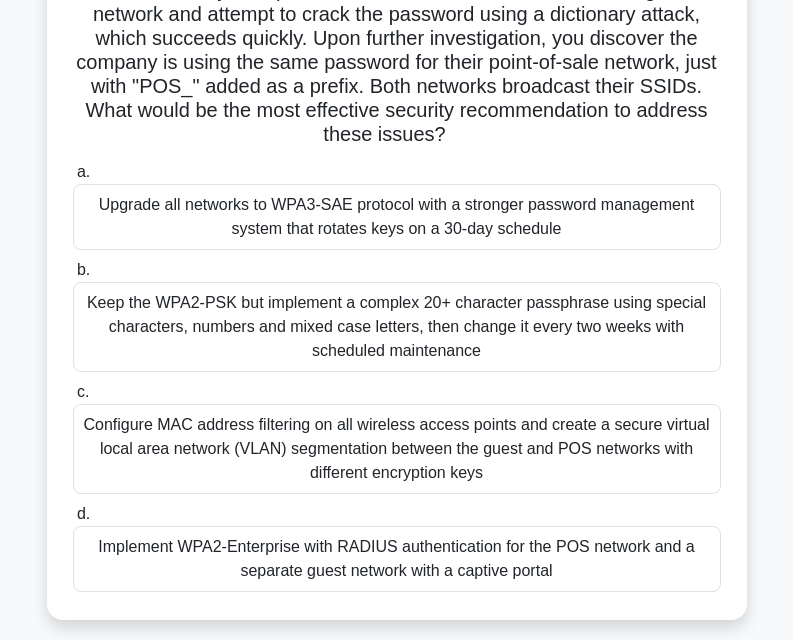 click on "Upgrade all networks to WPA3-SAE protocol with a stronger password management system that rotates keys on a 30-day schedule" at bounding box center (397, 217) 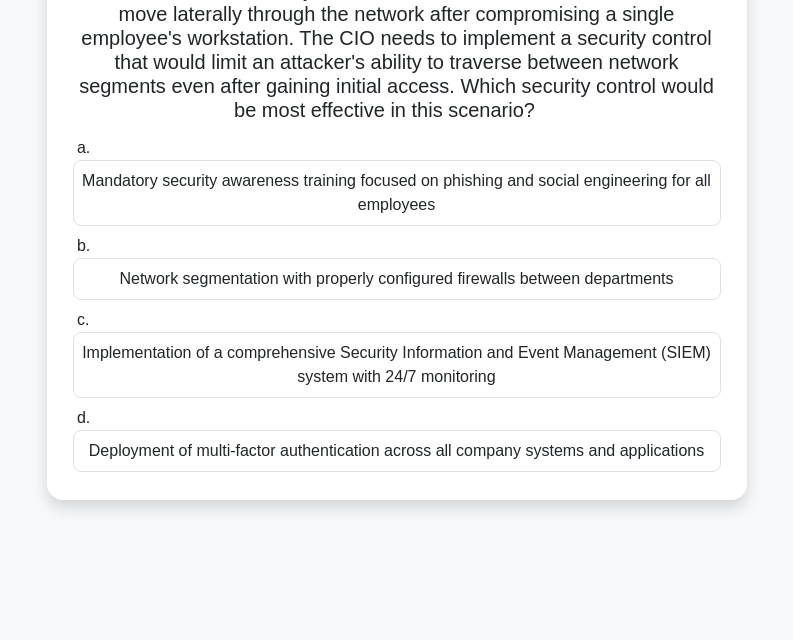 scroll, scrollTop: 0, scrollLeft: 0, axis: both 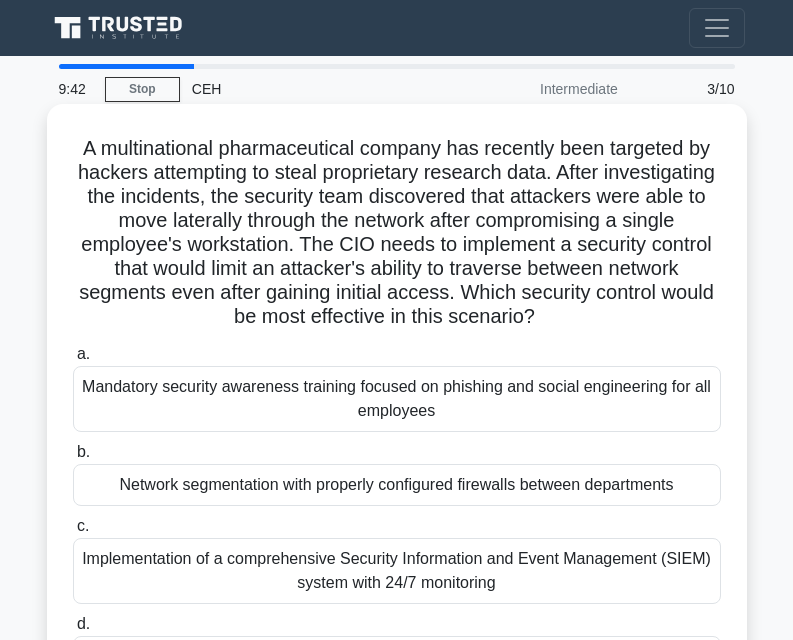 click on "Implementation of a comprehensive Security Information and Event Management (SIEM) system with 24/7 monitoring" at bounding box center [397, 571] 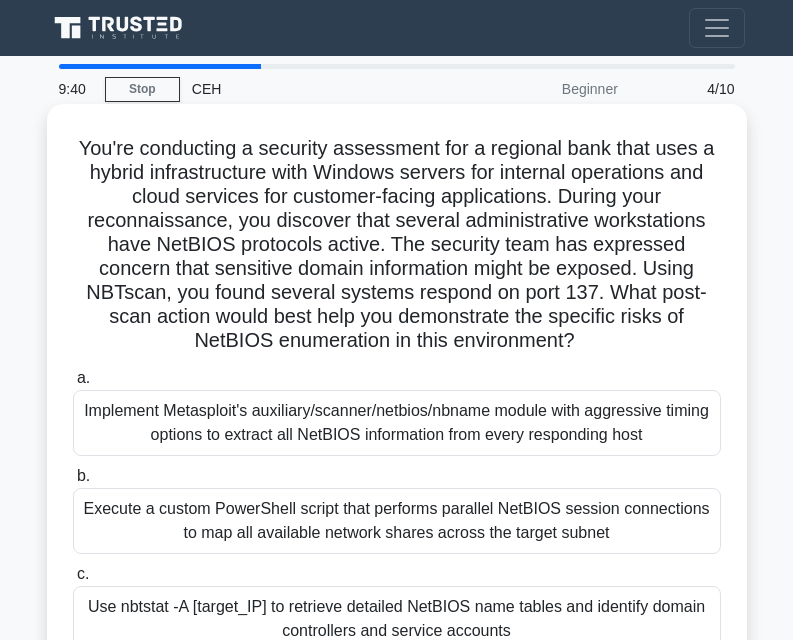 click on "Execute a custom PowerShell script that performs parallel NetBIOS session connections to map all available network shares across the target subnet" at bounding box center (397, 521) 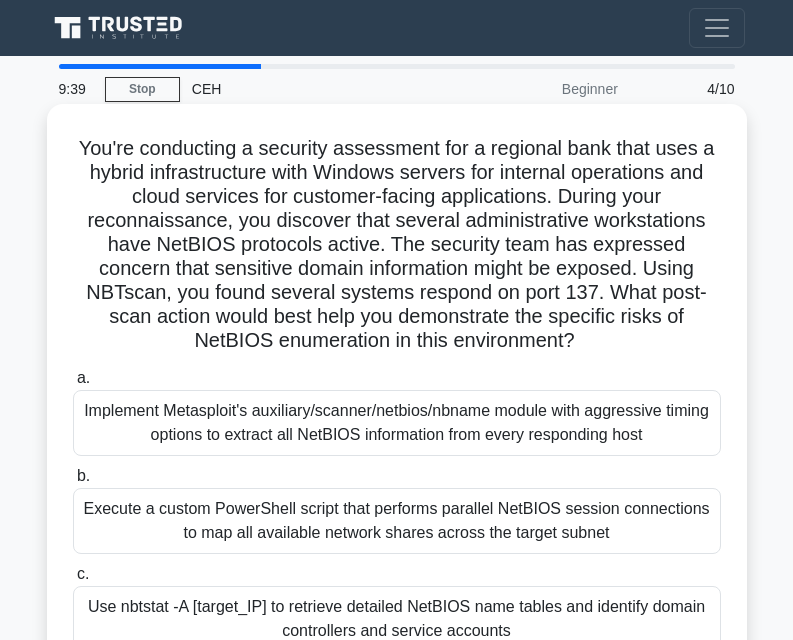 click on "Use nbtstat -A [target_IP] to retrieve detailed NetBIOS name tables and identify domain controllers and service accounts" at bounding box center [397, 619] 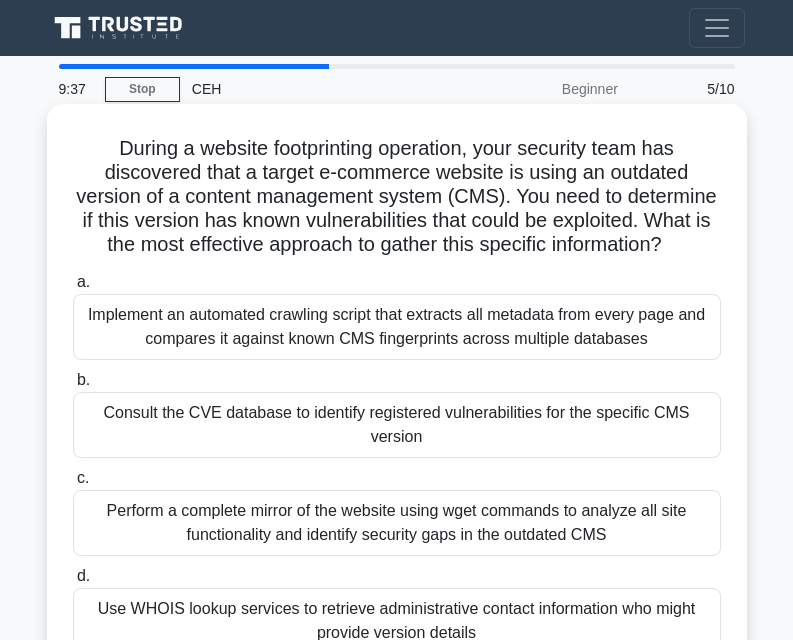 click on "Consult the CVE database to identify registered vulnerabilities for the specific CMS version" at bounding box center (397, 425) 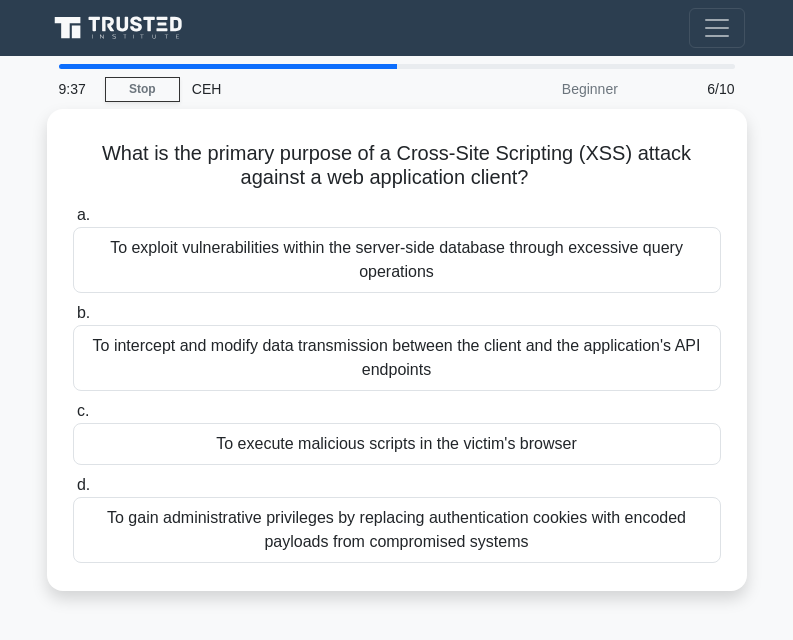 click on "To gain administrative privileges by replacing authentication cookies with encoded payloads from compromised systems" at bounding box center (397, 530) 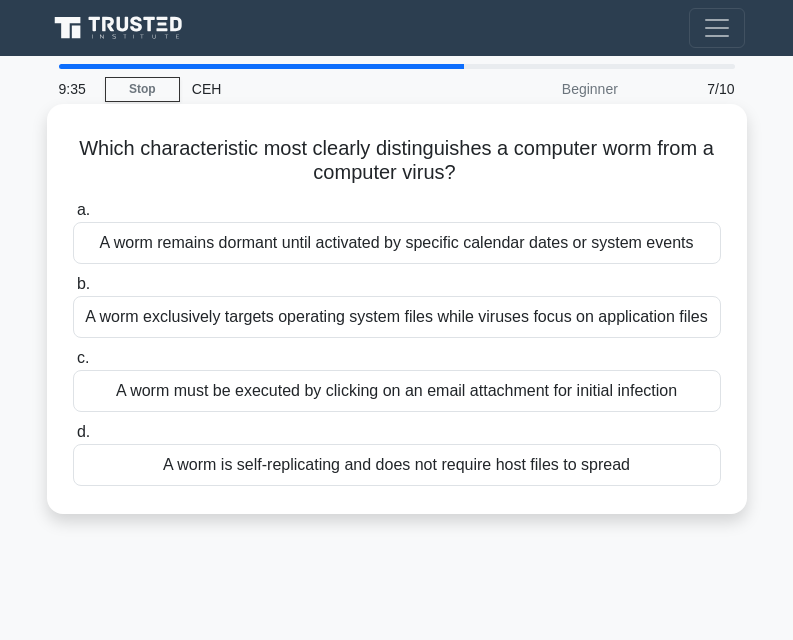 click on "A worm exclusively targets operating system files while viruses focus on application files" at bounding box center [397, 317] 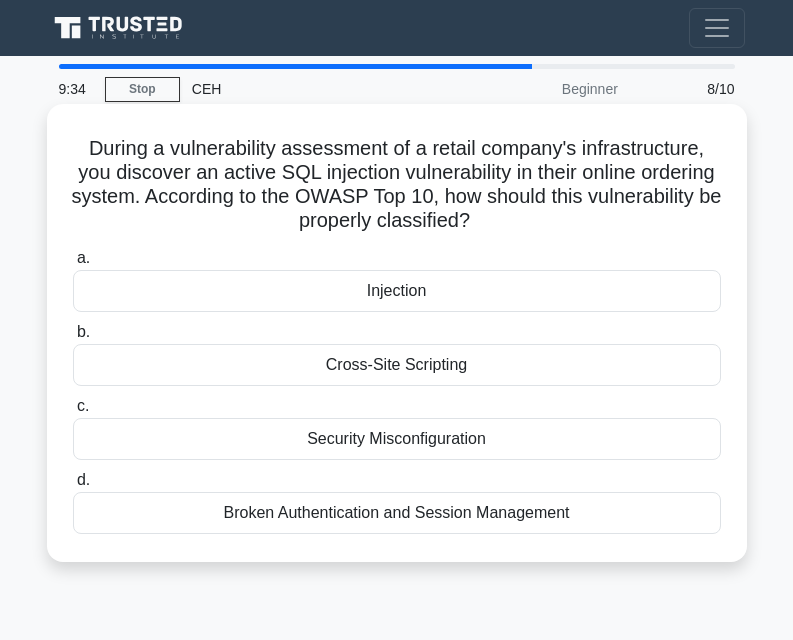 click on "Broken Authentication and Session Management" at bounding box center [397, 513] 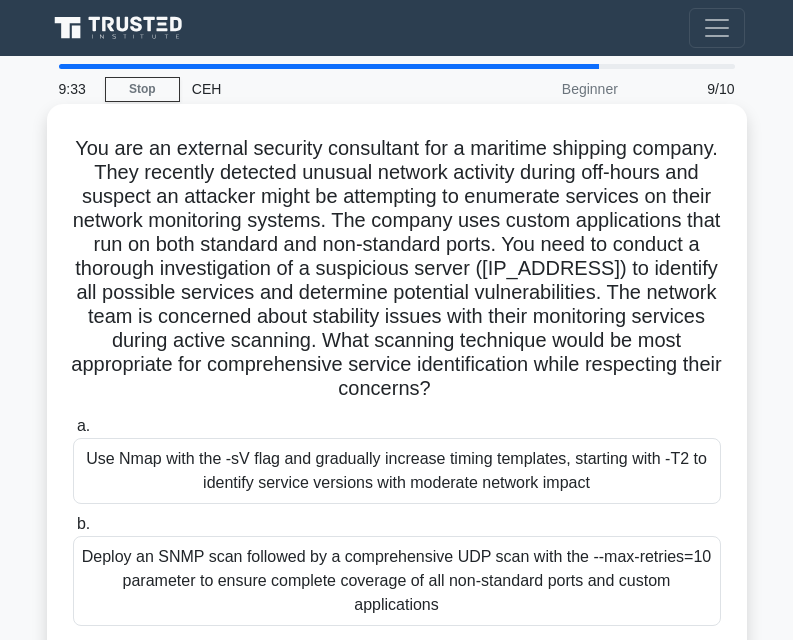 click on "Use Nmap with the -sV flag and gradually increase timing templates, starting with -T2 to identify service versions with moderate network impact" at bounding box center (397, 471) 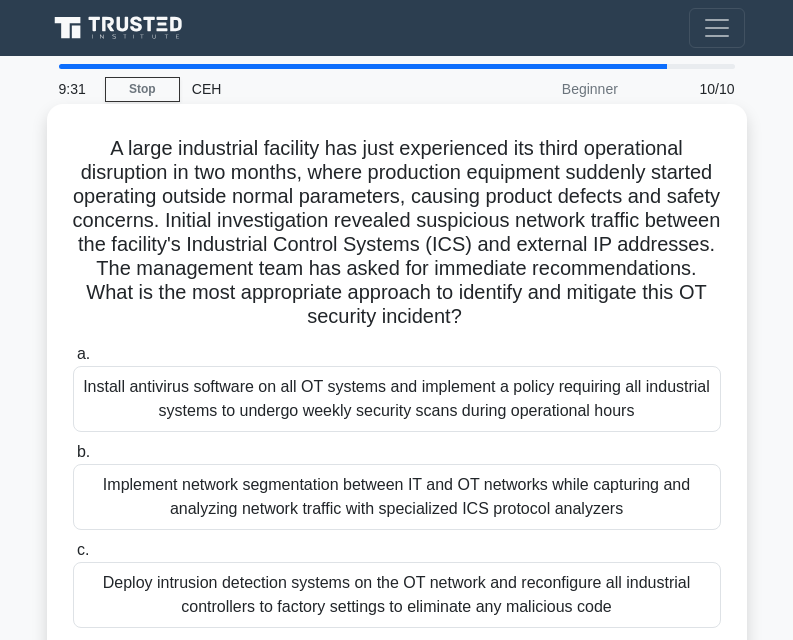 click on "Deploy intrusion detection systems on the OT network and reconfigure all industrial controllers to factory settings to eliminate any malicious code" at bounding box center [397, 595] 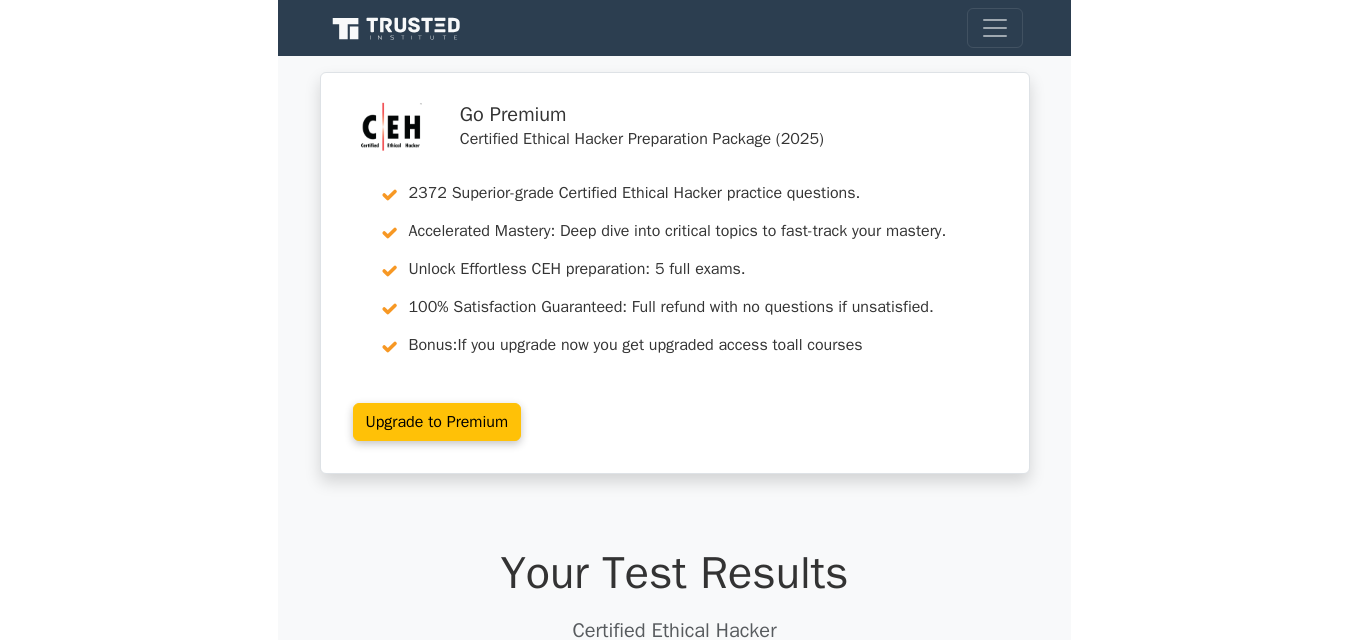 scroll, scrollTop: 0, scrollLeft: 0, axis: both 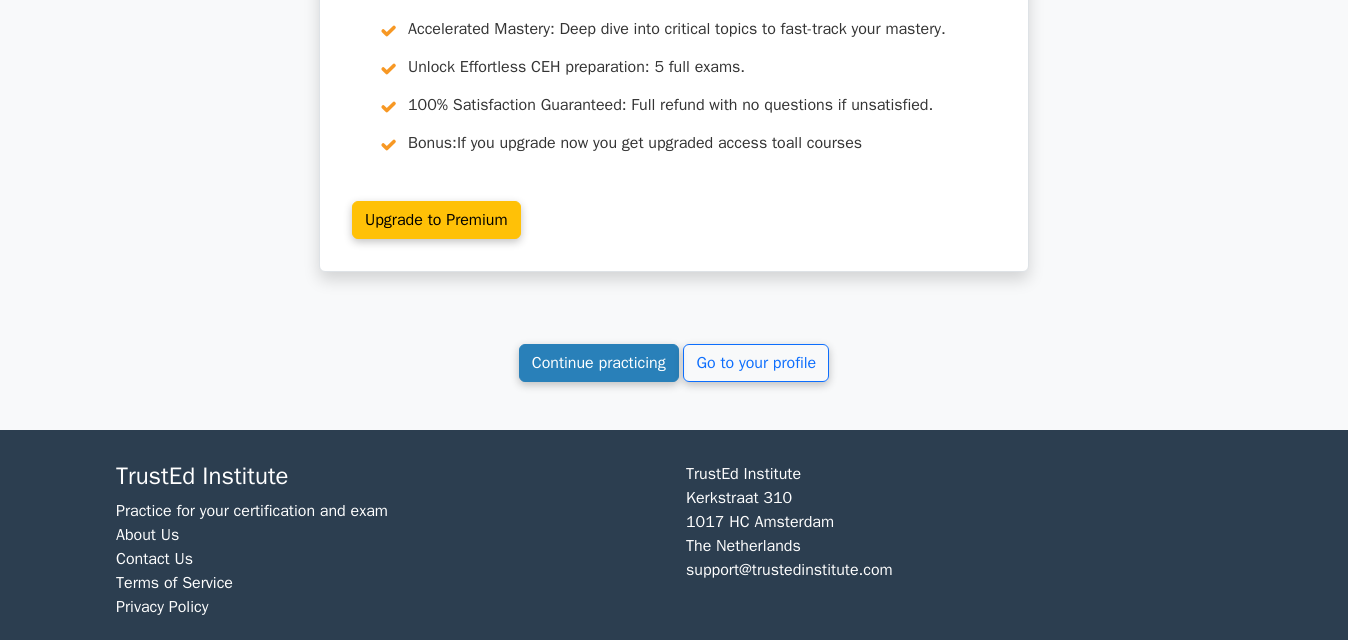 click on "Continue practicing" at bounding box center [599, 363] 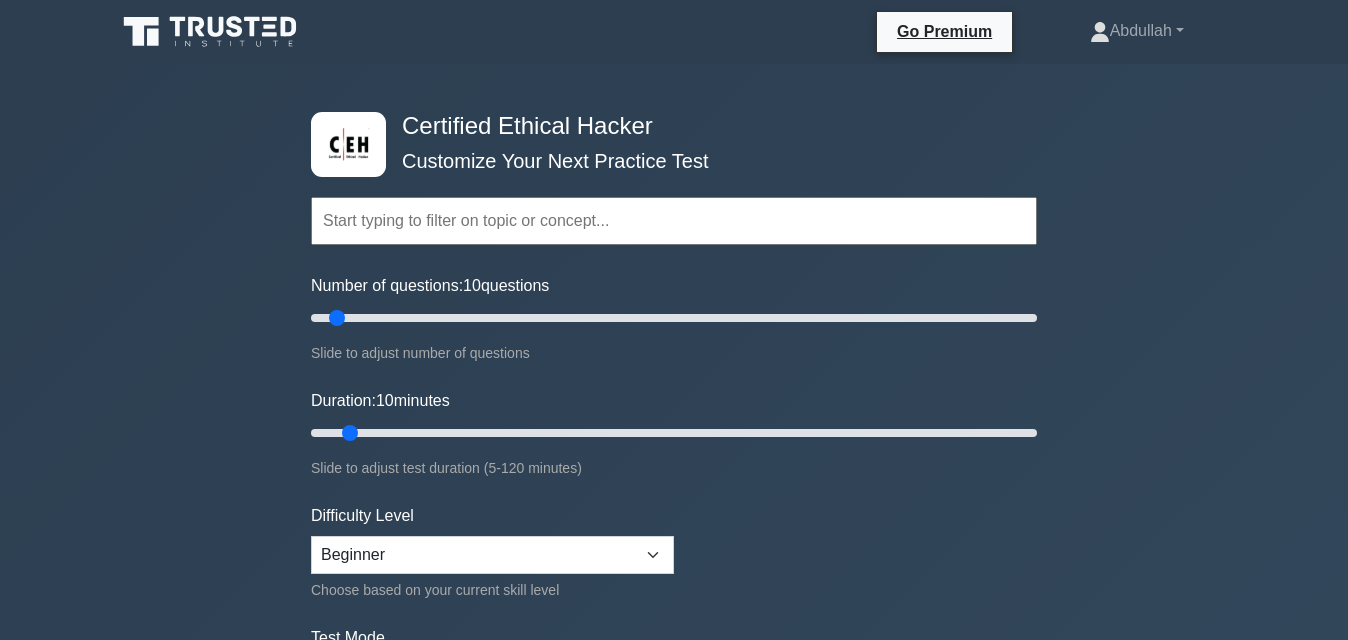 scroll, scrollTop: 0, scrollLeft: 0, axis: both 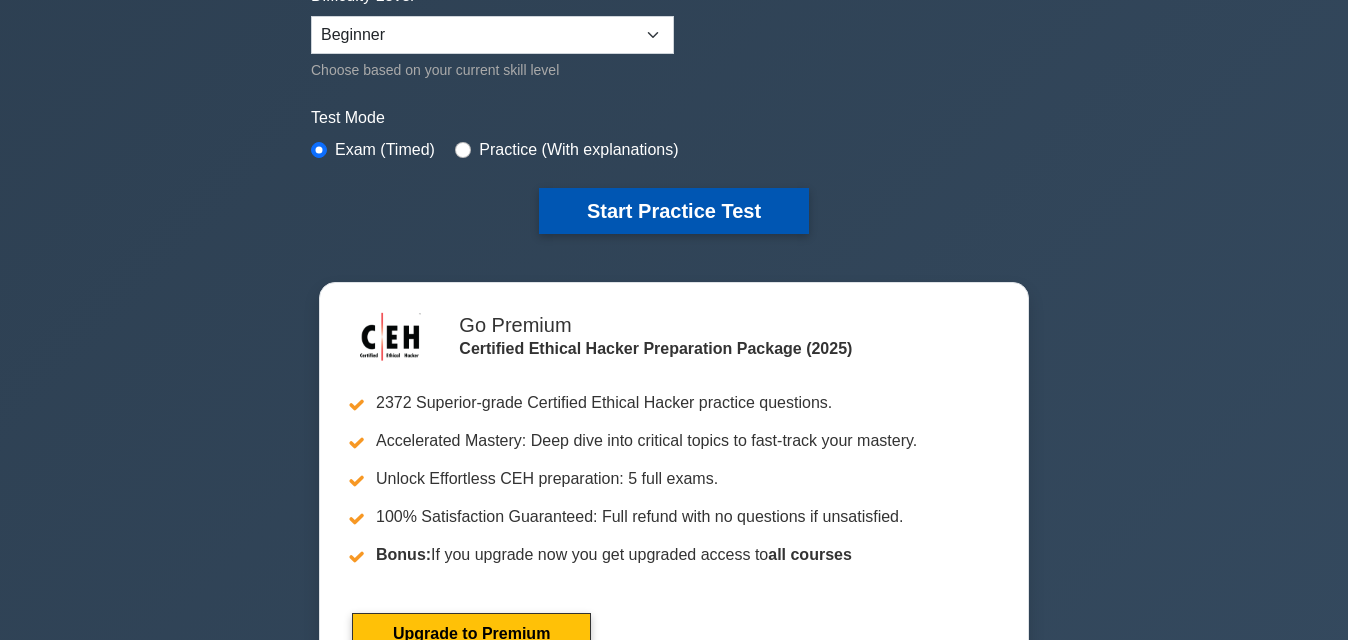 click on "Start Practice Test" at bounding box center [674, 211] 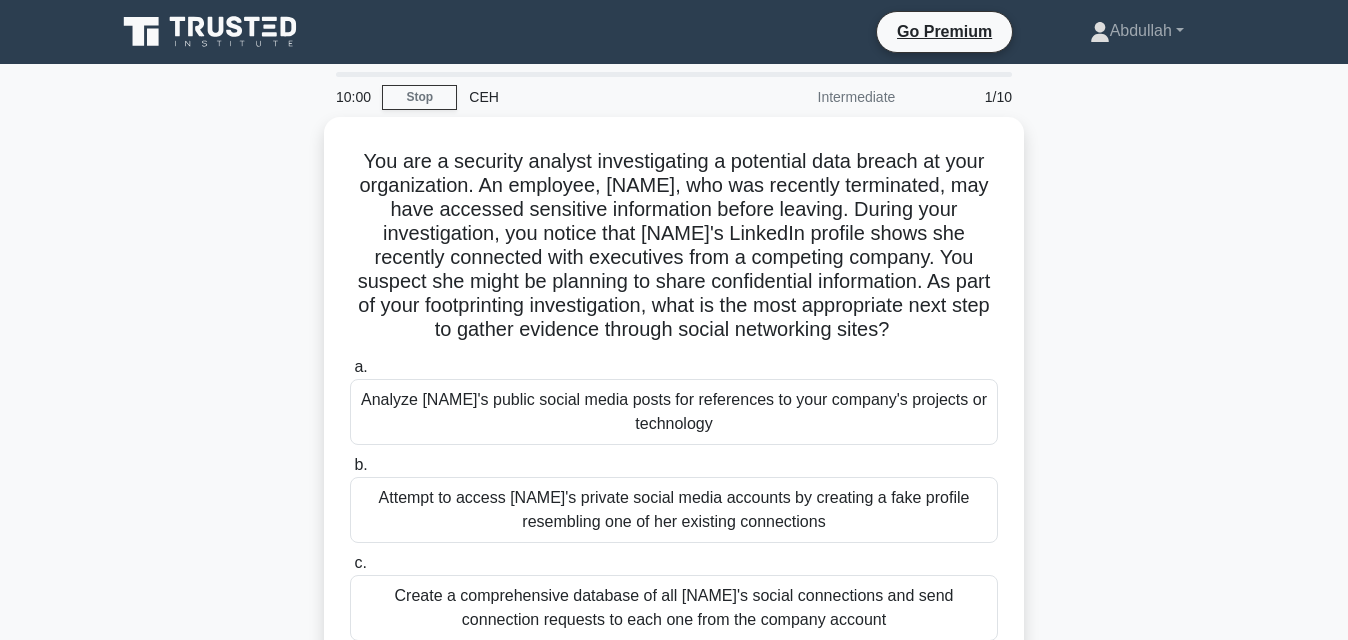 scroll, scrollTop: 0, scrollLeft: 0, axis: both 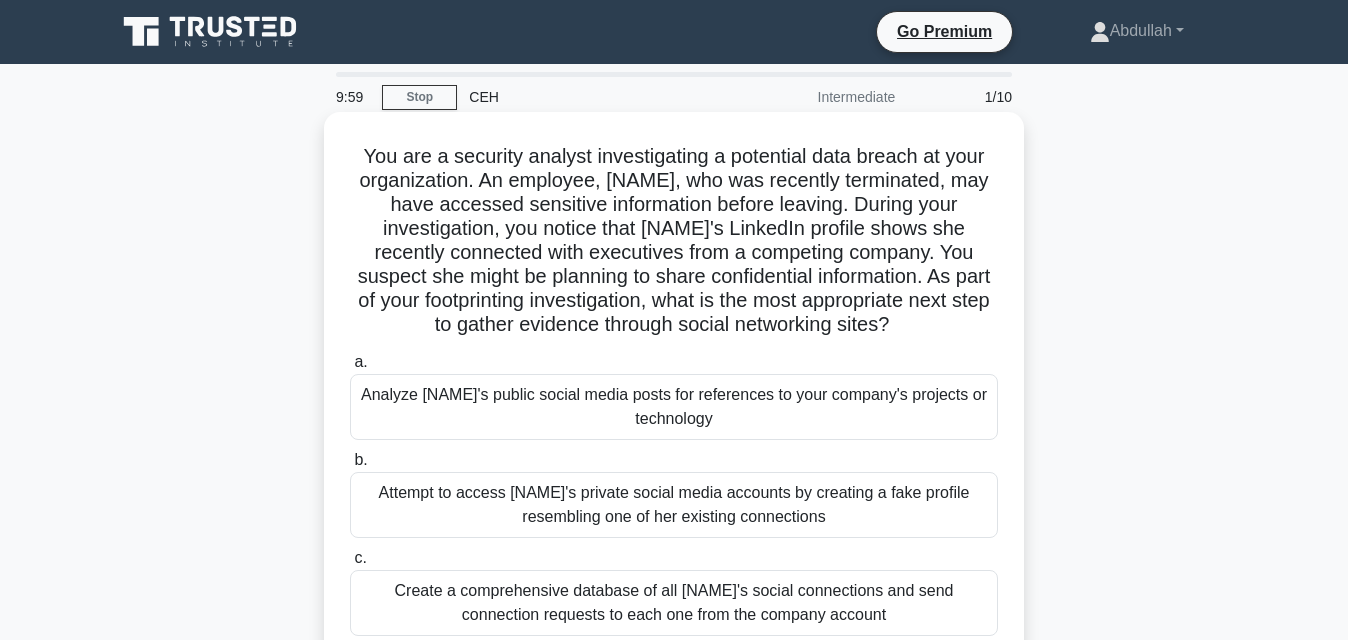 click on "Analyze [NAME]'s public social media posts for references to your company's projects or technology" at bounding box center (674, 407) 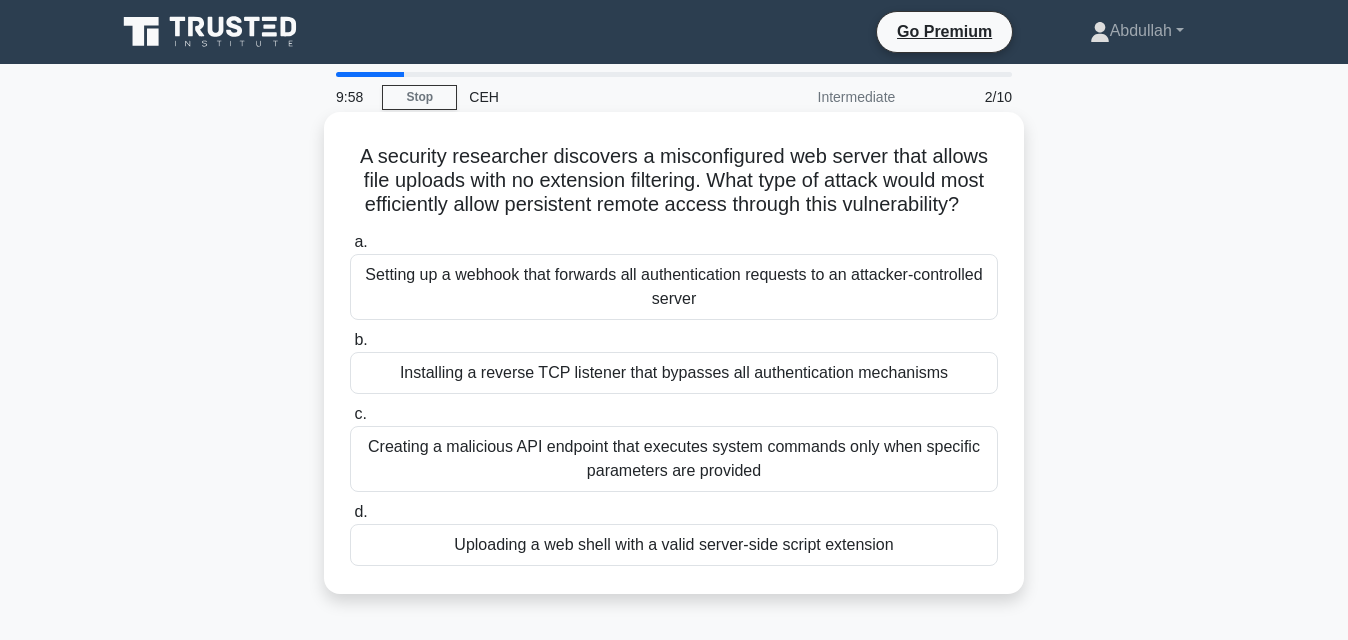 click on "Creating a malicious API endpoint that executes system commands only when specific parameters are provided" at bounding box center (674, 459) 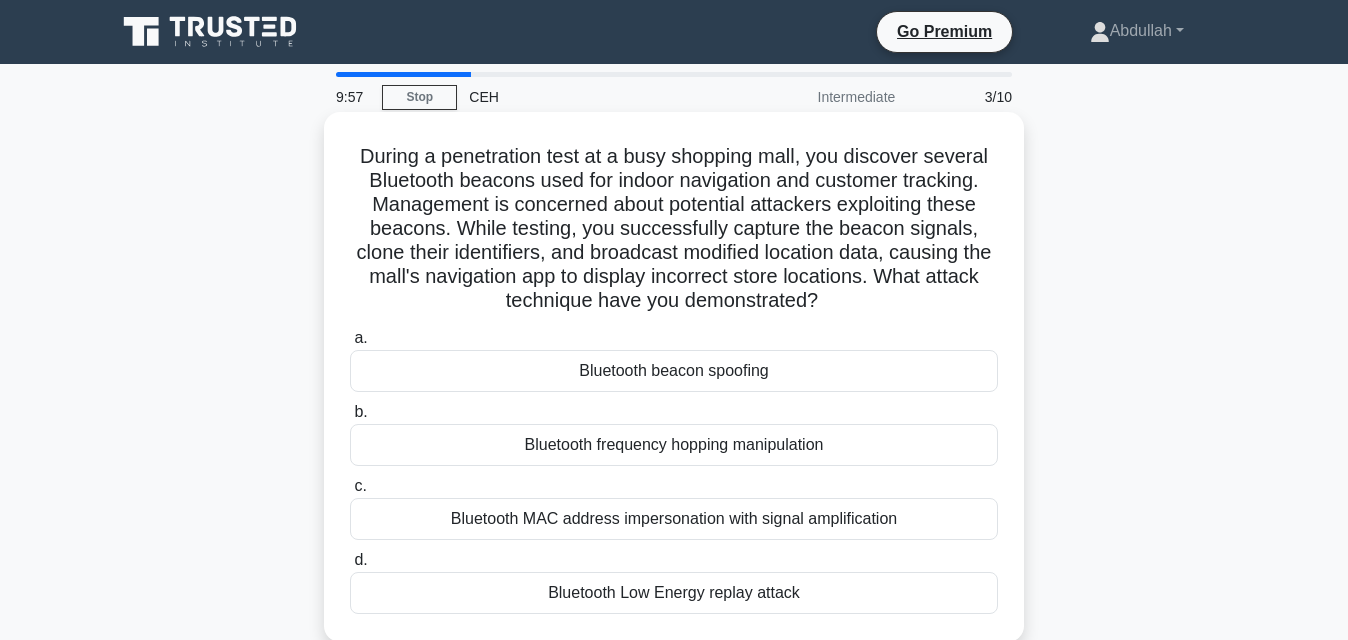 click on "Bluetooth beacon spoofing" at bounding box center (674, 371) 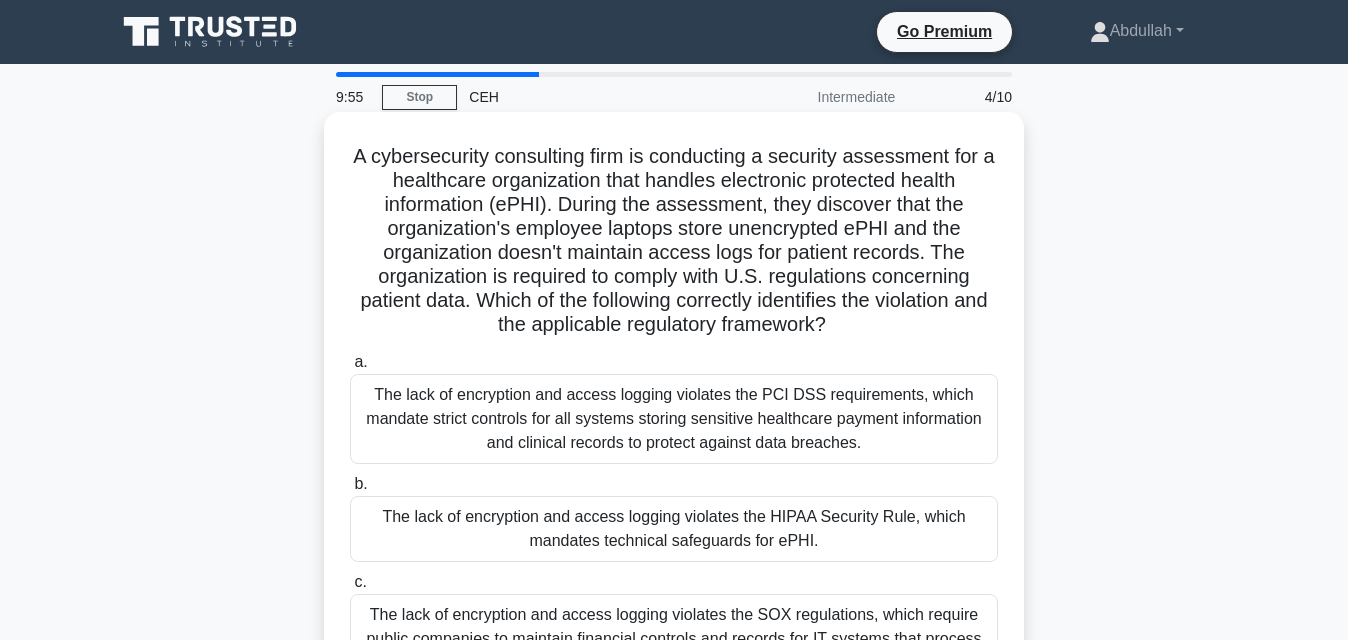click on "The lack of encryption and access logging violates the SOX regulations, which require public companies to maintain financial controls and records for IT systems that process health-related financial transactions." at bounding box center [674, 639] 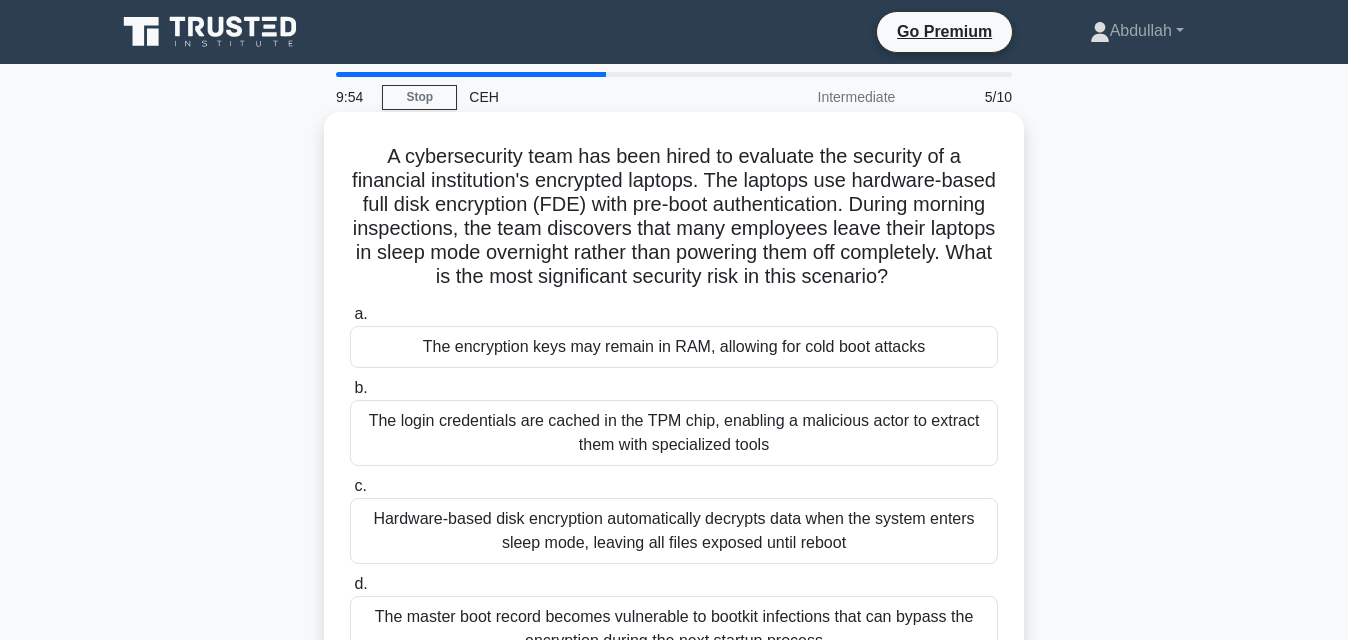 click on "The login credentials are cached in the TPM chip, enabling a malicious actor to extract them with specialized tools" at bounding box center [674, 433] 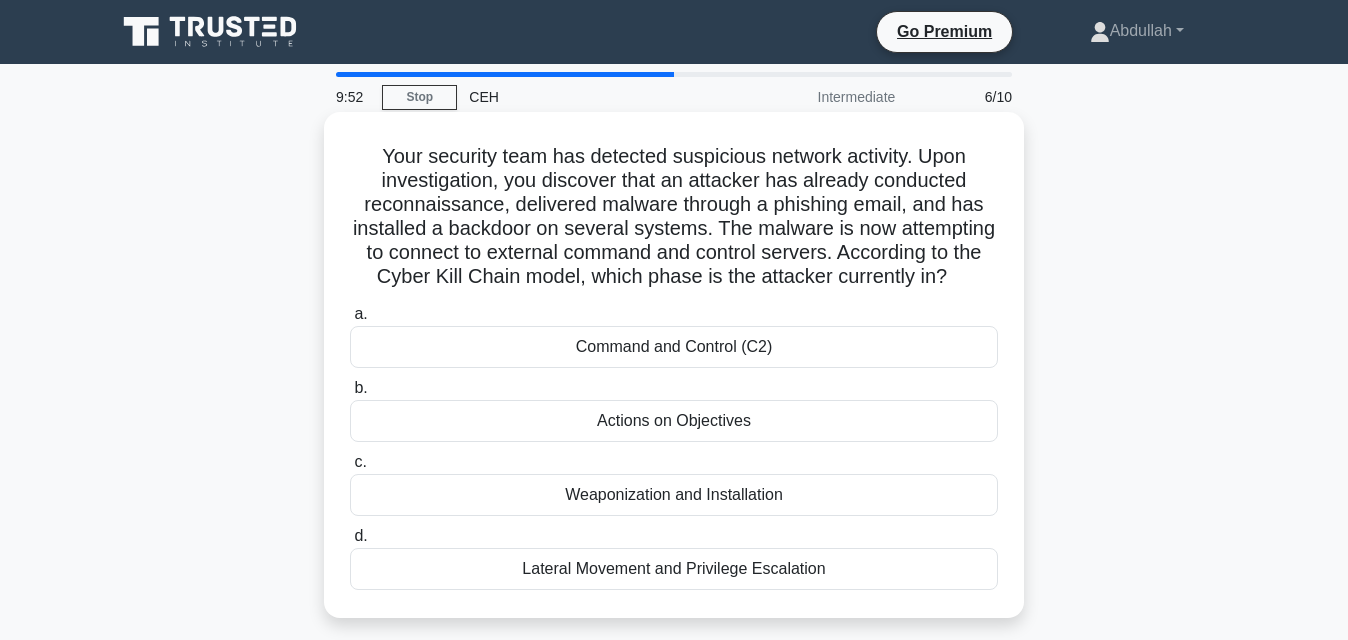 click on "Lateral Movement and Privilege Escalation" at bounding box center (674, 569) 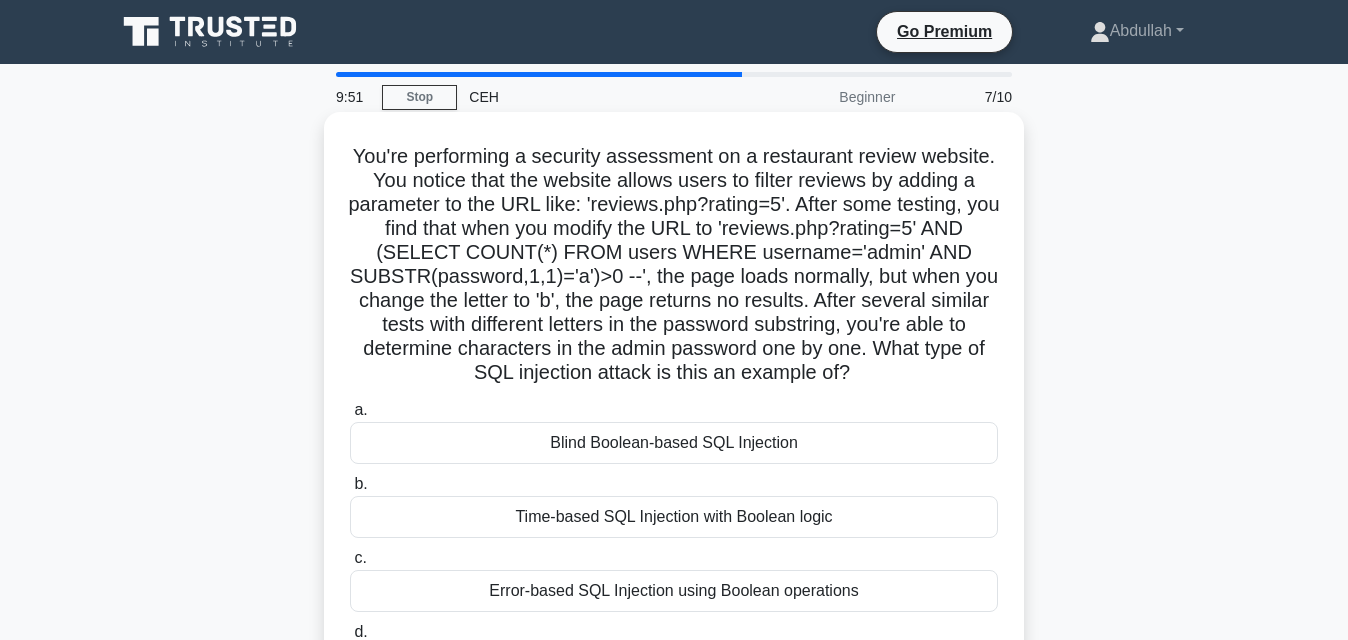 click on "Blind Boolean-based SQL Injection" at bounding box center (674, 443) 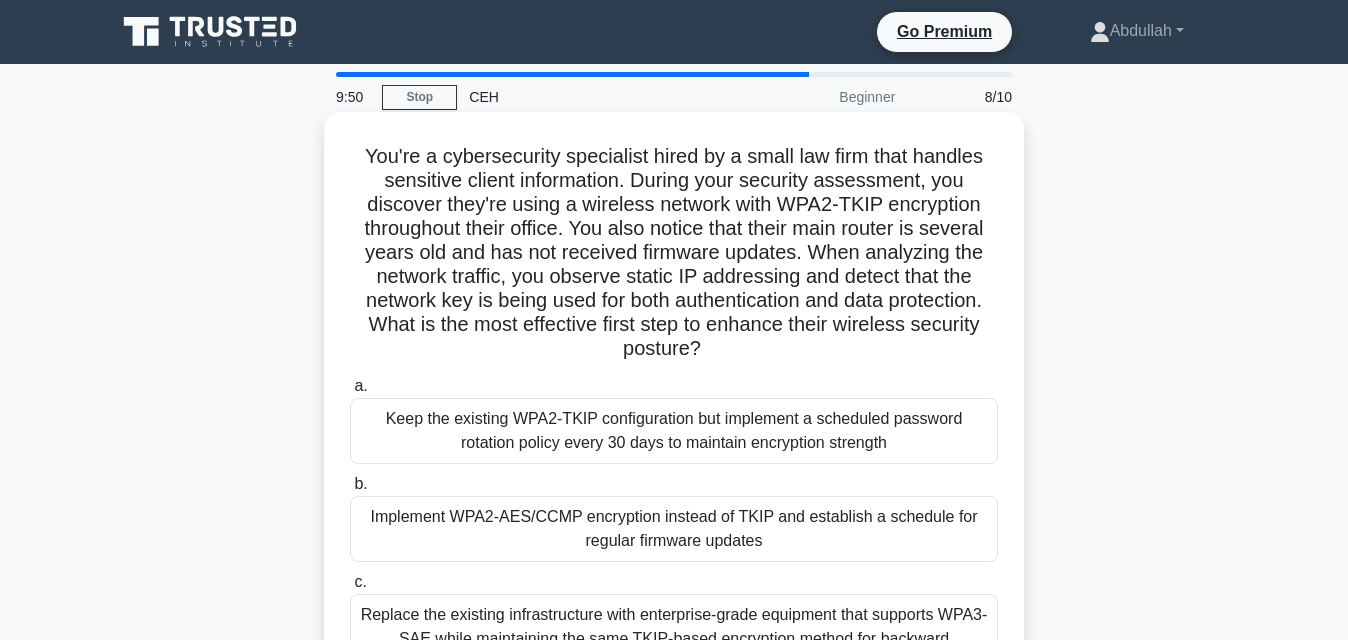 click on "Implement WPA2-AES/CCMP encryption instead of TKIP and establish a schedule for regular firmware updates" at bounding box center [674, 529] 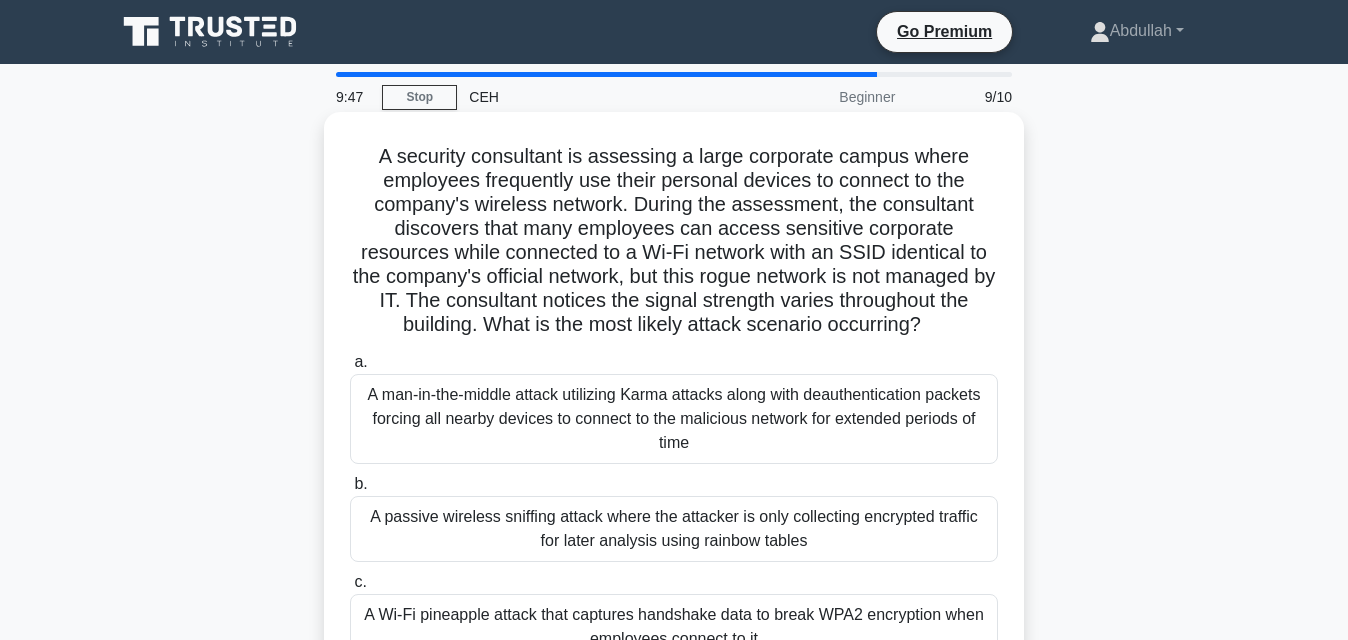 click on "A man-in-the-middle attack utilizing Karma attacks along with deauthentication packets forcing all nearby devices to connect to the malicious network for extended periods of time" at bounding box center [674, 419] 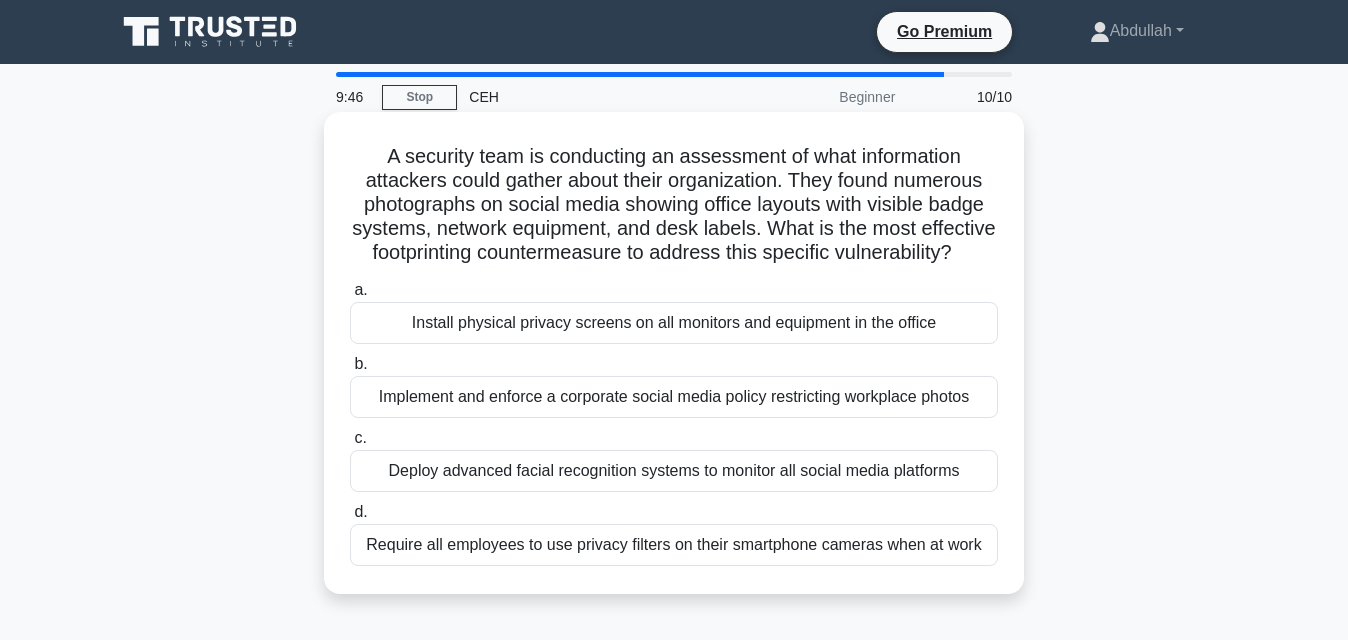 click on "A security team is conducting an assessment of what information attackers could gather about their organization. They found numerous photographs on social media showing office layouts with visible badge systems, network equipment, and desk labels. What is the most effective footprinting countermeasure to address this specific vulnerability?
.spinner_0XTQ{transform-origin:center;animation:spinner_y6GP .75s linear infinite}@keyframes spinner_y6GP{100%{transform:rotate(360deg)}}
a.
b." at bounding box center [674, 353] 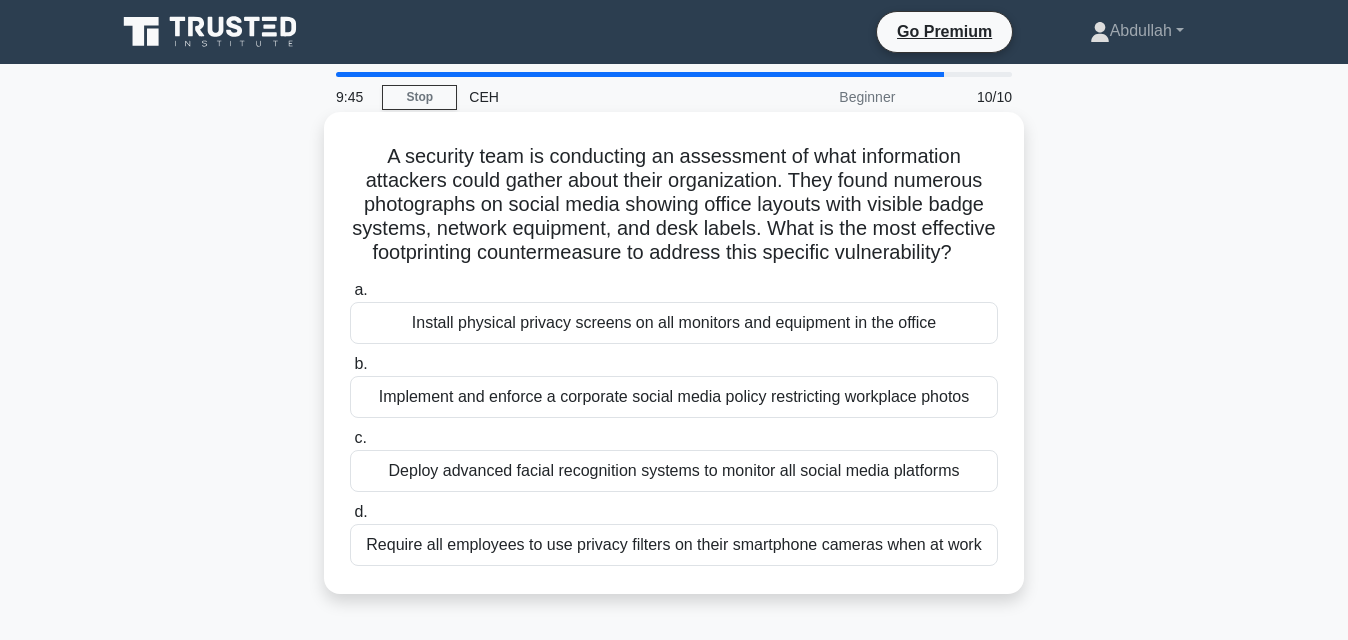 click on "Require all employees to use privacy filters on their smartphone cameras when at work" at bounding box center [674, 545] 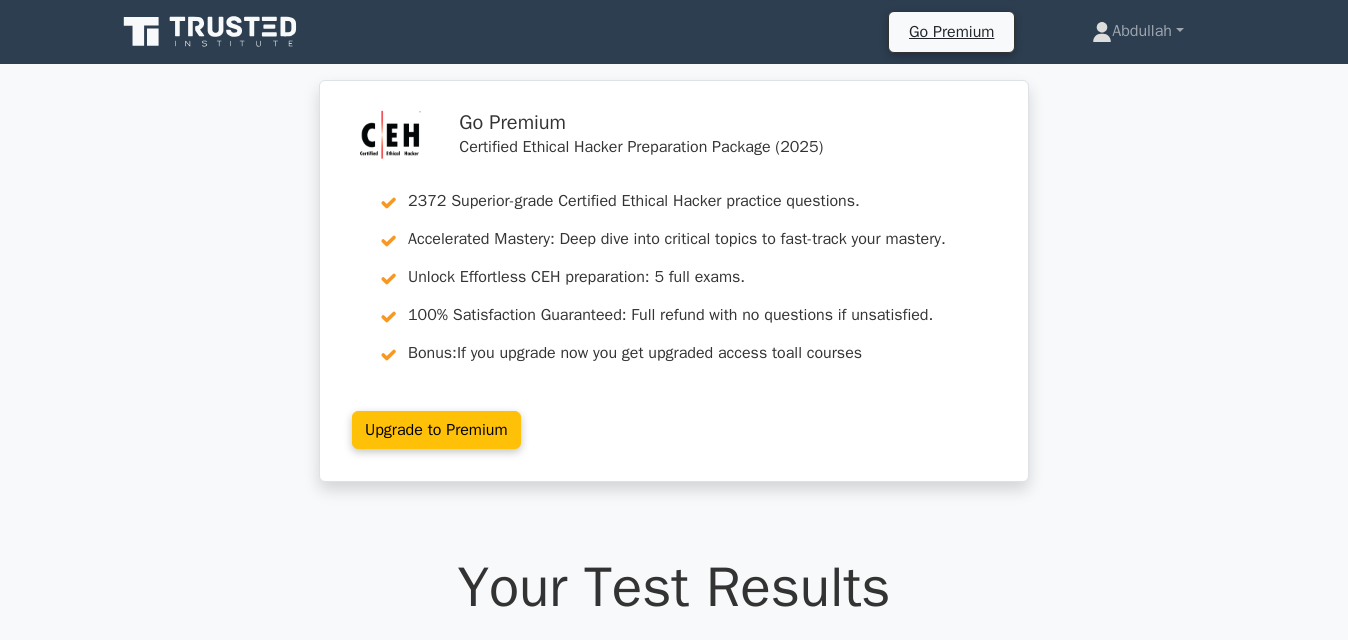 scroll, scrollTop: 0, scrollLeft: 0, axis: both 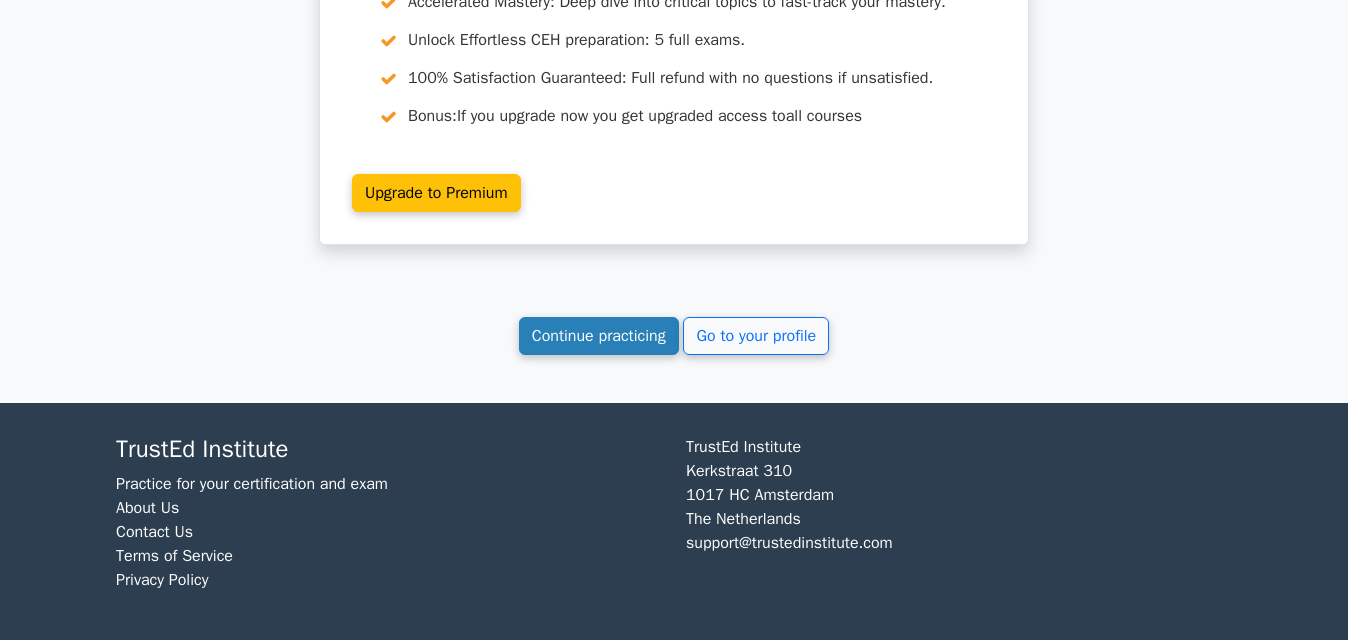 click on "Continue practicing" at bounding box center [599, 336] 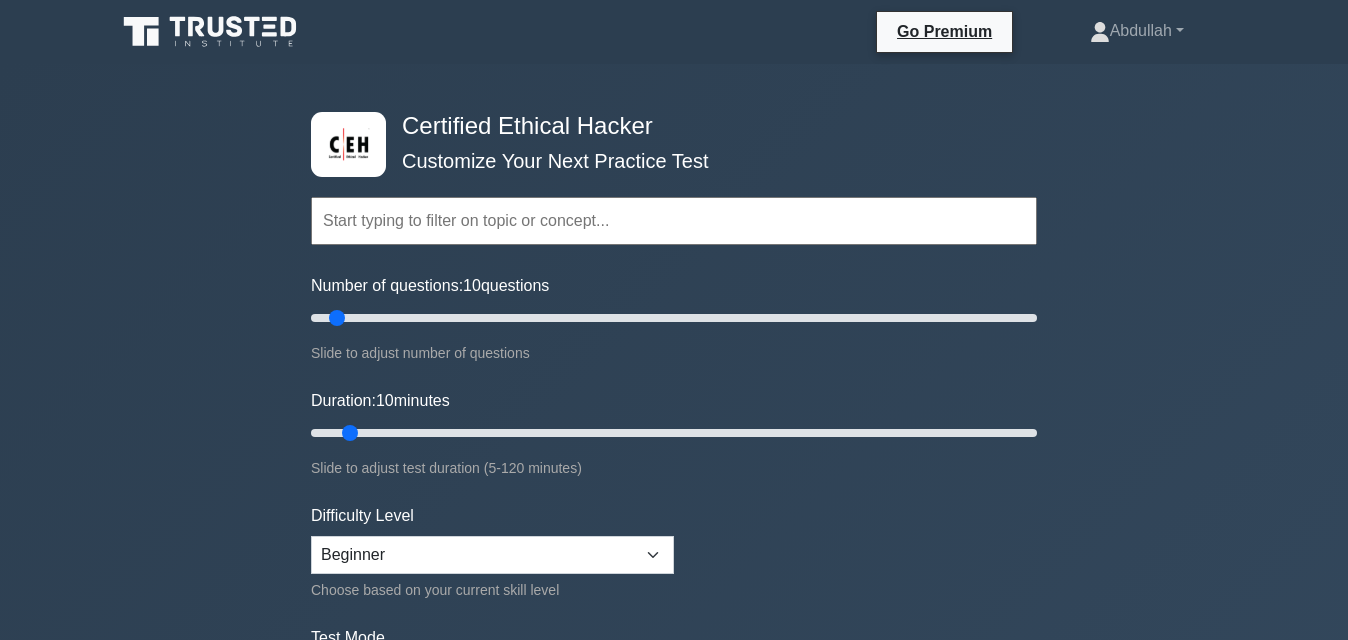 scroll, scrollTop: 0, scrollLeft: 0, axis: both 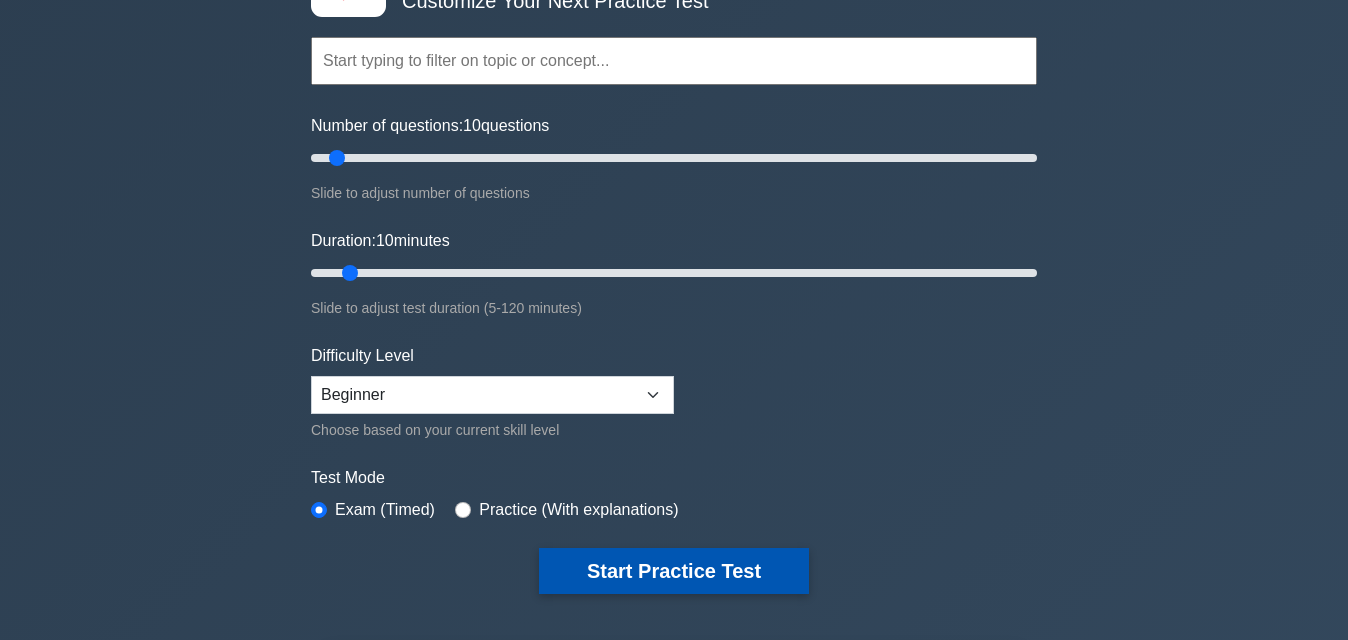 click on "Start Practice Test" at bounding box center (674, 571) 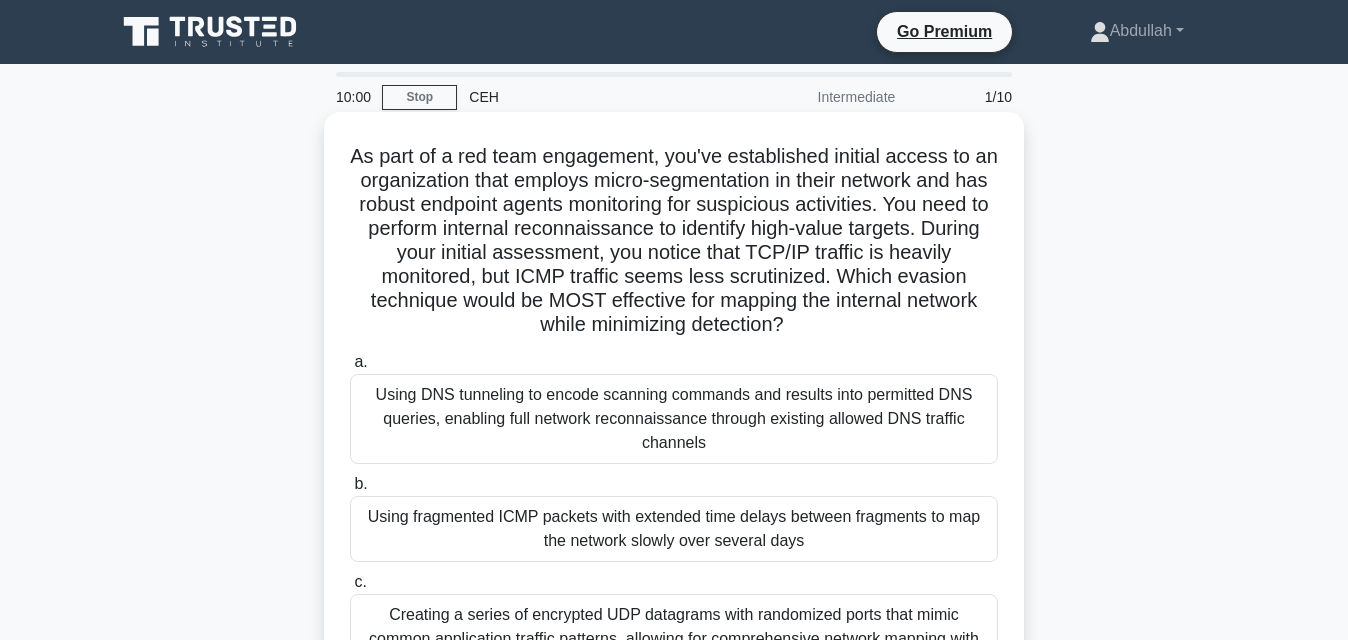 scroll, scrollTop: 0, scrollLeft: 0, axis: both 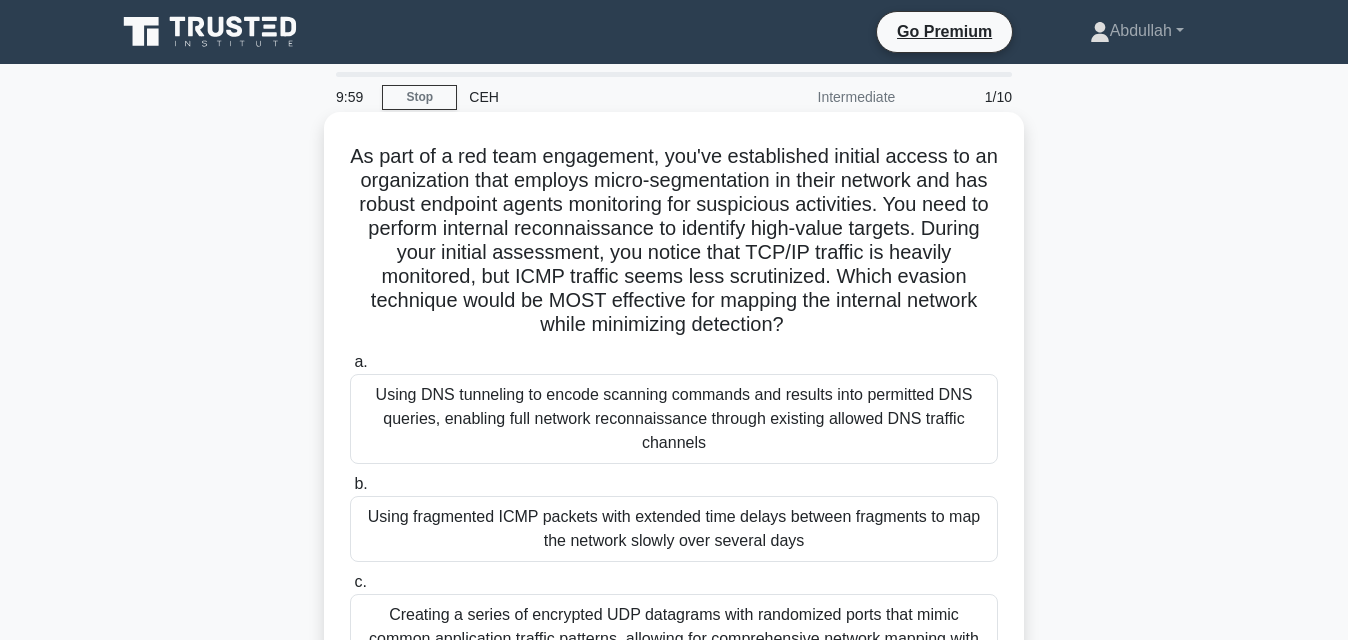 click on "Using DNS tunneling to encode scanning commands and results into permitted DNS queries, enabling full network reconnaissance through existing allowed DNS traffic channels" at bounding box center (674, 419) 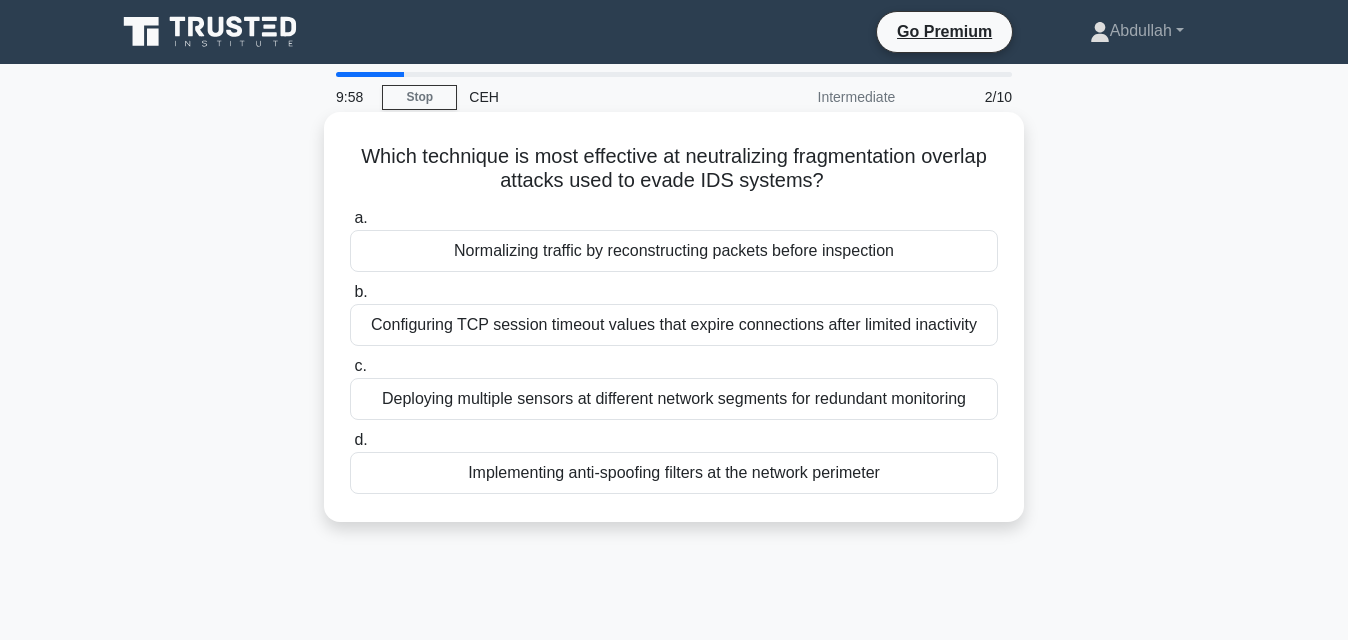 click on "Implementing anti-spoofing filters at the network perimeter" at bounding box center (674, 473) 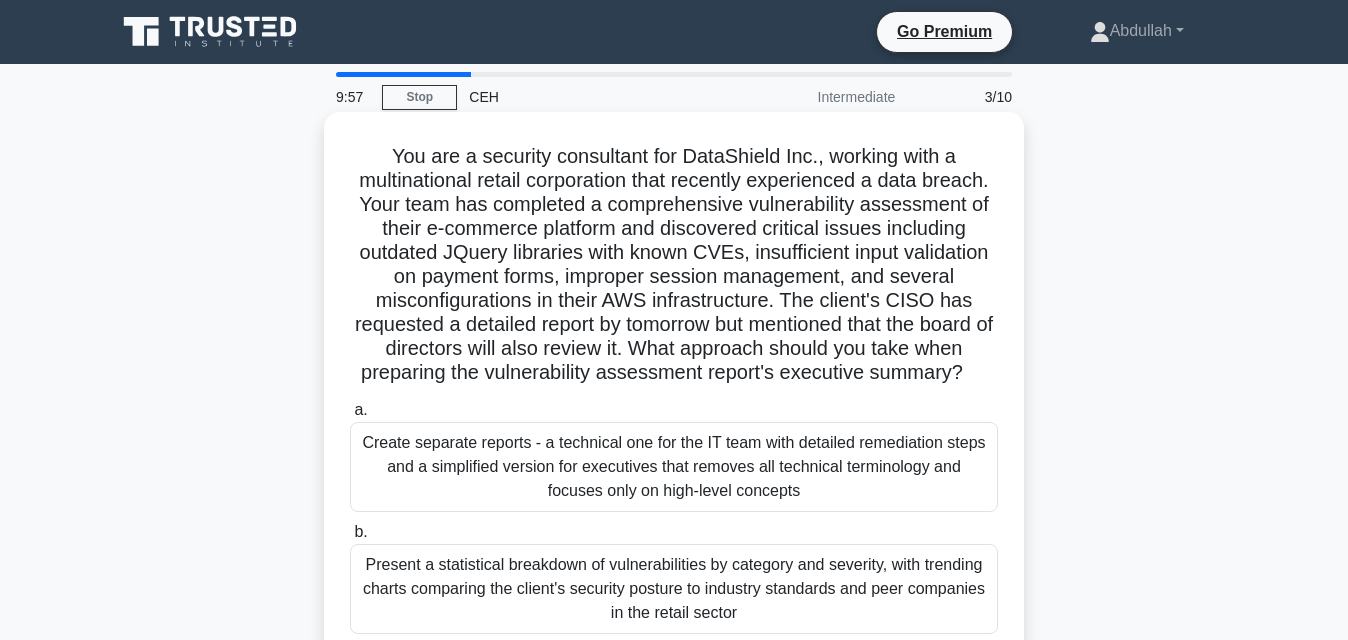 click on "Present a statistical breakdown of vulnerabilities by category and severity, with trending charts comparing the client's security posture to industry standards and peer companies in the retail sector" at bounding box center [674, 589] 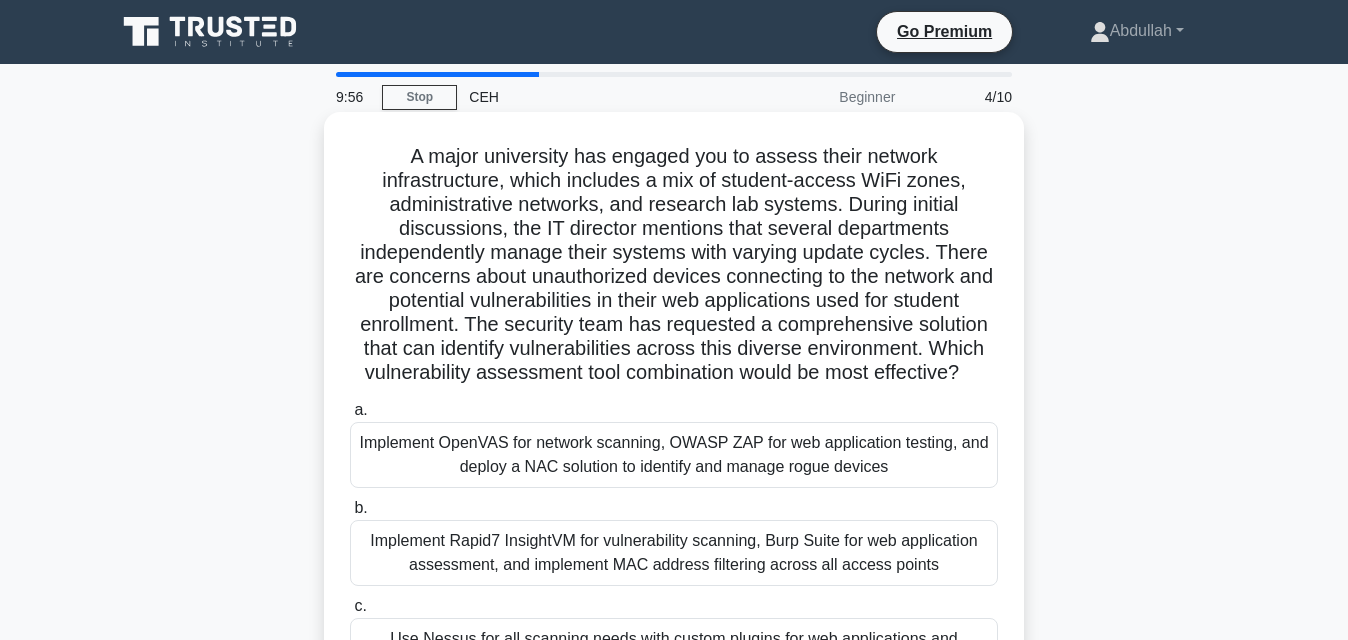 click on "Implement Rapid7 InsightVM for vulnerability scanning, Burp Suite for web application assessment, and implement MAC address filtering across all access points" at bounding box center [674, 553] 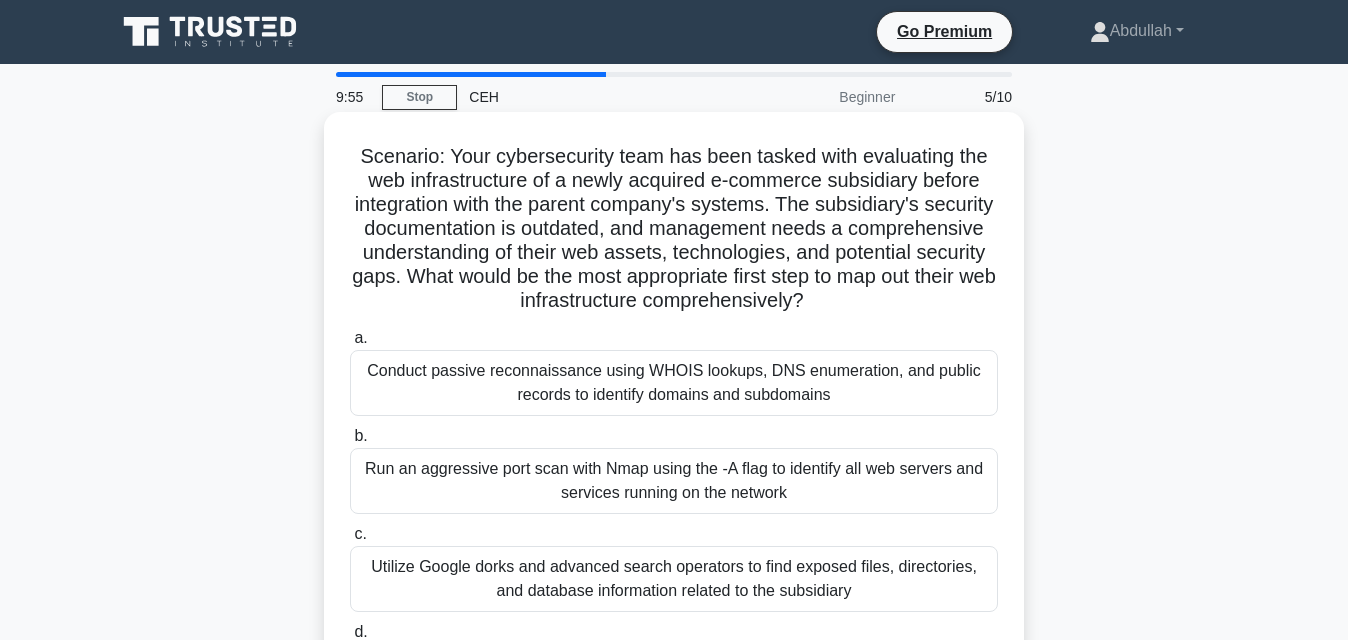 click on "Utilize Google dorks and advanced search operators to find exposed files, directories, and database information related to the subsidiary" at bounding box center [674, 579] 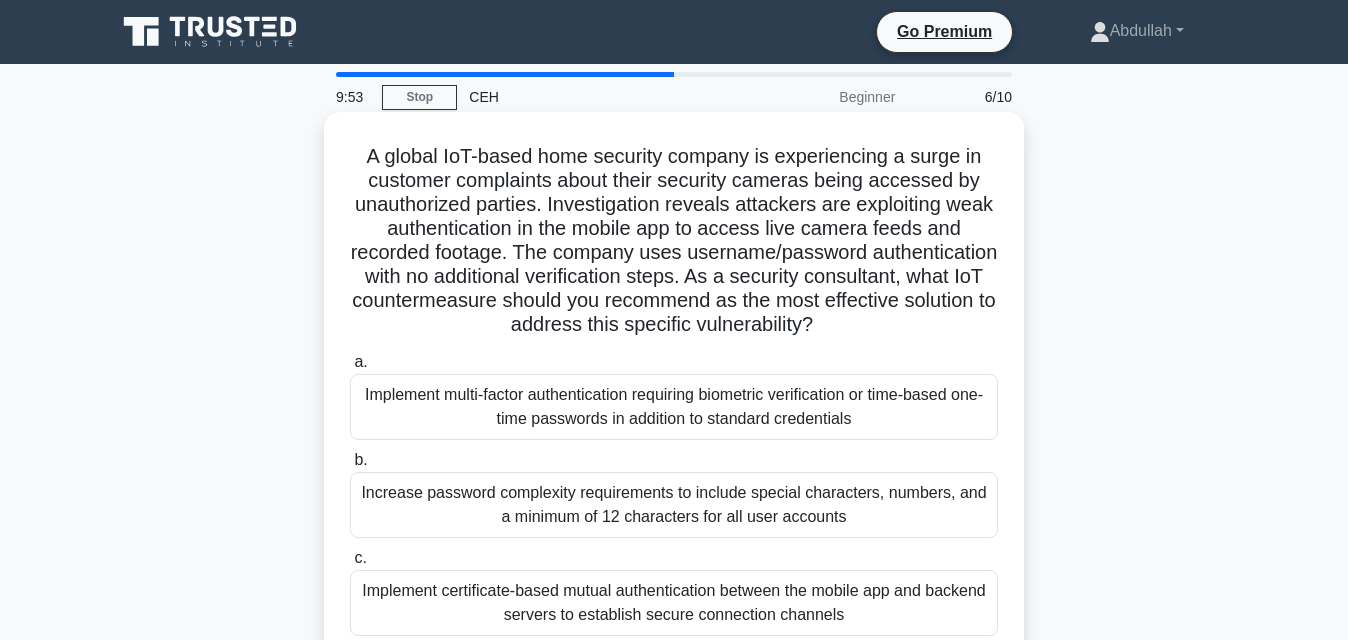 click on "Implement multi-factor authentication requiring biometric verification or time-based one-time passwords in addition to standard credentials" at bounding box center [674, 407] 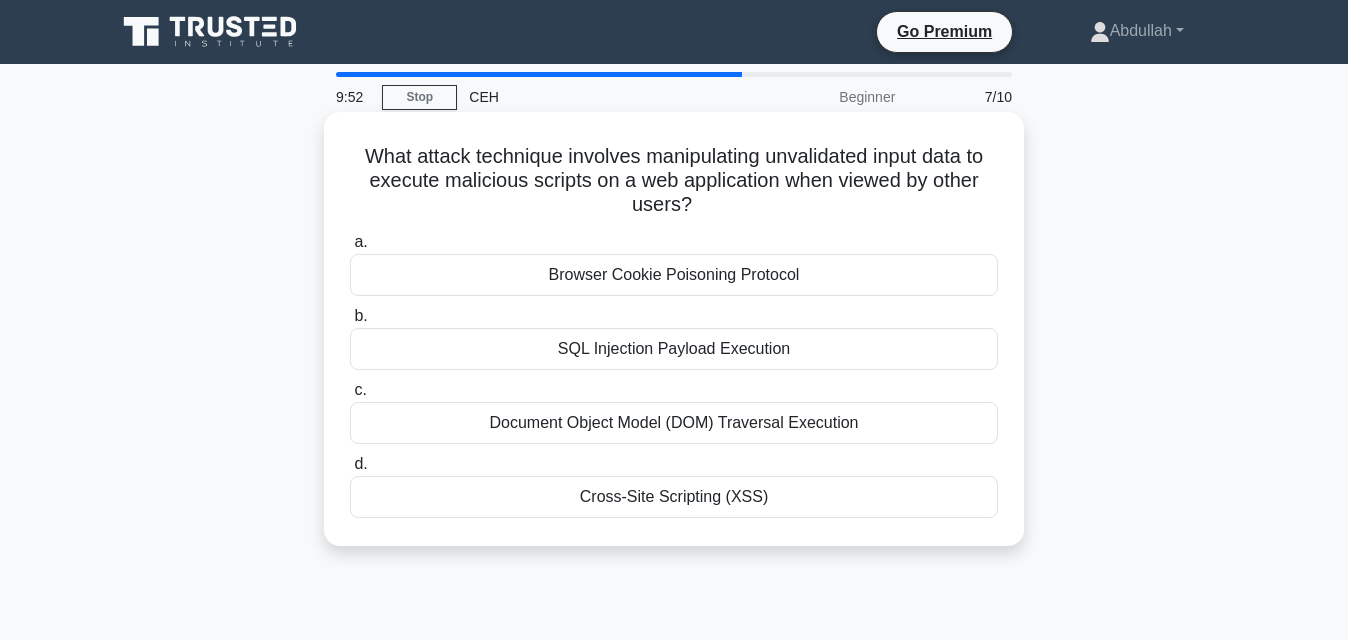 click on "Cross-Site Scripting (XSS)" at bounding box center (674, 497) 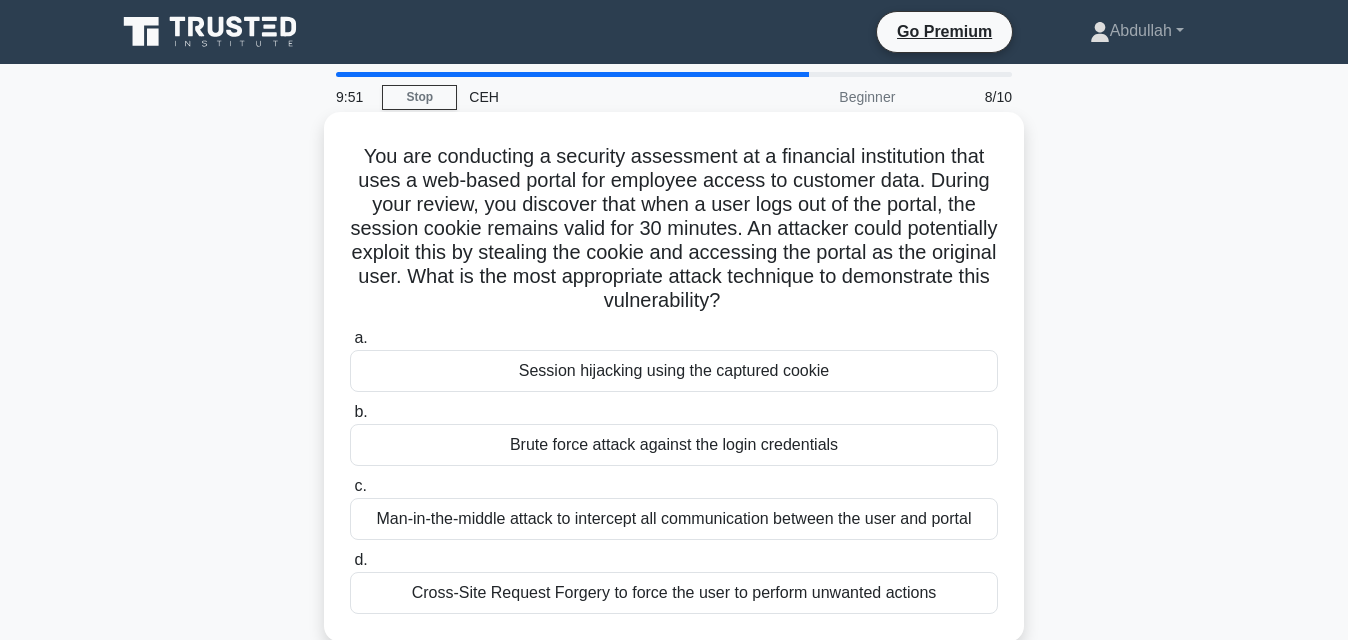 click on "Session hijacking using the captured cookie" at bounding box center (674, 371) 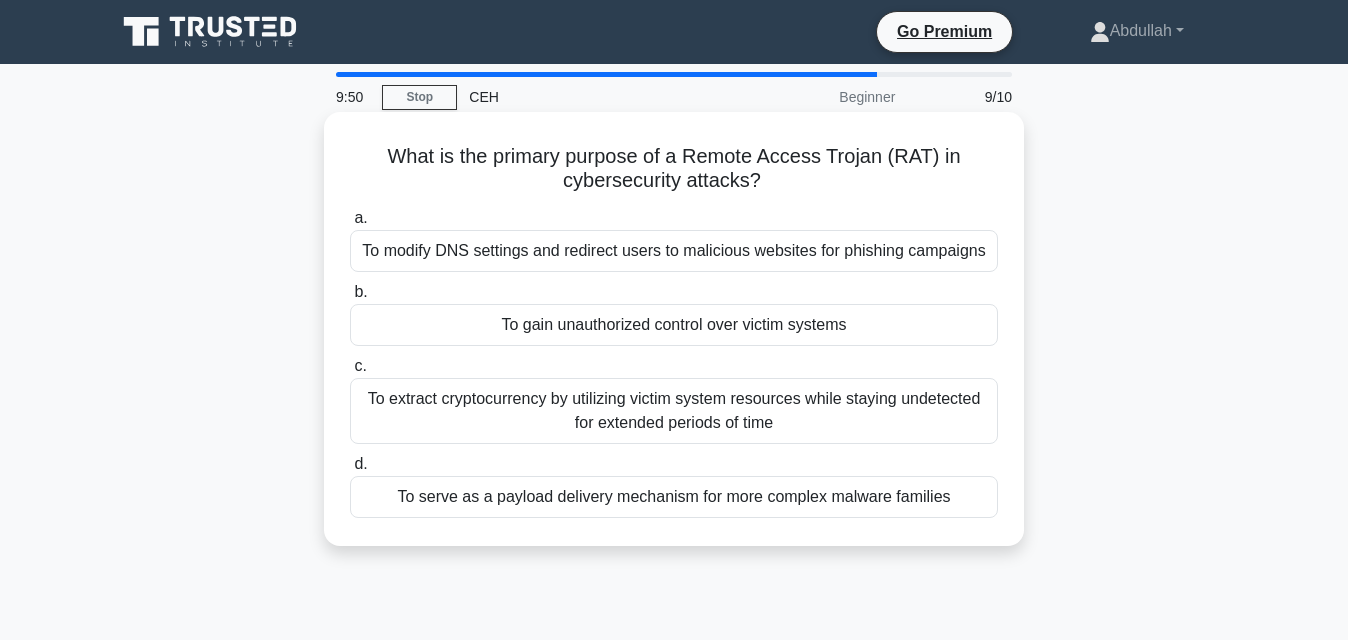 click on "To extract cryptocurrency by utilizing victim system resources while staying undetected for extended periods of time" at bounding box center [674, 411] 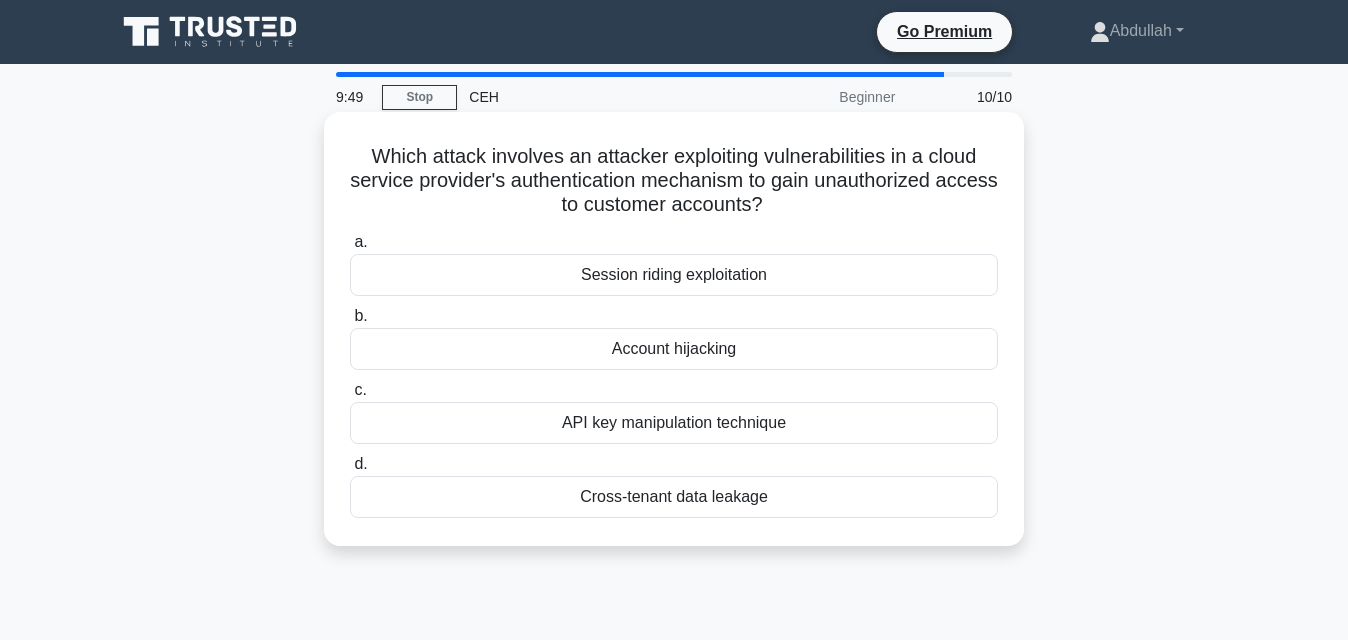 click on "Account hijacking" at bounding box center (674, 349) 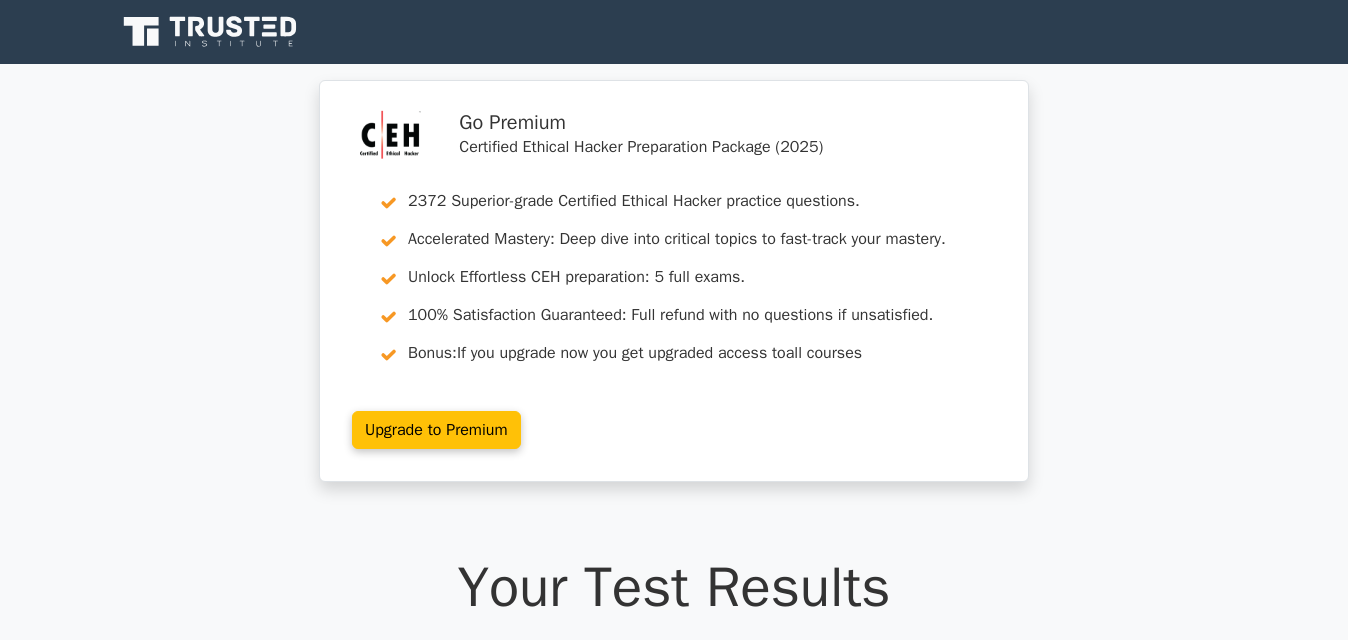 scroll, scrollTop: 0, scrollLeft: 0, axis: both 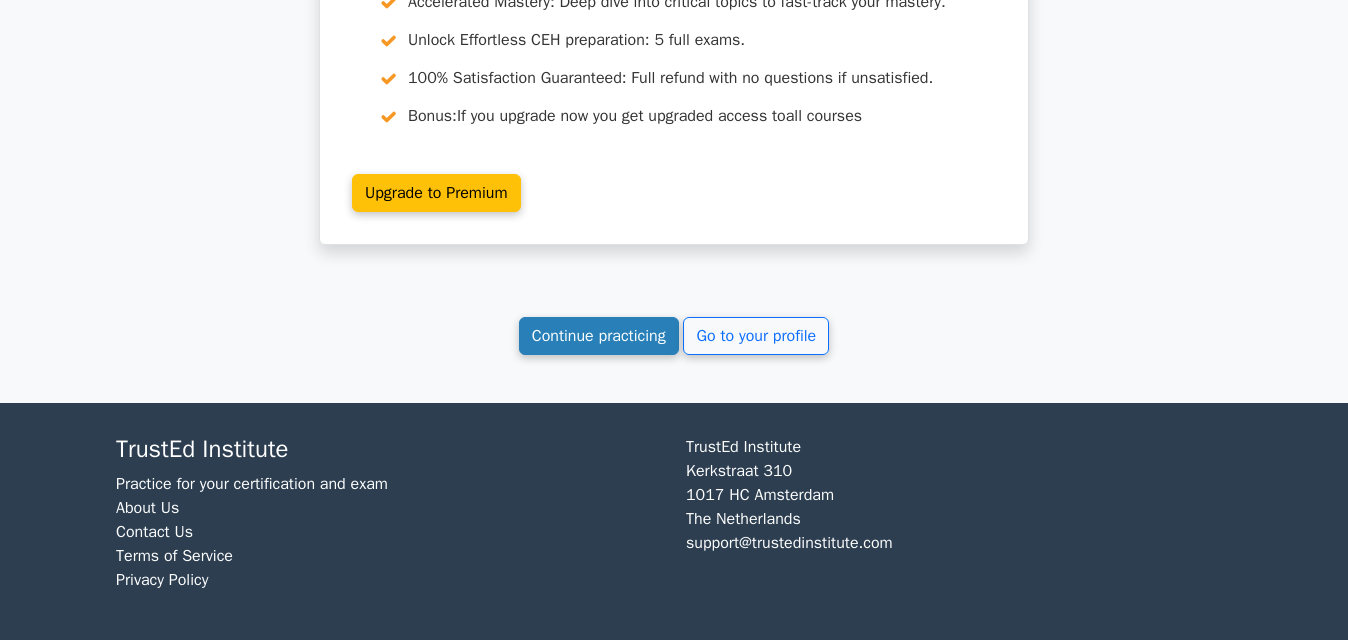 click on "Continue practicing" at bounding box center (599, 336) 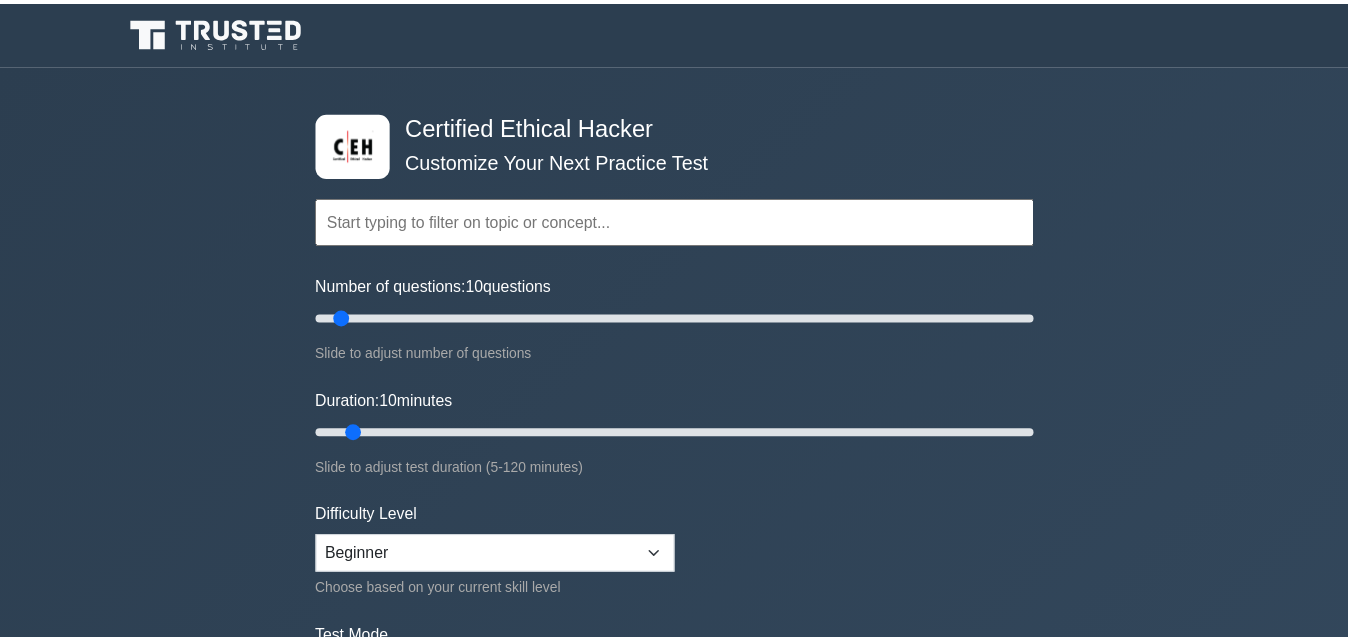 scroll, scrollTop: 0, scrollLeft: 0, axis: both 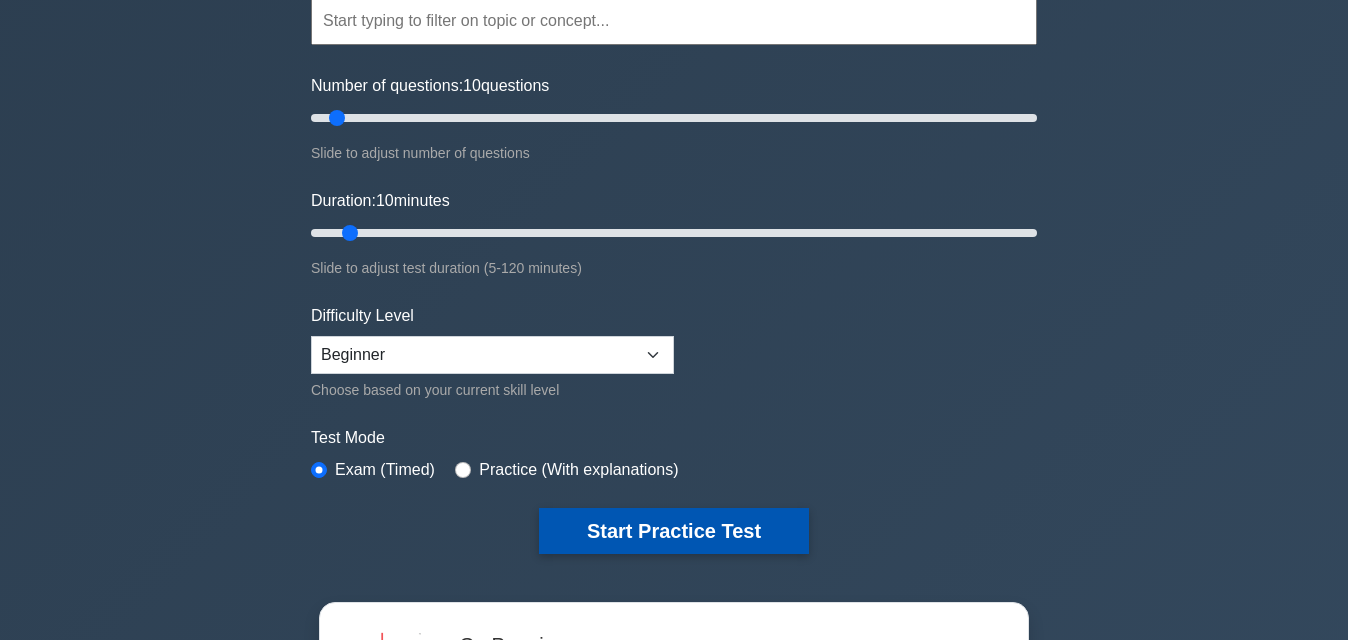 click on "Start Practice Test" at bounding box center (674, 531) 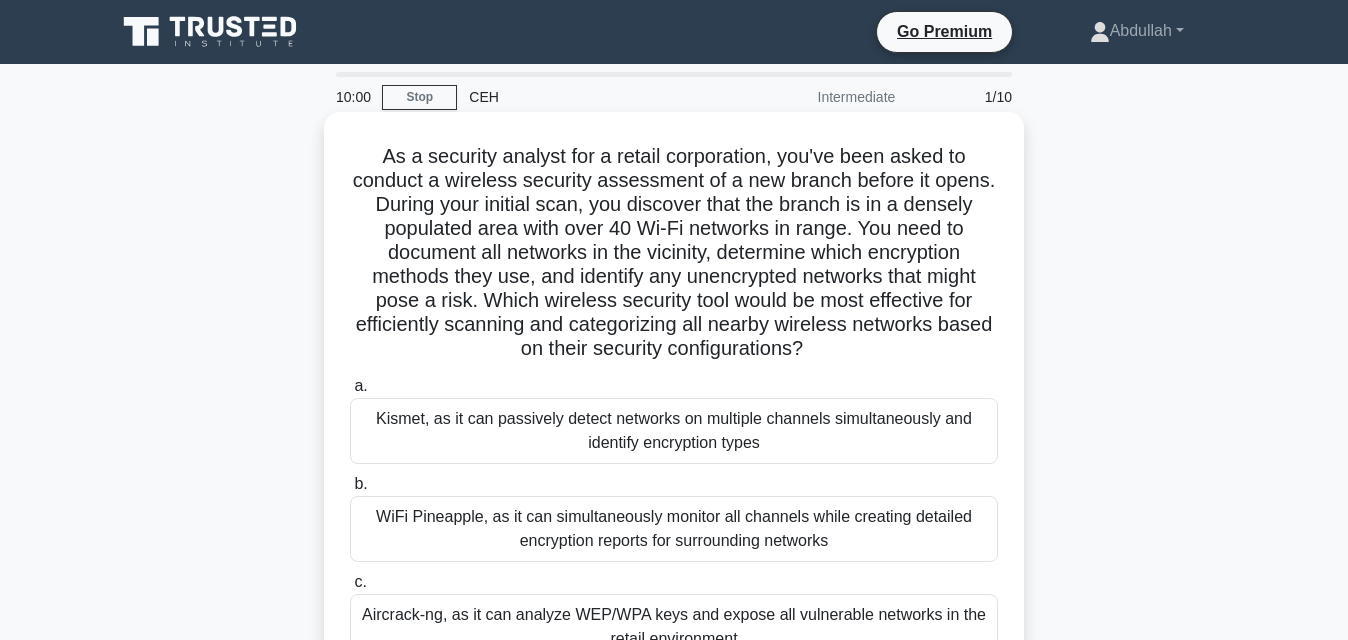 scroll, scrollTop: 0, scrollLeft: 0, axis: both 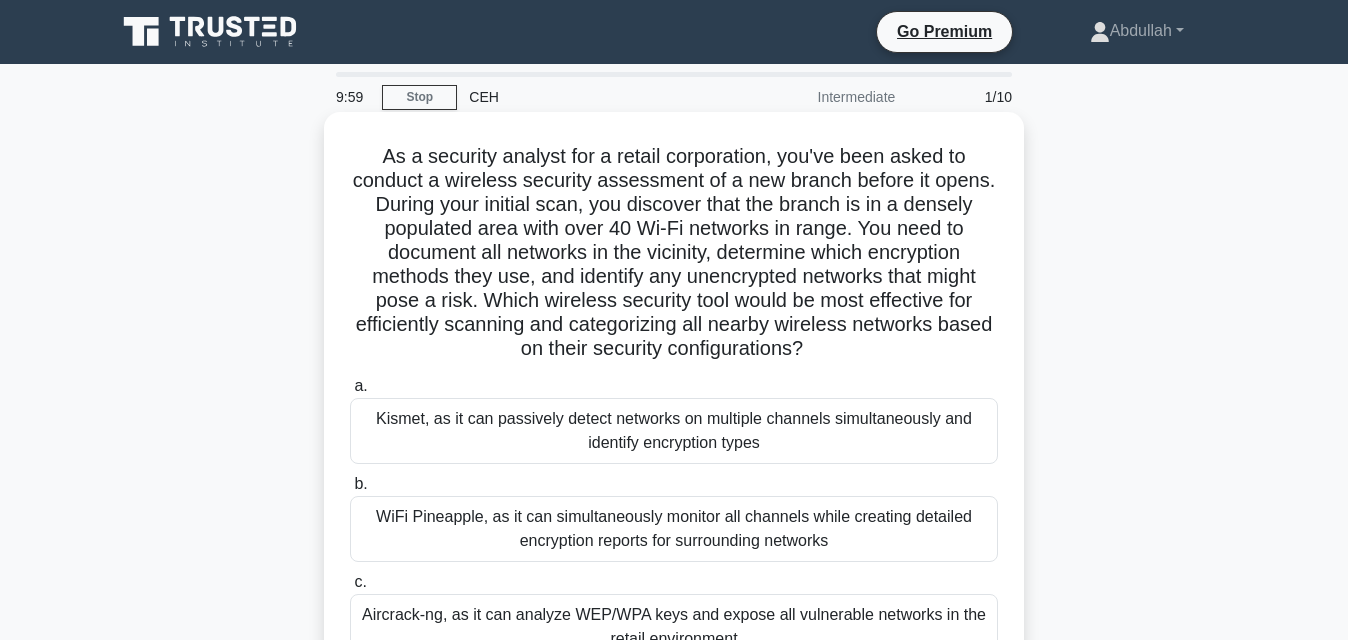 click on "Kismet, as it can passively detect networks on multiple channels simultaneously and identify encryption types" at bounding box center (674, 431) 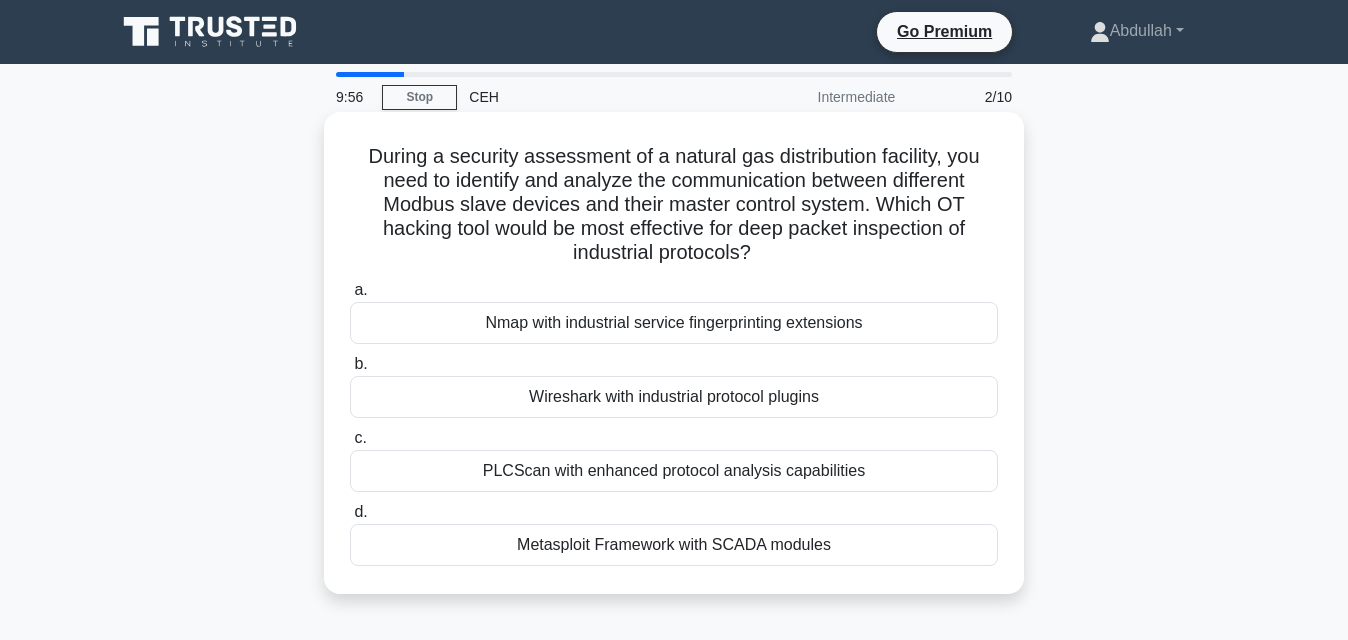 click on "Metasploit Framework with SCADA modules" at bounding box center (674, 545) 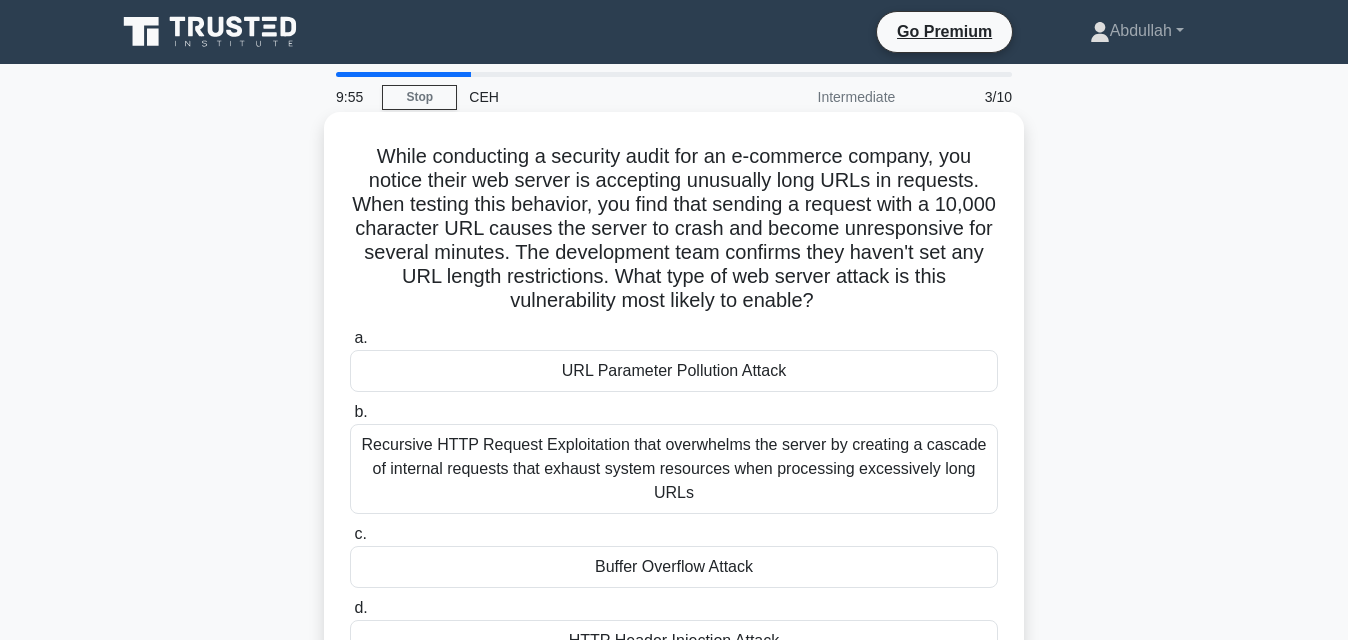 click on "Recursive HTTP Request Exploitation that overwhelms the server by creating a cascade of internal requests that exhaust system resources when processing excessively long URLs" at bounding box center (674, 469) 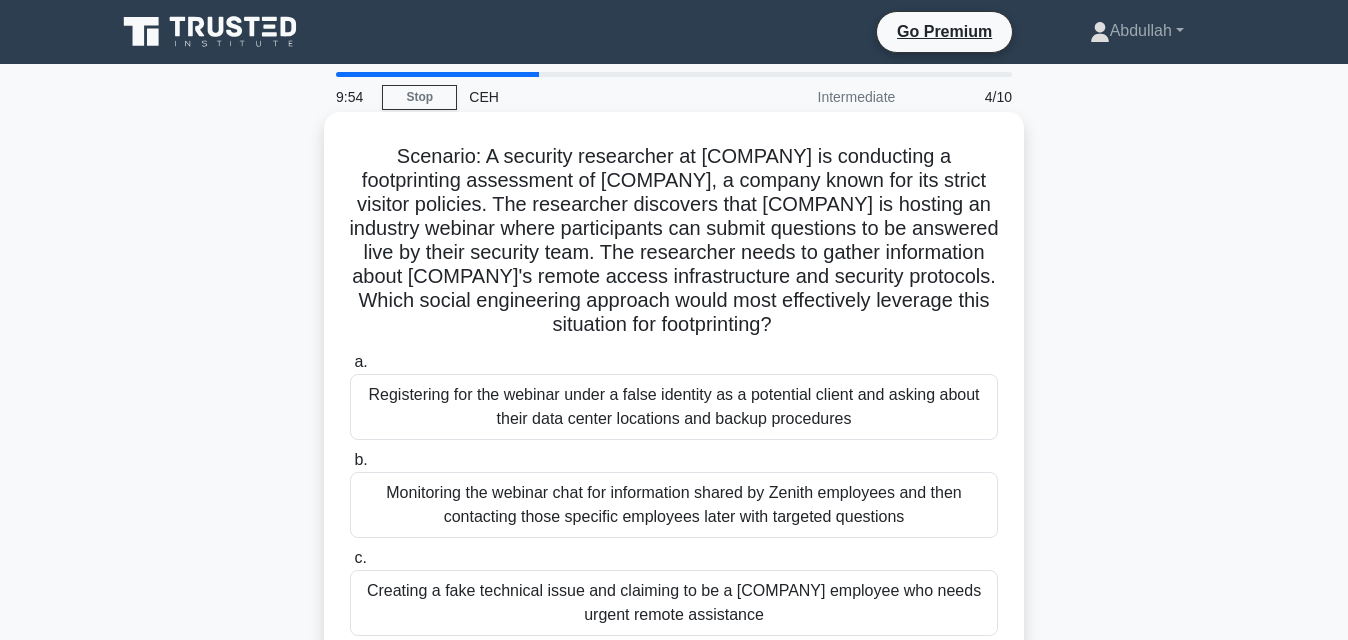 click on "Monitoring the webinar chat for information shared by Zenith employees and then contacting those specific employees later with targeted questions" at bounding box center [674, 505] 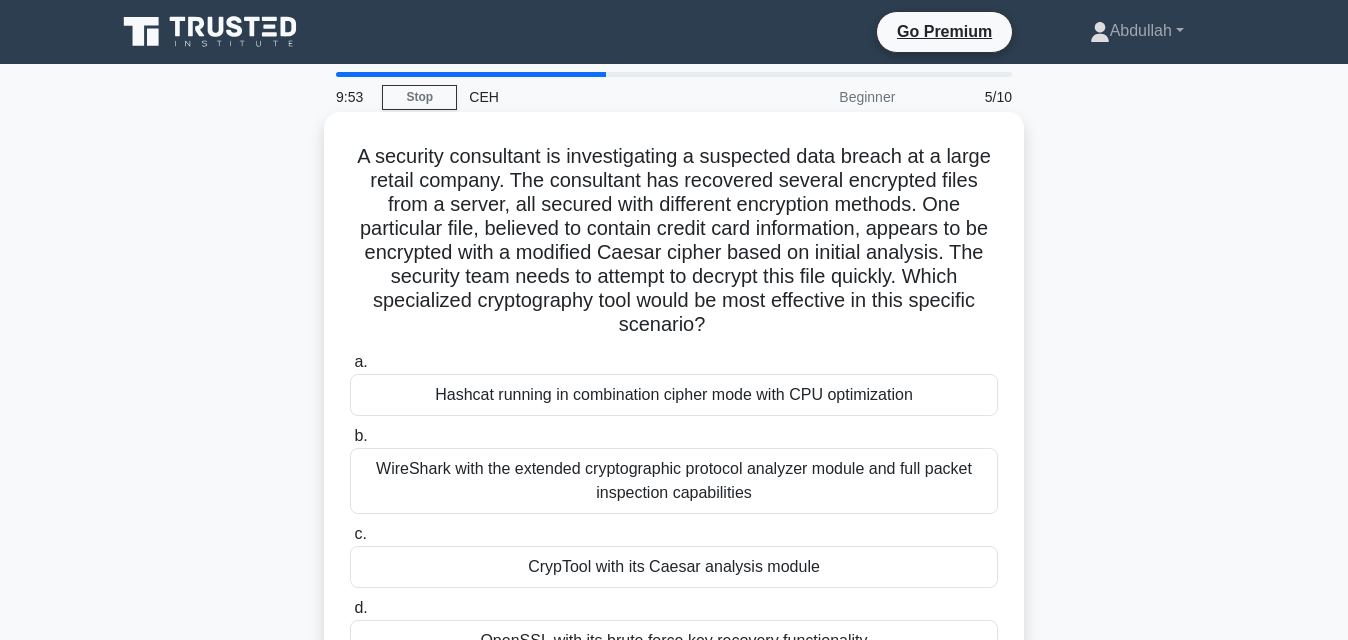 click on "CrypTool with its Caesar analysis module" at bounding box center (674, 567) 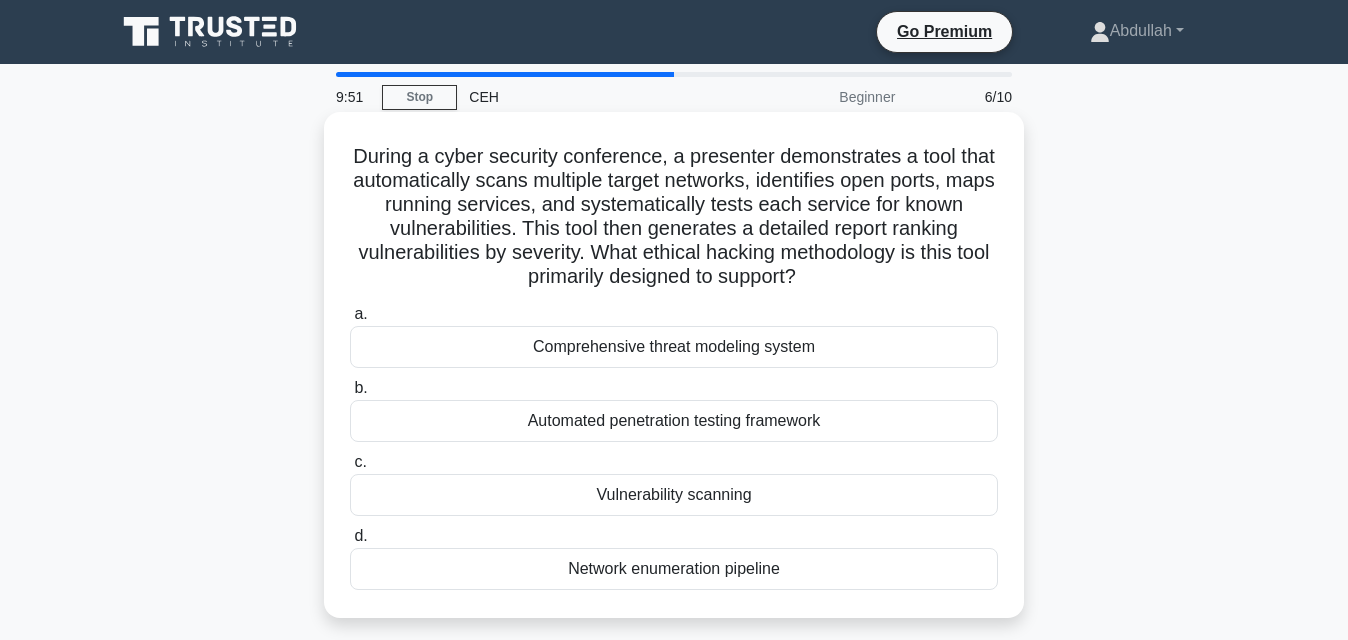 click on "Network enumeration pipeline" at bounding box center (674, 569) 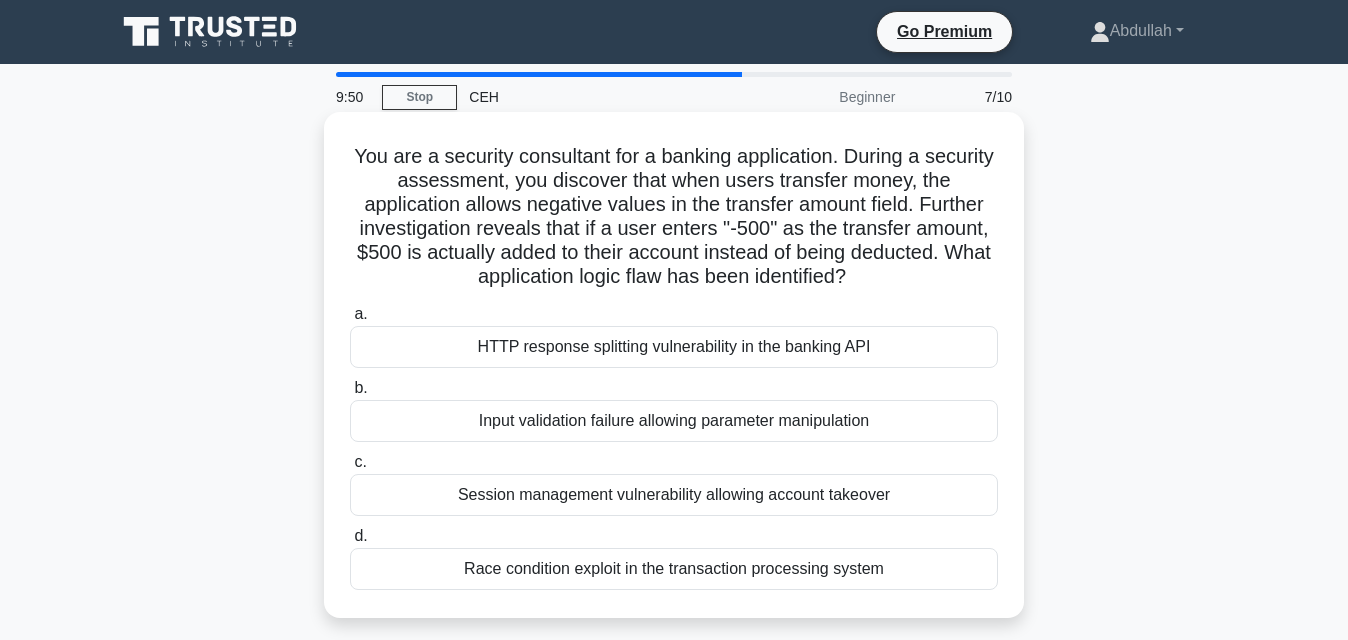 click on "HTTP response splitting vulnerability in the banking API" at bounding box center (674, 347) 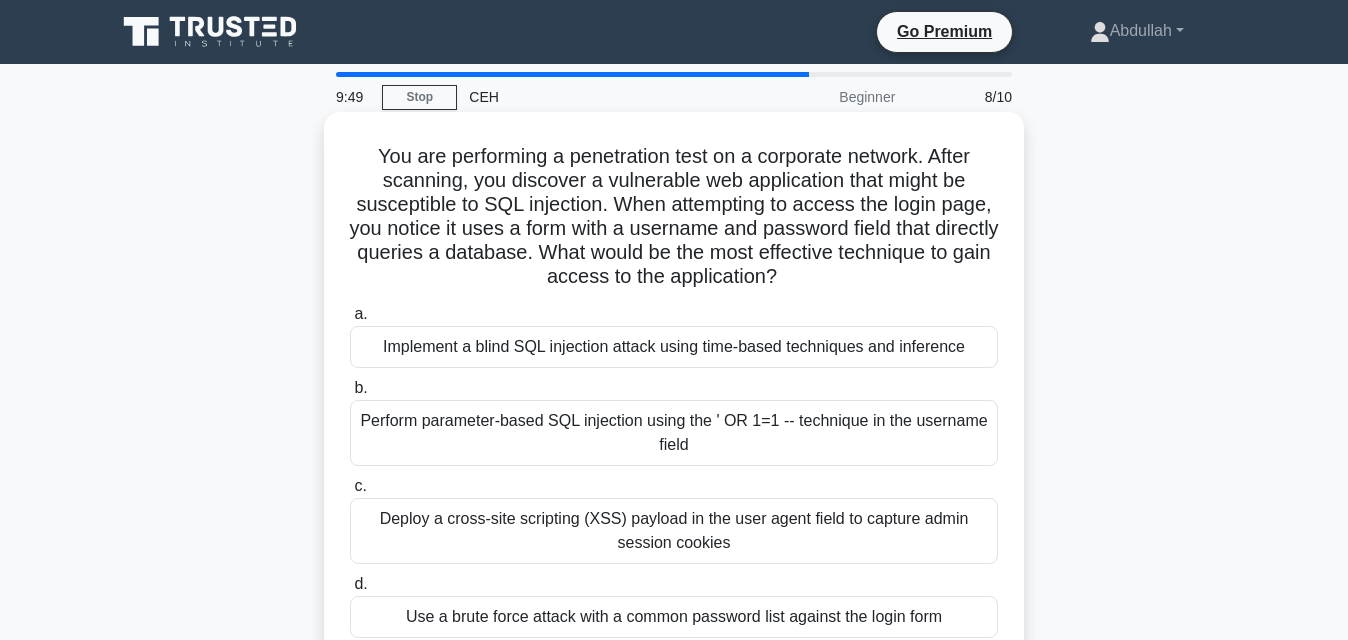 click on "Deploy a cross-site scripting (XSS) payload in the user agent field to capture admin session cookies" at bounding box center [674, 531] 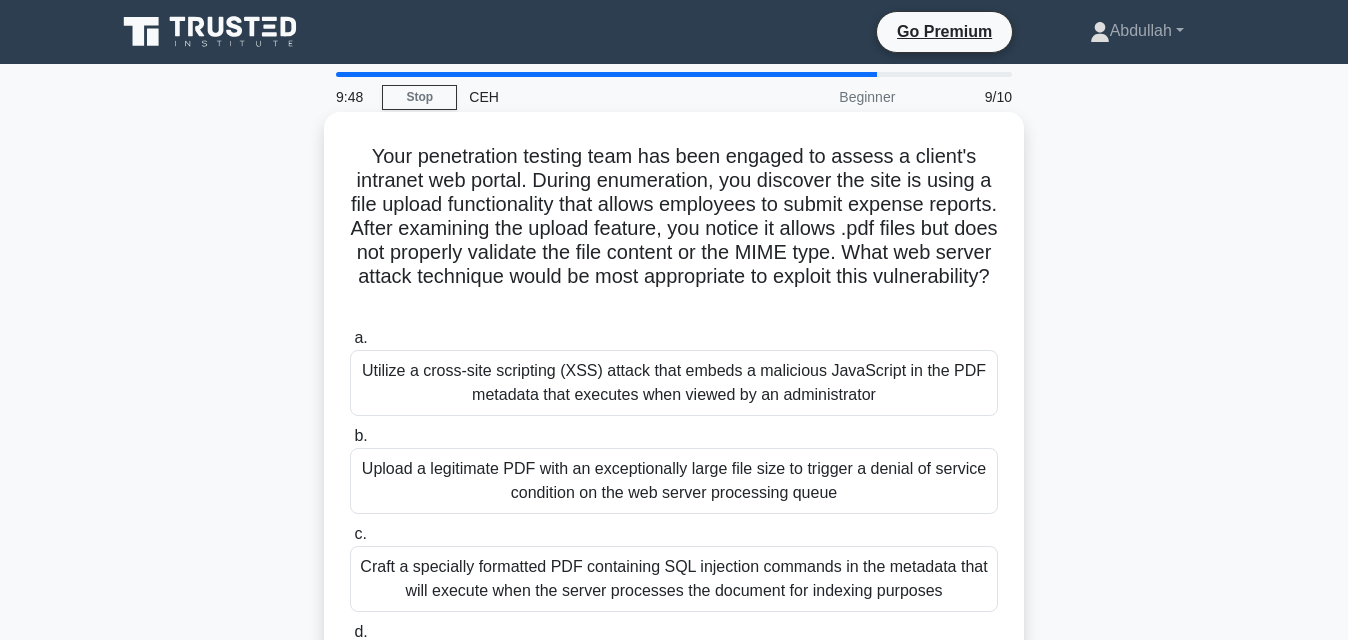 click on "Upload a legitimate PDF with an exceptionally large file size to trigger a denial of service condition on the web server processing queue" at bounding box center (674, 481) 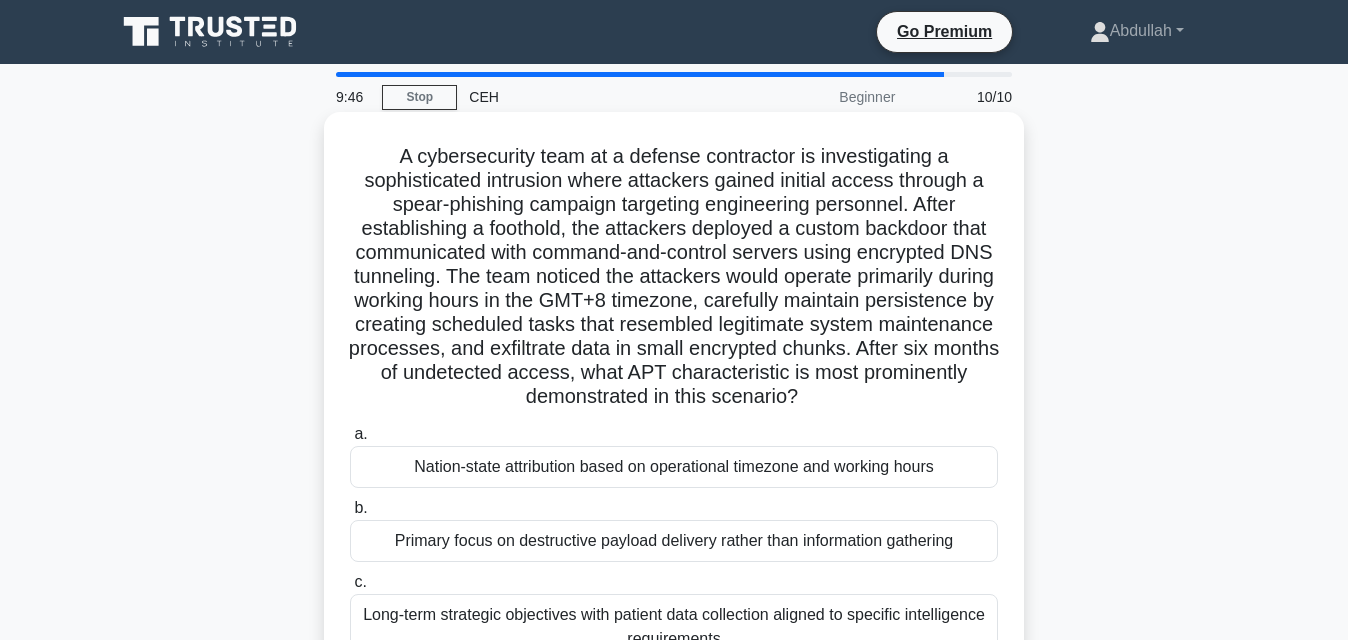 click on "Long-term strategic objectives with patient data collection aligned to specific intelligence requirements" at bounding box center (674, 627) 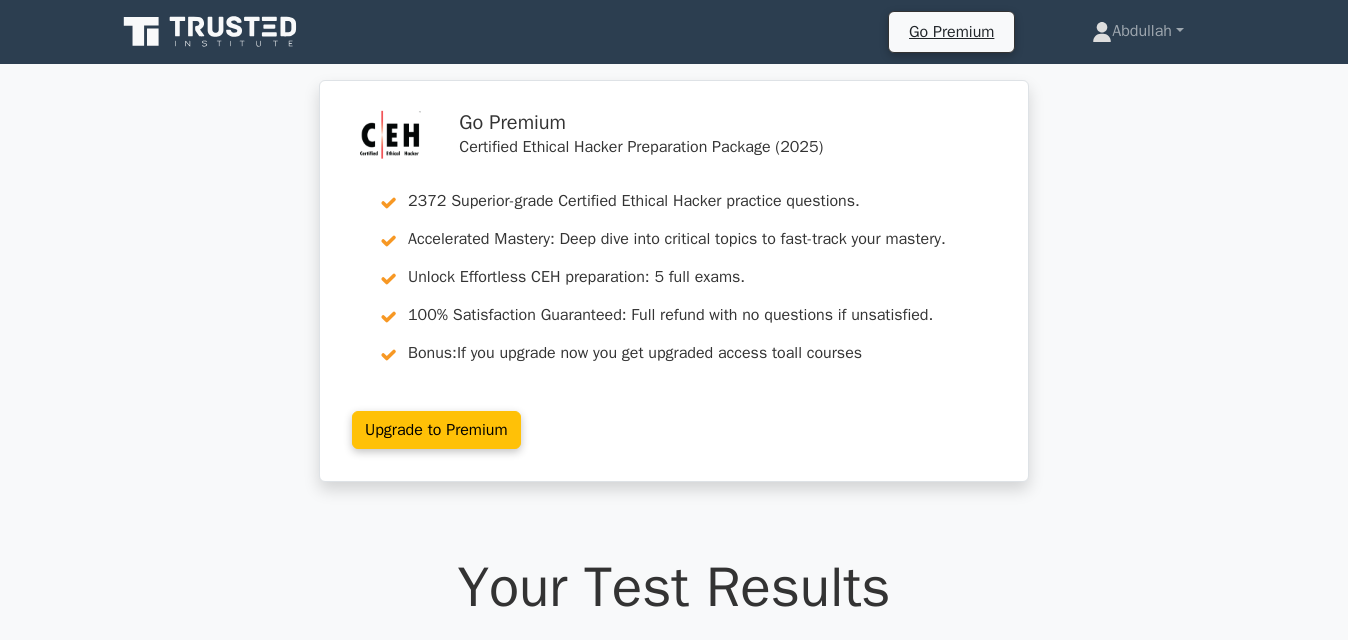 scroll, scrollTop: 0, scrollLeft: 0, axis: both 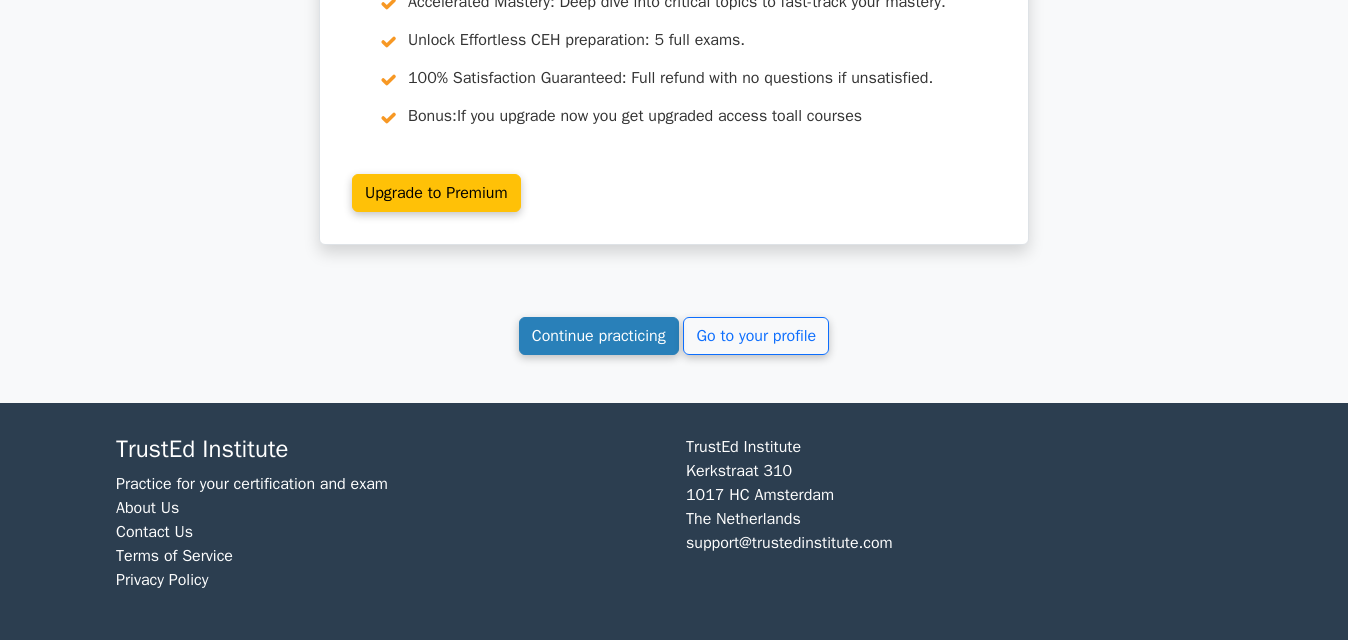 click on "Continue practicing" at bounding box center (599, 336) 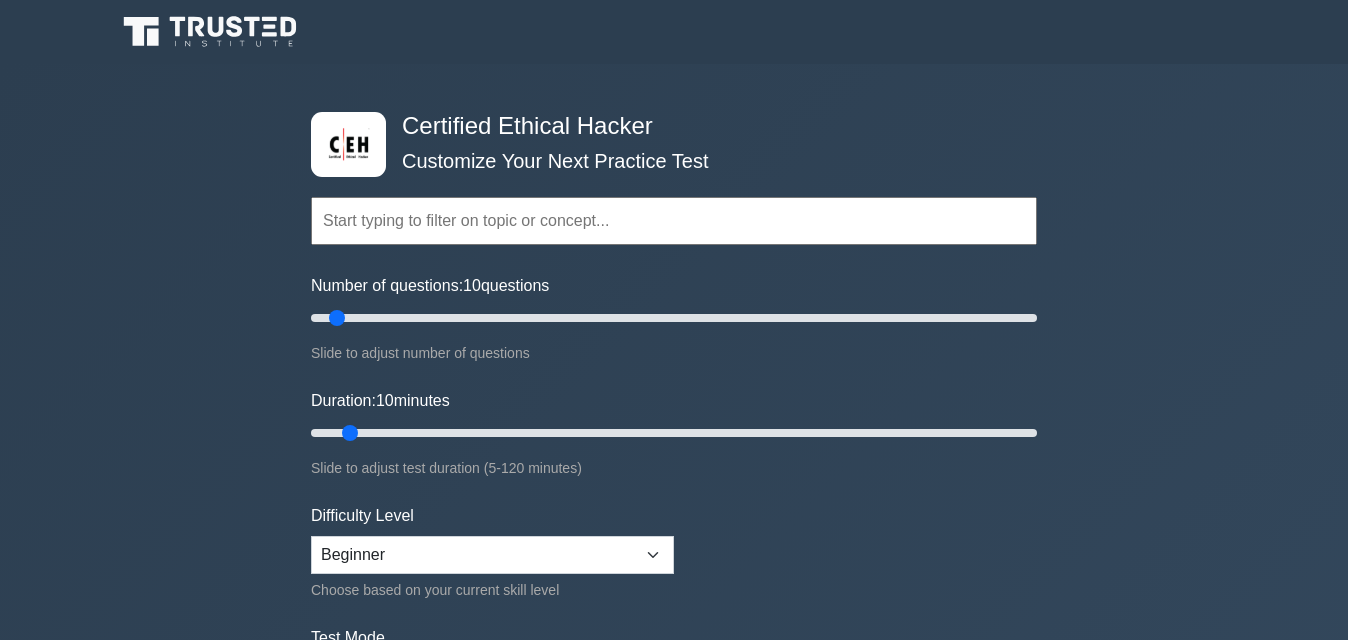 scroll, scrollTop: 0, scrollLeft: 0, axis: both 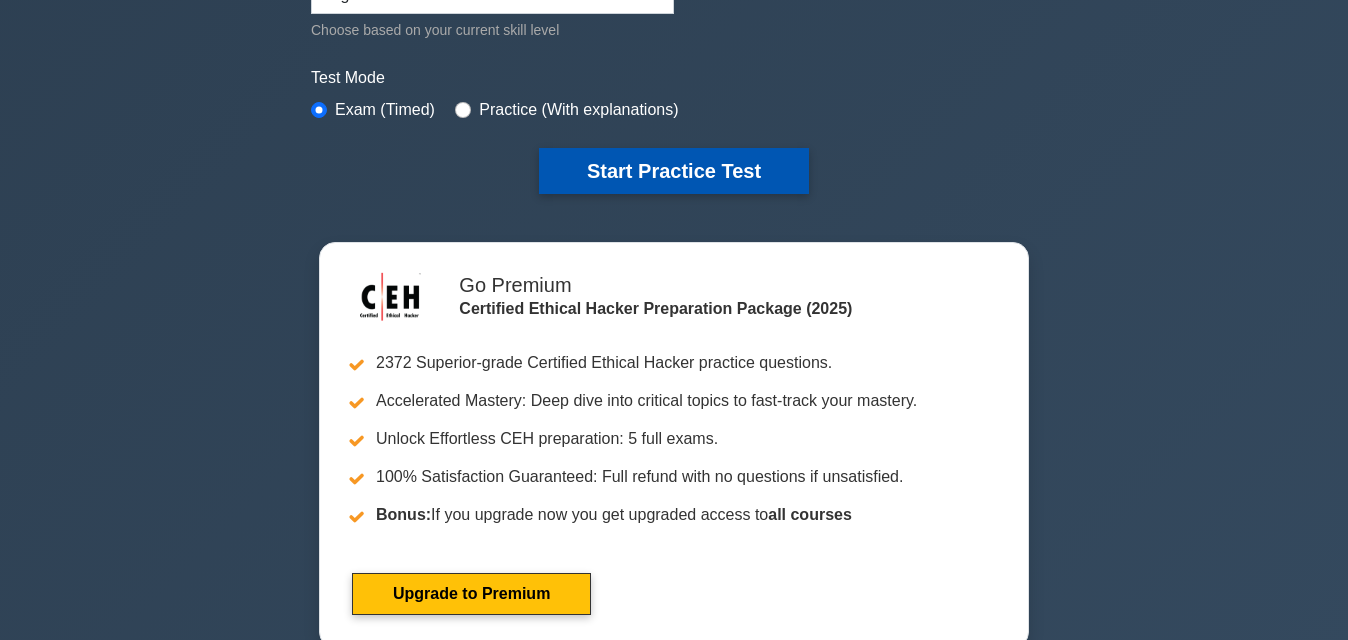 click on "Start Practice Test" at bounding box center (674, 171) 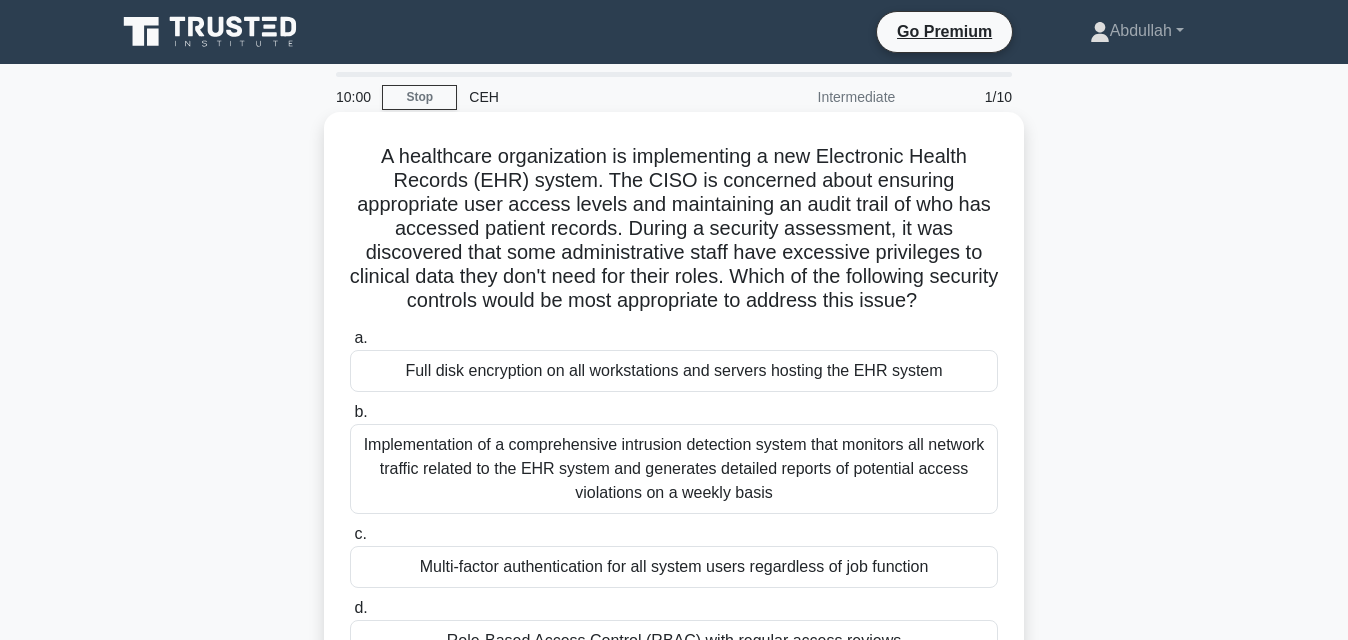 scroll, scrollTop: 0, scrollLeft: 0, axis: both 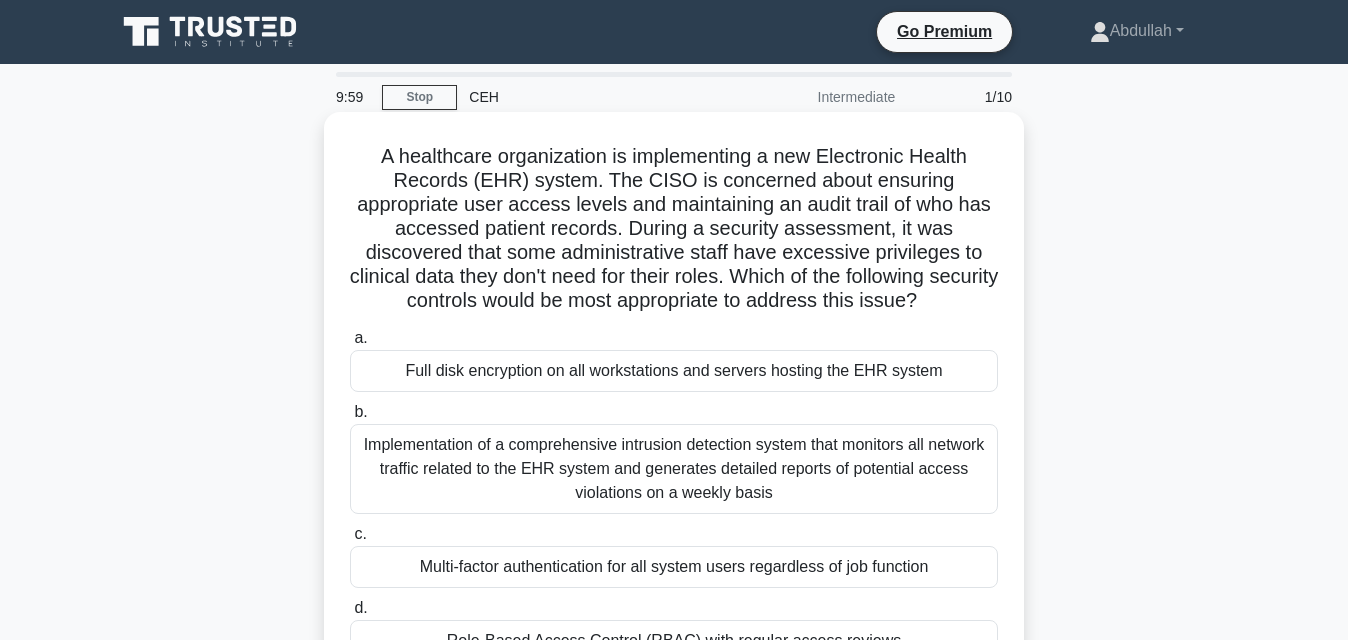 click on "Full disk encryption on all workstations and servers hosting the EHR system" at bounding box center [674, 371] 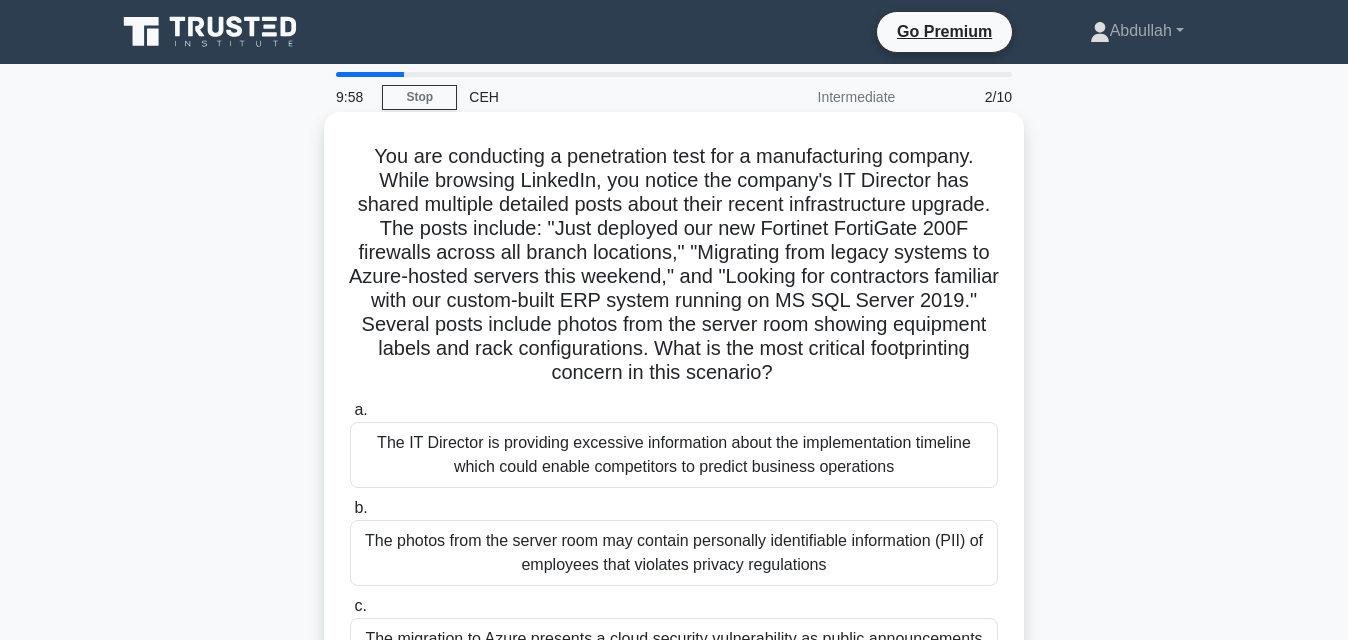 click on "The photos from the server room may contain personally identifiable information (PII) of employees that violates privacy regulations" at bounding box center (674, 553) 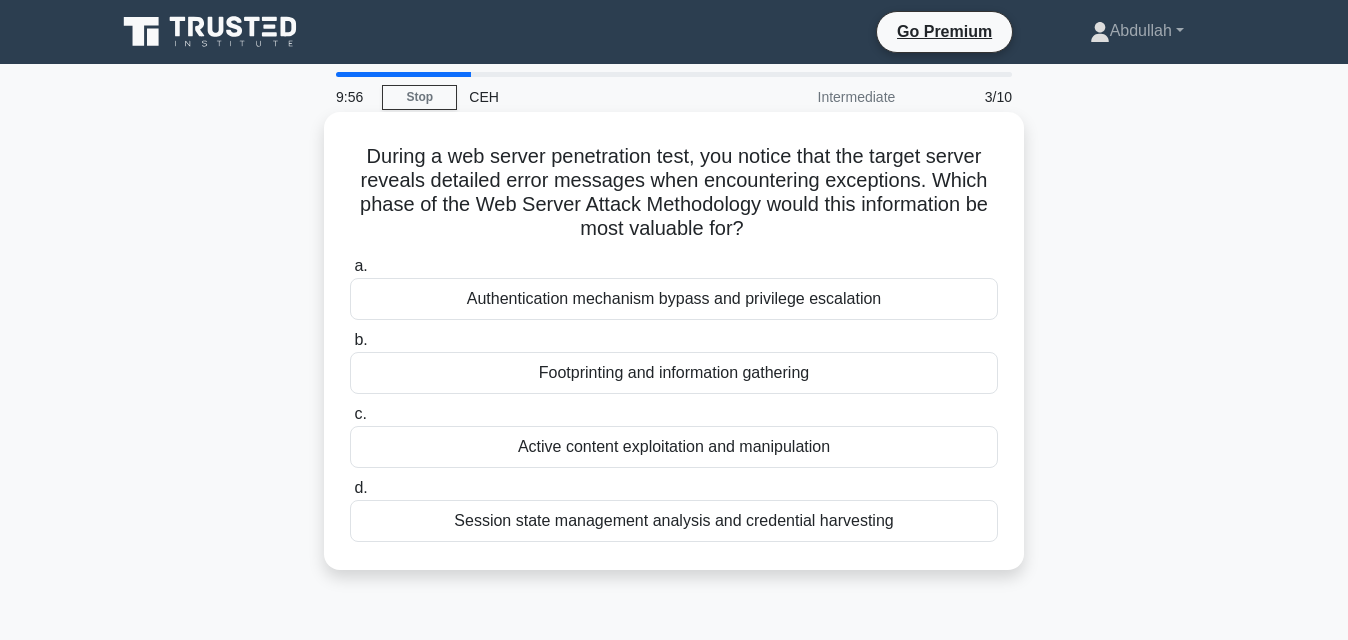 click on "Session state management analysis and credential harvesting" at bounding box center (674, 521) 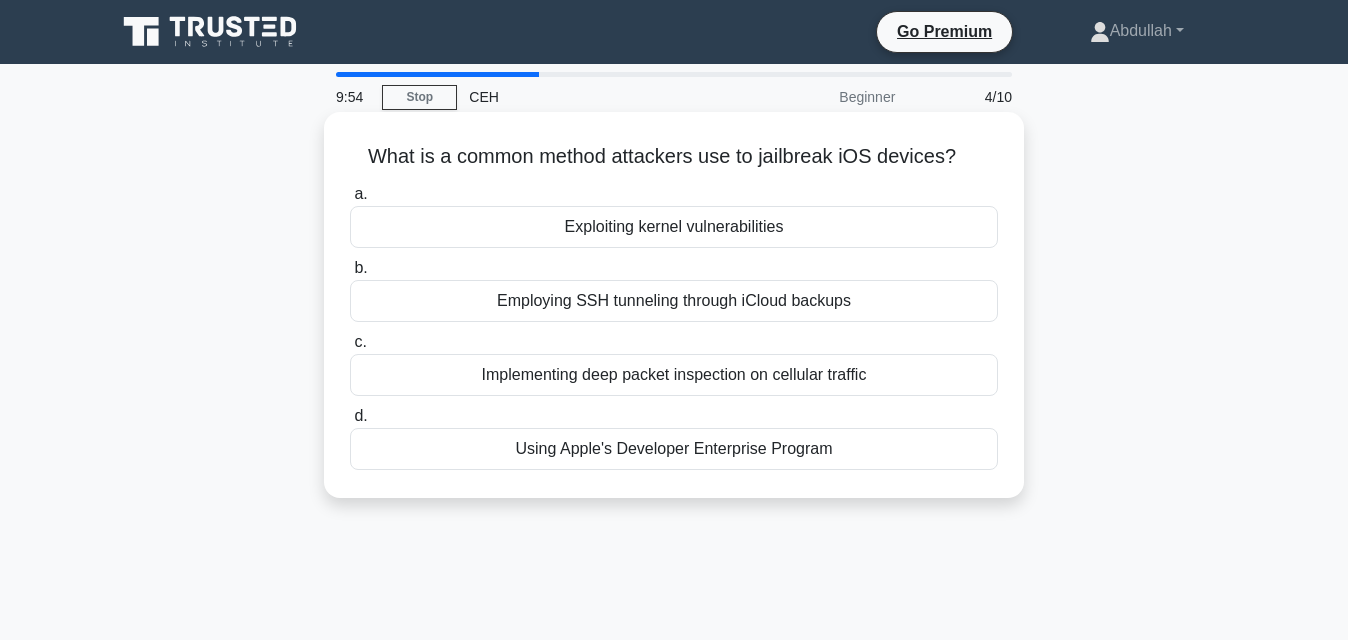 click on "Implementing deep packet inspection on cellular traffic" at bounding box center [674, 375] 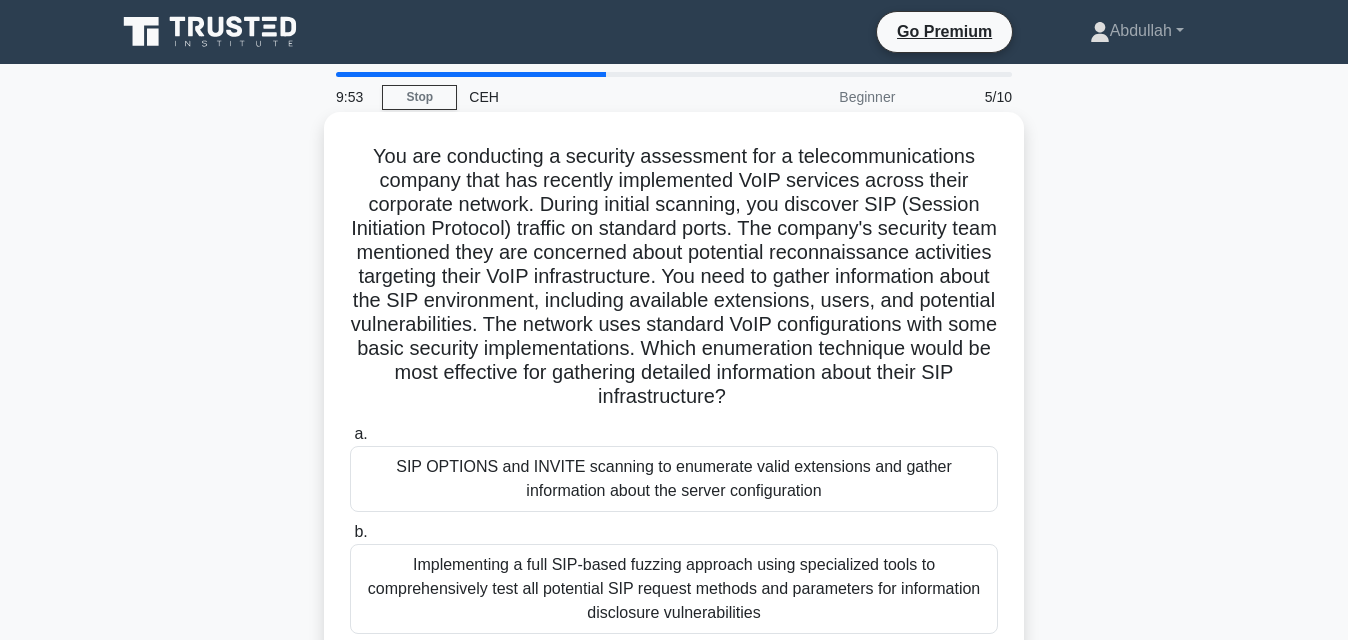 click on "SIP OPTIONS and INVITE scanning to enumerate valid extensions and gather information about the server configuration" at bounding box center (674, 479) 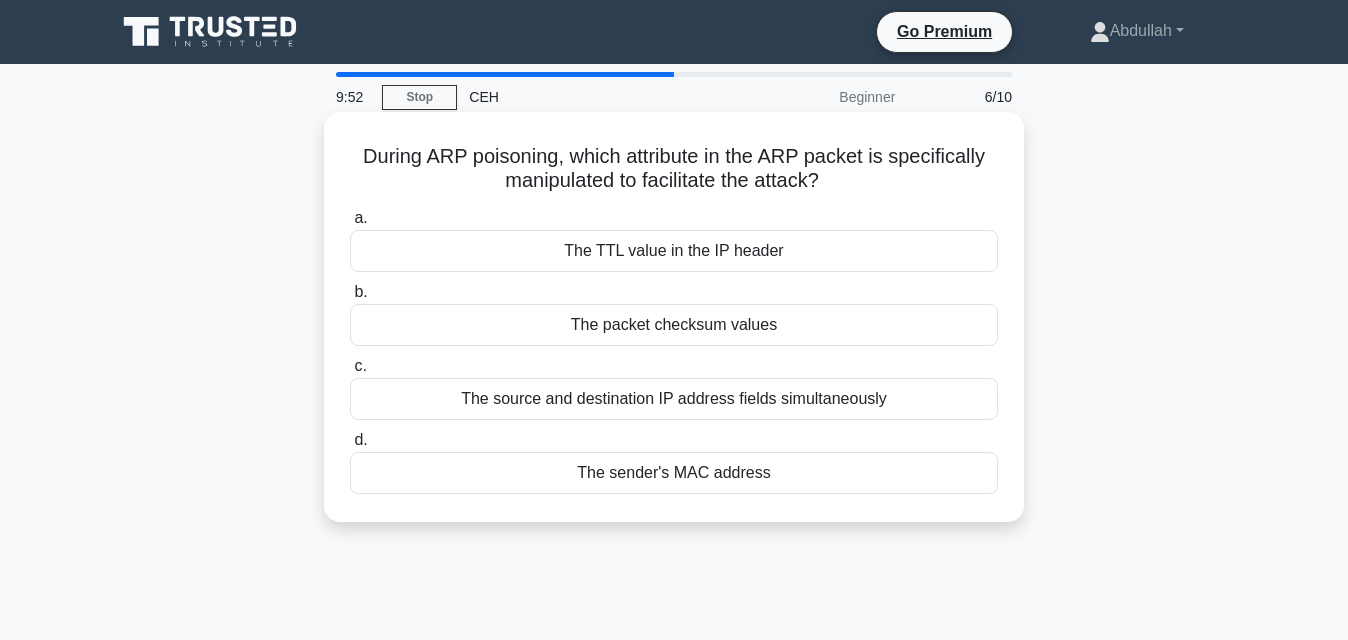 click on "The sender's MAC address" at bounding box center (674, 473) 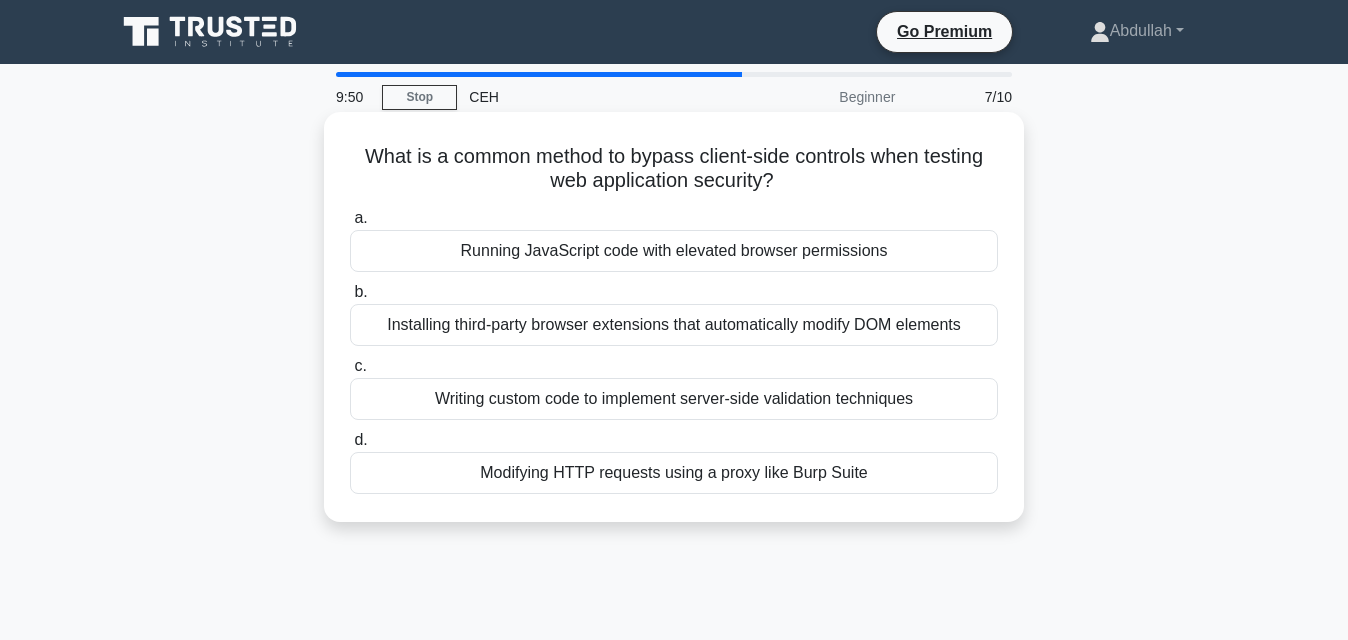 click on "Installing third-party browser extensions that automatically modify DOM elements" at bounding box center (674, 325) 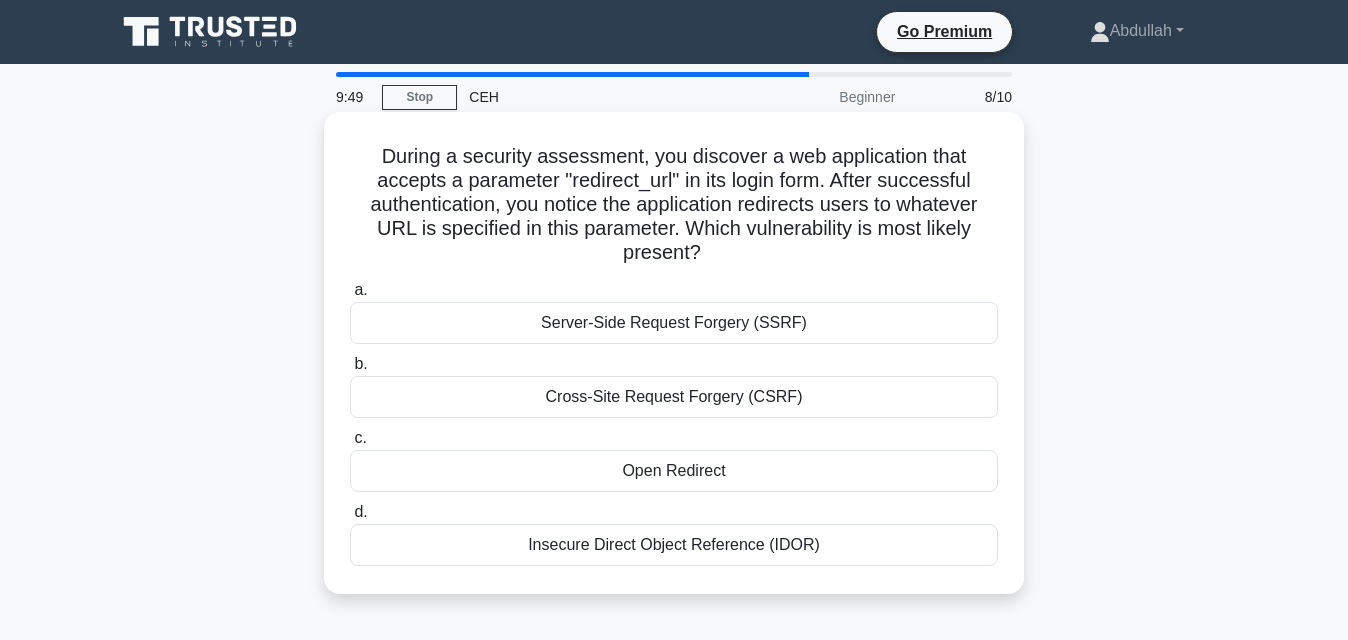 click on "Server-Side Request Forgery (SSRF)" at bounding box center (674, 323) 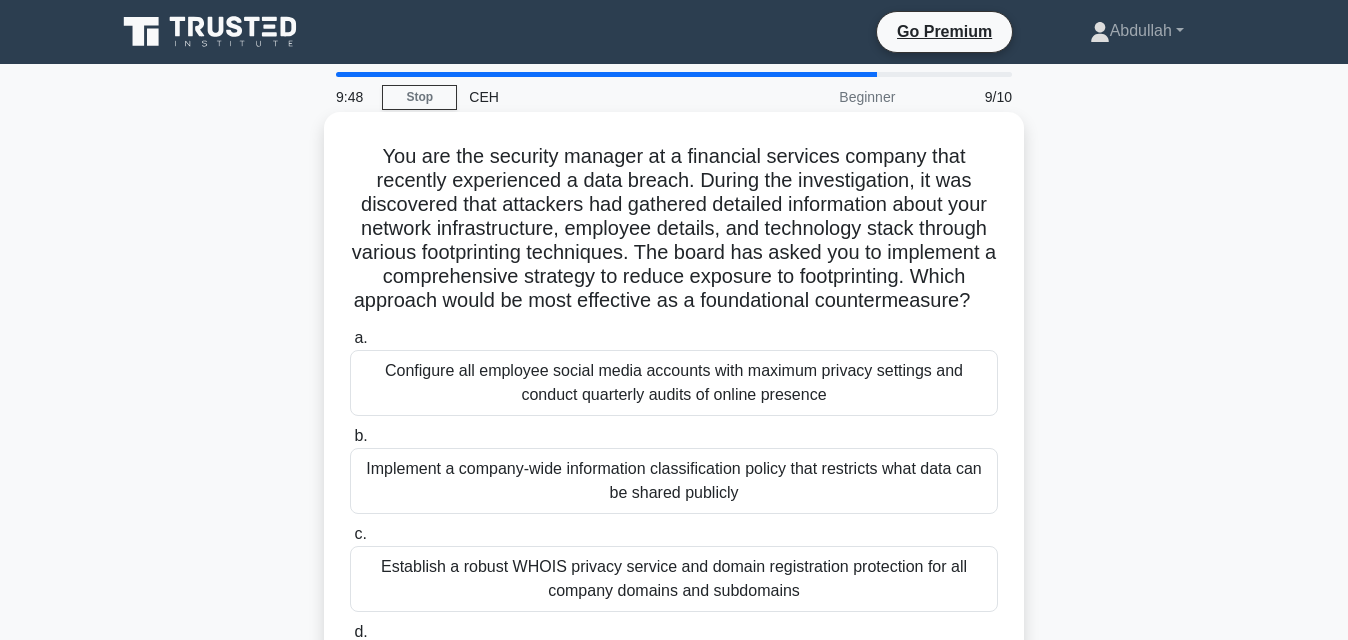 click on "Establish a robust WHOIS privacy service and domain registration protection for all company domains and subdomains" at bounding box center (674, 579) 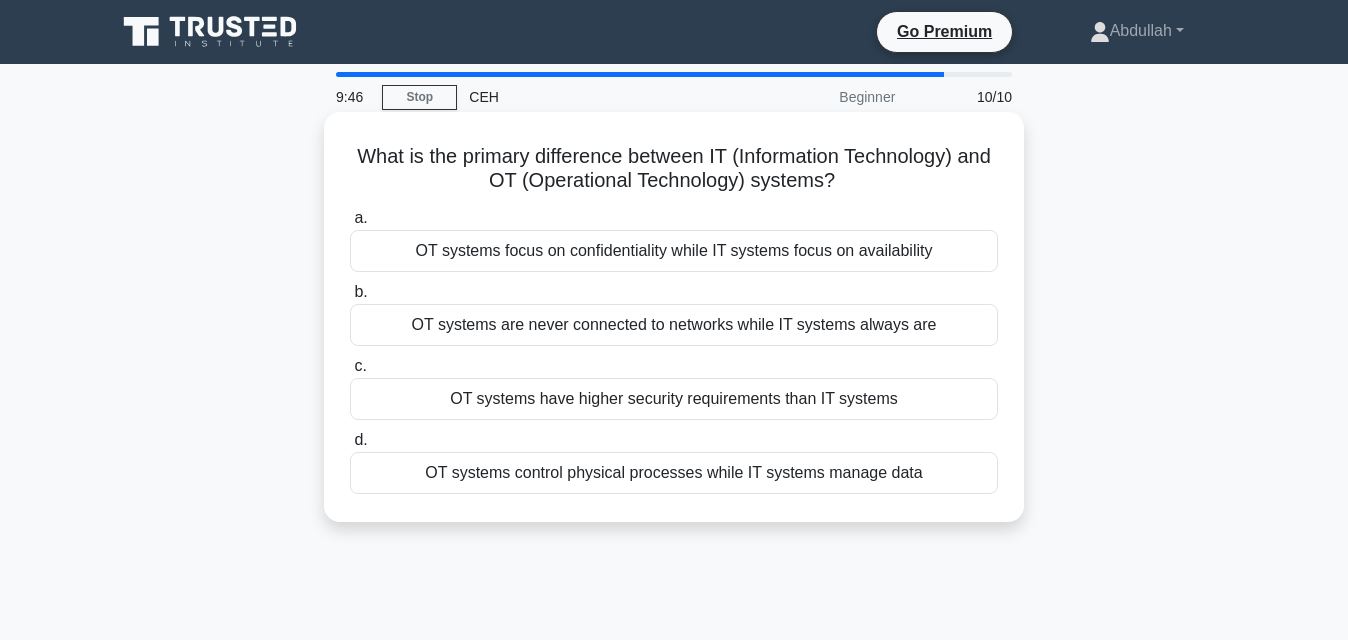 click on "OT systems control physical processes while IT systems manage data" at bounding box center (674, 473) 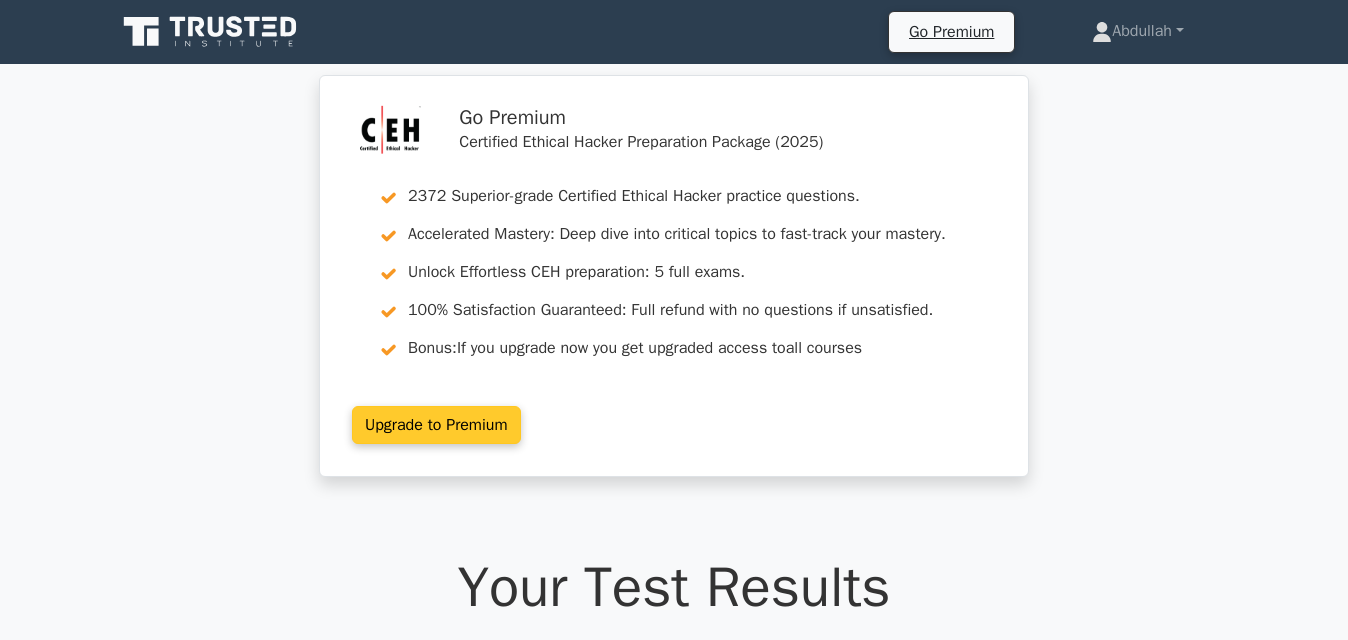 scroll, scrollTop: 0, scrollLeft: 0, axis: both 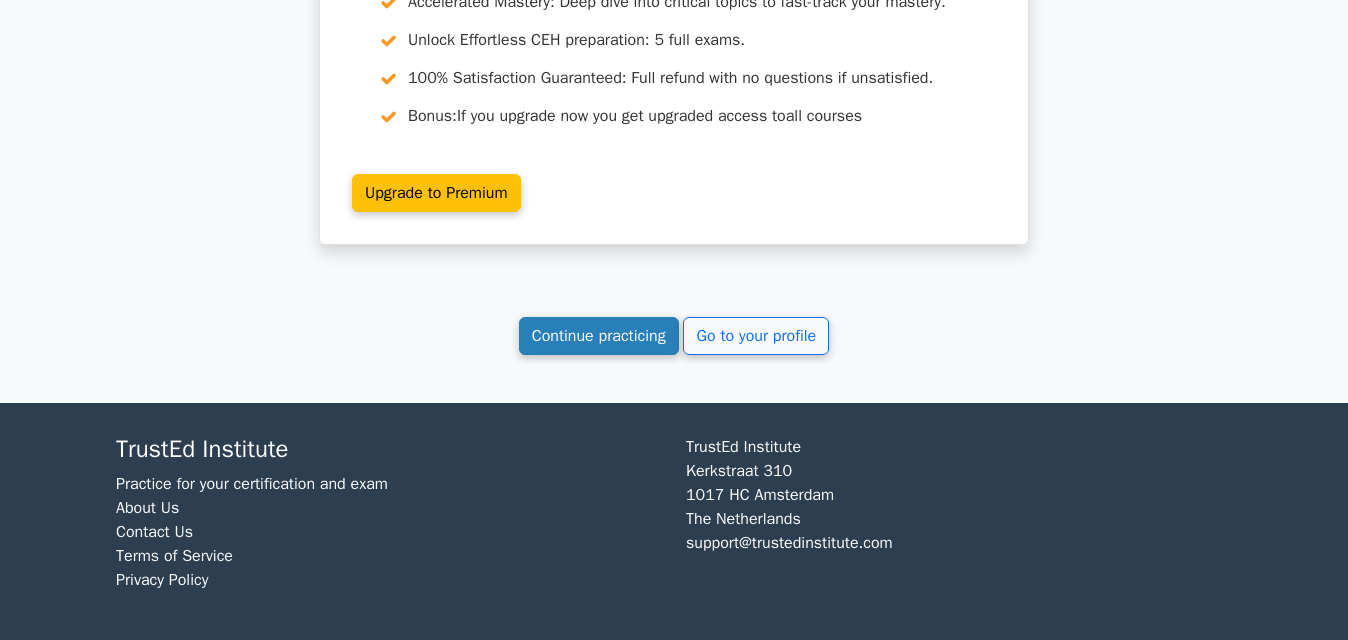 click on "Continue practicing" at bounding box center [599, 336] 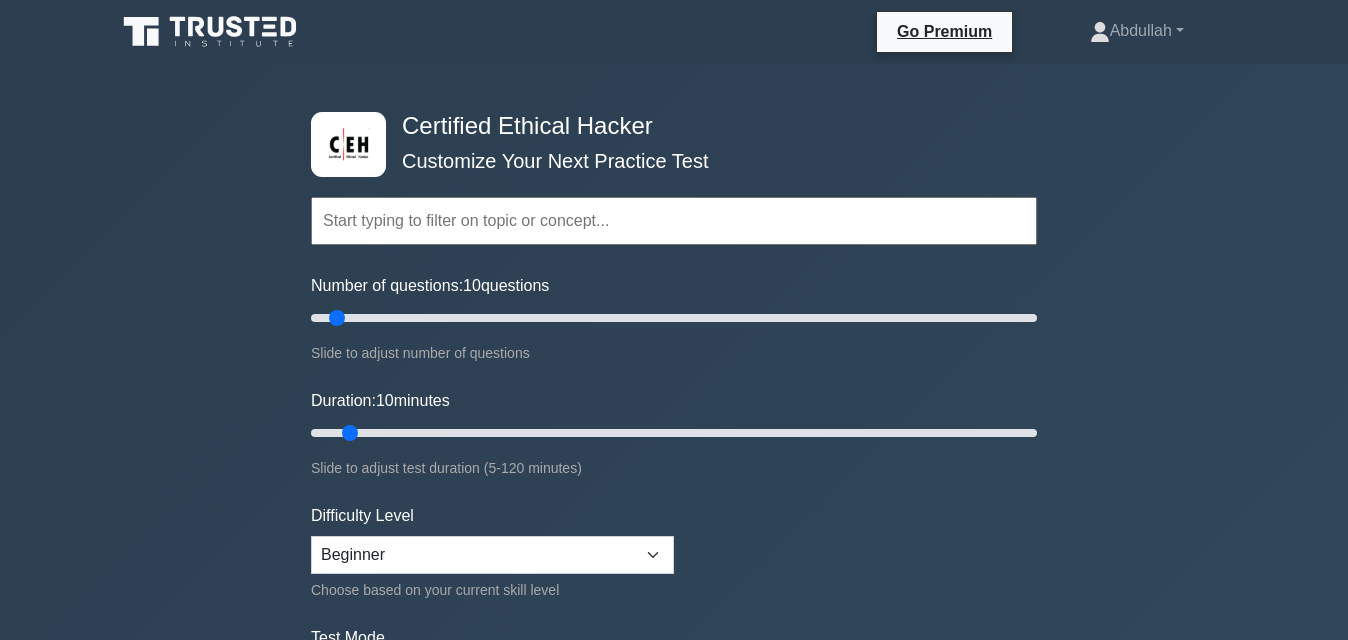 scroll, scrollTop: 0, scrollLeft: 0, axis: both 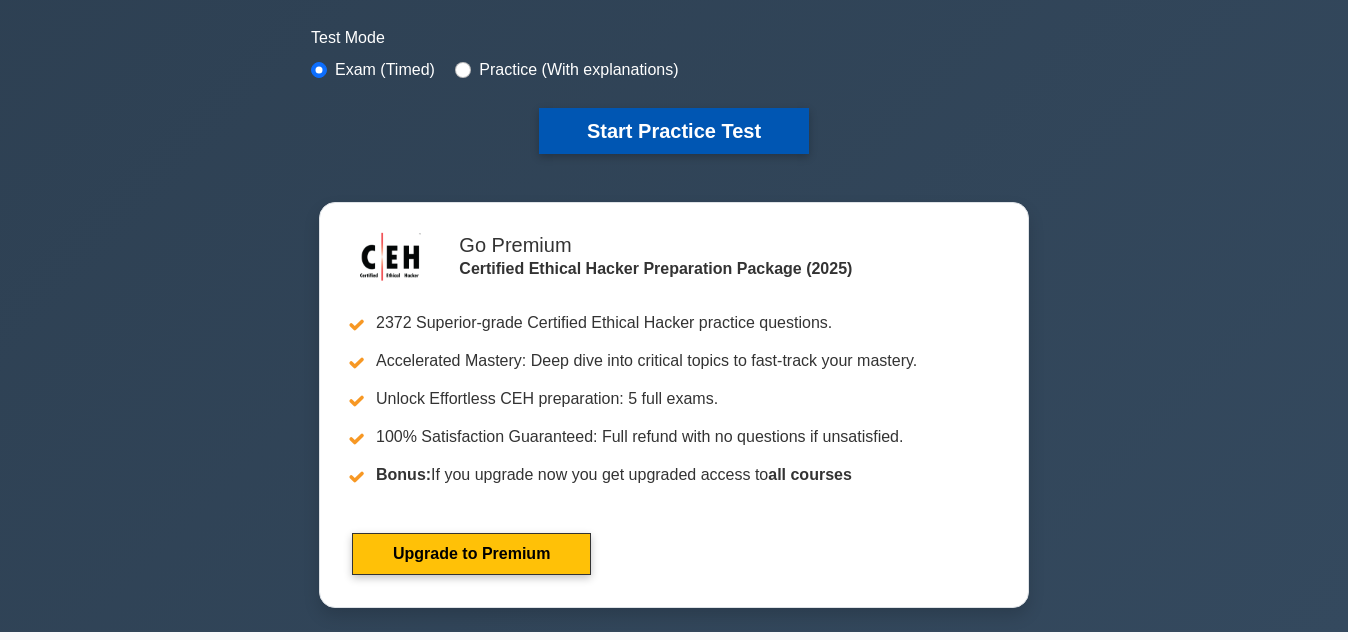 click on "Start Practice Test" at bounding box center (674, 131) 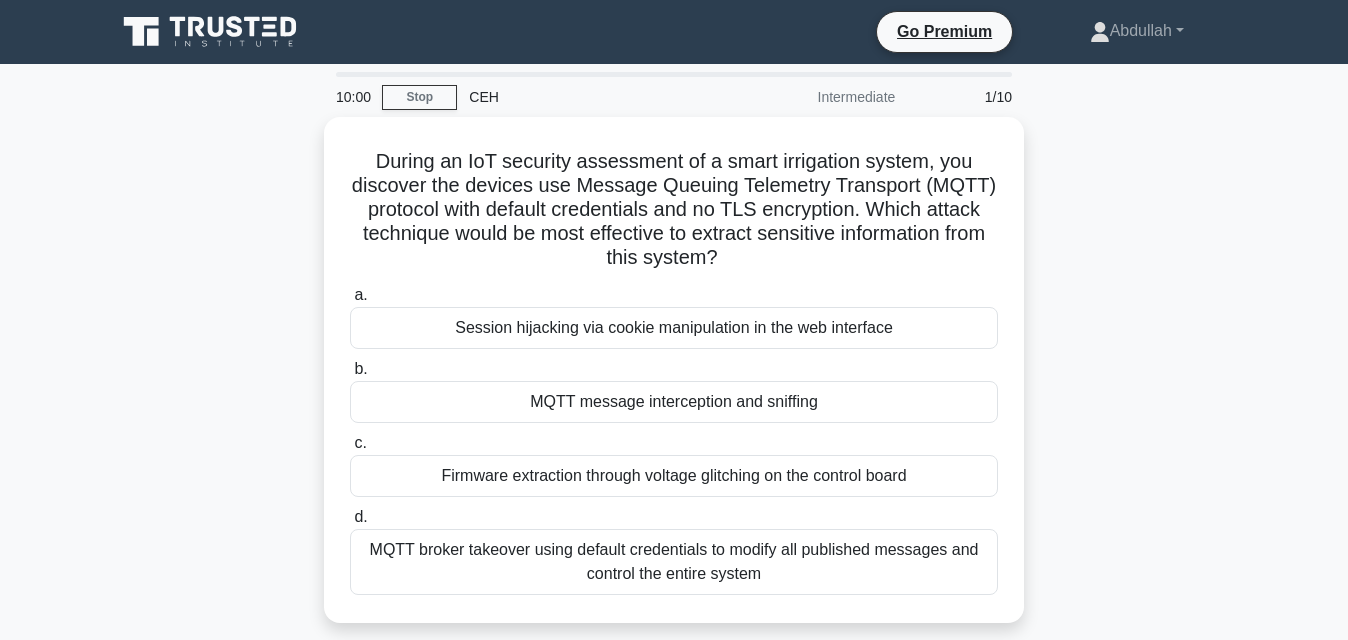 scroll, scrollTop: 0, scrollLeft: 0, axis: both 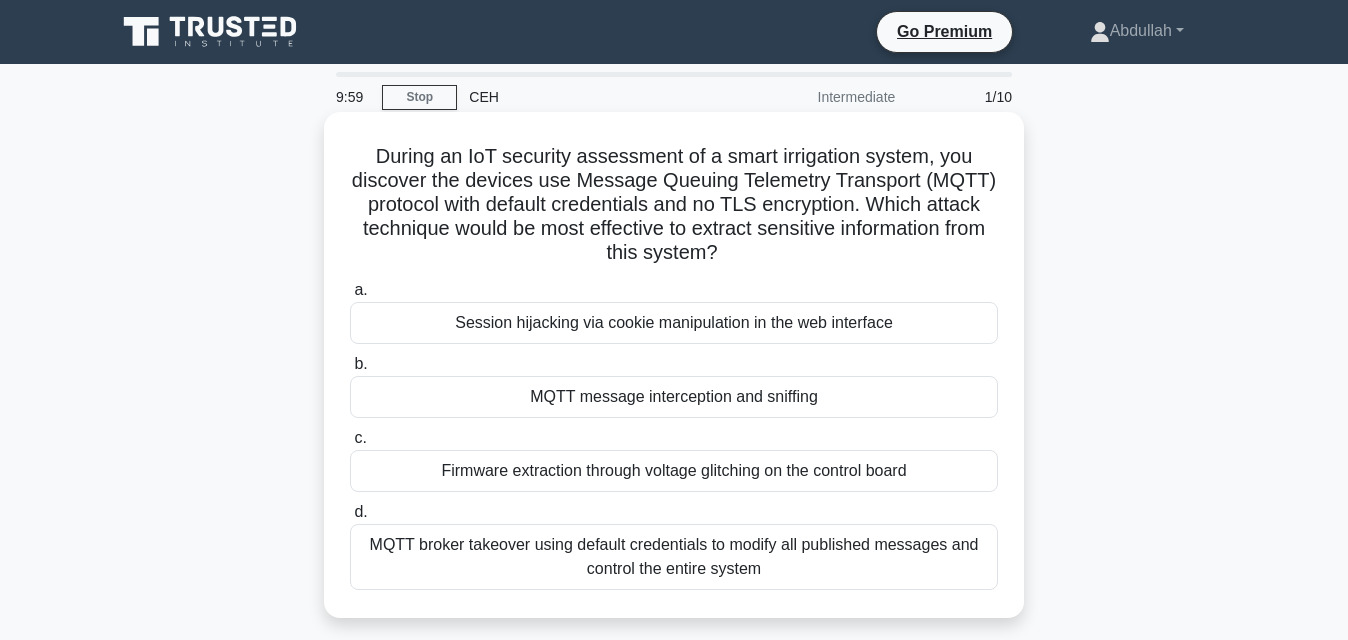 click on "Session hijacking via cookie manipulation in the web interface" at bounding box center [674, 323] 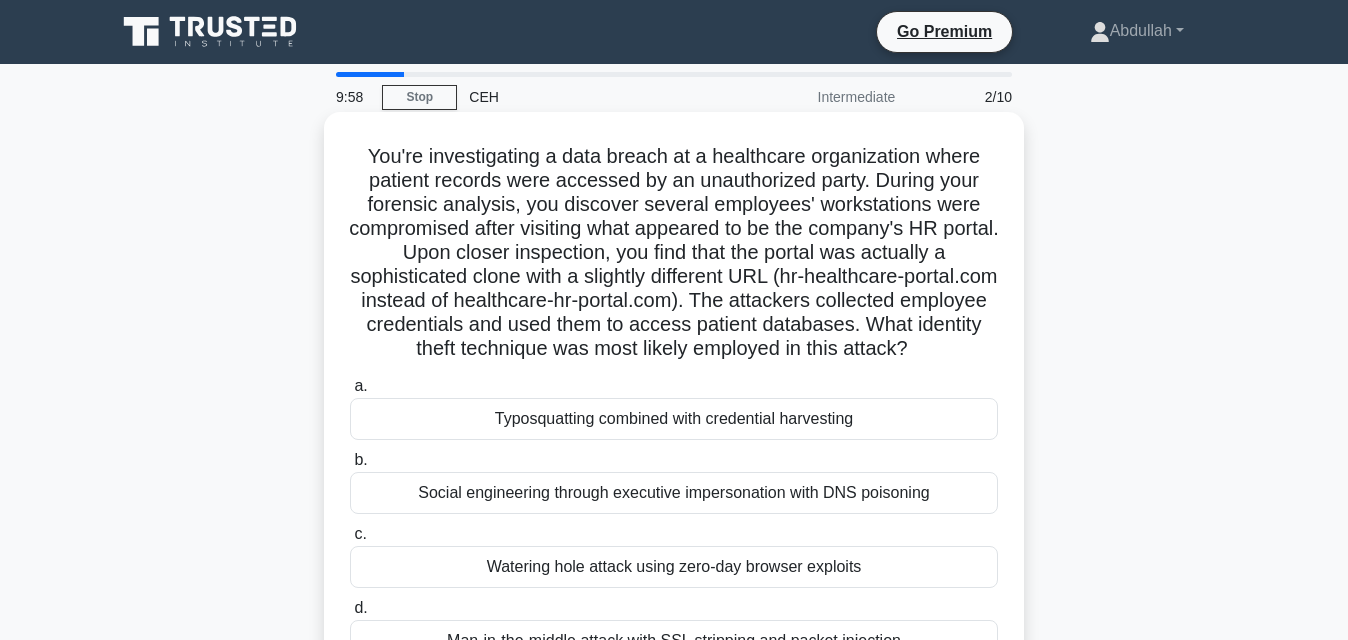 click on "Watering hole attack using zero-day browser exploits" at bounding box center (674, 567) 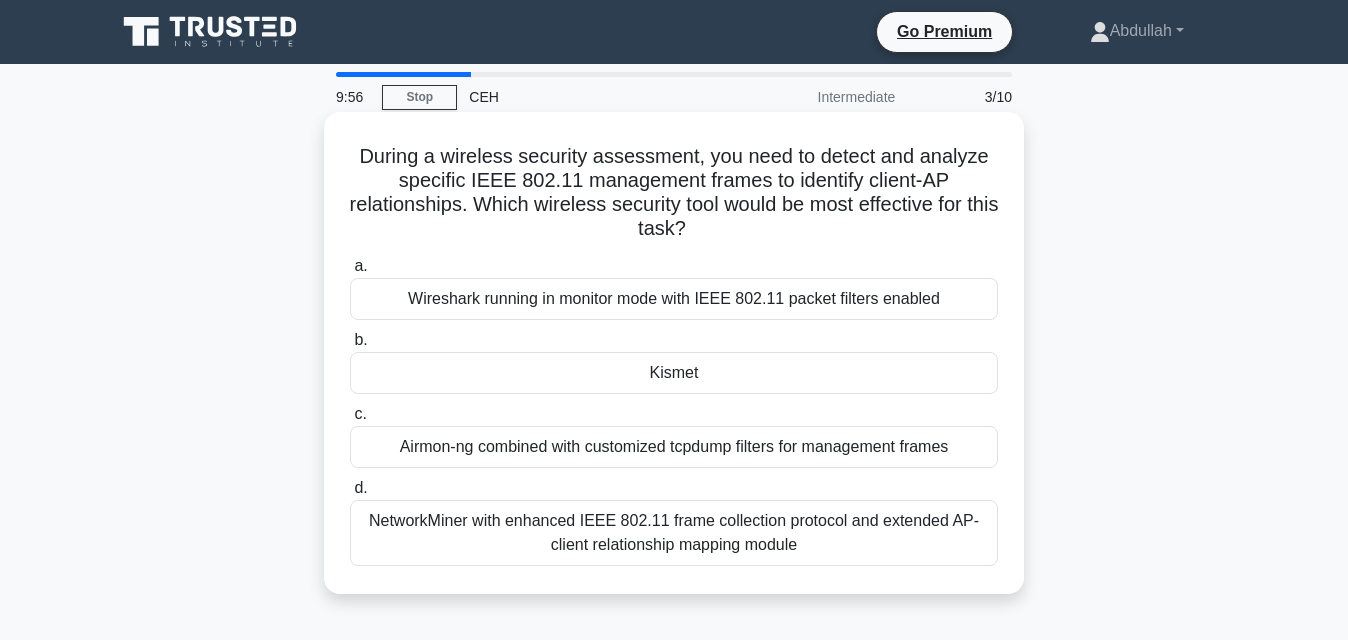 click on "NetworkMiner with enhanced IEEE 802.11 frame collection protocol and extended AP-client relationship mapping module" at bounding box center (674, 533) 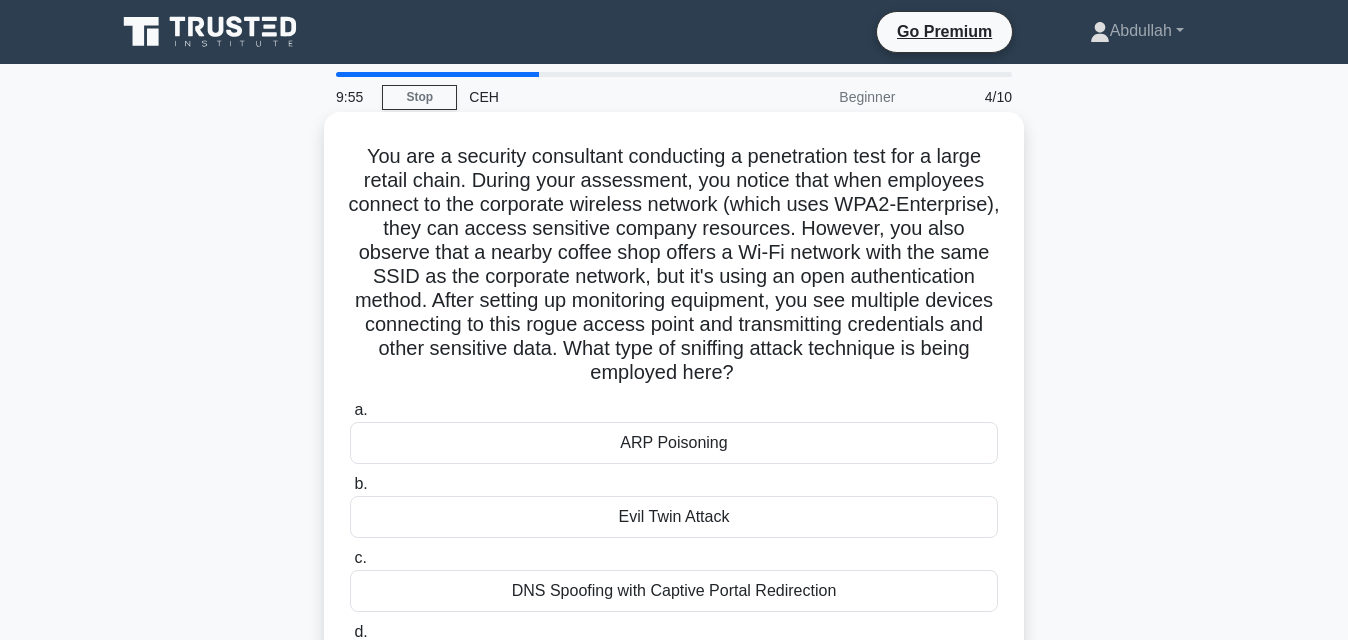 click on "Evil Twin Attack" at bounding box center (674, 517) 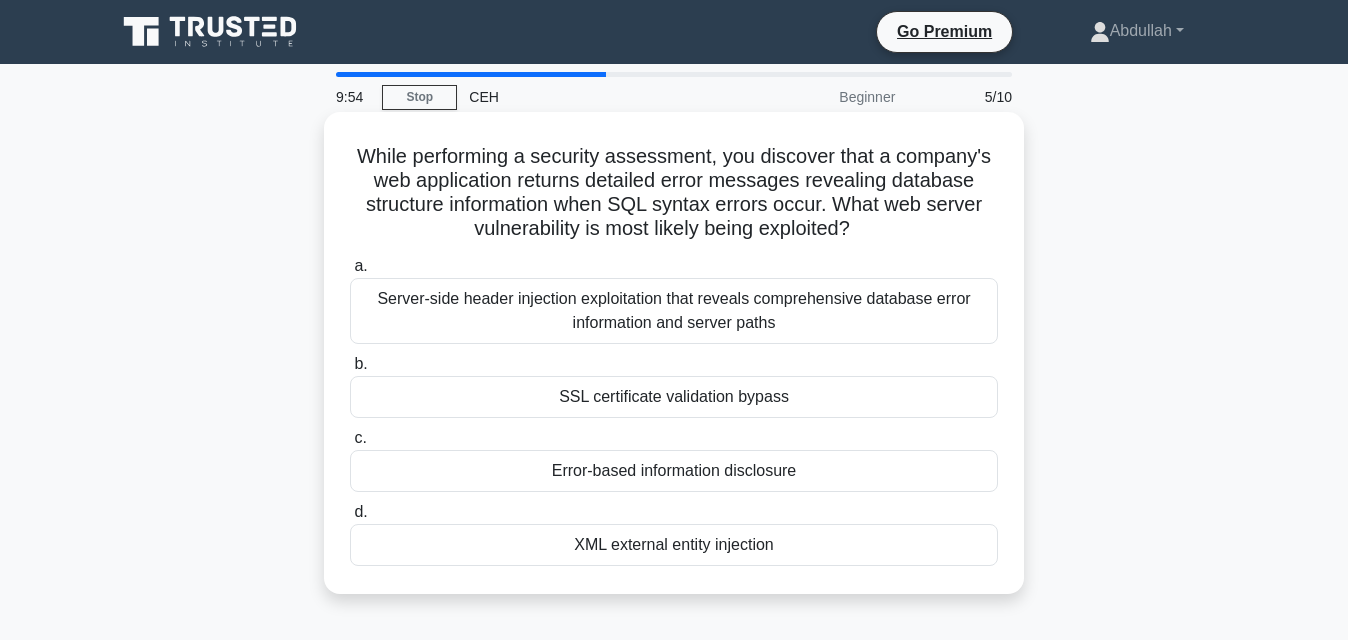 click on "Error-based information disclosure" at bounding box center (674, 471) 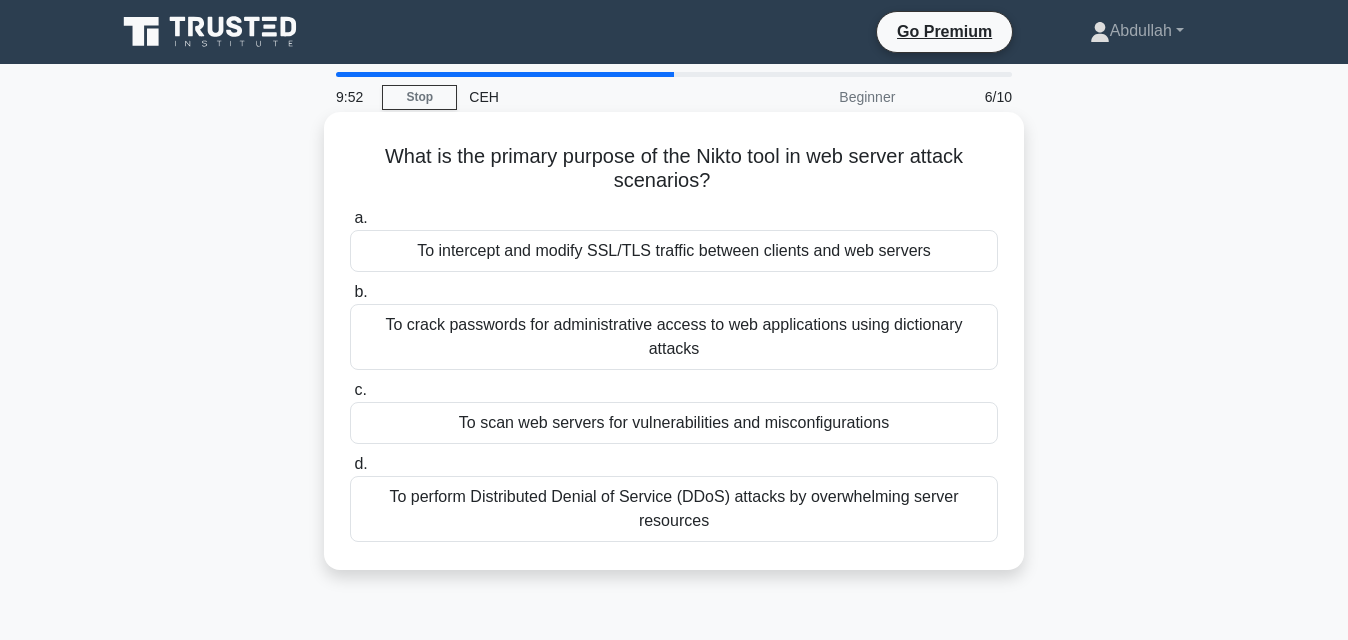 click on "To intercept and modify SSL/TLS traffic between clients and web servers" at bounding box center (674, 251) 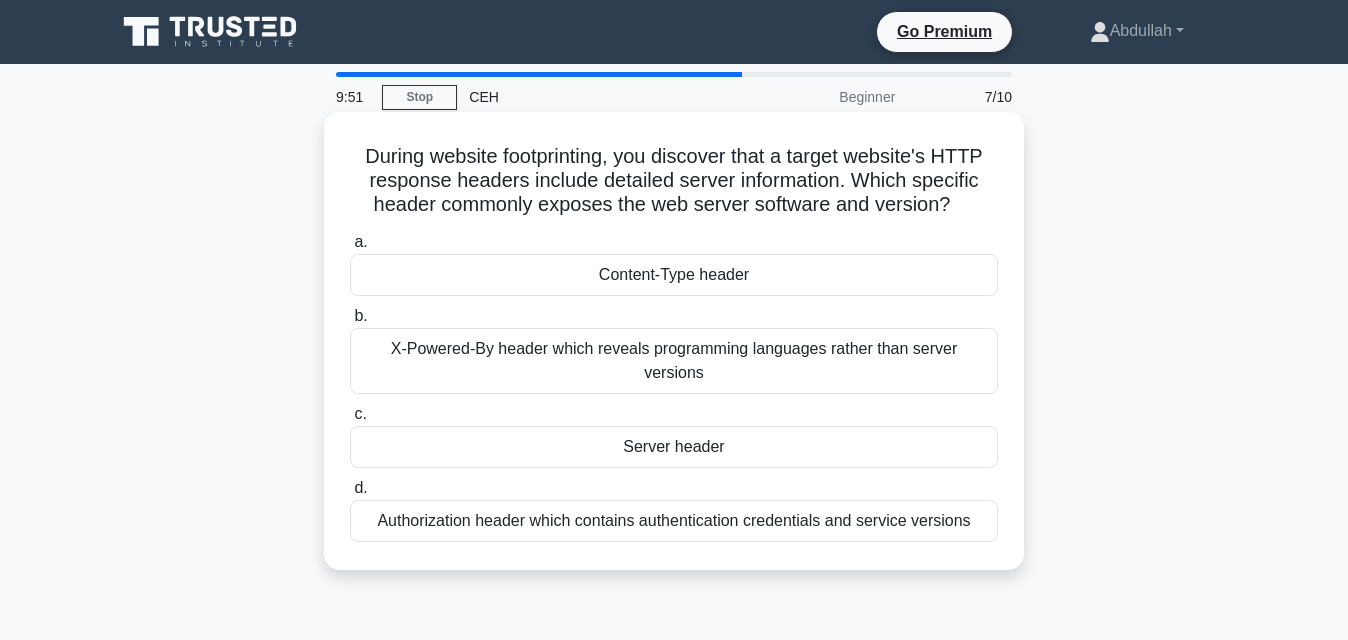 click on "Authorization header which contains authentication credentials and service versions" at bounding box center [674, 521] 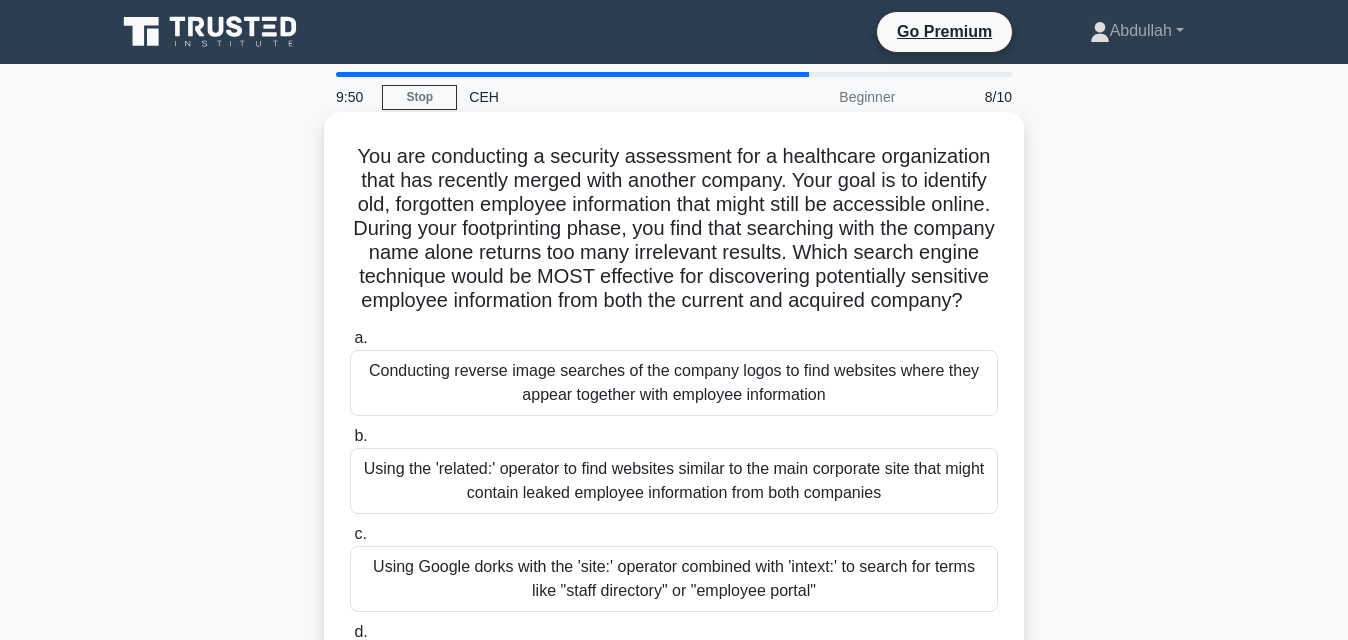 click on "Conducting reverse image searches of the company logos to find websites where they appear together with employee information" at bounding box center [674, 383] 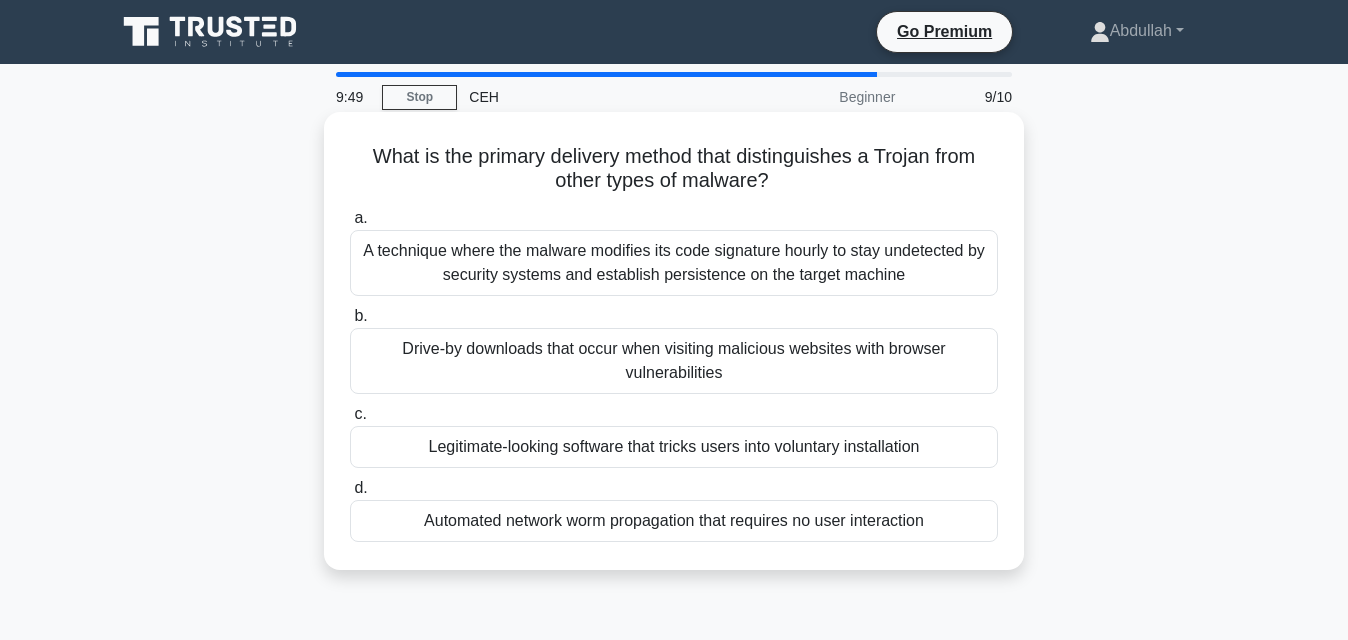 click on "Legitimate-looking software that tricks users into voluntary installation" at bounding box center (674, 447) 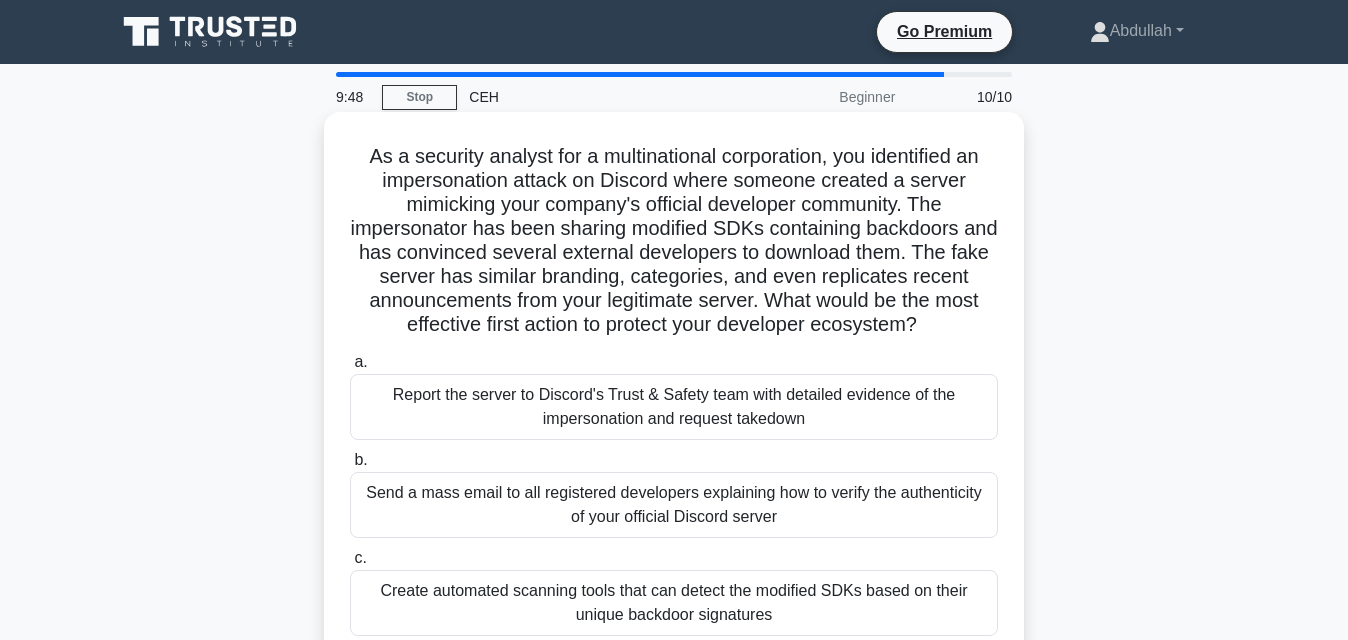 click on "Create automated scanning tools that can detect the modified SDKs based on their unique backdoor signatures" at bounding box center (674, 603) 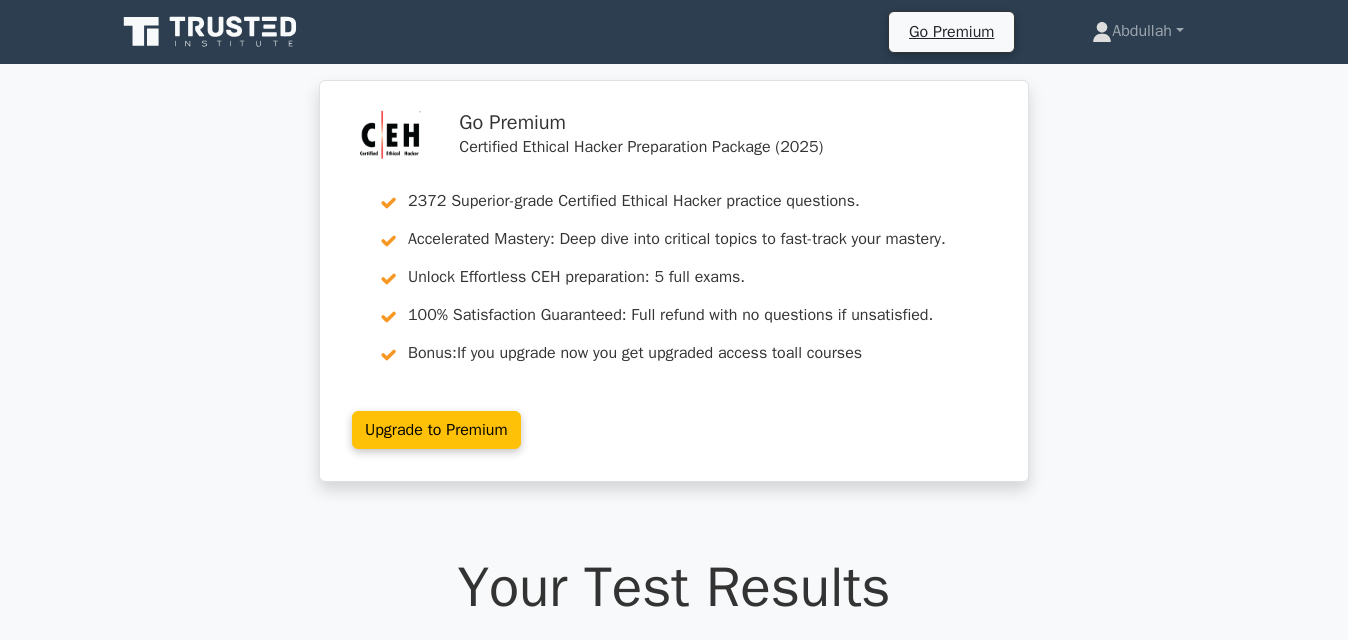 scroll, scrollTop: 0, scrollLeft: 0, axis: both 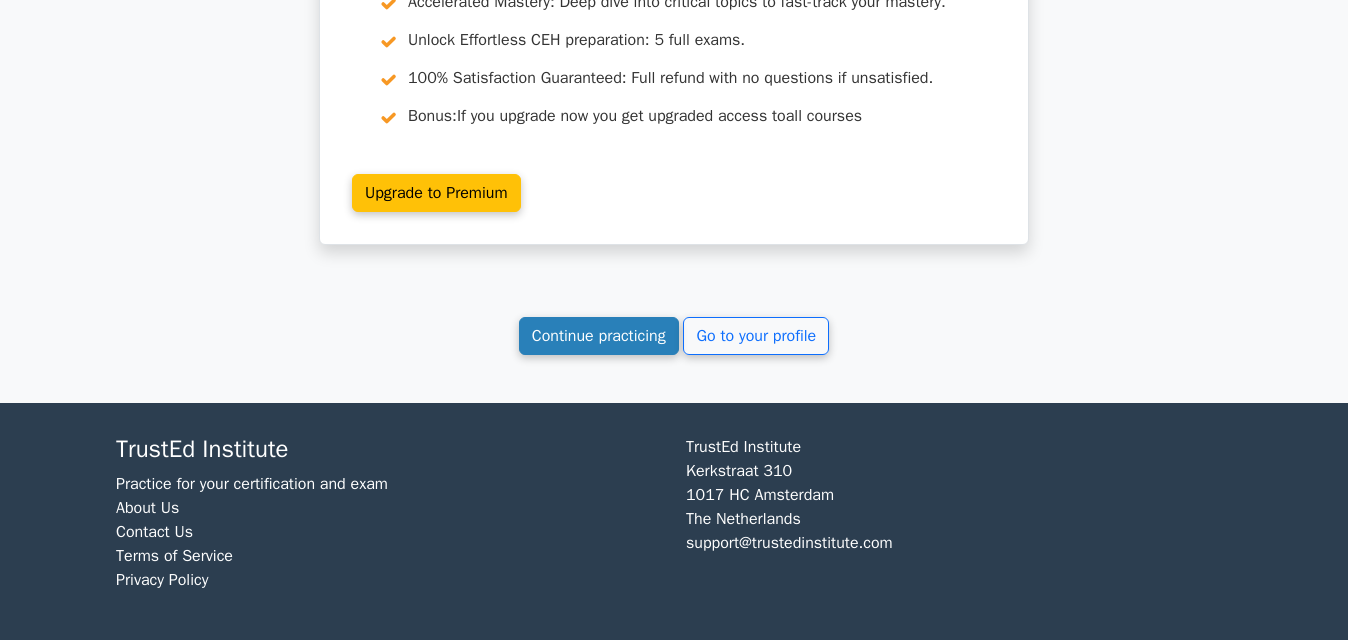 click on "Continue practicing" at bounding box center (599, 336) 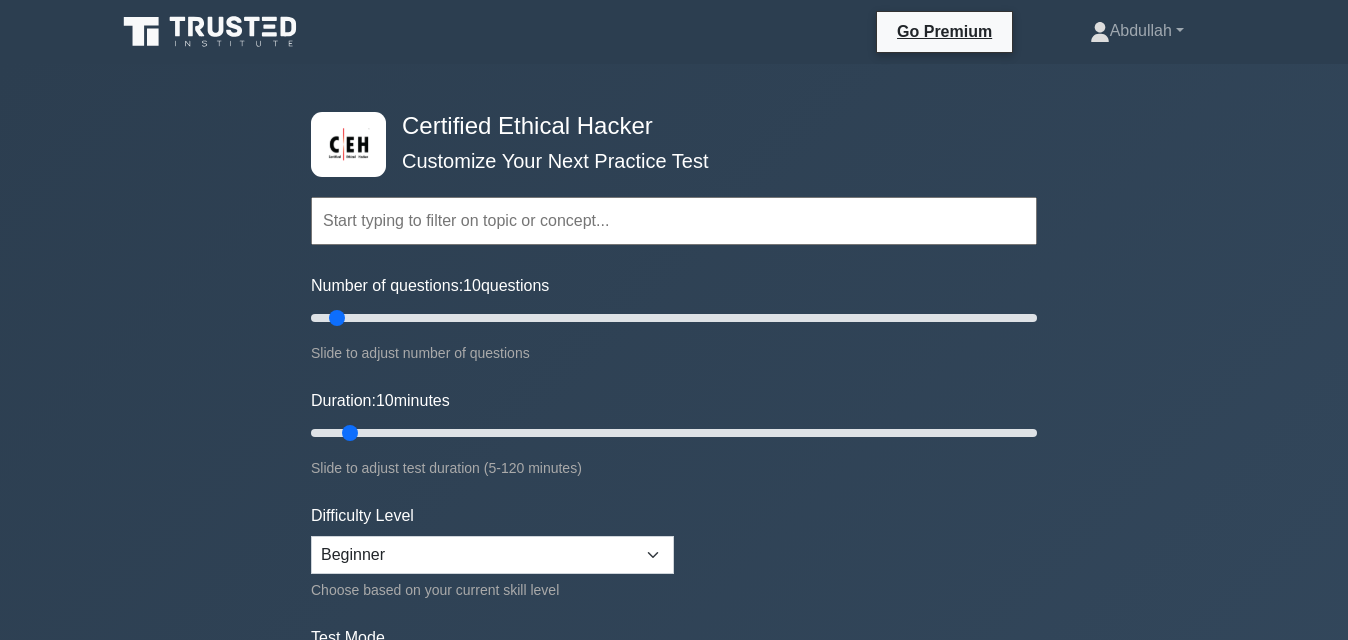 scroll, scrollTop: 0, scrollLeft: 0, axis: both 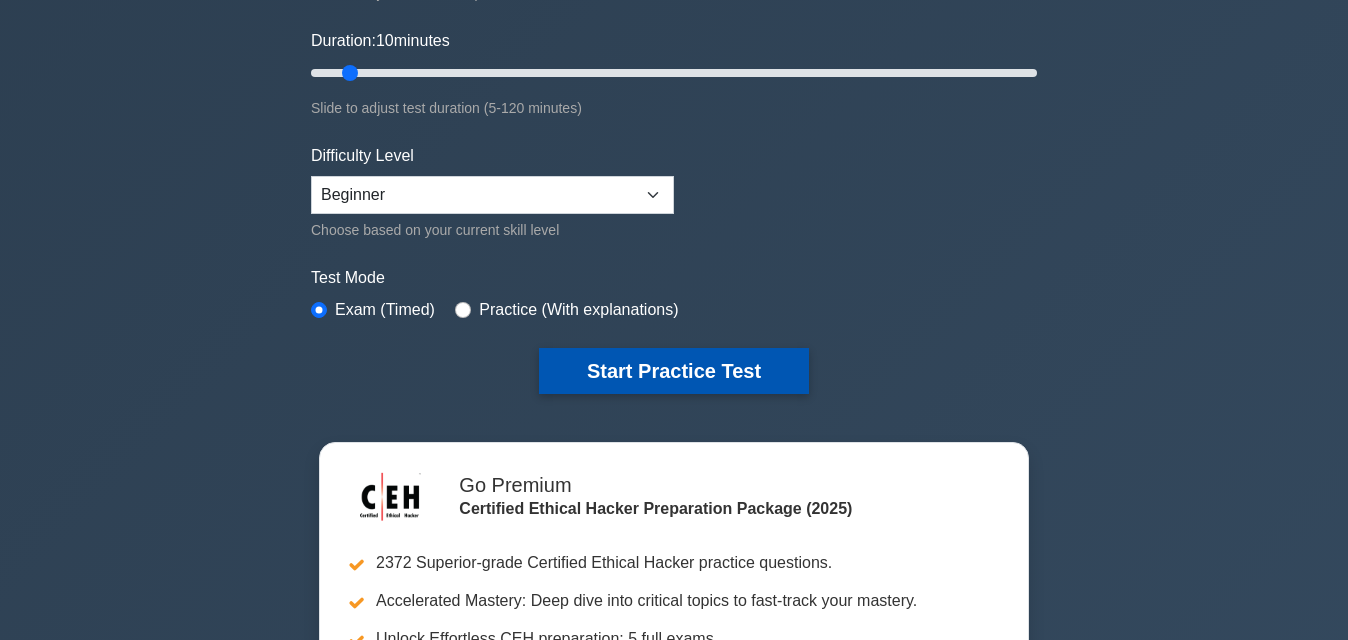click on "Start Practice Test" at bounding box center [674, 371] 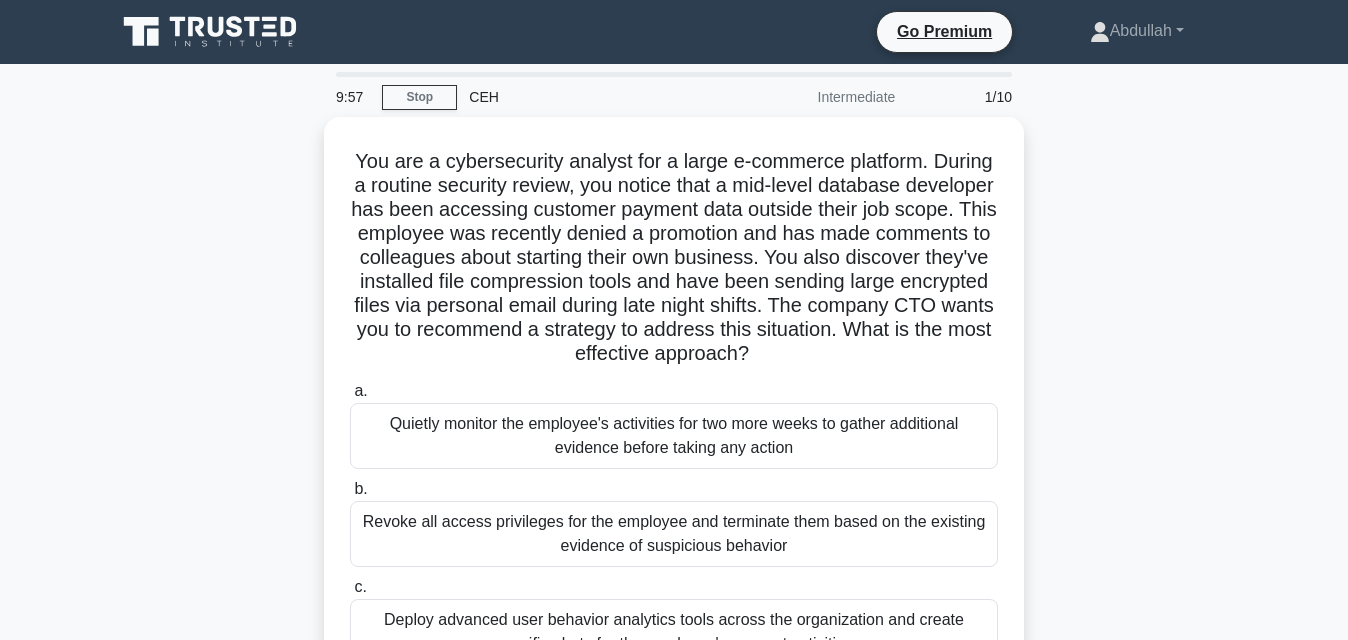 scroll, scrollTop: 0, scrollLeft: 0, axis: both 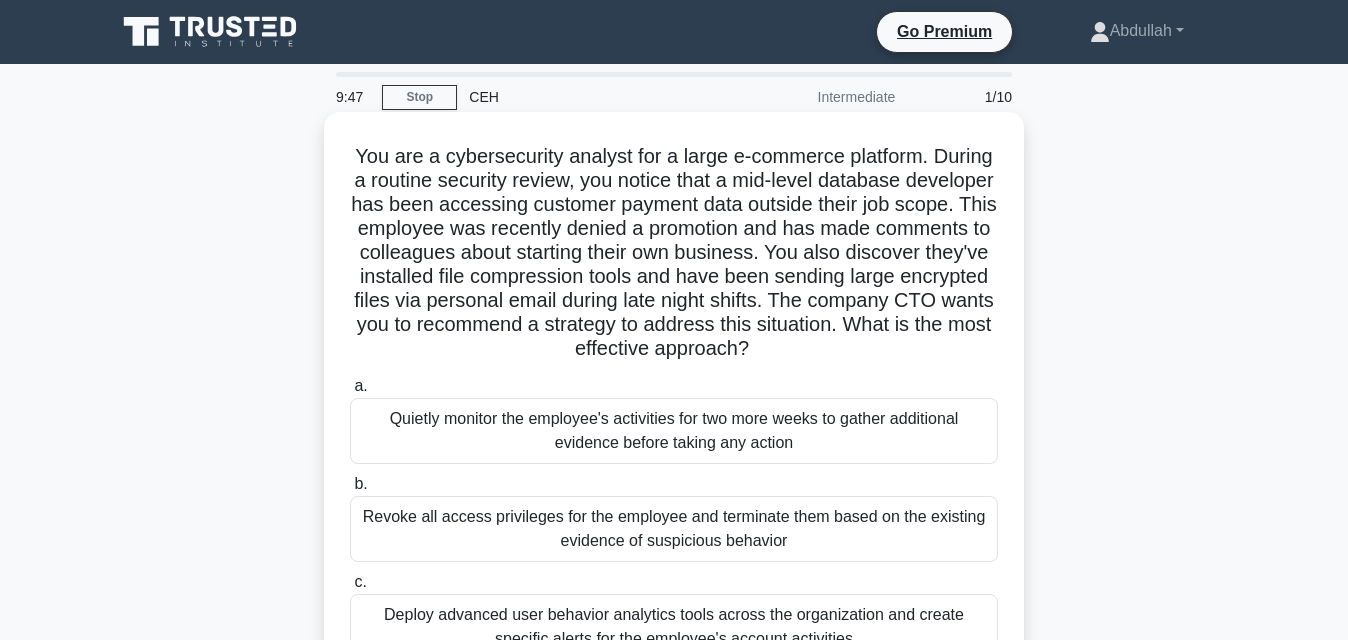 click on "Quietly monitor the employee's activities for two more weeks to gather additional evidence before taking any action" at bounding box center [674, 431] 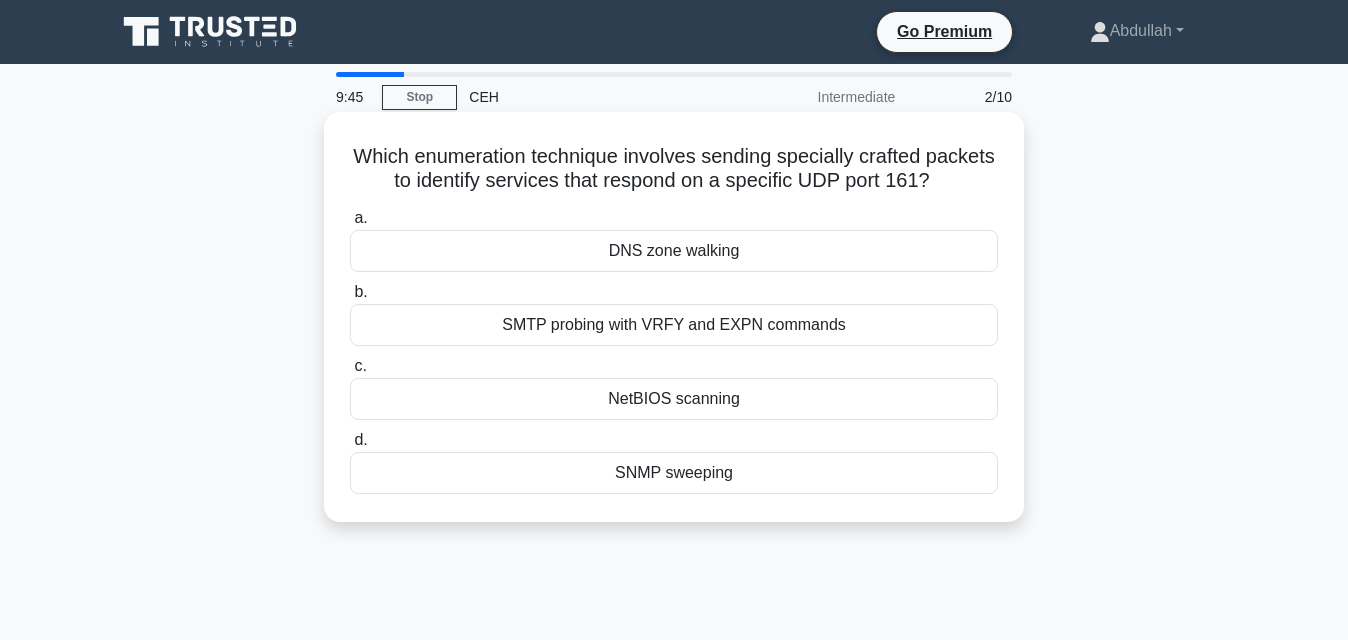 click on "SMTP probing with VRFY and EXPN commands" at bounding box center [674, 325] 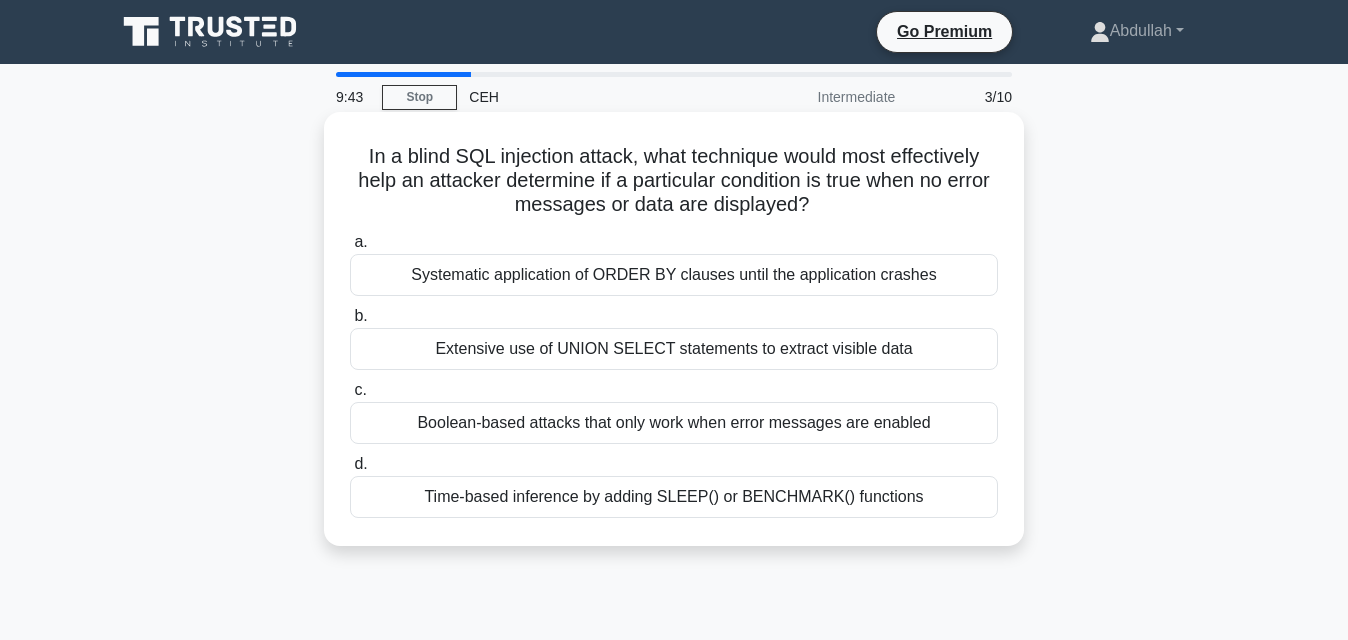 click on "Boolean-based attacks that only work when error messages are enabled" at bounding box center [674, 423] 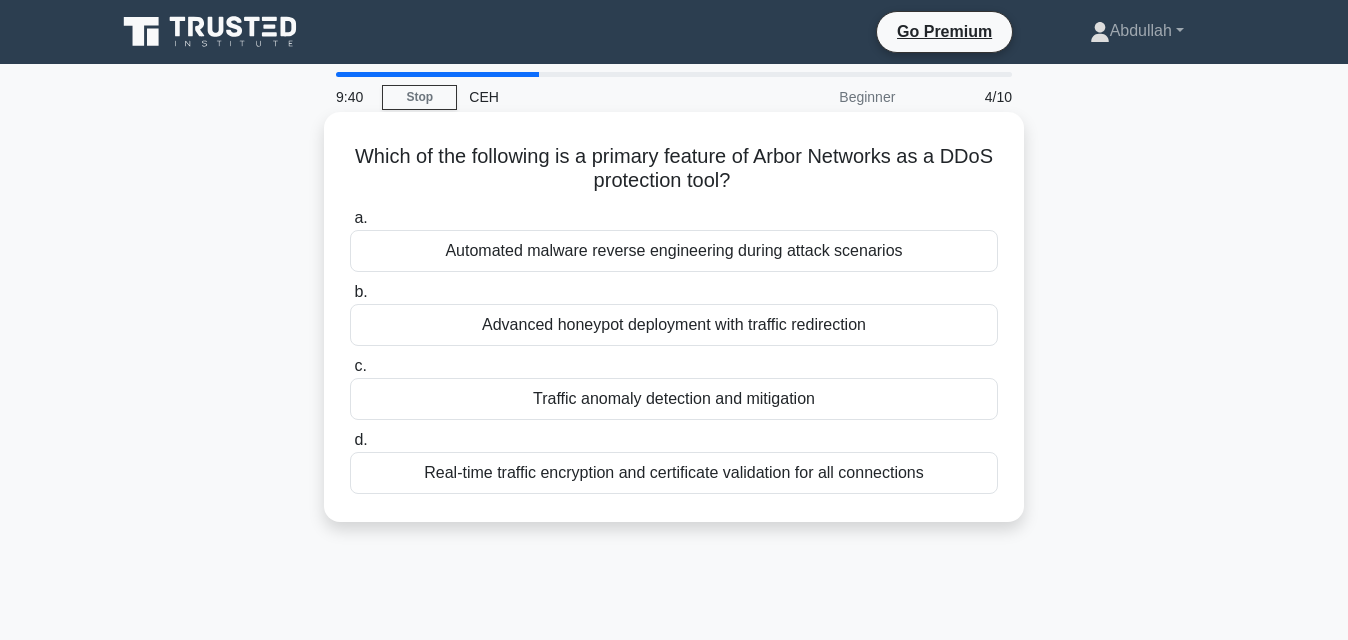 click on "Automated malware reverse engineering during attack scenarios" at bounding box center (674, 251) 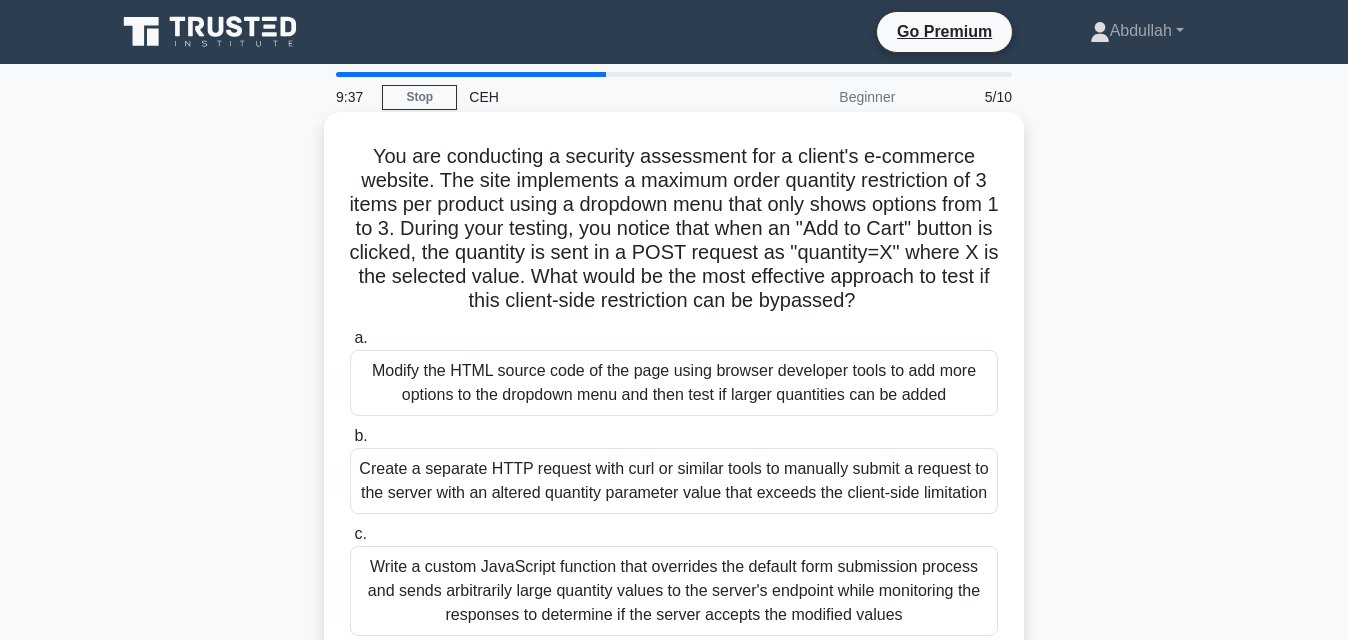 click on "Write a custom JavaScript function that overrides the default form submission process and sends arbitrarily large quantity values to the server's endpoint while monitoring the responses to determine if the server accepts the modified values" at bounding box center [674, 591] 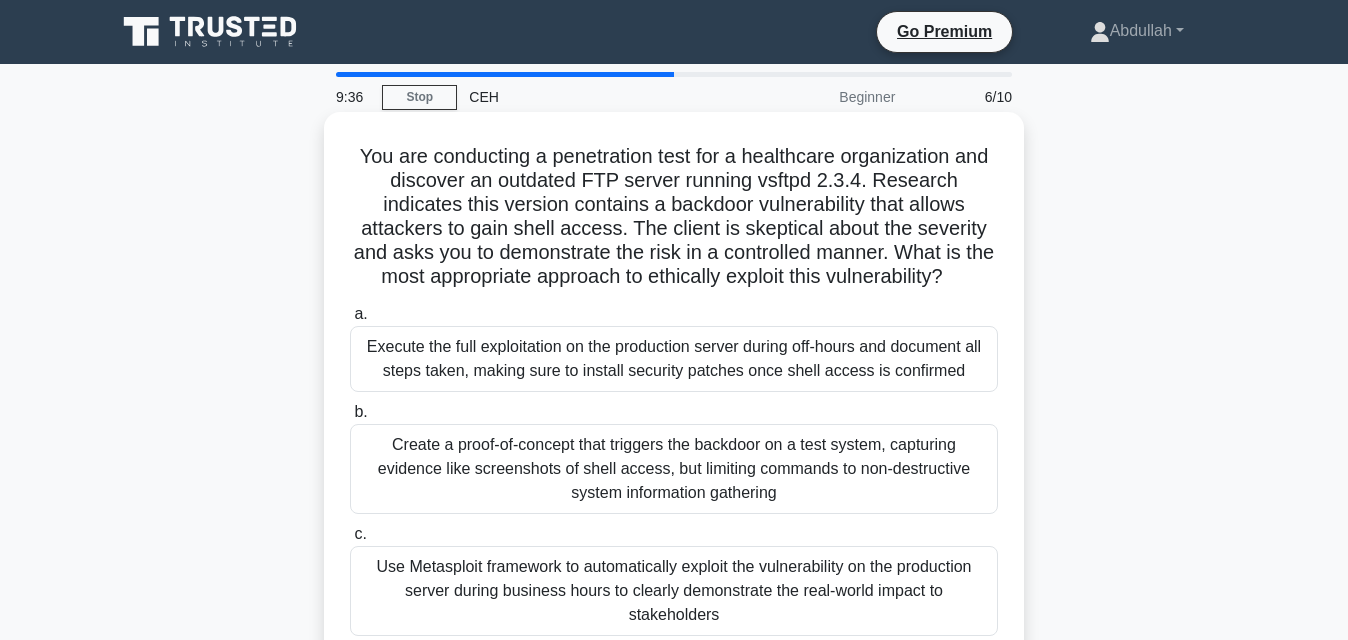 click on "Execute the full exploitation on the production server during off-hours and document all steps taken, making sure to install security patches once shell access is confirmed" at bounding box center [674, 359] 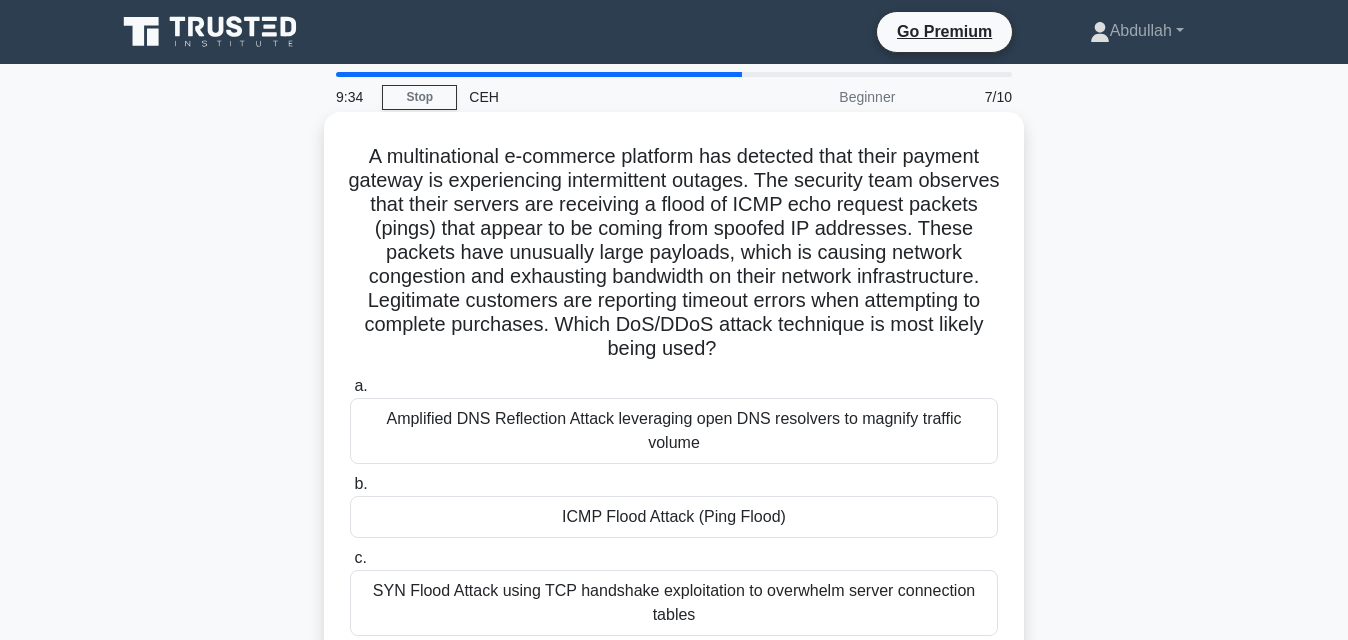 click on "ICMP Flood Attack (Ping Flood)" at bounding box center (674, 517) 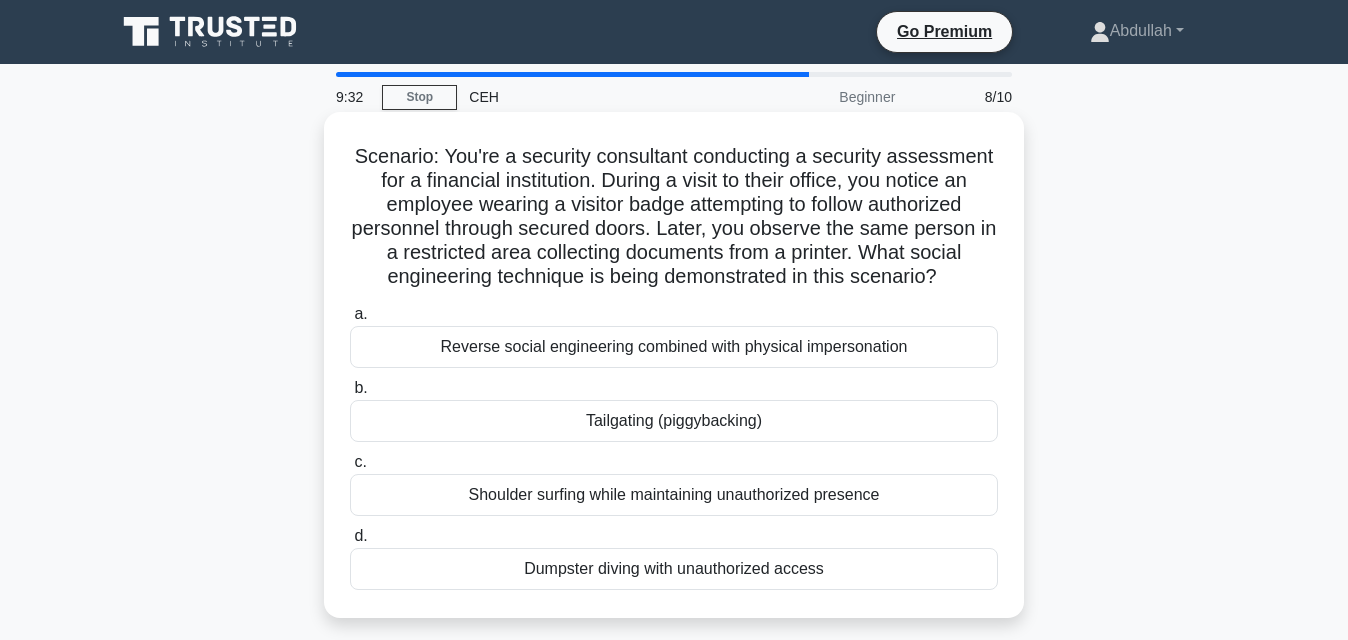 click on "Reverse social engineering combined with physical impersonation" at bounding box center (674, 347) 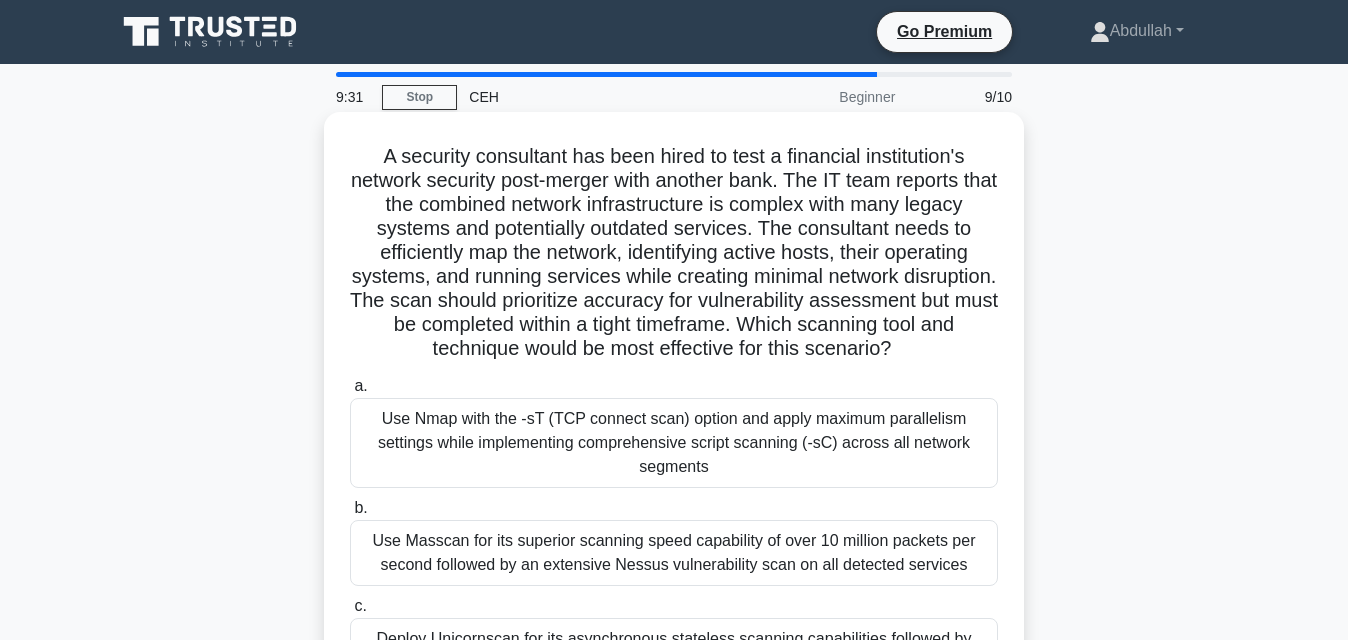 click on "Use Masscan for its superior scanning speed capability of over 10 million packets per second followed by an extensive Nessus vulnerability scan on all detected services" at bounding box center [674, 553] 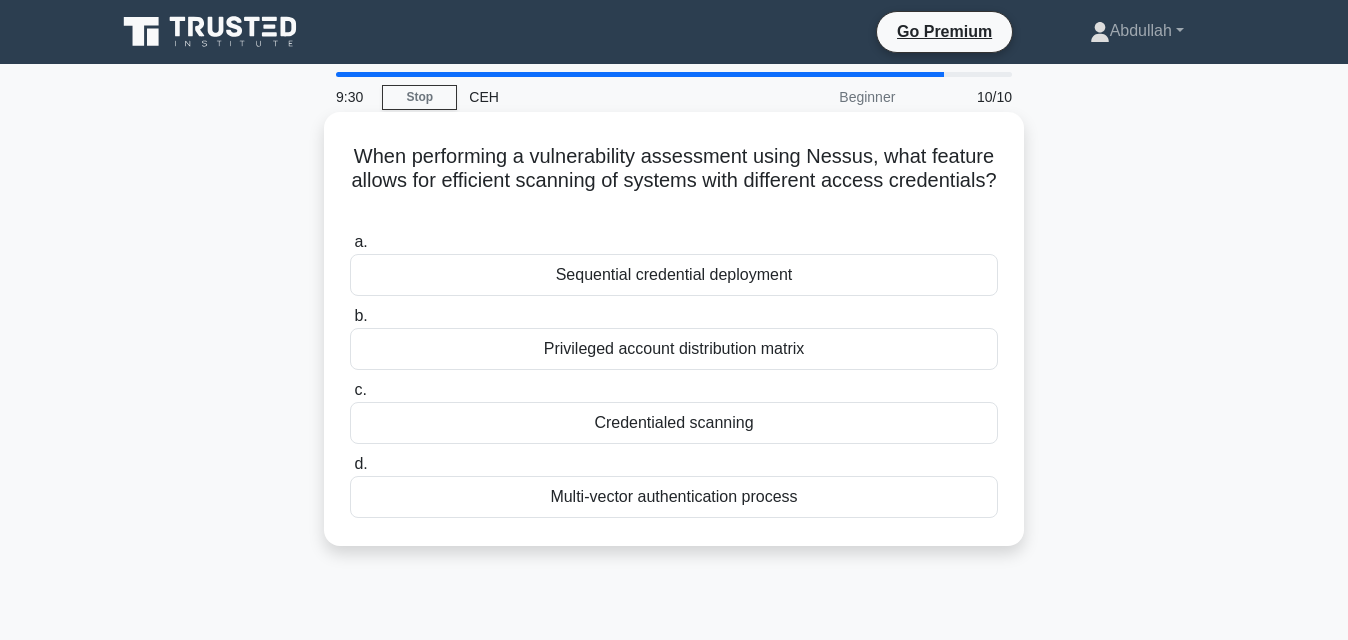 click on "Multi-vector authentication process" at bounding box center [674, 497] 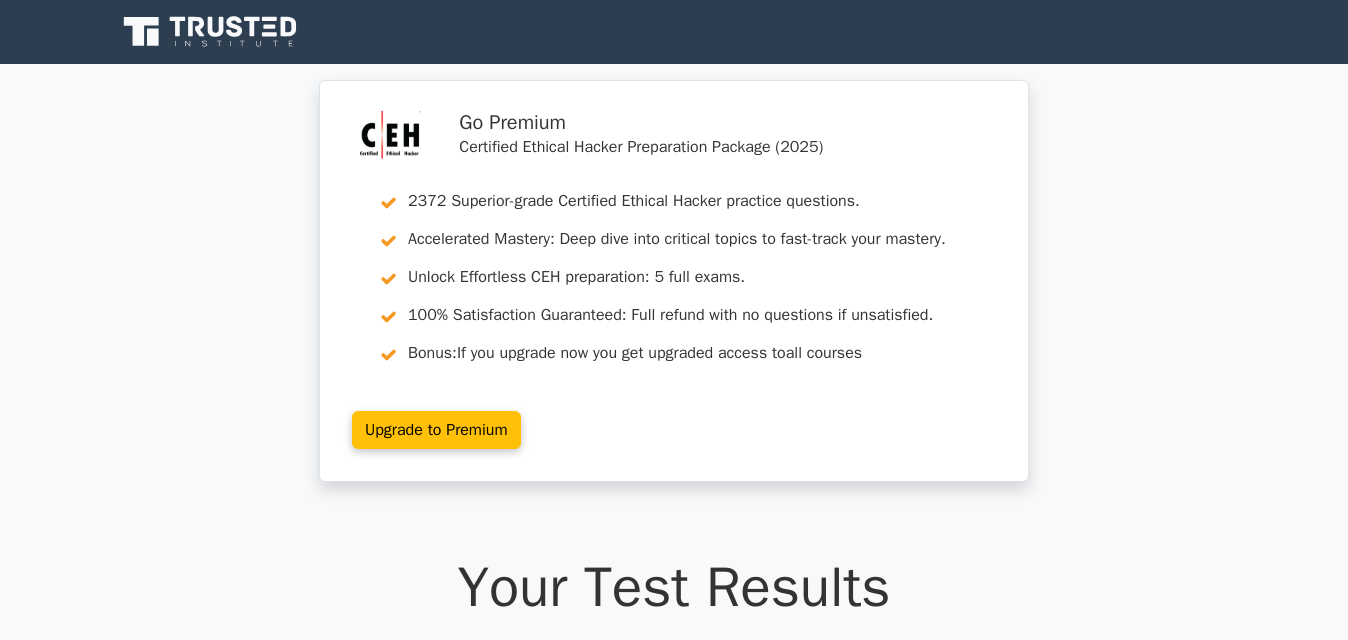 scroll, scrollTop: 0, scrollLeft: 0, axis: both 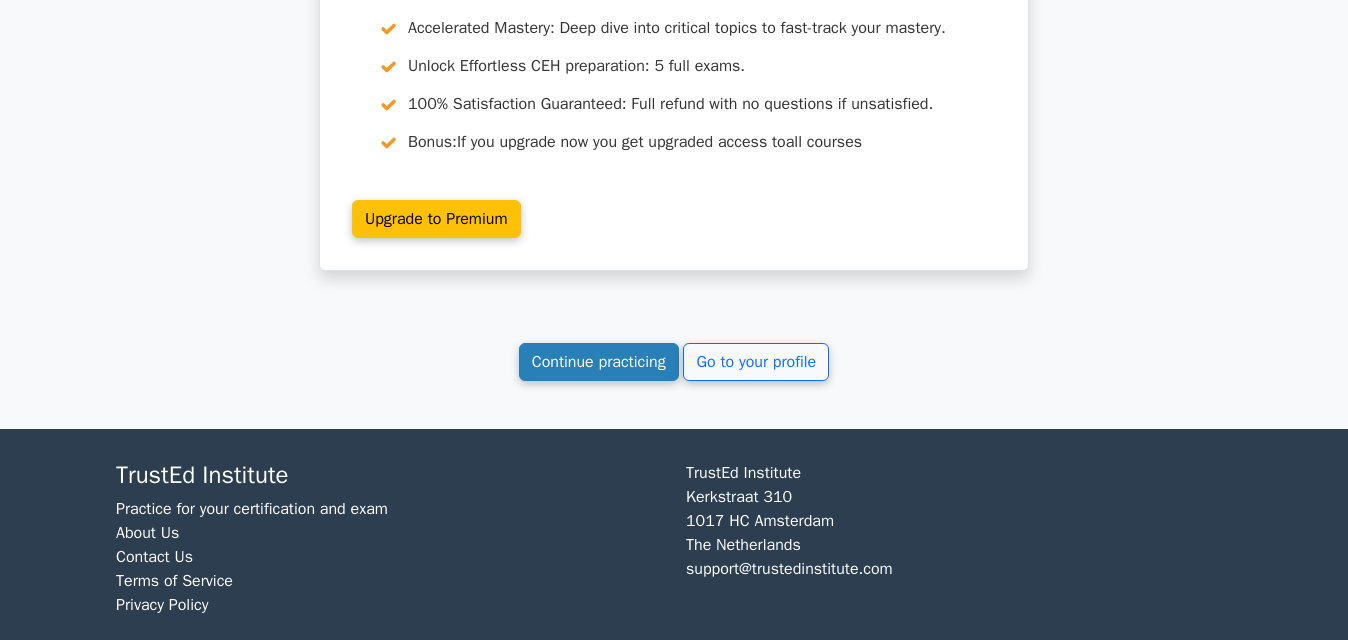 click on "Continue practicing" at bounding box center (599, 362) 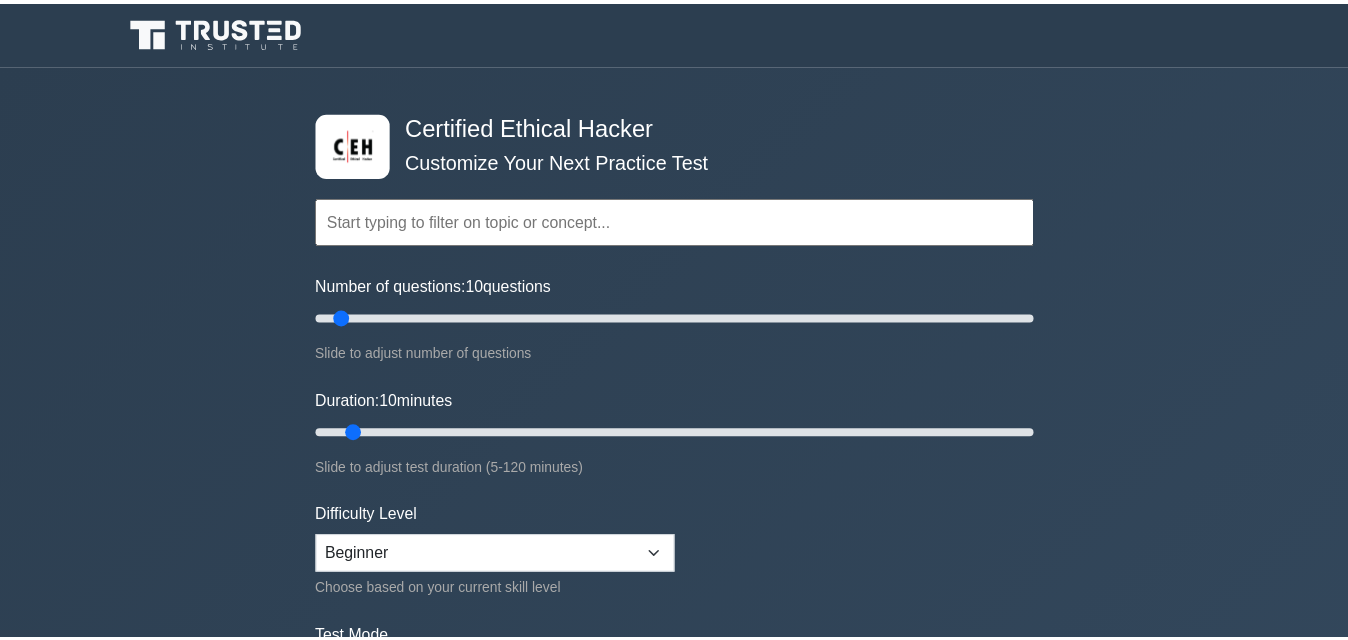 scroll, scrollTop: 0, scrollLeft: 0, axis: both 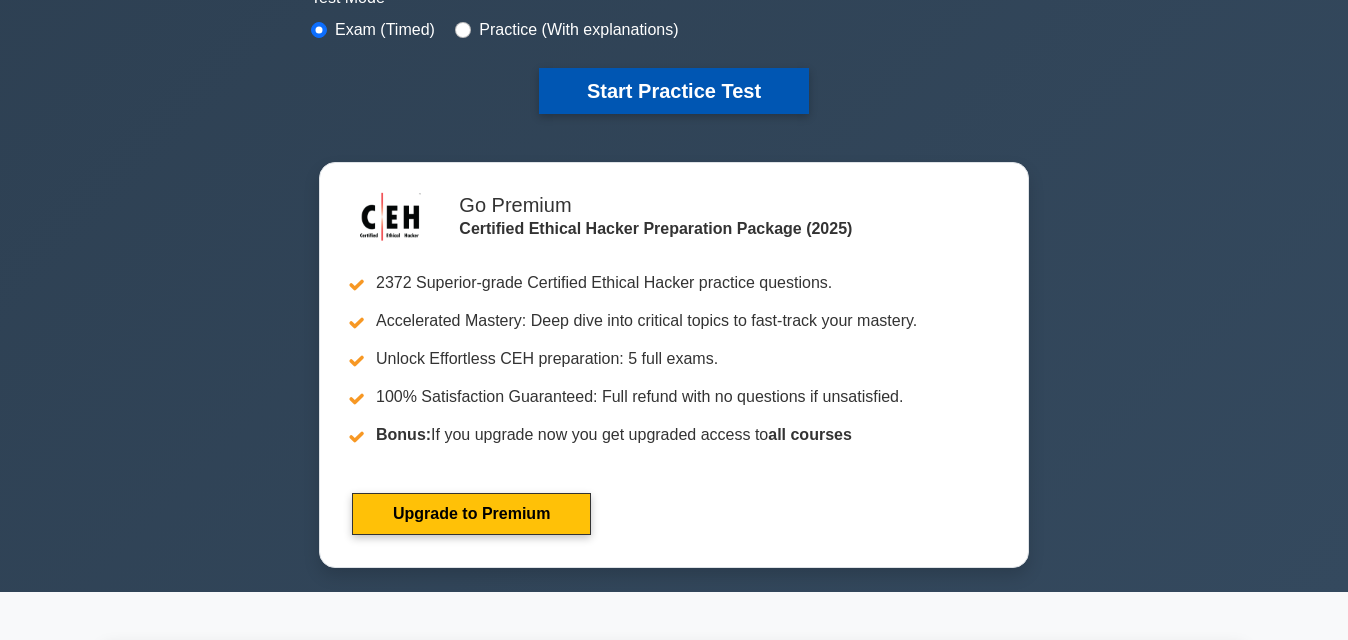 click on "Start Practice Test" at bounding box center (674, 91) 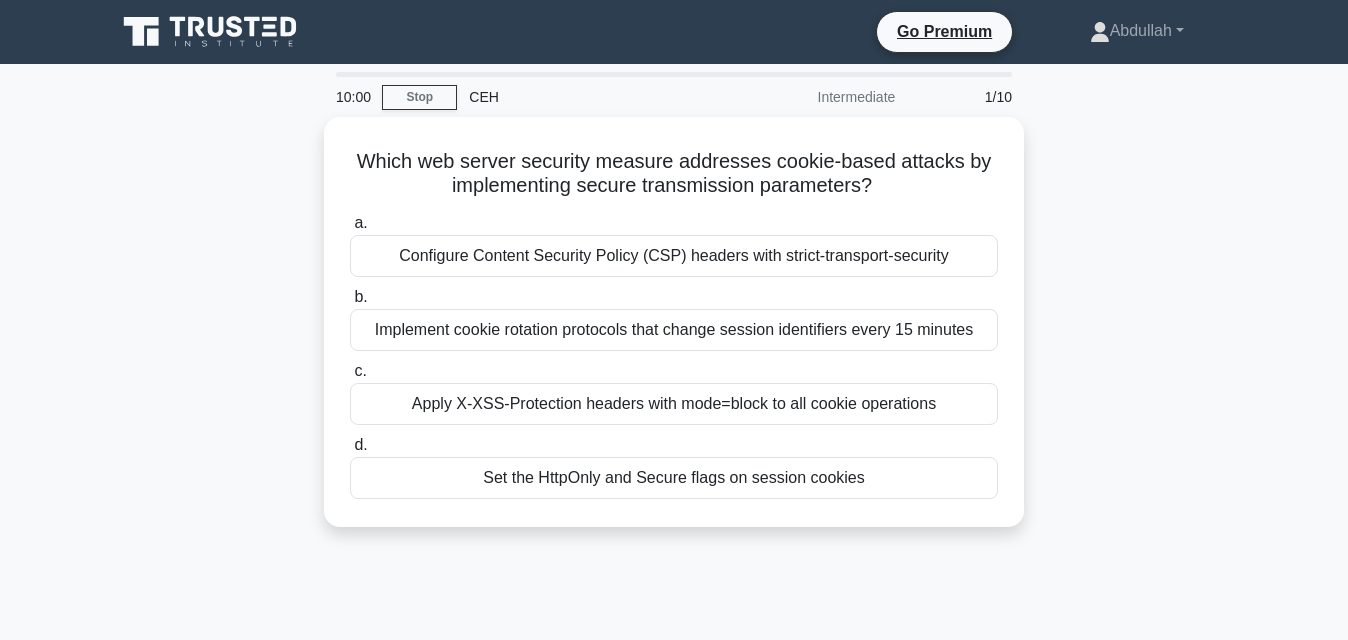 scroll, scrollTop: 0, scrollLeft: 0, axis: both 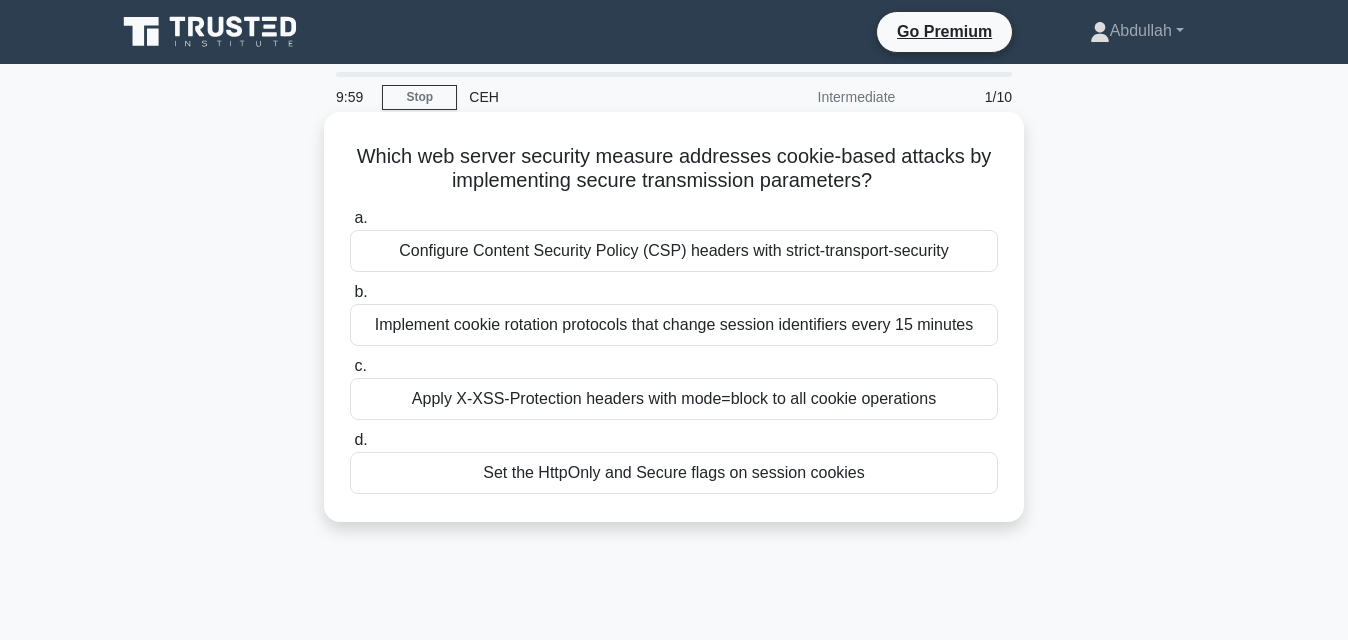 click on "Configure Content Security Policy (CSP) headers with strict-transport-security" at bounding box center [674, 251] 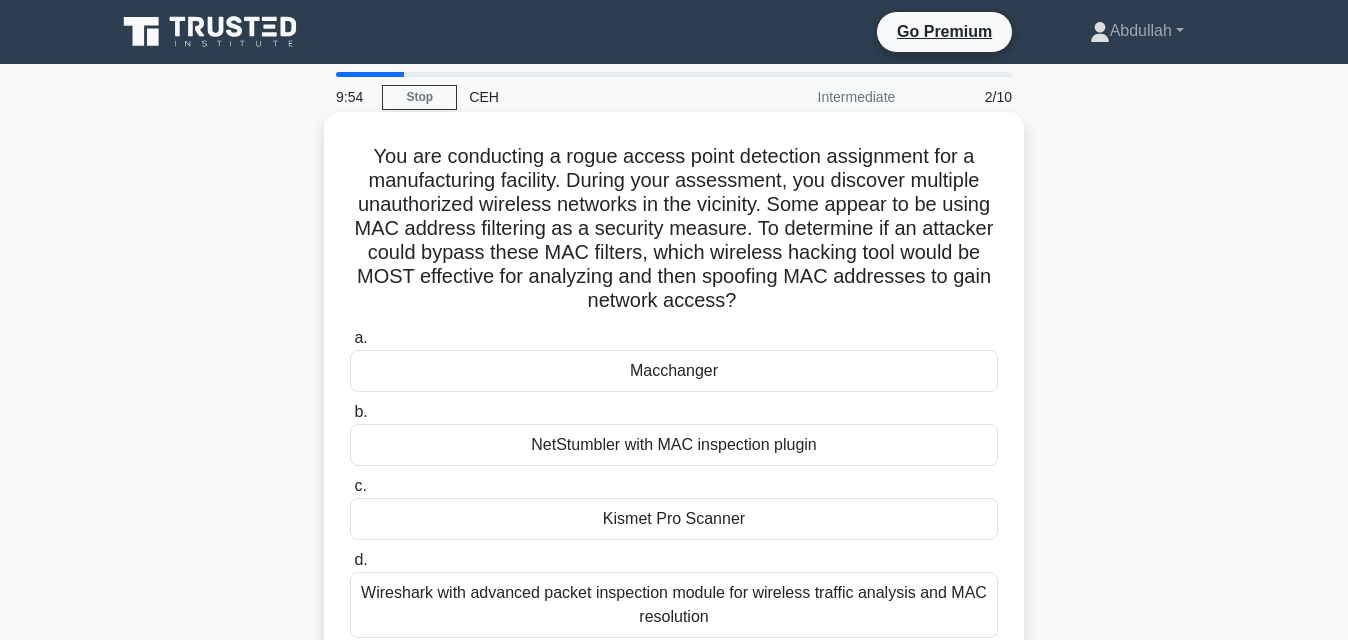 click on "Macchanger" at bounding box center (674, 371) 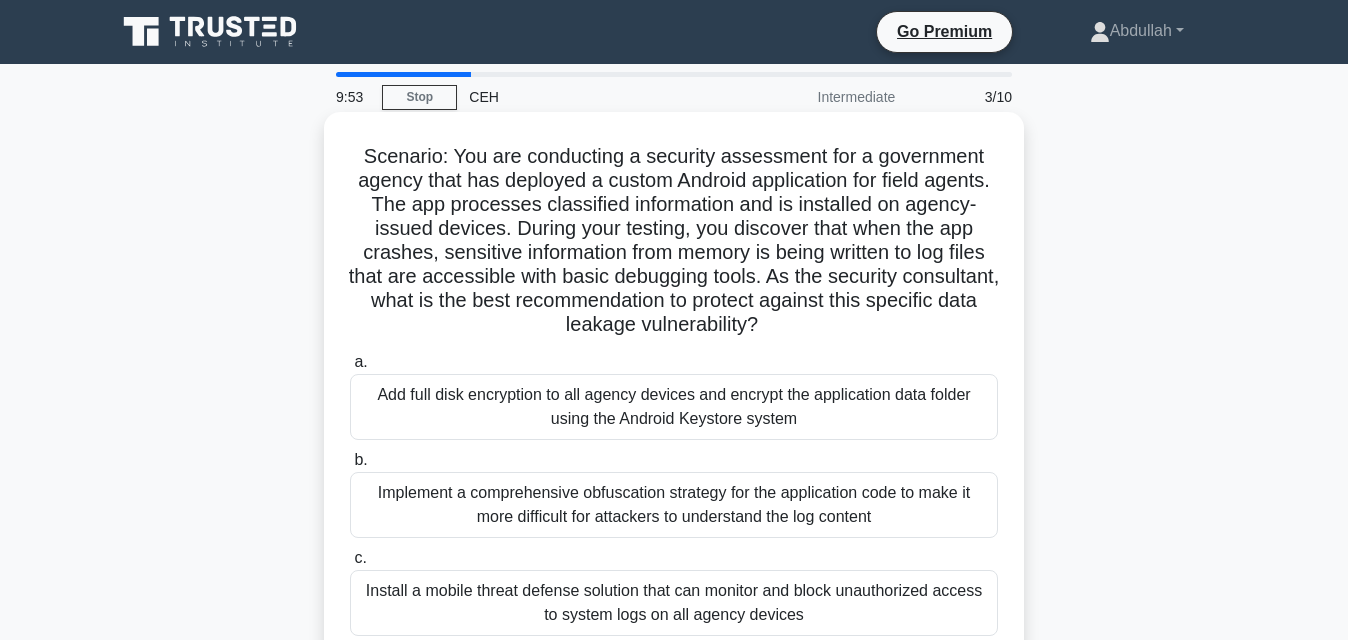 click on "Implement a comprehensive obfuscation strategy for the application code to make it more difficult for attackers to understand the log content" at bounding box center (674, 505) 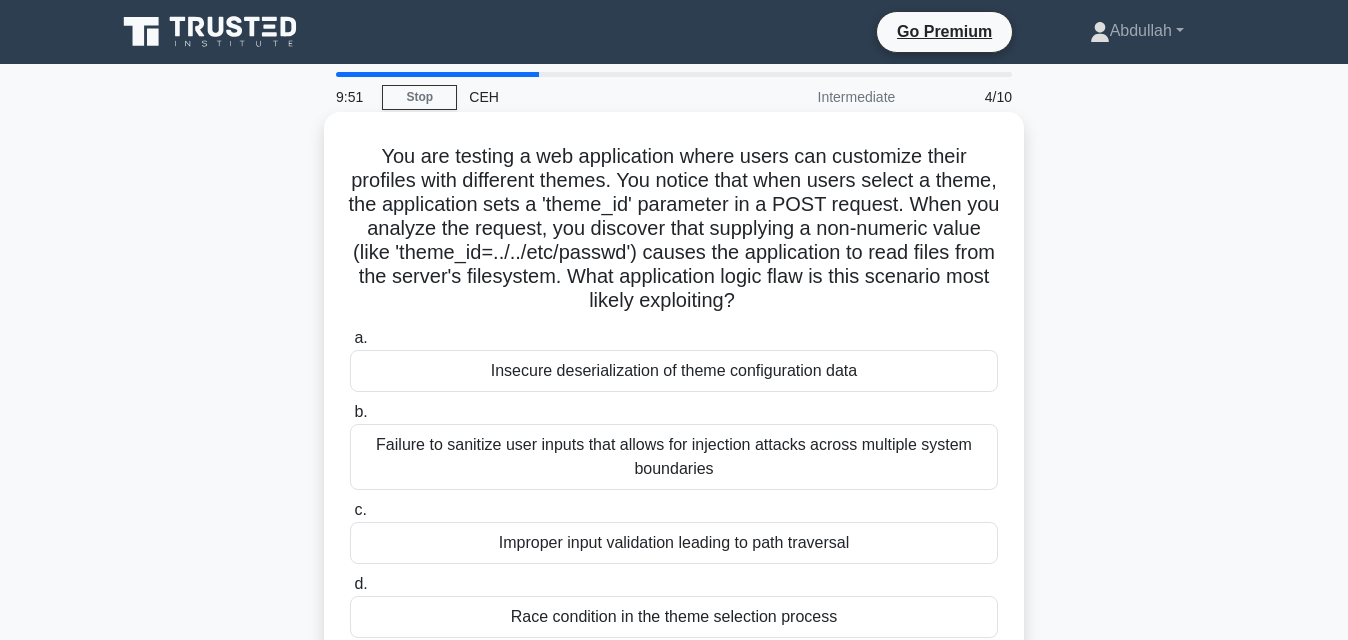 click on "Race condition in the theme selection process" at bounding box center [674, 617] 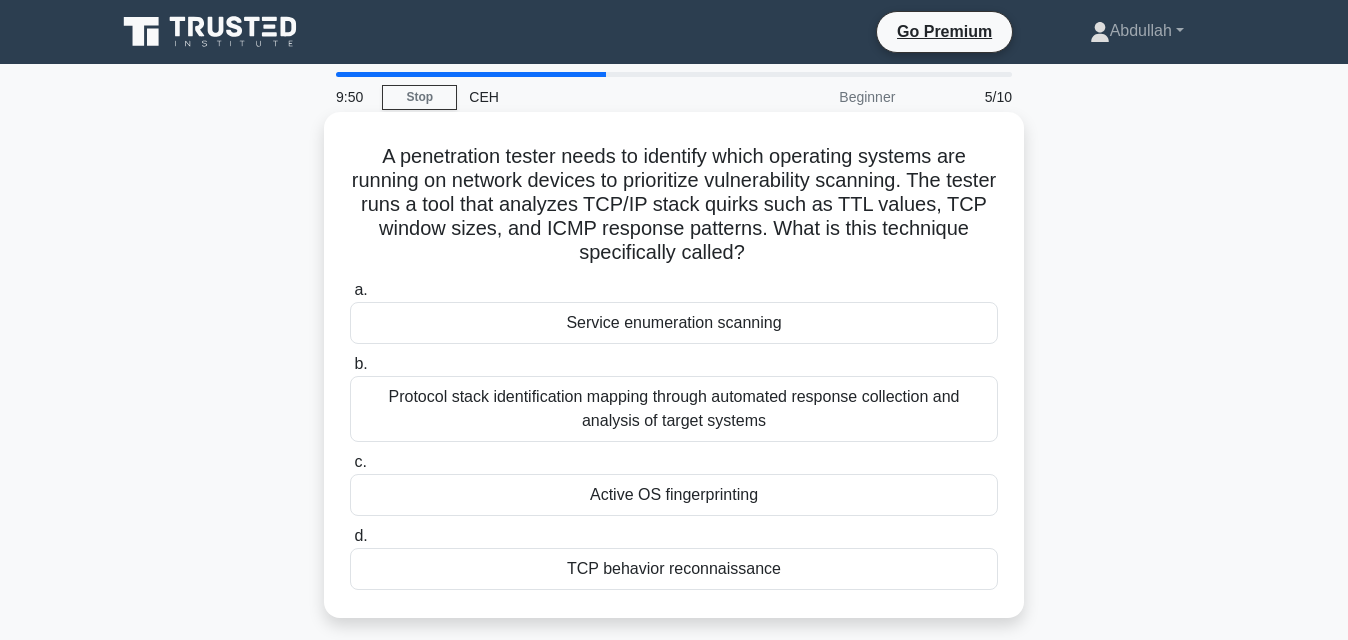 click on "Protocol stack identification mapping through automated response collection and analysis of target systems" at bounding box center [674, 409] 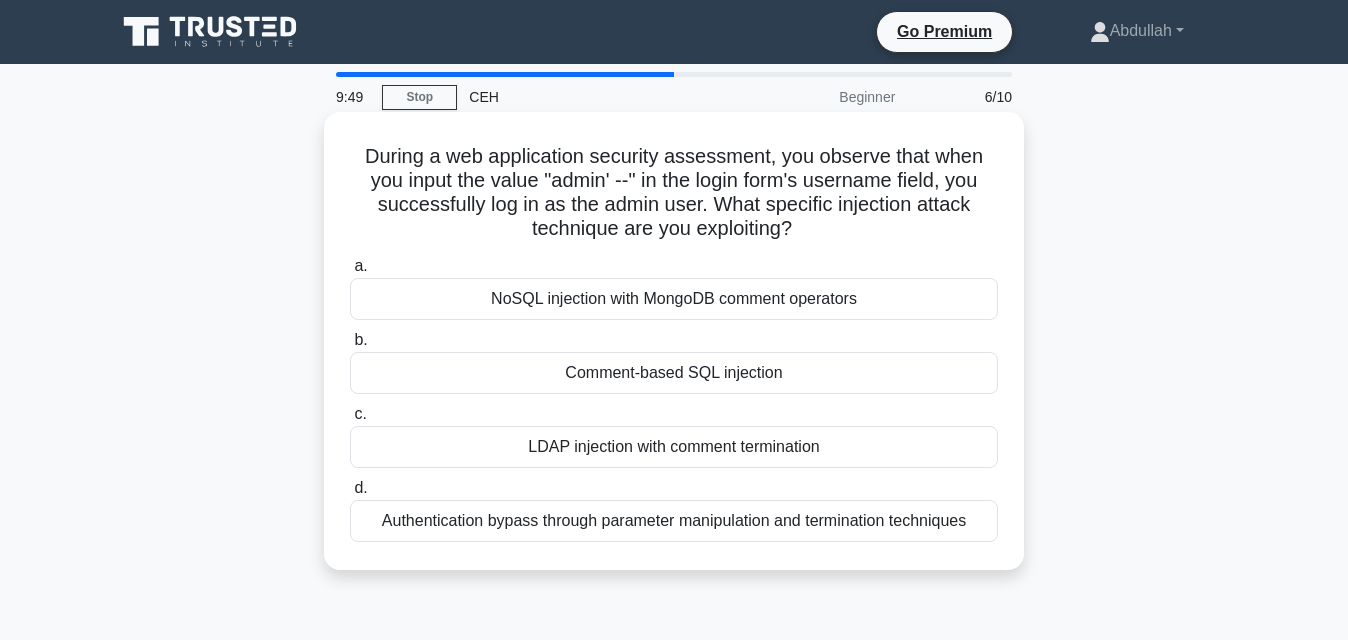 click on "LDAP injection with comment termination" at bounding box center (674, 447) 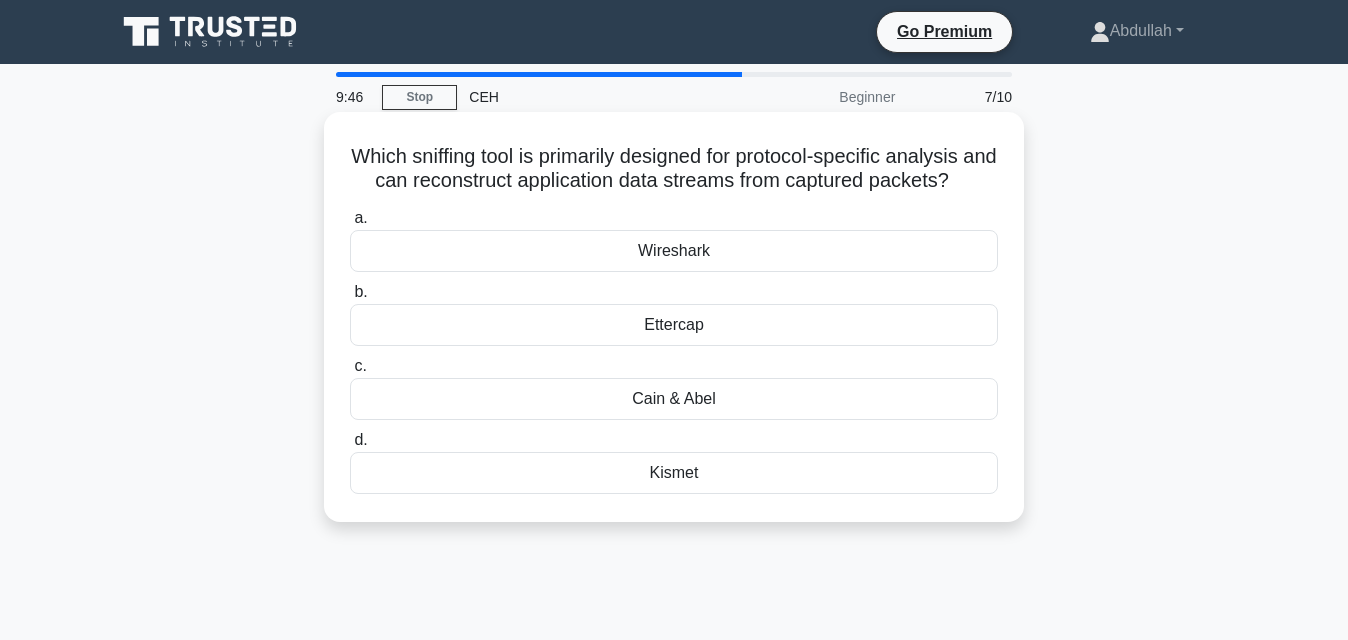 click on "Ettercap" at bounding box center [674, 325] 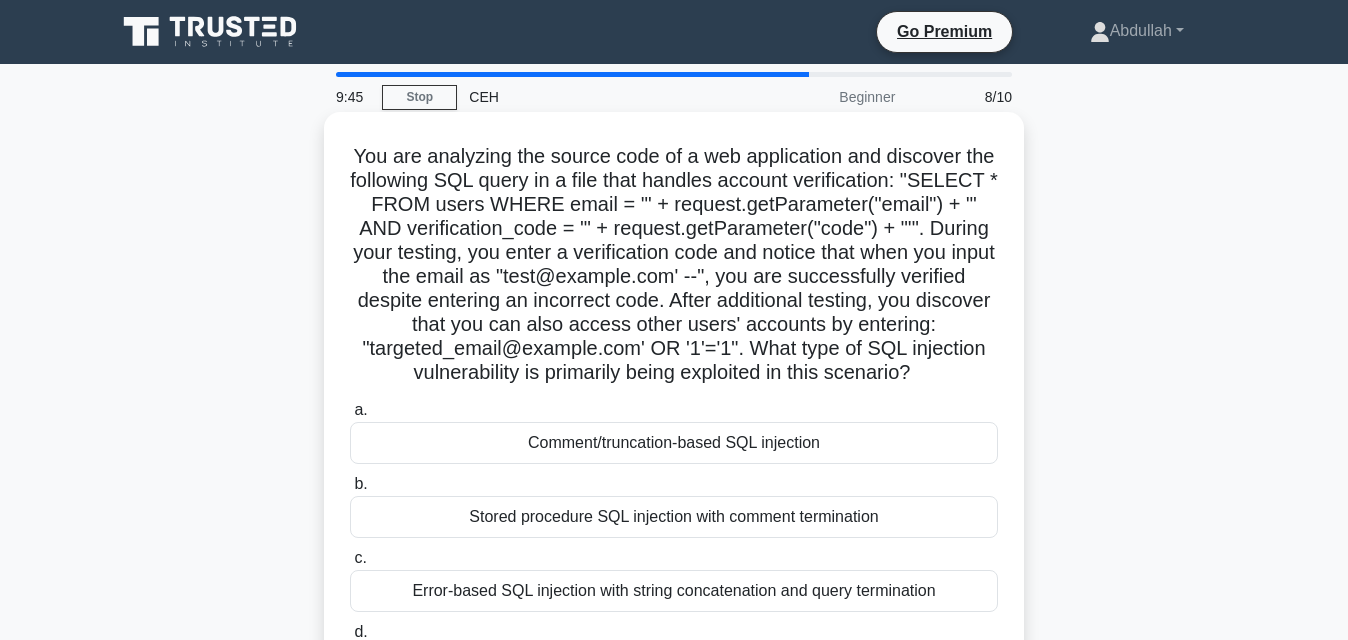click on "Stored procedure SQL injection with comment termination" at bounding box center (674, 517) 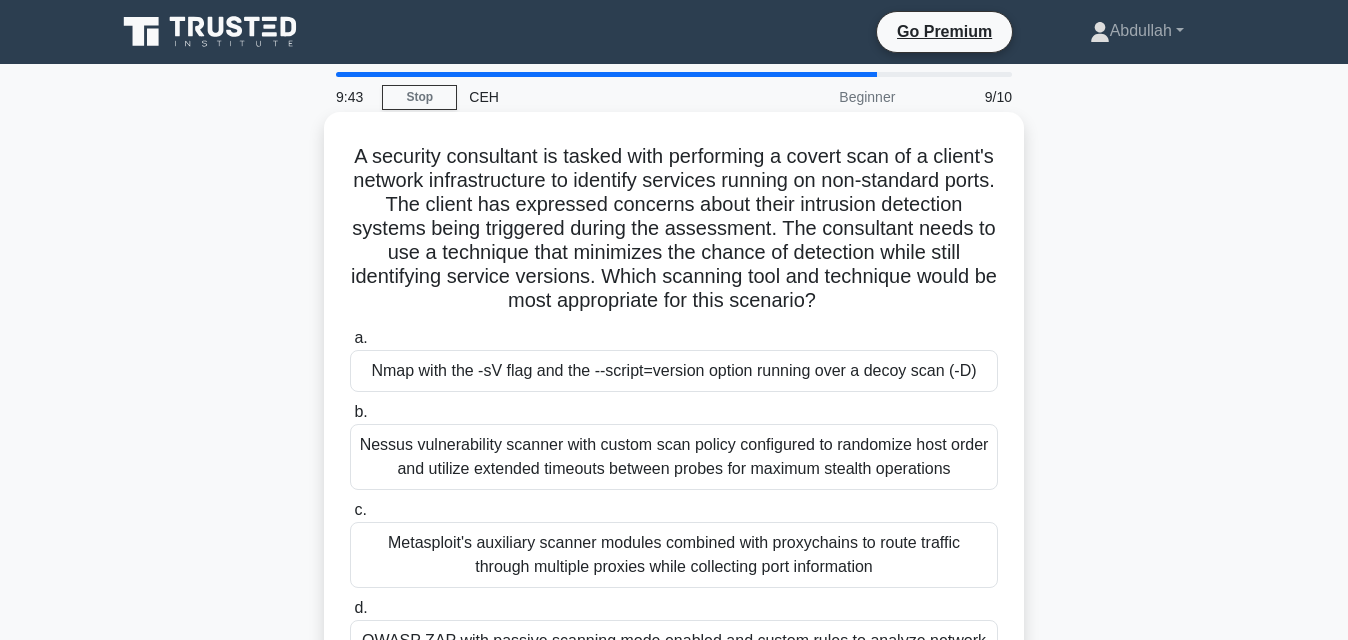 click on "OWASP ZAP with passive scanning mode enabled and custom rules to analyze network responses for service fingerprints" at bounding box center [674, 653] 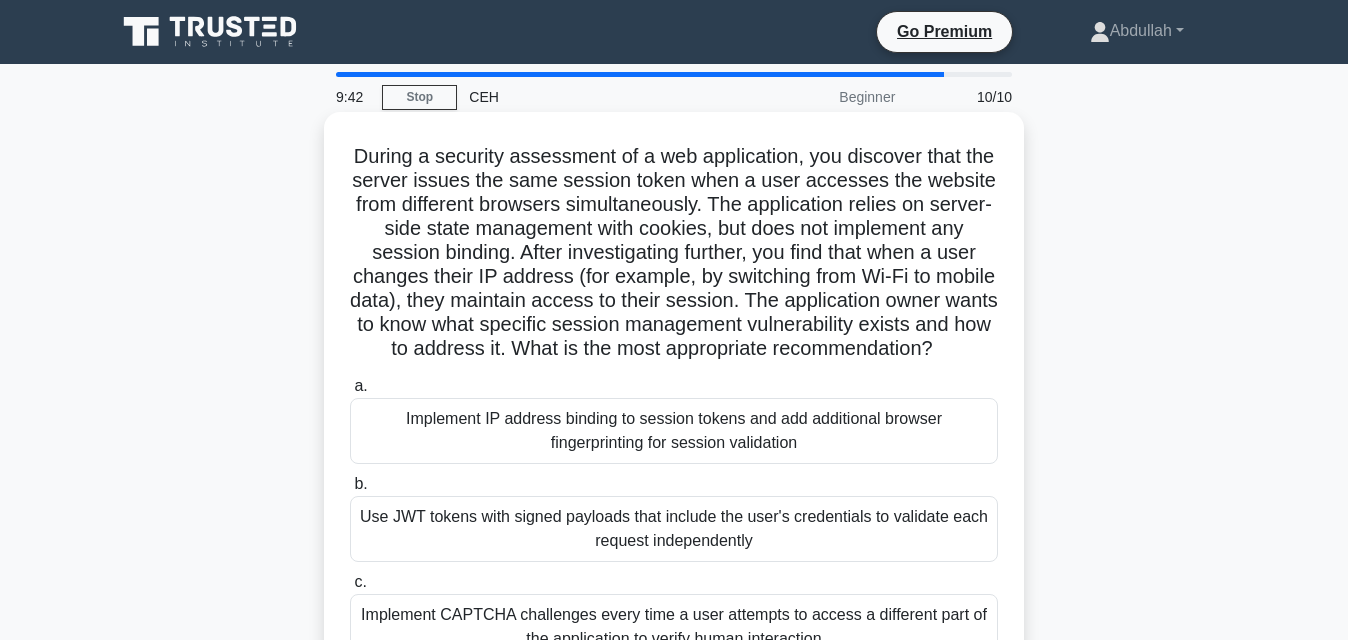 click on "Implement IP address binding to session tokens and add additional browser fingerprinting for session validation" at bounding box center [674, 431] 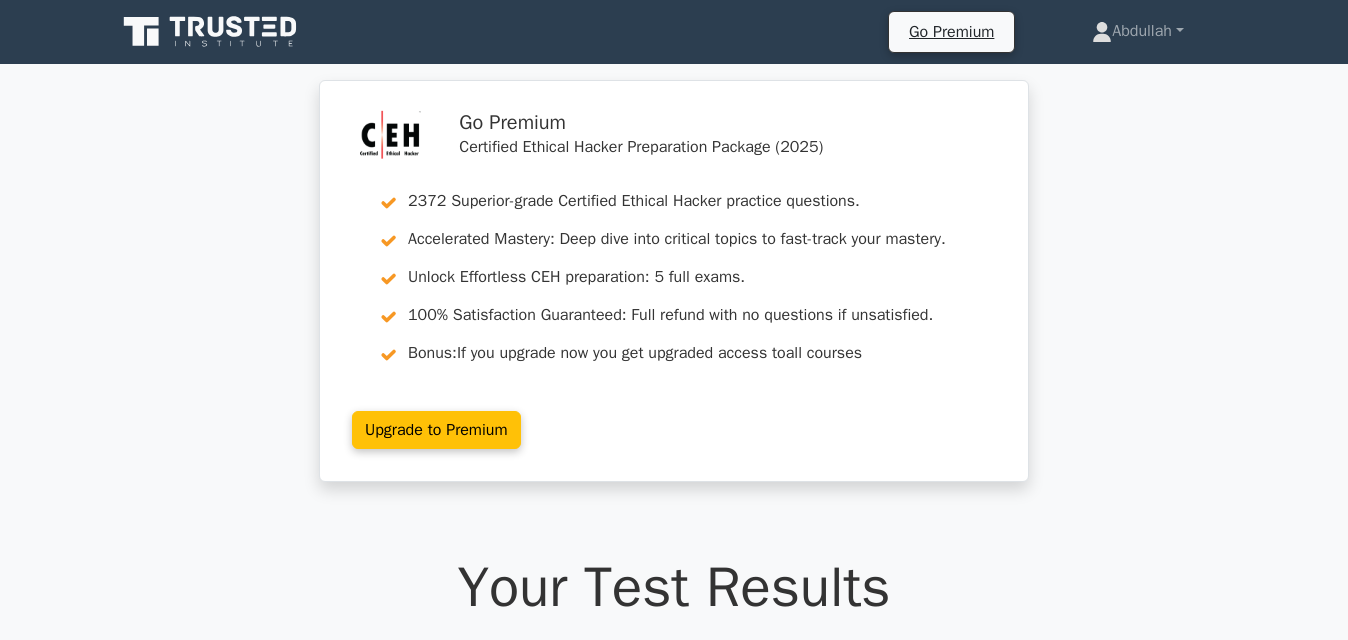 scroll, scrollTop: 0, scrollLeft: 0, axis: both 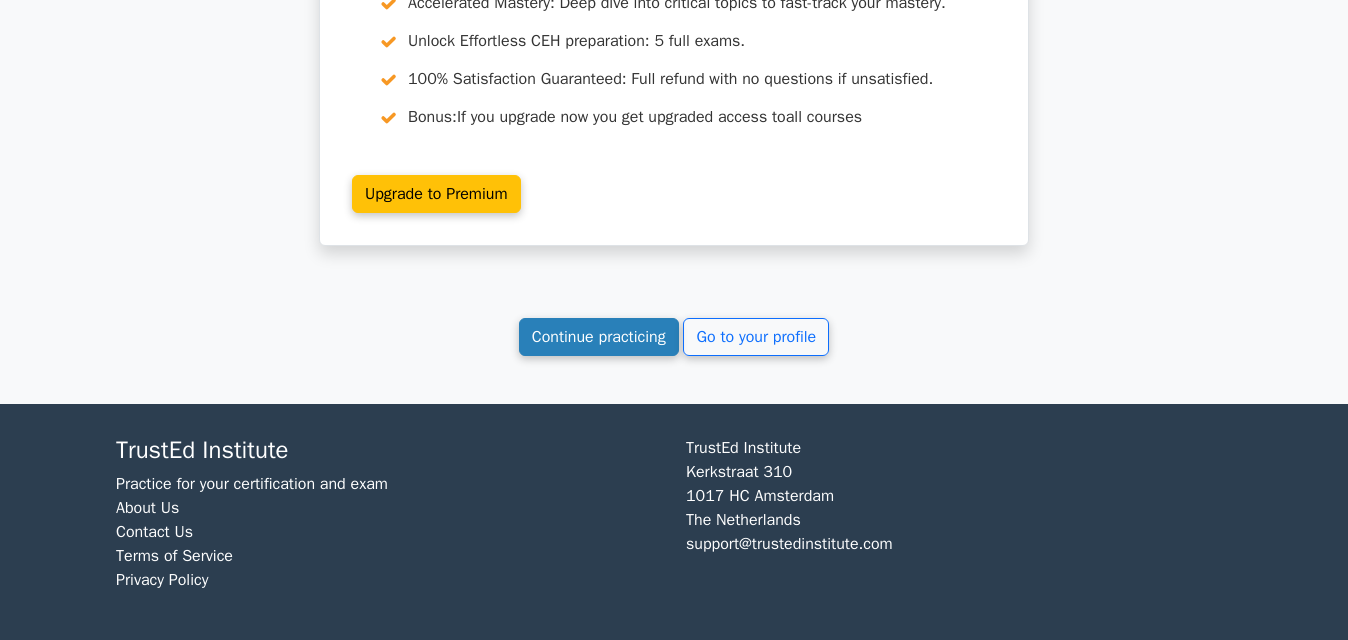 click on "Continue practicing" at bounding box center [599, 337] 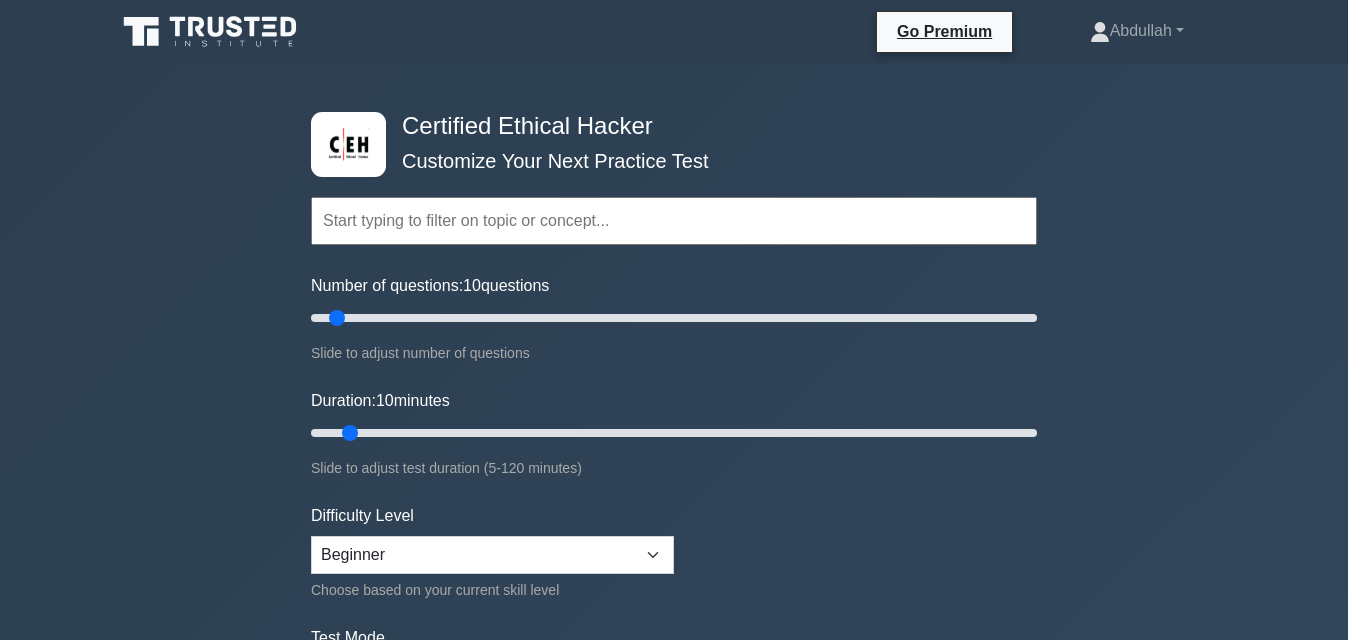 scroll, scrollTop: 0, scrollLeft: 0, axis: both 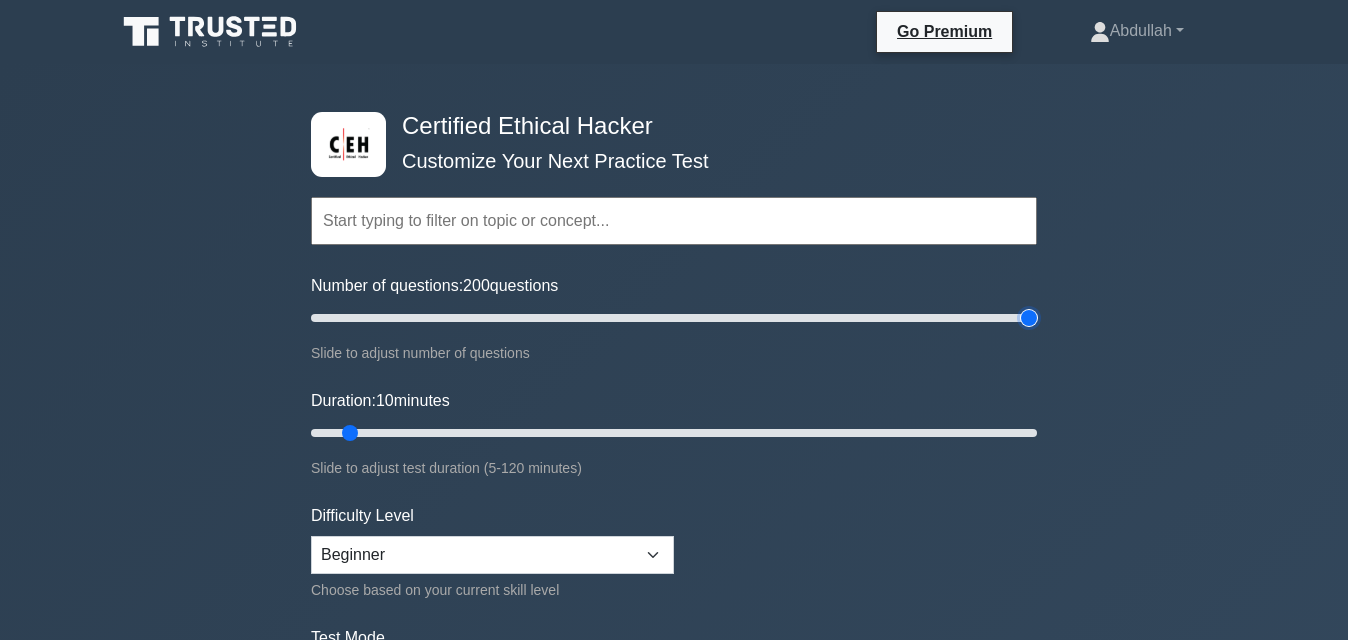 type on "200" 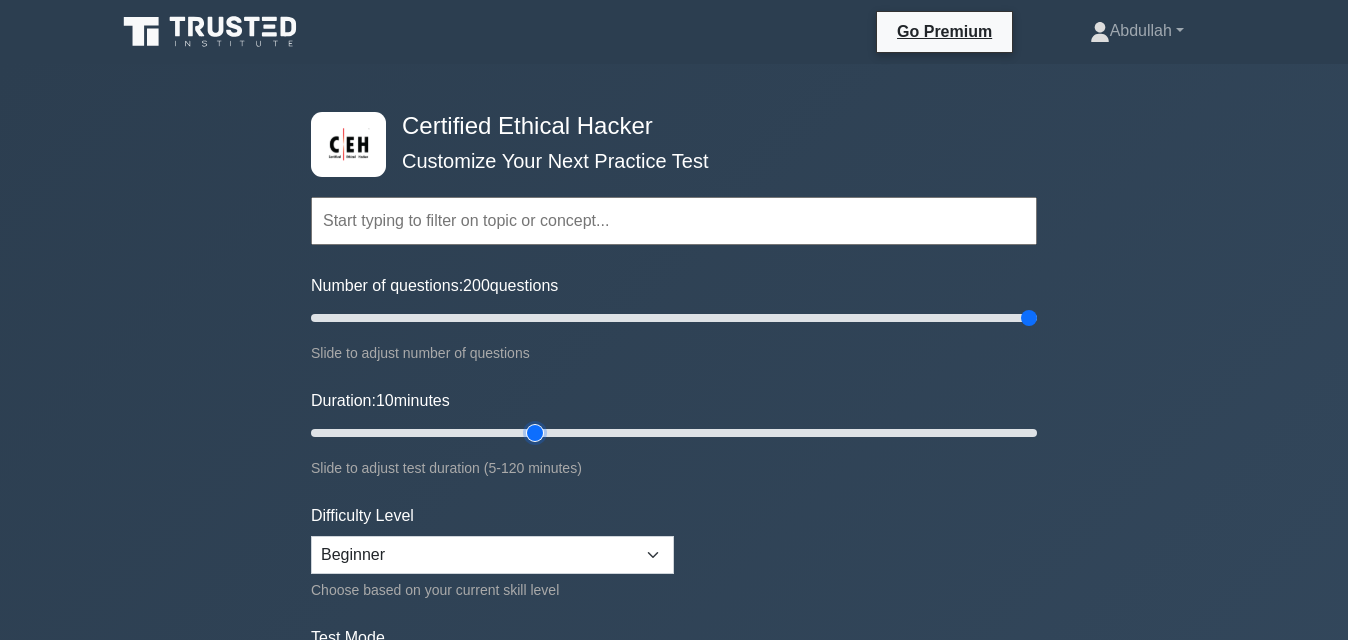 click on "Duration:  10  minutes" at bounding box center (674, 433) 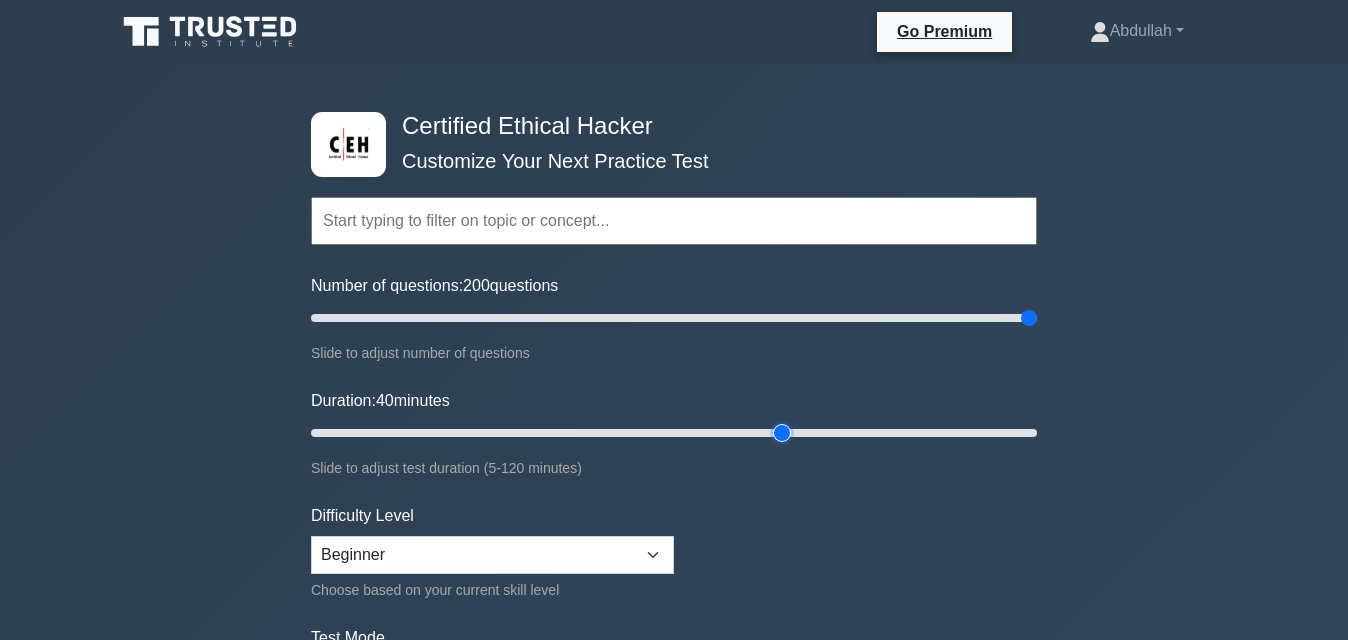 type on "80" 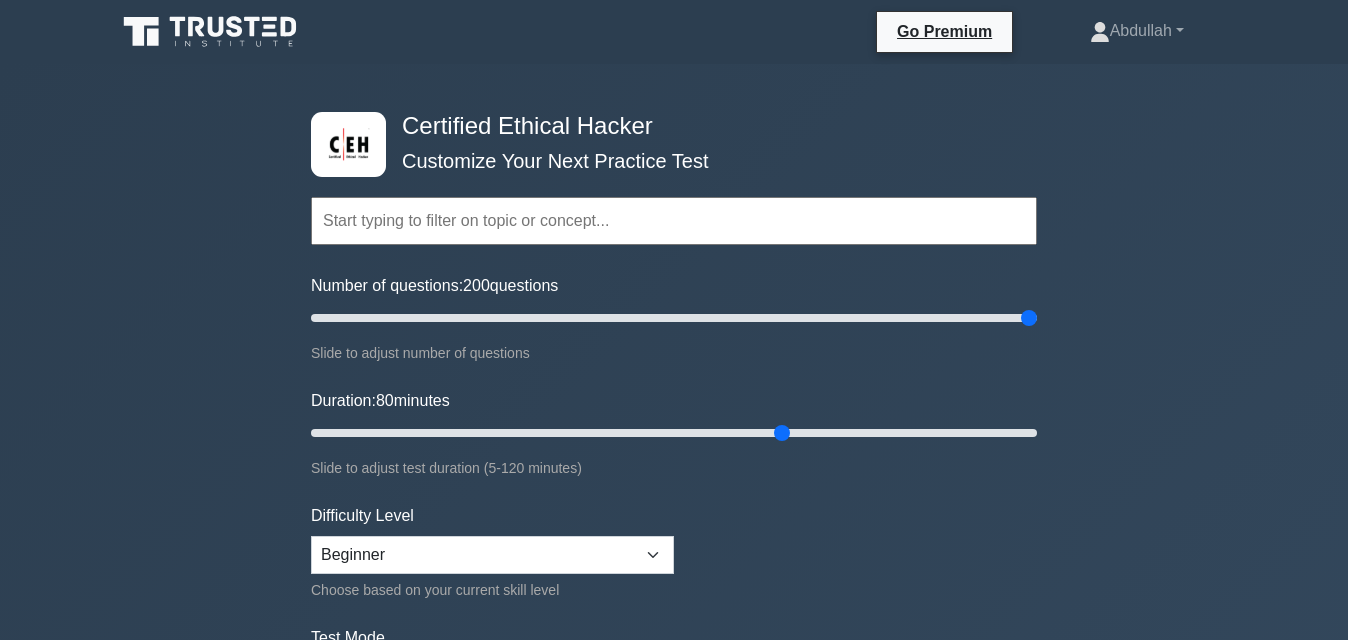 click on "Topics
Introduction to Ethical Hacking
Footprinting and Reconnaissance
Scanning Networks
Enumeration
Vulnerability Analysis
System Hacking
Malware Threats
Sniffing
Social Engineering" at bounding box center [674, 445] 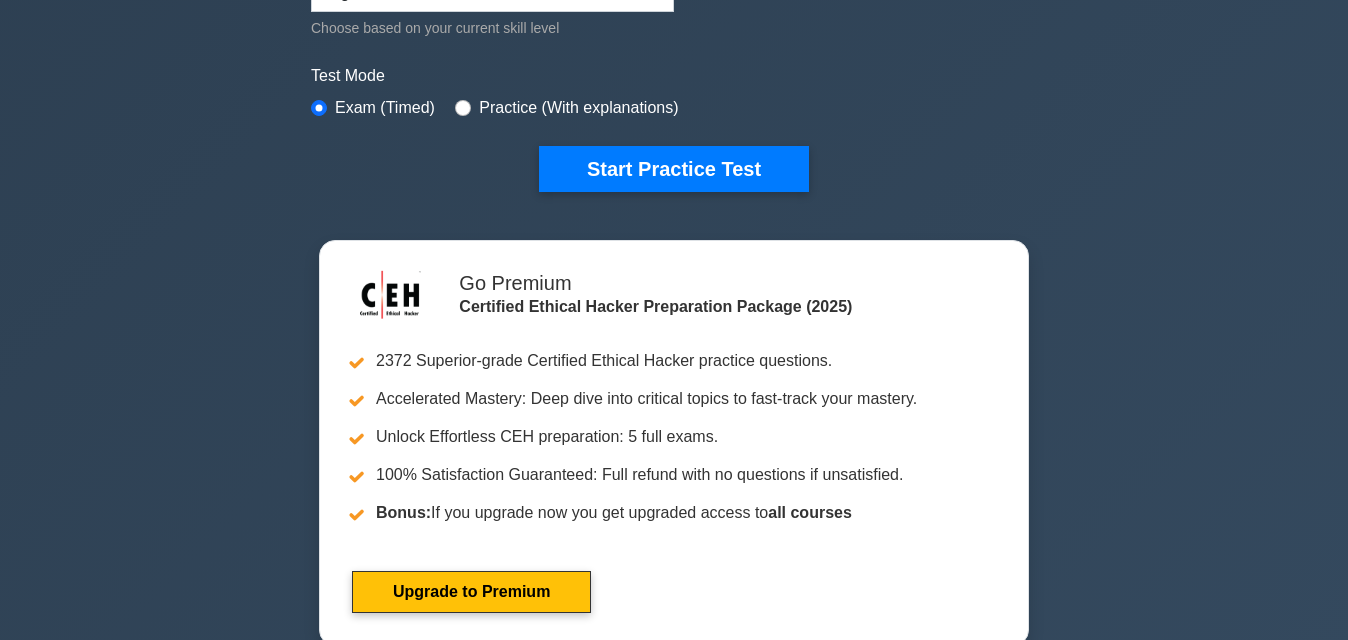 scroll, scrollTop: 560, scrollLeft: 0, axis: vertical 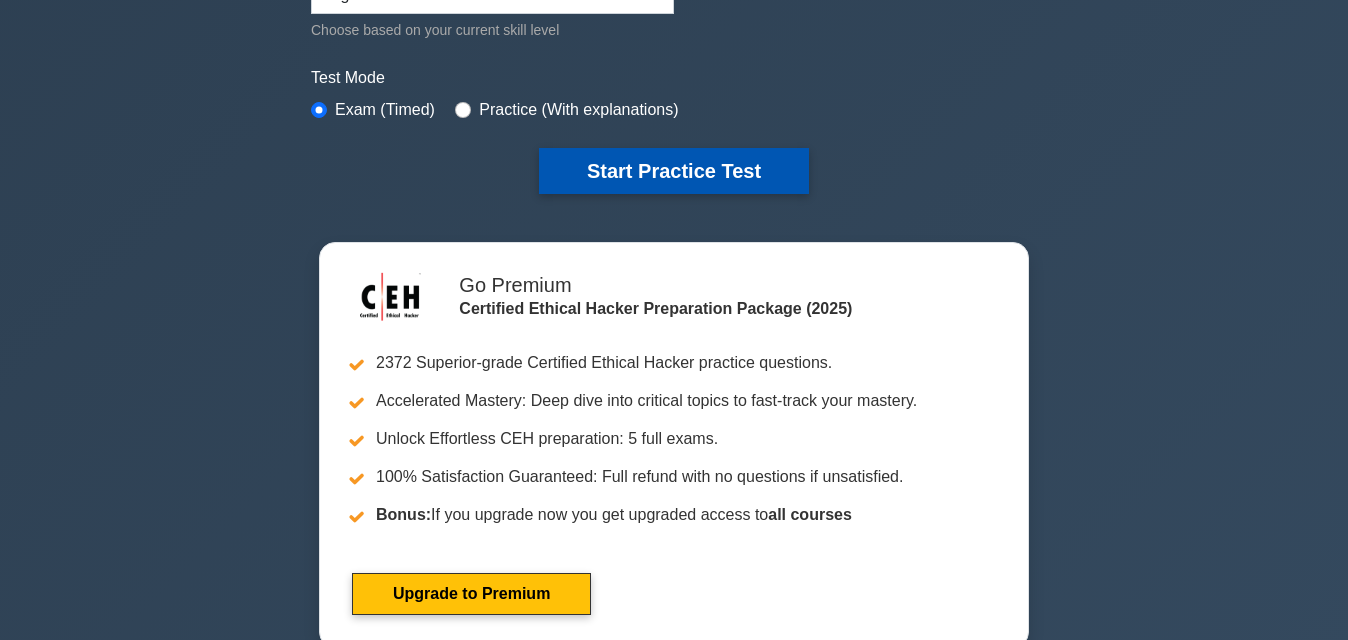 click on "Start Practice Test" at bounding box center [674, 171] 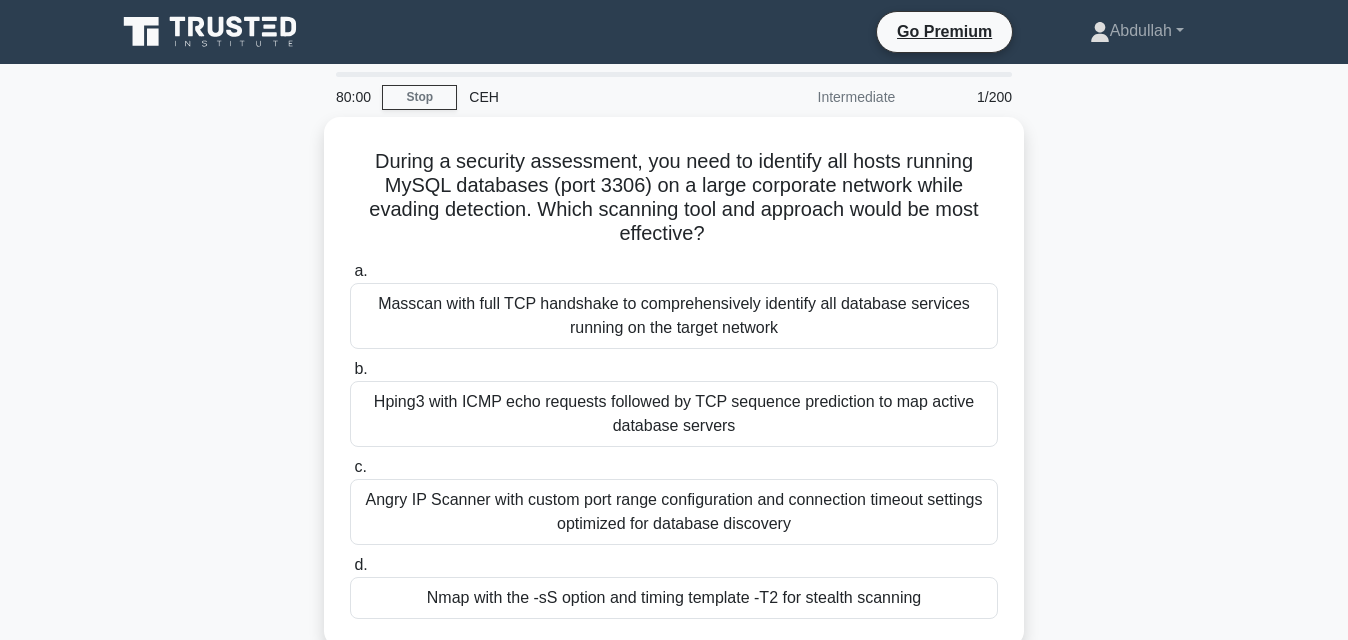 scroll, scrollTop: 0, scrollLeft: 0, axis: both 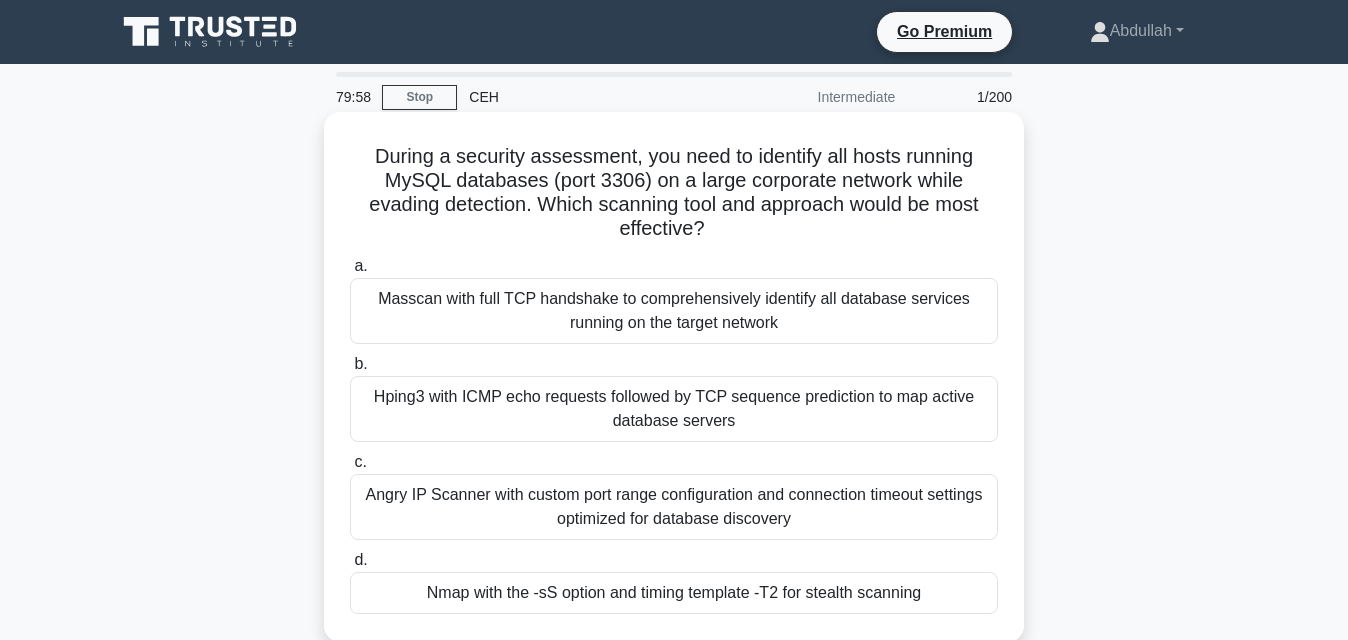 click on "Masscan with full TCP handshake to comprehensively identify all database services running on the target network" at bounding box center (674, 311) 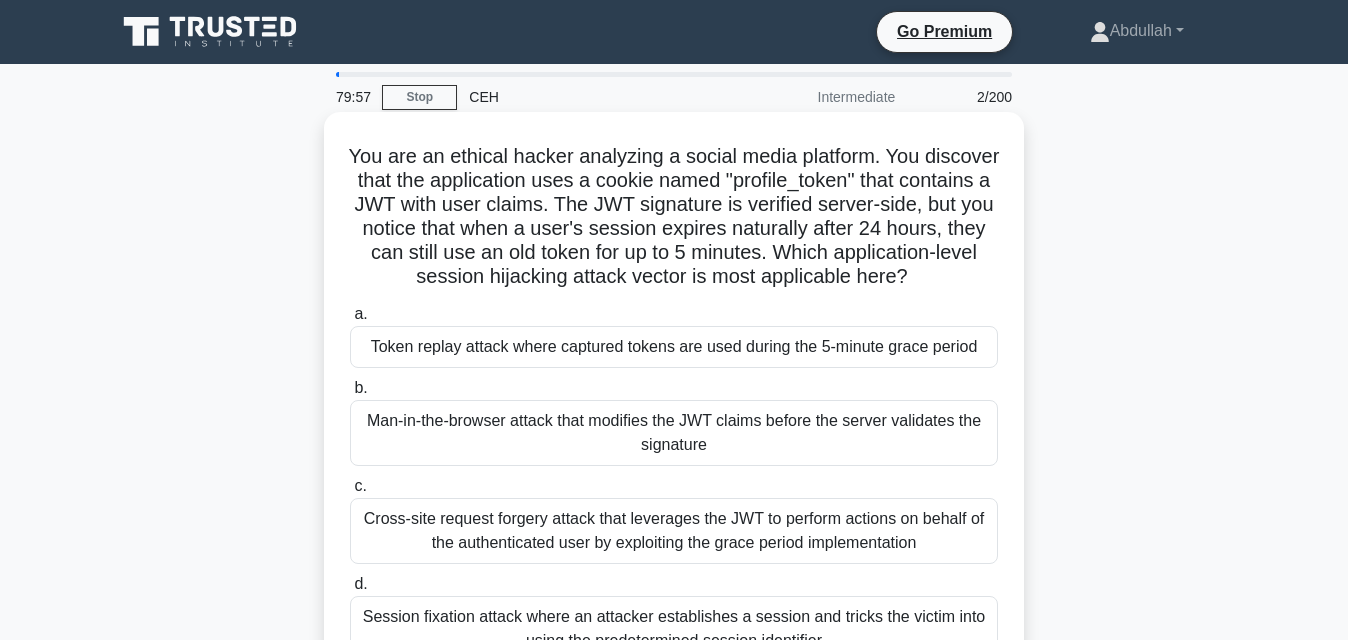 click on "Cross-site request forgery attack that leverages the JWT to perform actions on behalf of the authenticated user by exploiting the grace period implementation" at bounding box center [674, 531] 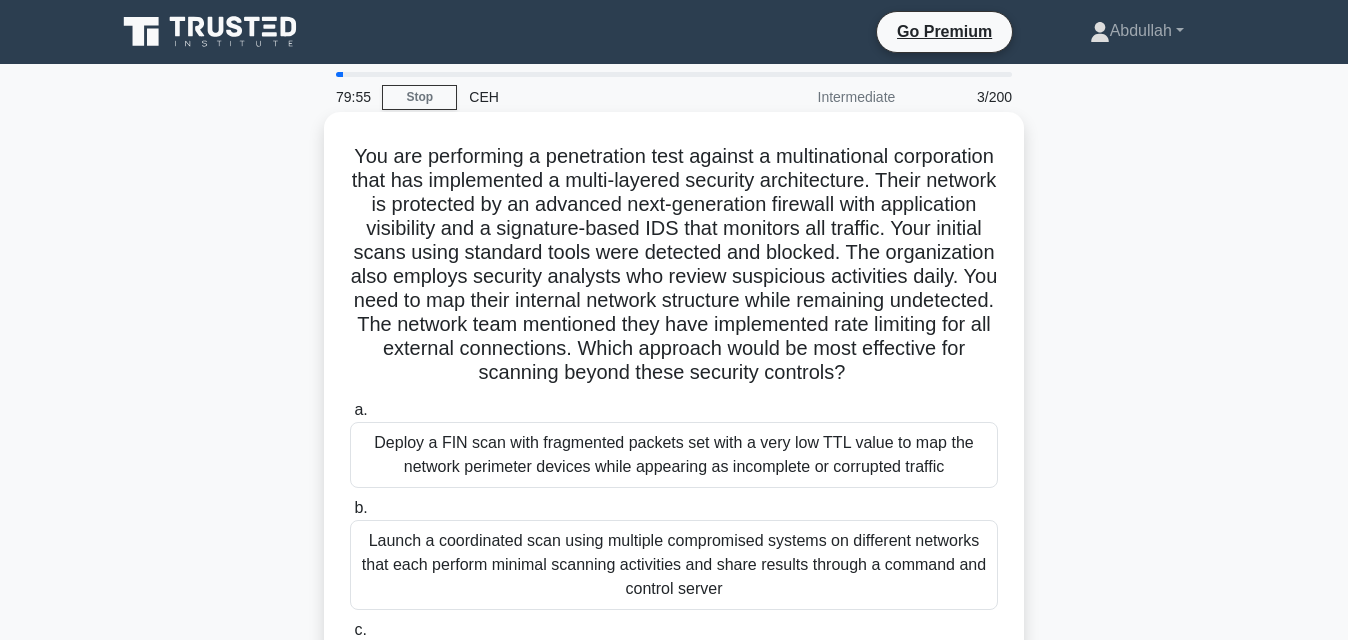 click on "Deploy a FIN scan with fragmented packets set with a very low TTL value to map the network perimeter devices while appearing as incomplete or corrupted traffic" at bounding box center (674, 455) 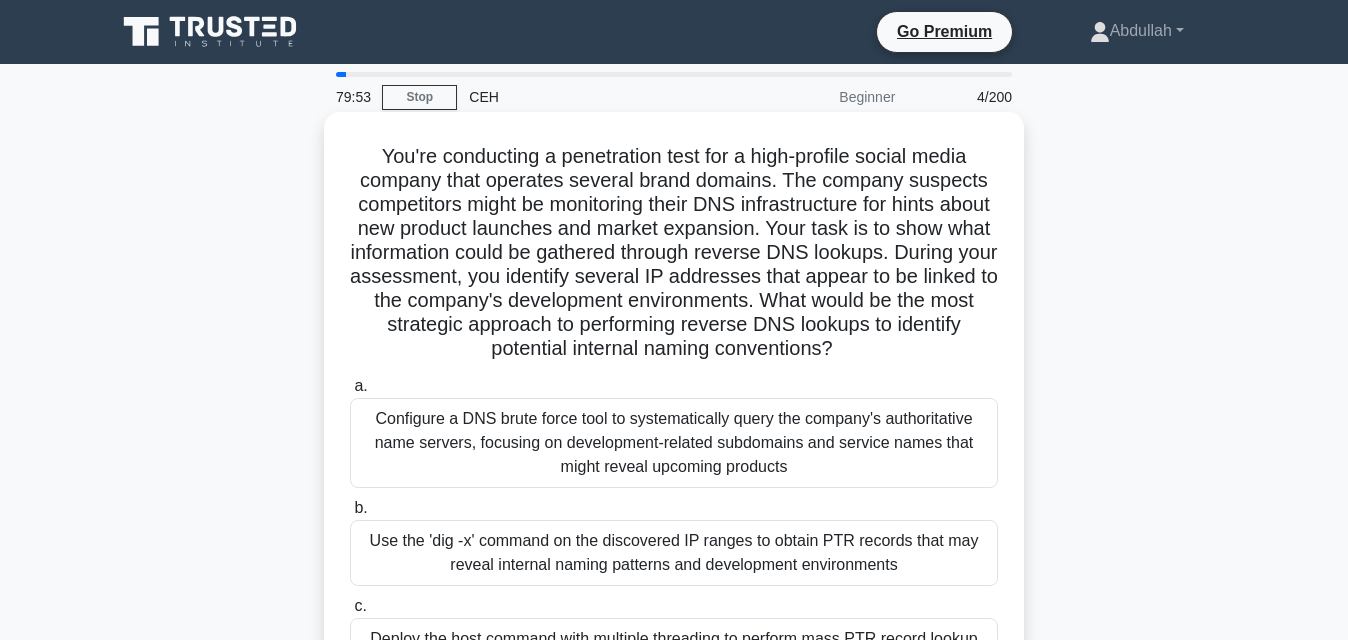 click on "Deploy the host command with multiple threading to perform mass PTR record lookup against all IP blocks registered to the company, documenting any hostname patterns that emerge from the extensive scanning process" at bounding box center (674, 663) 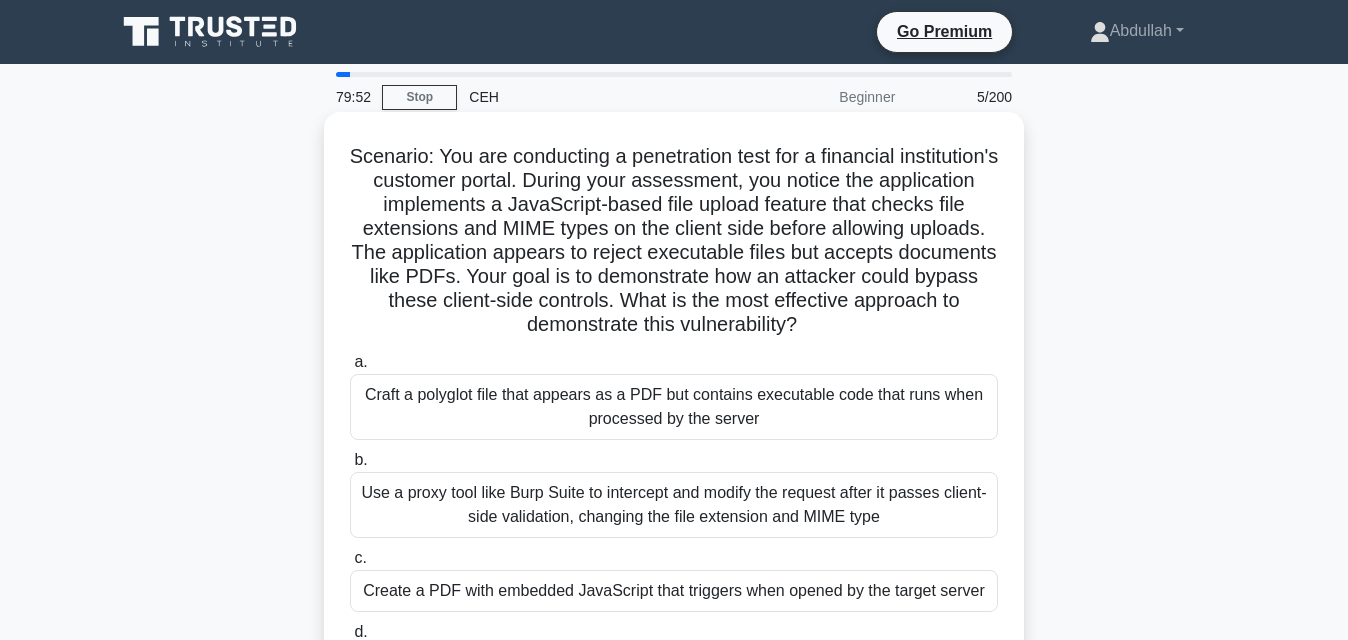 click on "Use a proxy tool like Burp Suite to intercept and modify the request after it passes client-side validation, changing the file extension and MIME type" at bounding box center [674, 505] 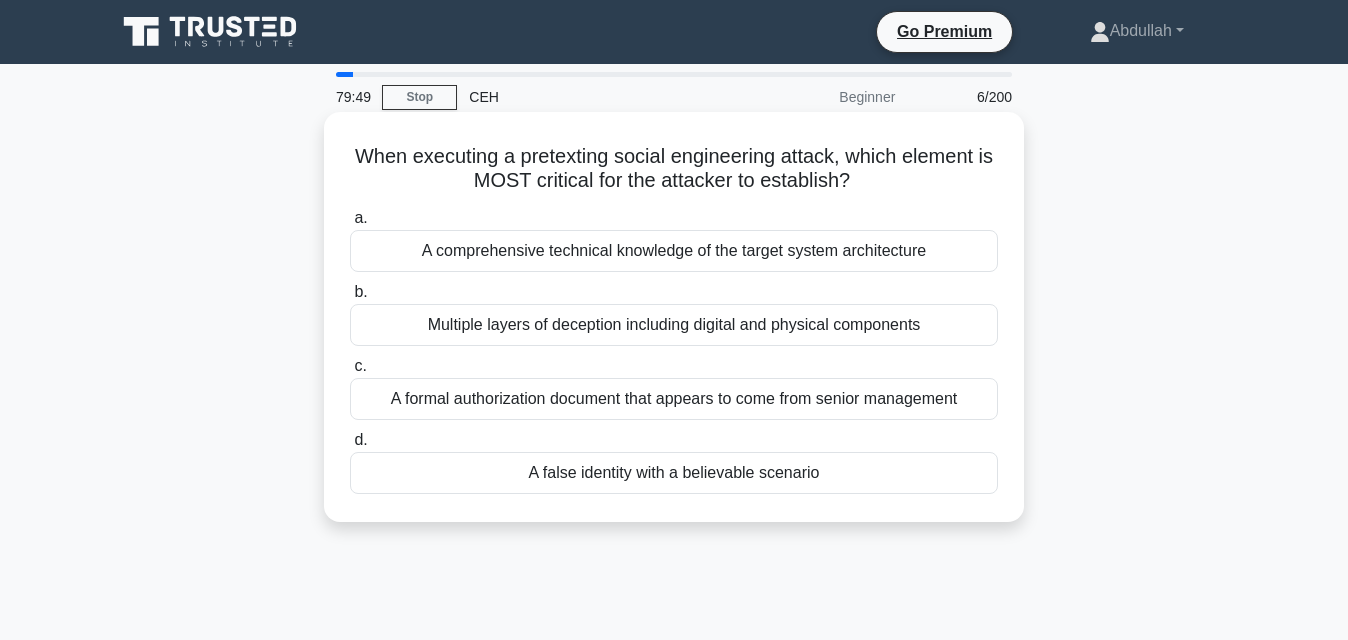click on "Multiple layers of deception including digital and physical components" at bounding box center (674, 325) 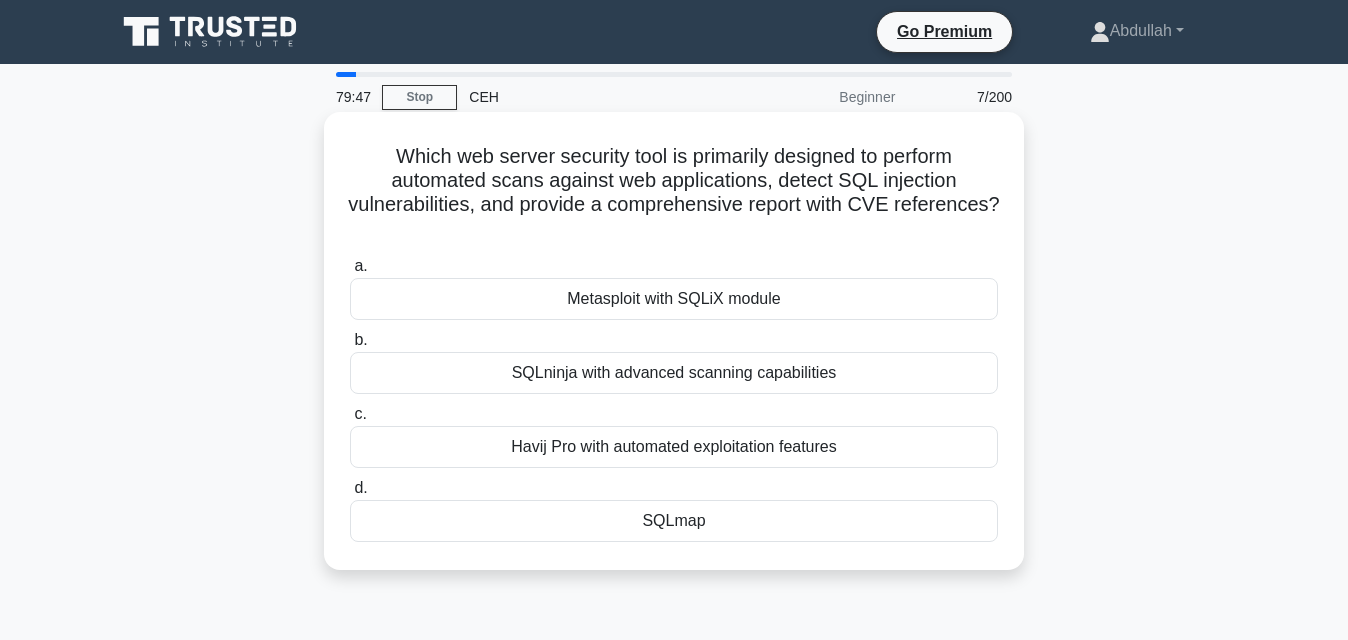 click on "Havij Pro with automated exploitation features" at bounding box center (674, 447) 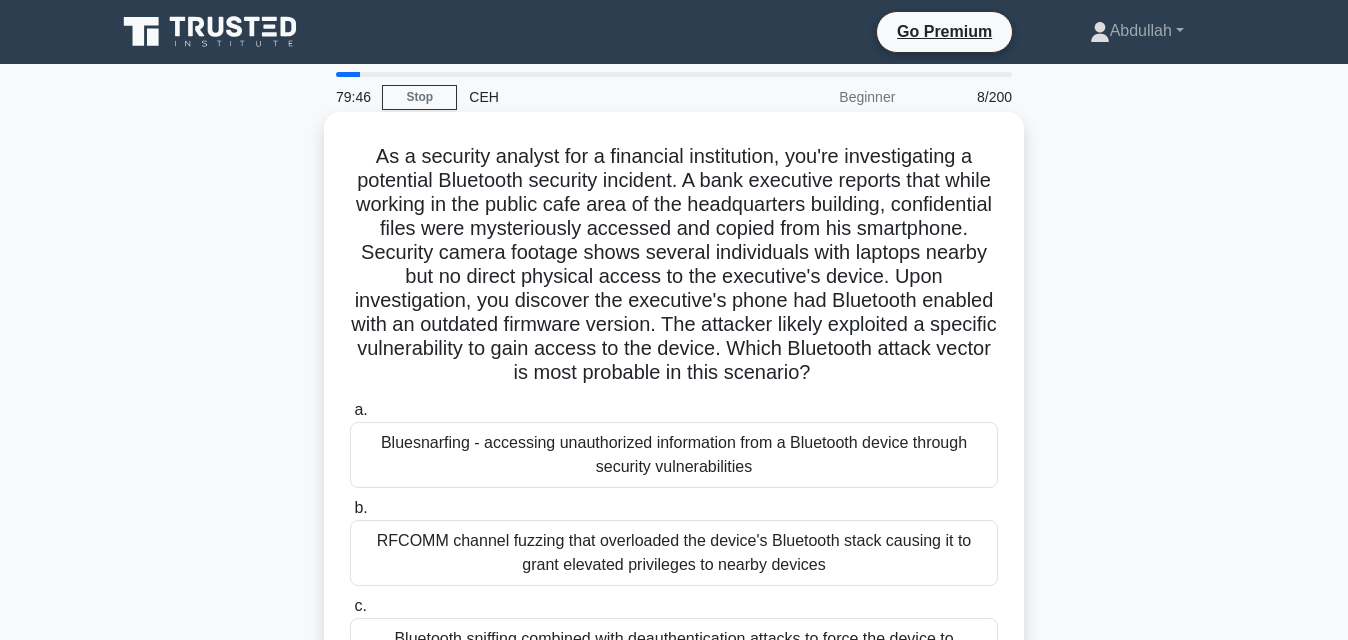click on "Bluesnarfing - accessing unauthorized information from a Bluetooth device through security vulnerabilities" at bounding box center (674, 455) 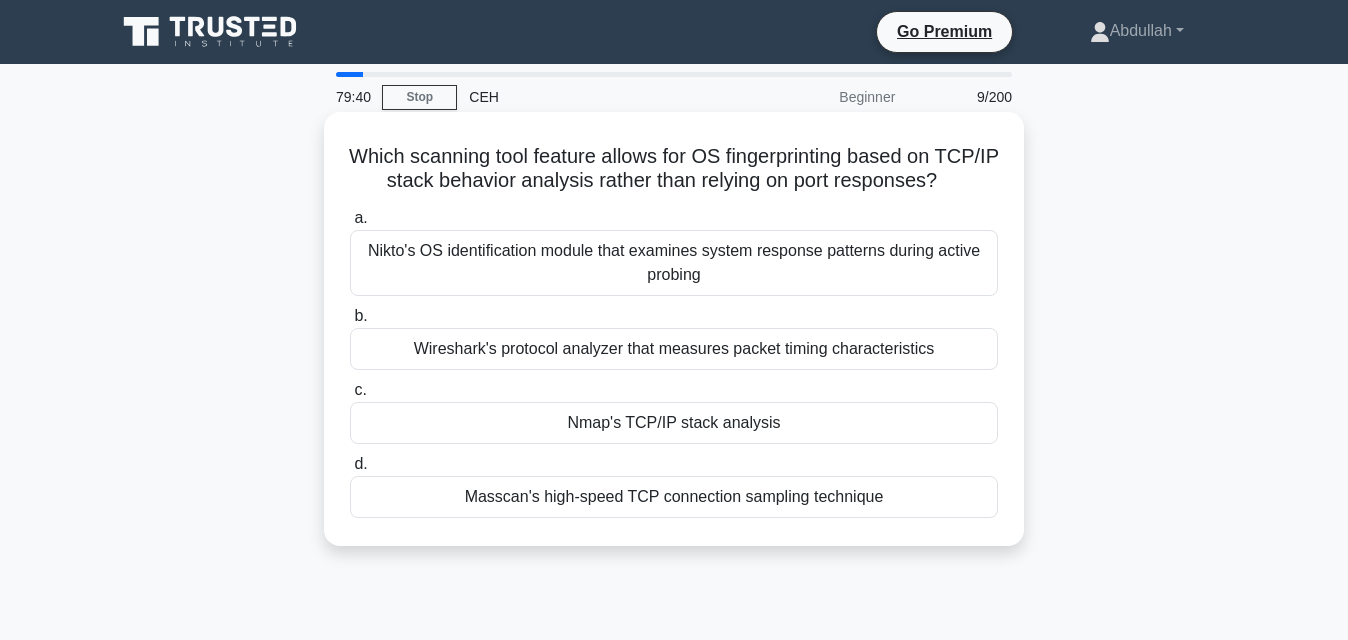 click on "Nmap's TCP/IP stack analysis" at bounding box center [674, 423] 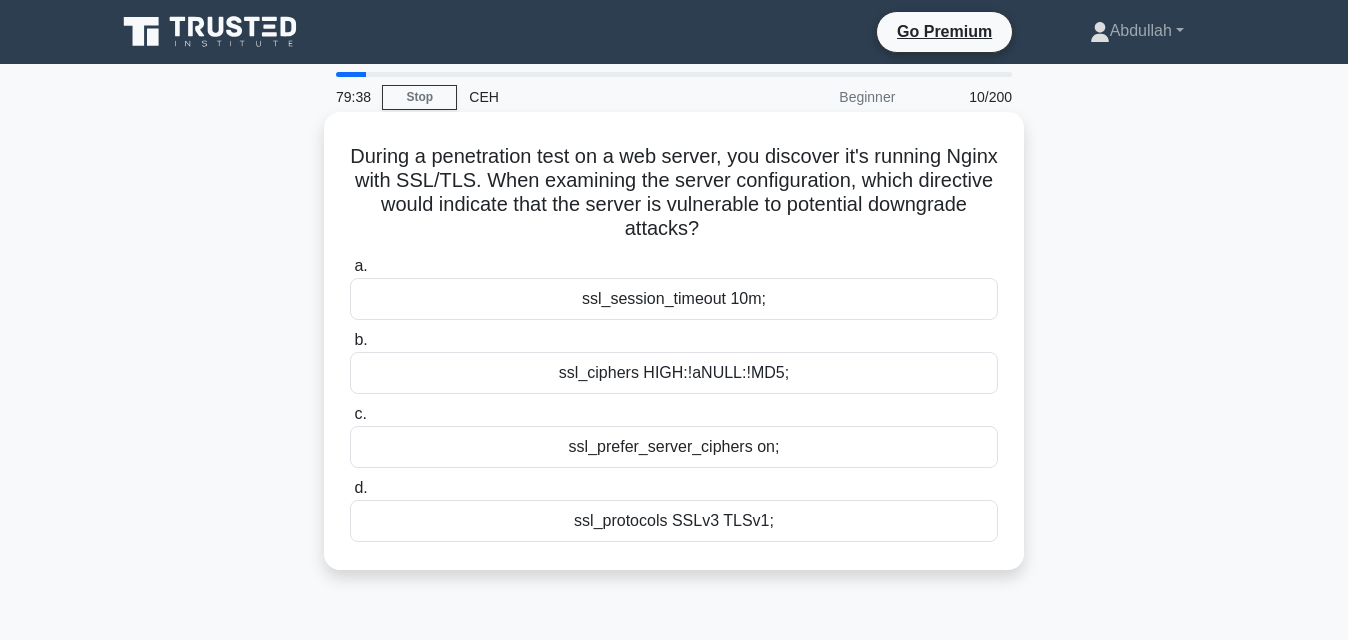 click on "ssl_ciphers HIGH:!aNULL:!MD5;" at bounding box center (674, 373) 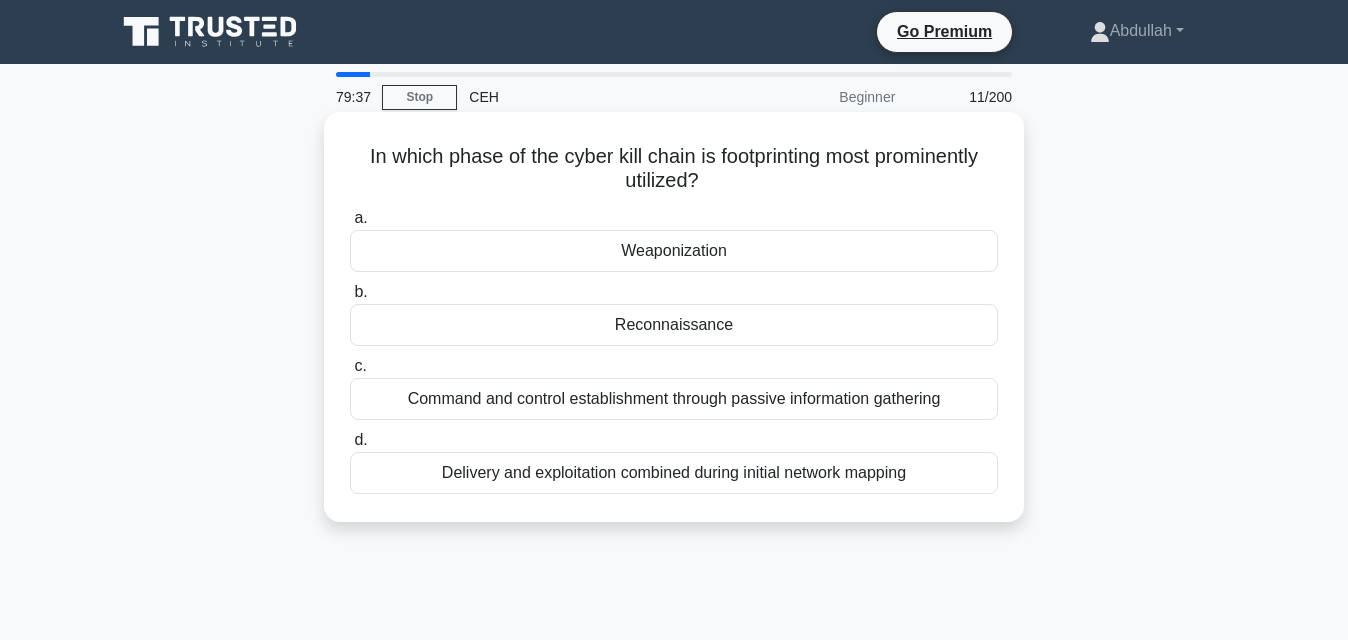 click on "Command and control establishment through passive information gathering" at bounding box center (674, 399) 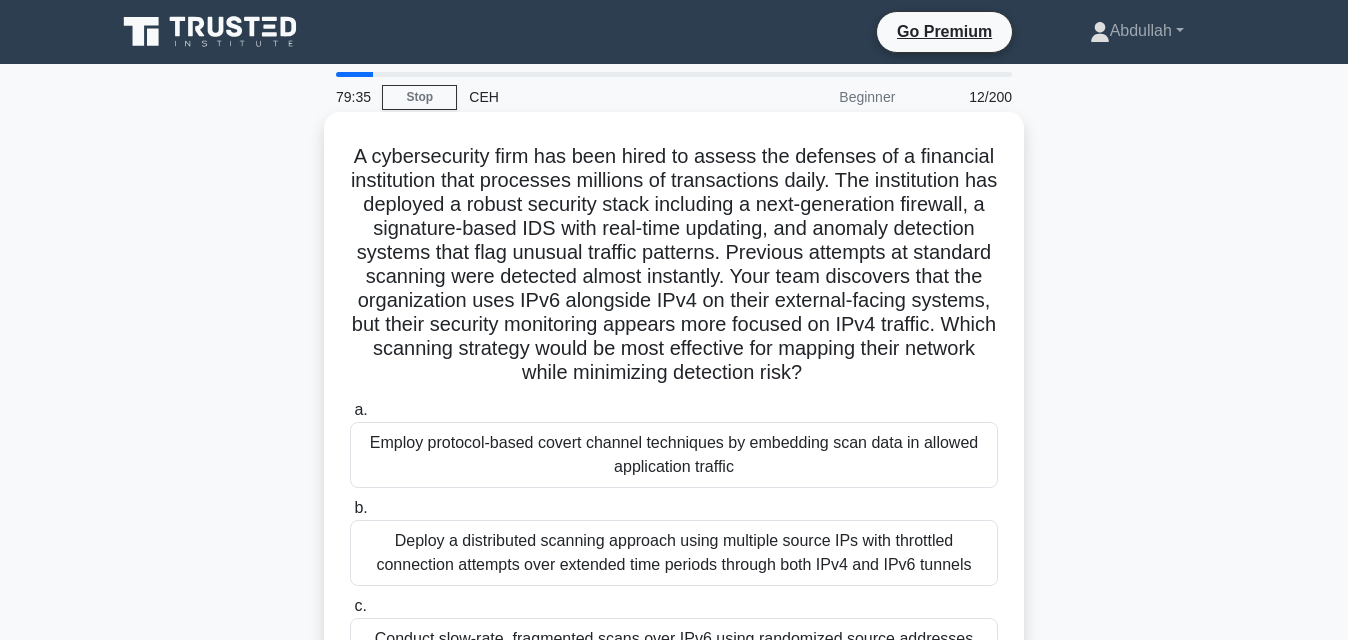 click on "Employ protocol-based covert channel techniques by embedding scan data in allowed application traffic" at bounding box center [674, 455] 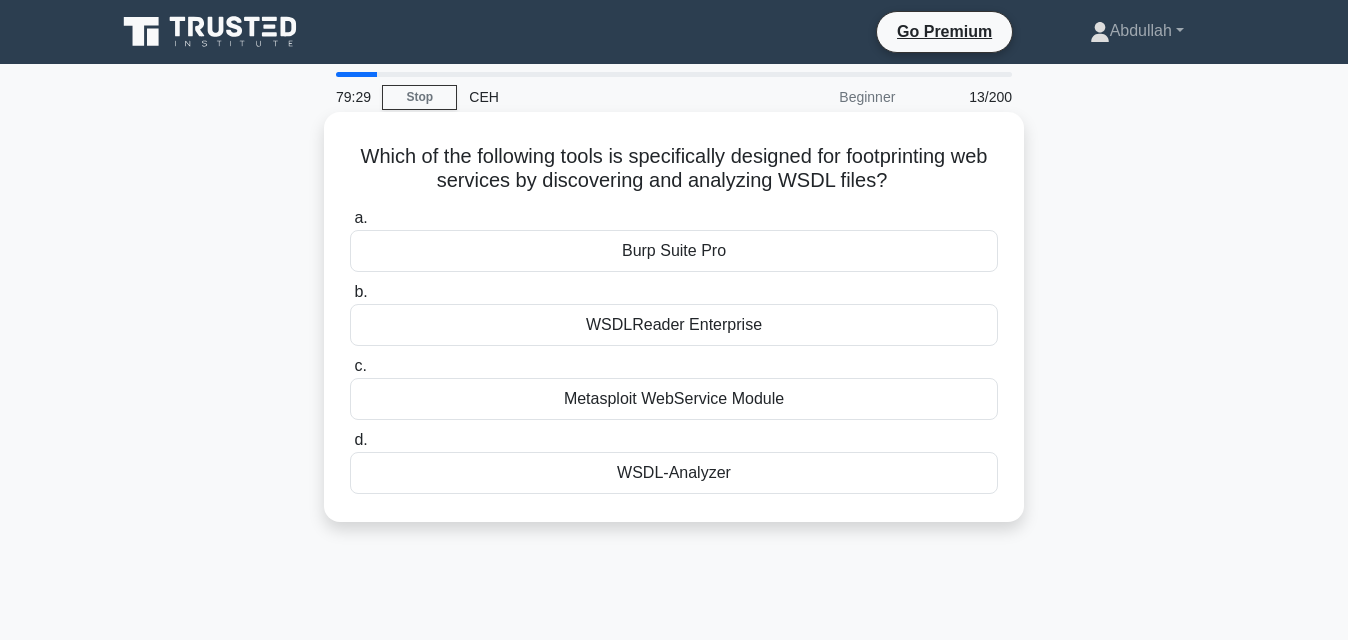 click on "Metasploit WebService Module" at bounding box center [674, 399] 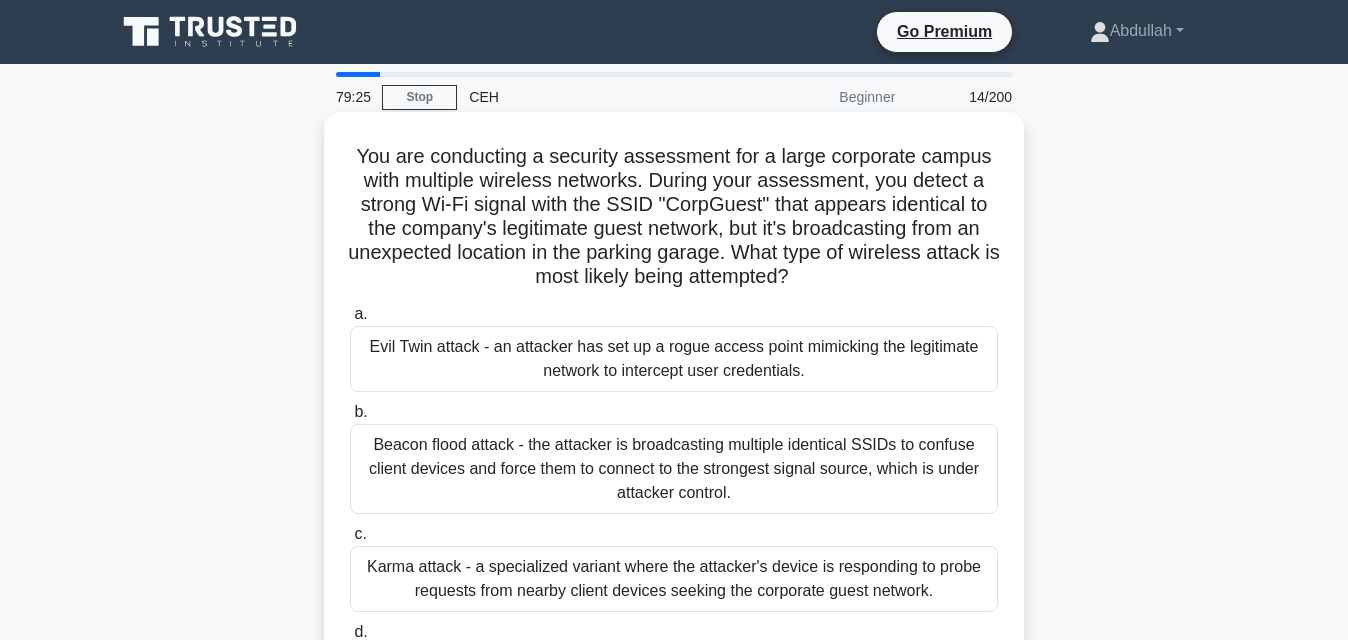 click on "Evil Twin attack - an attacker has set up a rogue access point mimicking the legitimate network to intercept user credentials." at bounding box center (674, 359) 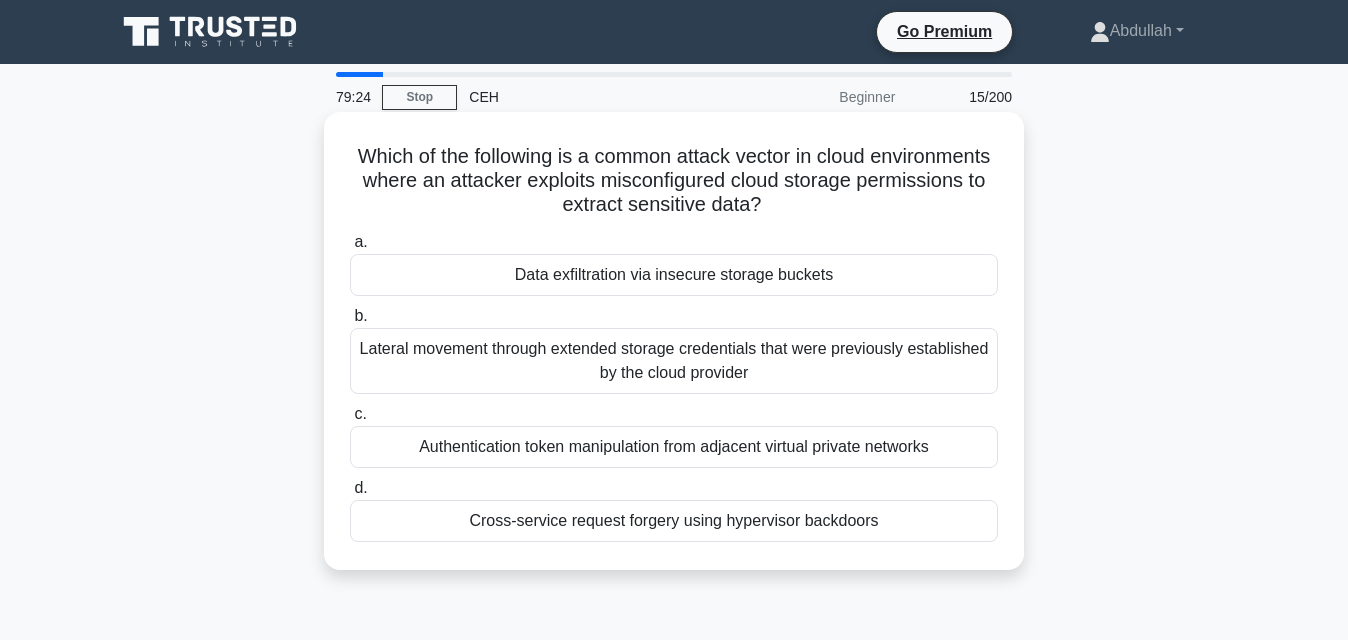 click on "Authentication token manipulation from adjacent virtual private networks" at bounding box center [674, 447] 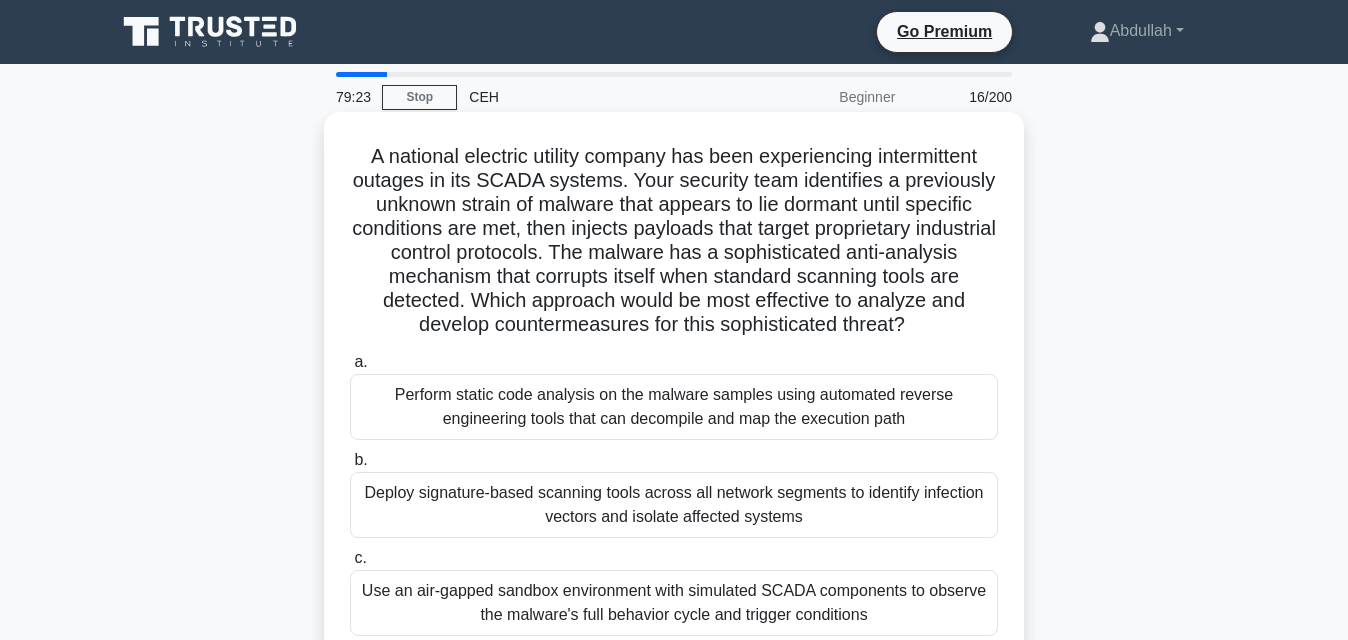click on "Perform static code analysis on the malware samples using automated reverse engineering tools that can decompile and map the execution path" at bounding box center [674, 407] 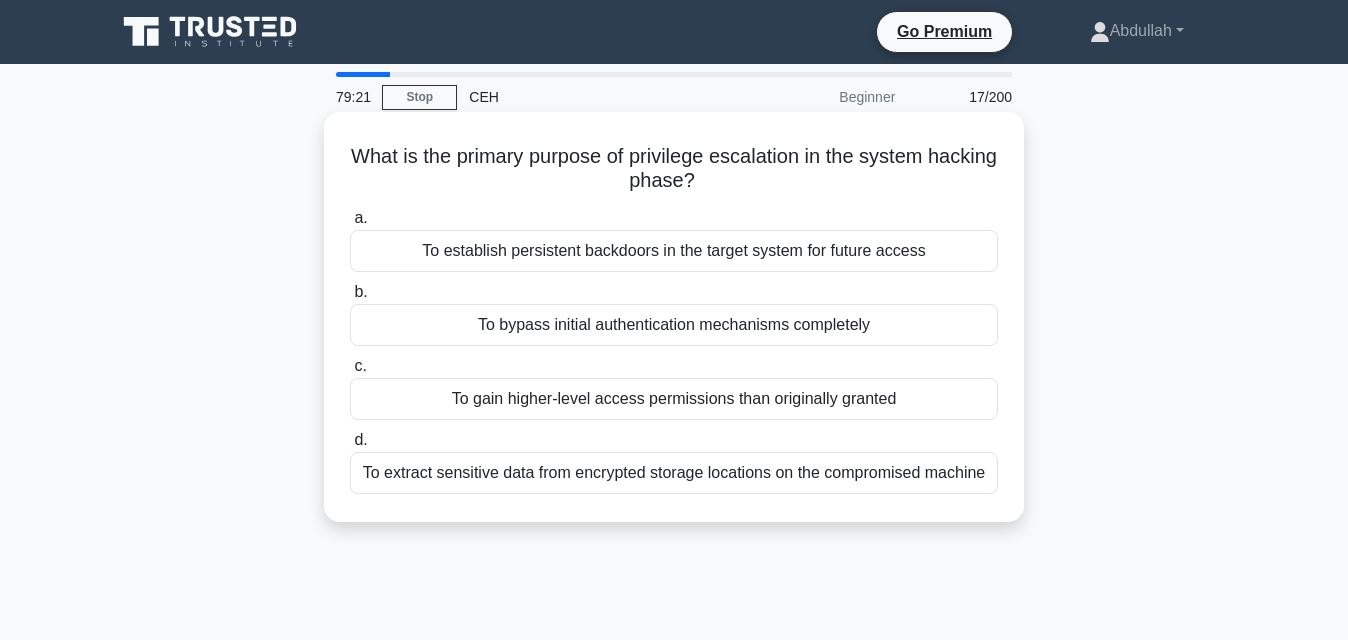click on "To extract sensitive data from encrypted storage locations on the compromised machine" at bounding box center [674, 473] 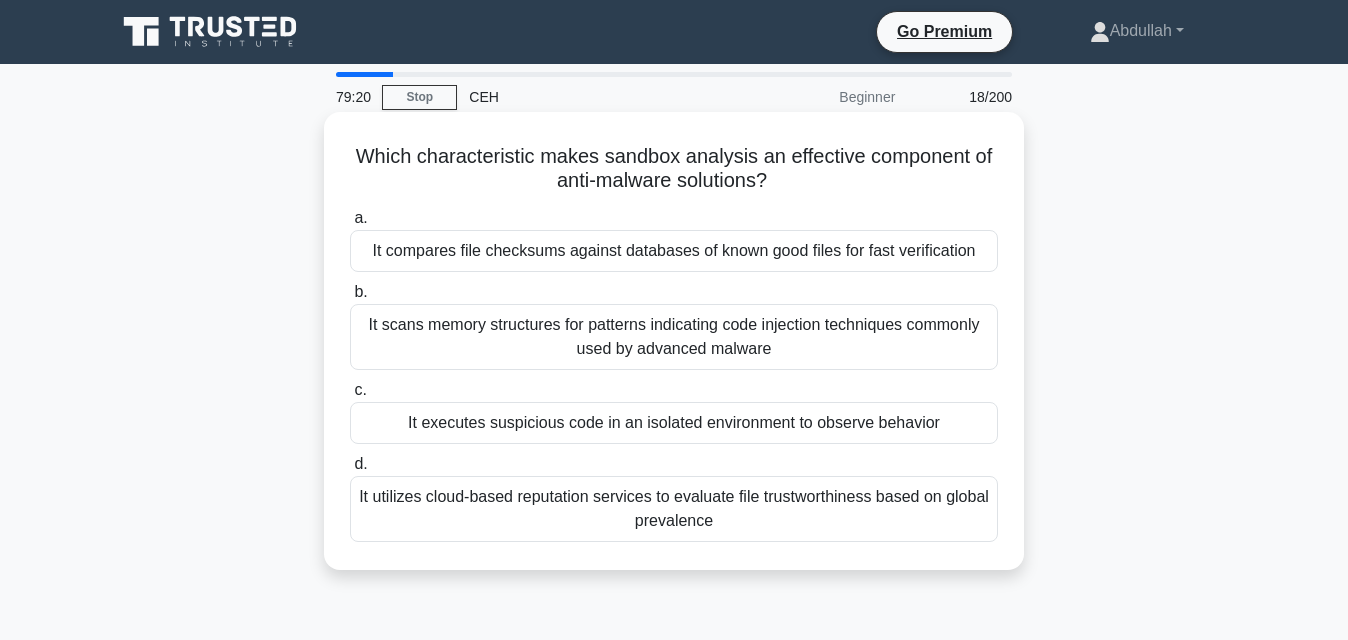 click on "It scans memory structures for patterns indicating code injection techniques commonly used by advanced malware" at bounding box center [674, 337] 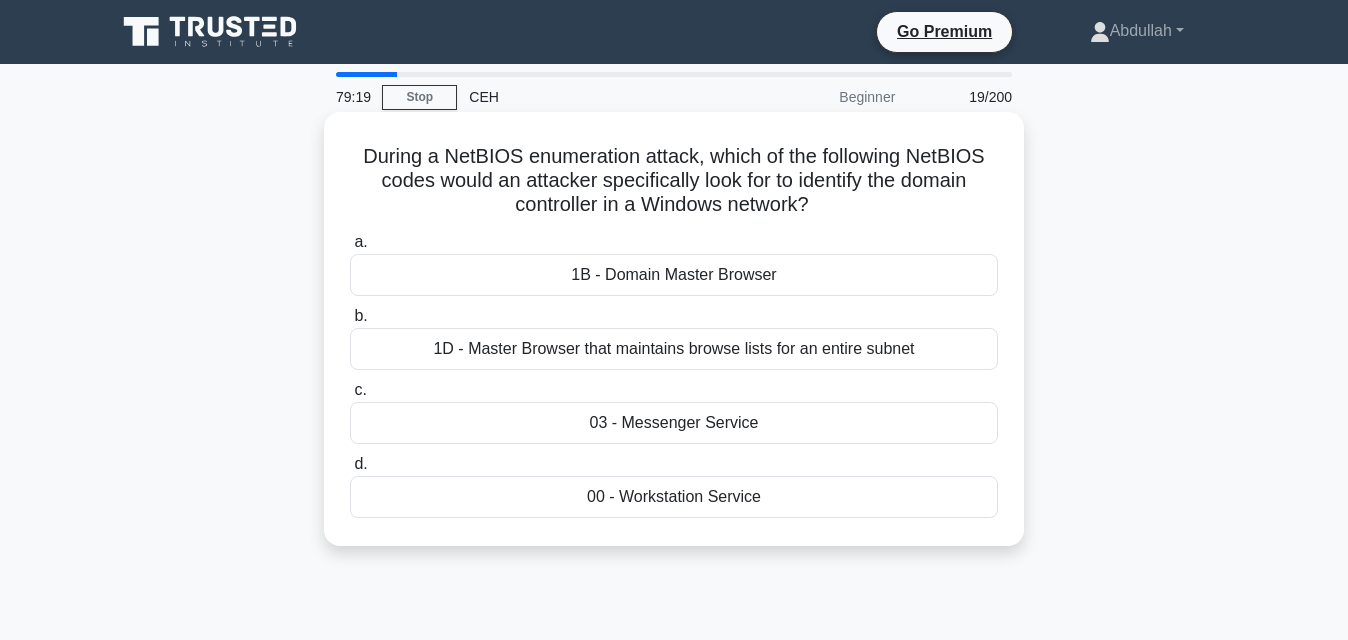 click on "03 - Messenger Service" at bounding box center (674, 423) 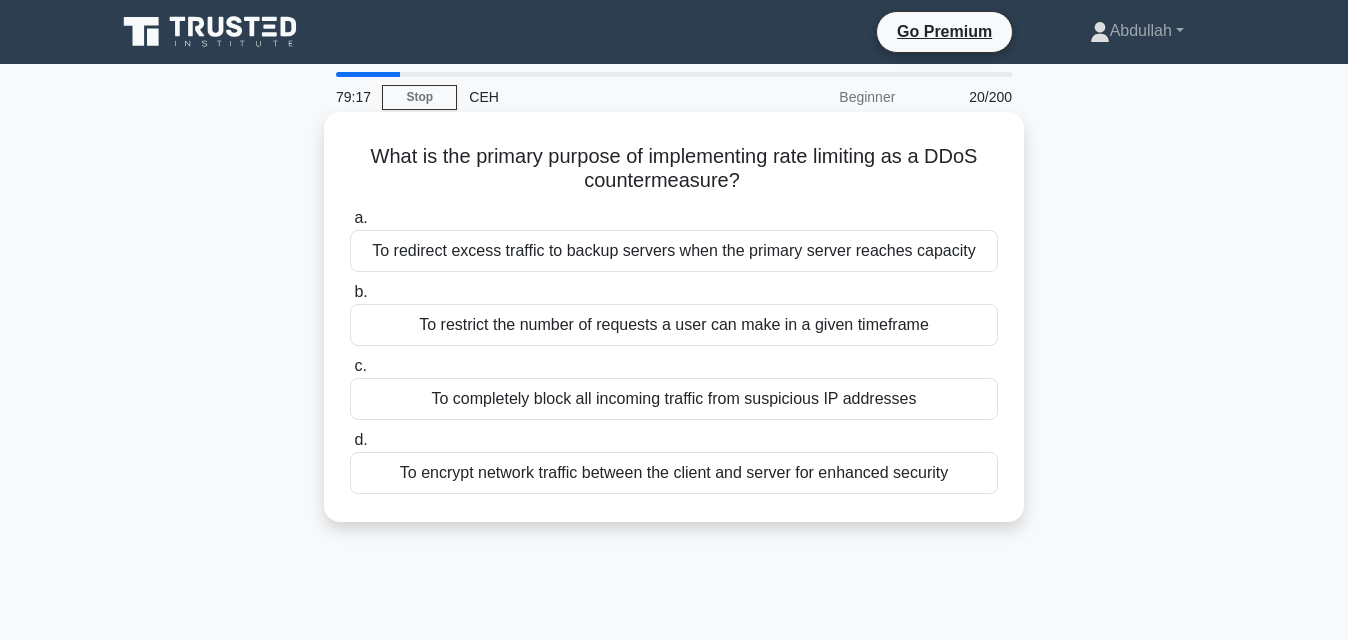 click on "To restrict the number of requests a user can make in a given timeframe" at bounding box center [674, 325] 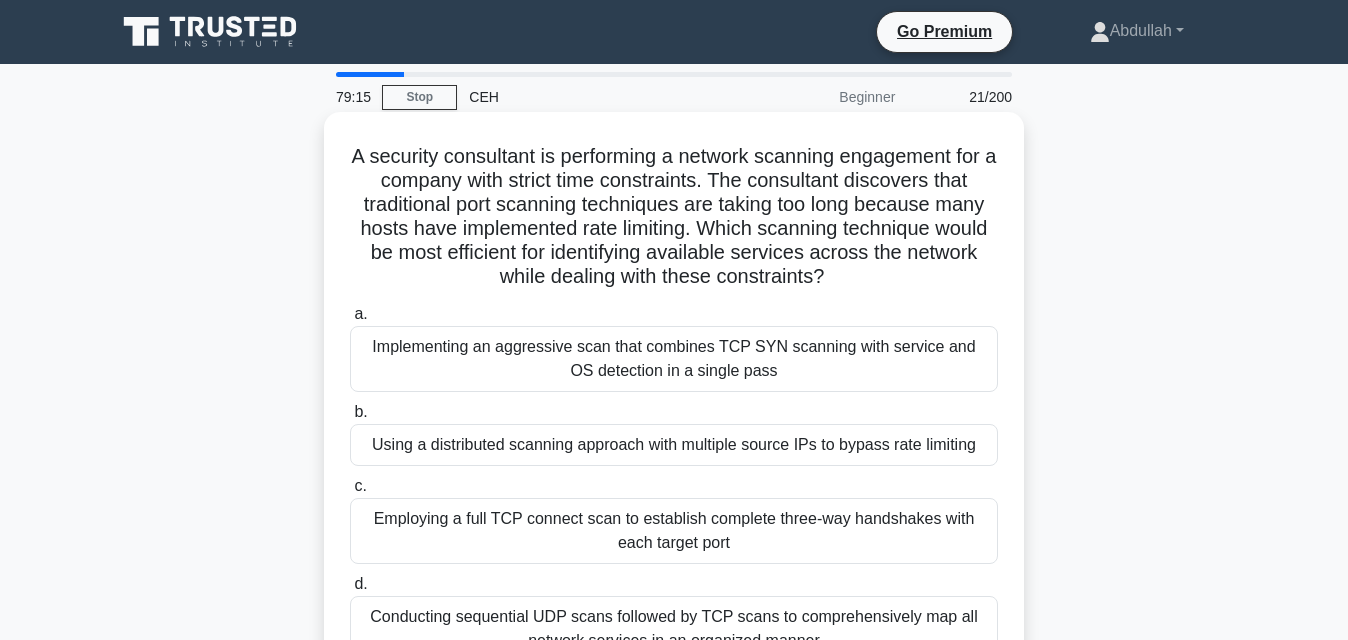 click on "Employing a full TCP connect scan to establish complete three-way handshakes with each target port" at bounding box center (674, 531) 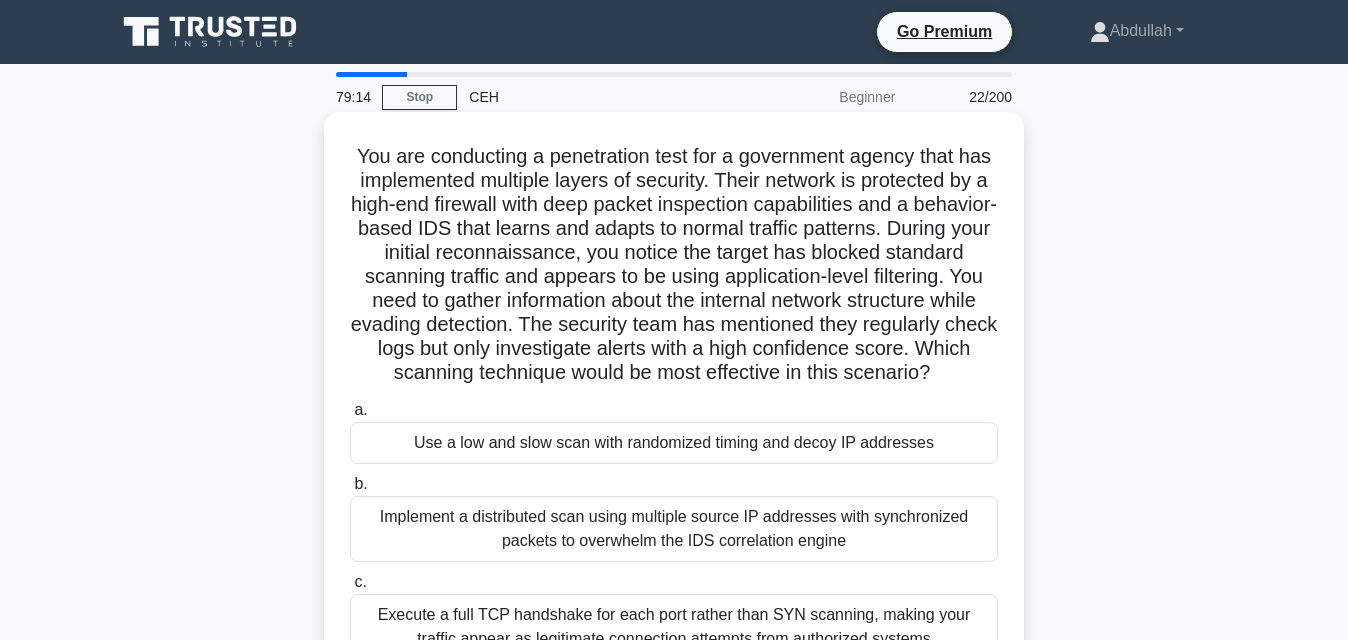 click on "Use a low and slow scan with randomized timing and decoy IP addresses" at bounding box center [674, 443] 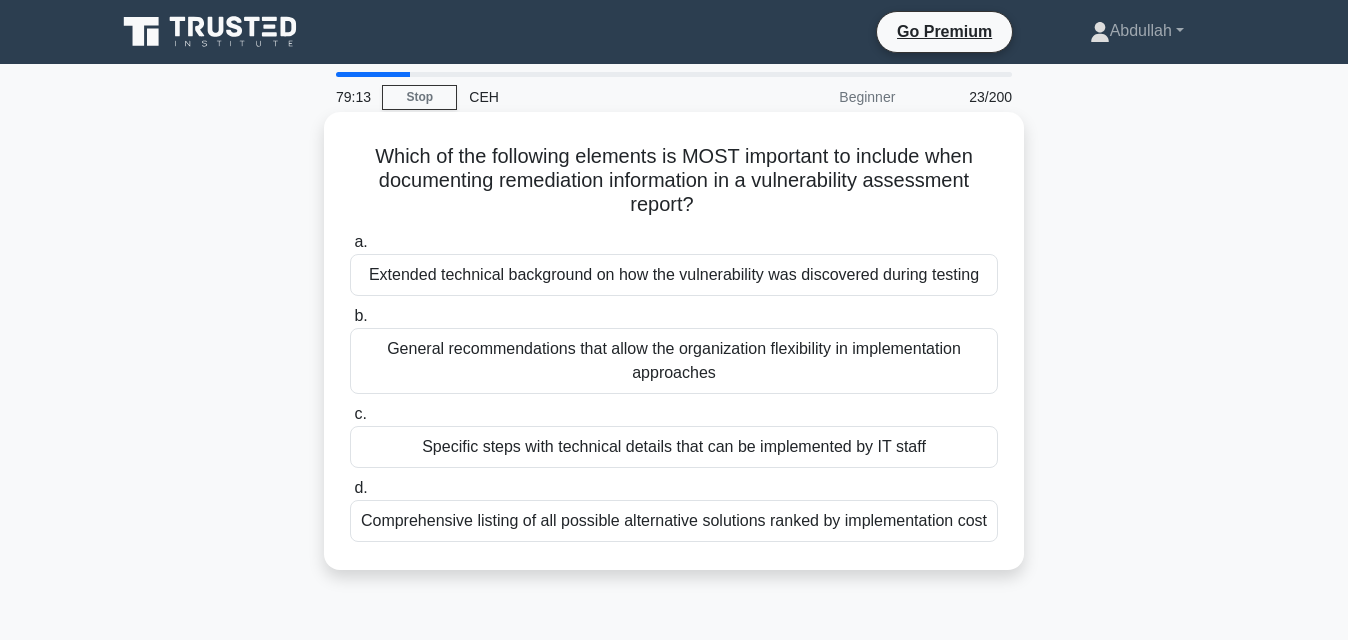click on "Comprehensive listing of all possible alternative solutions ranked by implementation cost" at bounding box center (674, 521) 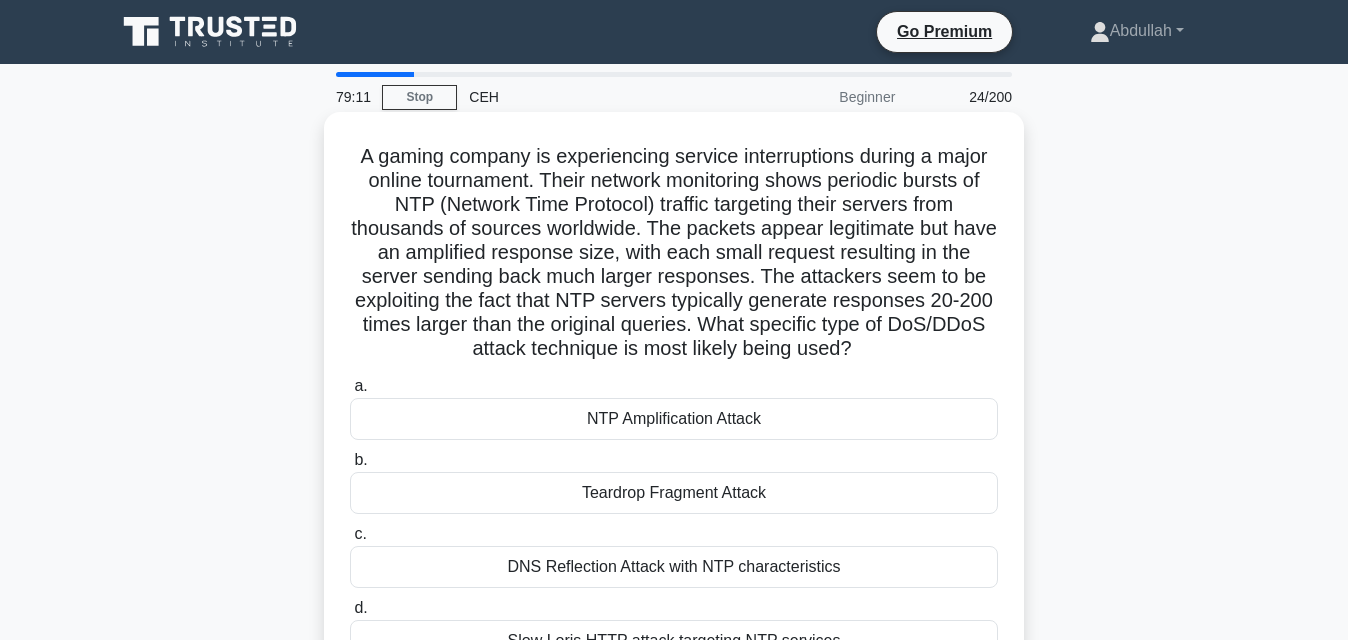click on "Teardrop Fragment Attack" at bounding box center [674, 493] 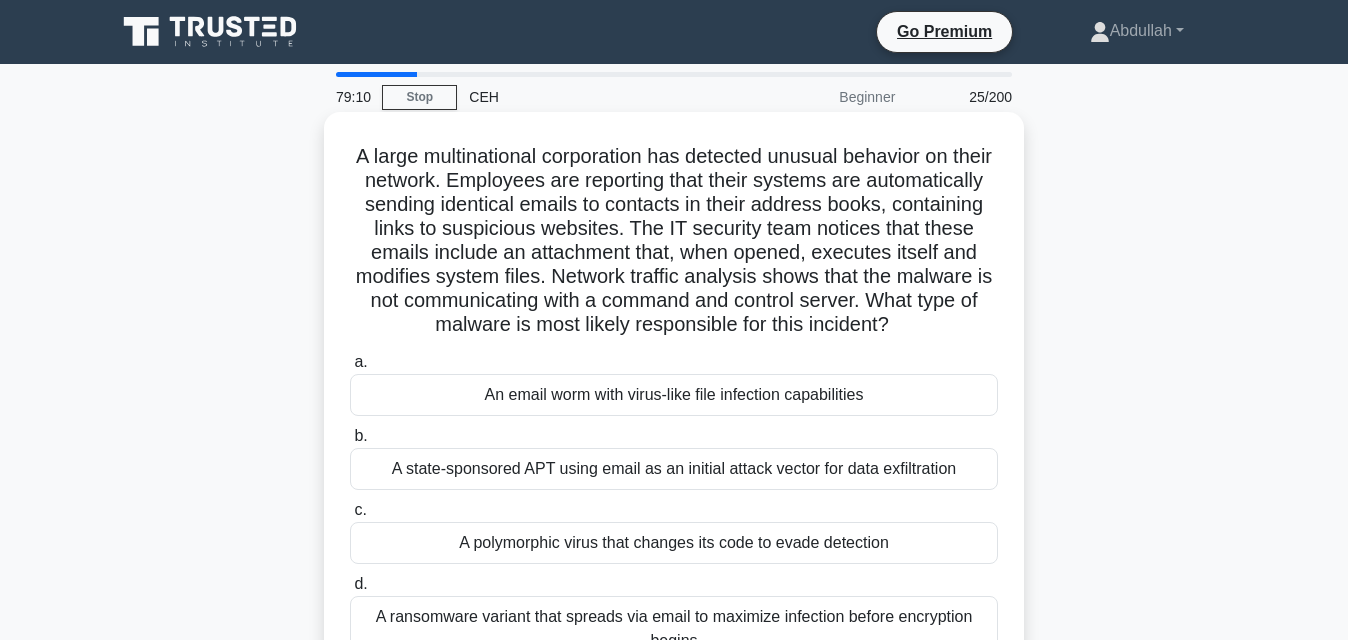 click on "A polymorphic virus that changes its code to evade detection" at bounding box center [674, 543] 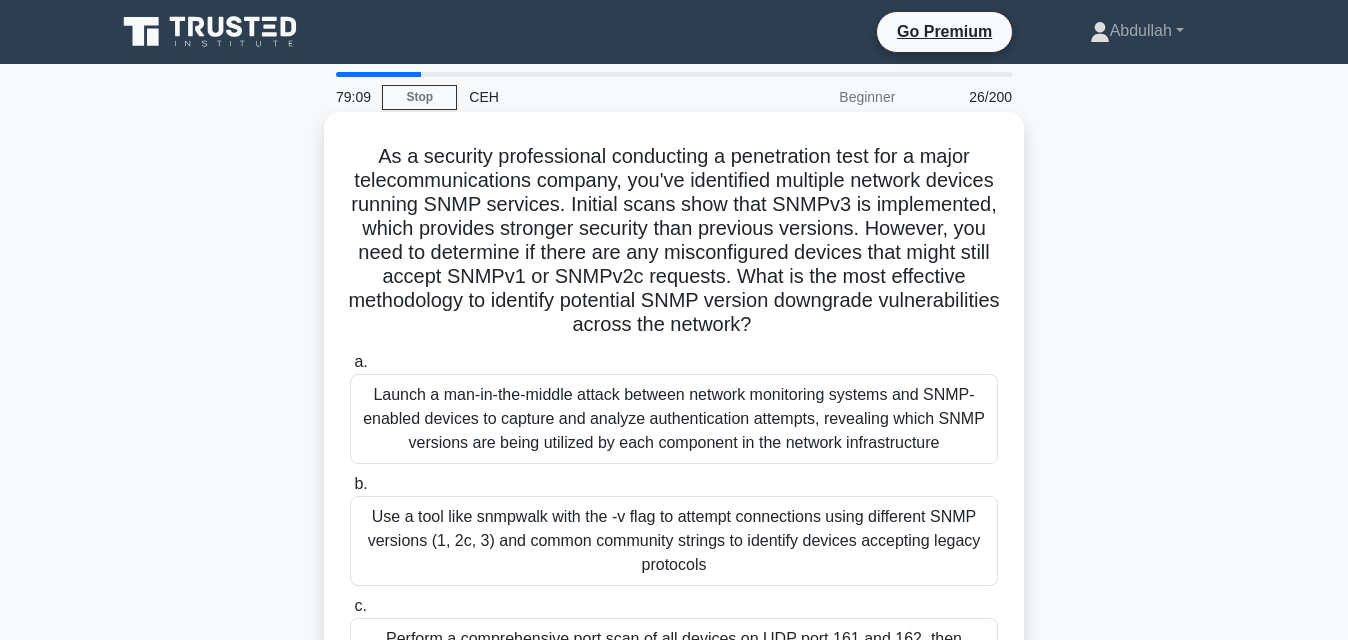 click on "Use a tool like snmpwalk with the -v flag to attempt connections using different SNMP versions (1, 2c, 3) and common community strings to identify devices accepting legacy protocols" at bounding box center (674, 541) 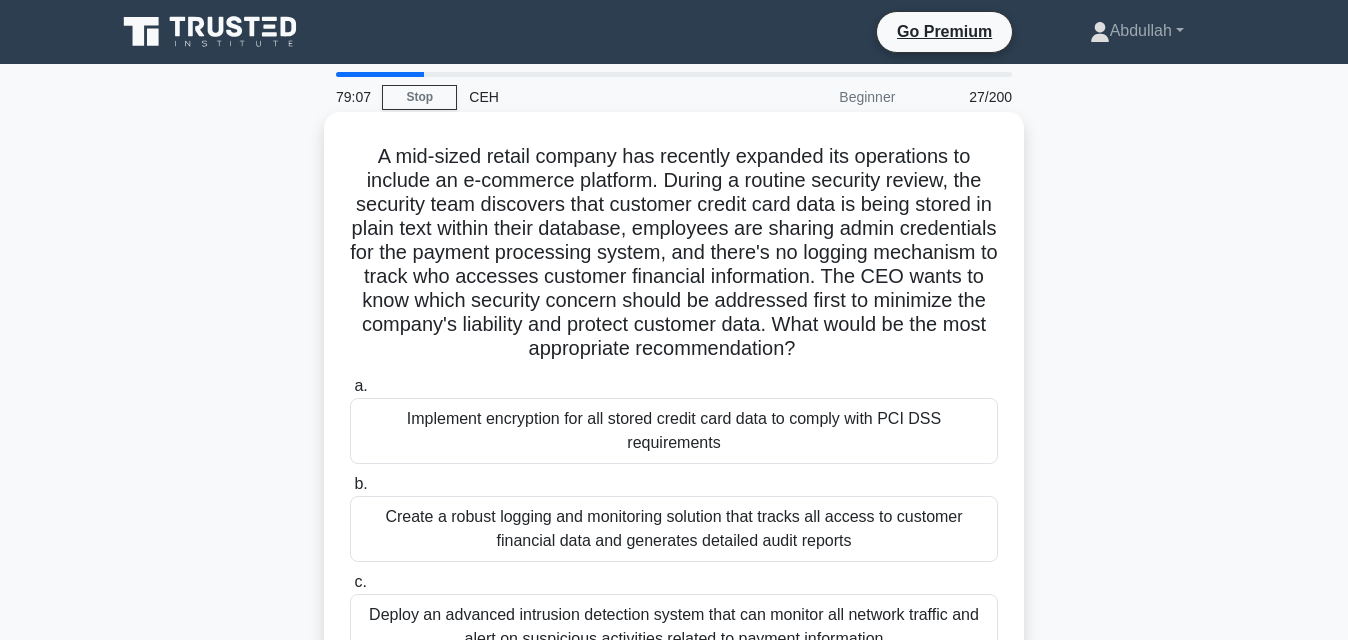 click on "Deploy an advanced intrusion detection system that can monitor all network traffic and alert on suspicious activities related to payment information" at bounding box center [674, 627] 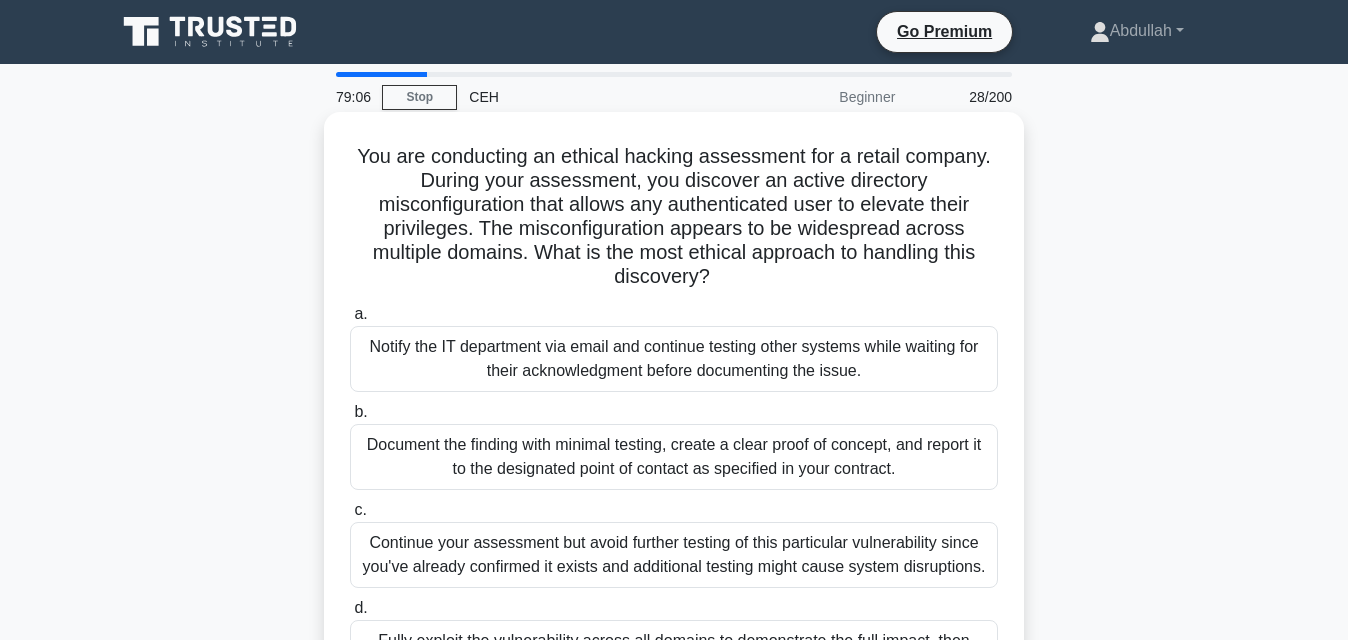 click on "Continue your assessment but avoid further testing of this particular vulnerability since you've already confirmed it exists and additional testing might cause system disruptions." at bounding box center [674, 555] 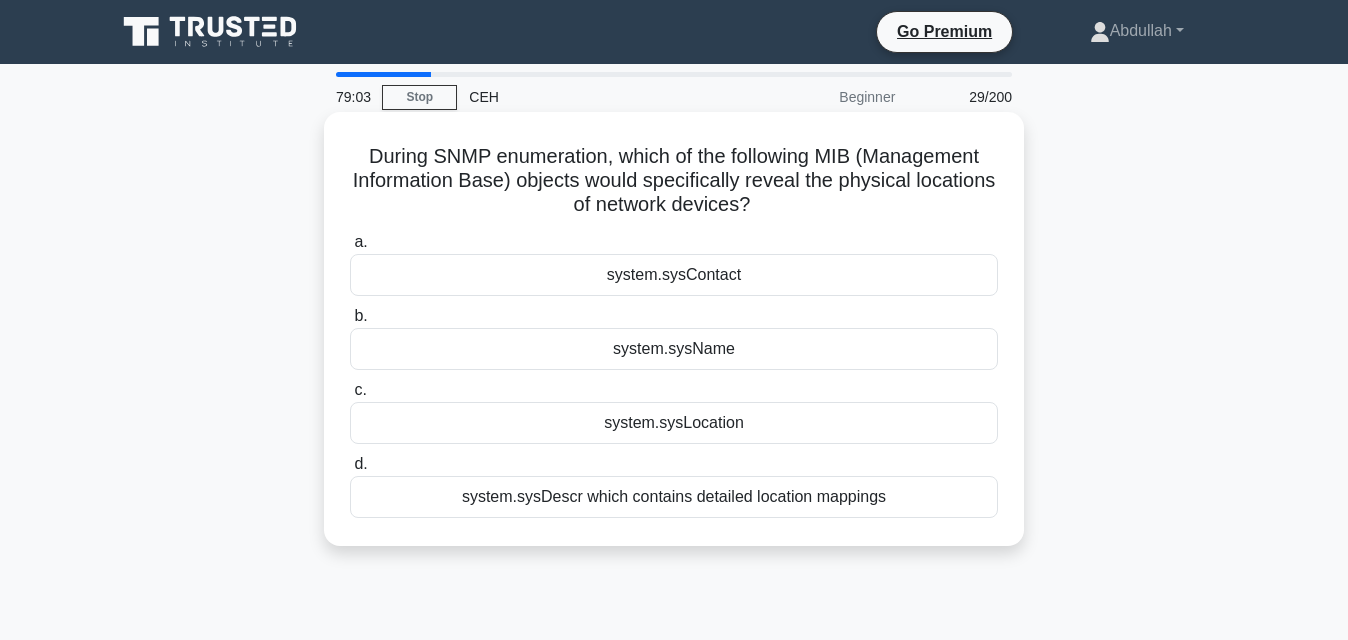 click on "system.sysLocation" at bounding box center (674, 423) 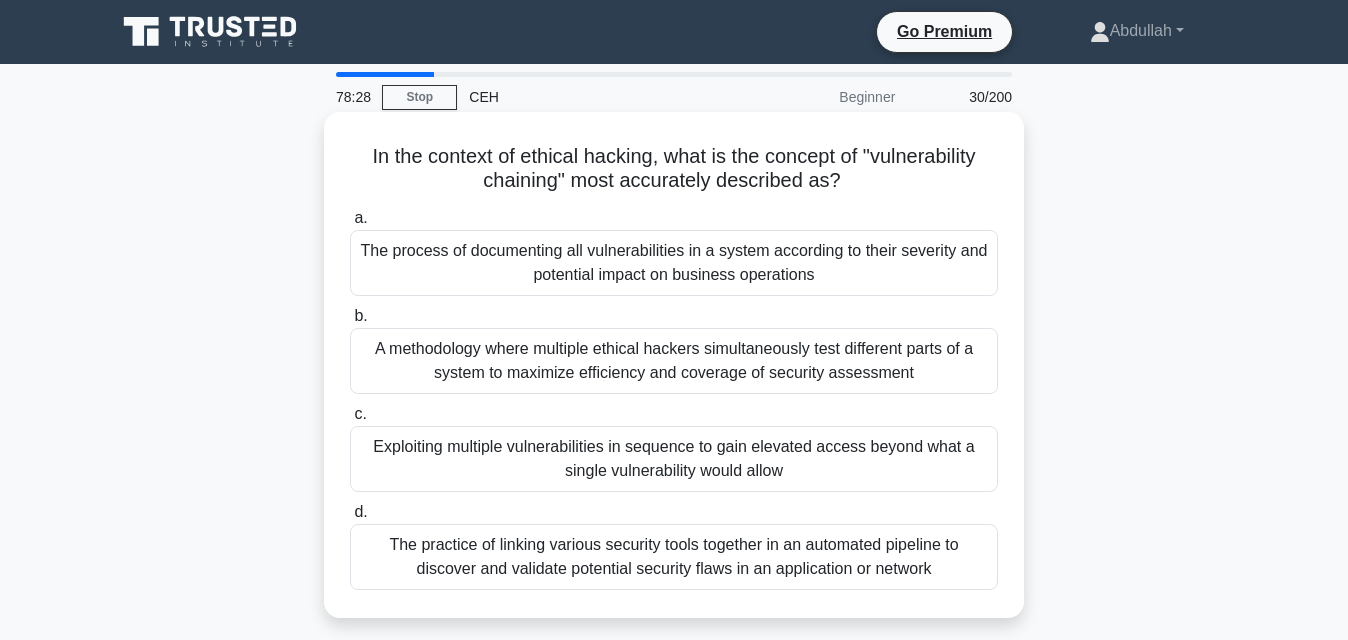 click on "A methodology where multiple ethical hackers simultaneously test different parts of a system to maximize efficiency and coverage of security assessment" at bounding box center [674, 361] 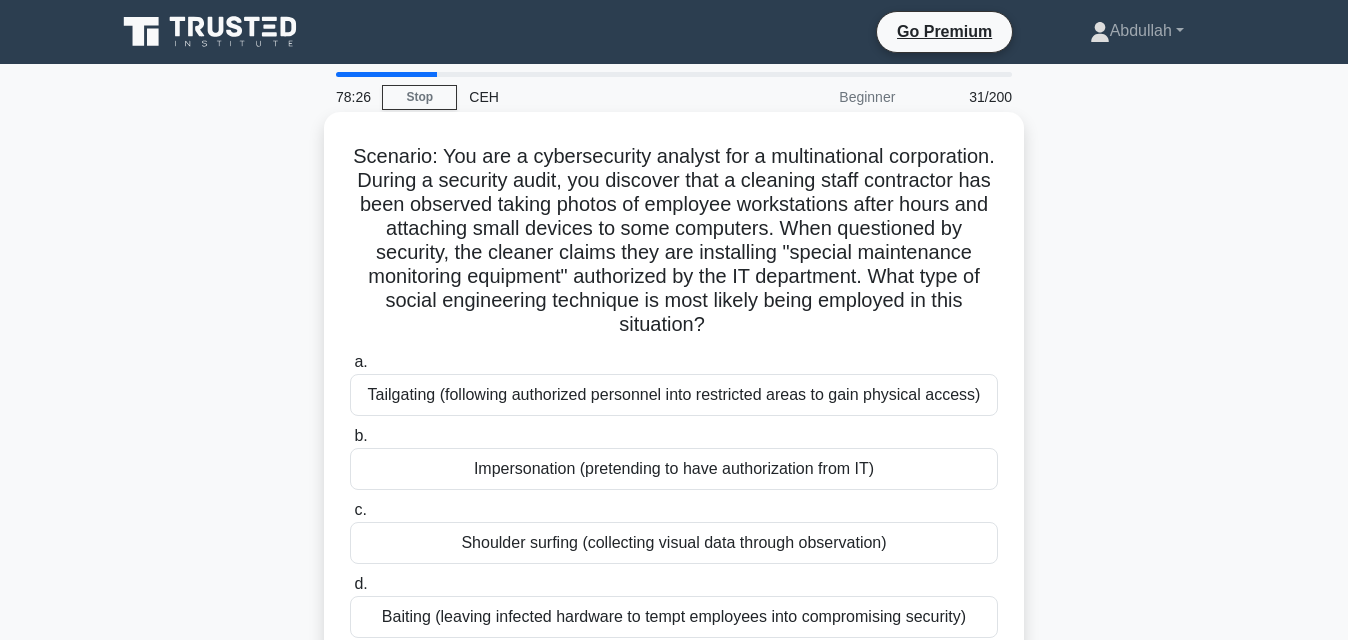 click on "Shoulder surfing (collecting visual data through observation)" at bounding box center [674, 543] 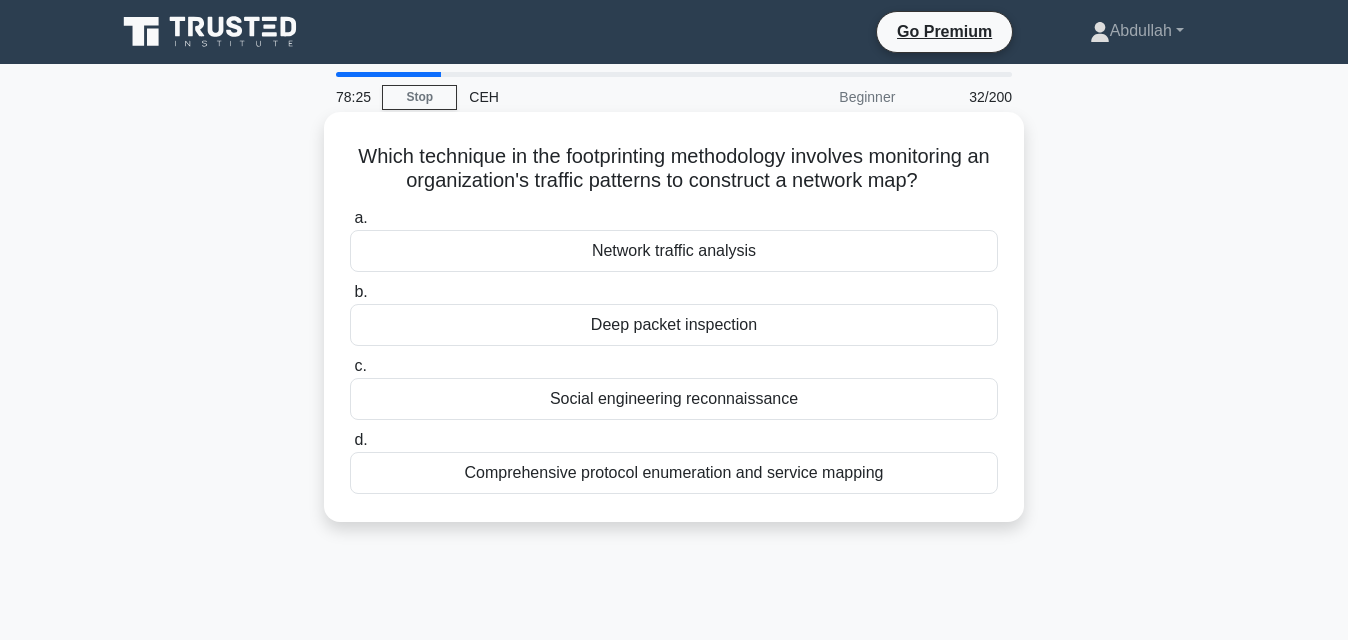 click on "Social engineering reconnaissance" at bounding box center (674, 399) 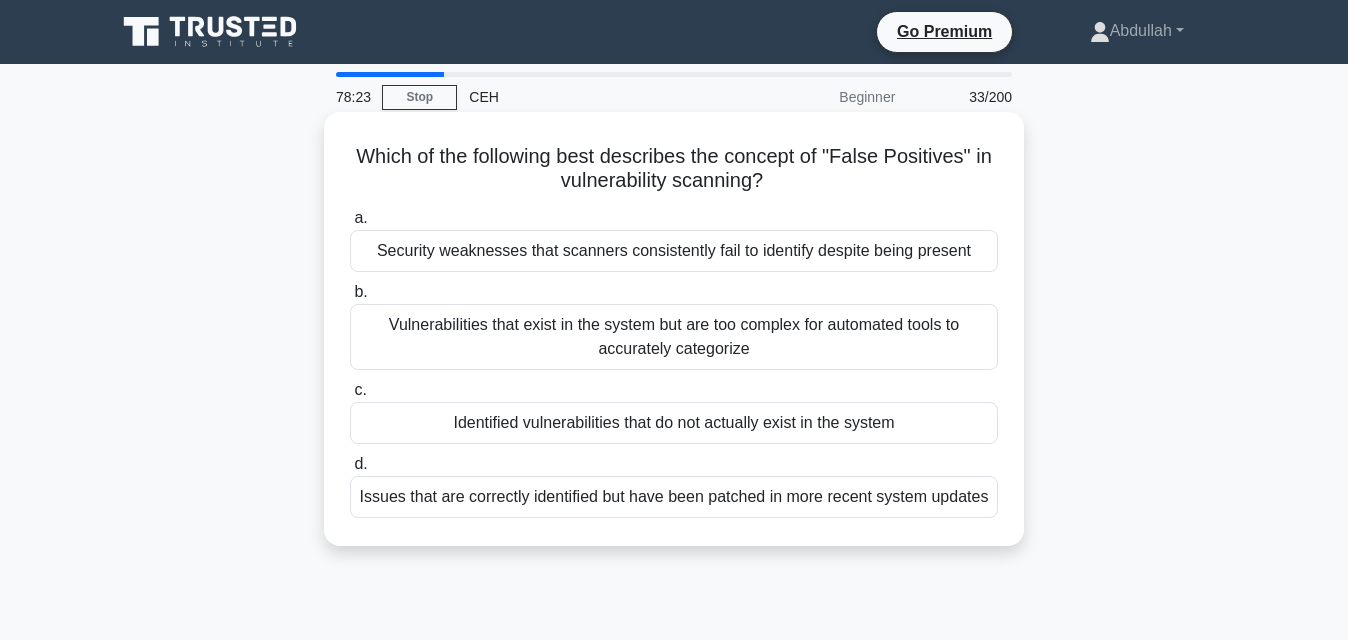 click on "Security weaknesses that scanners consistently fail to identify despite being present" at bounding box center (674, 251) 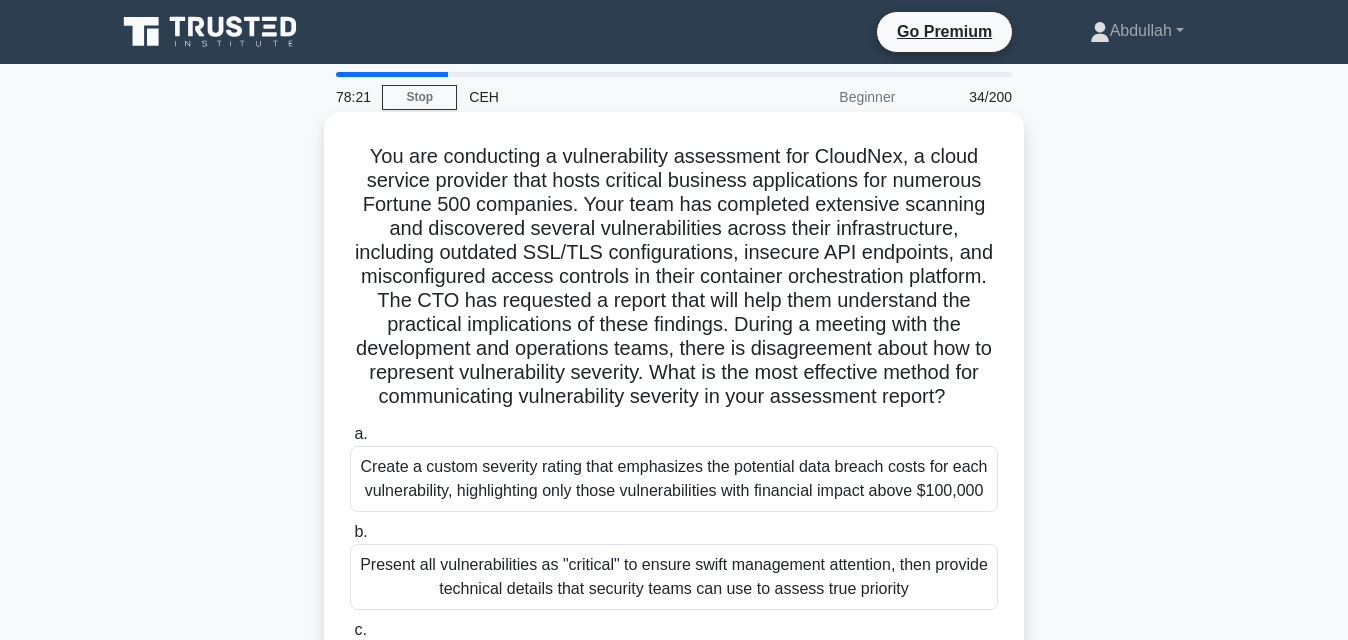 click on "Present all vulnerabilities as "critical" to ensure swift management attention, then provide technical details that security teams can use to assess true priority" at bounding box center (674, 577) 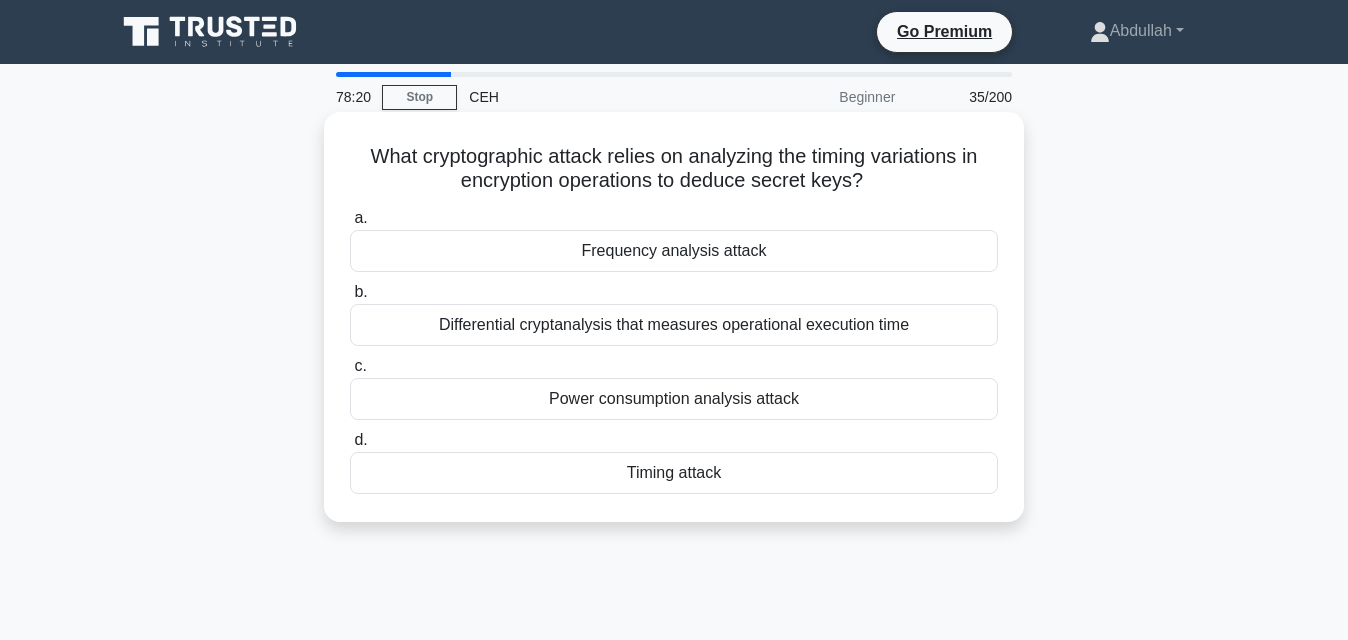 click on "Timing attack" at bounding box center [674, 473] 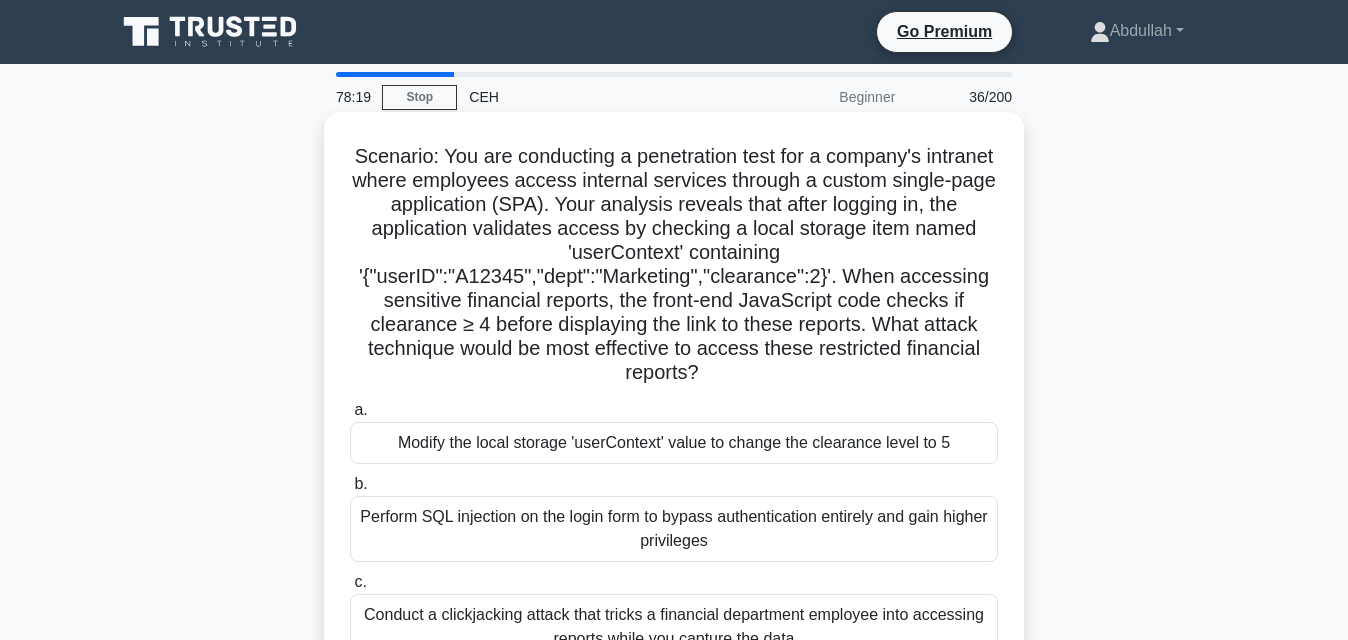 click on "Modify the local storage 'userContext' value to change the clearance level to 5" at bounding box center [674, 443] 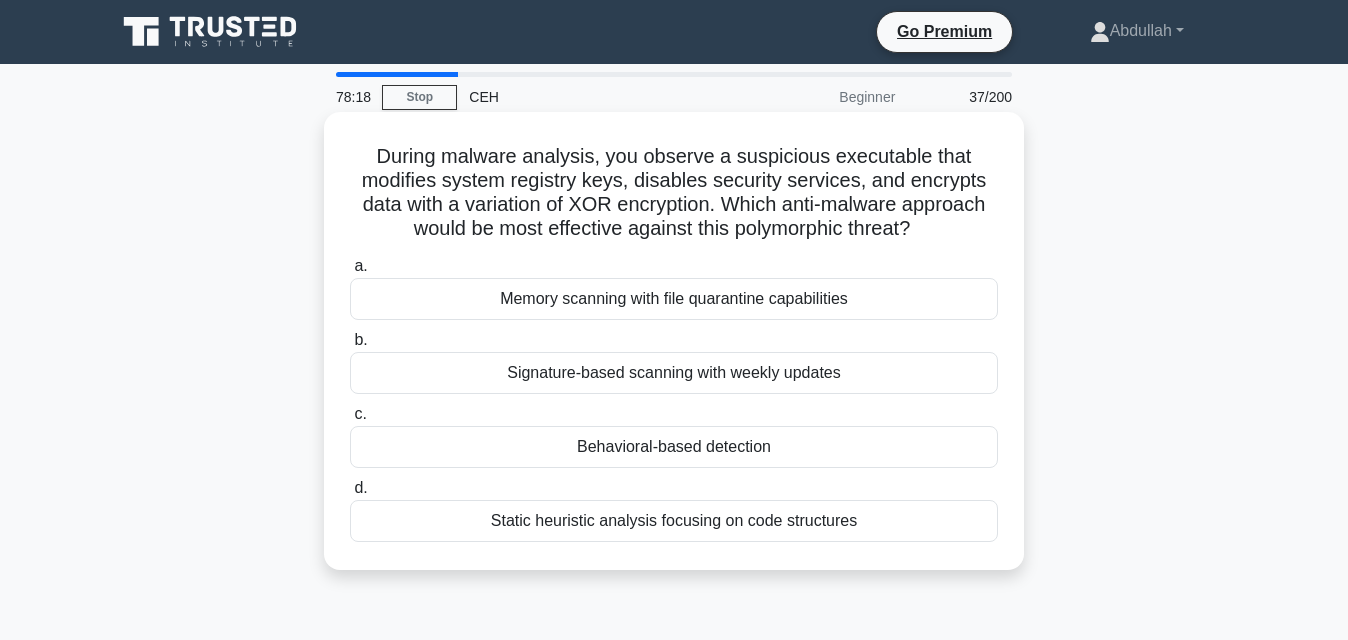 click on "Behavioral-based detection" at bounding box center [674, 447] 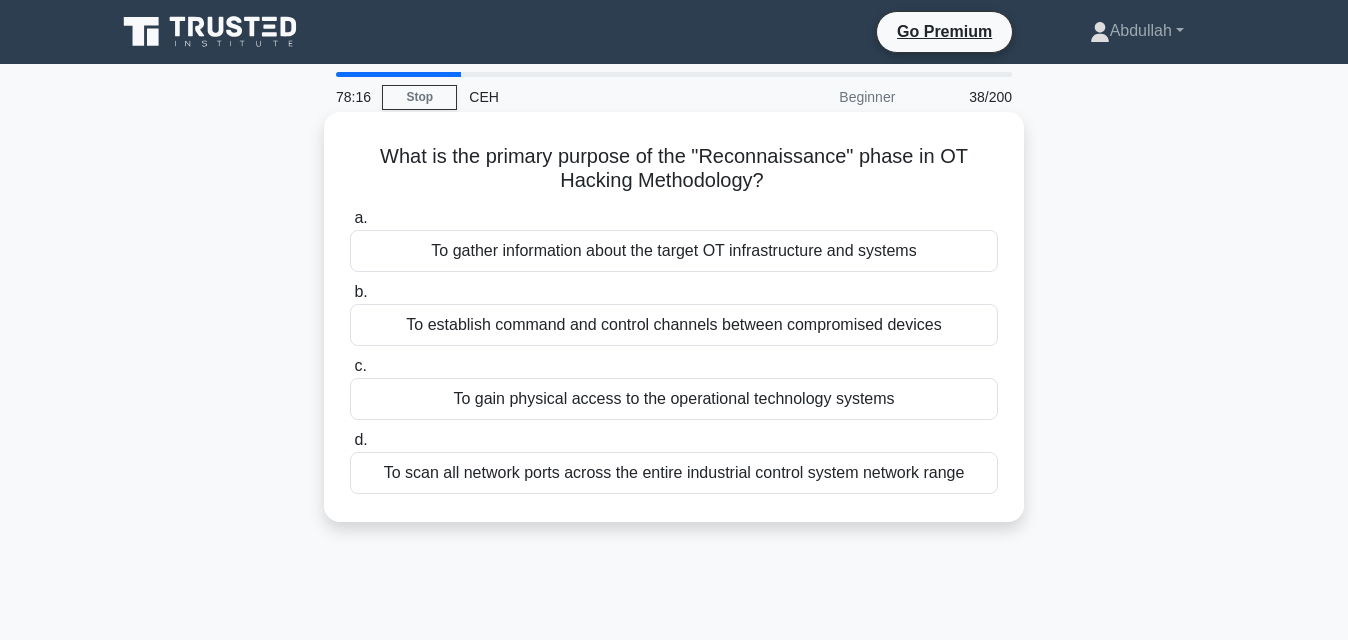 click on "To establish command and control channels between compromised devices" at bounding box center [674, 325] 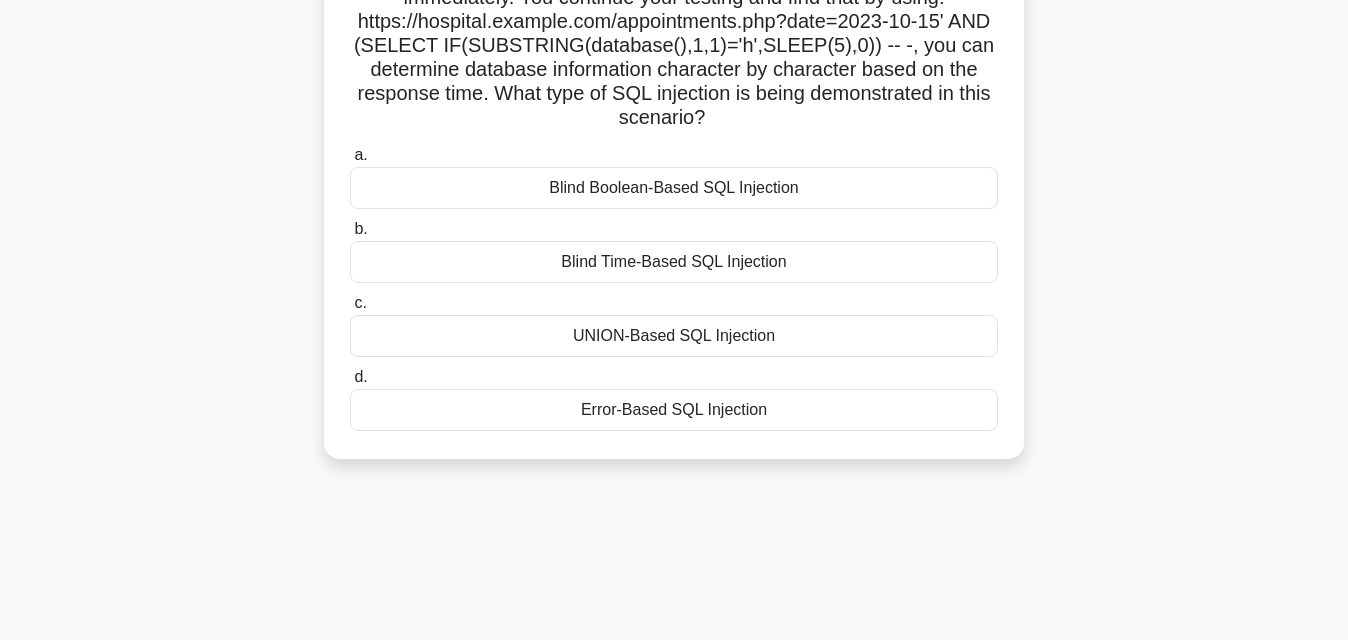 scroll, scrollTop: 400, scrollLeft: 0, axis: vertical 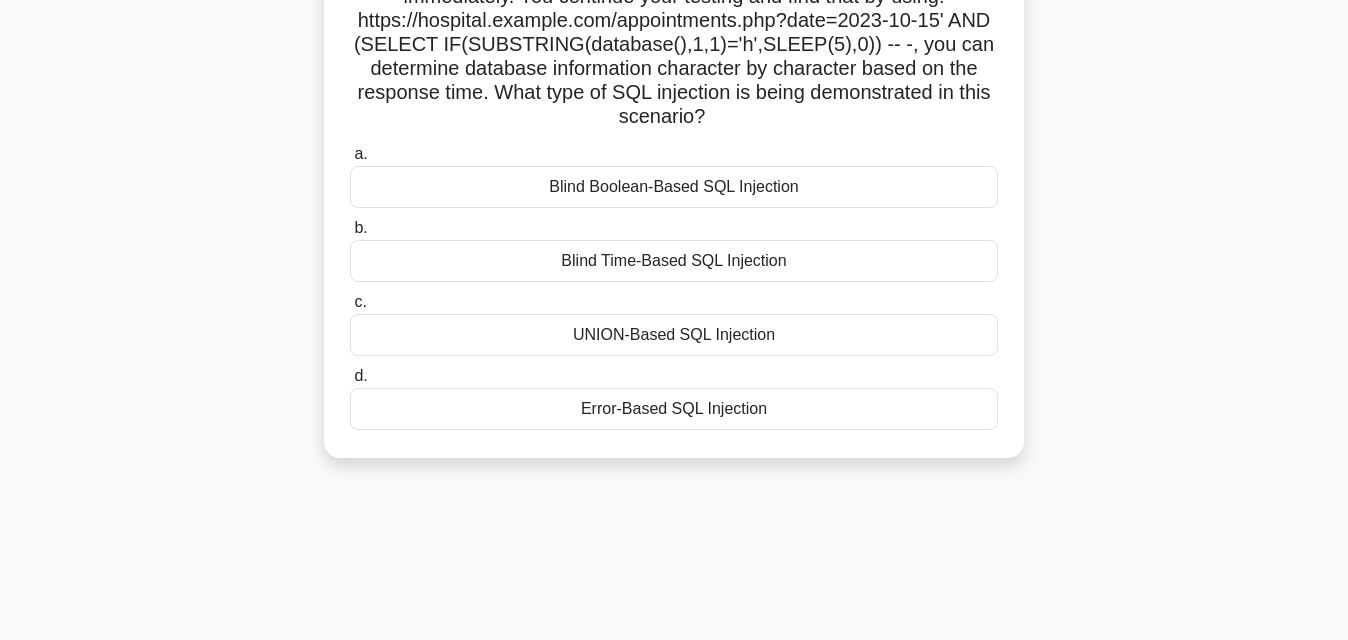 click on "Blind Time-Based SQL Injection" at bounding box center [674, 261] 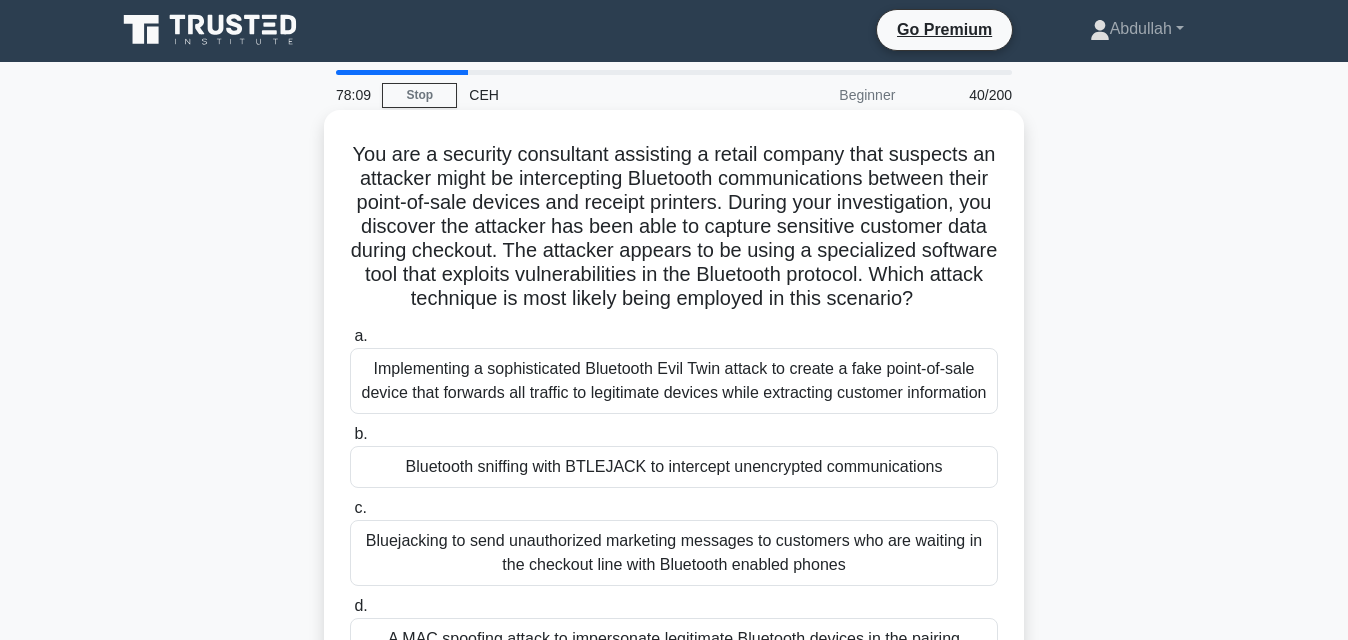 scroll, scrollTop: 0, scrollLeft: 0, axis: both 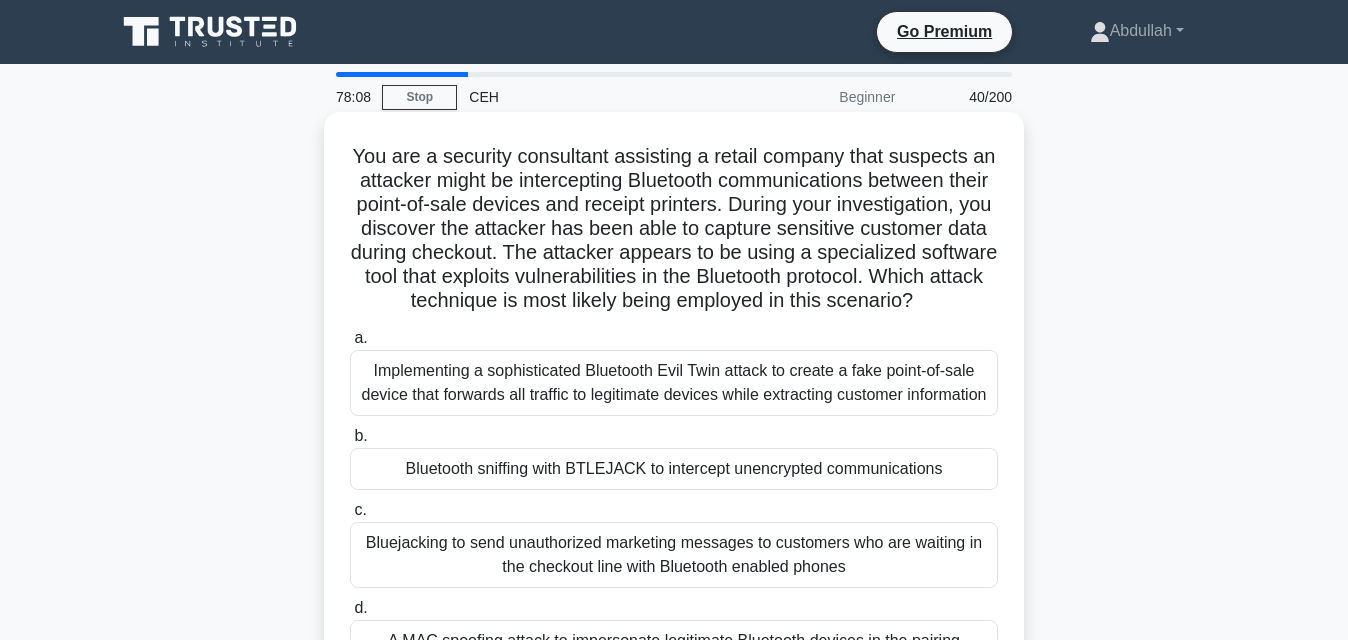 click on "Implementing a sophisticated Bluetooth Evil Twin attack to create a fake point-of-sale device that forwards all traffic to legitimate devices while extracting customer information" at bounding box center (674, 383) 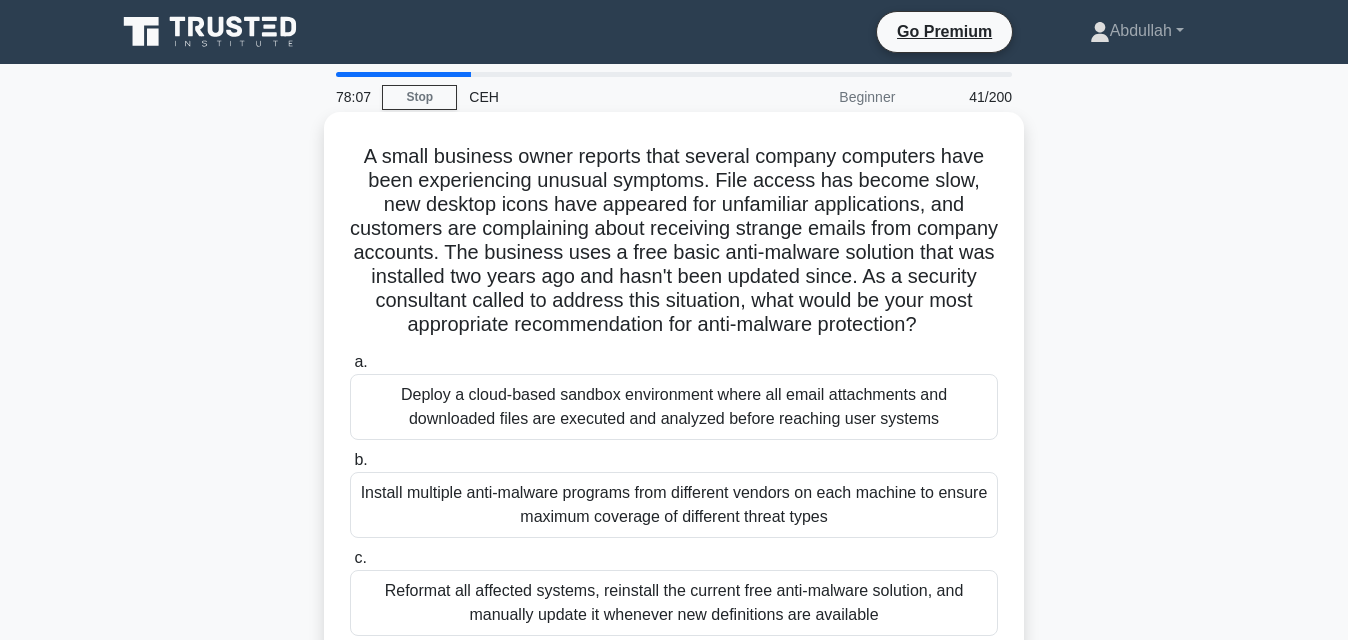 click on "Install multiple anti-malware programs from different vendors on each machine to ensure maximum coverage of different threat types" at bounding box center (674, 505) 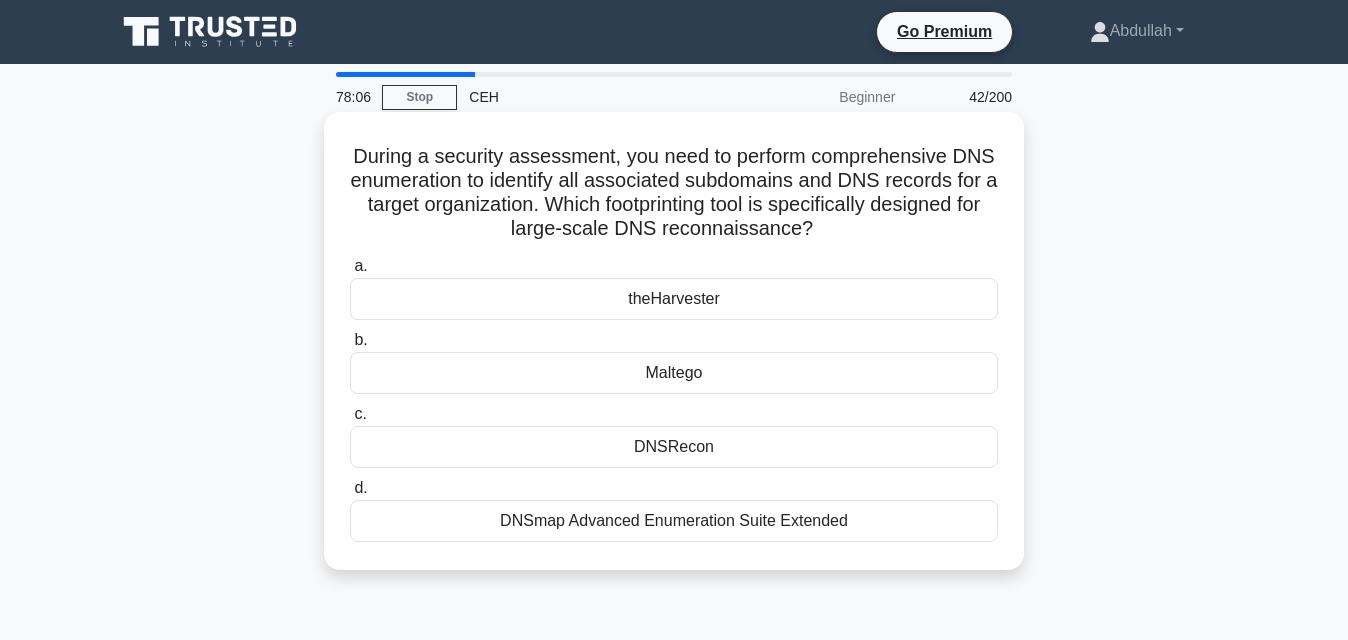 click on "DNSRecon" at bounding box center (674, 447) 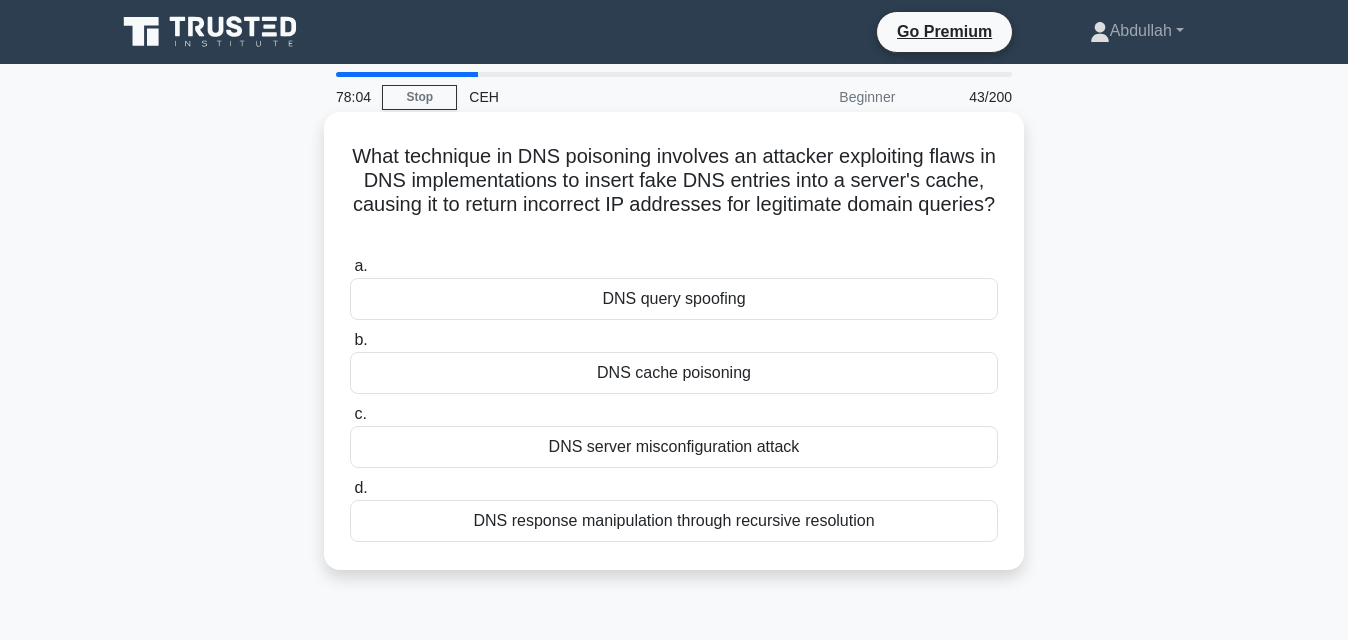 click on "DNS cache poisoning" at bounding box center [674, 373] 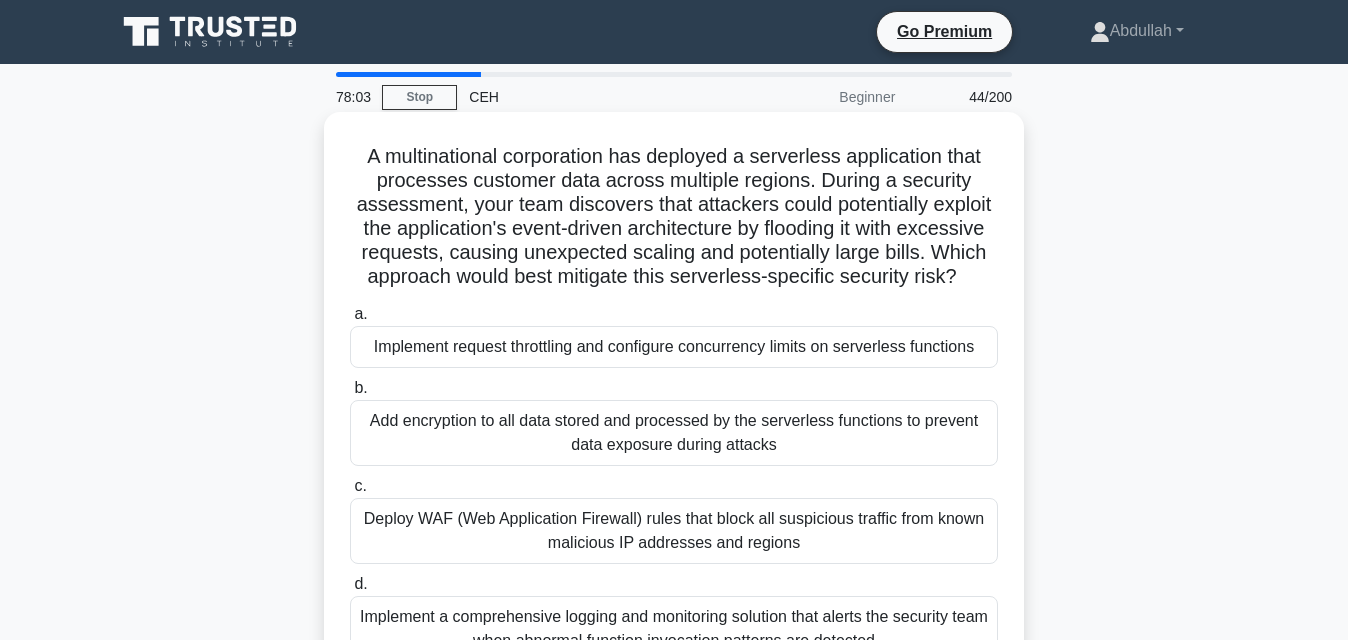 click on "Deploy WAF (Web Application Firewall) rules that block all suspicious traffic from known malicious IP addresses and regions" at bounding box center (674, 531) 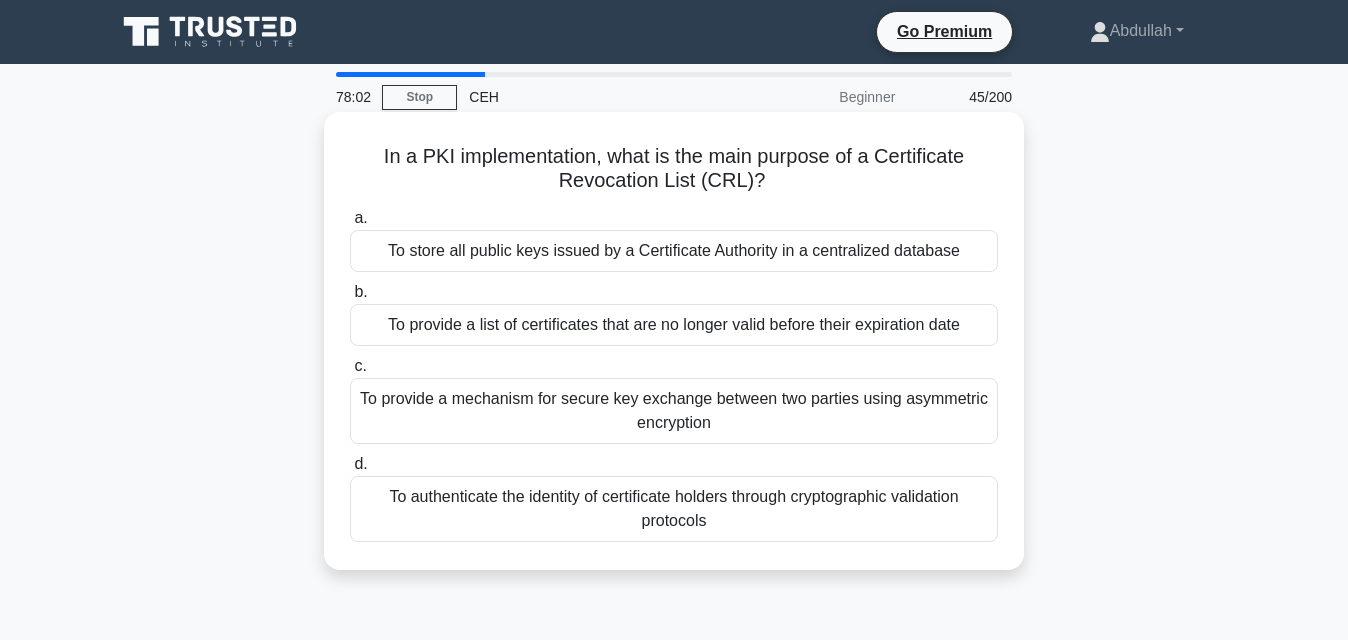 click on "To authenticate the identity of certificate holders through cryptographic validation protocols" at bounding box center [674, 509] 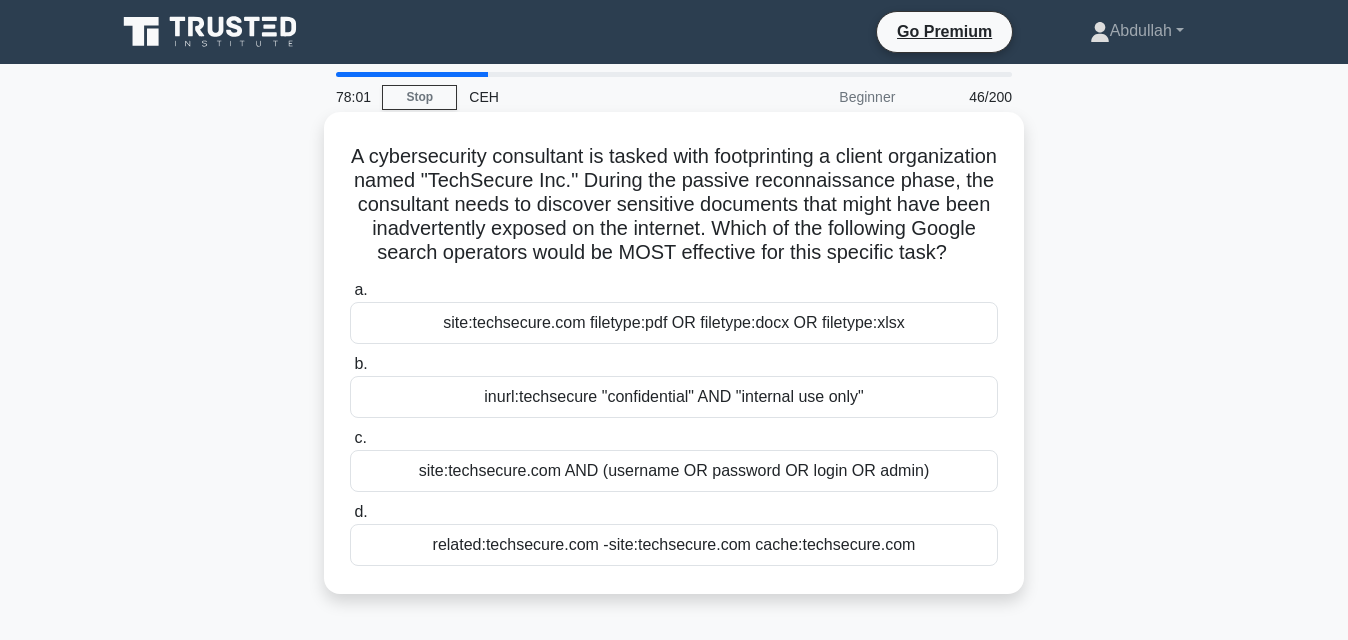 click on "inurl:techsecure "confidential" AND "internal use only"" at bounding box center [674, 397] 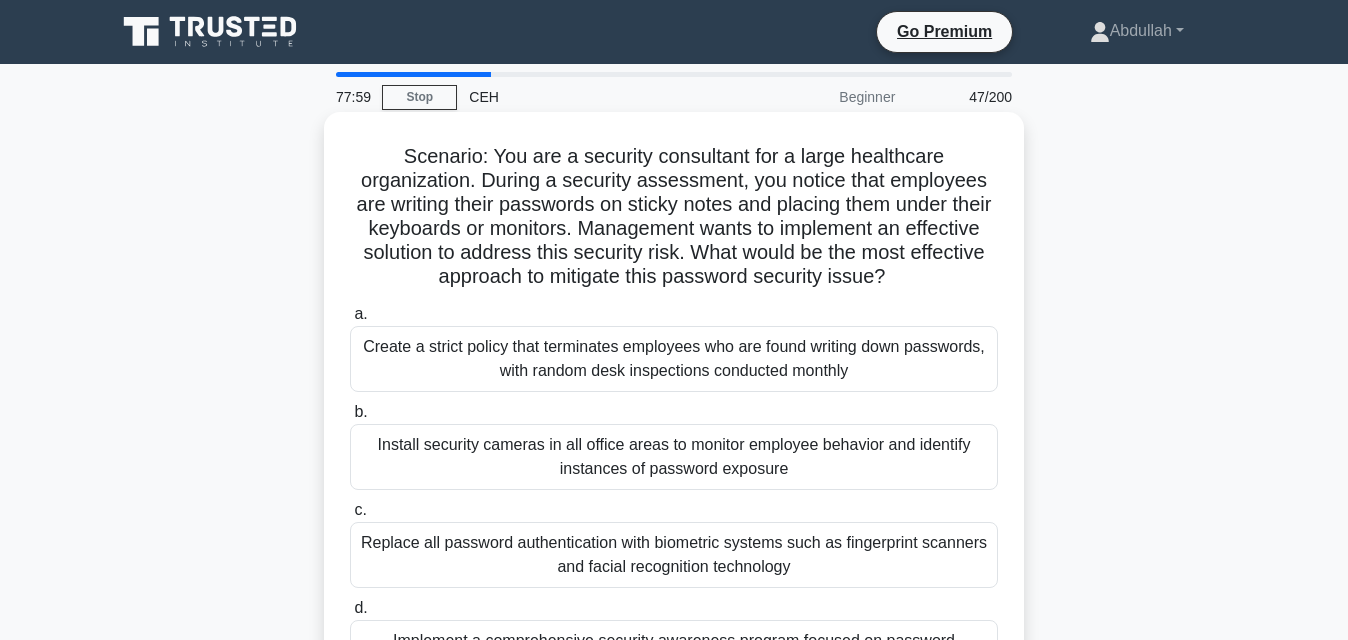click on "Replace all password authentication with biometric systems such as fingerprint scanners and facial recognition technology" at bounding box center [674, 555] 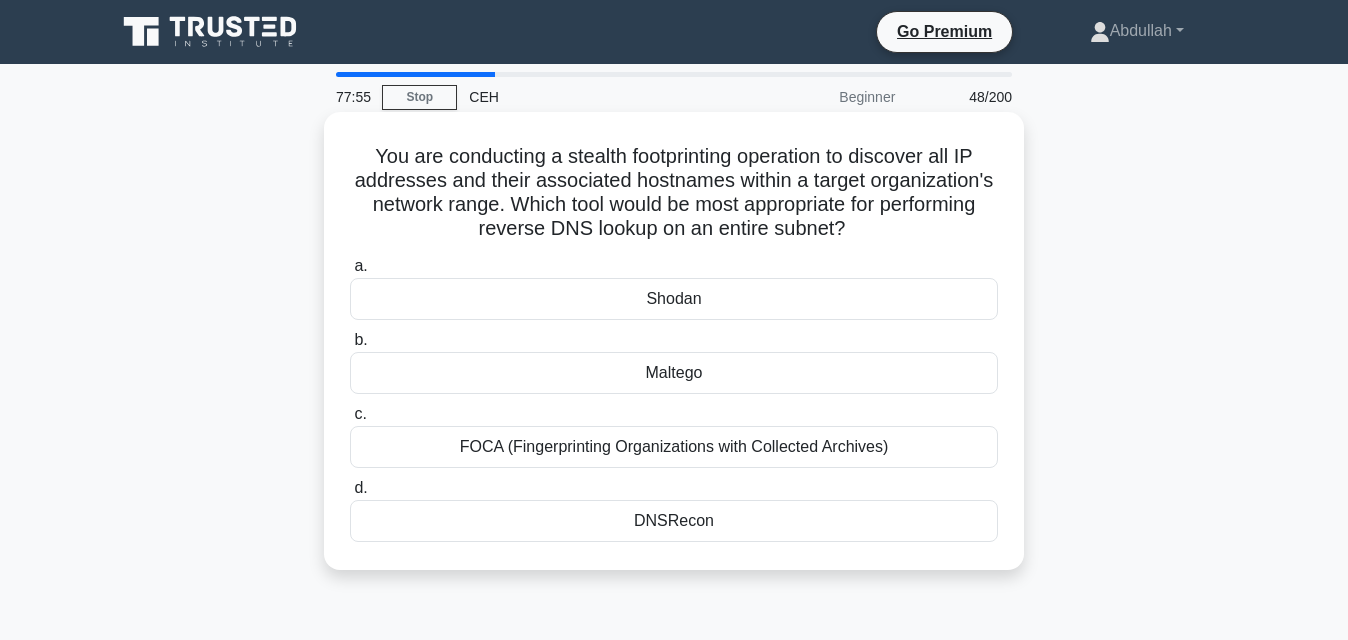 drag, startPoint x: 729, startPoint y: 467, endPoint x: 732, endPoint y: 450, distance: 17.262676 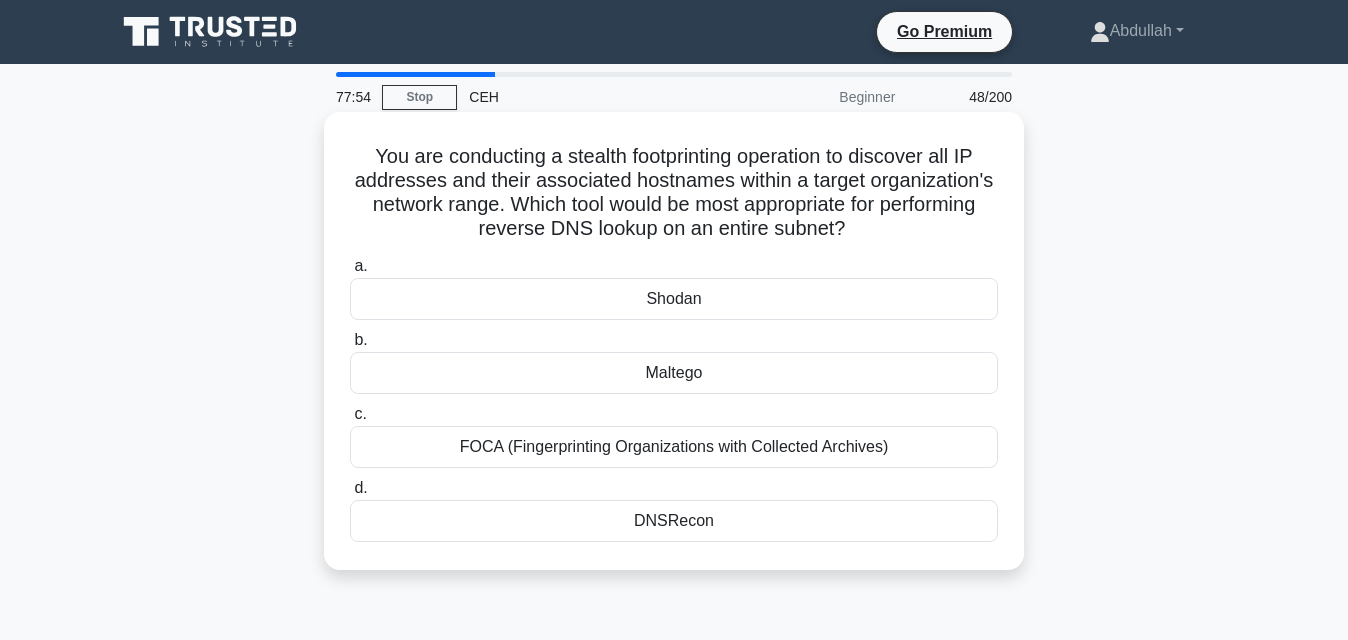 click on "FOCA (Fingerprinting Organizations with Collected Archives)" at bounding box center (674, 447) 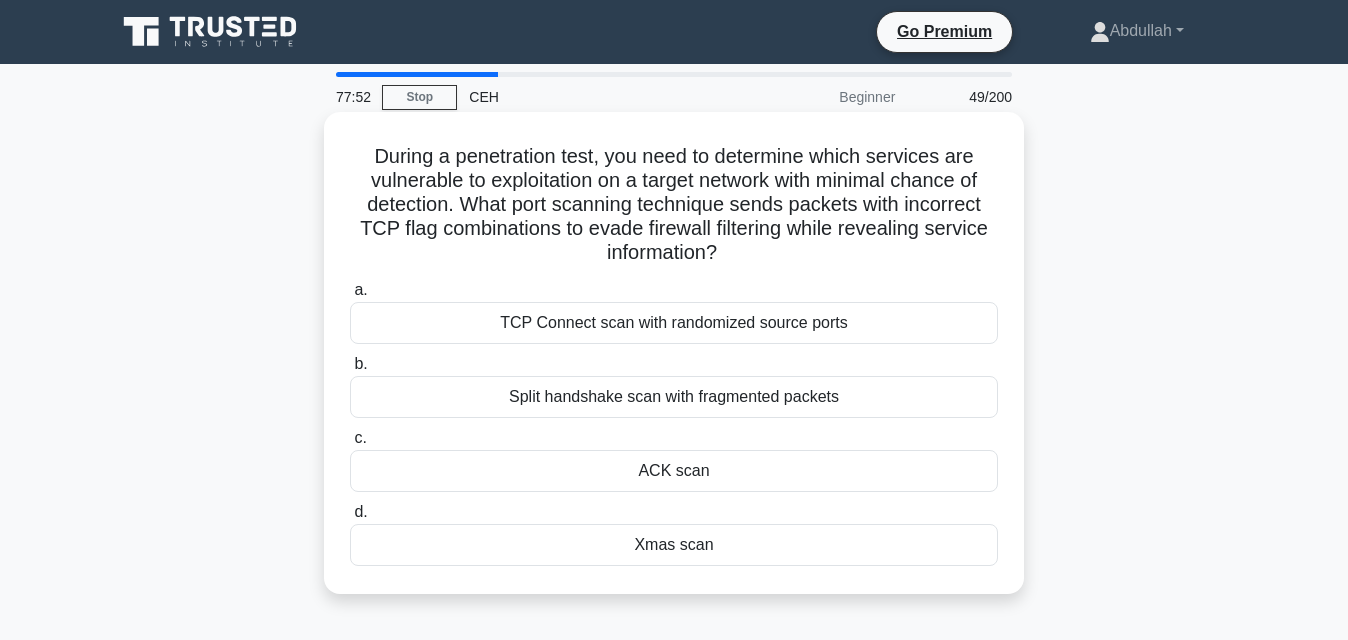 click on "Split handshake scan with fragmented packets" at bounding box center (674, 397) 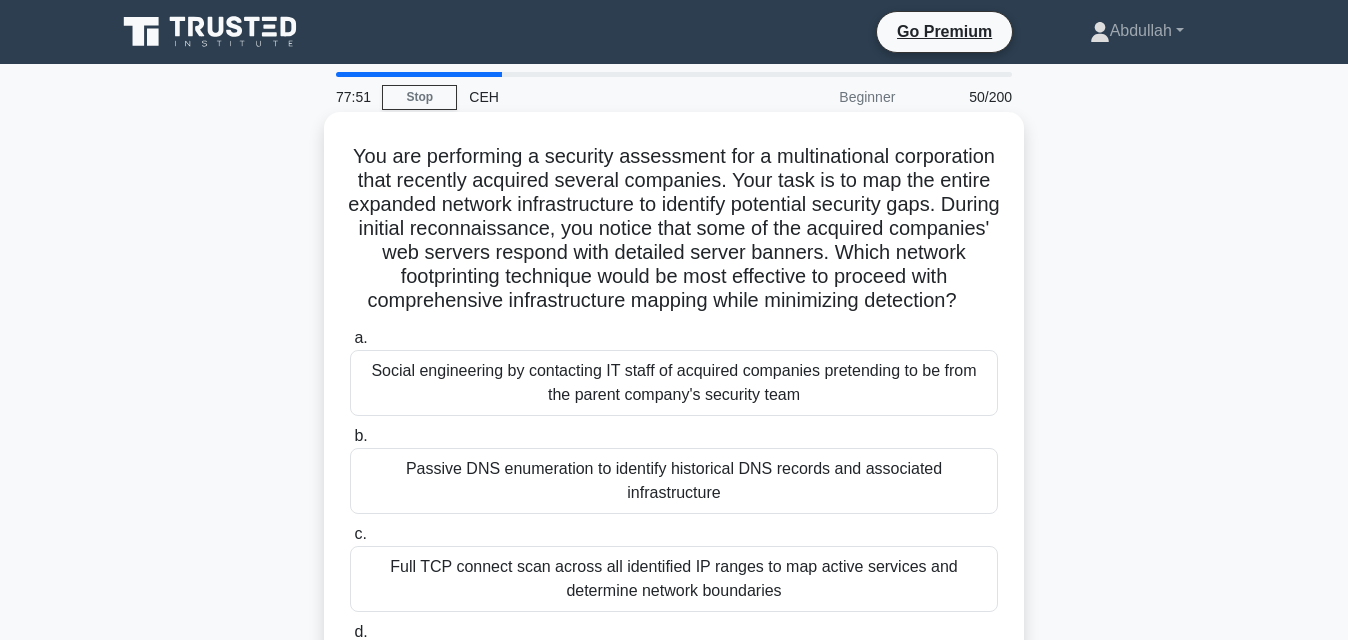 click on "Full TCP connect scan across all identified IP ranges to map active services and determine network boundaries" at bounding box center (674, 579) 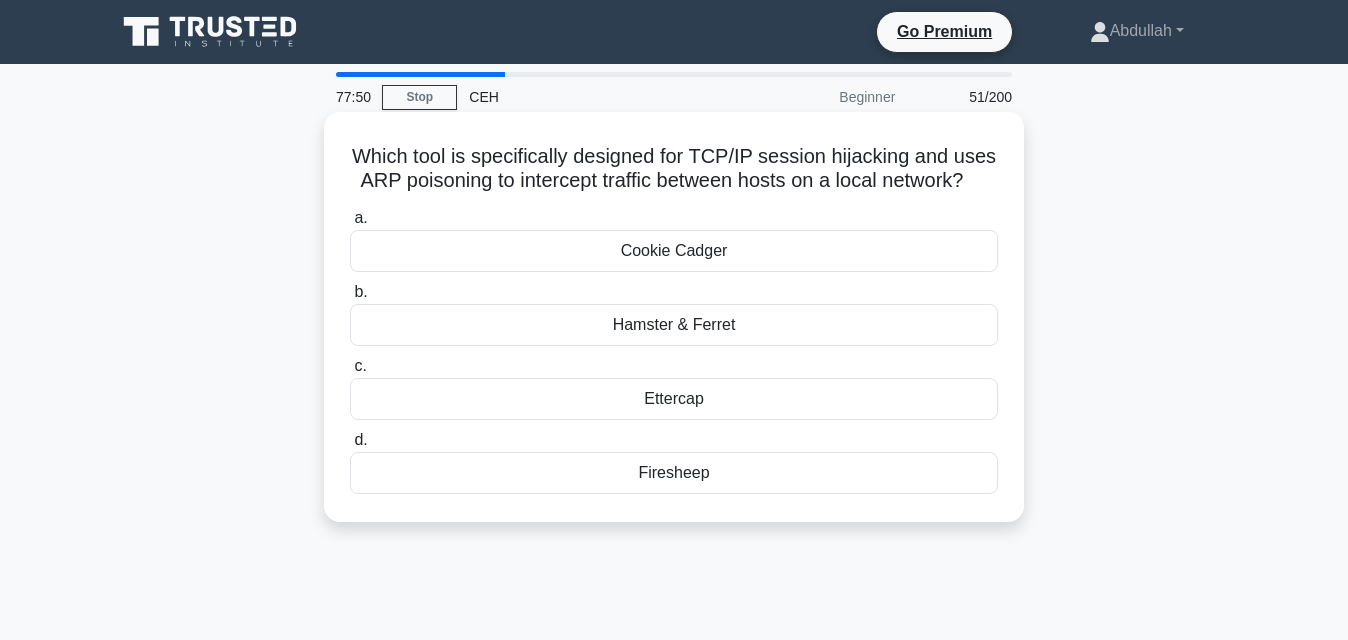 click on "Ettercap" at bounding box center (674, 399) 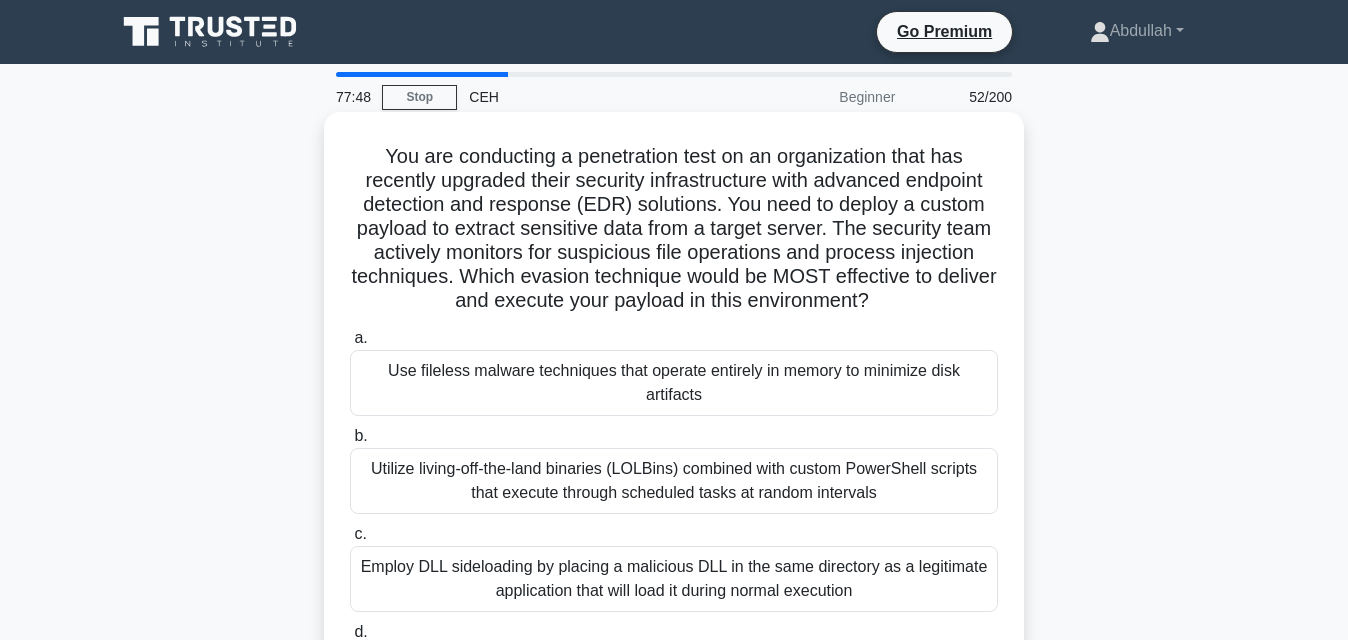 click on "Employ DLL sideloading by placing a malicious DLL in the same directory as a legitimate application that will load it during normal execution" at bounding box center (674, 579) 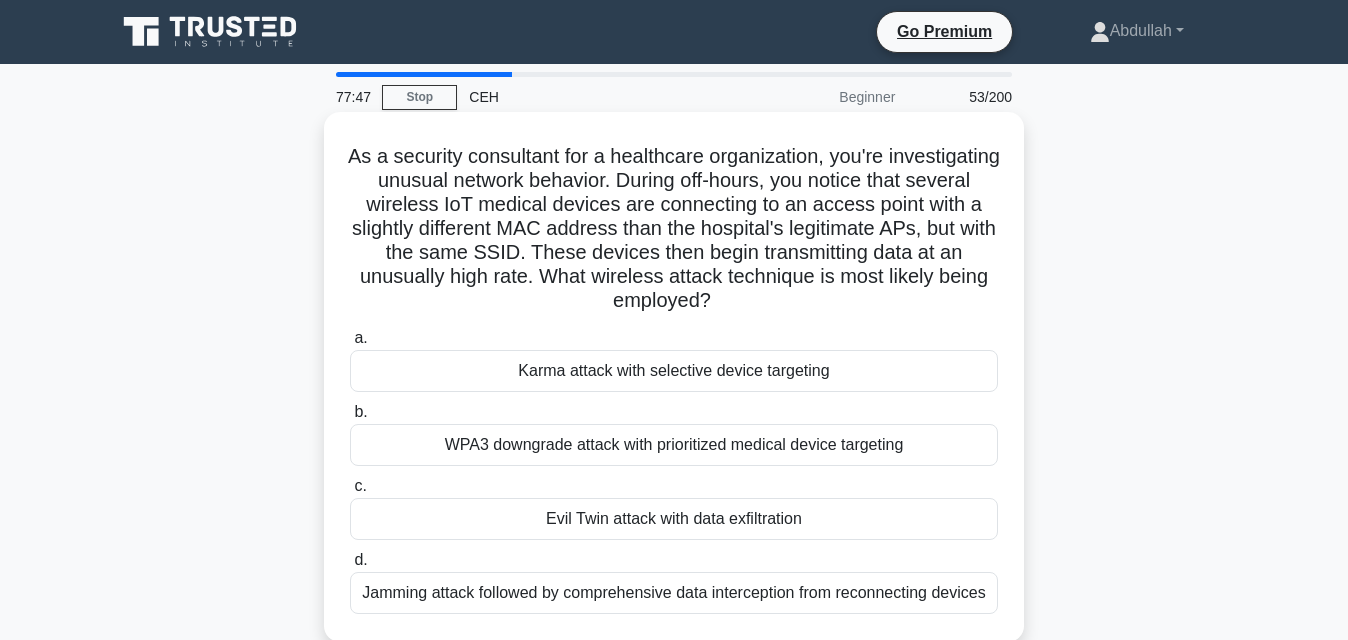 click on "Evil Twin attack with data exfiltration" at bounding box center (674, 519) 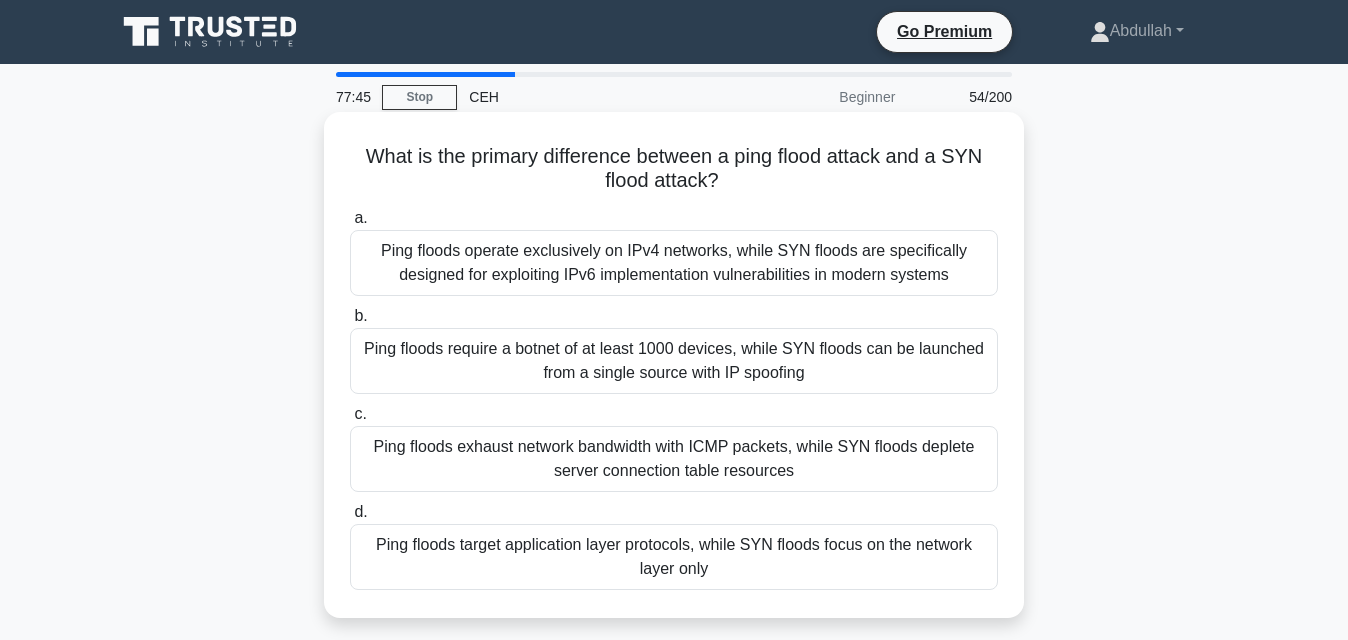 click on "Ping floods exhaust network bandwidth with ICMP packets, while SYN floods deplete server connection table resources" at bounding box center (674, 459) 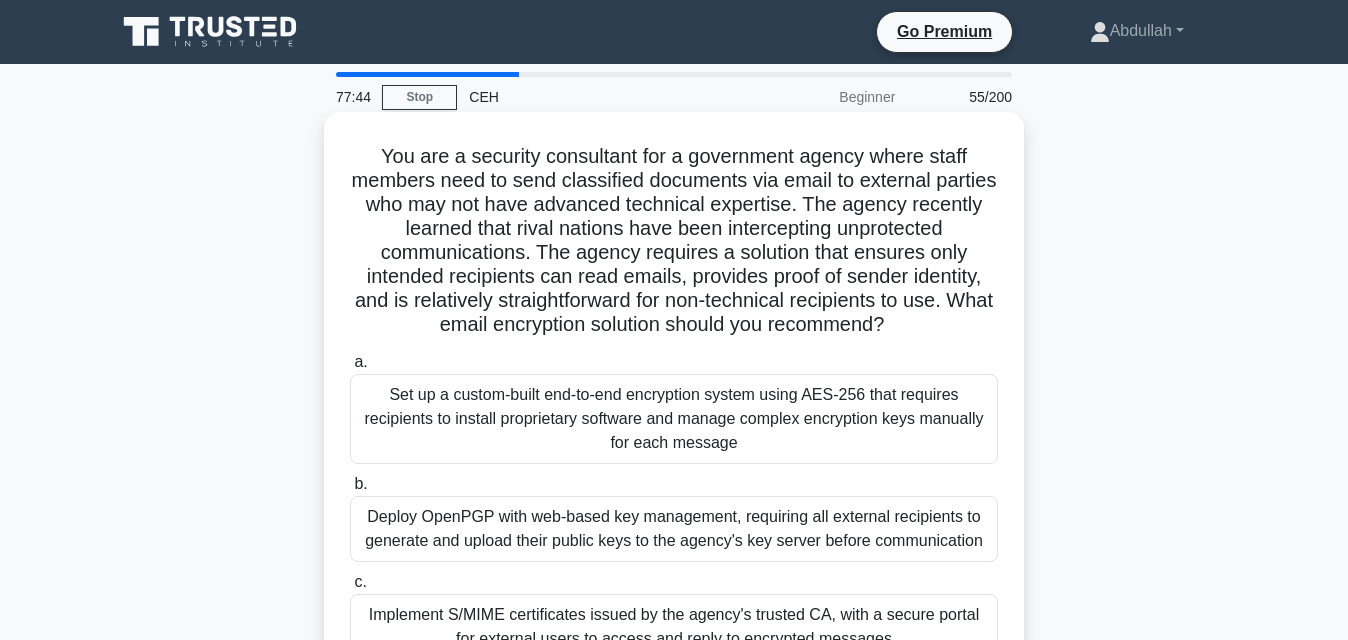 click on "Set up a custom-built end-to-end encryption system using AES-256 that requires recipients to install proprietary software and manage complex encryption keys manually for each message" at bounding box center [674, 419] 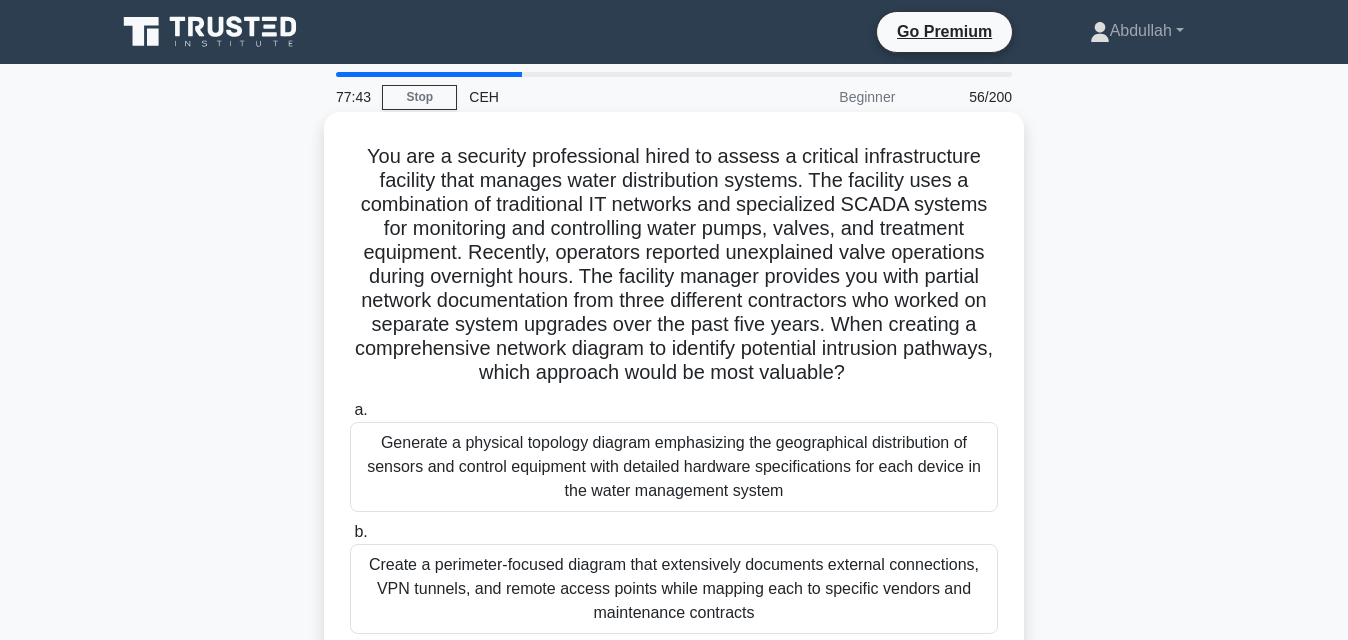 click on "Create a perimeter-focused diagram that extensively documents external connections, VPN tunnels, and remote access points while mapping each to specific vendors and maintenance contracts" at bounding box center [674, 589] 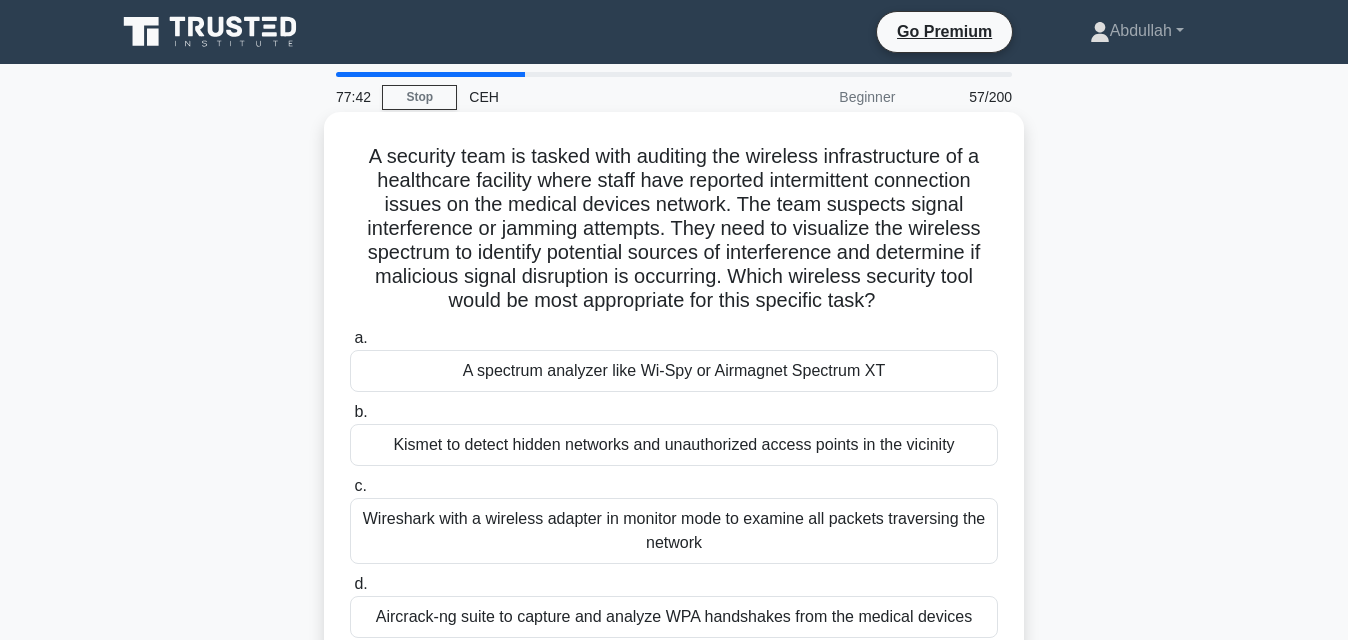 click on "Aircrack-ng suite to capture and analyze WPA handshakes from the medical devices" at bounding box center (674, 617) 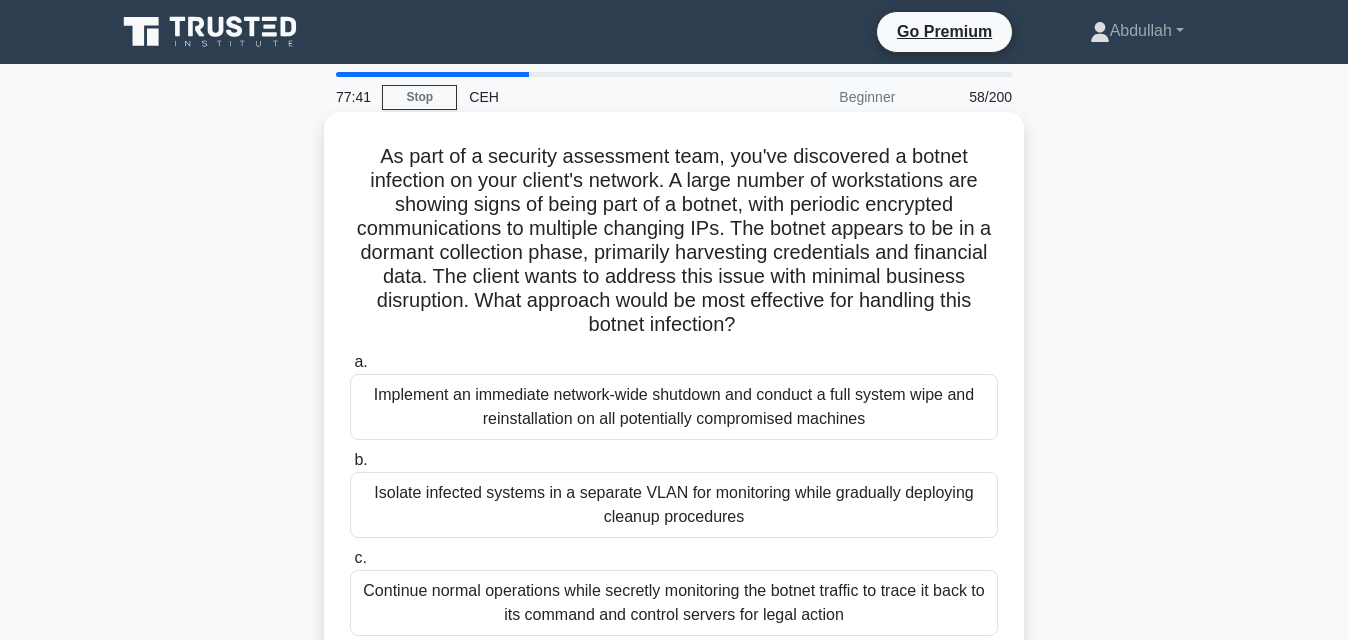 click on "Continue normal operations while secretly monitoring the botnet traffic to trace it back to its command and control servers for legal action" at bounding box center (674, 603) 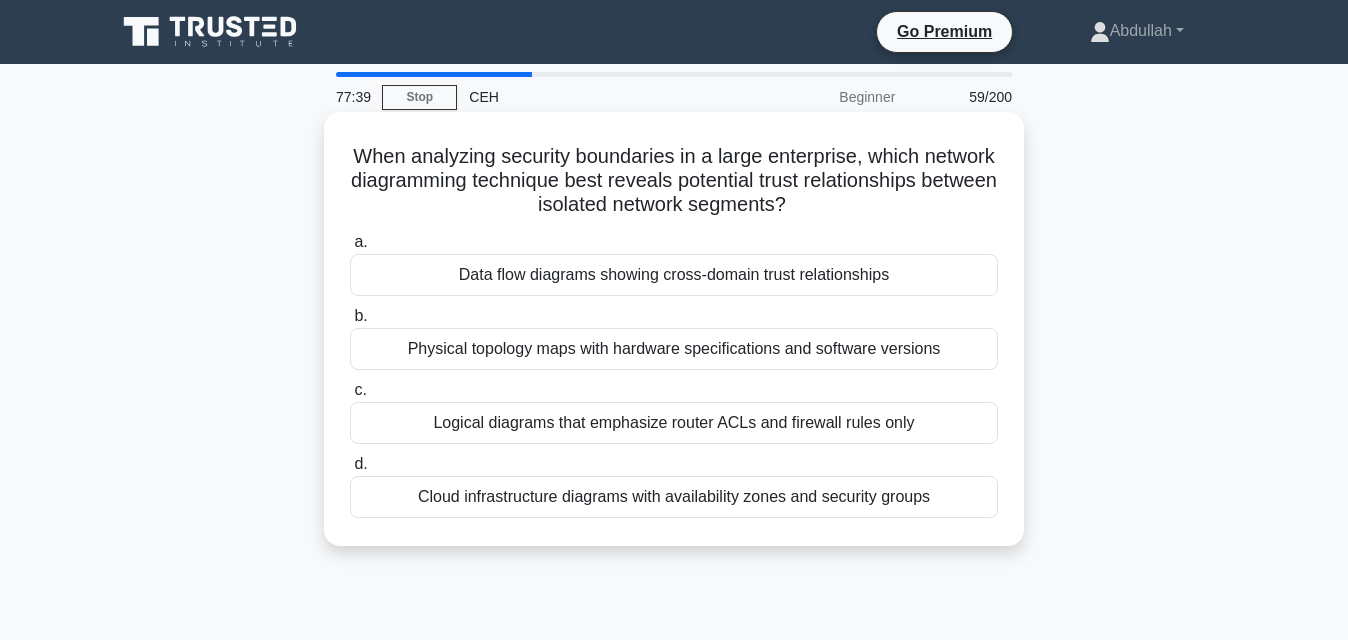 click on "Cloud infrastructure diagrams with availability zones and security groups" at bounding box center (674, 497) 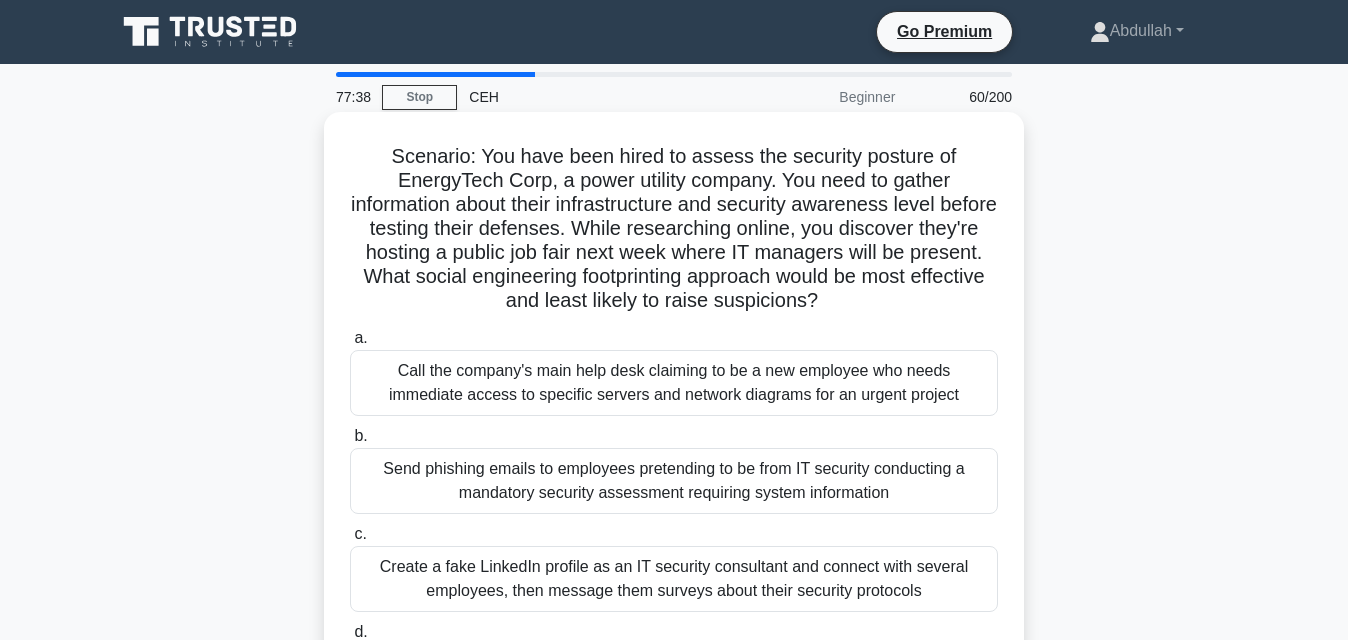 click on "Call the company's main help desk claiming to be a new employee who needs immediate access to specific servers and network diagrams for an urgent project" at bounding box center [674, 383] 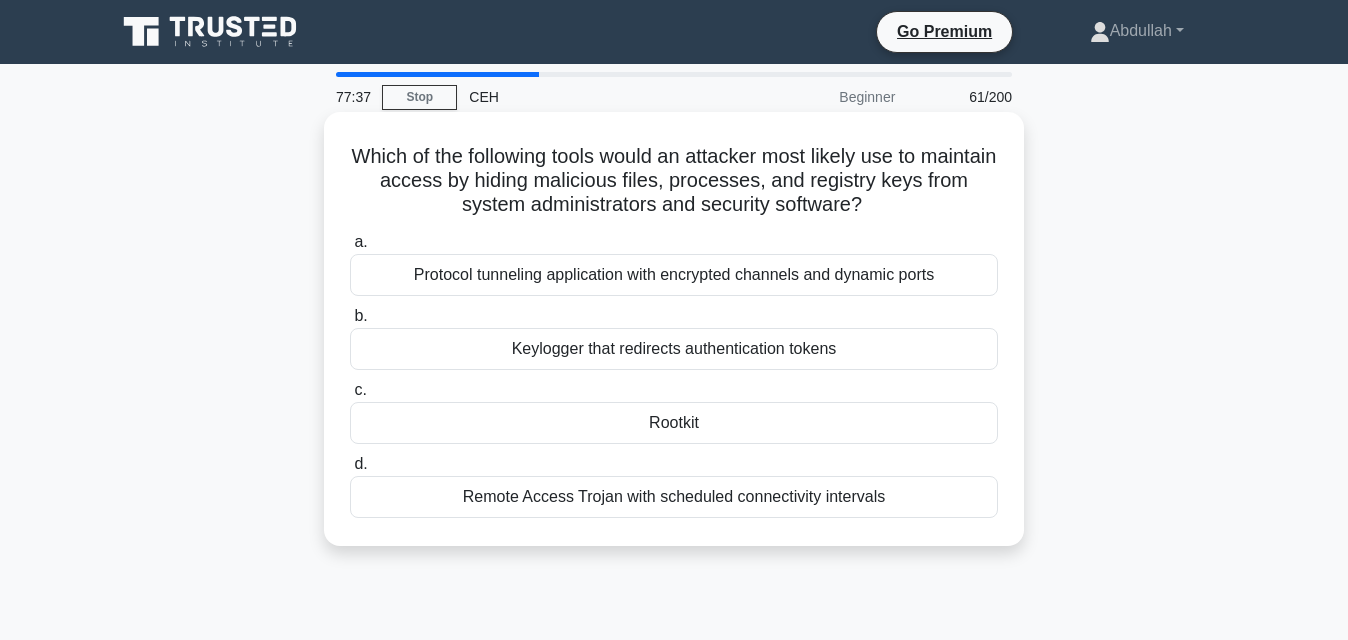 click on "Rootkit" at bounding box center [674, 423] 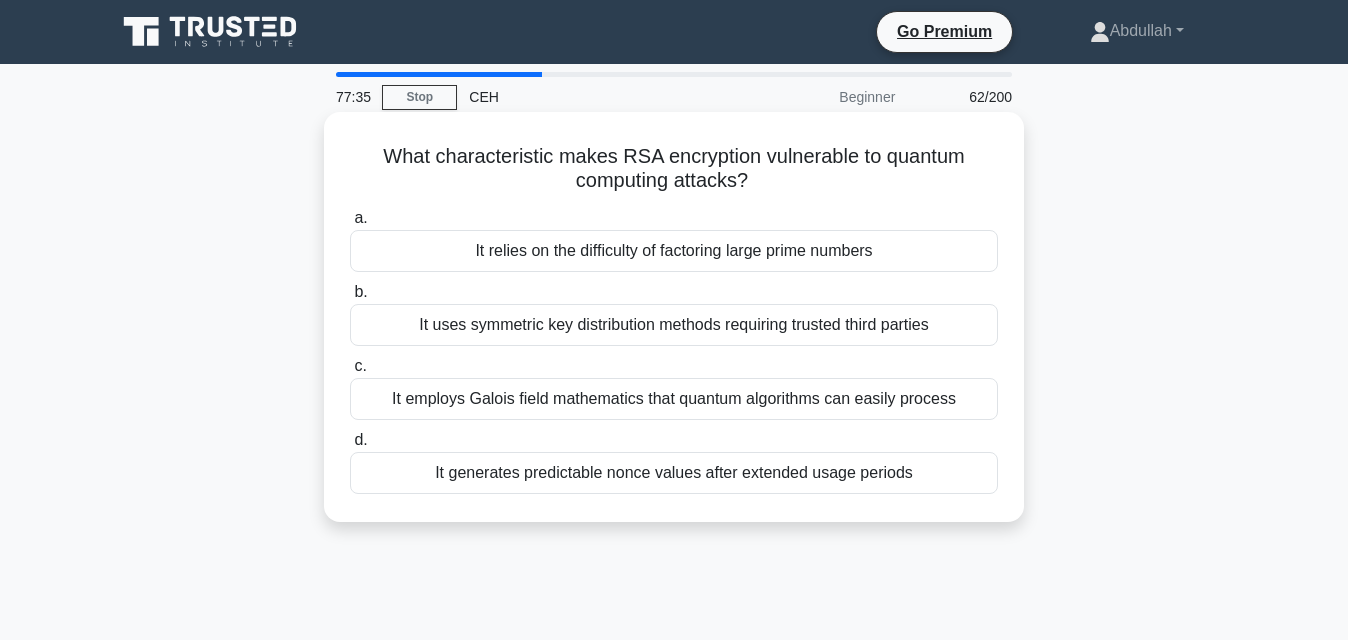 click on "It generates predictable nonce values after extended usage periods" at bounding box center (674, 473) 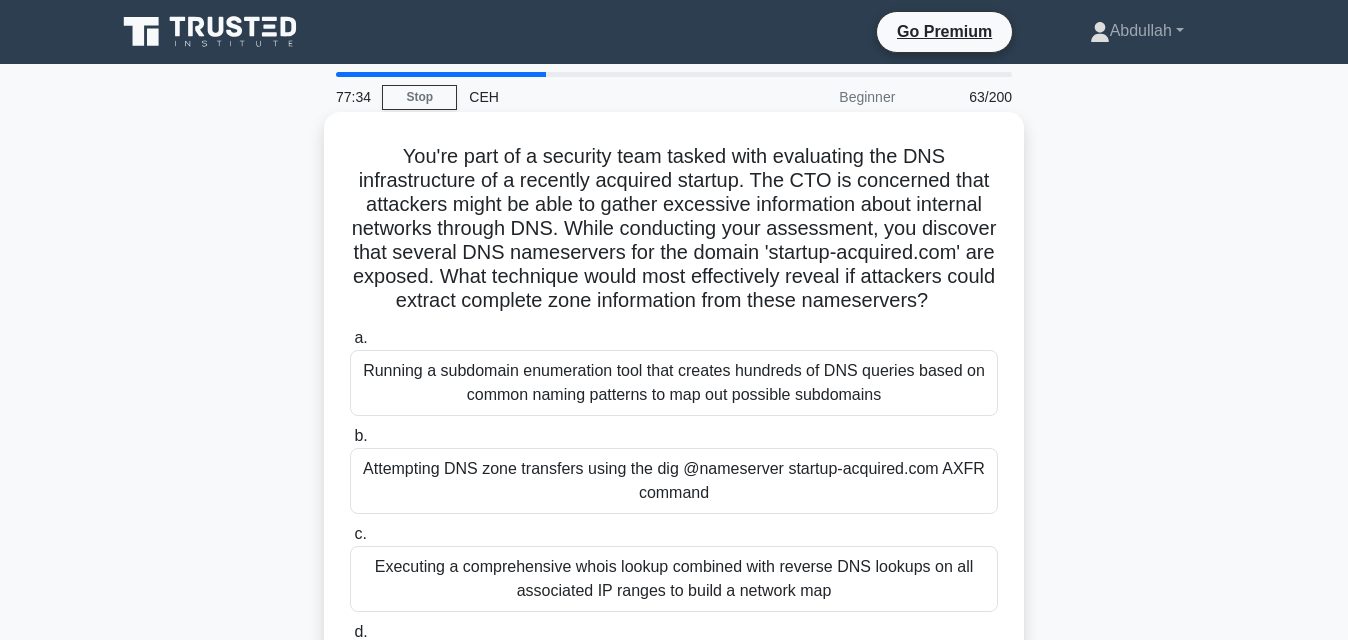 click on "Running a subdomain enumeration tool that creates hundreds of DNS queries based on common naming patterns to map out possible subdomains" at bounding box center [674, 383] 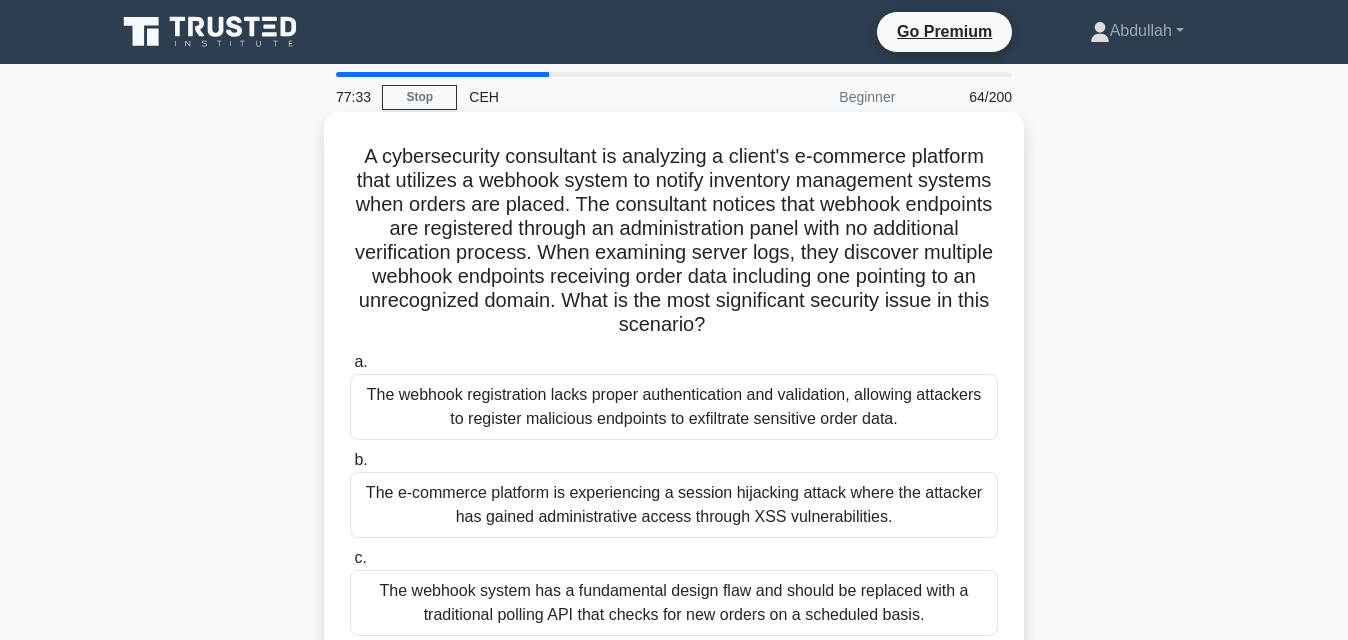 click on "The e-commerce platform is experiencing a session hijacking attack where the attacker has gained administrative access through XSS vulnerabilities." at bounding box center (674, 505) 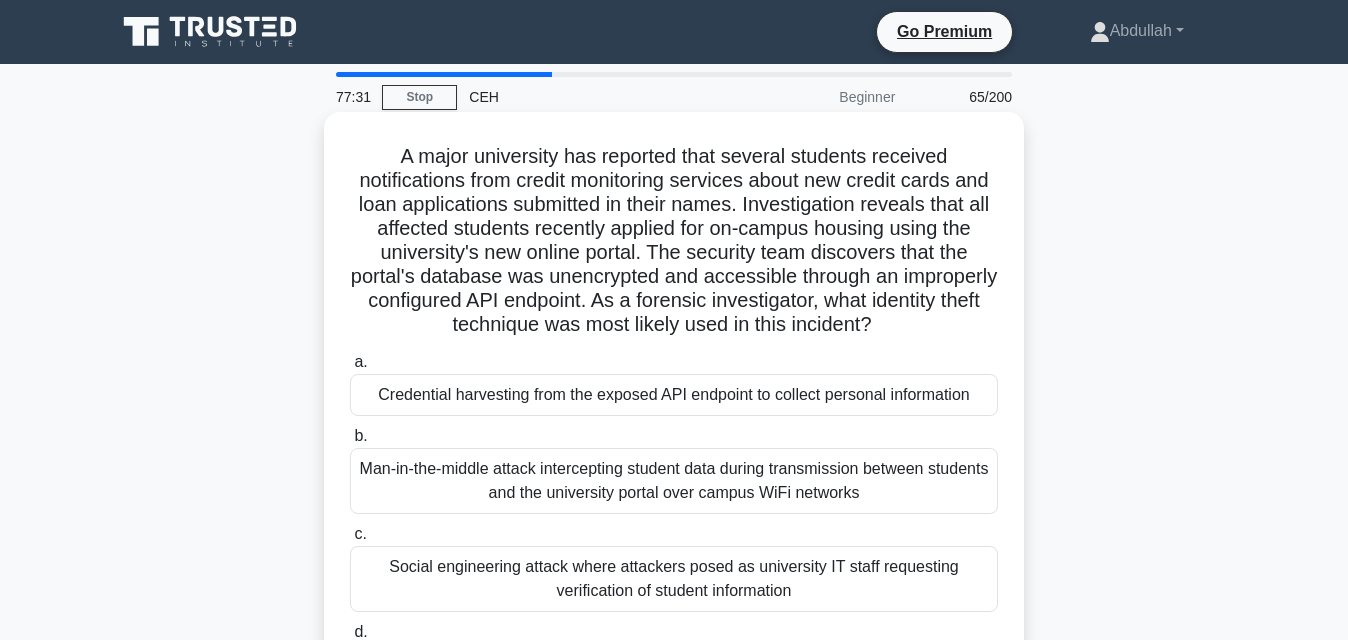 click on "Social engineering attack where attackers posed as university IT staff requesting verification of student information" at bounding box center [674, 579] 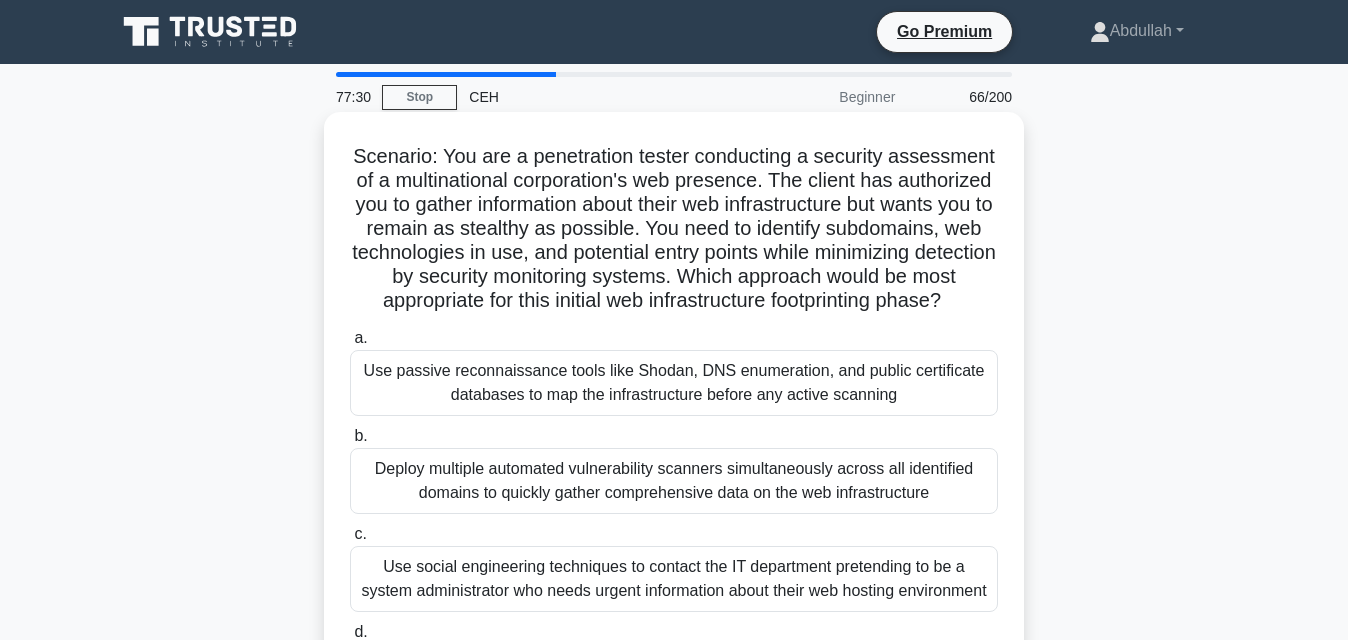 click on "Deploy multiple automated vulnerability scanners simultaneously across all identified domains to quickly gather comprehensive data on the web infrastructure" at bounding box center [674, 481] 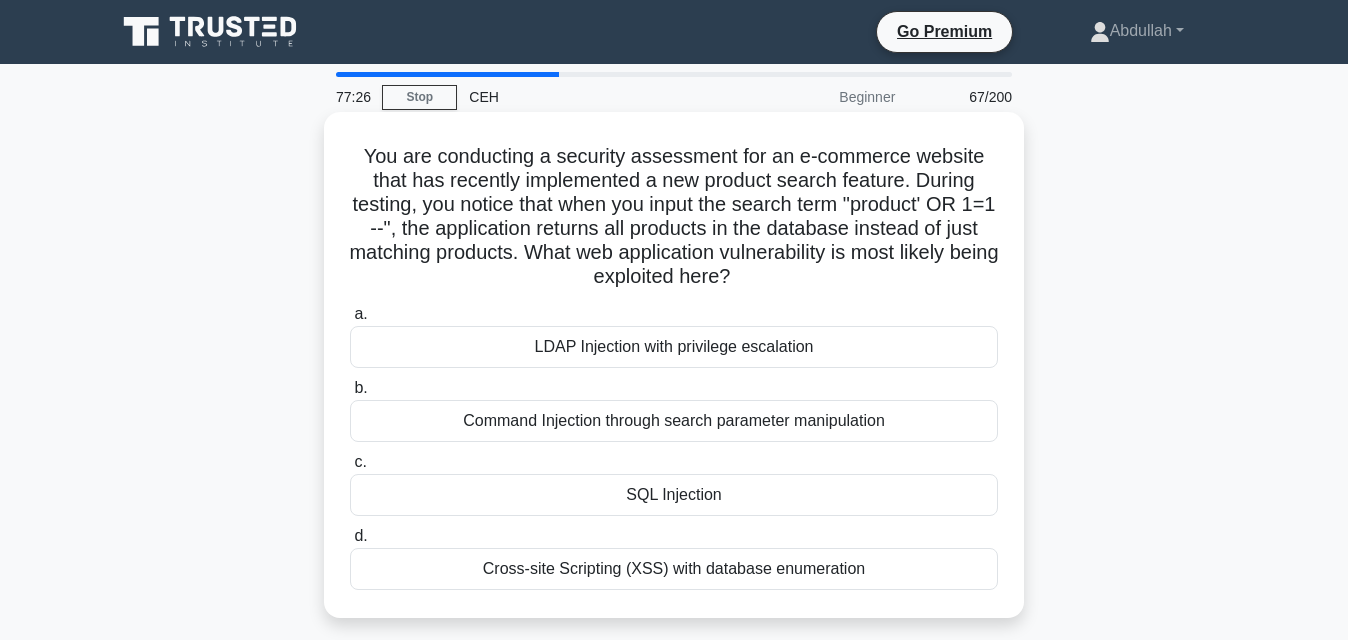 click on "LDAP Injection with privilege escalation" at bounding box center [674, 347] 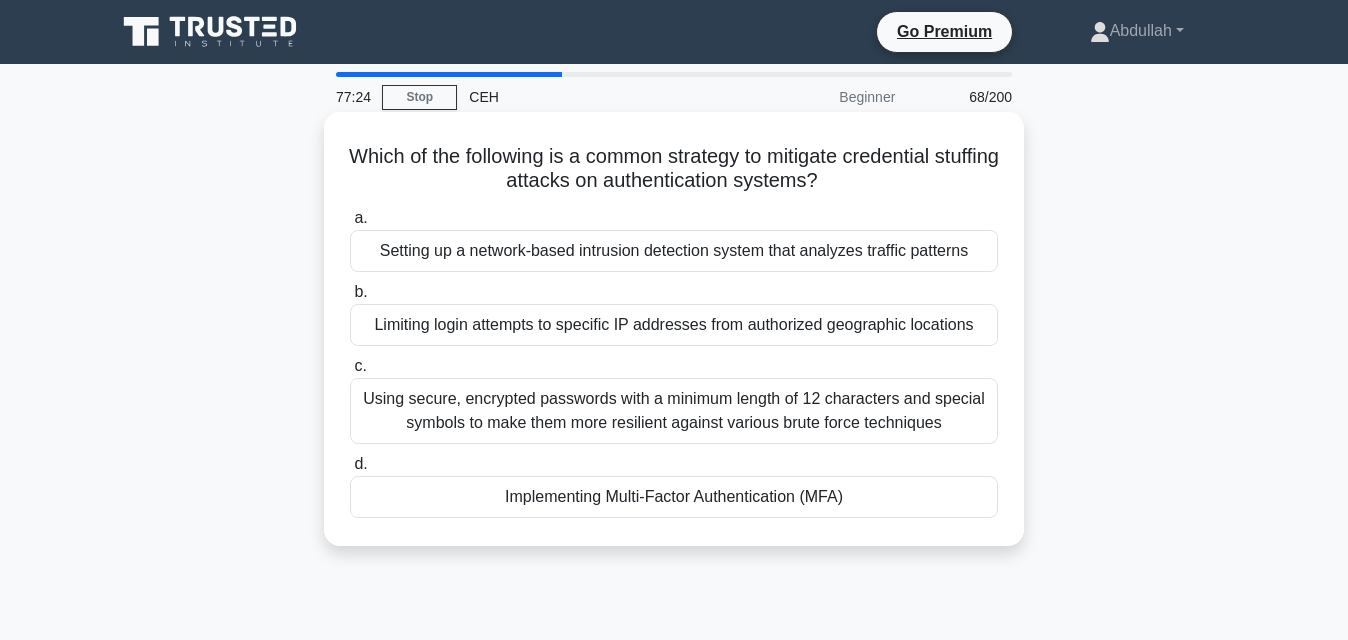 click on "Implementing Multi-Factor Authentication (MFA)" at bounding box center (674, 497) 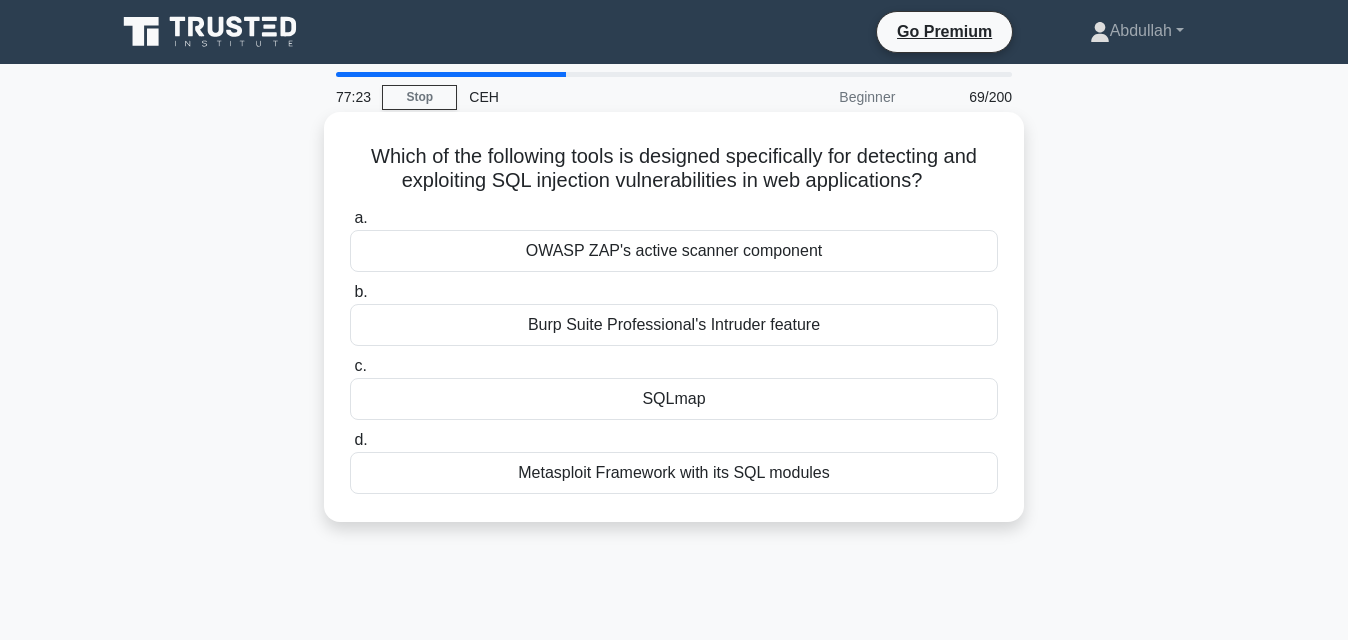 click on "SQLmap" at bounding box center (674, 399) 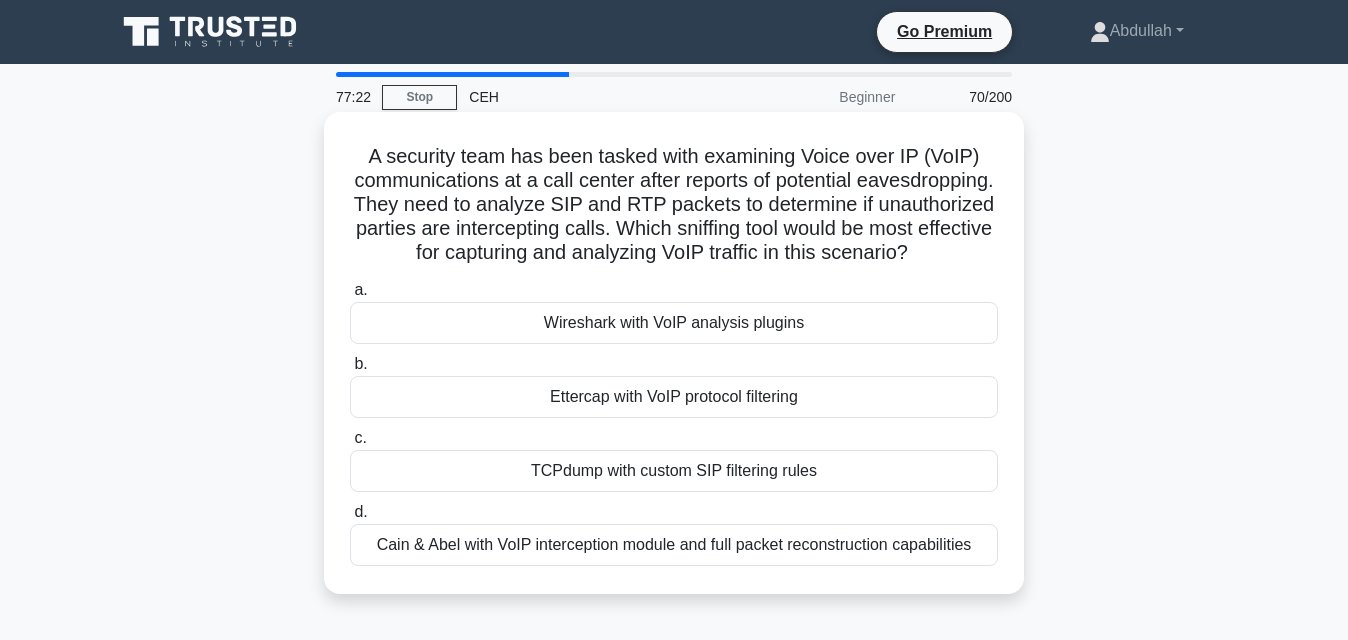 click on "Wireshark with VoIP analysis plugins" at bounding box center [674, 323] 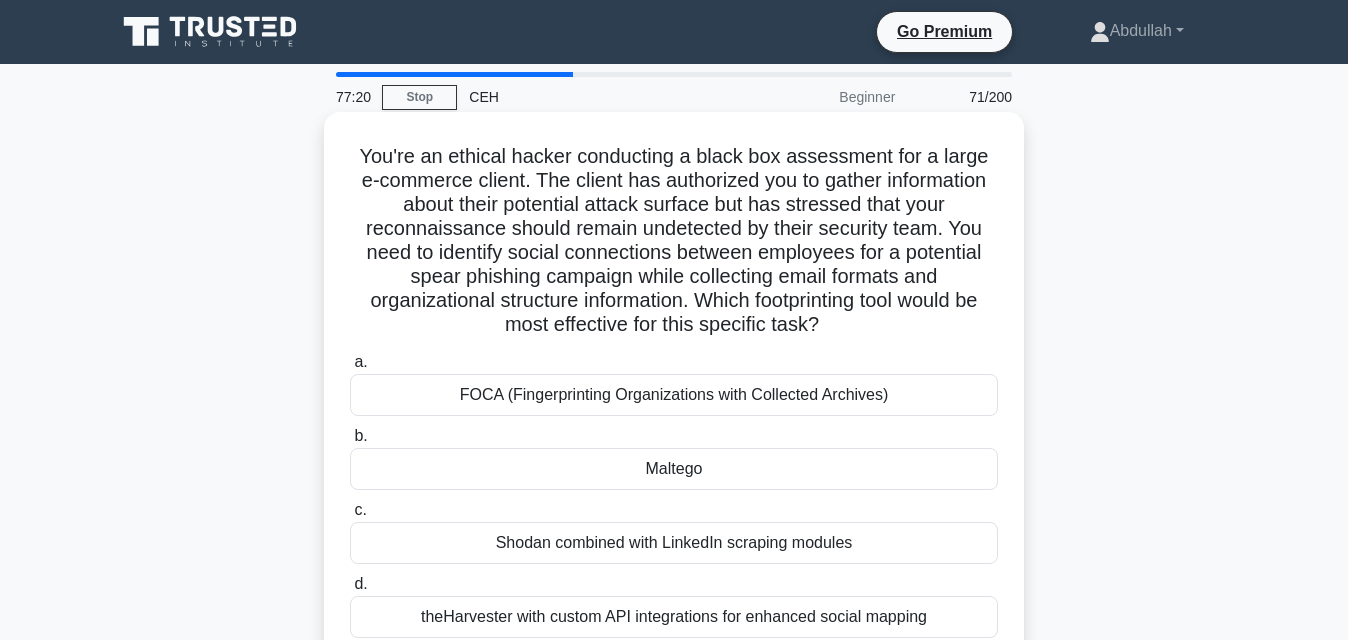 click on "Shodan combined with LinkedIn scraping modules" at bounding box center (674, 543) 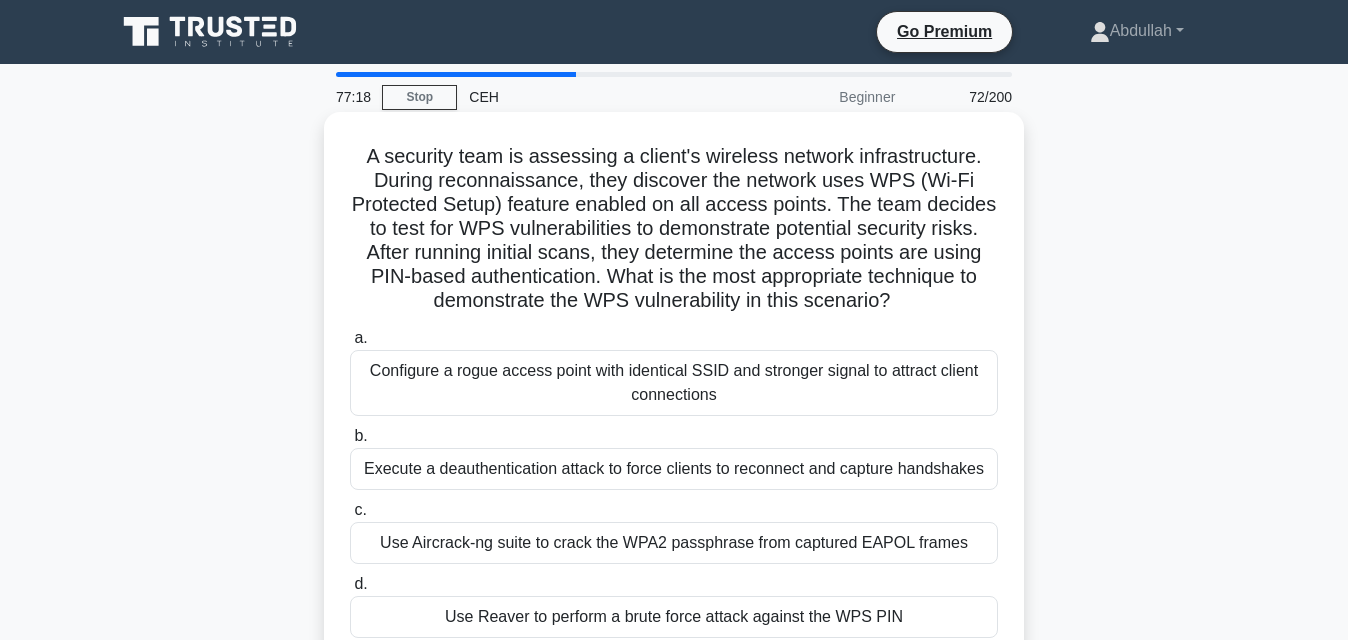 click on "Configure a rogue access point with identical SSID and stronger signal to attract client connections" at bounding box center (674, 383) 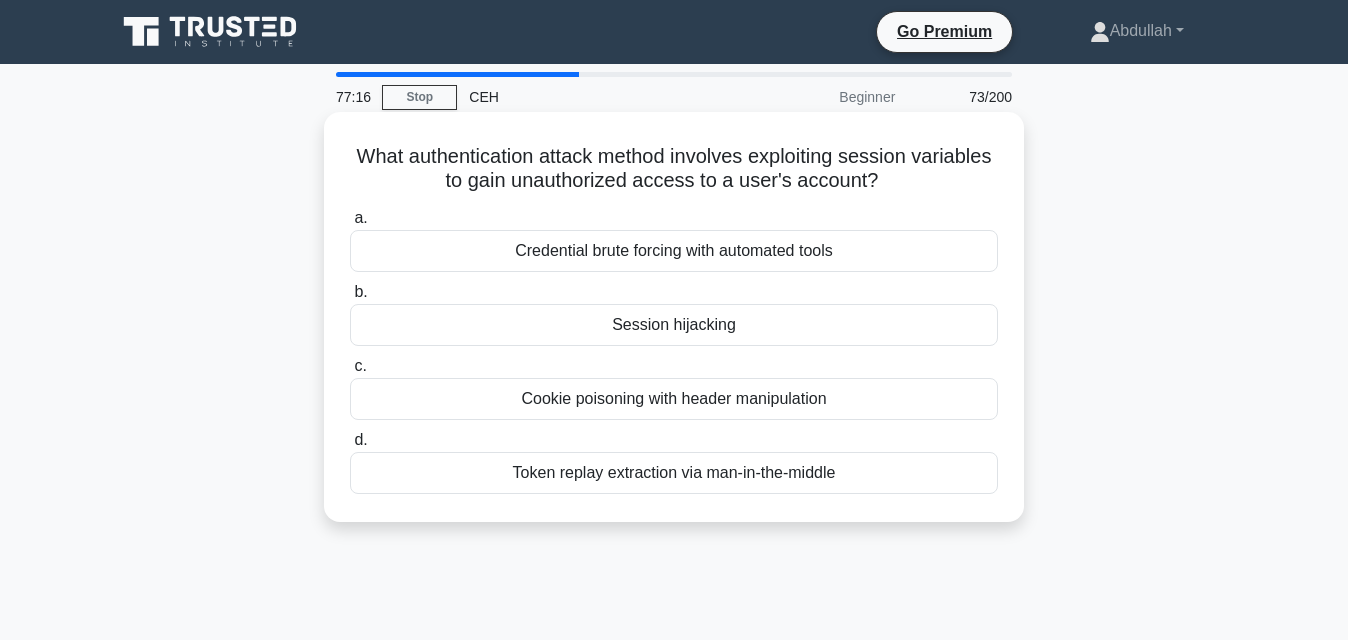 click on "Token replay extraction via man-in-the-middle" at bounding box center [674, 473] 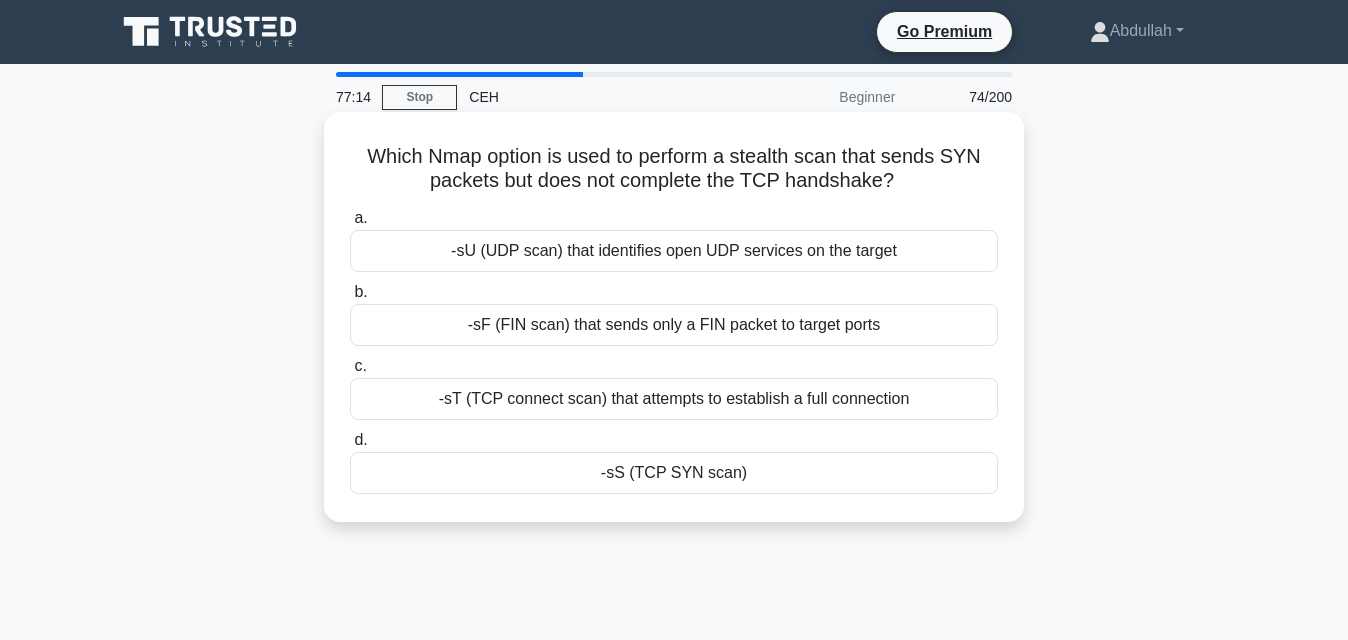 click on "-sF (FIN scan) that sends only a FIN packet to target ports" at bounding box center (674, 325) 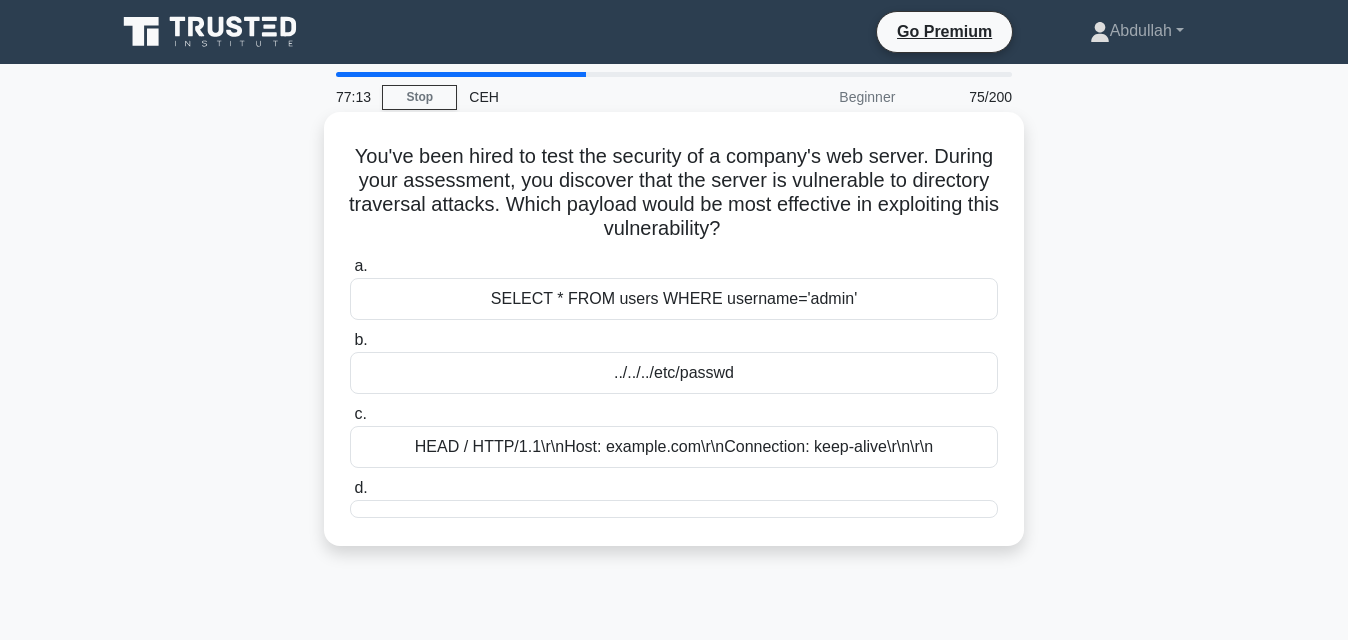 click on "../../../etc/passwd" at bounding box center (674, 373) 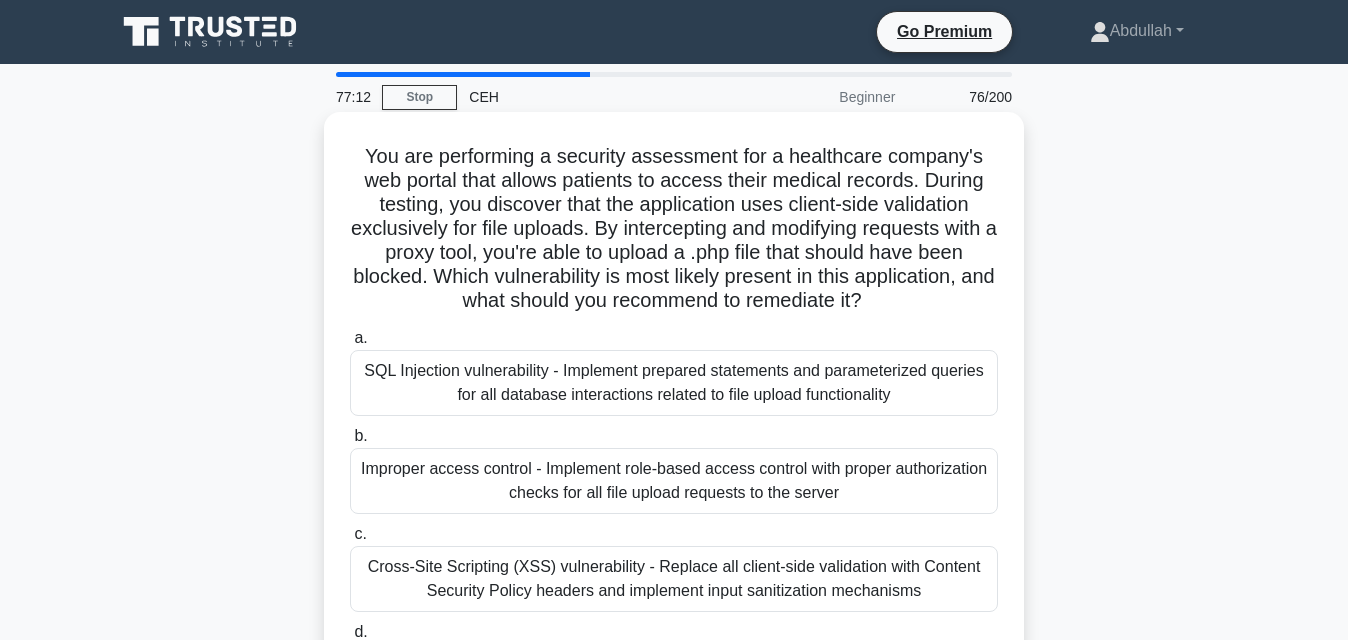 click on "SQL Injection vulnerability - Implement prepared statements and parameterized queries for all database interactions related to file upload functionality" at bounding box center [674, 383] 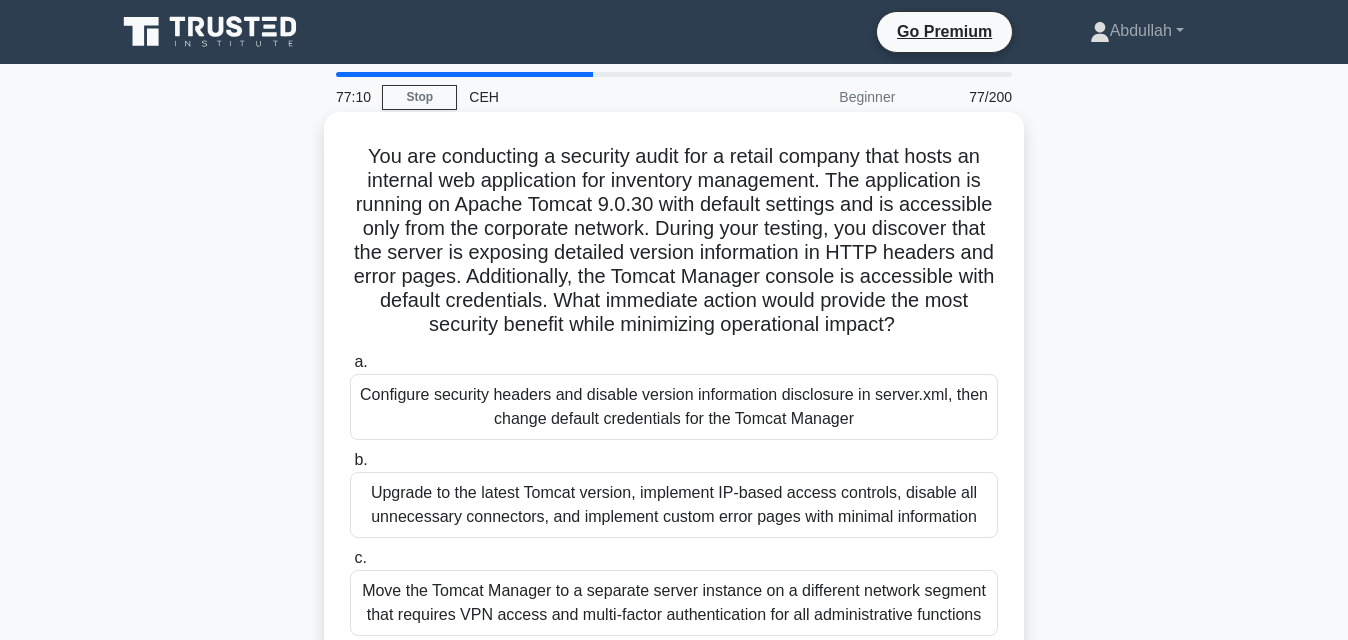 drag, startPoint x: 712, startPoint y: 476, endPoint x: 710, endPoint y: 500, distance: 24.083189 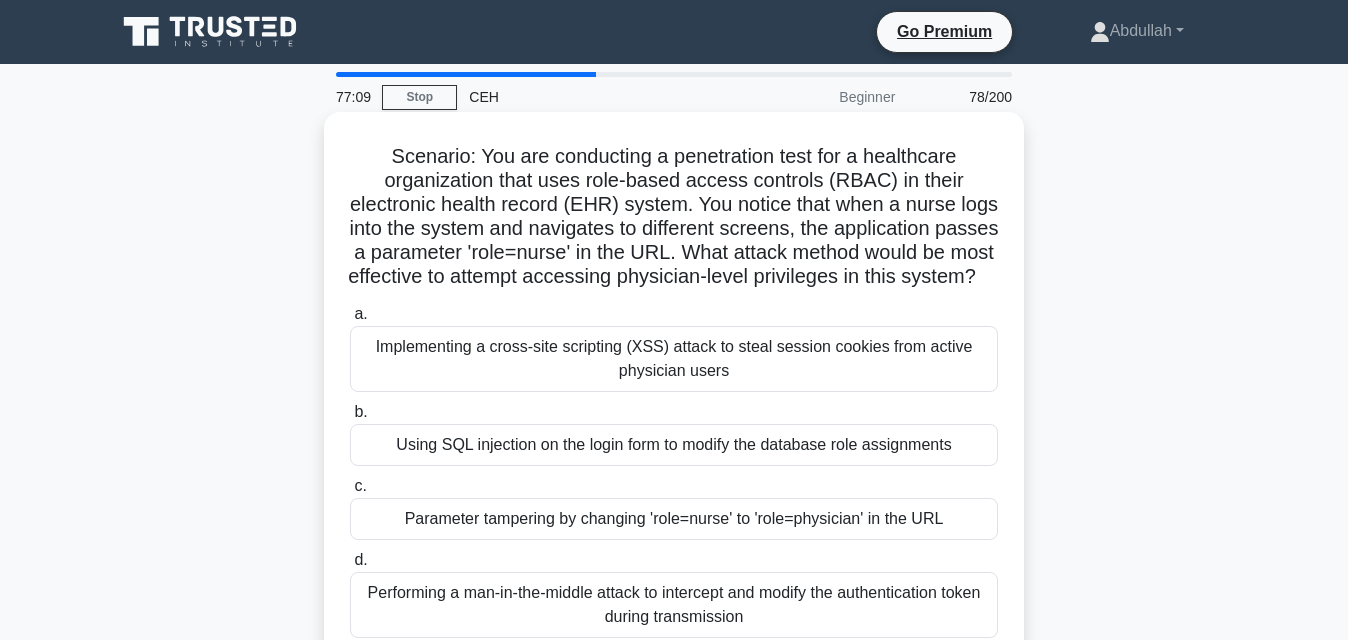 click on "Parameter tampering by changing 'role=nurse' to 'role=physician' in the URL" at bounding box center (674, 519) 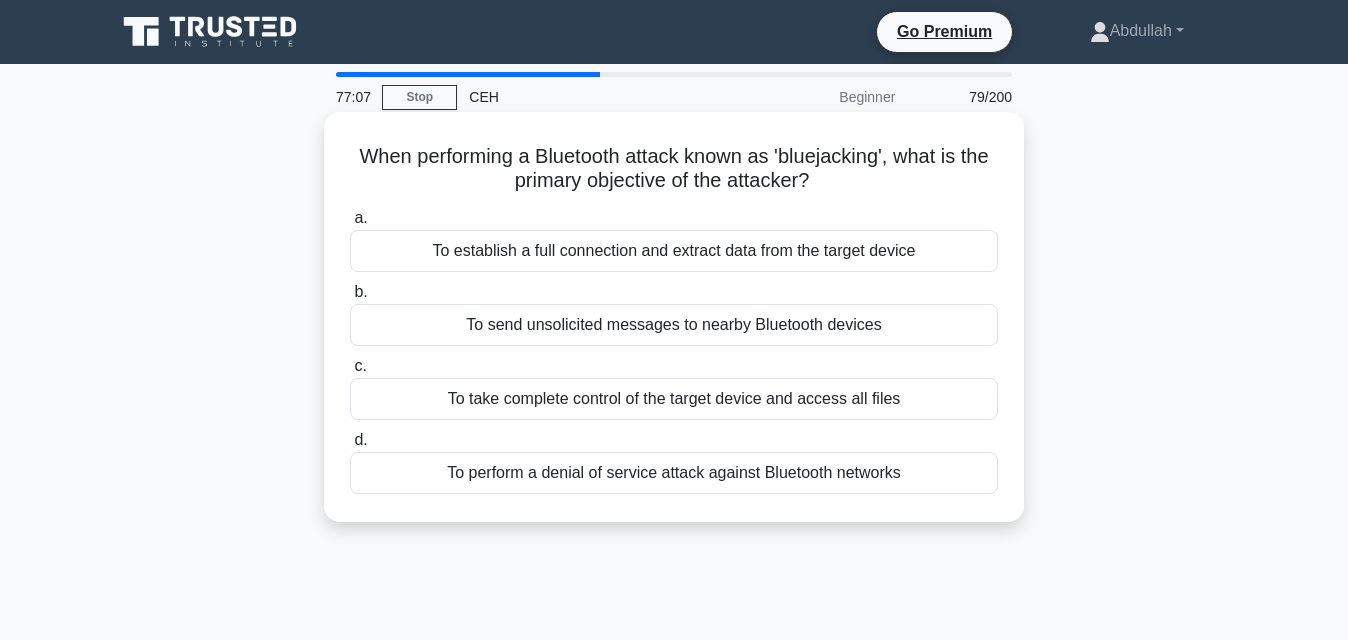 click on "To take complete control of the target device and access all files" at bounding box center [674, 399] 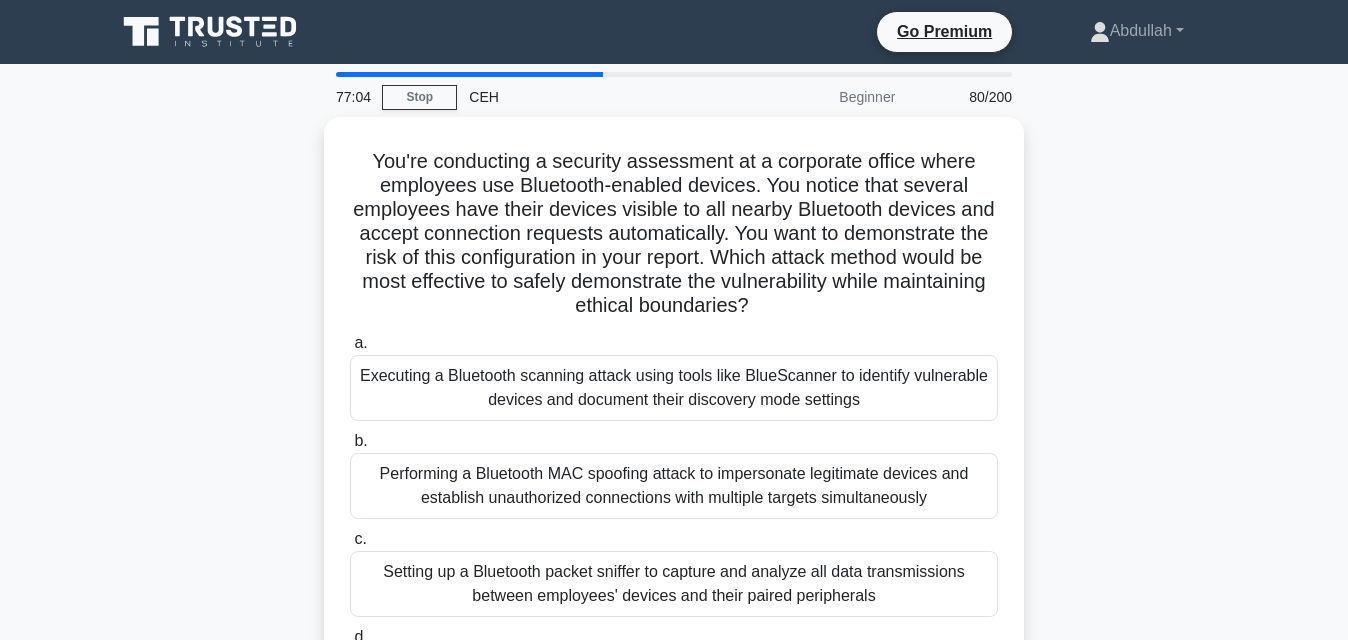 drag, startPoint x: 712, startPoint y: 588, endPoint x: 641, endPoint y: 583, distance: 71.17584 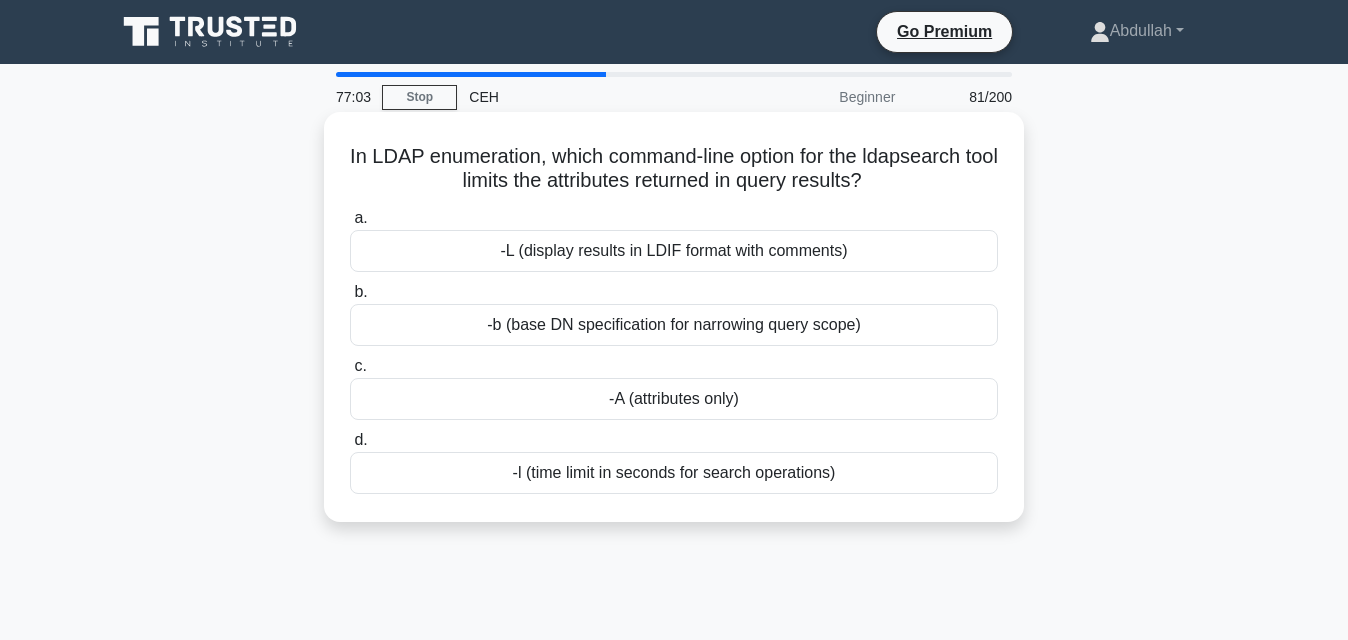 click on "-A (attributes only)" at bounding box center [674, 399] 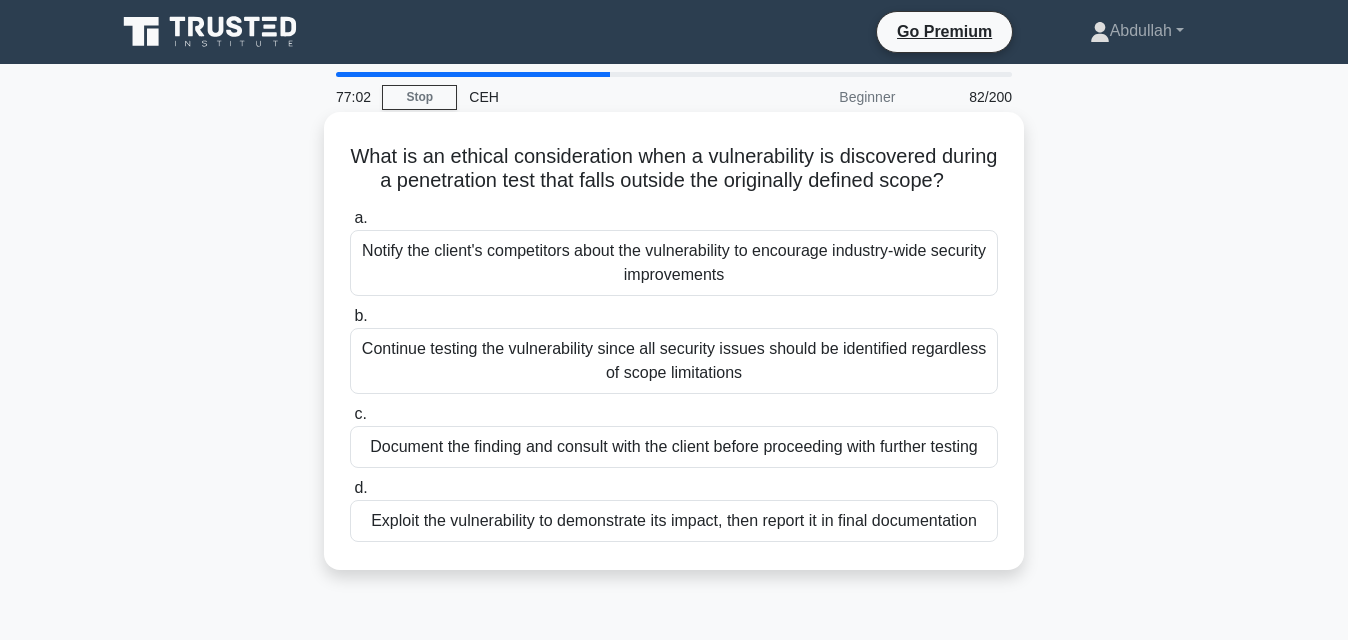 click on "Document the finding and consult with the client before proceeding with further testing" at bounding box center (674, 447) 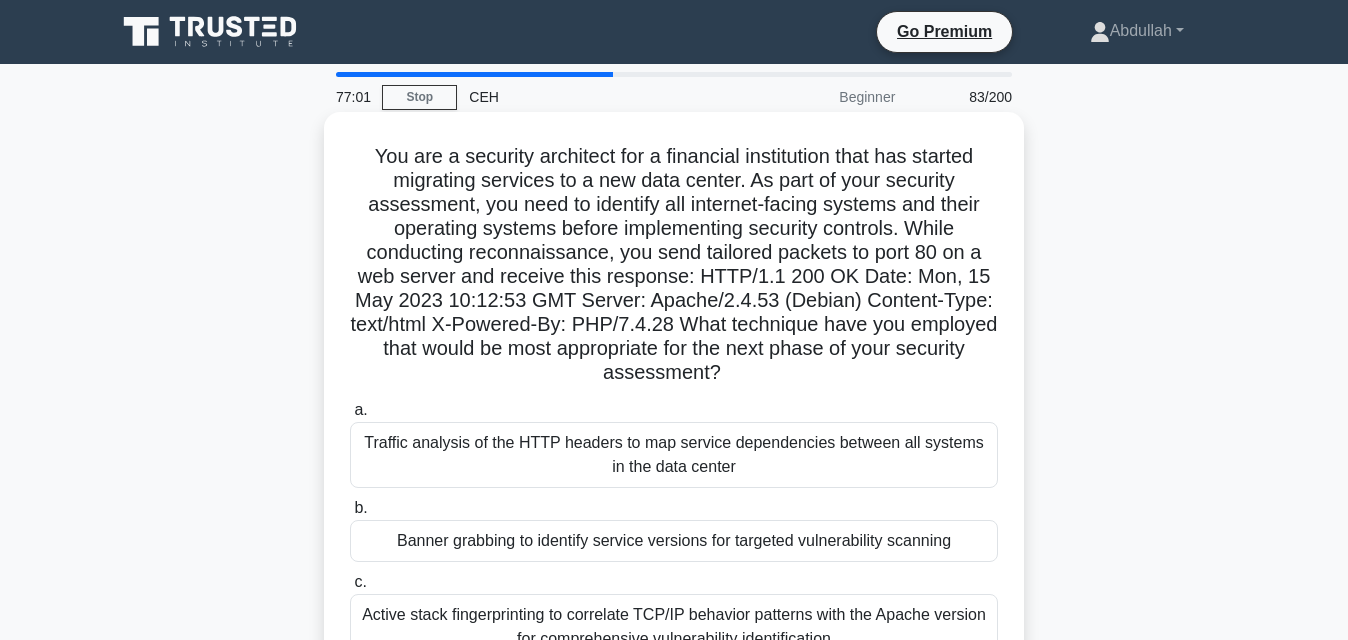 click on "Traffic analysis of the HTTP headers to map service dependencies between all systems in the data center" at bounding box center (674, 455) 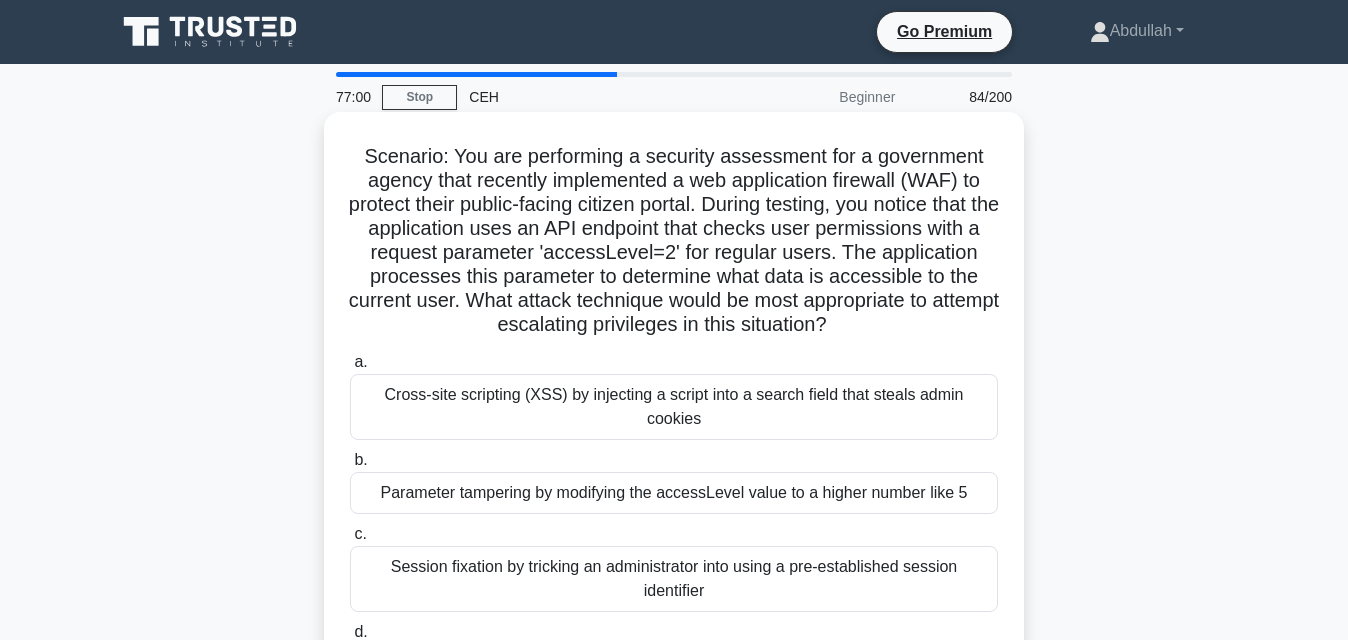 click on "Session fixation by tricking an administrator into using a pre-established session identifier" at bounding box center [674, 579] 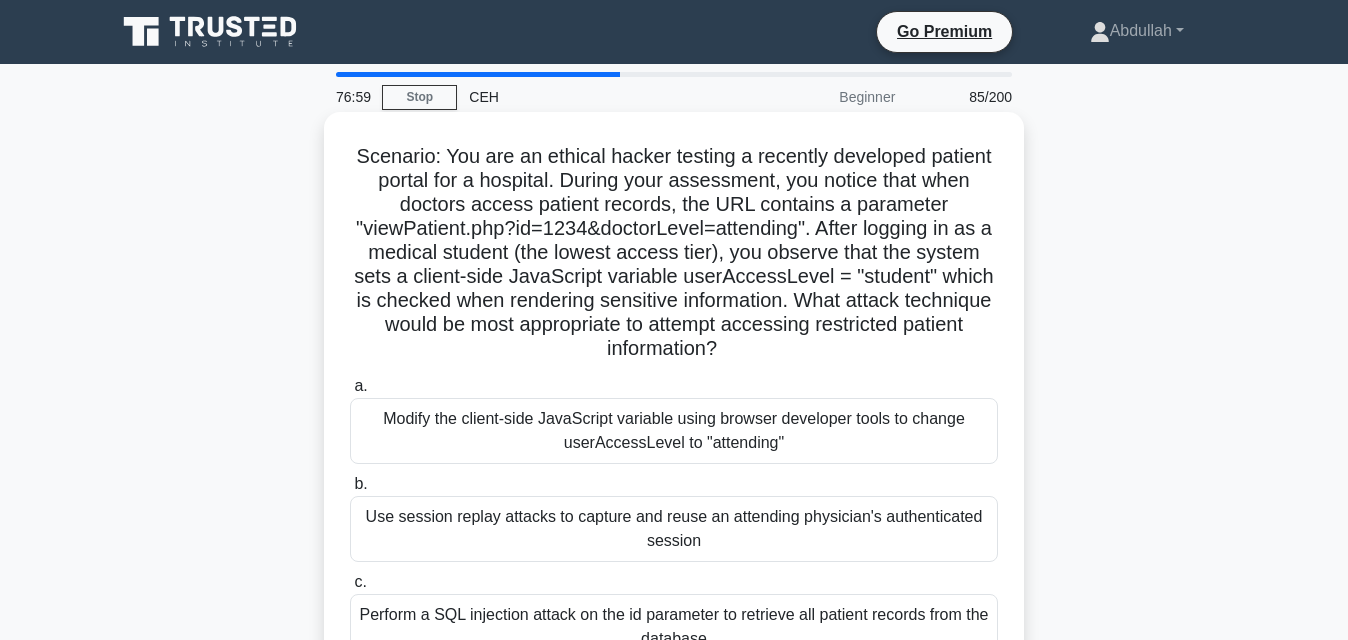 click on "Modify the client-side JavaScript variable using browser developer tools to change userAccessLevel to "attending"" at bounding box center (674, 431) 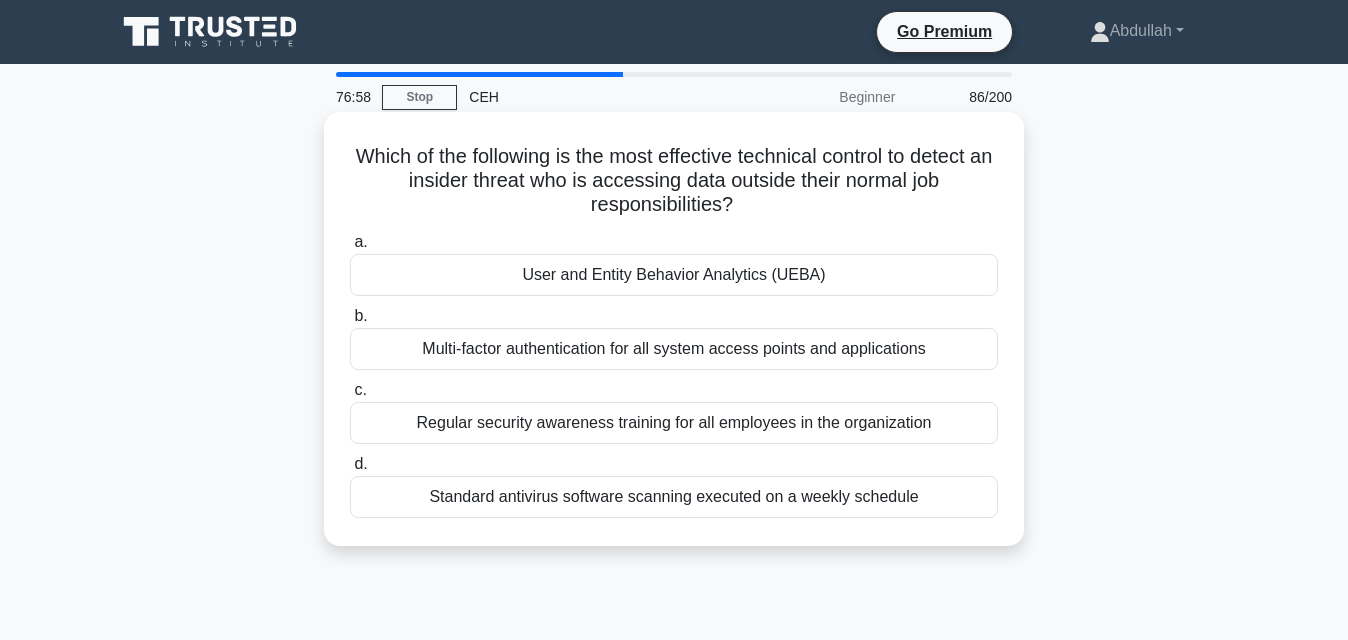 click on "Standard antivirus software scanning executed on a weekly schedule" at bounding box center [674, 497] 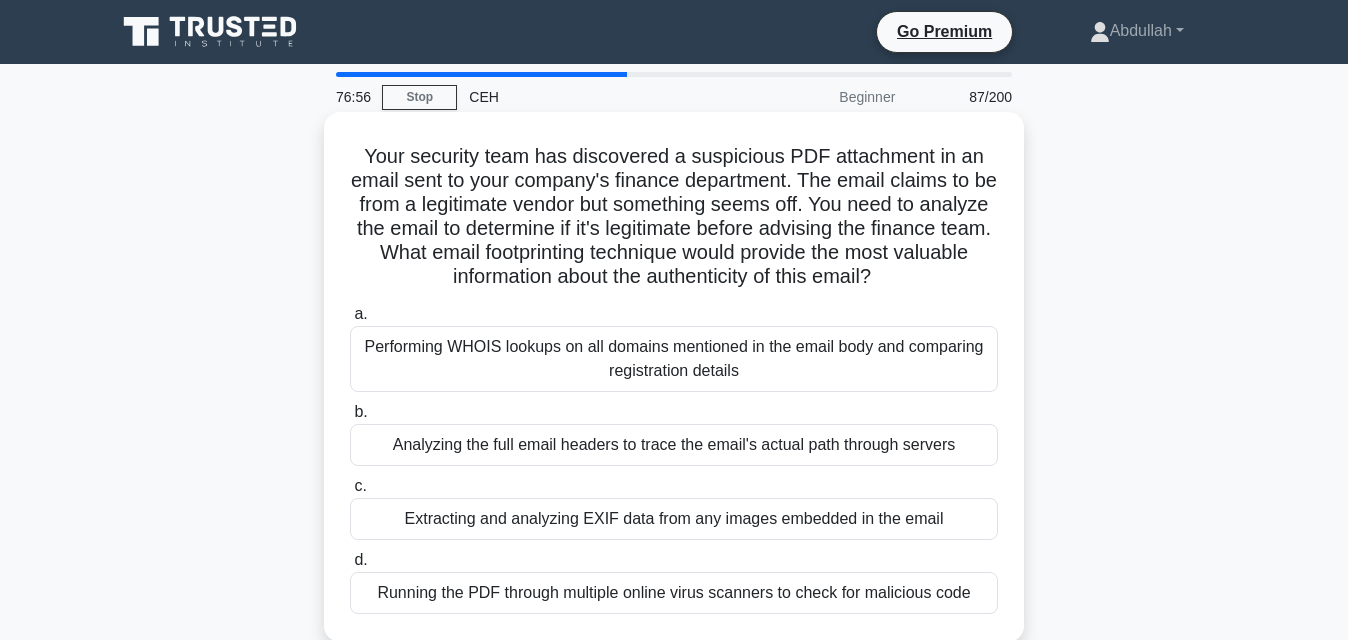 click on "Analyzing the full email headers to trace the email's actual path through servers" at bounding box center [674, 445] 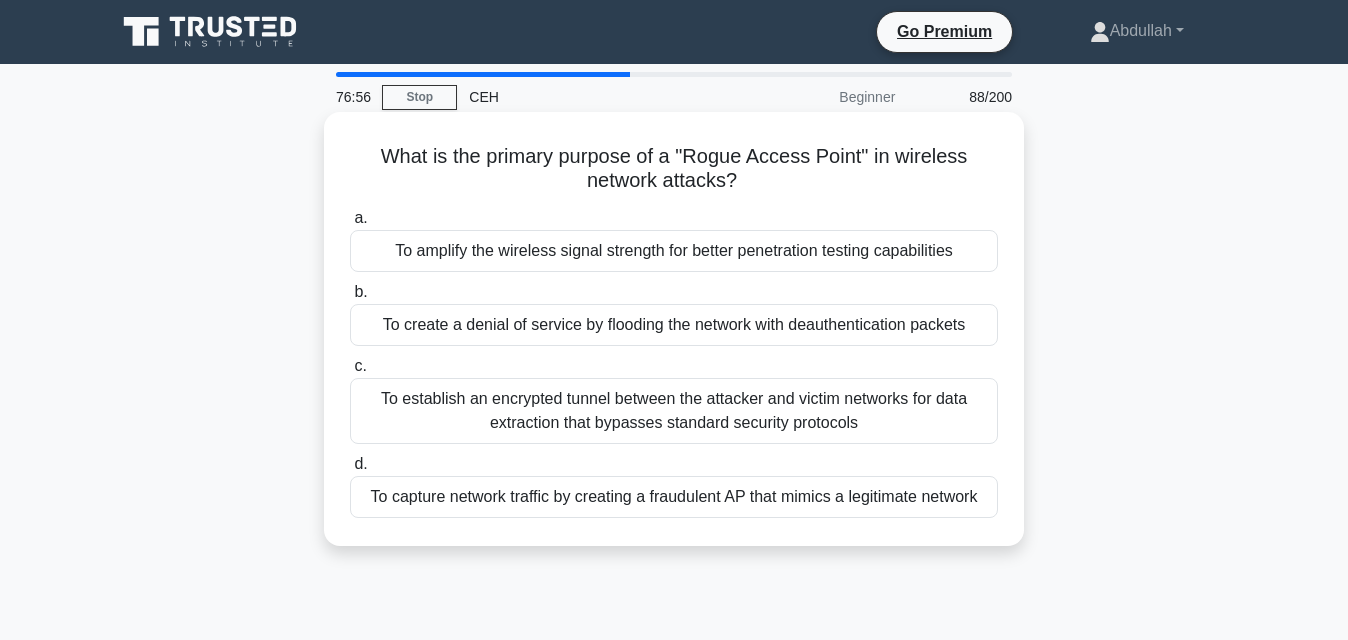 click on "To capture network traffic by creating a fraudulent AP that mimics a legitimate network" at bounding box center [674, 497] 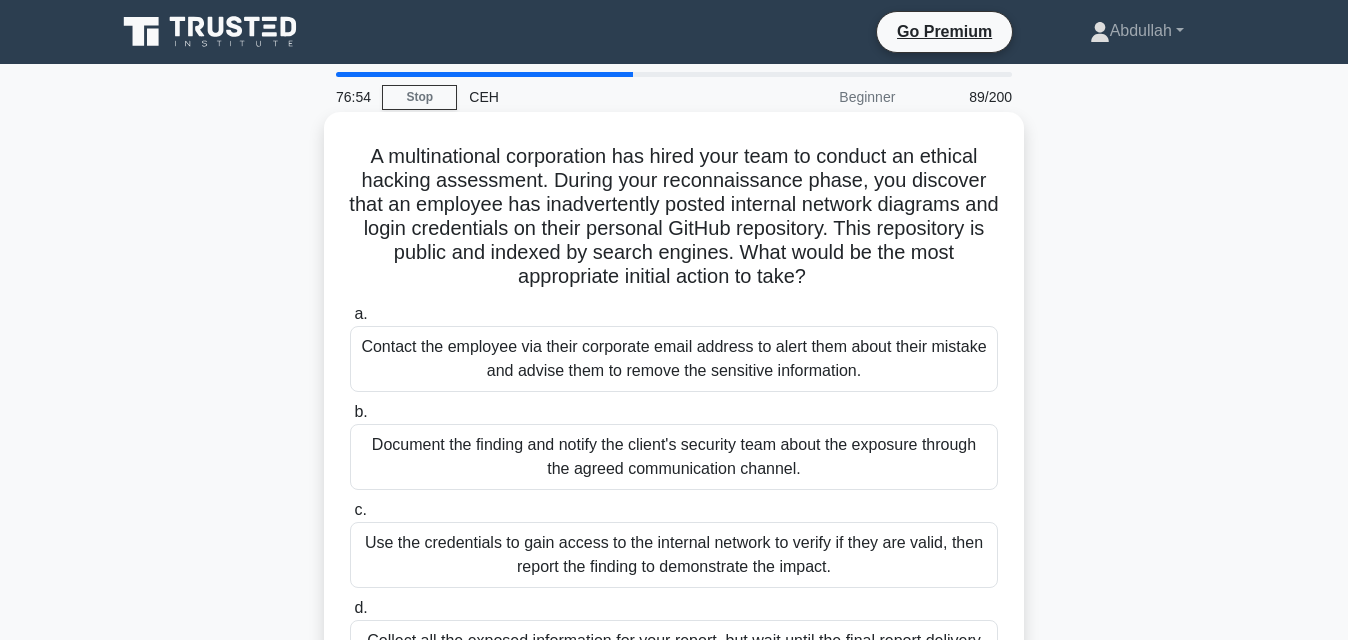 click on "Contact the employee via their corporate email address to alert them about their mistake and advise them to remove the sensitive information." at bounding box center (674, 359) 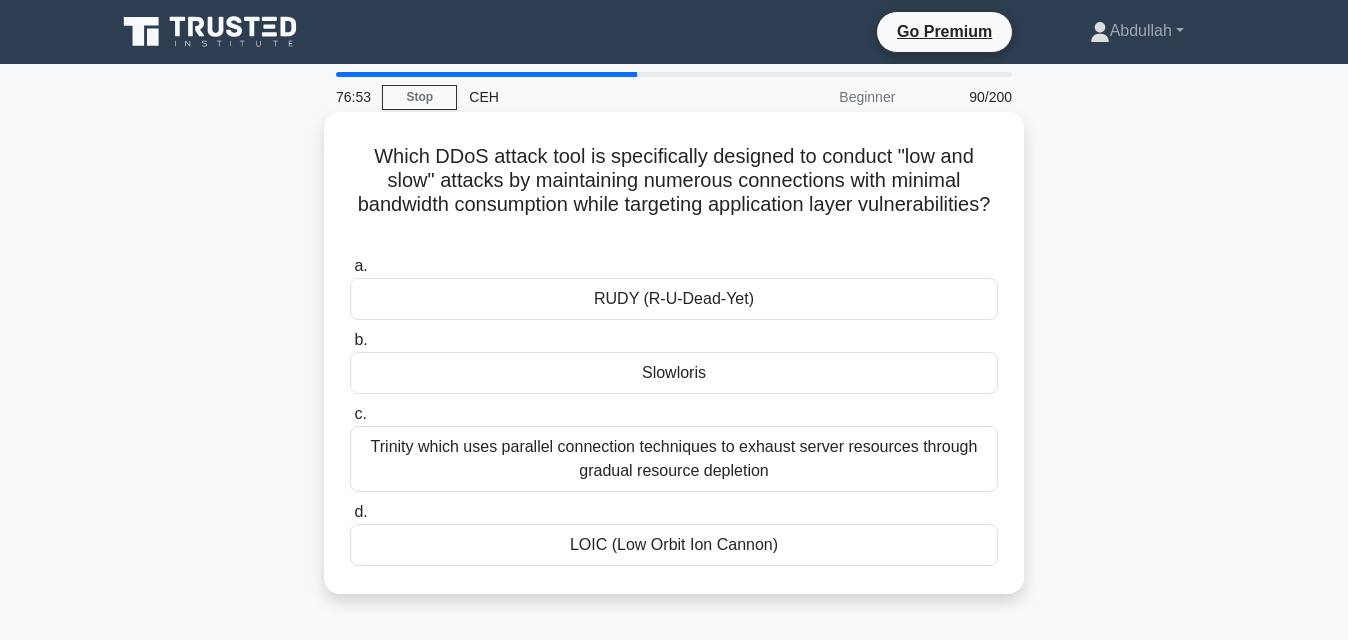 click on "Slowloris" at bounding box center (674, 373) 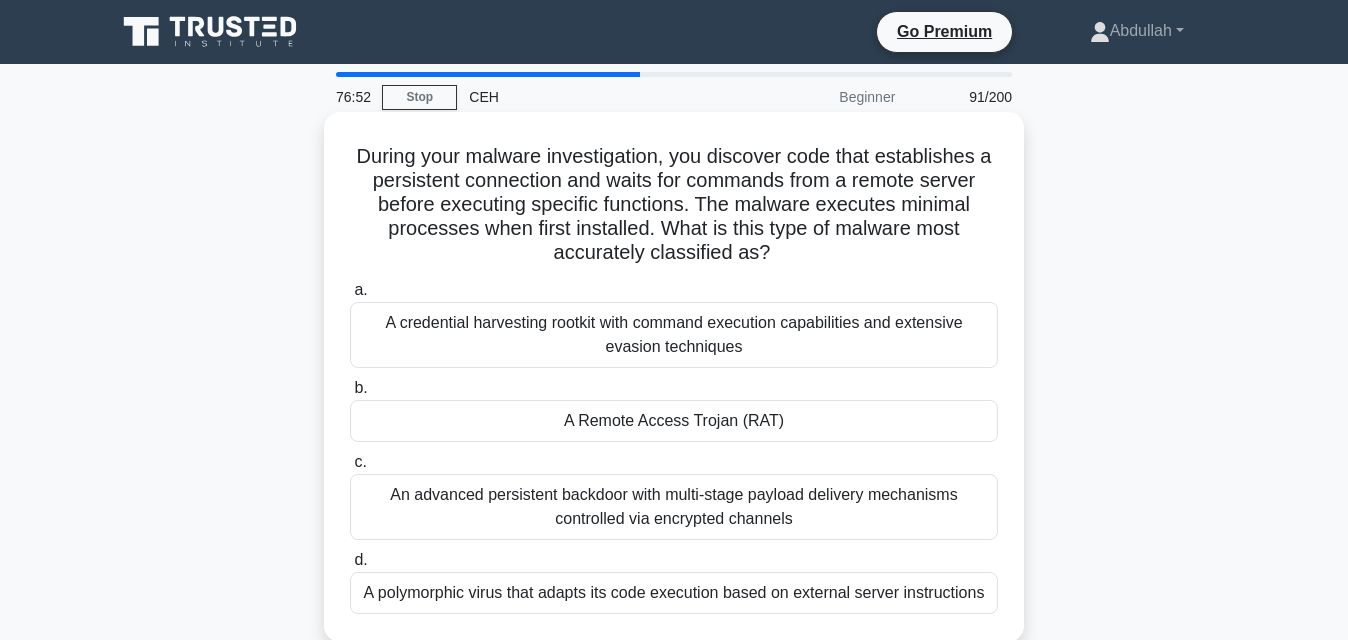 click on "A Remote Access Trojan (RAT)" at bounding box center (674, 421) 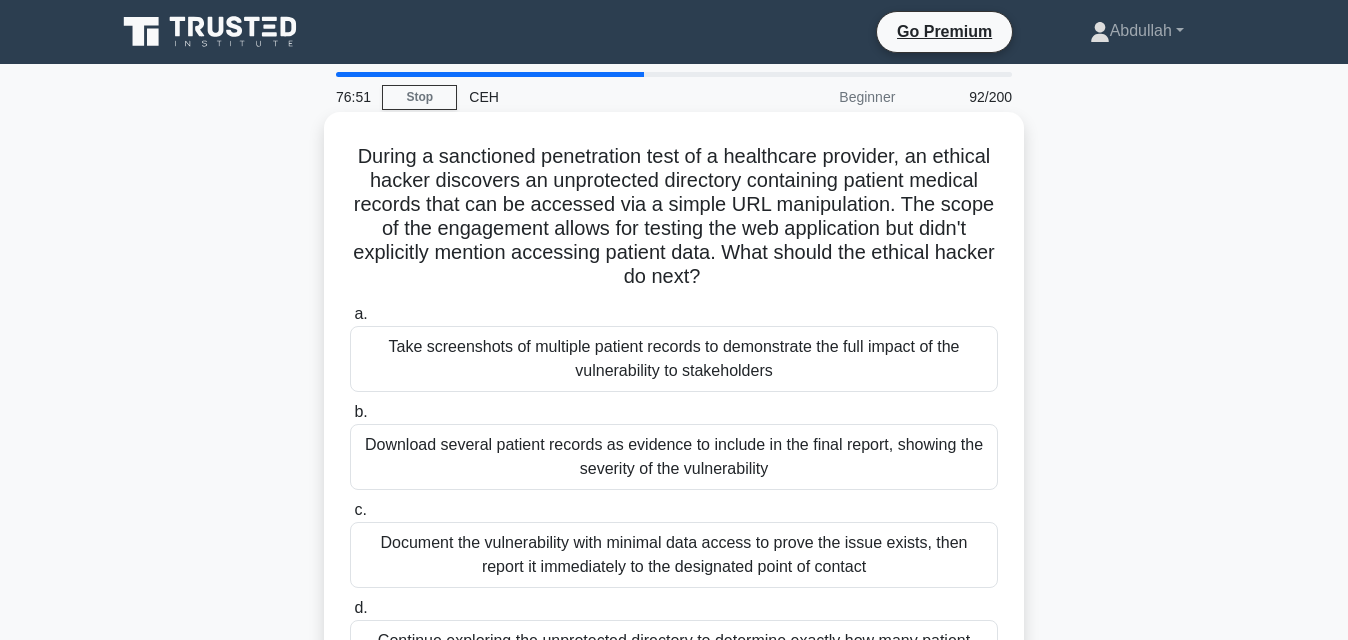 click on "Download several patient records as evidence to include in the final report, showing the severity of the vulnerability" at bounding box center (674, 457) 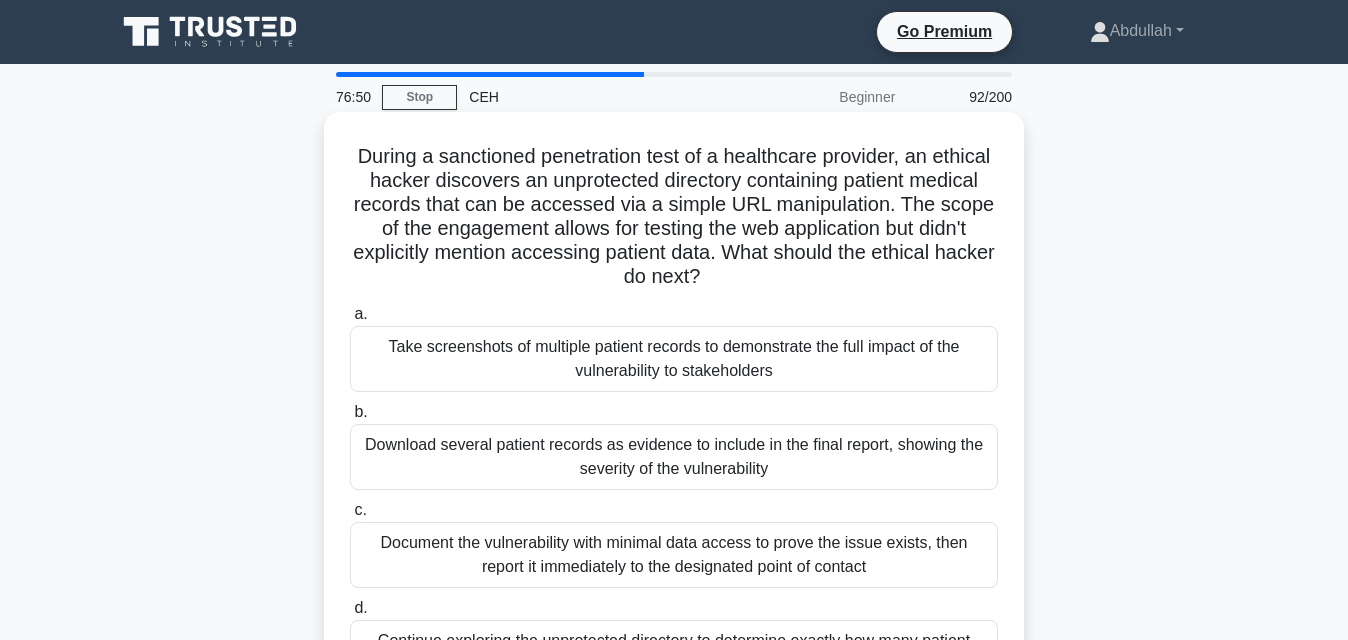 click on "Download several patient records as evidence to include in the final report, showing the severity of the vulnerability" at bounding box center (674, 457) 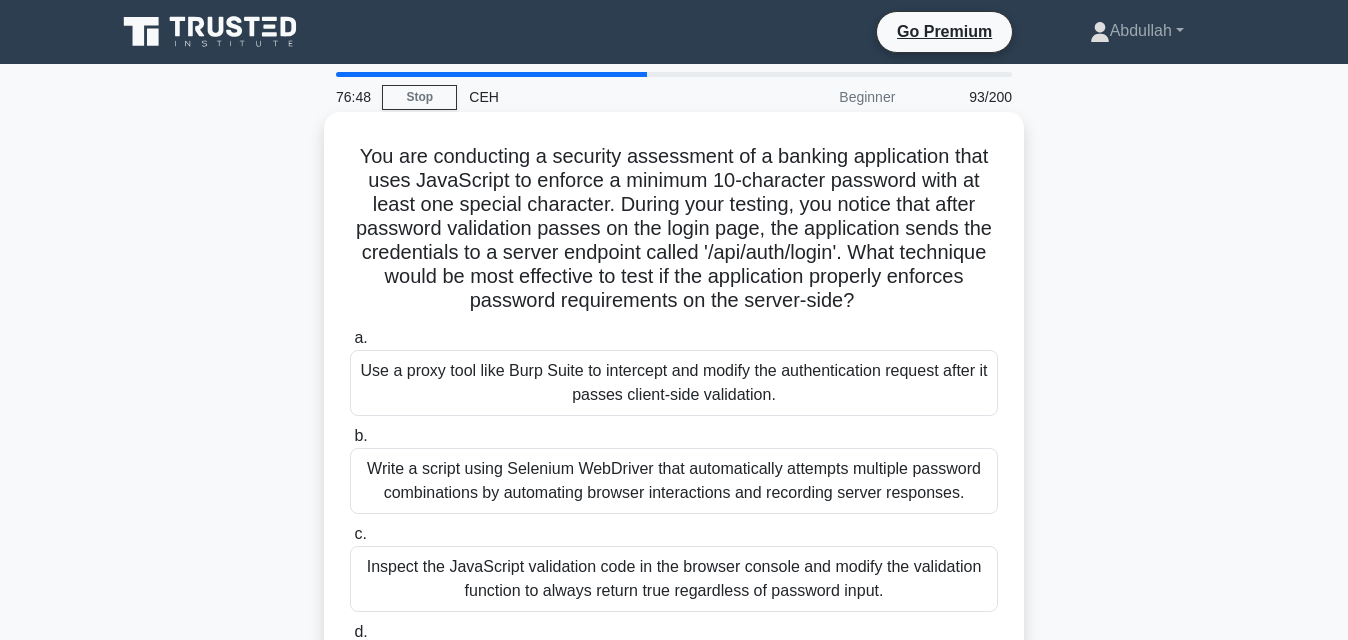 click on "Inspect the JavaScript validation code in the browser console and modify the validation function to always return true regardless of password input." at bounding box center (674, 579) 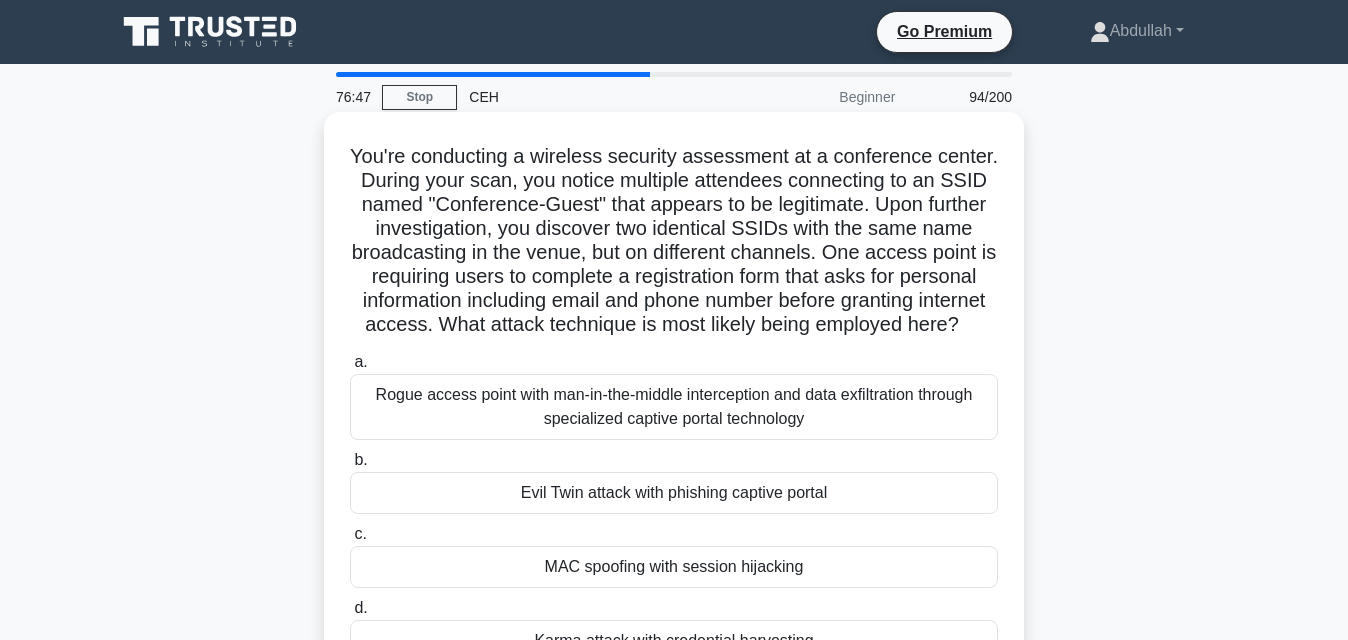 click on "Evil Twin attack with phishing captive portal" at bounding box center (674, 493) 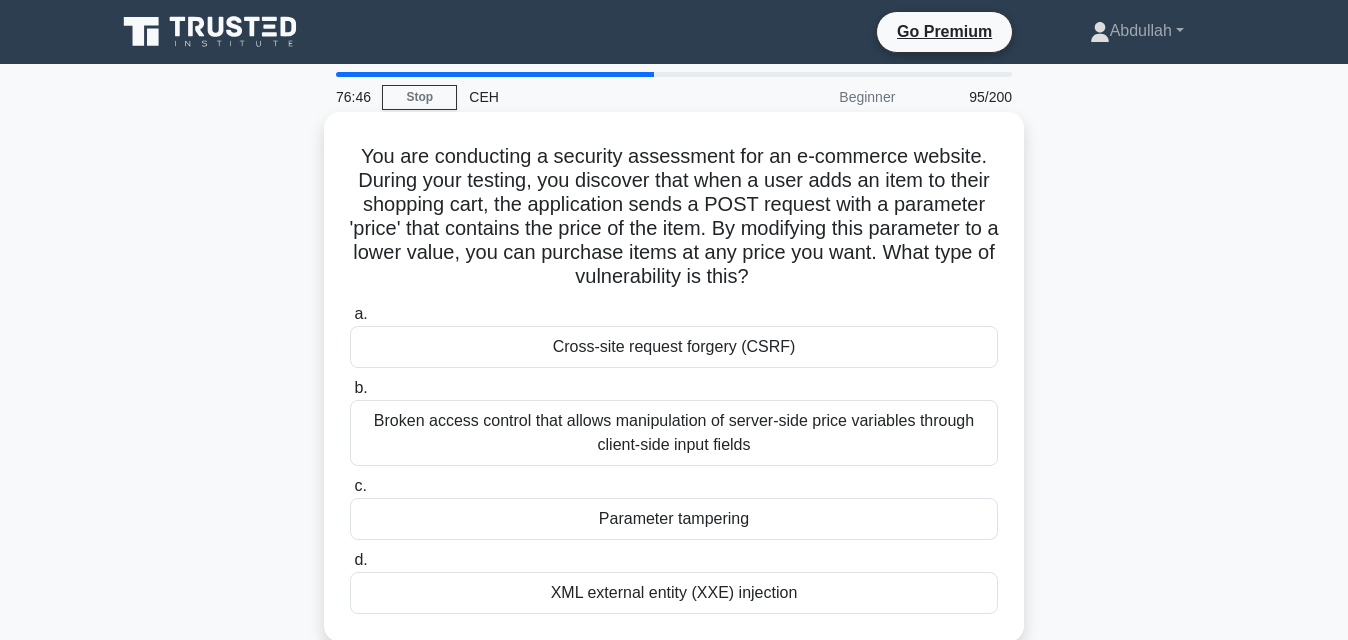 click on "XML external entity (XXE) injection" at bounding box center [674, 593] 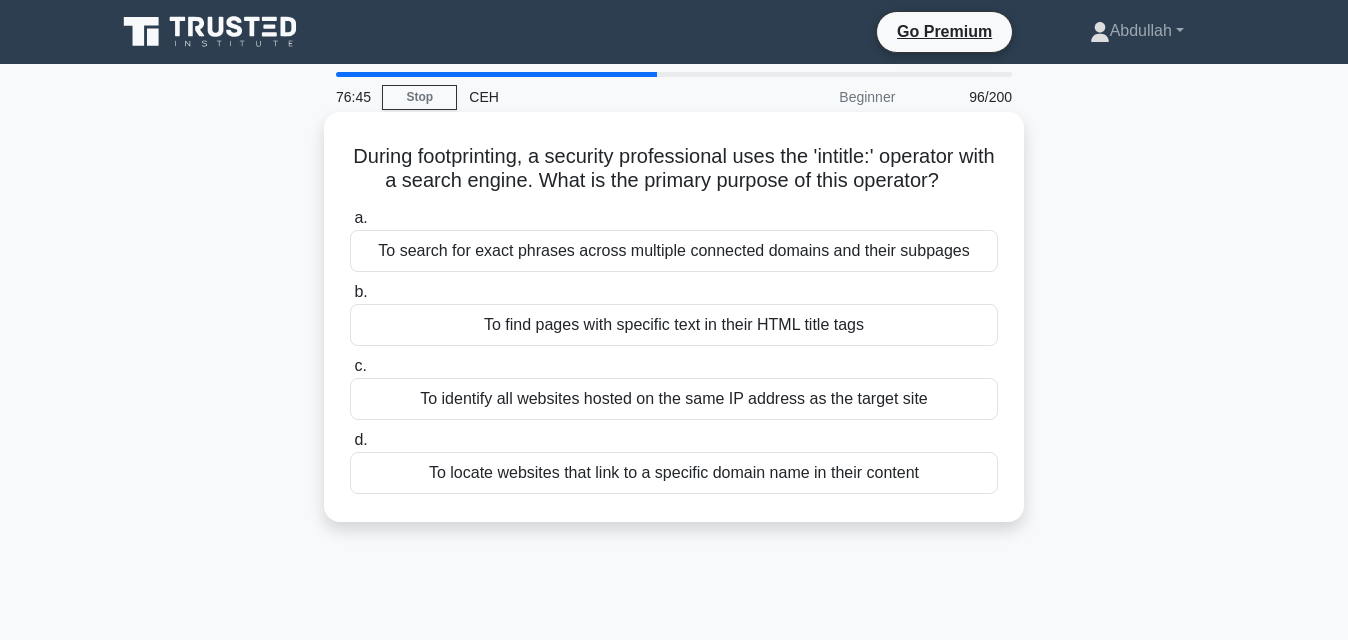 click on "To identify all websites hosted on the same IP address as the target site" at bounding box center (674, 399) 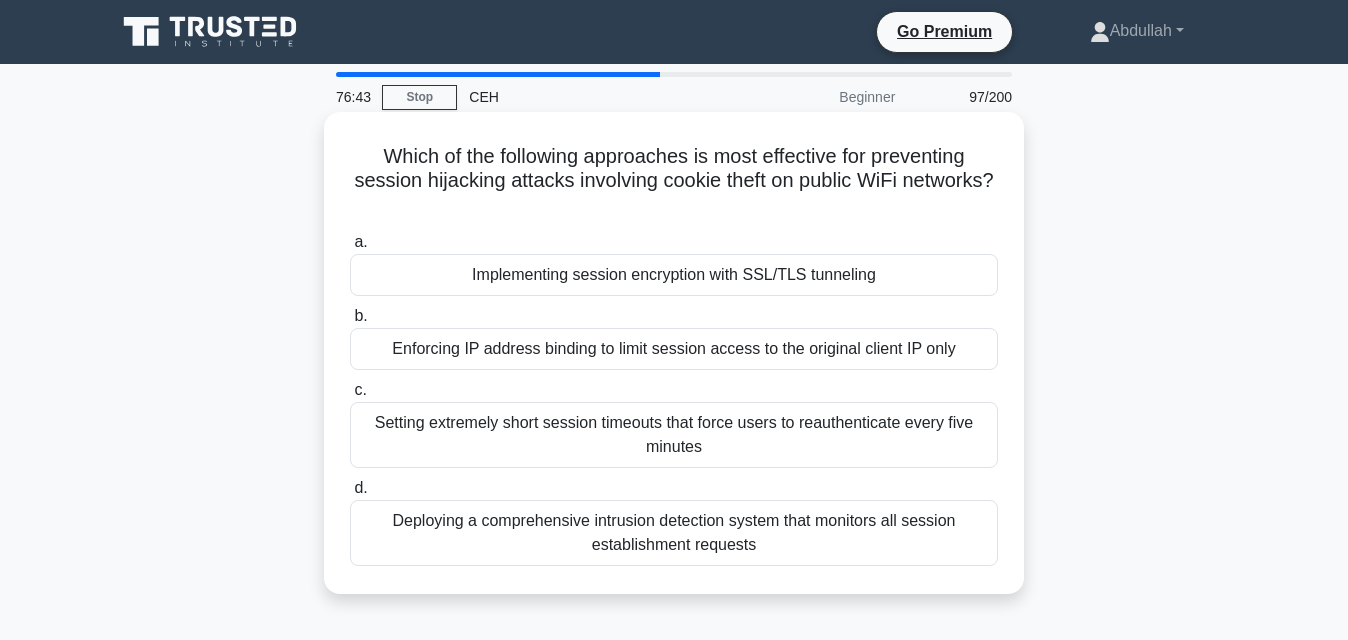 click on "Implementing session encryption with SSL/TLS tunneling" at bounding box center [674, 275] 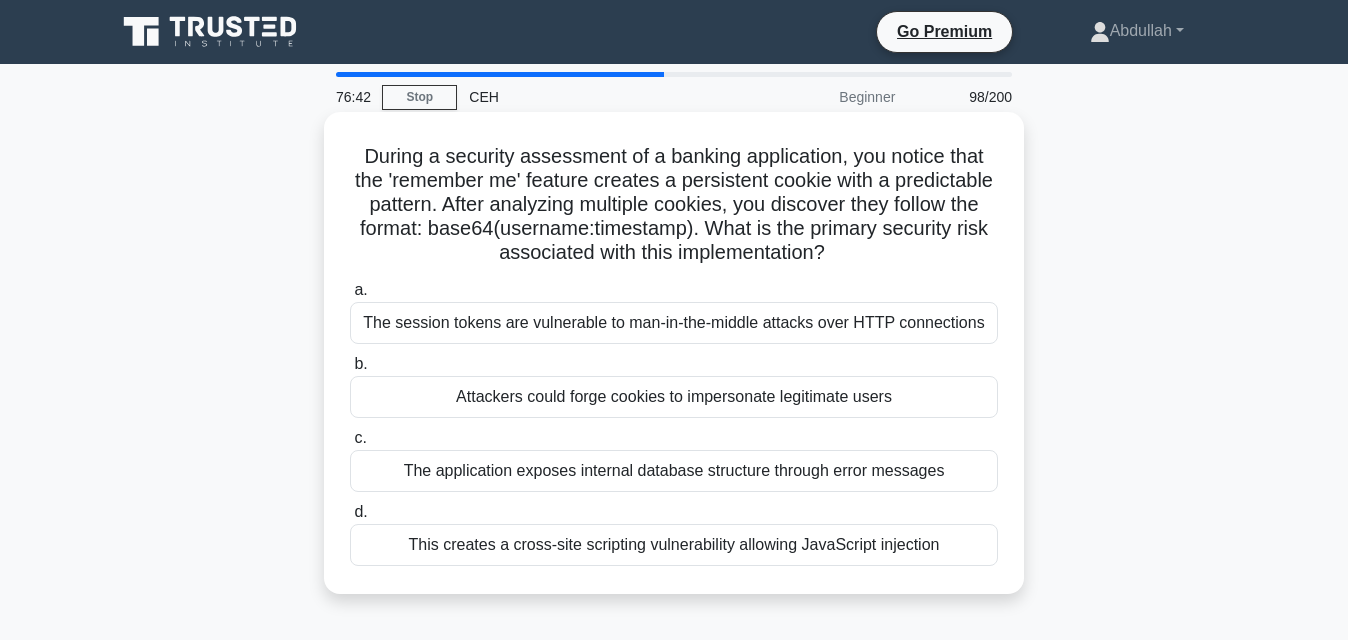click on "The application exposes internal database structure through error messages" at bounding box center [674, 471] 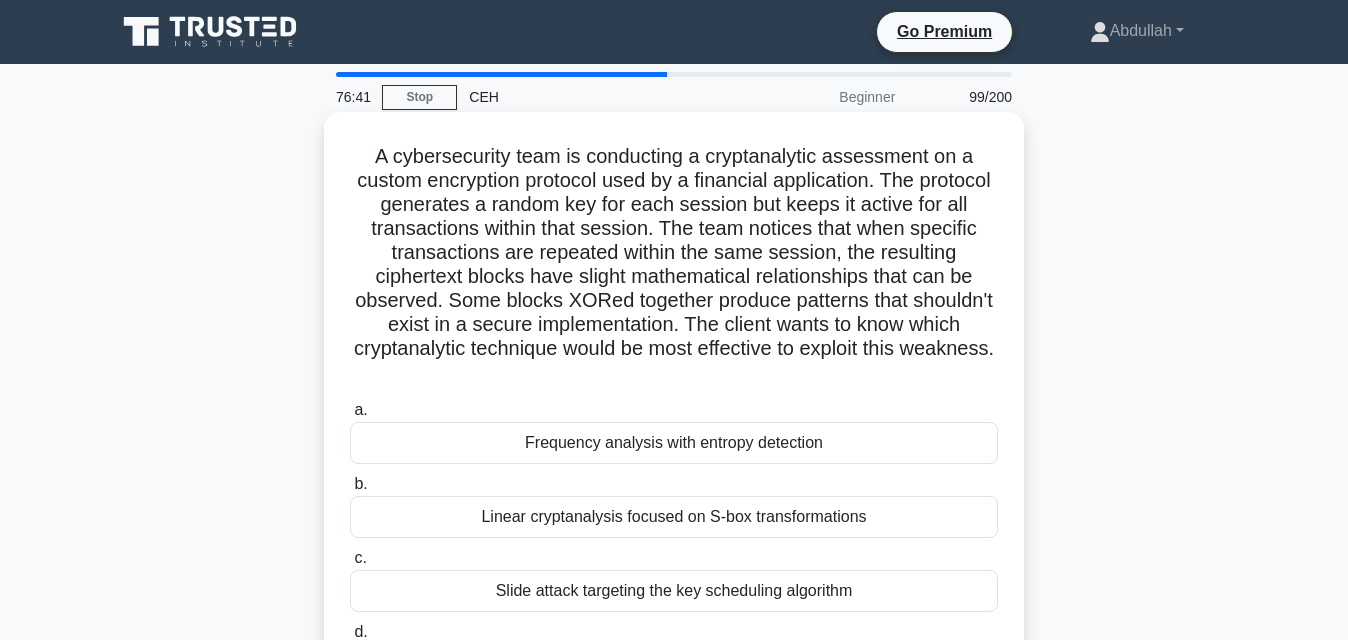 click on "Frequency analysis with entropy detection" at bounding box center [674, 443] 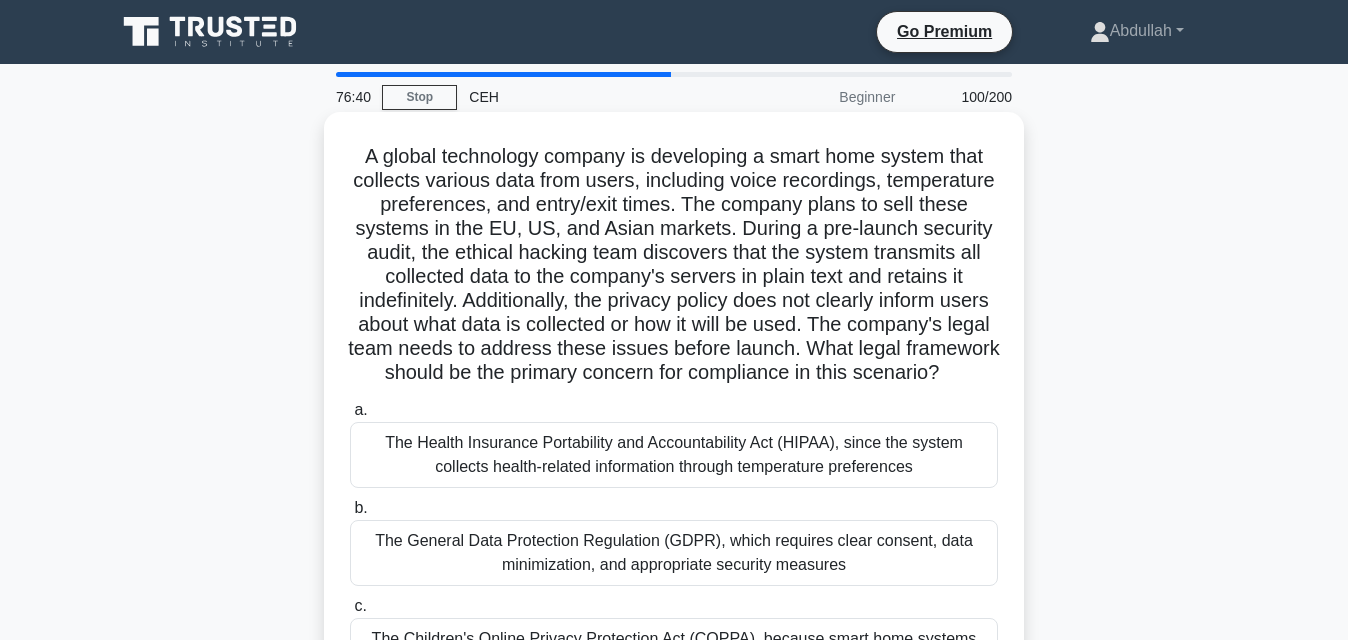 click on "The General Data Protection Regulation (GDPR), which requires clear consent, data minimization, and appropriate security measures" at bounding box center [674, 553] 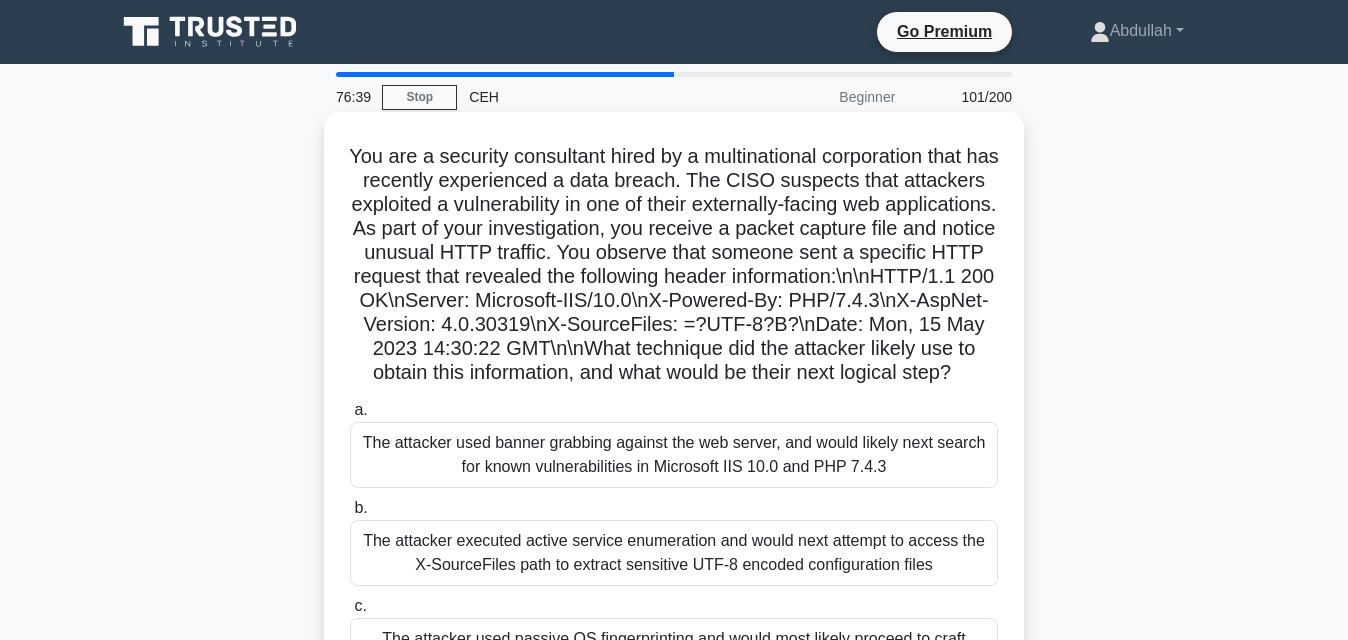 click on "The attacker executed active service enumeration and would next attempt to access the X-SourceFiles path to extract sensitive UTF-8 encoded configuration files" at bounding box center [674, 553] 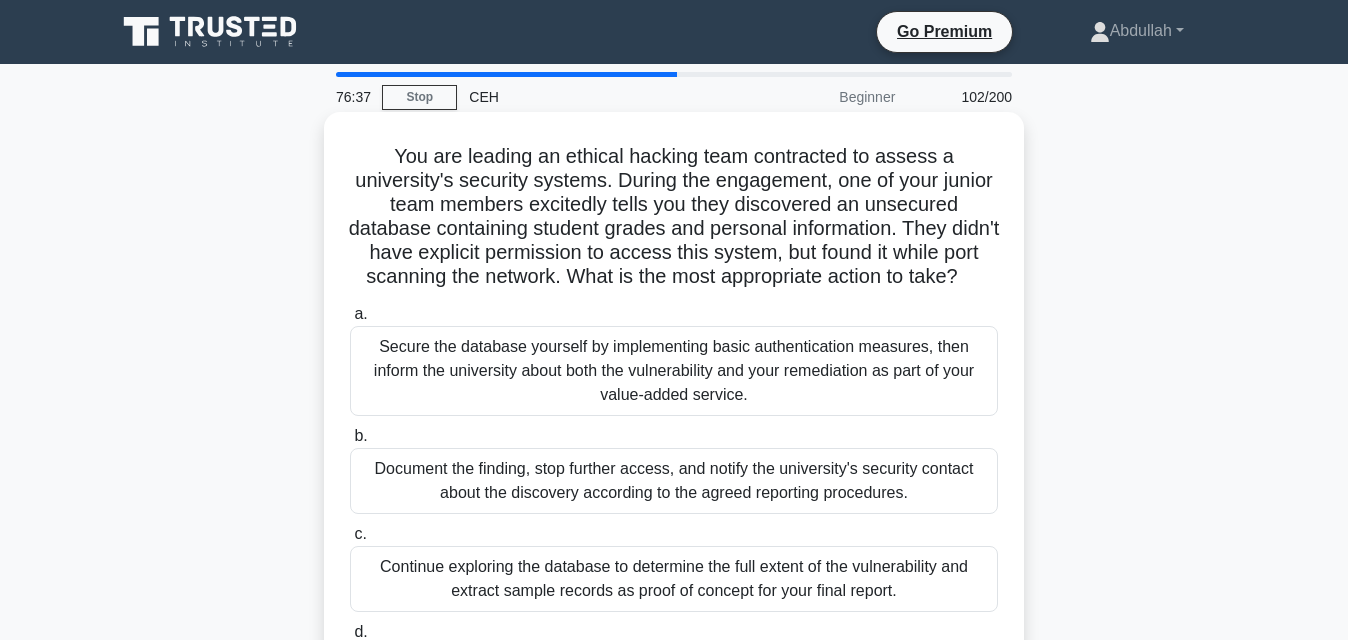 click on "Document the finding, stop further access, and notify the university's security contact about the discovery according to the agreed reporting procedures." at bounding box center (674, 481) 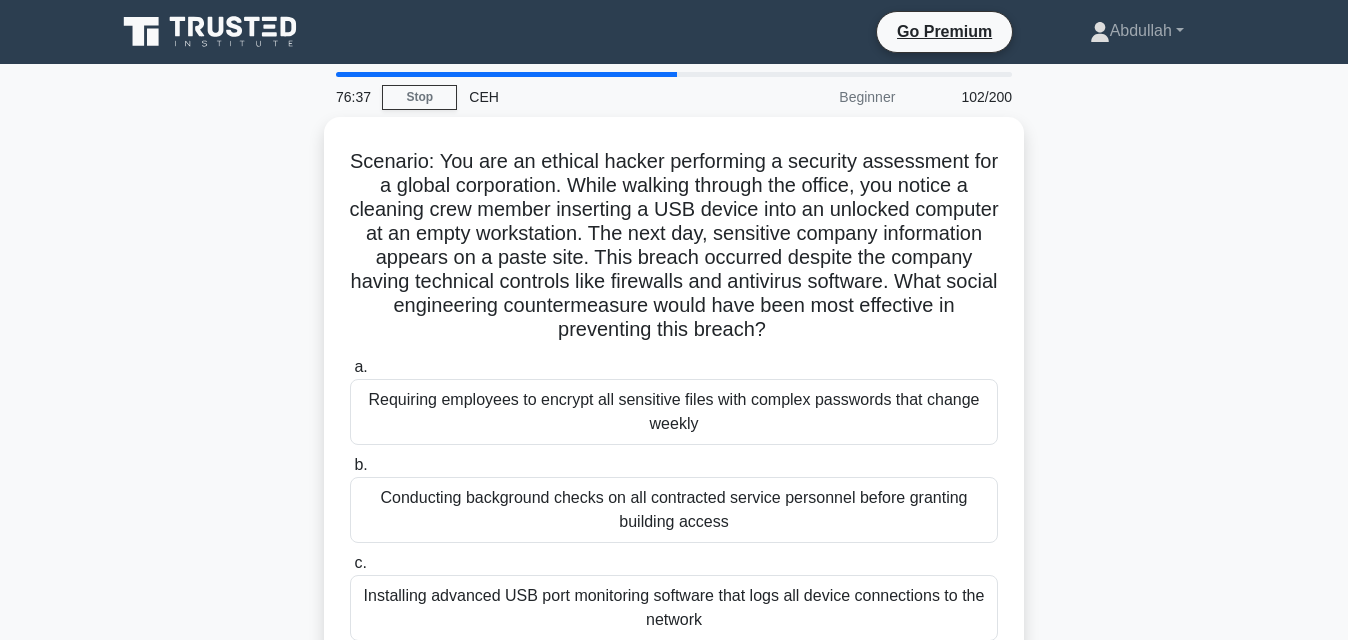 click on "Conducting background checks on all contracted service personnel before granting building access" at bounding box center [674, 510] 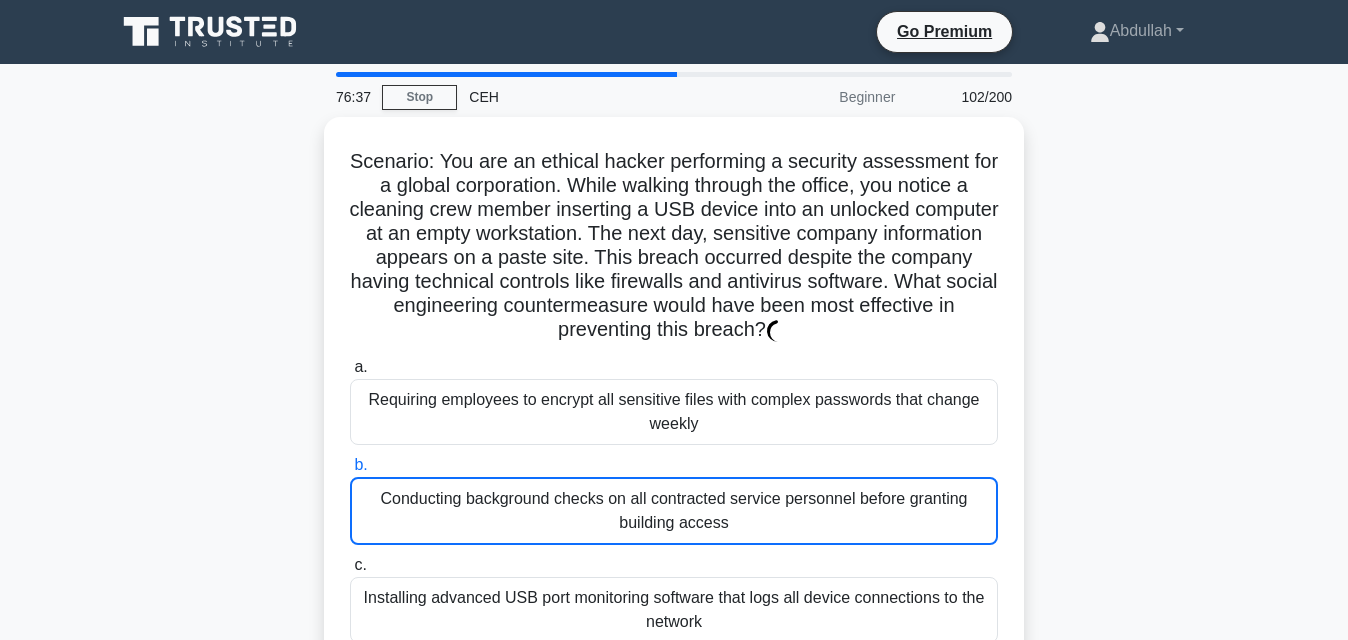 click on "Conducting background checks on all contracted service personnel before granting building access" at bounding box center (674, 511) 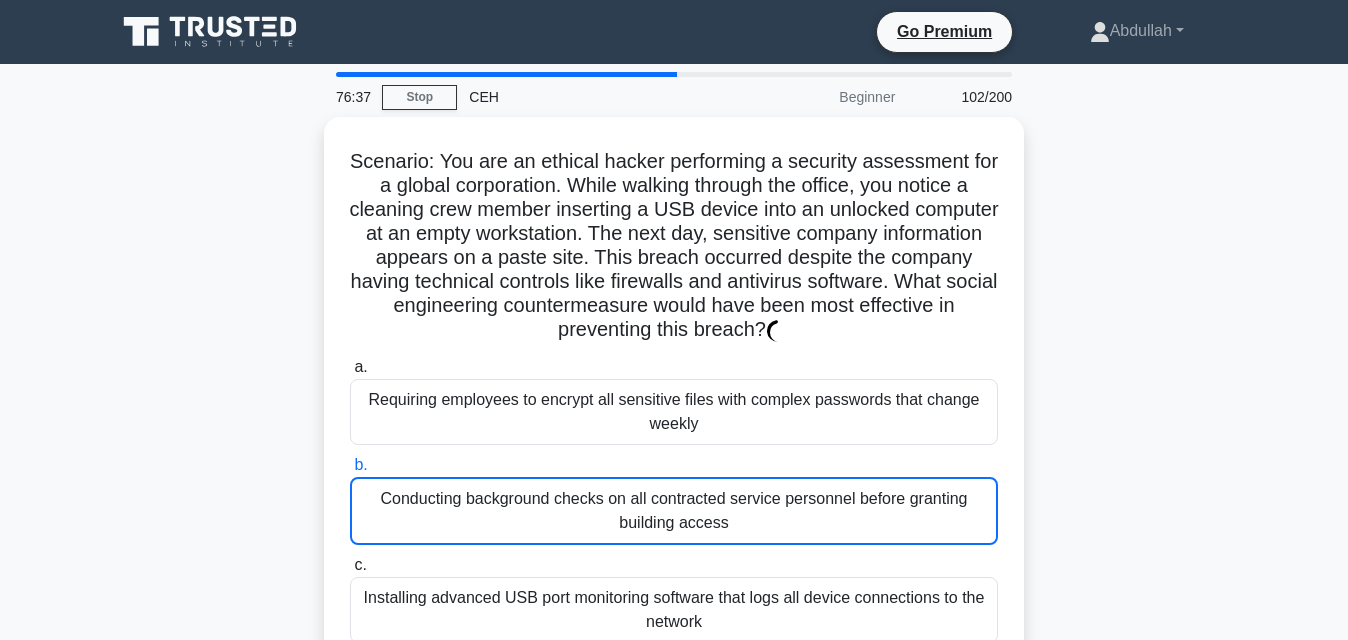 click on "b.
Conducting background checks on all contracted service personnel before granting building access" at bounding box center [350, 465] 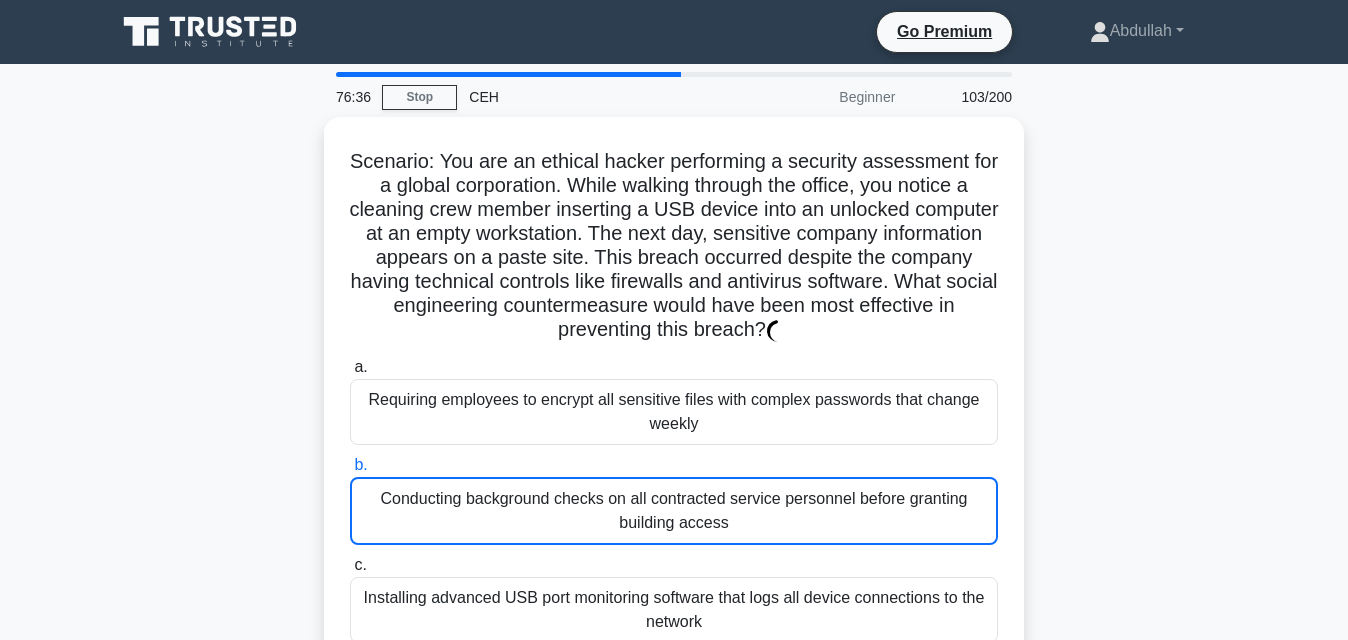 click on "Conducting background checks on all contracted service personnel before granting building access" at bounding box center (674, 511) 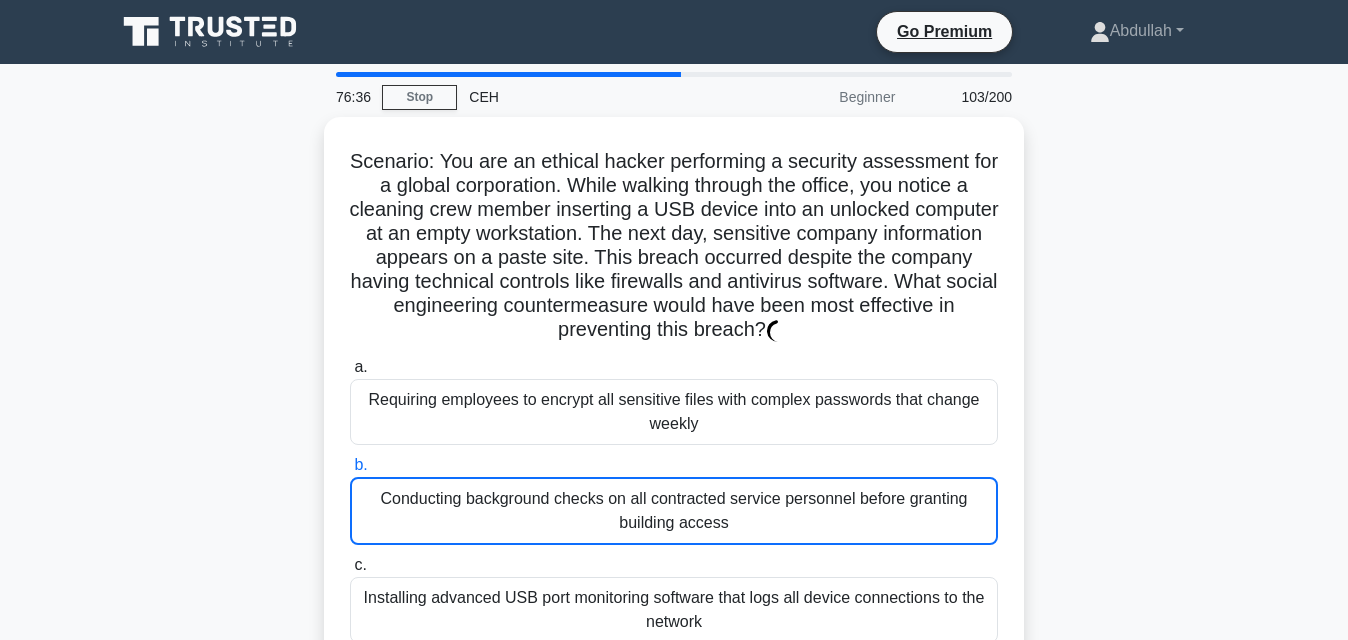 click on "b.
Conducting background checks on all contracted service personnel before granting building access" at bounding box center (350, 465) 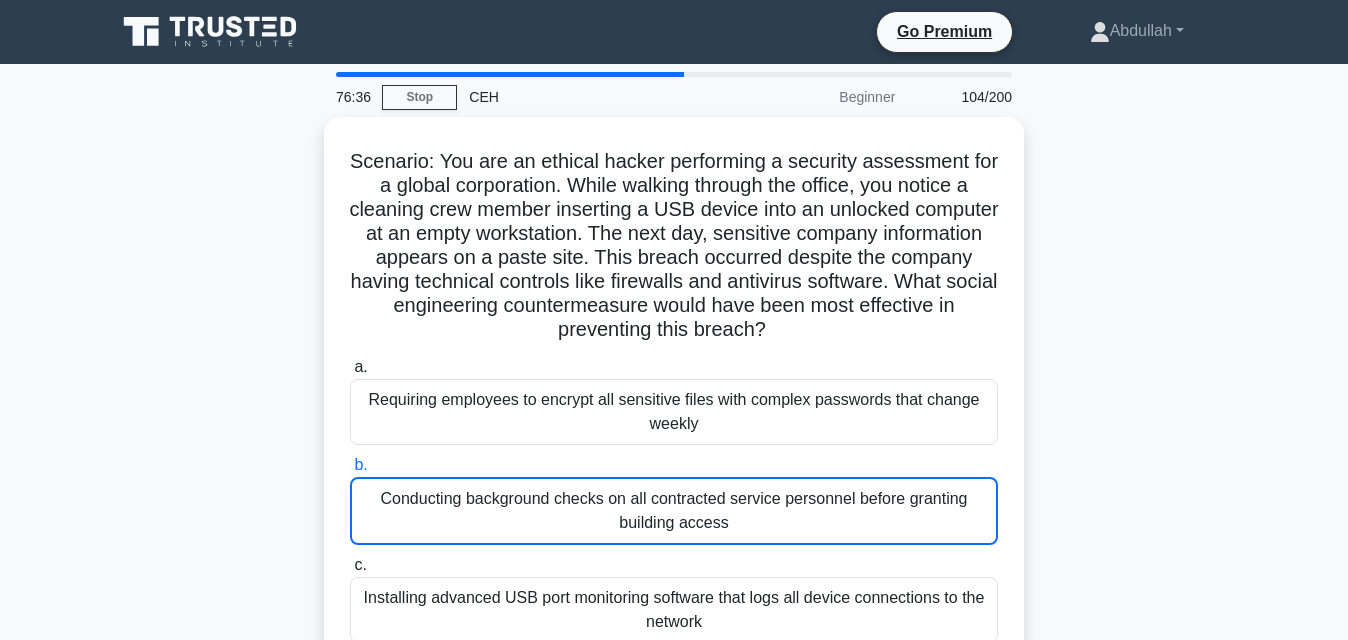 click on "Conducting background checks on all contracted service personnel before granting building access" at bounding box center (674, 511) 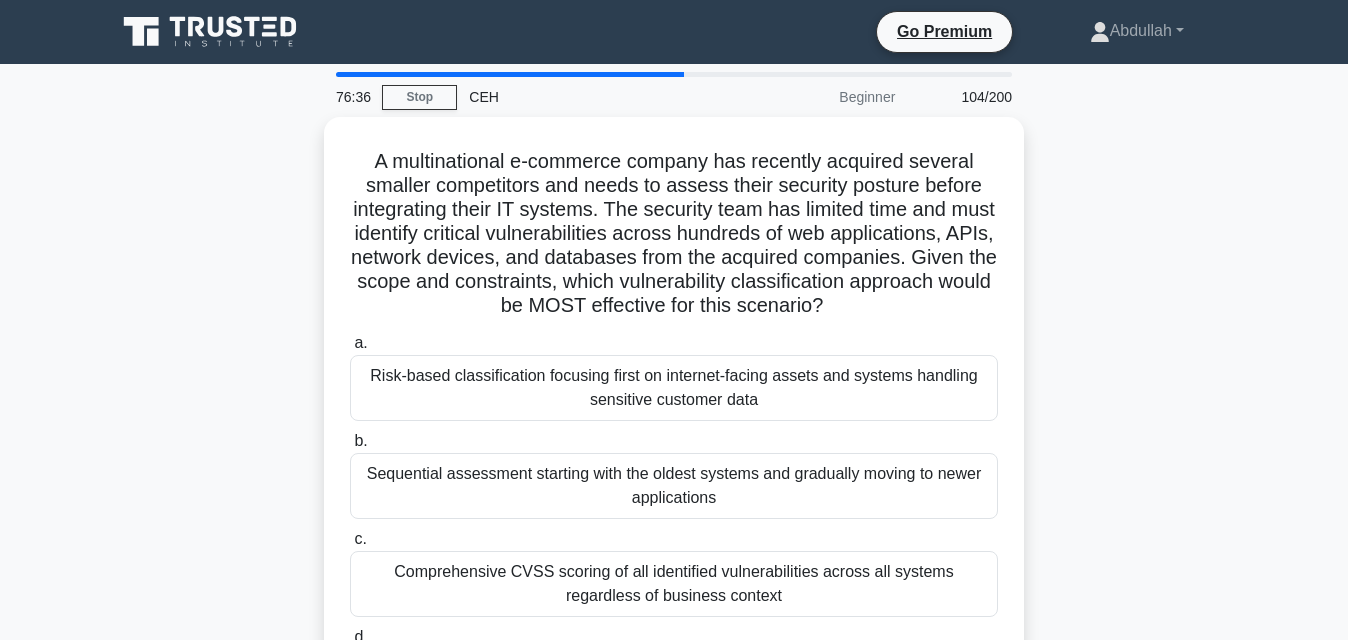 click on "a.
Risk-based classification focusing first on internet-facing assets and systems handling sensitive customer data
b.
c.
d." at bounding box center [674, 523] 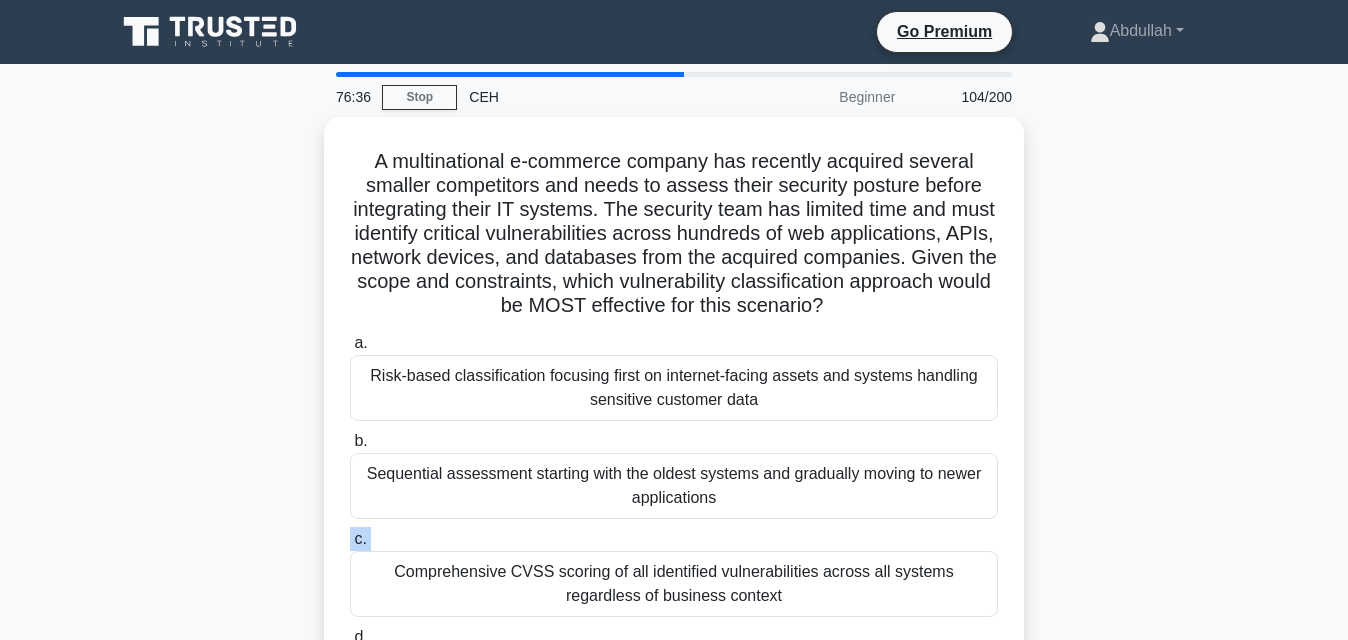 click on "a.
Risk-based classification focusing first on internet-facing assets and systems handling sensitive customer data
b.
c.
d." at bounding box center (674, 523) 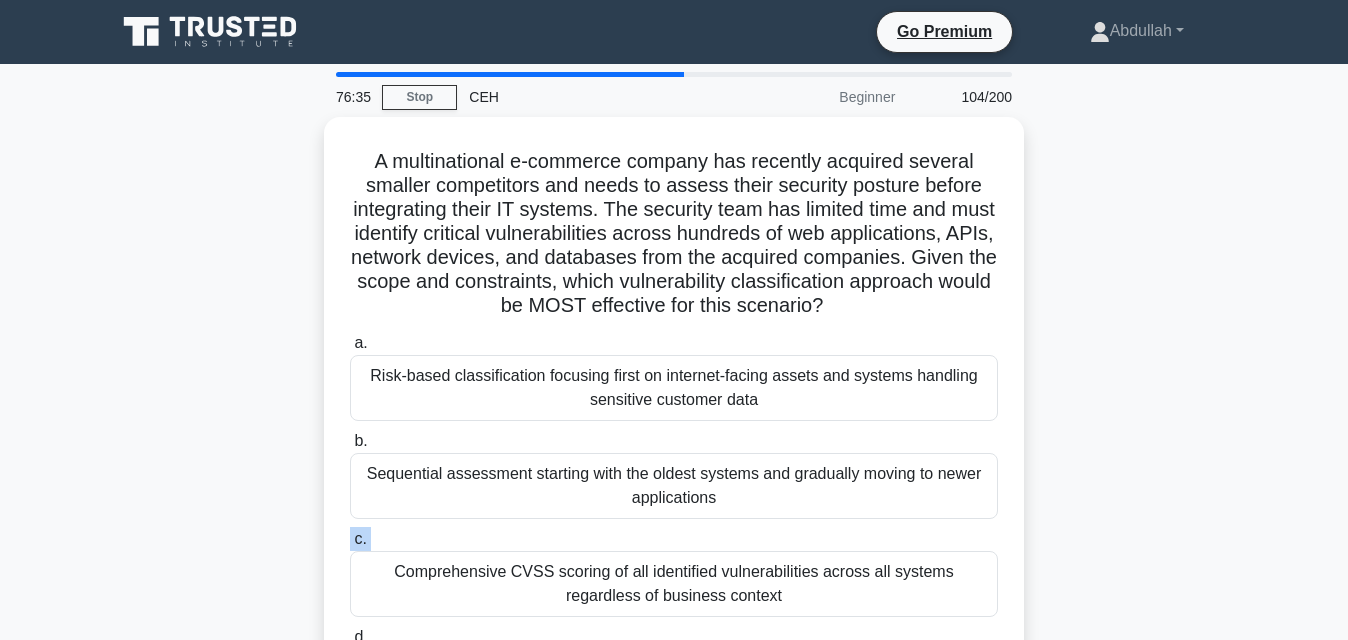 click on "a.
Risk-based classification focusing first on internet-facing assets and systems handling sensitive customer data
b.
c.
d." at bounding box center [674, 523] 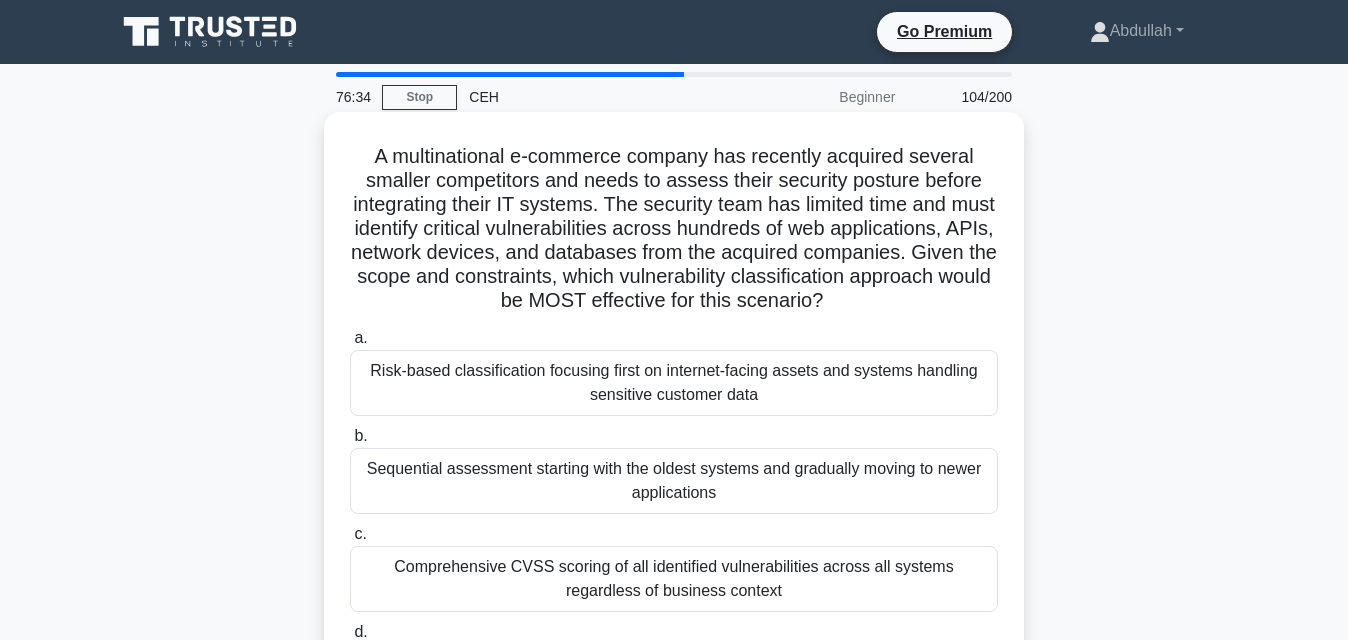 click on "Sequential assessment starting with the oldest systems and gradually moving to newer applications" at bounding box center [674, 481] 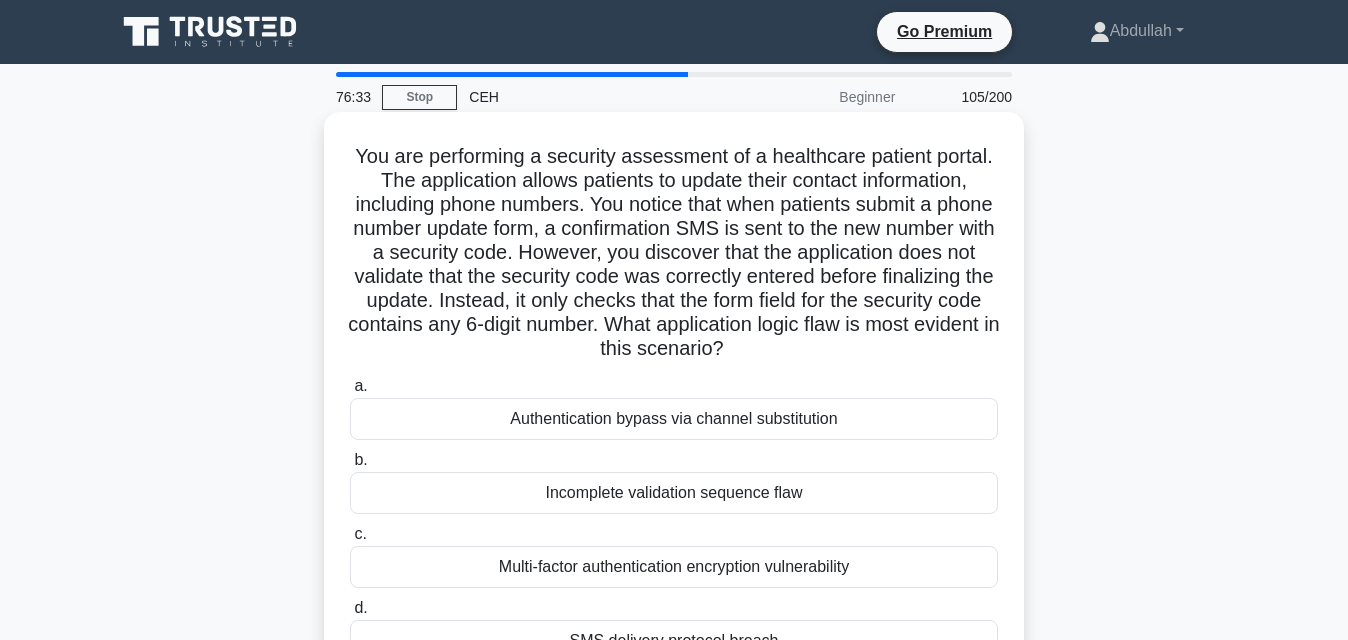 click on "Multi-factor authentication encryption vulnerability" at bounding box center (674, 567) 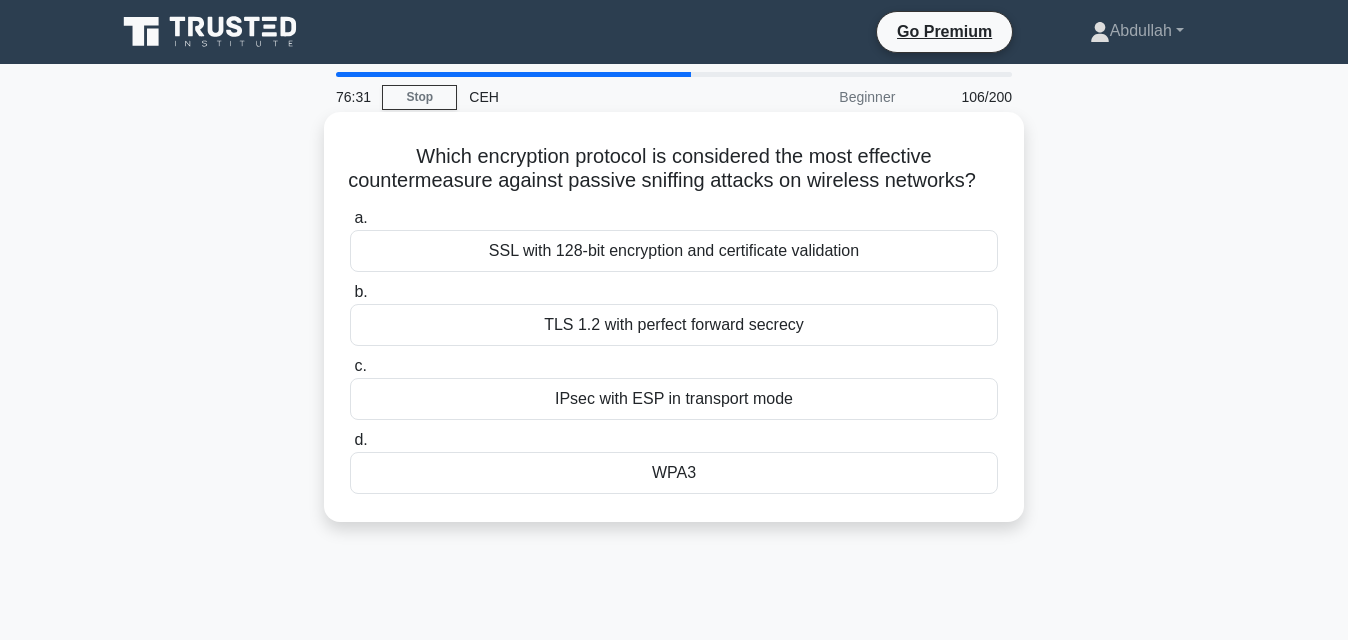 click on "IPsec with ESP in transport mode" at bounding box center (674, 399) 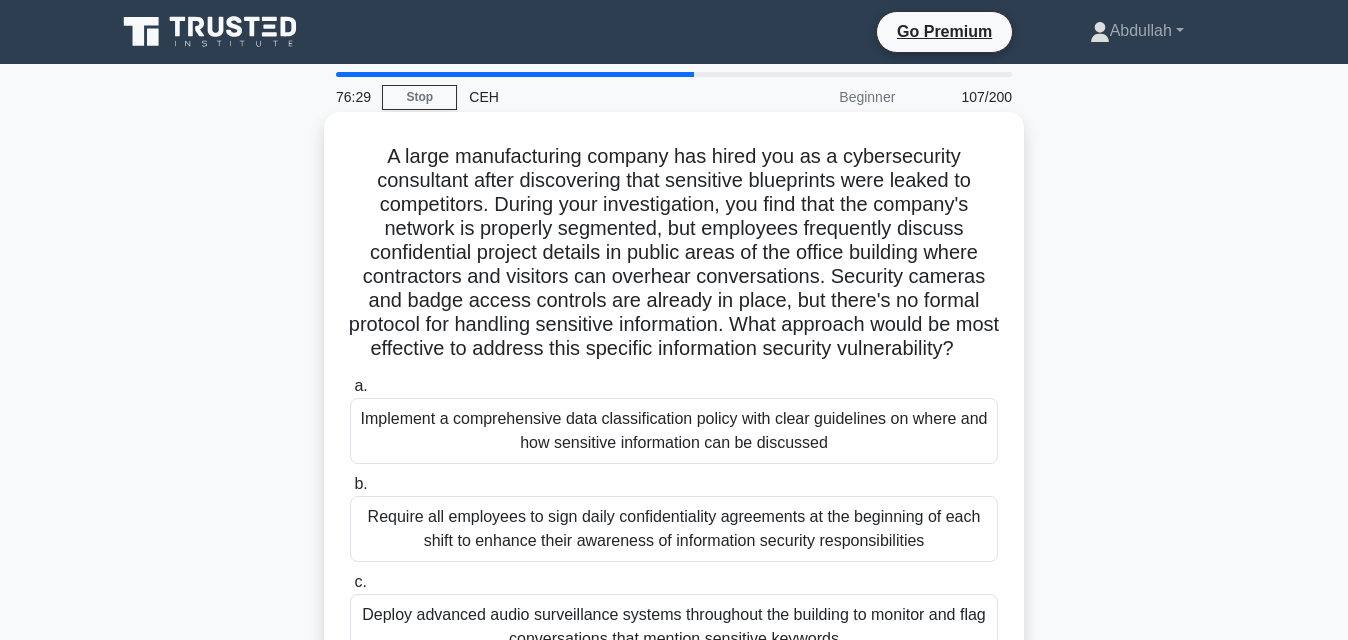 click on "Implement a comprehensive data classification policy with clear guidelines on where and how sensitive information can be discussed" at bounding box center (674, 431) 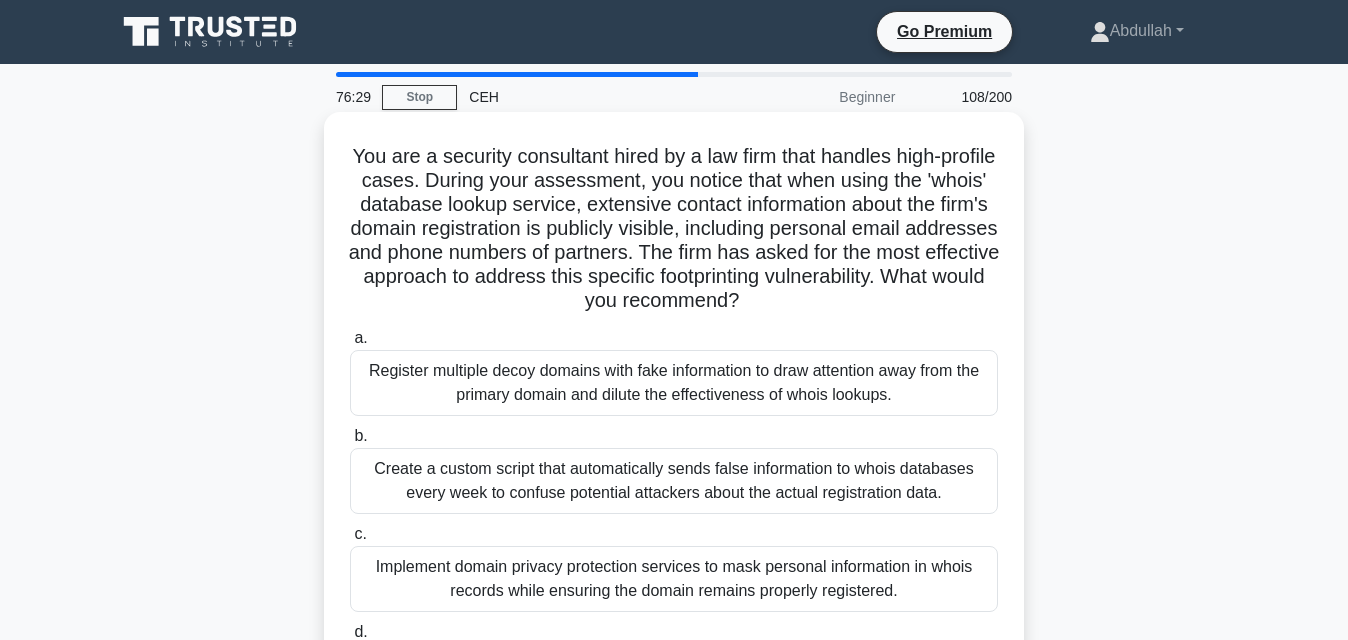click on "Create a custom script that automatically sends false information to whois databases every week to confuse potential attackers about the actual registration data." at bounding box center (674, 481) 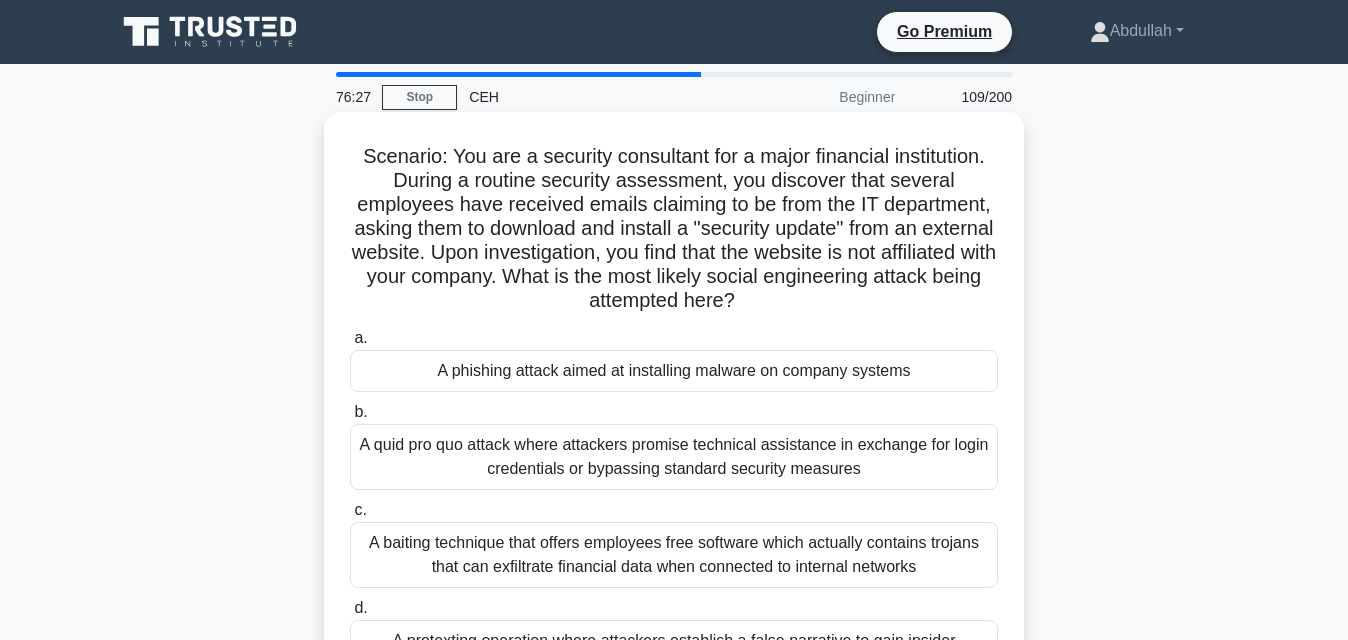 click on "A baiting technique that offers employees free software which actually contains trojans that can exfiltrate financial data when connected to internal networks" at bounding box center [674, 555] 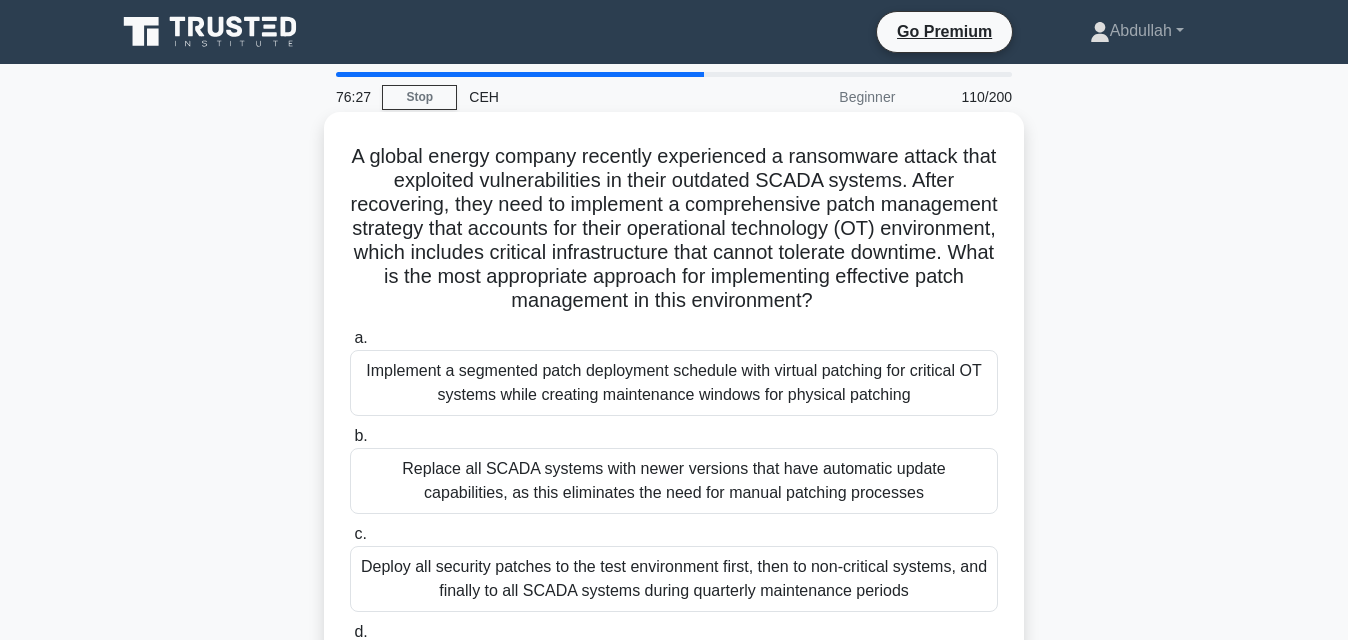 click on "Deploy all security patches to the test environment first, then to non-critical systems, and finally to all SCADA systems during quarterly maintenance periods" at bounding box center [674, 579] 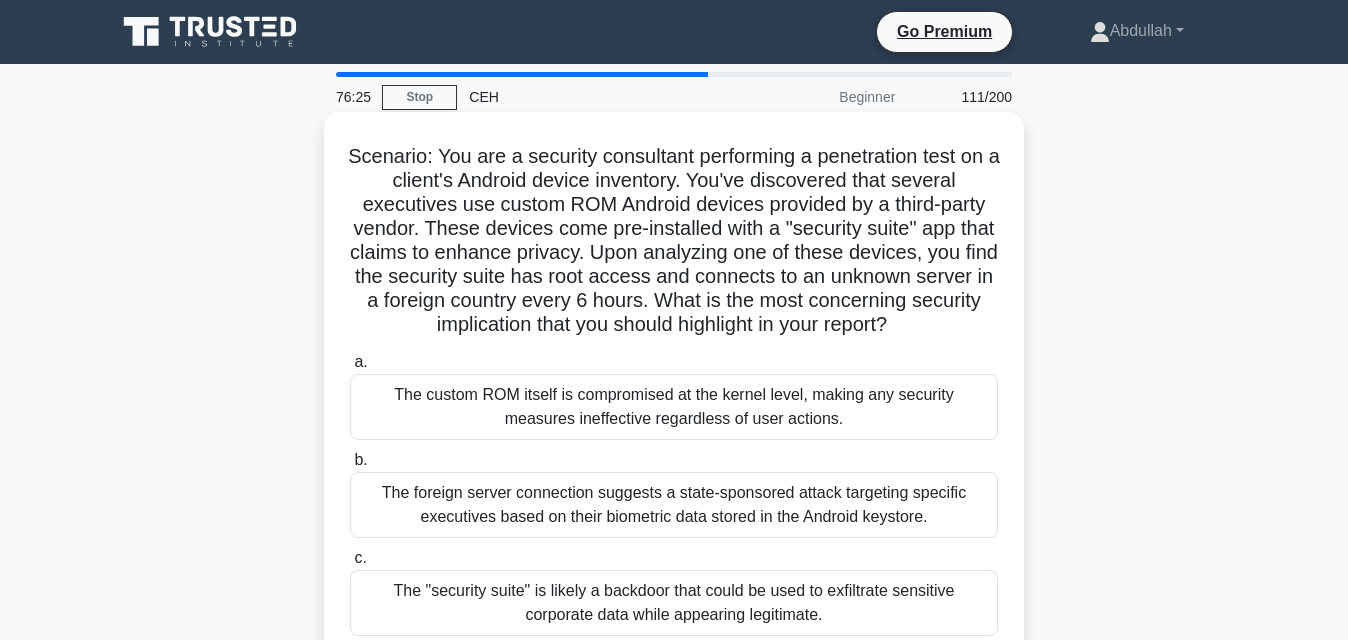 click on "The foreign server connection suggests a state-sponsored attack targeting specific executives based on their biometric data stored in the Android keystore." at bounding box center [674, 505] 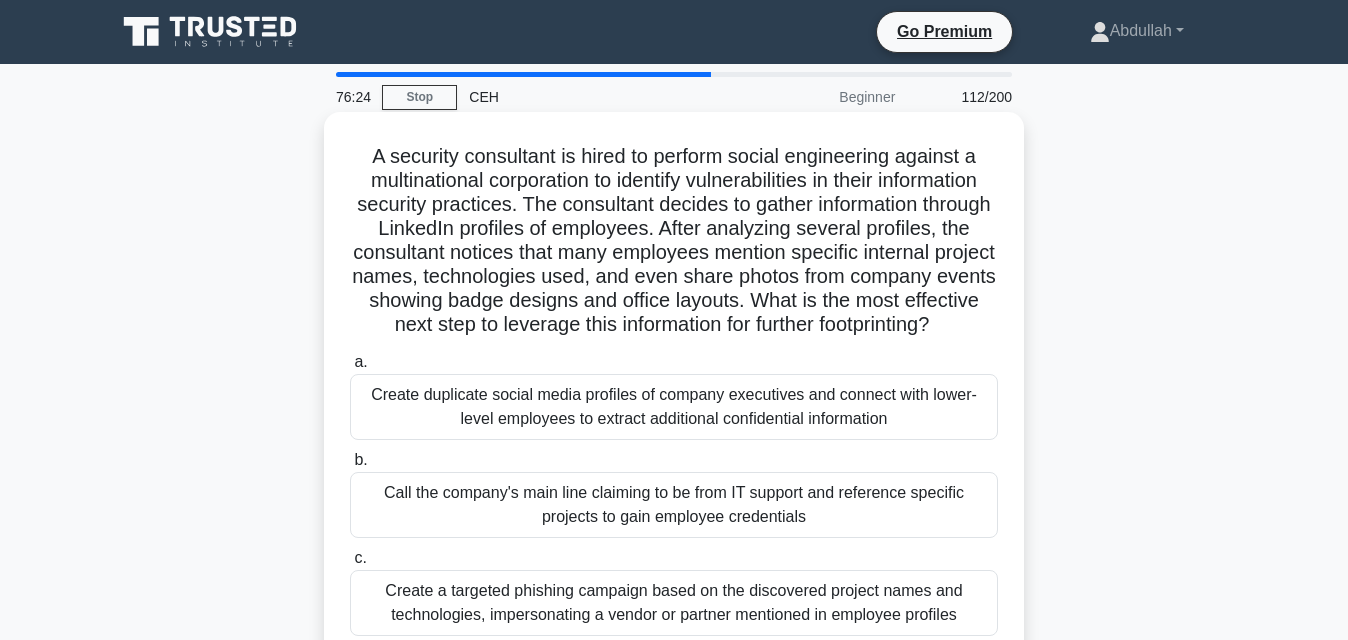 click on "Create duplicate social media profiles of company executives and connect with lower-level employees to extract additional confidential information" at bounding box center (674, 407) 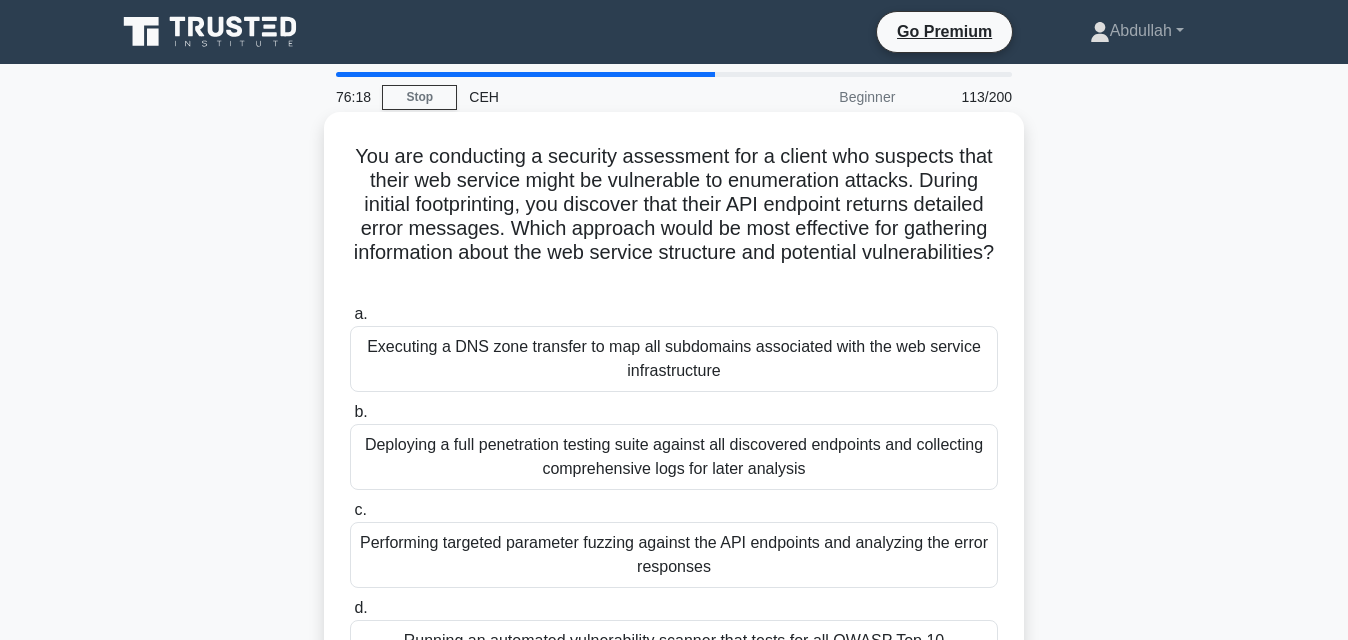 click on "Executing a DNS zone transfer to map all subdomains associated with the web service infrastructure" at bounding box center [674, 359] 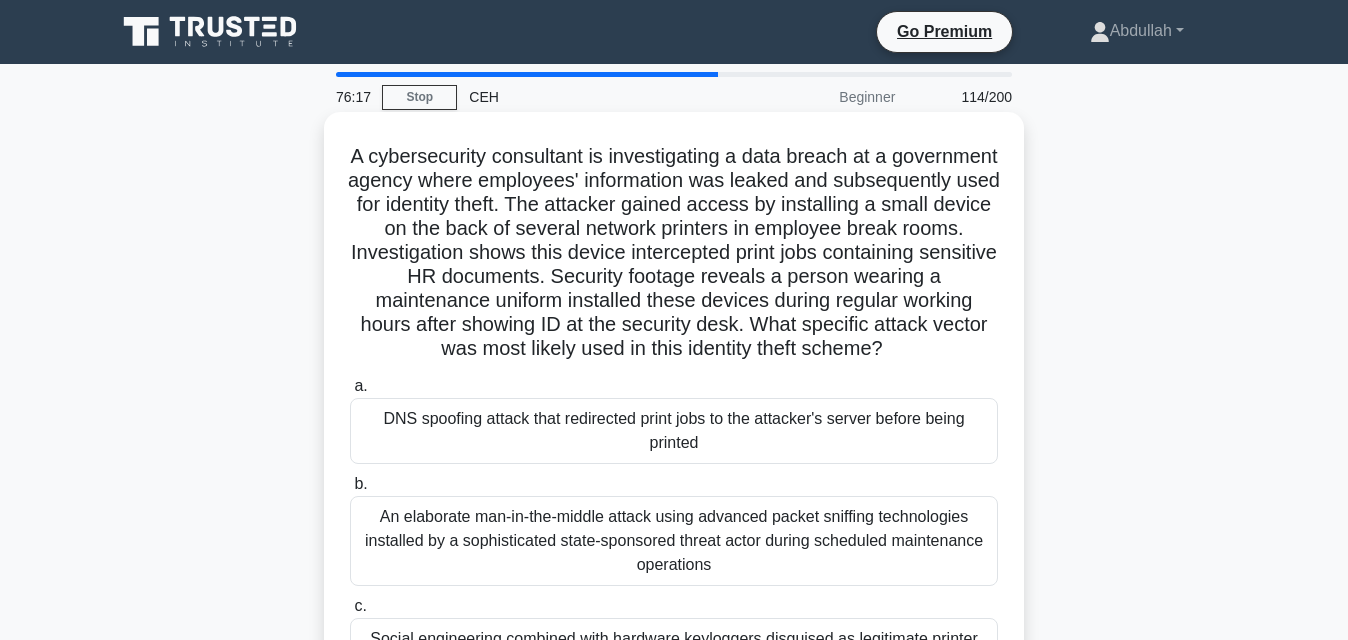 click on "An elaborate man-in-the-middle attack using advanced packet sniffing technologies installed by a sophisticated state-sponsored threat actor during scheduled maintenance operations" at bounding box center (674, 541) 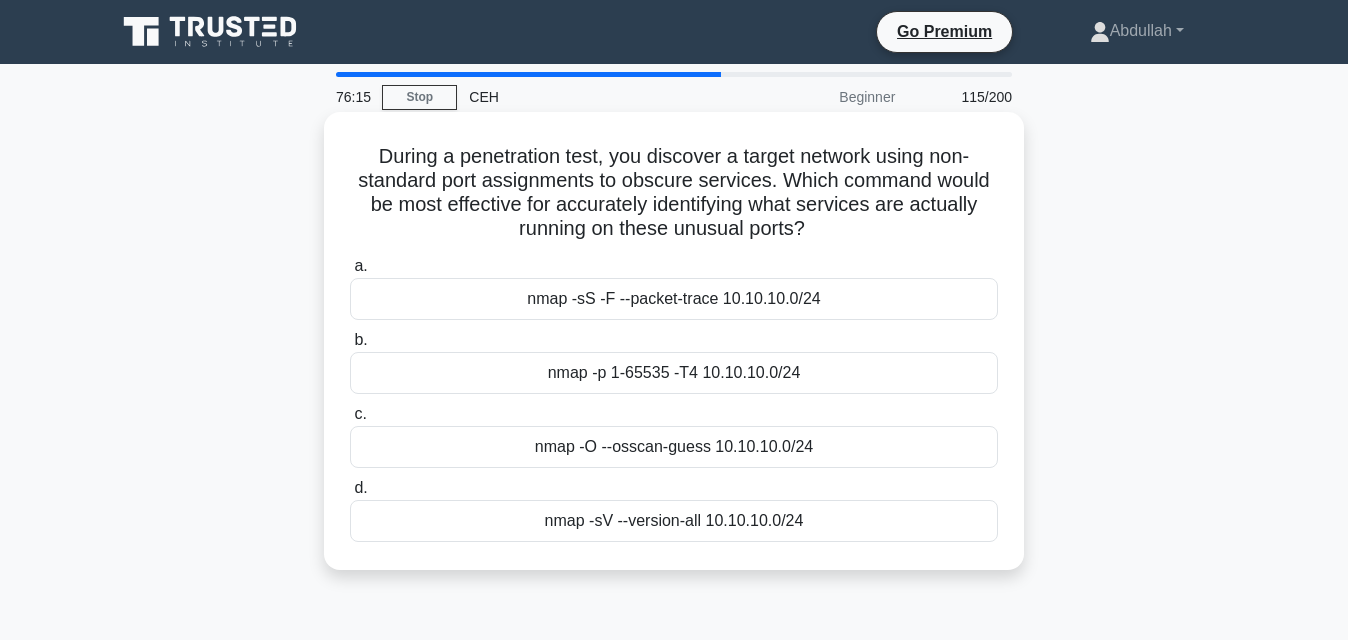 click on "nmap -p 1-65535 -T4 10.10.10.0/24" at bounding box center (674, 373) 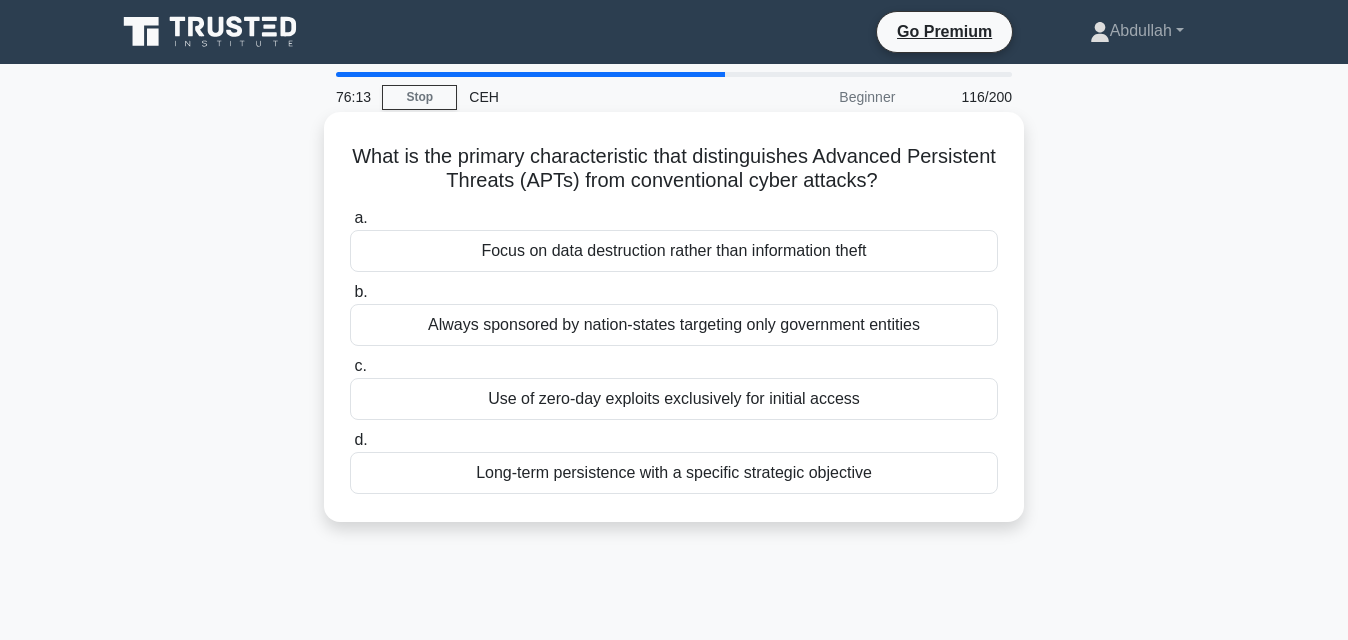 click on "Long-term persistence with a specific strategic objective" at bounding box center (674, 473) 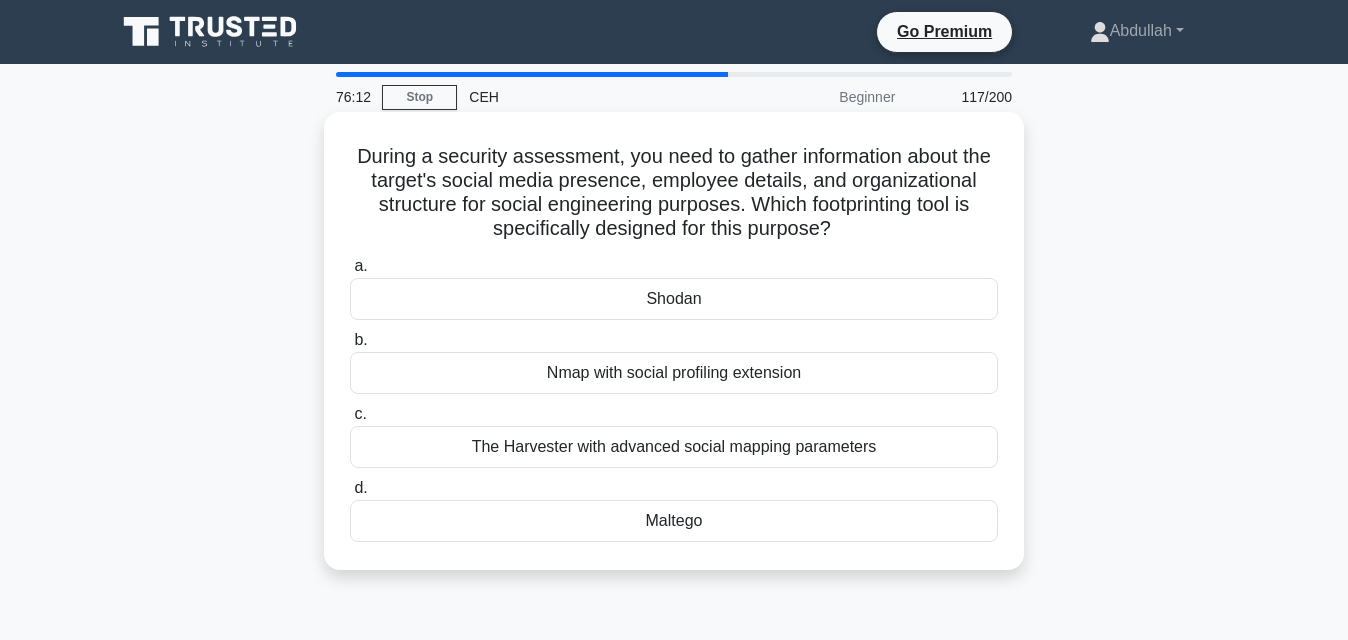 click on "Nmap with social profiling extension" at bounding box center (674, 373) 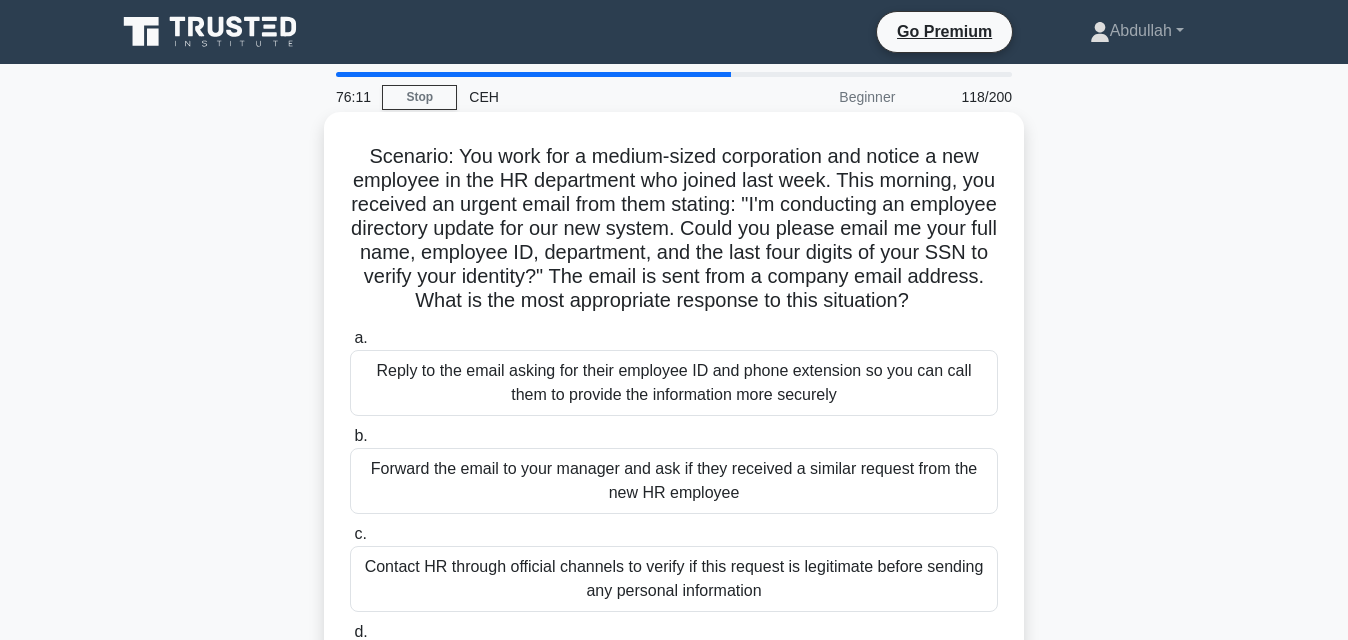 click on "Forward the email to your manager and ask if they received a similar request from the new HR employee" at bounding box center (674, 481) 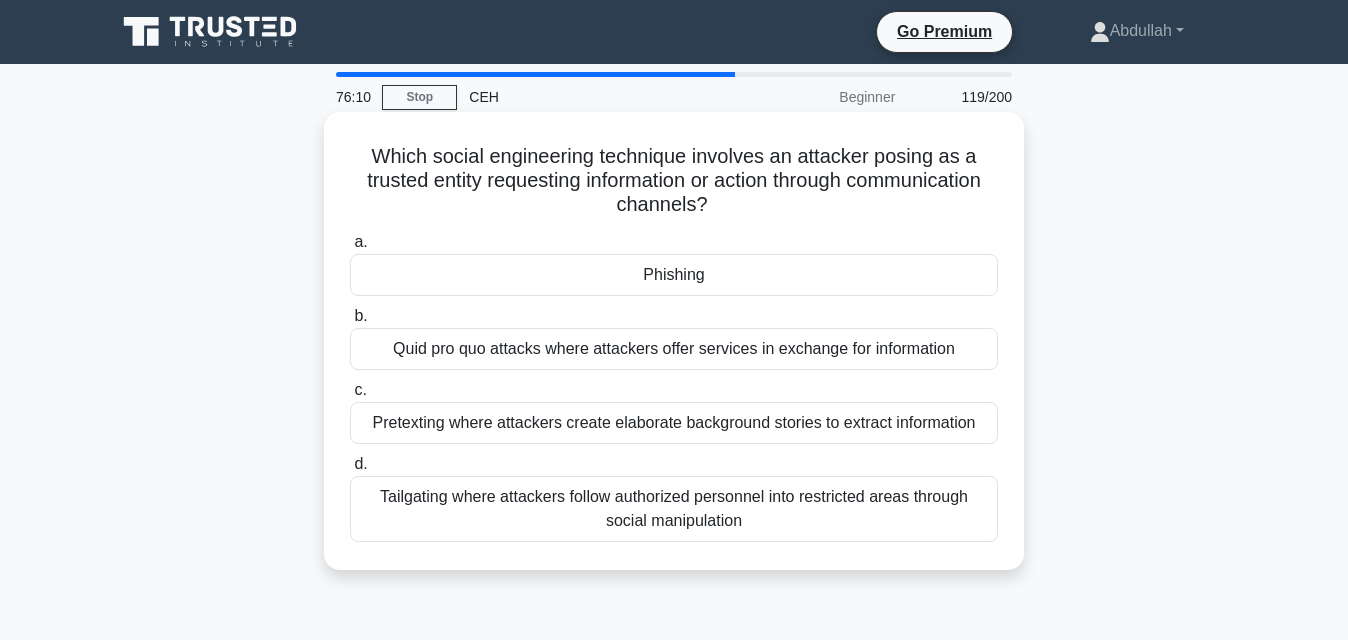 click on "Tailgating where attackers follow authorized personnel into restricted areas through social manipulation" at bounding box center (674, 509) 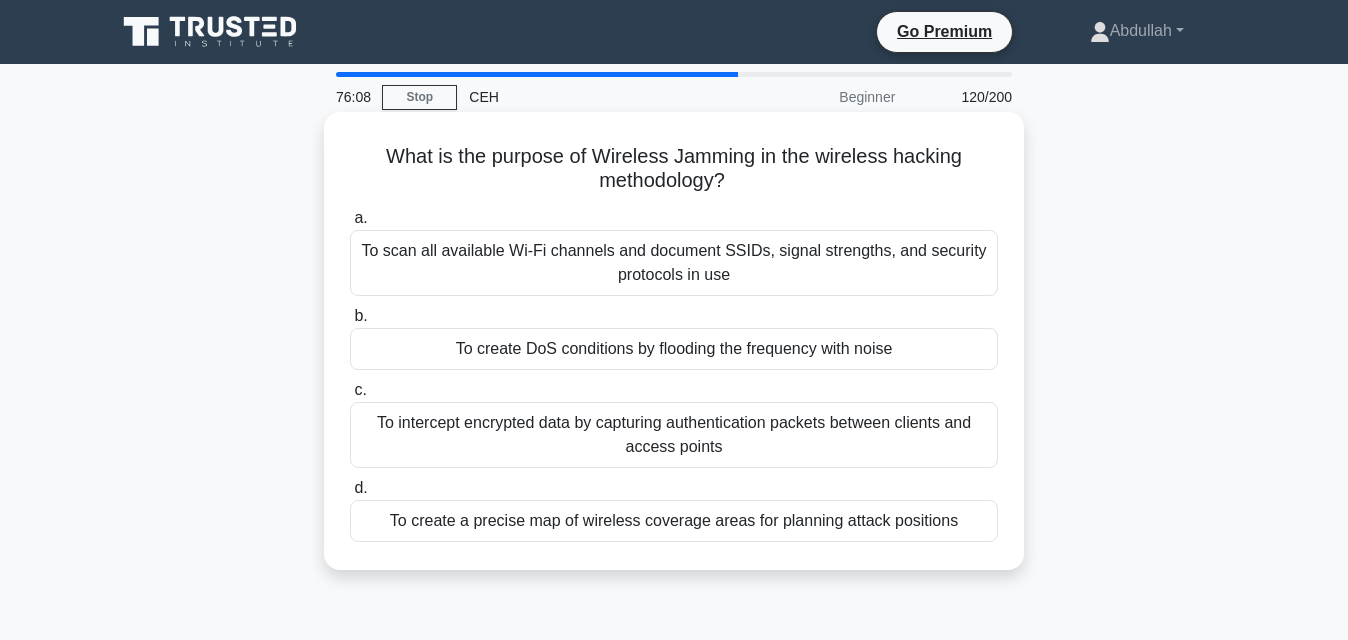 click on "To scan all available Wi-Fi channels and document SSIDs, signal strengths, and security protocols in use" at bounding box center (674, 263) 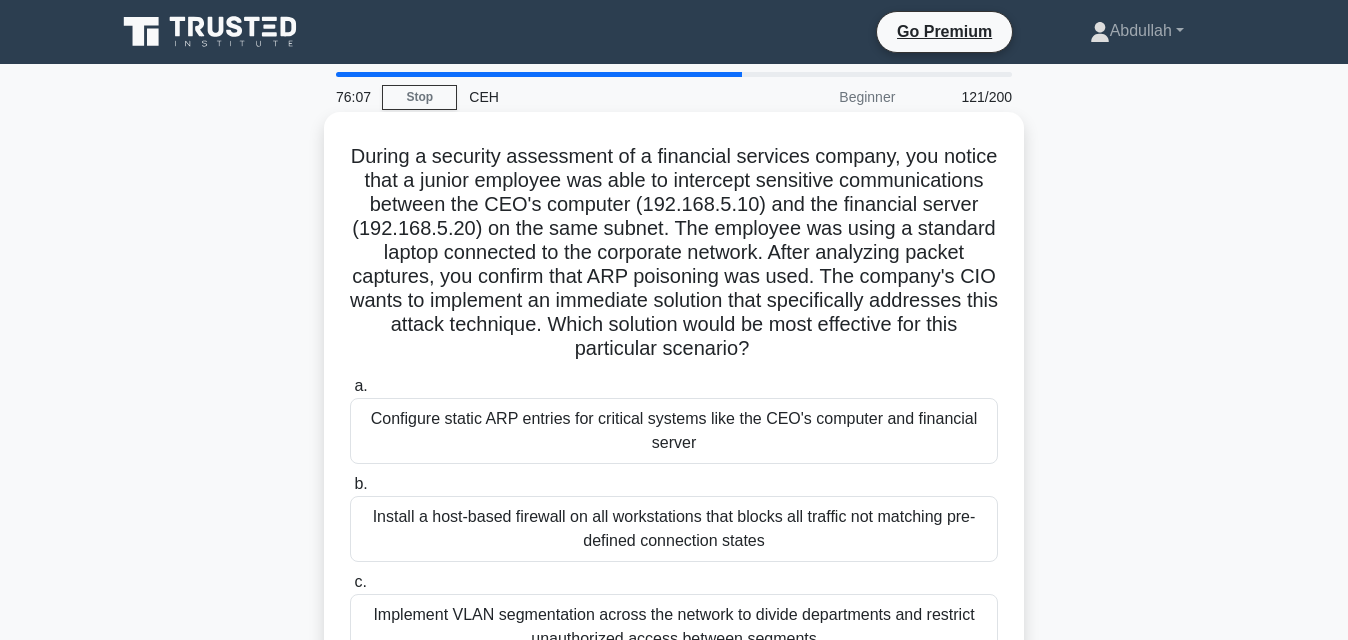 click on "Configure static ARP entries for critical systems like the CEO's computer and financial server" at bounding box center [674, 431] 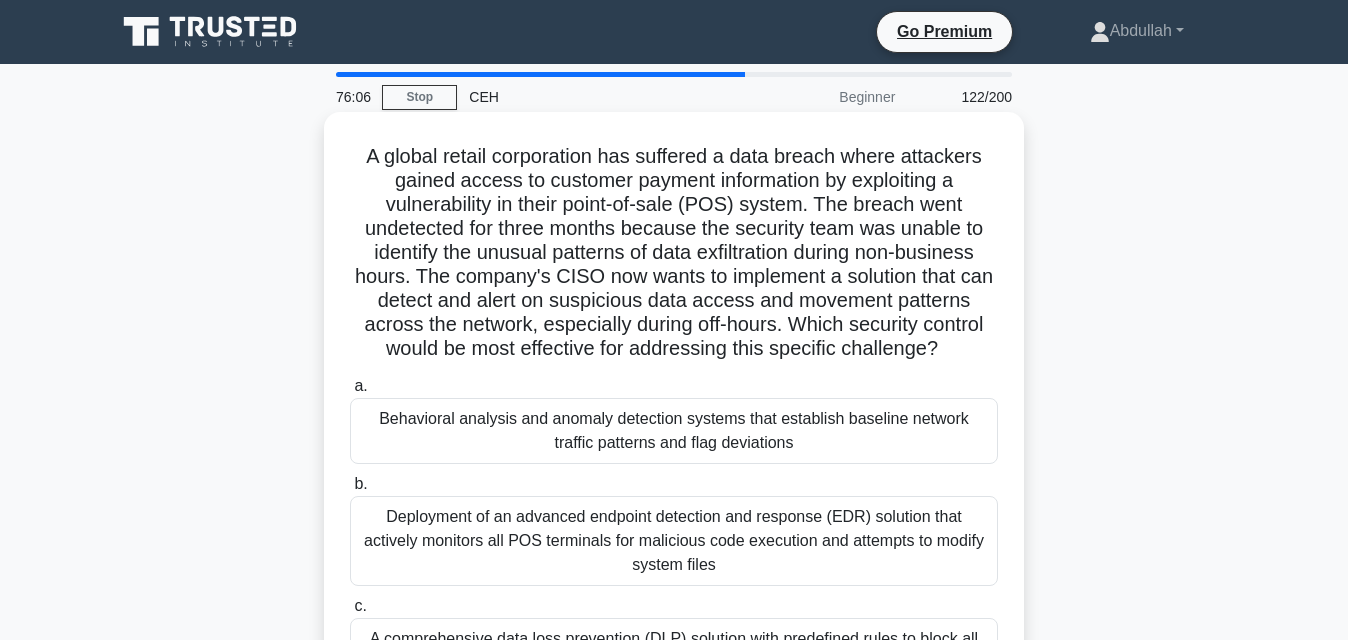click on "Deployment of an advanced endpoint detection and response (EDR) solution that actively monitors all POS terminals for malicious code execution and attempts to modify system files" at bounding box center (674, 541) 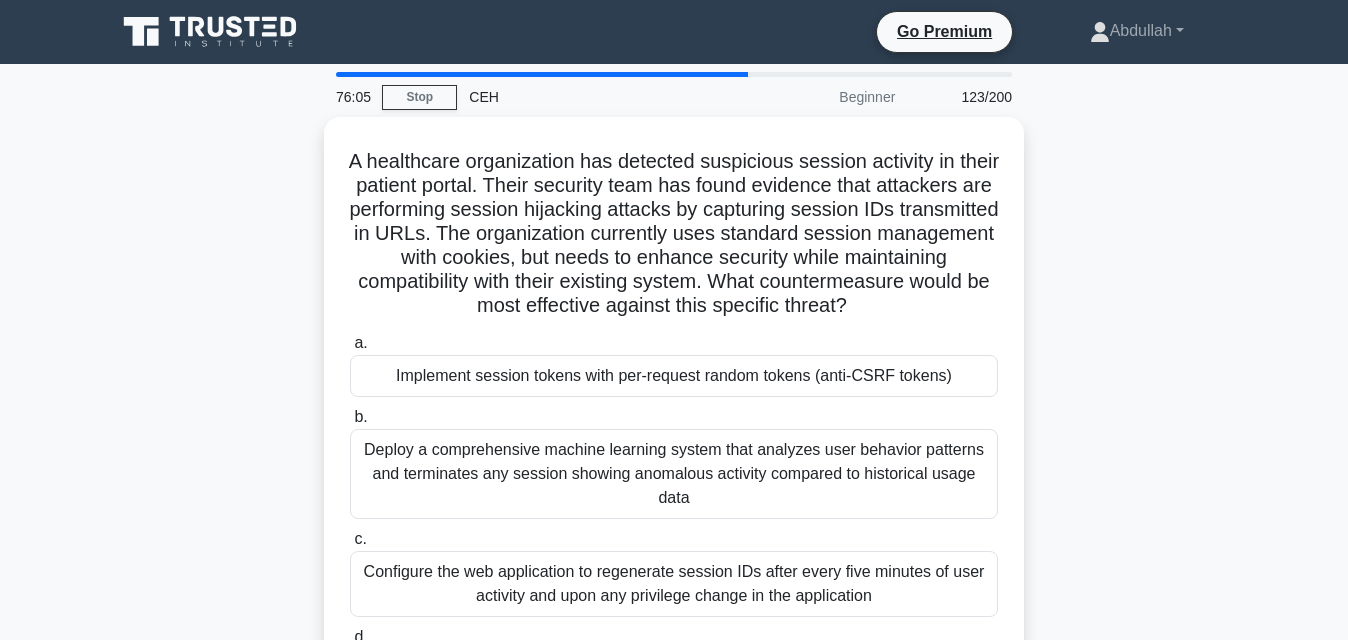 drag, startPoint x: 687, startPoint y: 580, endPoint x: 686, endPoint y: 568, distance: 12.0415945 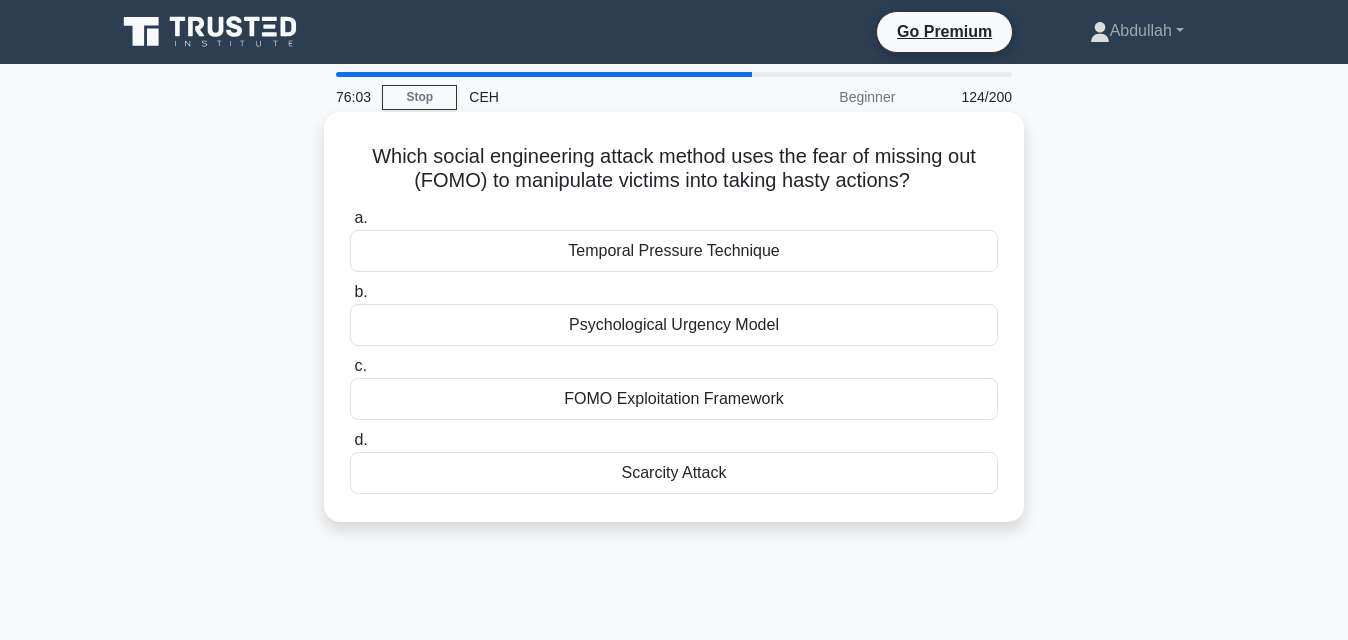 click on "FOMO Exploitation Framework" at bounding box center [674, 399] 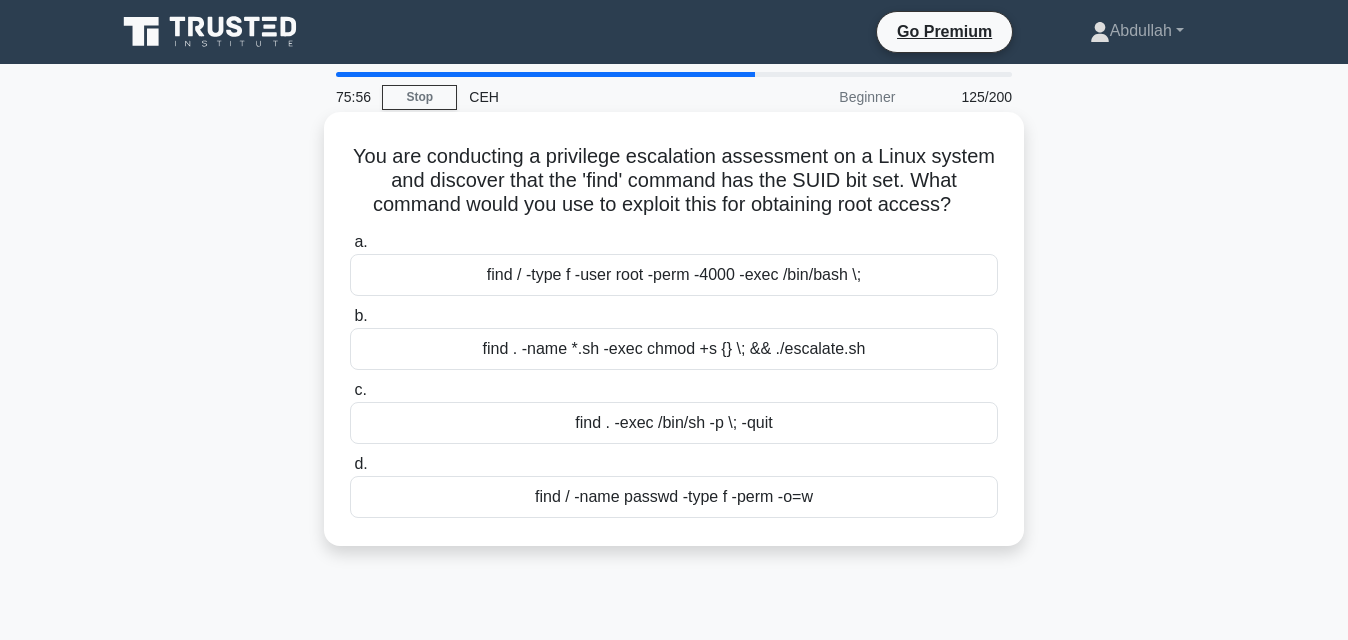 click on "find . -exec /bin/sh -p \; -quit" at bounding box center (674, 423) 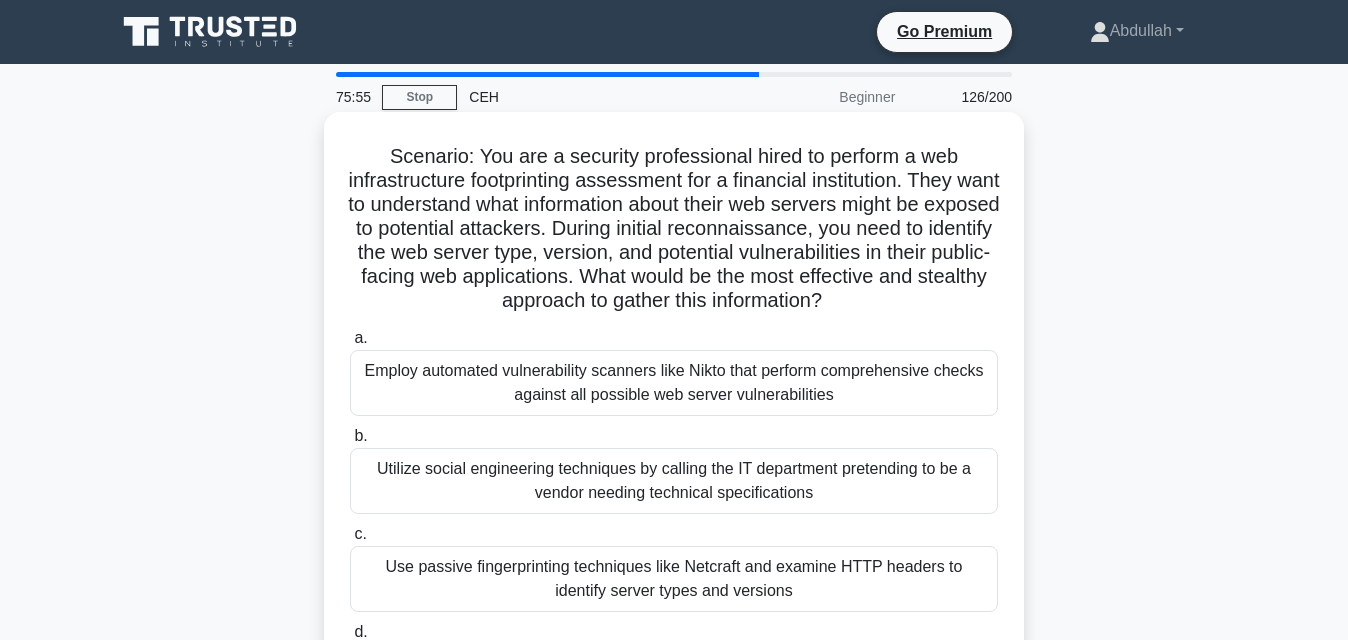 click on "Employ automated vulnerability scanners like Nikto that perform comprehensive checks against all possible web server vulnerabilities" at bounding box center (674, 383) 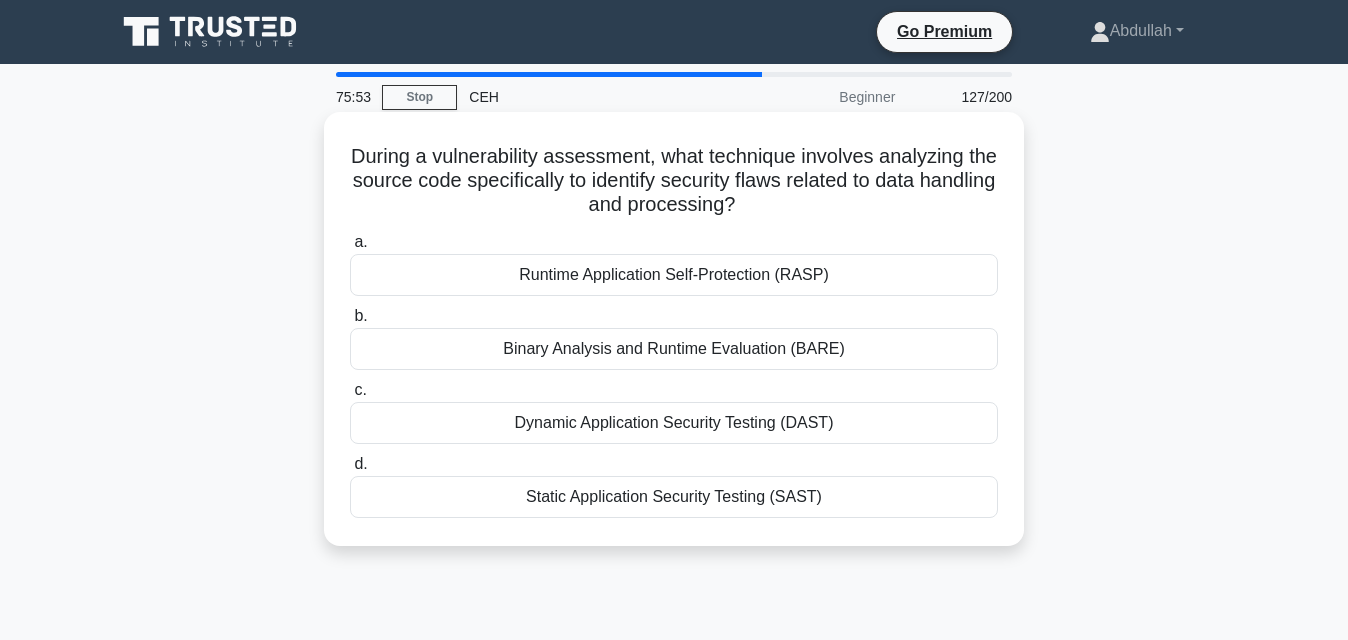 click on "Dynamic Application Security Testing (DAST)" at bounding box center [674, 423] 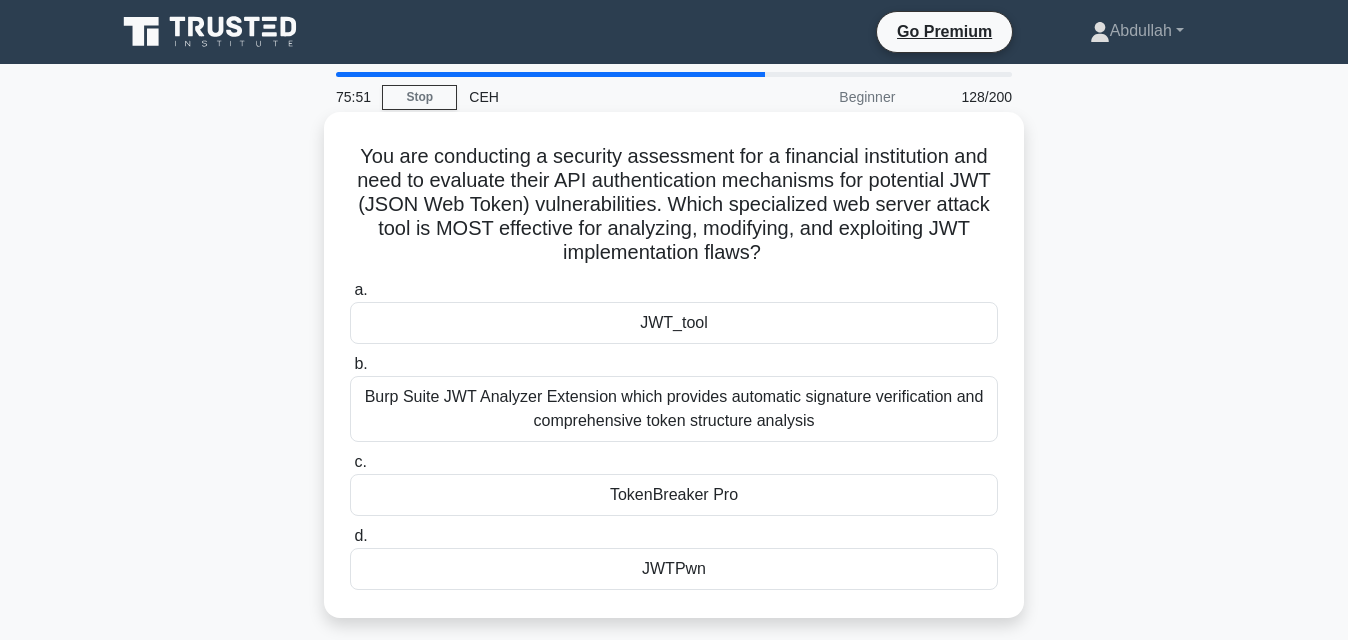 drag, startPoint x: 655, startPoint y: 581, endPoint x: 598, endPoint y: 566, distance: 58.940647 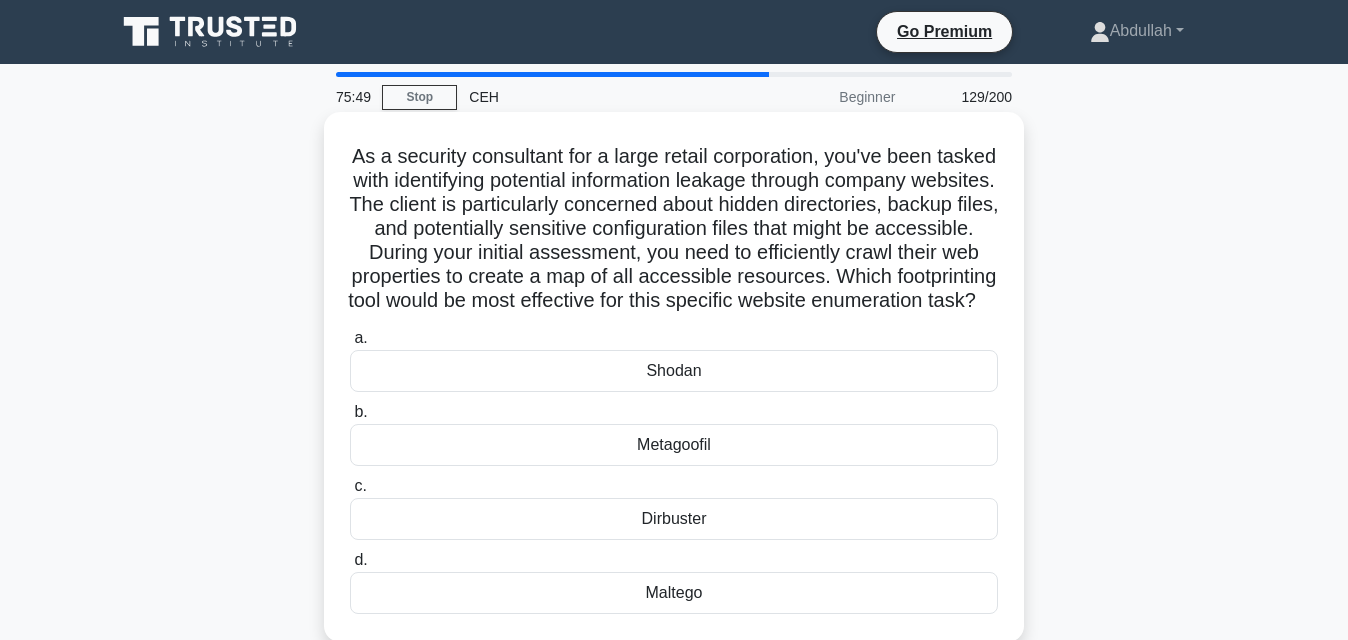 click on "Shodan" at bounding box center (674, 371) 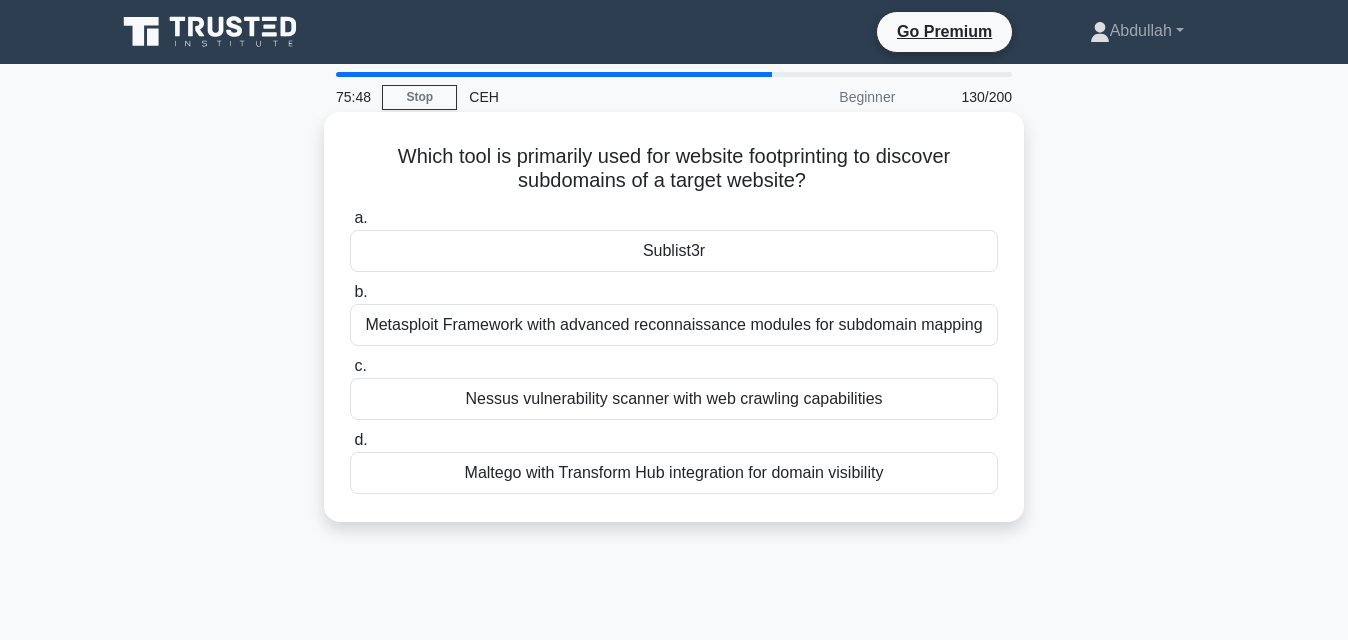 click on "Nessus vulnerability scanner with web crawling capabilities" at bounding box center (674, 399) 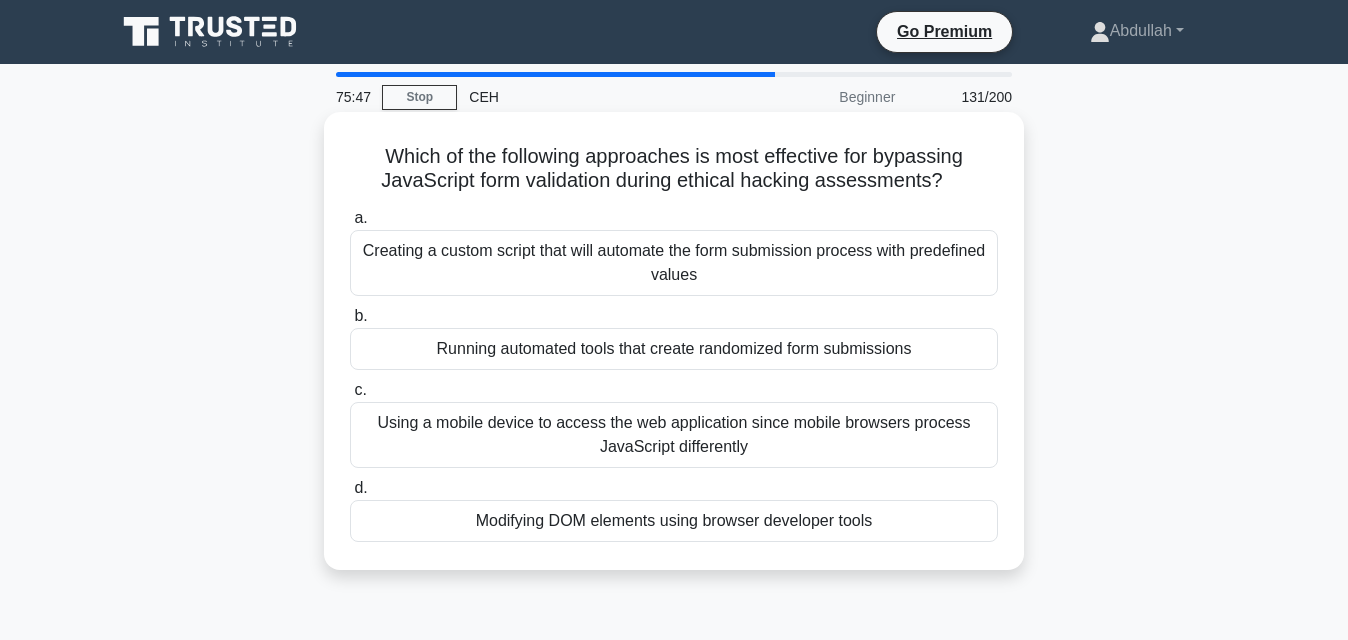 click on "Running automated tools that create randomized form submissions" at bounding box center (674, 349) 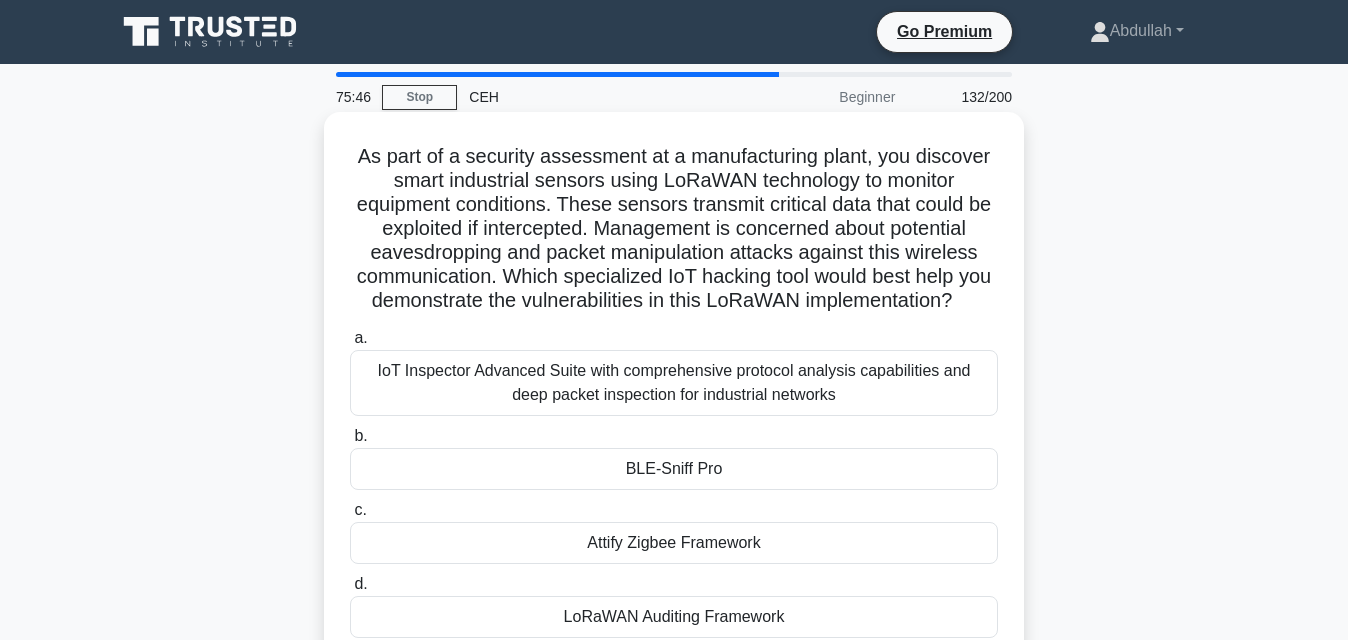 click on "Attify Zigbee Framework" at bounding box center (674, 543) 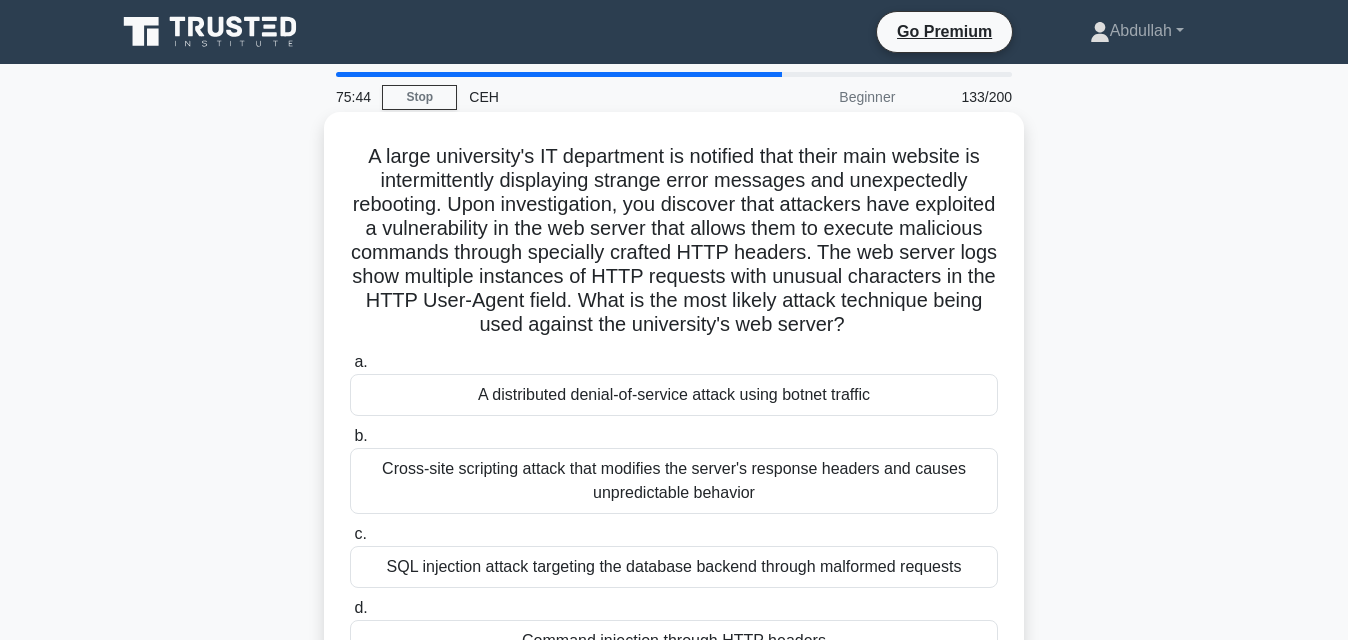 click on "A distributed denial-of-service attack using botnet traffic" at bounding box center [674, 395] 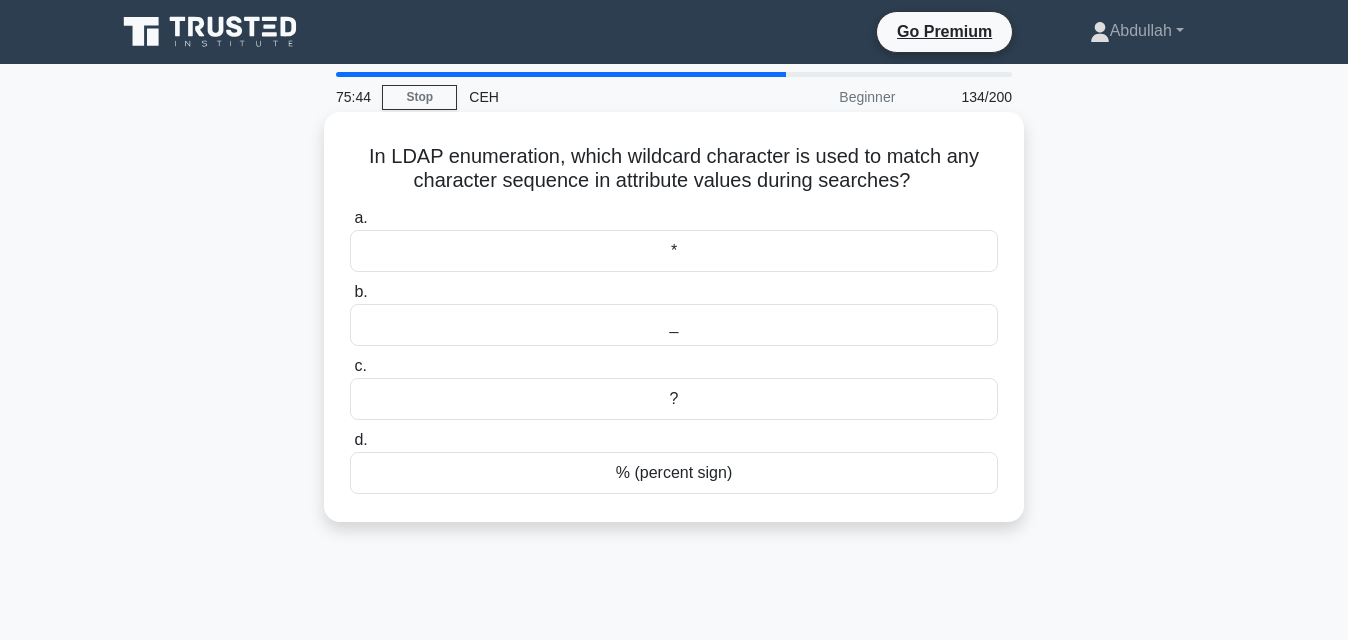 click on "% (percent sign)" at bounding box center [674, 473] 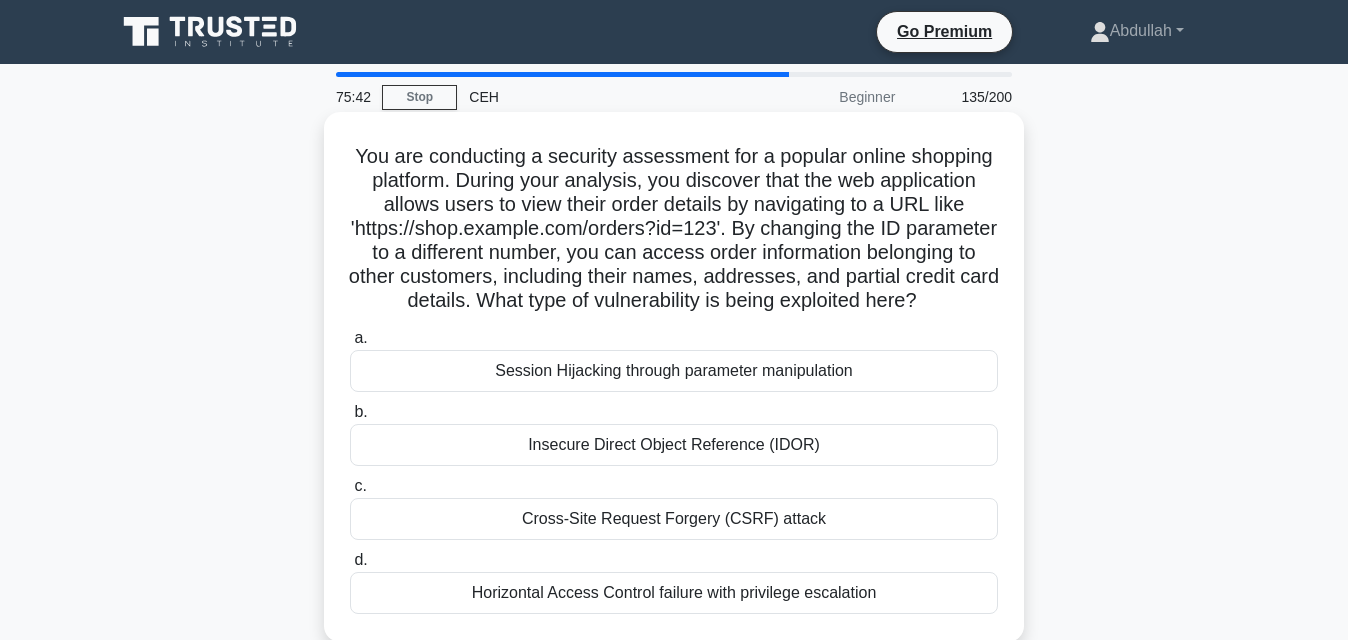 click on "Session Hijacking through parameter manipulation" at bounding box center [674, 371] 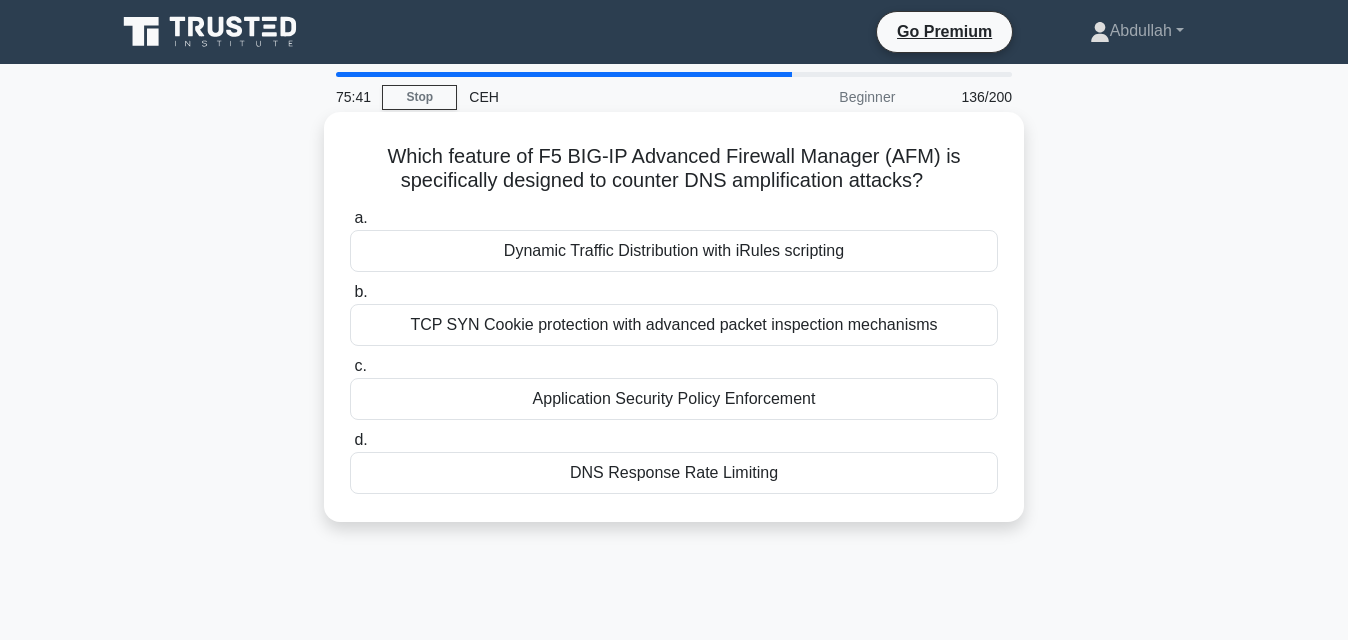 click on "Application Security Policy Enforcement" at bounding box center (674, 399) 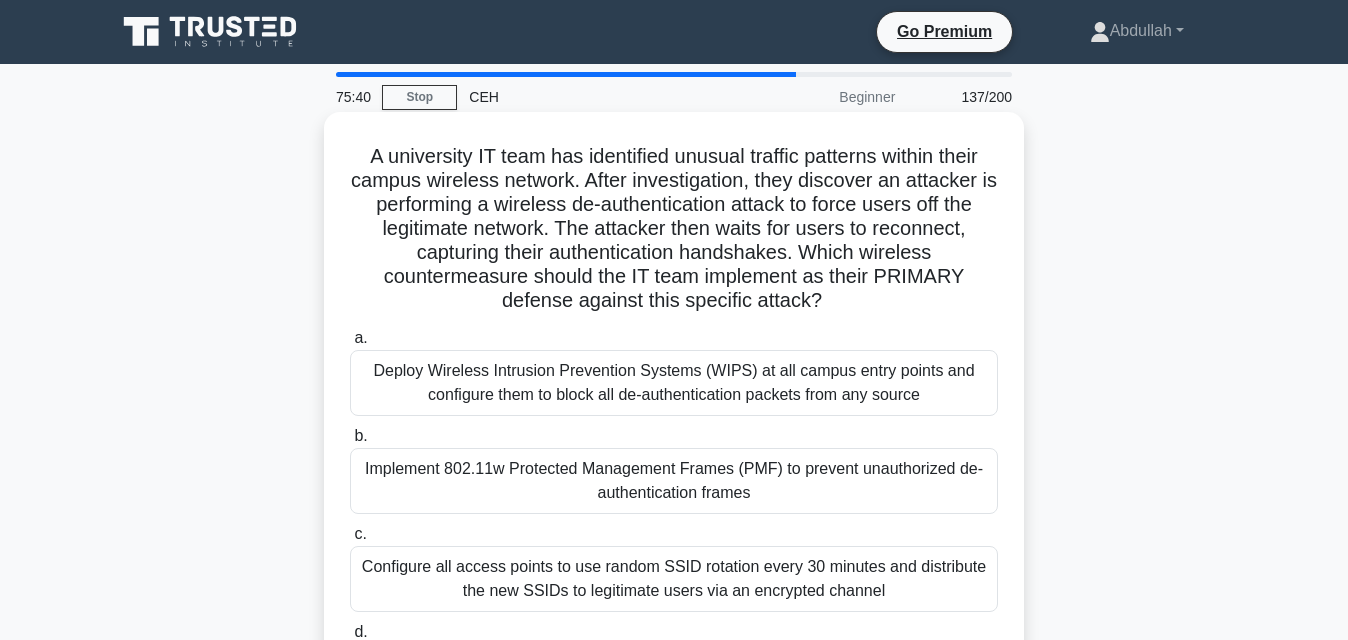 click on "Implement 802.11w Protected Management Frames (PMF) to prevent unauthorized de-authentication frames" at bounding box center (674, 481) 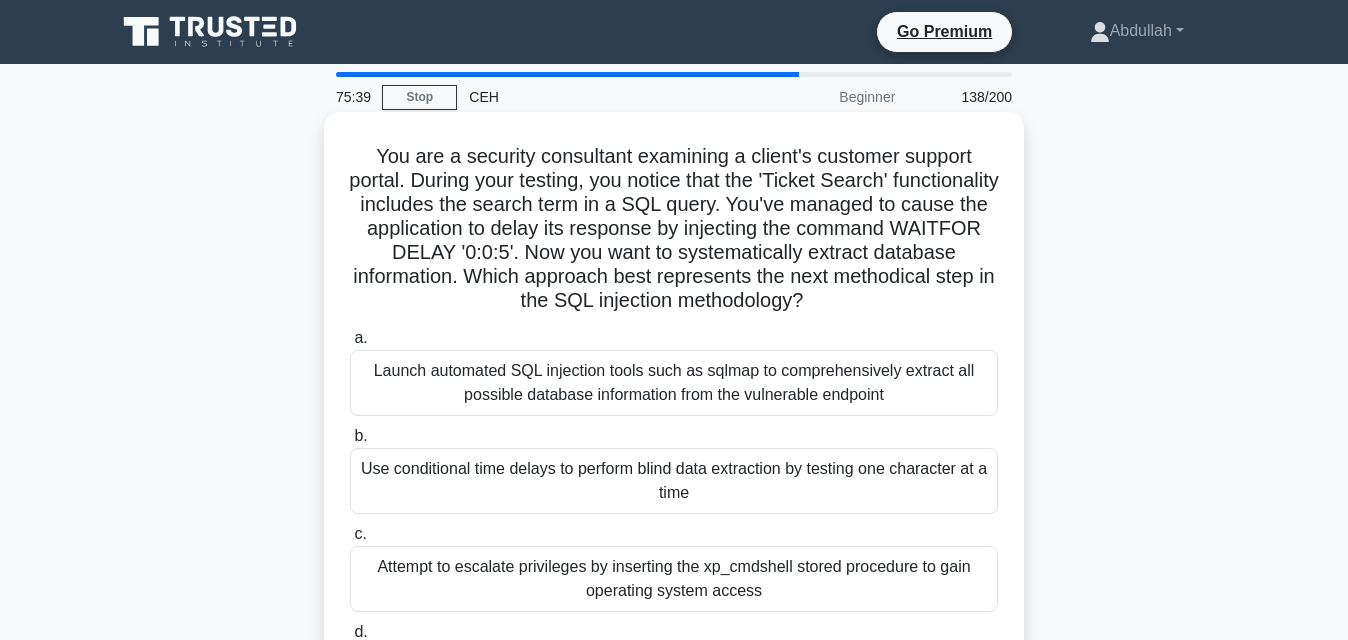 click on "Attempt to escalate privileges by inserting the xp_cmdshell stored procedure to gain operating system access" at bounding box center [674, 579] 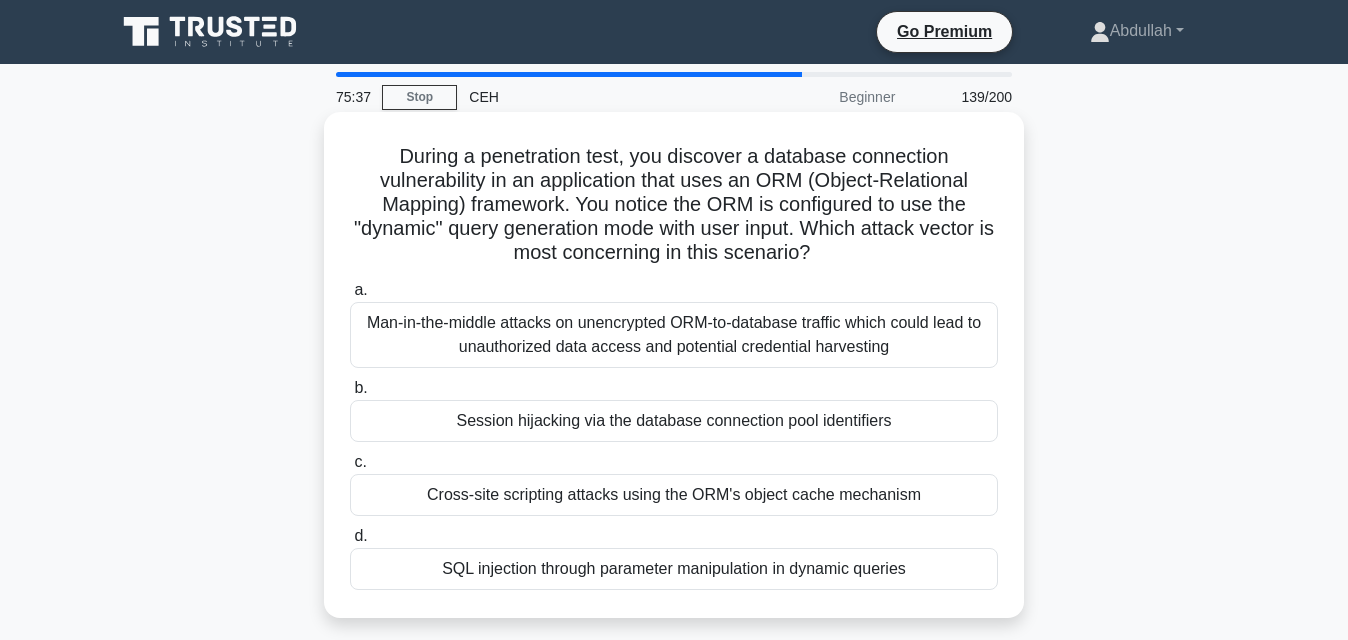 click on "Cross-site scripting attacks using the ORM's object cache mechanism" at bounding box center (674, 495) 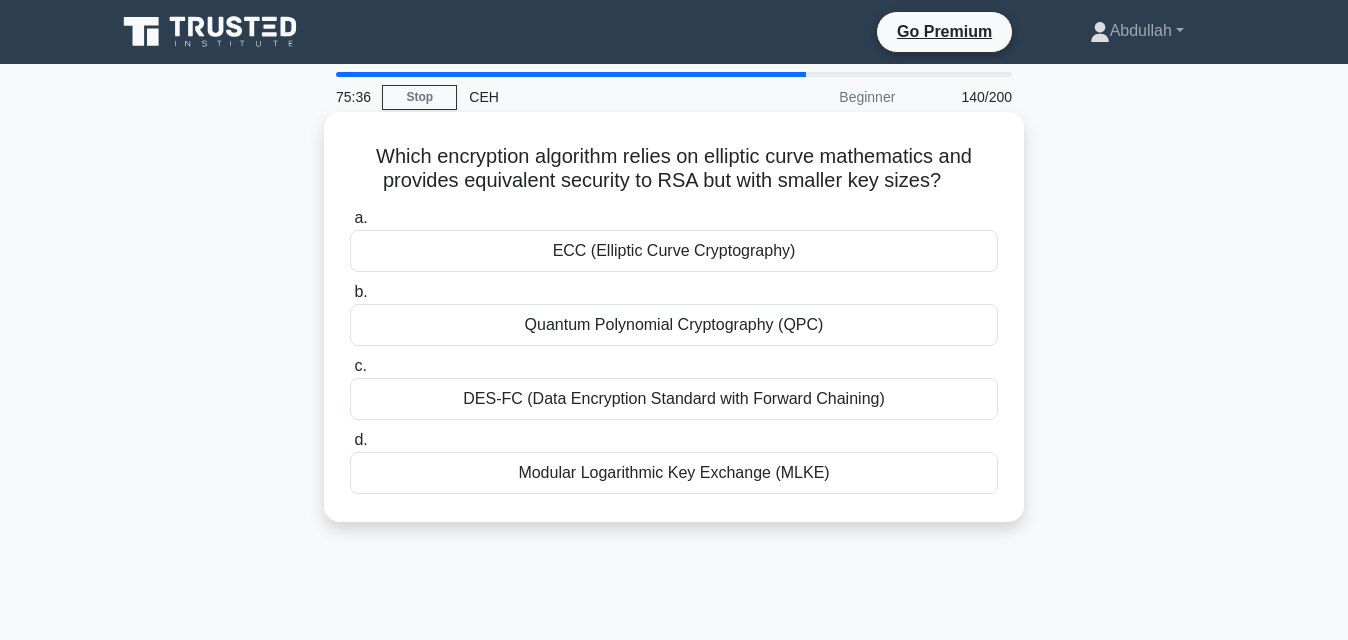 click on "Modular Logarithmic Key Exchange (MLKE)" at bounding box center (674, 473) 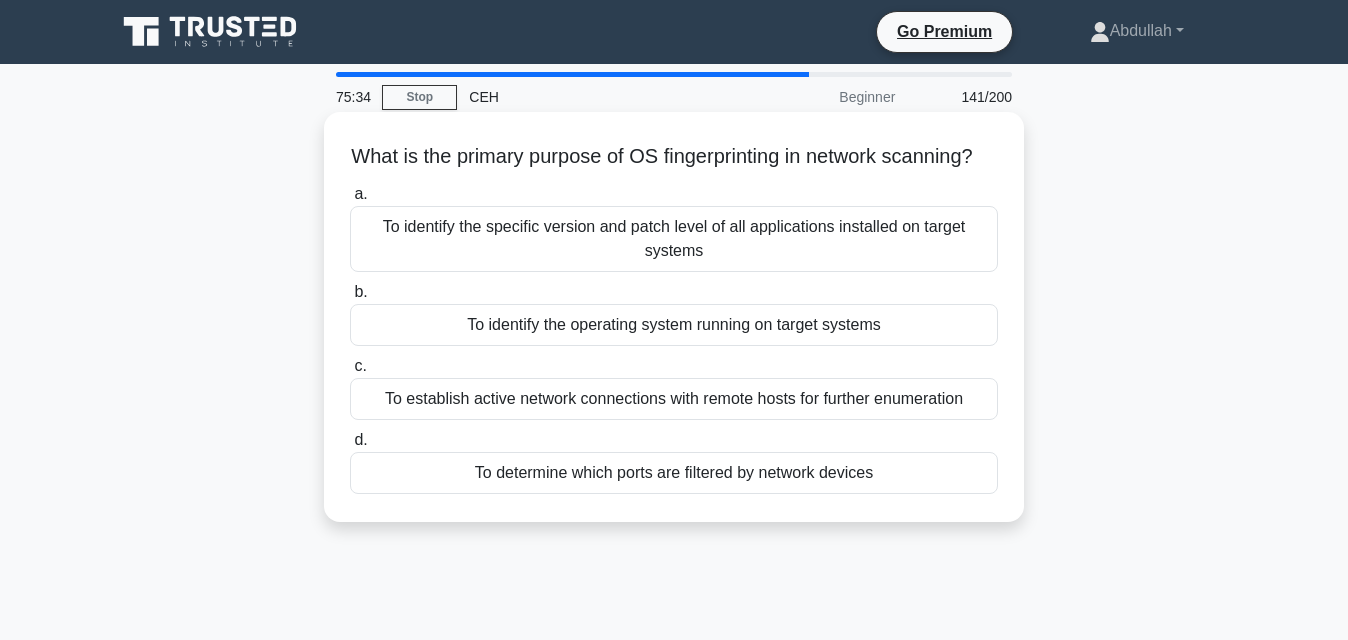 click on "To identify the specific version and patch level of all applications installed on target systems" at bounding box center (674, 239) 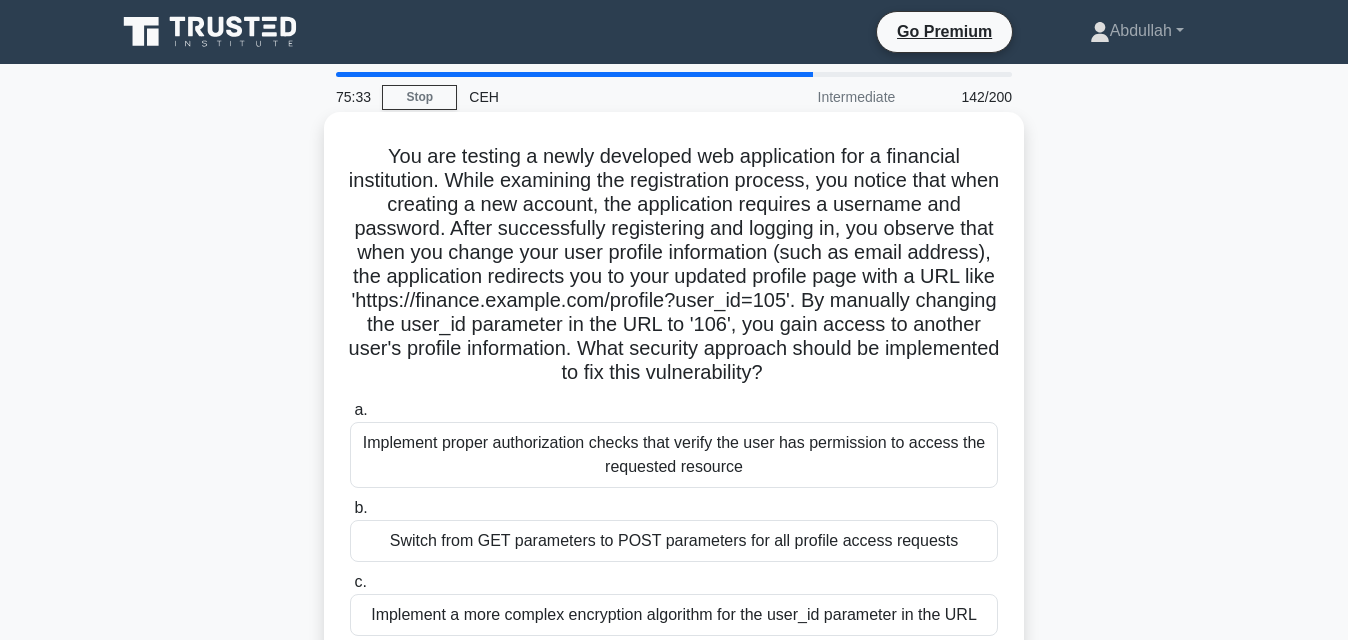 click on "Implement proper authorization checks that verify the user has permission to access the requested resource" at bounding box center (674, 455) 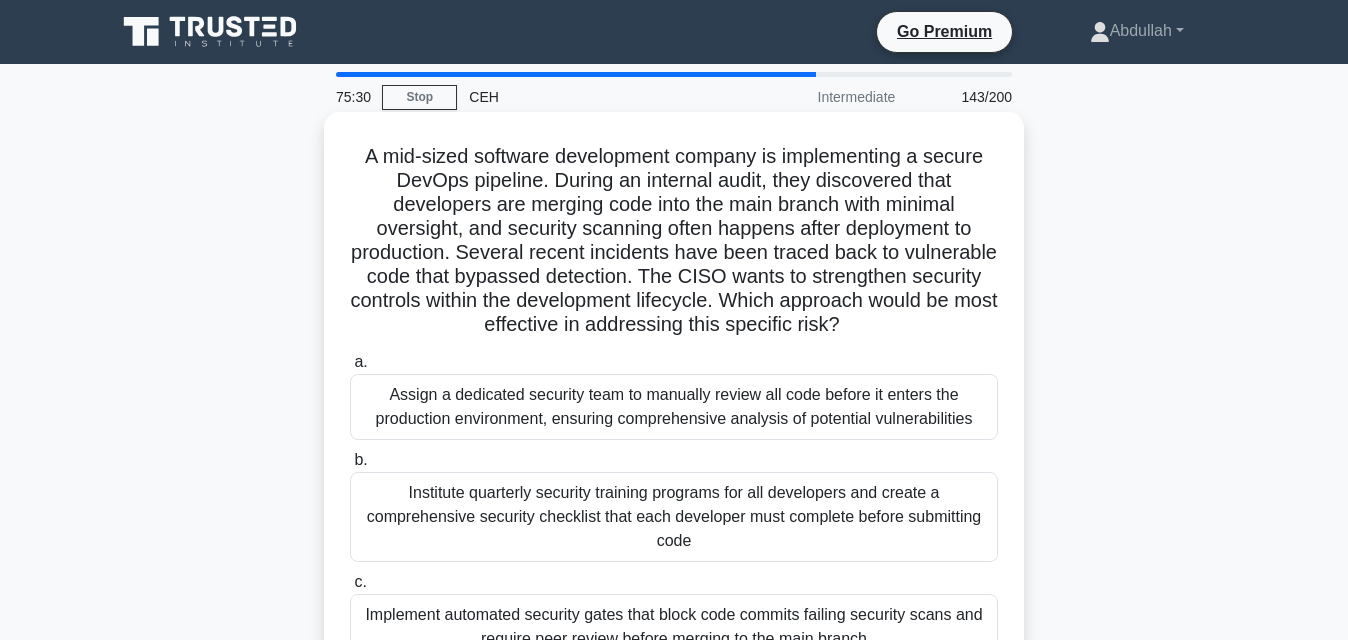 drag, startPoint x: 667, startPoint y: 615, endPoint x: 606, endPoint y: 620, distance: 61.204575 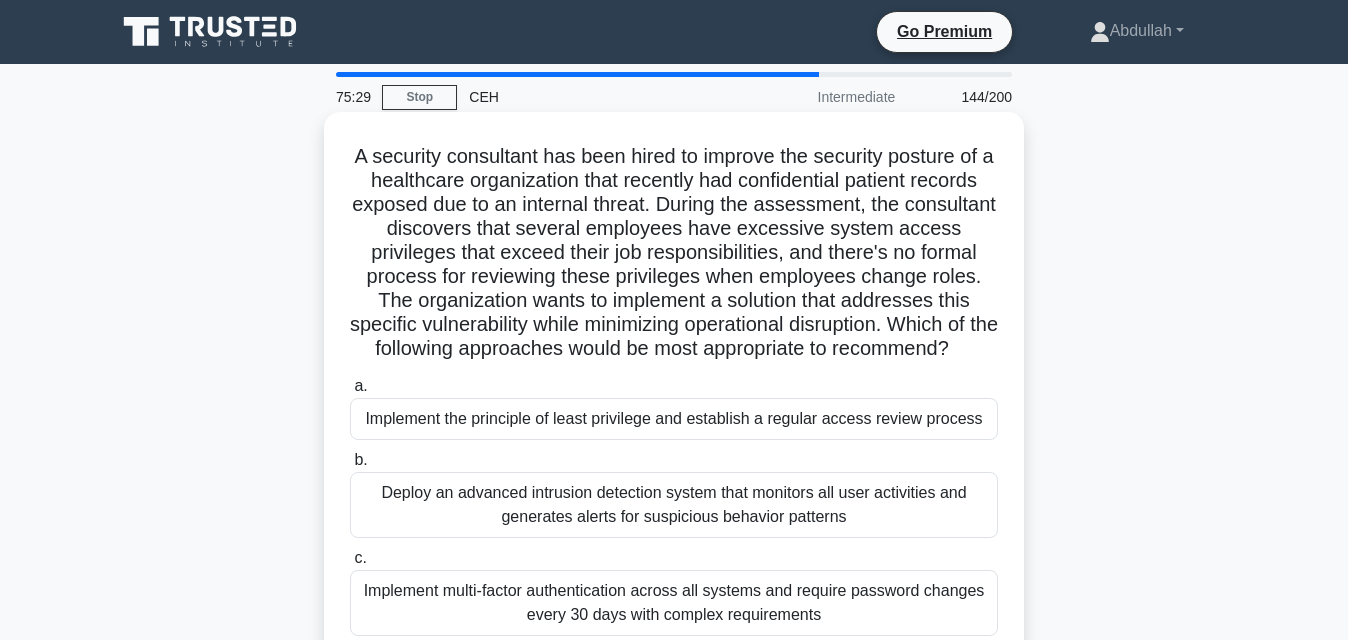 click on "Deploy an advanced intrusion detection system that monitors all user activities and generates alerts for suspicious behavior patterns" at bounding box center [674, 505] 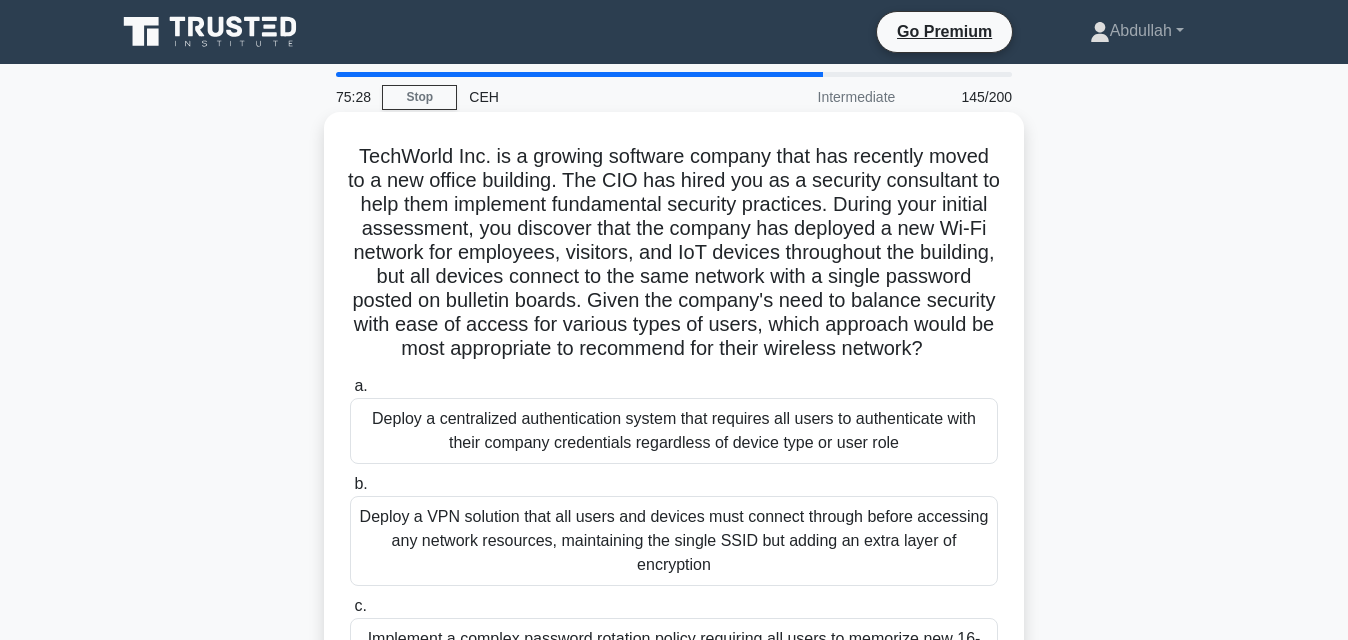 click on "Deploy a VPN solution that all users and devices must connect through before accessing any network resources, maintaining the single SSID but adding an extra layer of encryption" at bounding box center (674, 541) 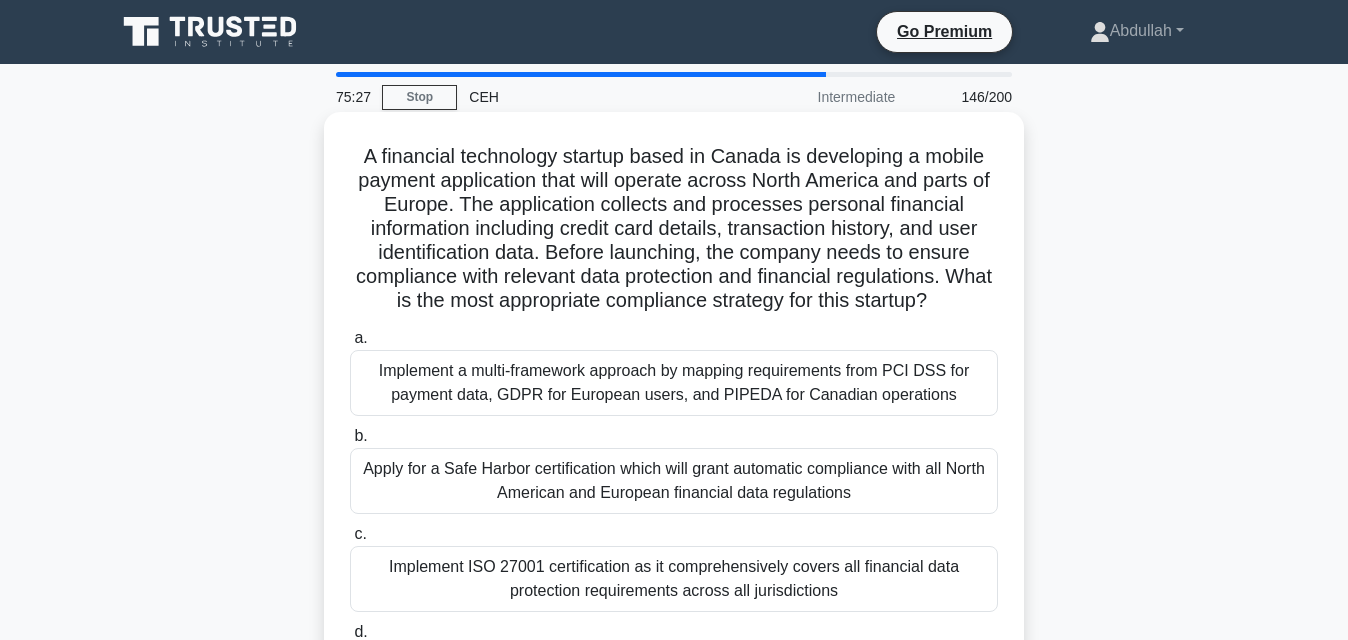 click on "Implement ISO 27001 certification as it comprehensively covers all financial data protection requirements across all jurisdictions" at bounding box center [674, 579] 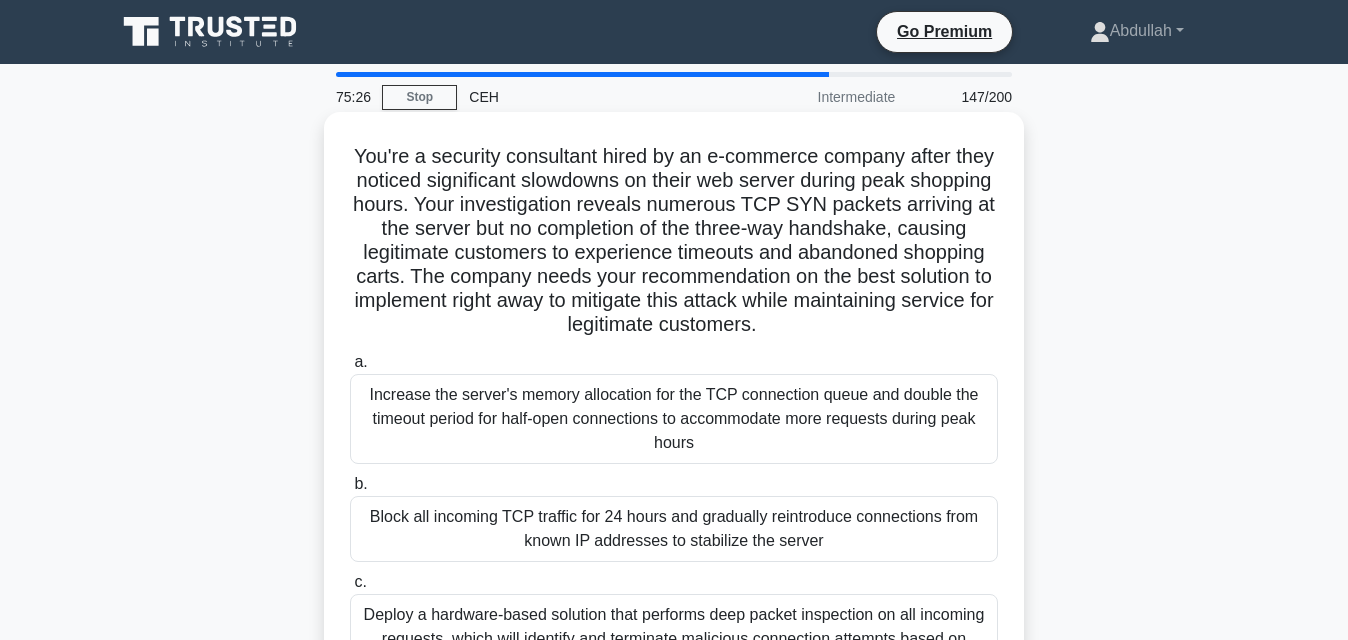 click on "Increase the server's memory allocation for the TCP connection queue and double the timeout period for half-open connections to accommodate more requests during peak hours" at bounding box center [674, 419] 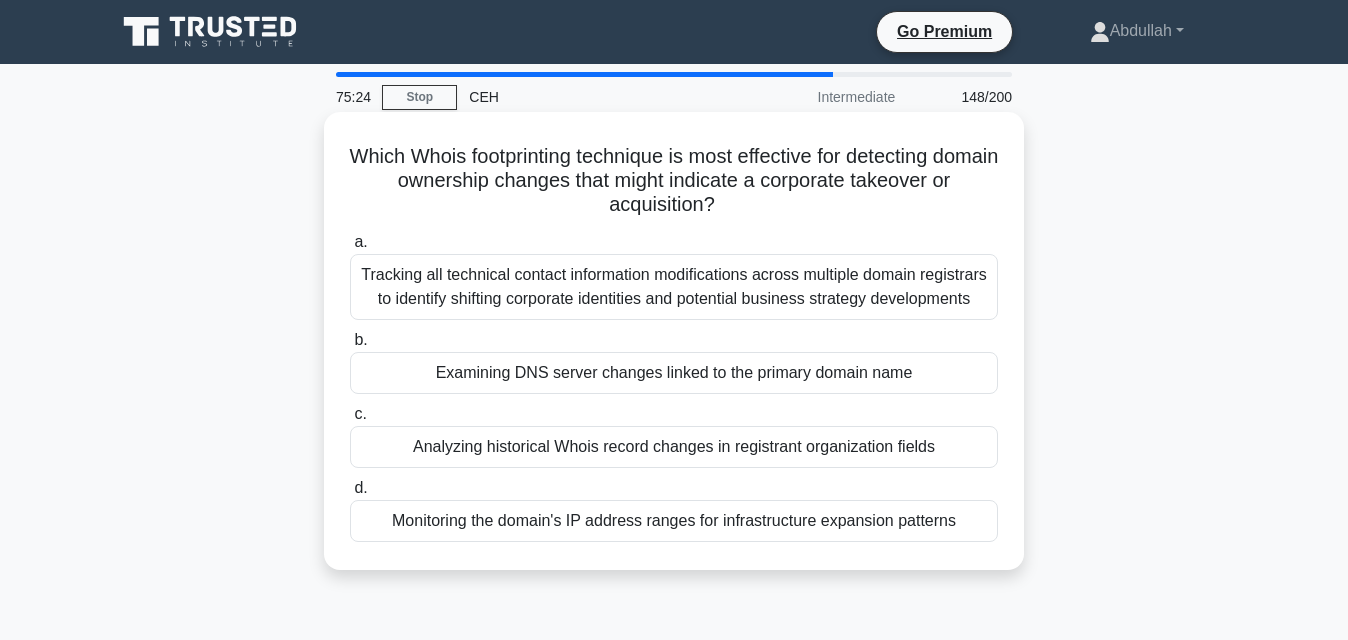 click on "Monitoring the domain's IP address ranges for infrastructure expansion patterns" at bounding box center [674, 521] 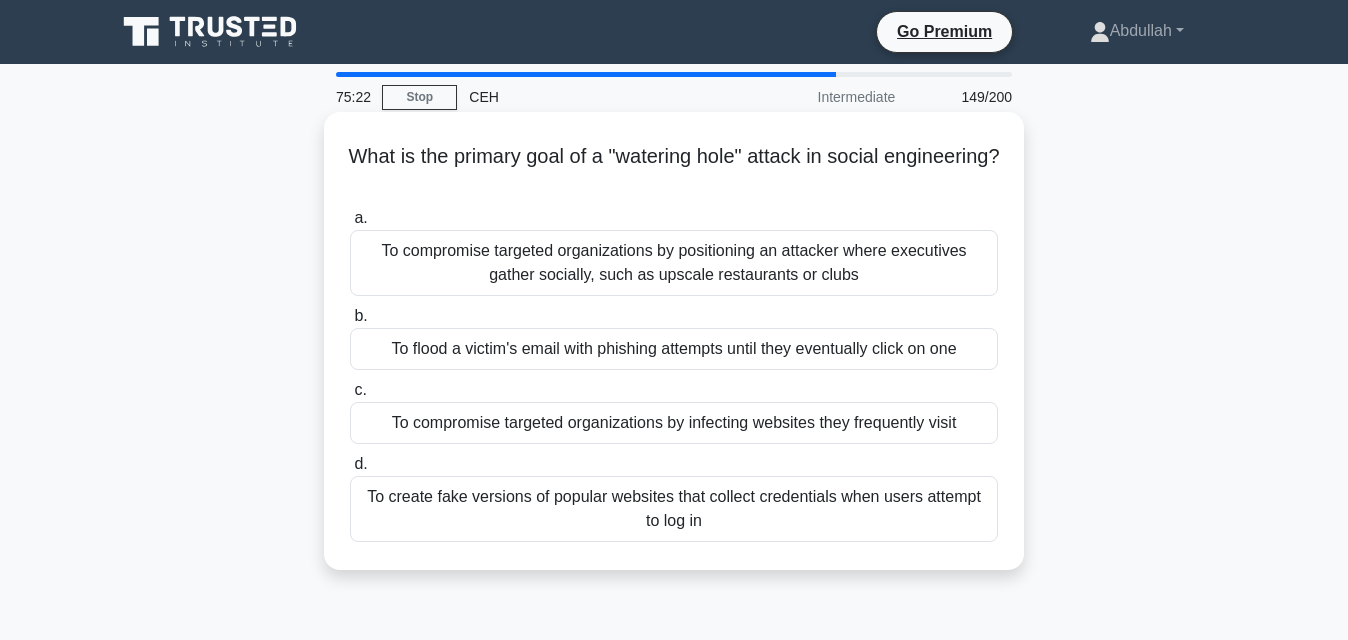 click on "To compromise targeted organizations by positioning an attacker where executives gather socially, such as upscale restaurants or clubs" at bounding box center (674, 263) 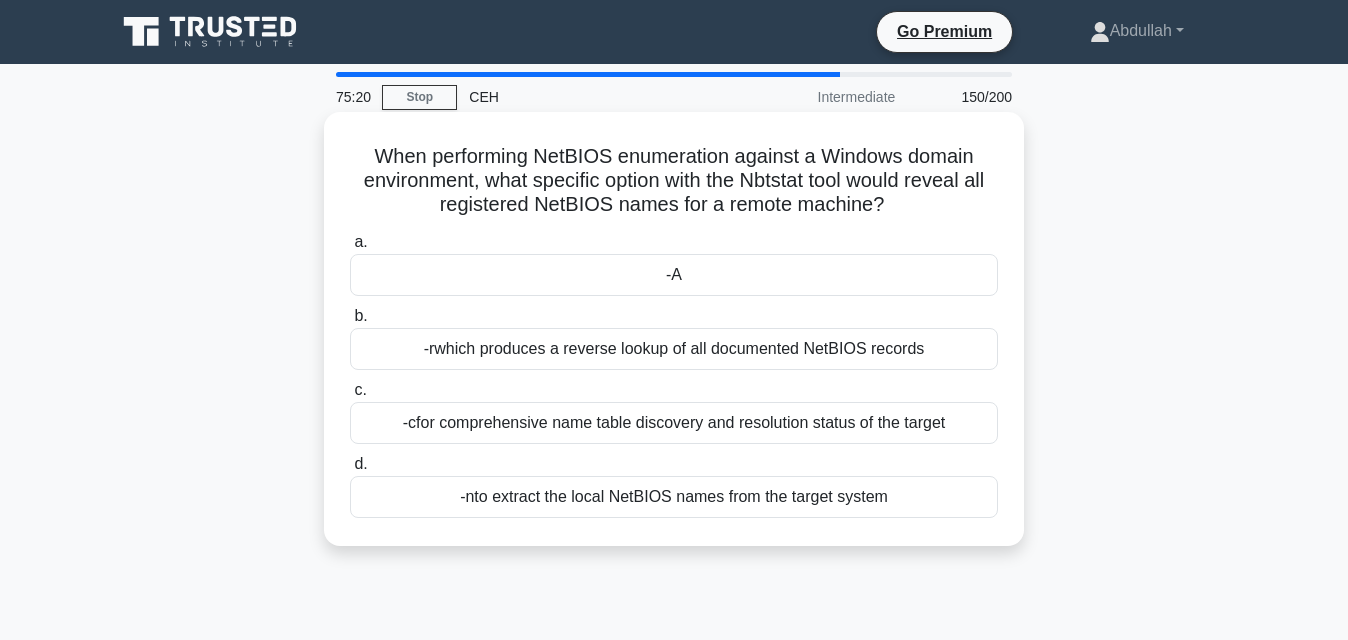 click on "to extract the local NetBIOS names from the target system" at bounding box center (681, 497) 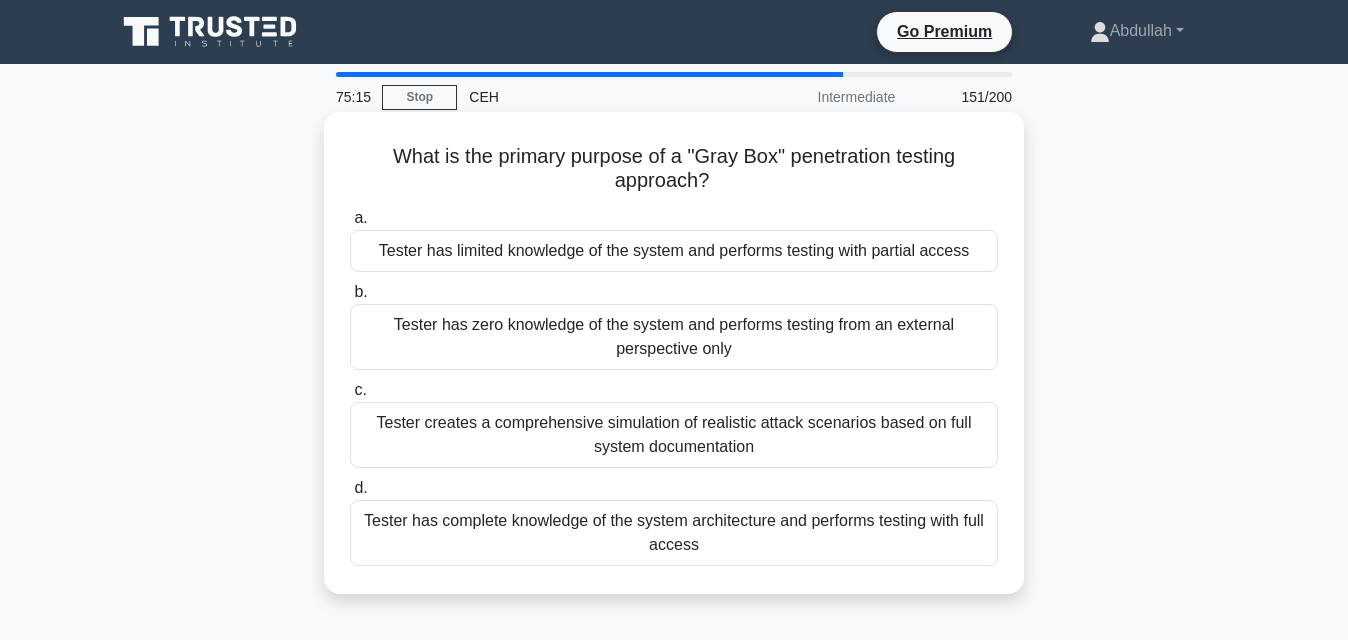 click on "Tester has limited knowledge of the system and performs testing with partial access" at bounding box center [674, 251] 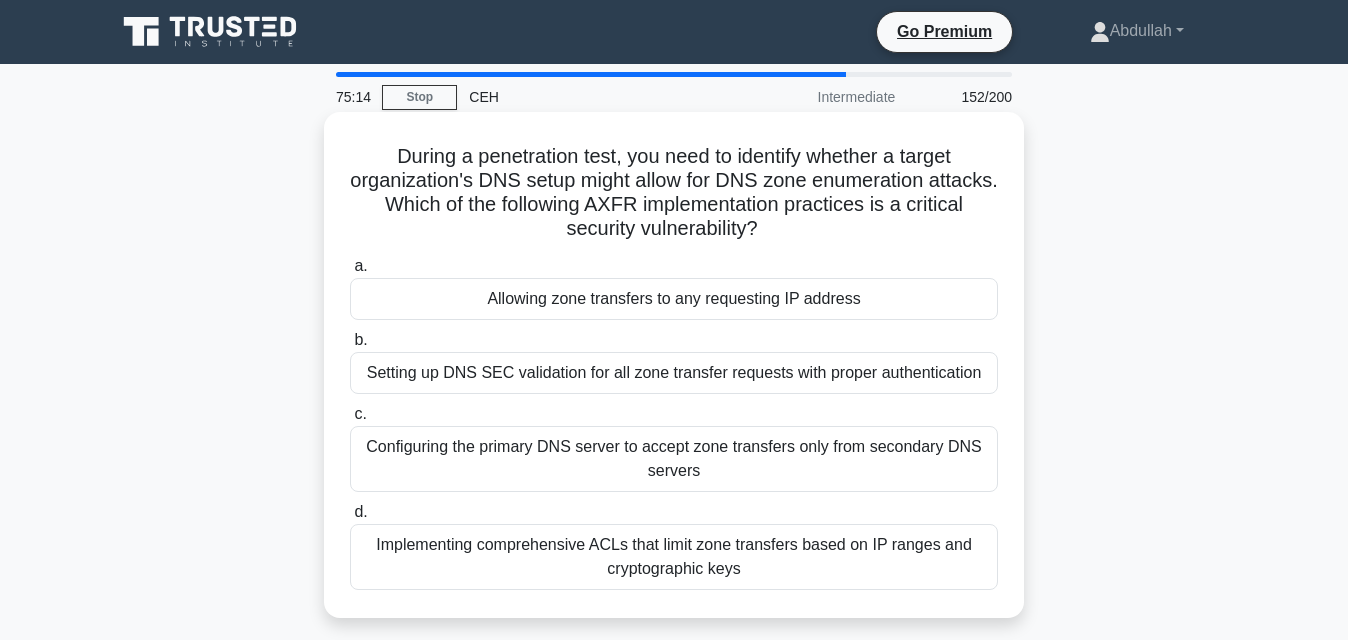 click on "Implementing comprehensive ACLs that limit zone transfers based on IP ranges and cryptographic keys" at bounding box center (674, 557) 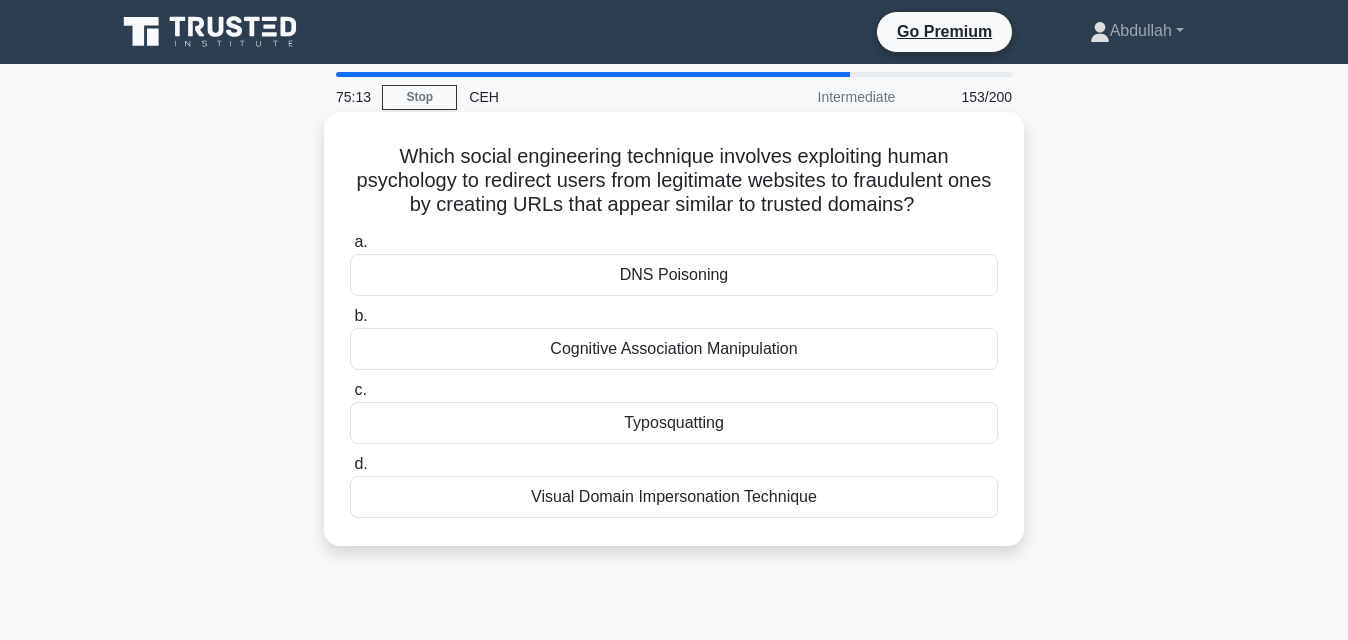 click on "Cognitive Association Manipulation" at bounding box center [674, 349] 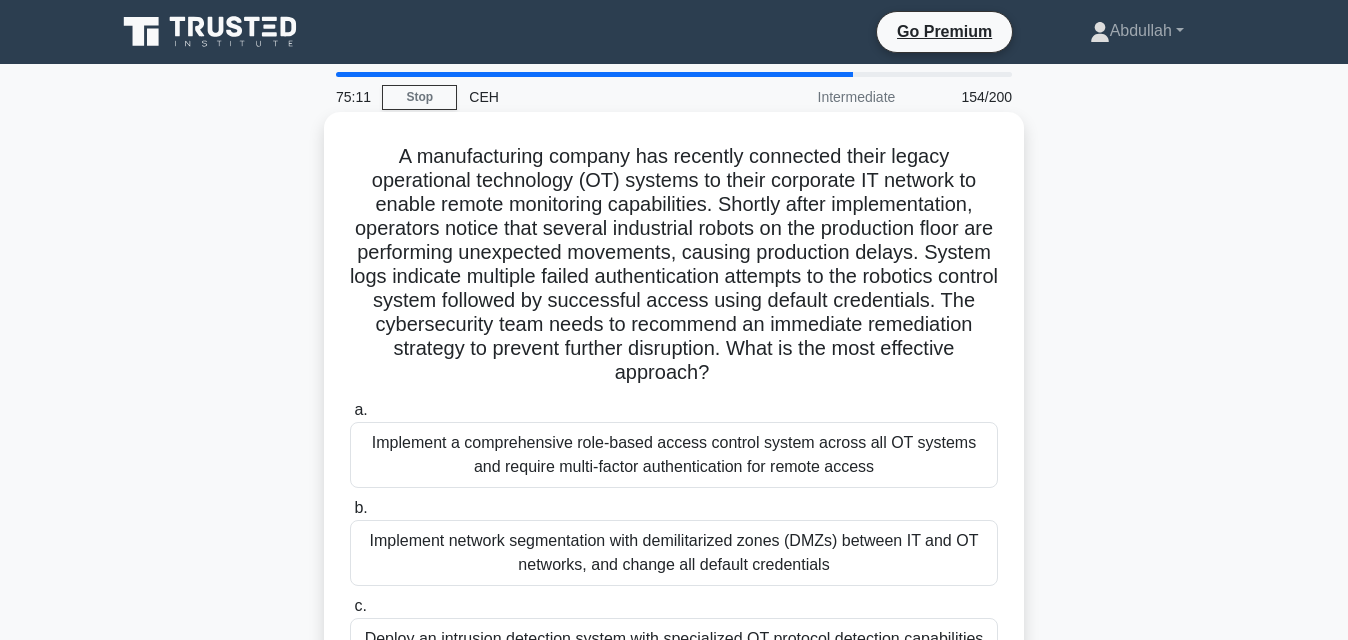 click on "Implement network segmentation with demilitarized zones (DMZs) between IT and OT networks, and change all default credentials" at bounding box center [674, 553] 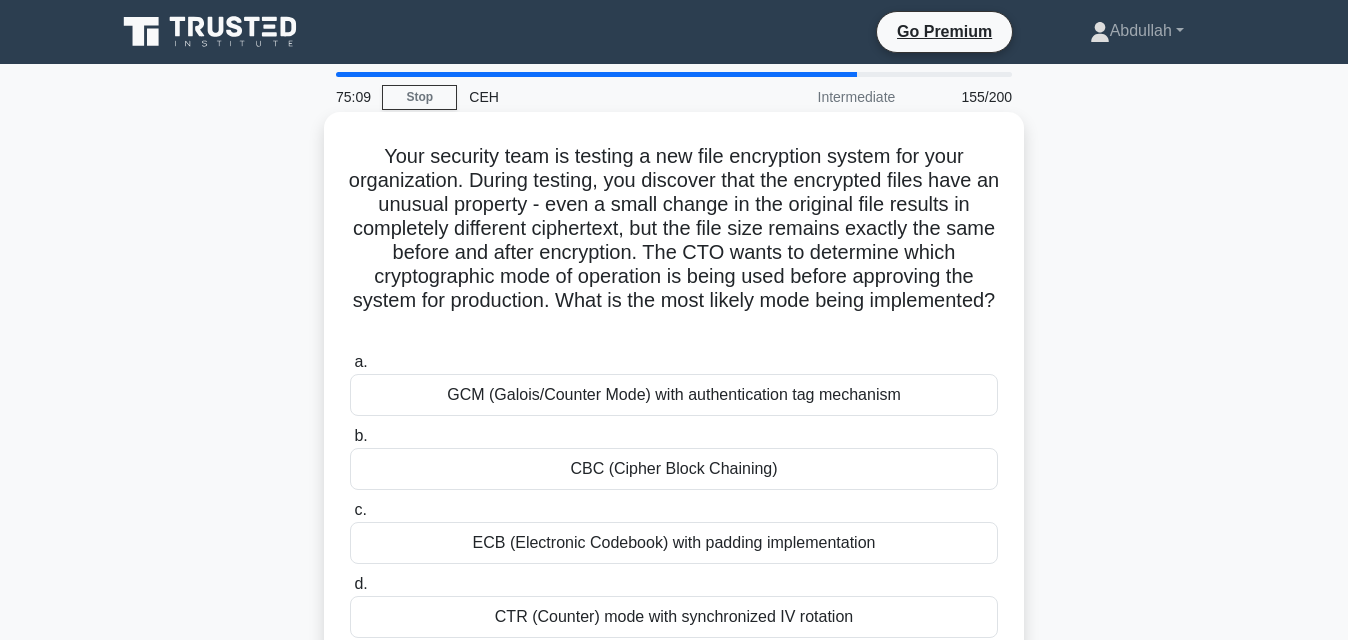 drag, startPoint x: 684, startPoint y: 616, endPoint x: 640, endPoint y: 473, distance: 149.61618 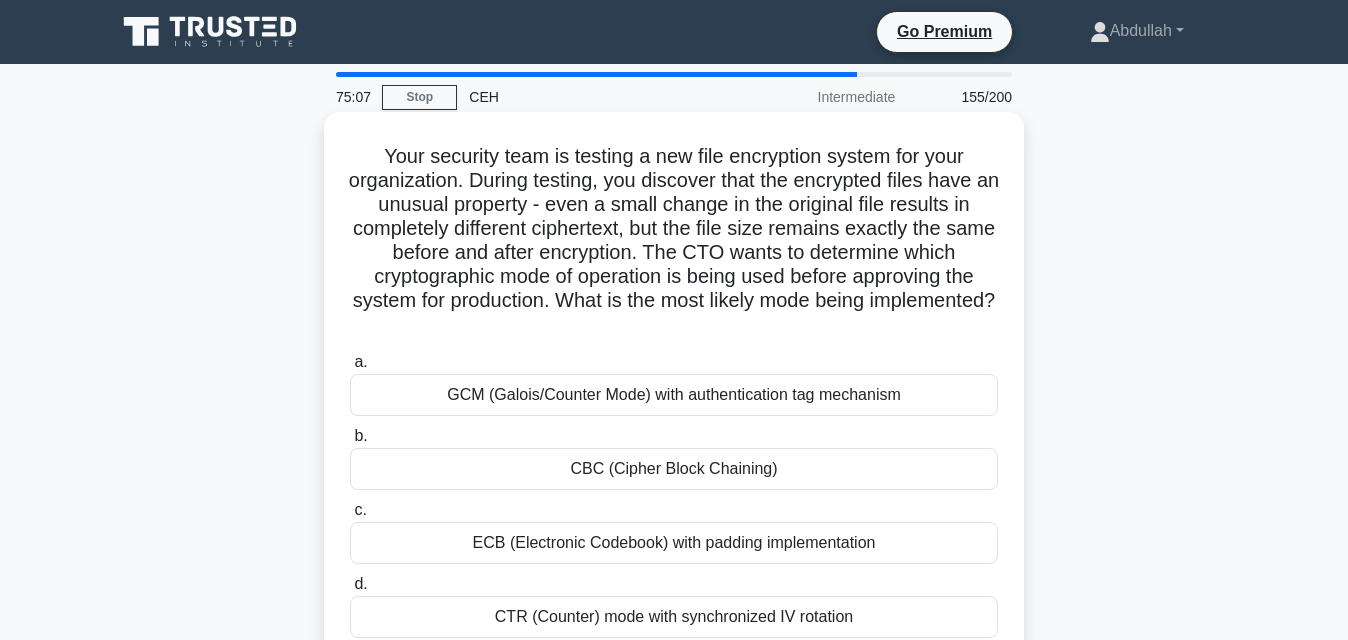 click on "CBC (Cipher Block Chaining)" at bounding box center (674, 469) 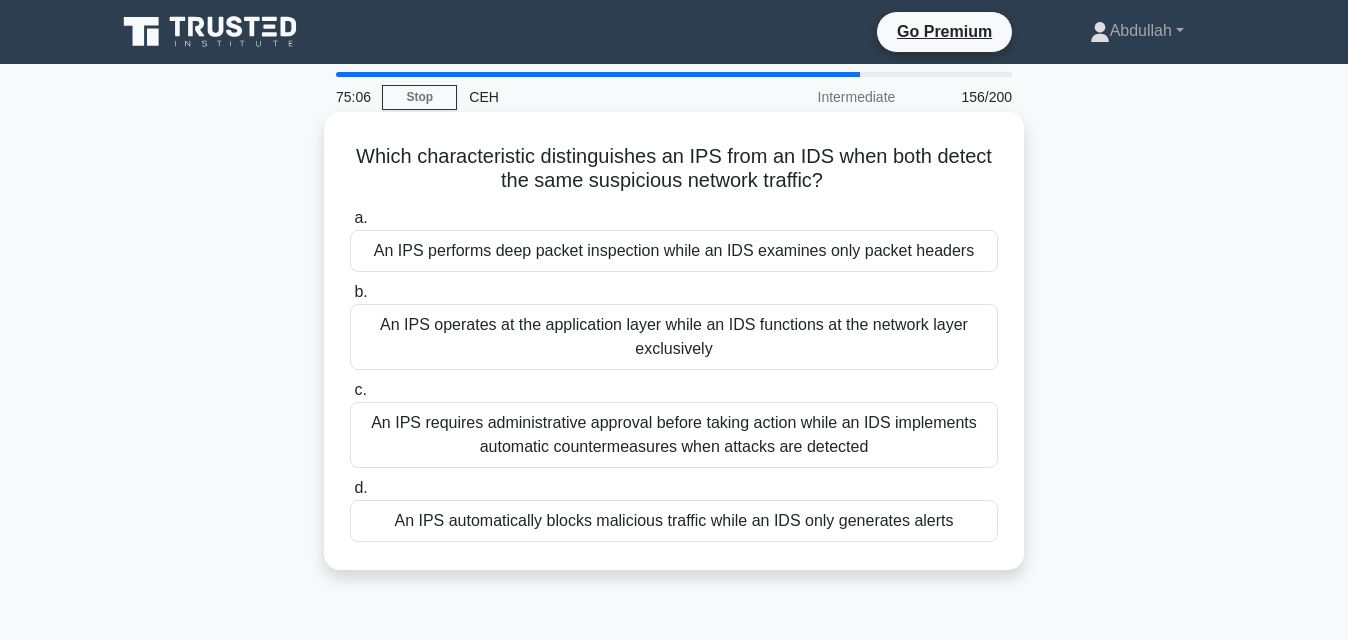 click on "An IPS automatically blocks malicious traffic while an IDS only generates alerts" at bounding box center [674, 521] 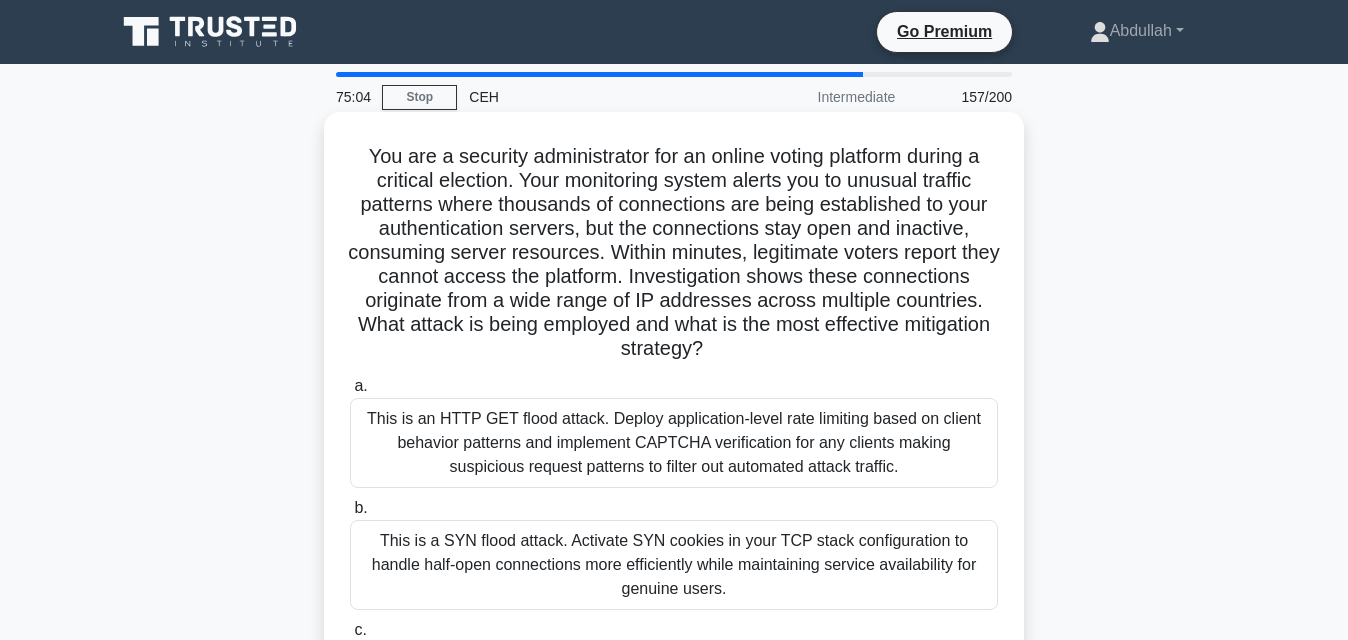 click on "This is an HTTP GET flood attack. Deploy application-level rate limiting based on client behavior patterns and implement CAPTCHA verification for any clients making suspicious request patterns to filter out automated attack traffic." at bounding box center (674, 443) 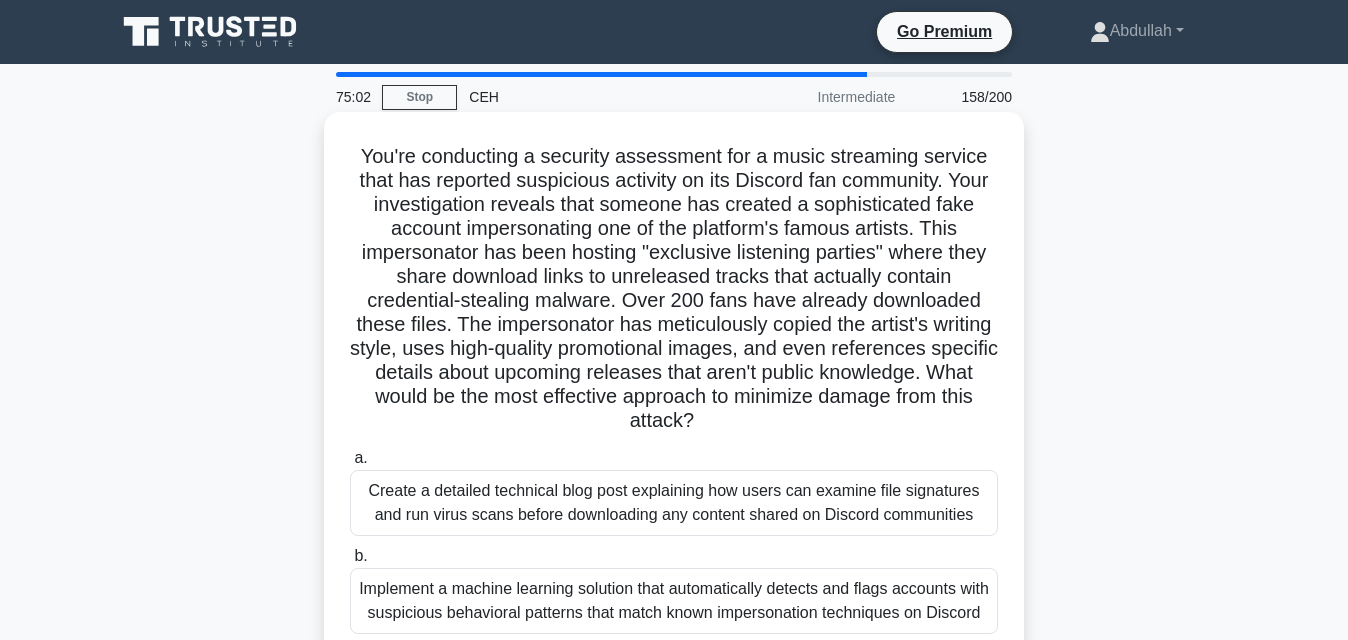 click on "Implement a machine learning solution that automatically detects and flags accounts with suspicious behavioral patterns that match known impersonation techniques on Discord" at bounding box center (674, 601) 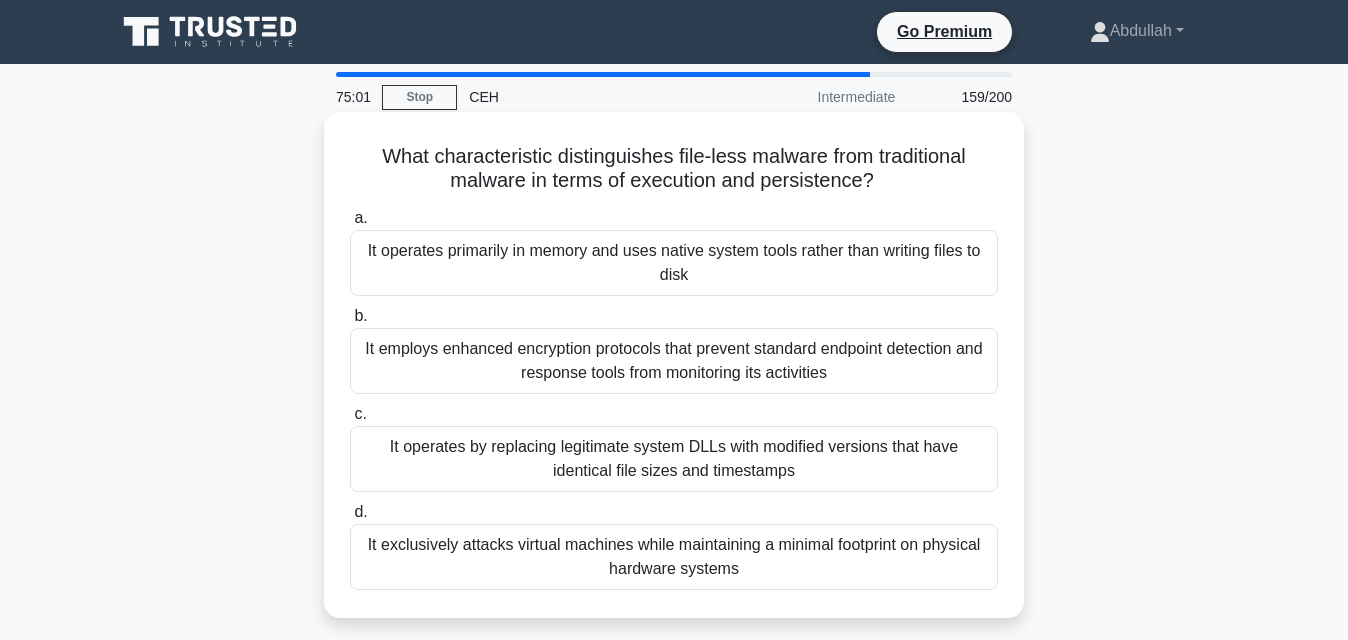 click on "It exclusively attacks virtual machines while maintaining a minimal footprint on physical hardware systems" at bounding box center (674, 557) 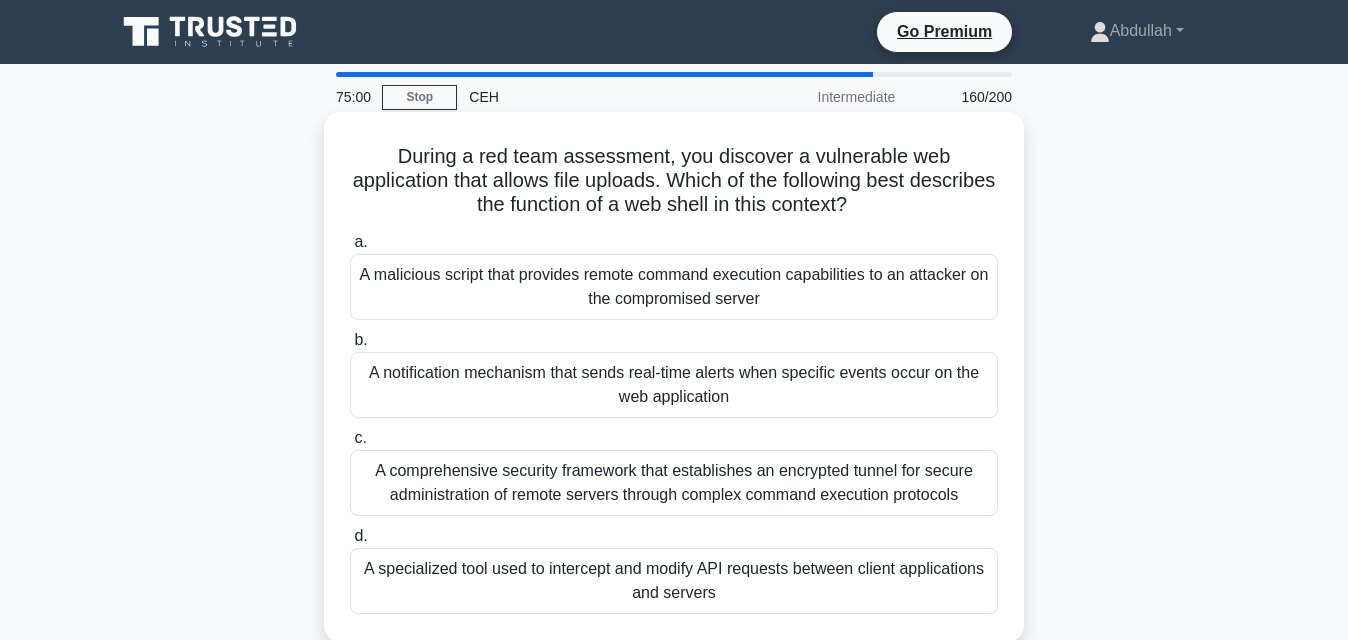 click on "A notification mechanism that sends real-time alerts when specific events occur on the web application" at bounding box center (674, 385) 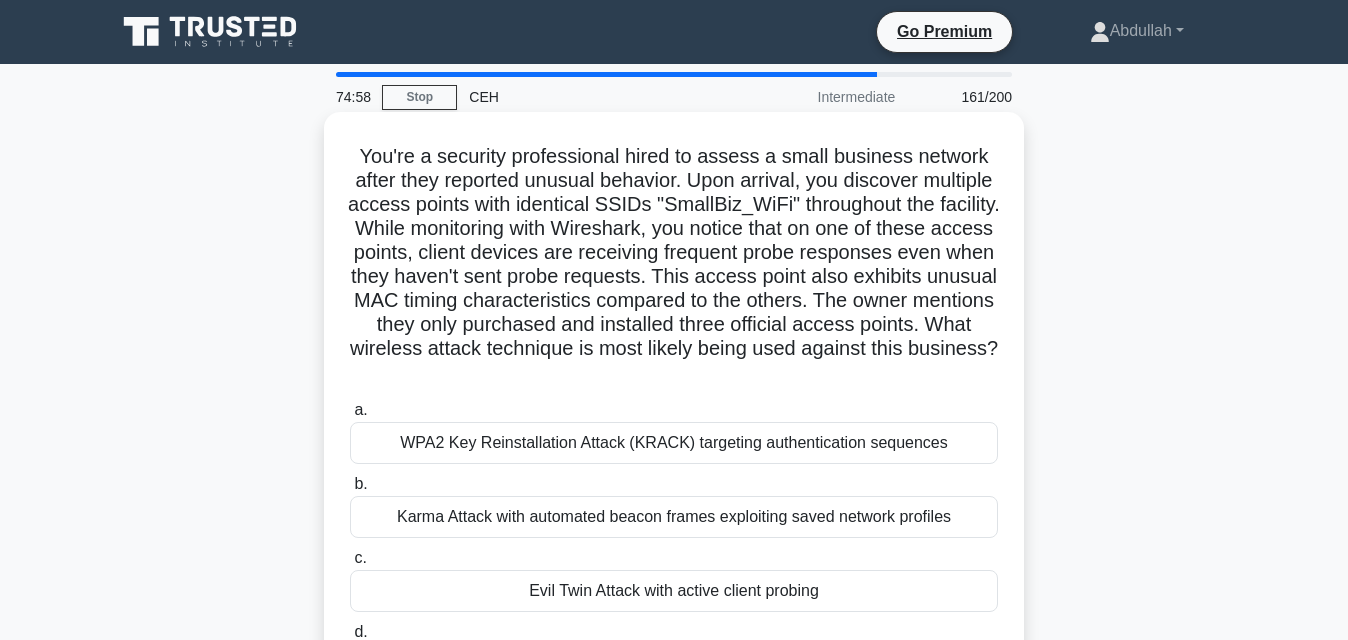 click on "Evil Twin Attack with active client probing" at bounding box center (674, 591) 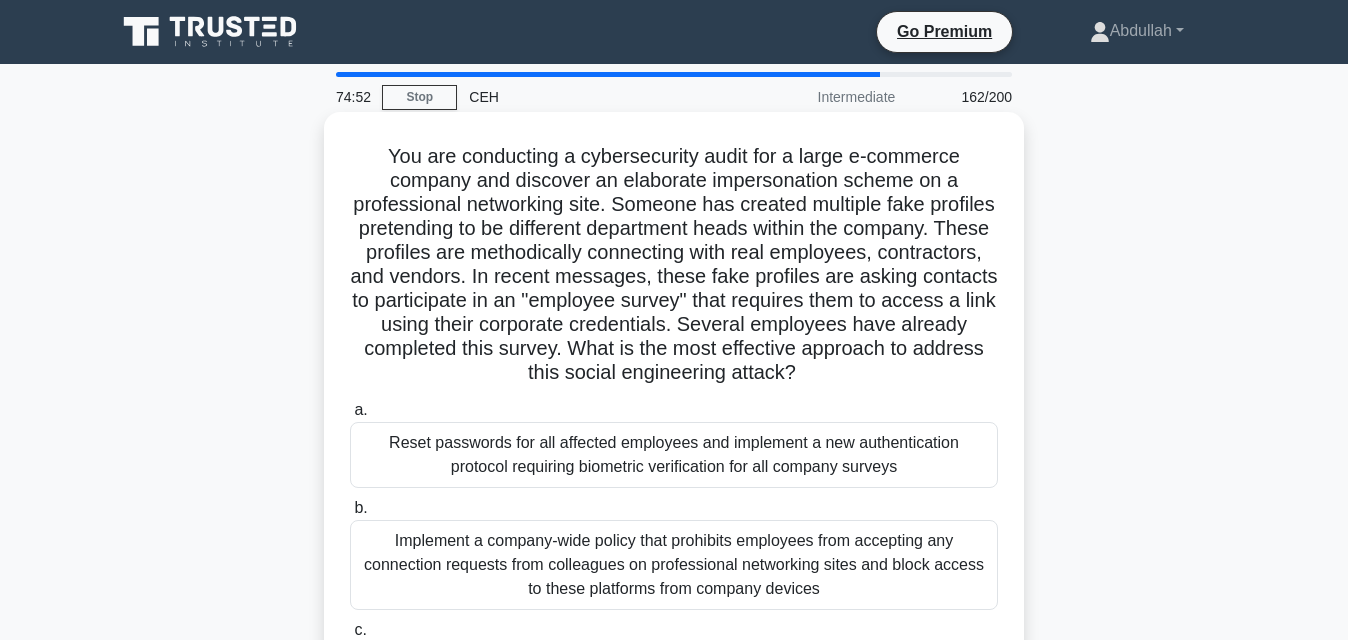 click on "Reset passwords for all affected employees and implement a new authentication protocol requiring biometric verification for all company surveys" at bounding box center [674, 455] 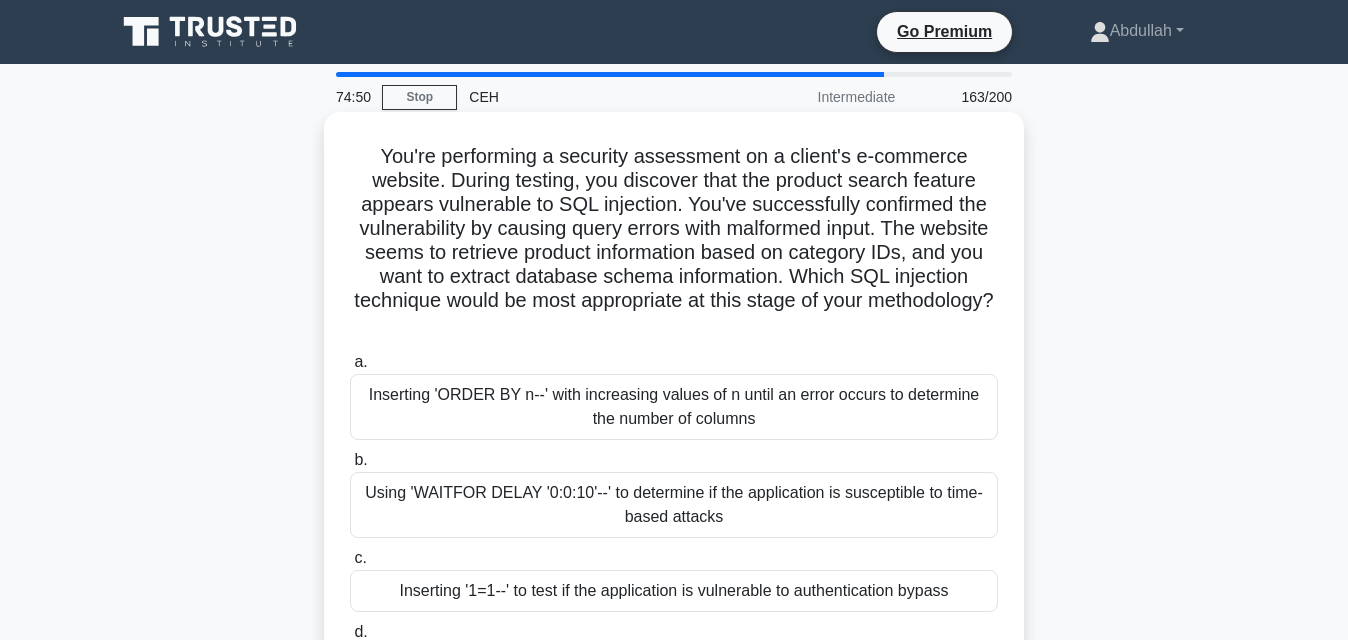 click on "Using 'WAITFOR DELAY '0:0:10'--' to determine if the application is susceptible to time-based attacks" at bounding box center (674, 505) 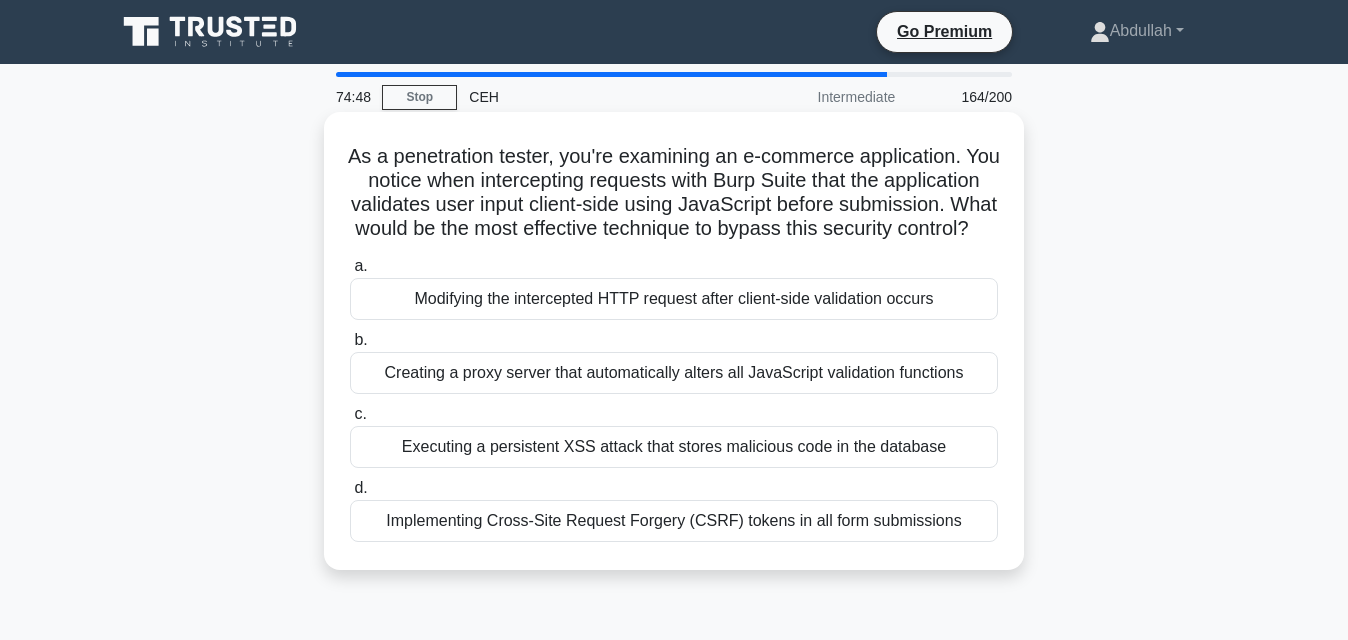 click on "Implementing Cross-Site Request Forgery (CSRF) tokens in all form submissions" at bounding box center [674, 521] 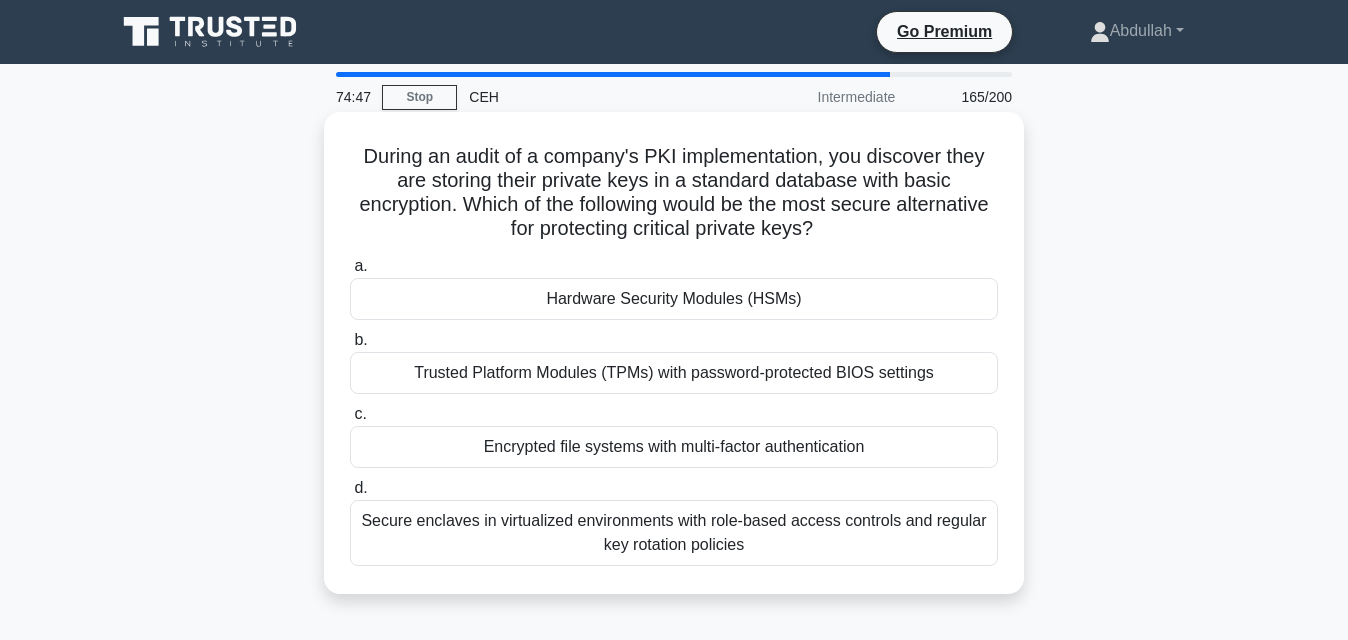 click on "Trusted Platform Modules (TPMs) with password-protected BIOS settings" at bounding box center [674, 373] 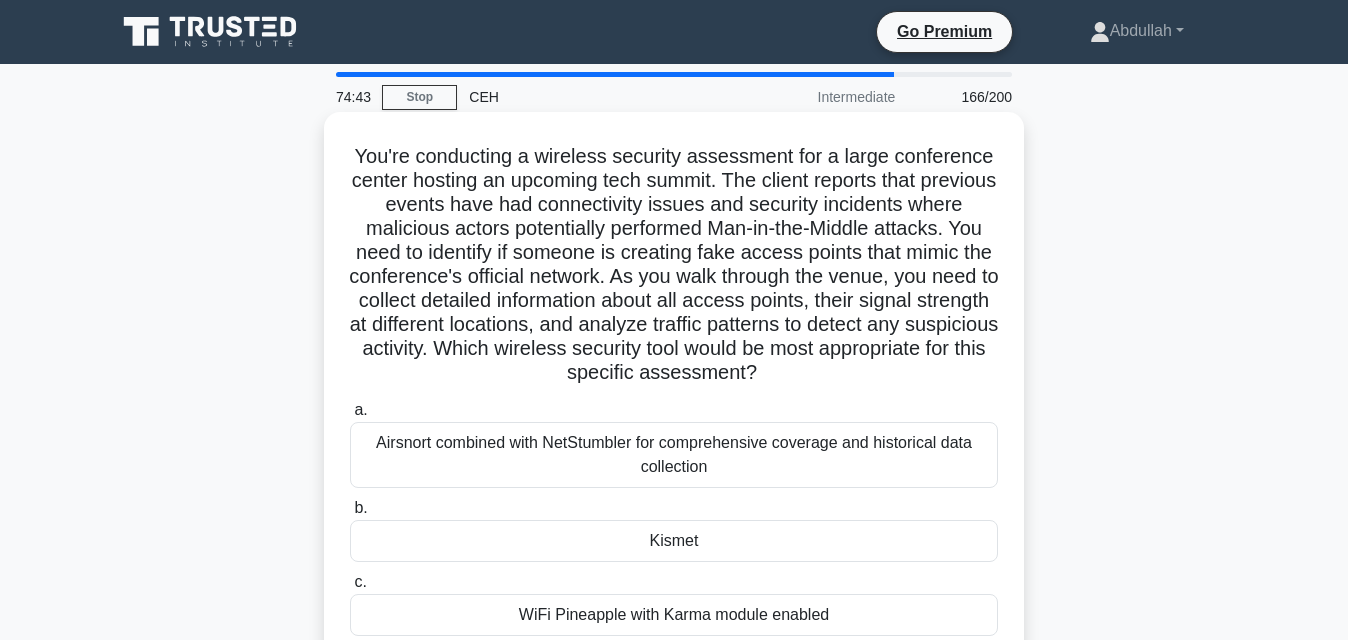click on "Airsnort combined with NetStumbler for comprehensive coverage and historical data collection" at bounding box center [674, 455] 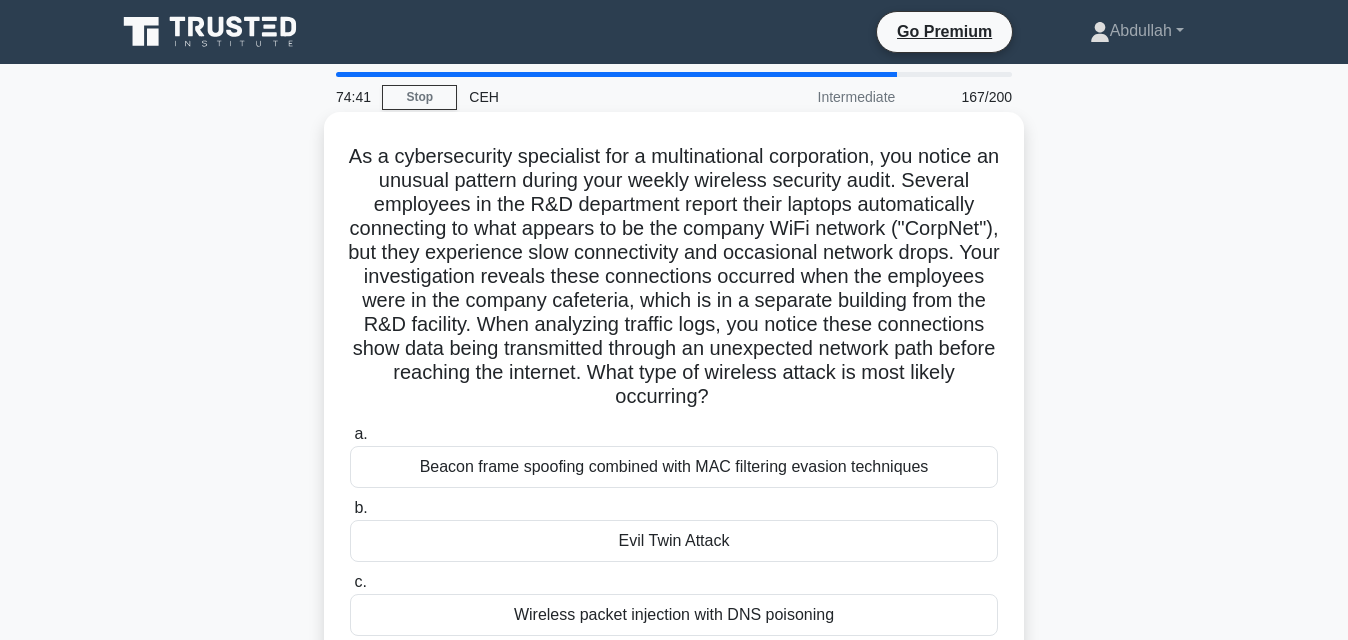 click on "Wireless packet injection with DNS poisoning" at bounding box center (674, 615) 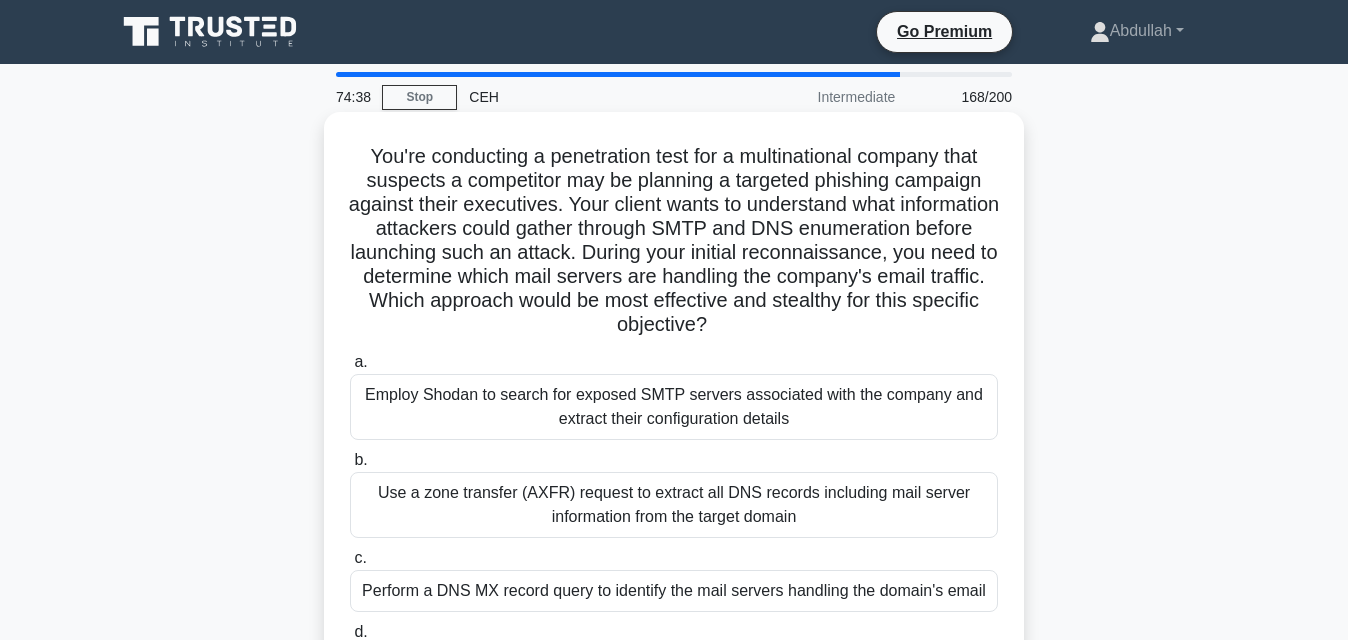 click on "Use a zone transfer (AXFR) request to extract all DNS records including mail server information from the target domain" at bounding box center [674, 505] 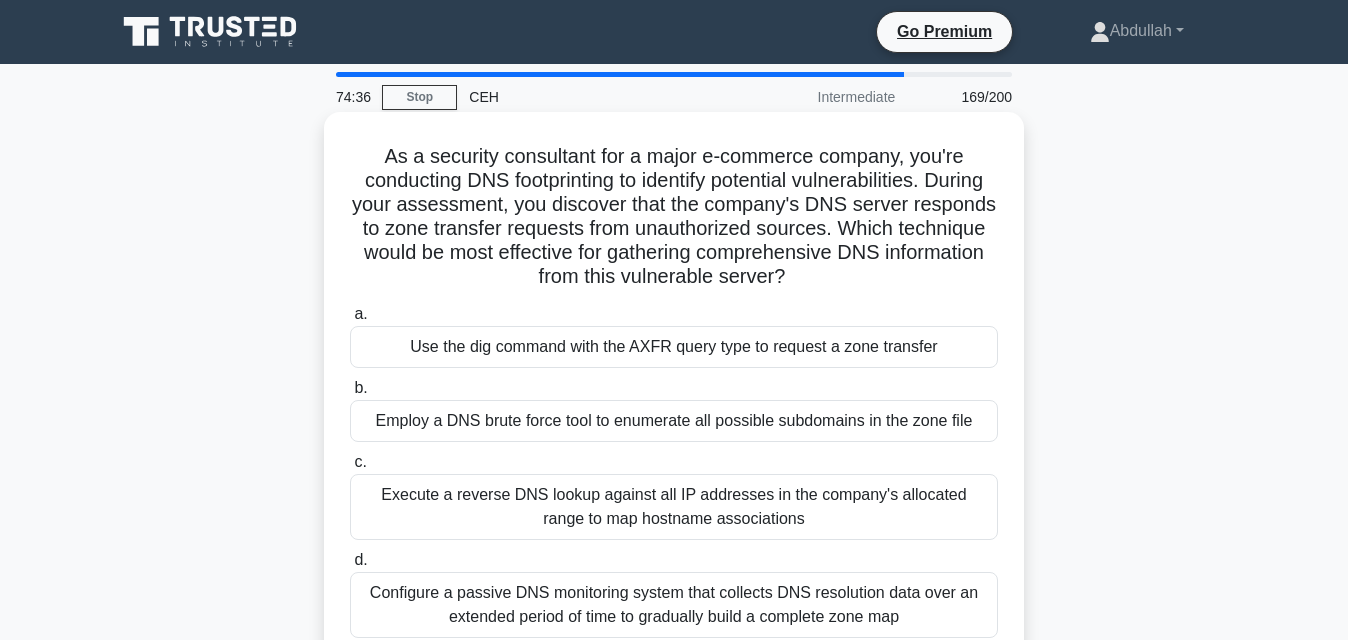 click on "Use the dig command with the AXFR query type to request a zone transfer" at bounding box center [674, 347] 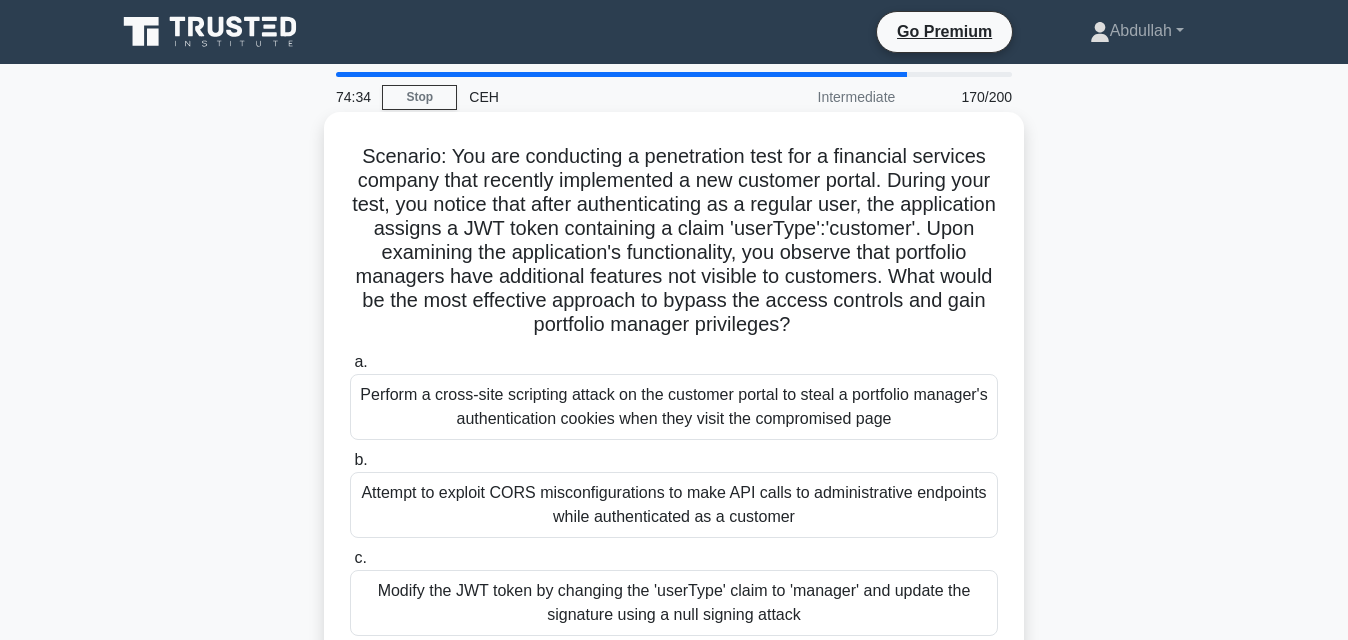 click on "Perform a cross-site scripting attack on the customer portal to steal a portfolio manager's authentication cookies when they visit the compromised page" at bounding box center (674, 407) 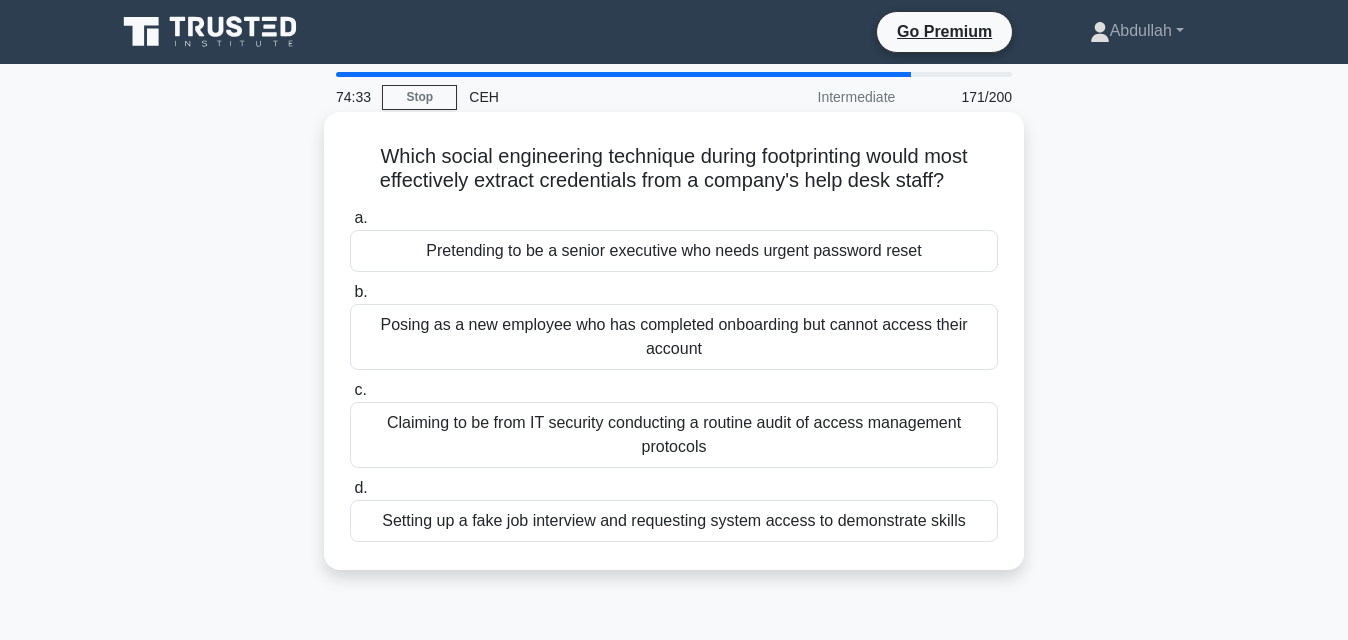 click on "Setting up a fake job interview and requesting system access to demonstrate skills" at bounding box center [674, 521] 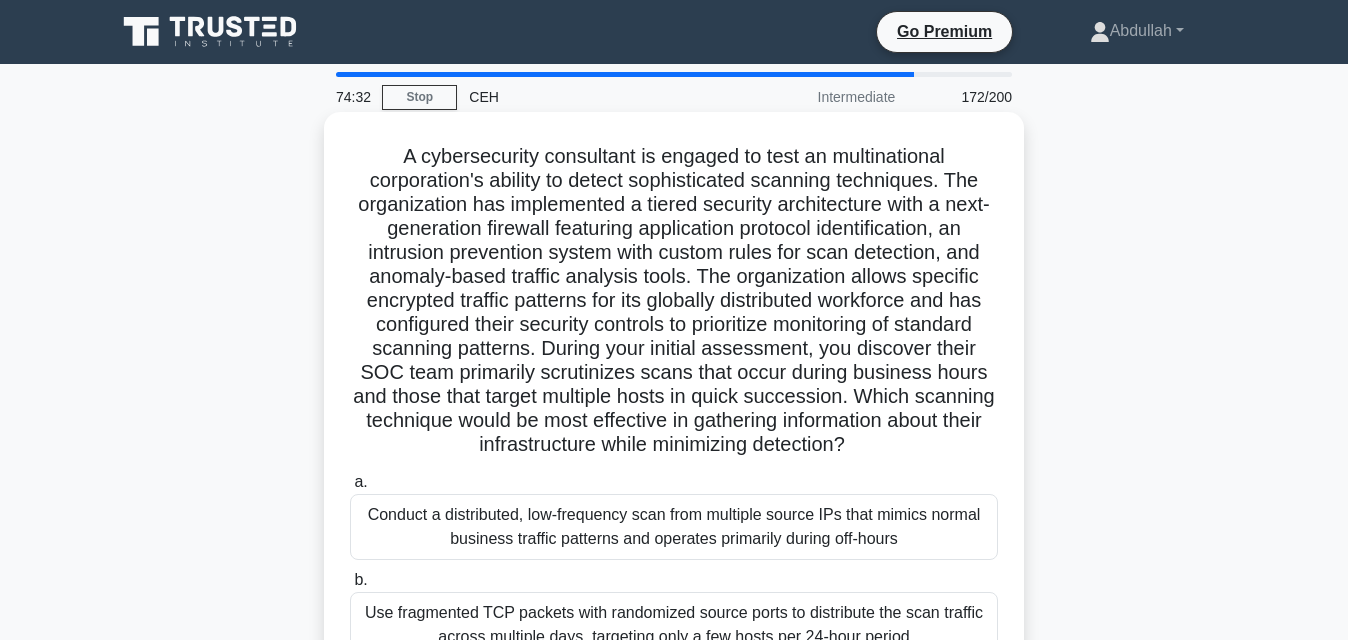 click on "Conduct a distributed, low-frequency scan from multiple source IPs that mimics normal business traffic patterns and operates primarily during off-hours" at bounding box center [674, 527] 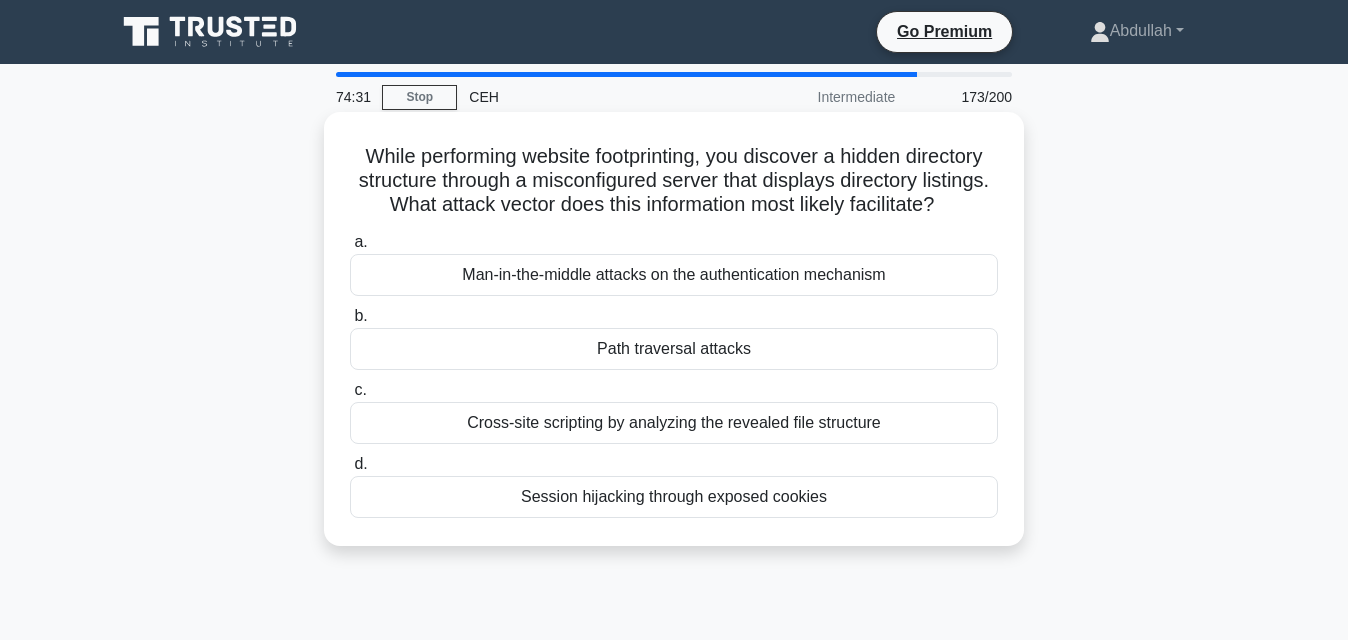 click on "Session hijacking through exposed cookies" at bounding box center [674, 497] 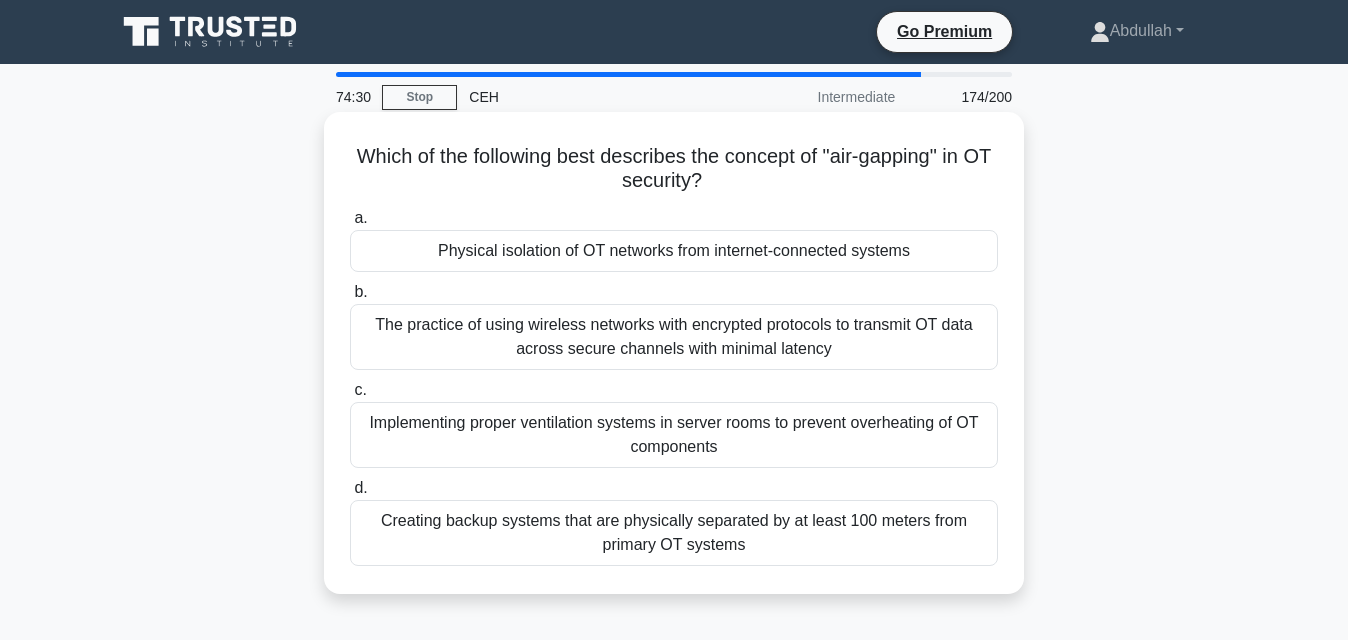 click on "Implementing proper ventilation systems in server rooms to prevent overheating of OT components" at bounding box center (674, 435) 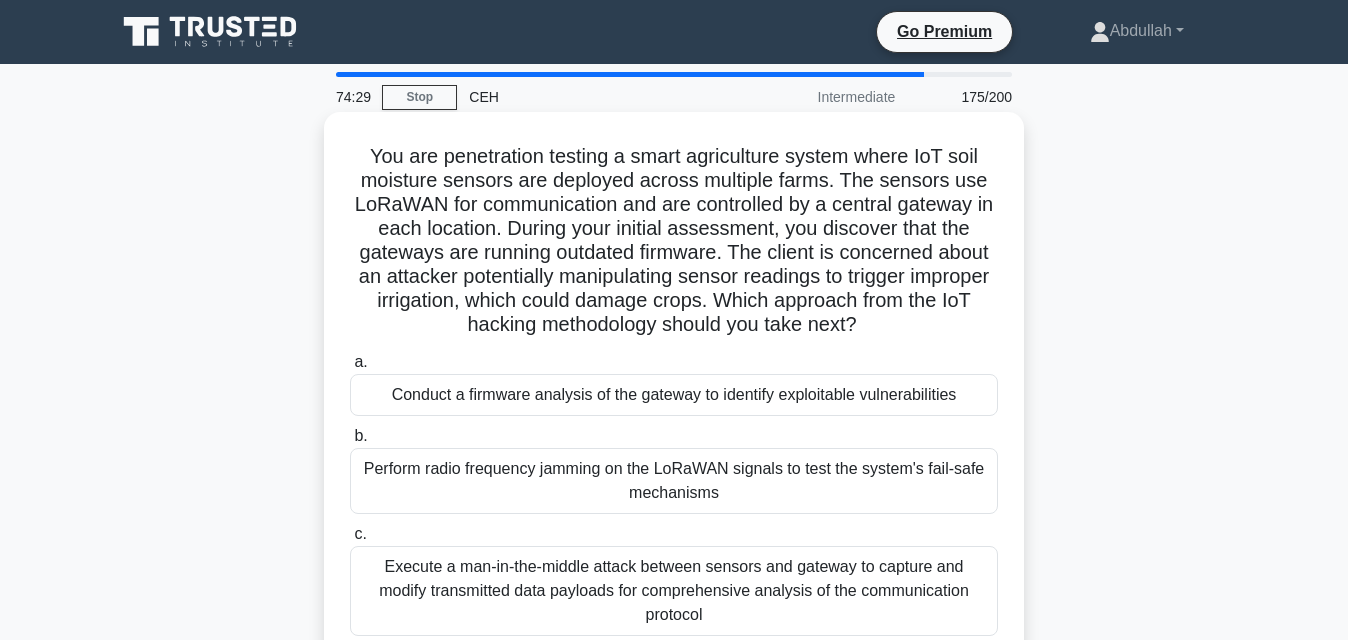 click on "Conduct a firmware analysis of the gateway to identify exploitable vulnerabilities" at bounding box center [674, 395] 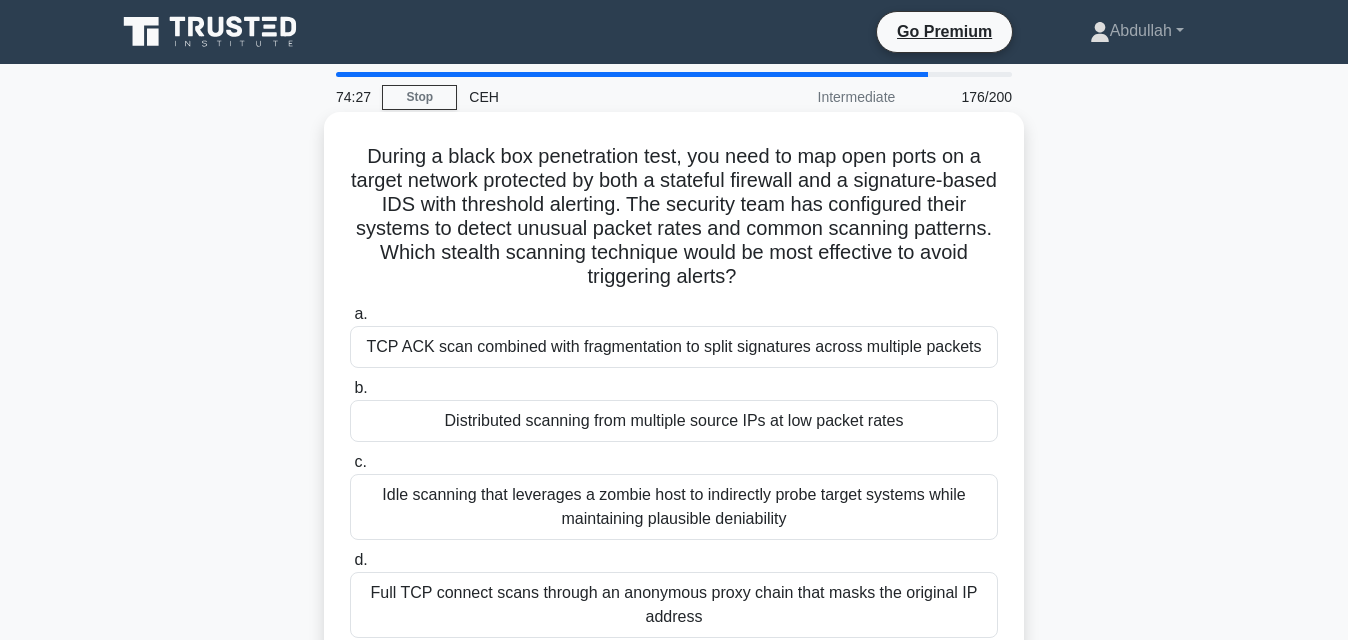 click on "Idle scanning that leverages a zombie host to indirectly probe target systems while maintaining plausible deniability" at bounding box center [674, 507] 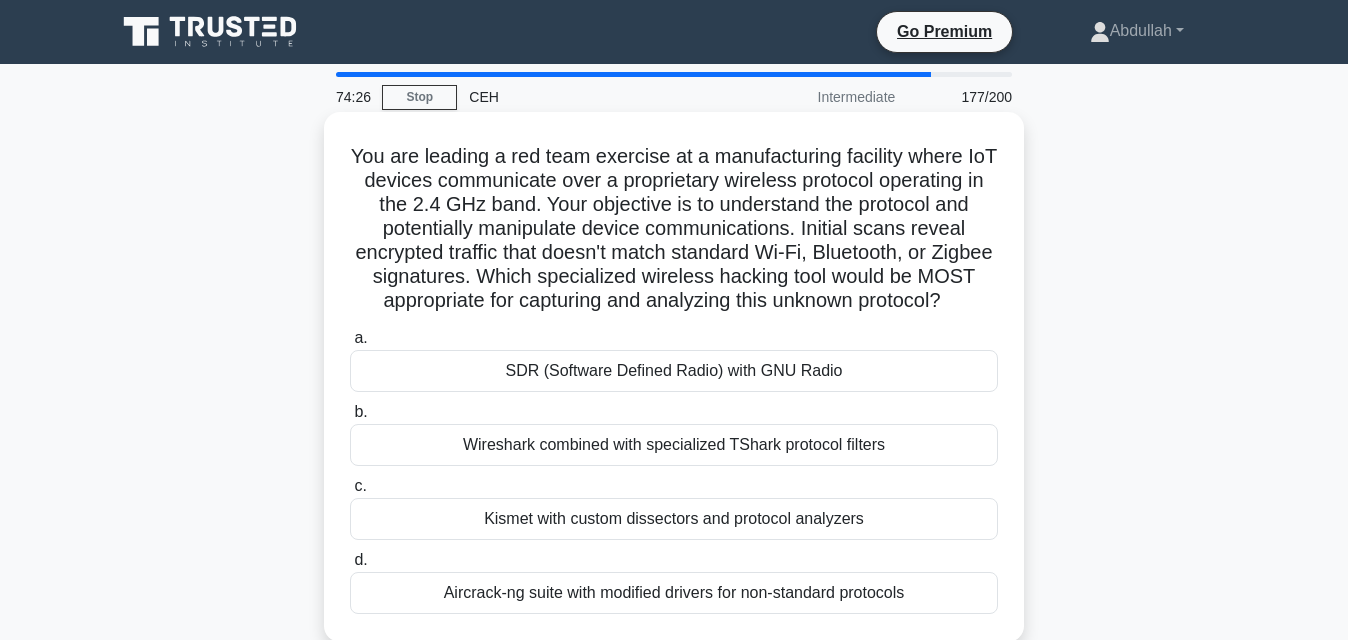 click on "Kismet with custom dissectors and protocol analyzers" at bounding box center (674, 519) 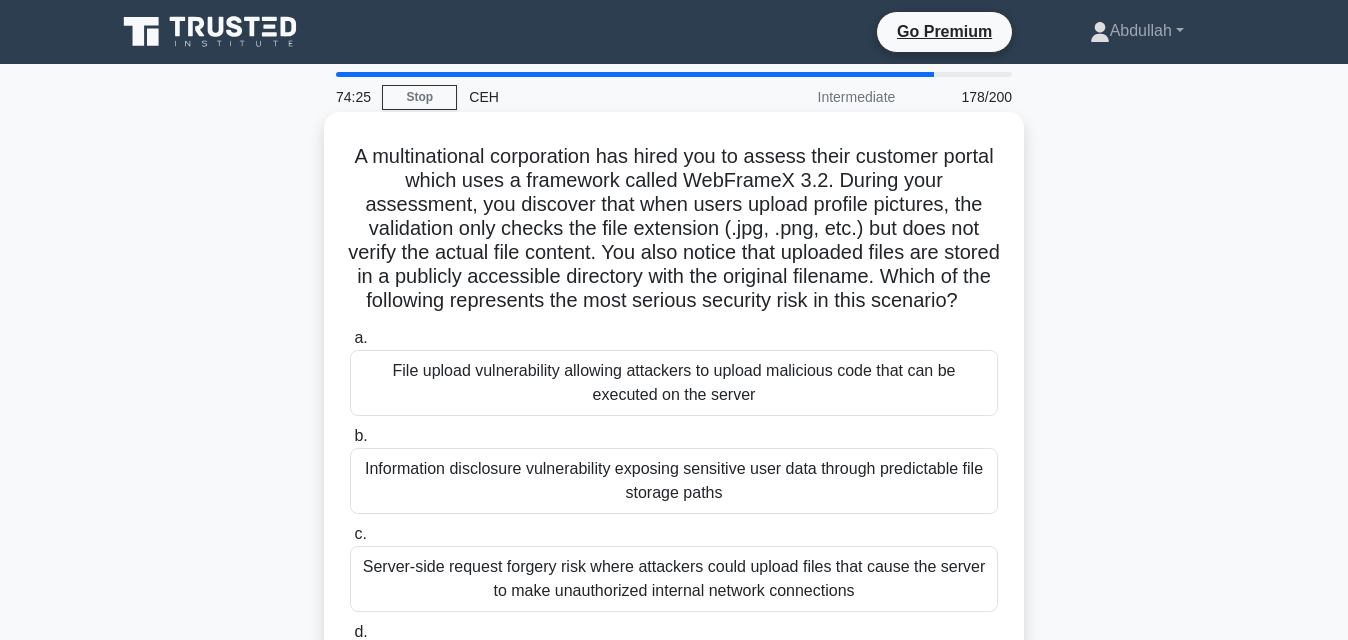 click on "Server-side request forgery risk where attackers could upload files that cause the server to make unauthorized internal network connections" at bounding box center (674, 579) 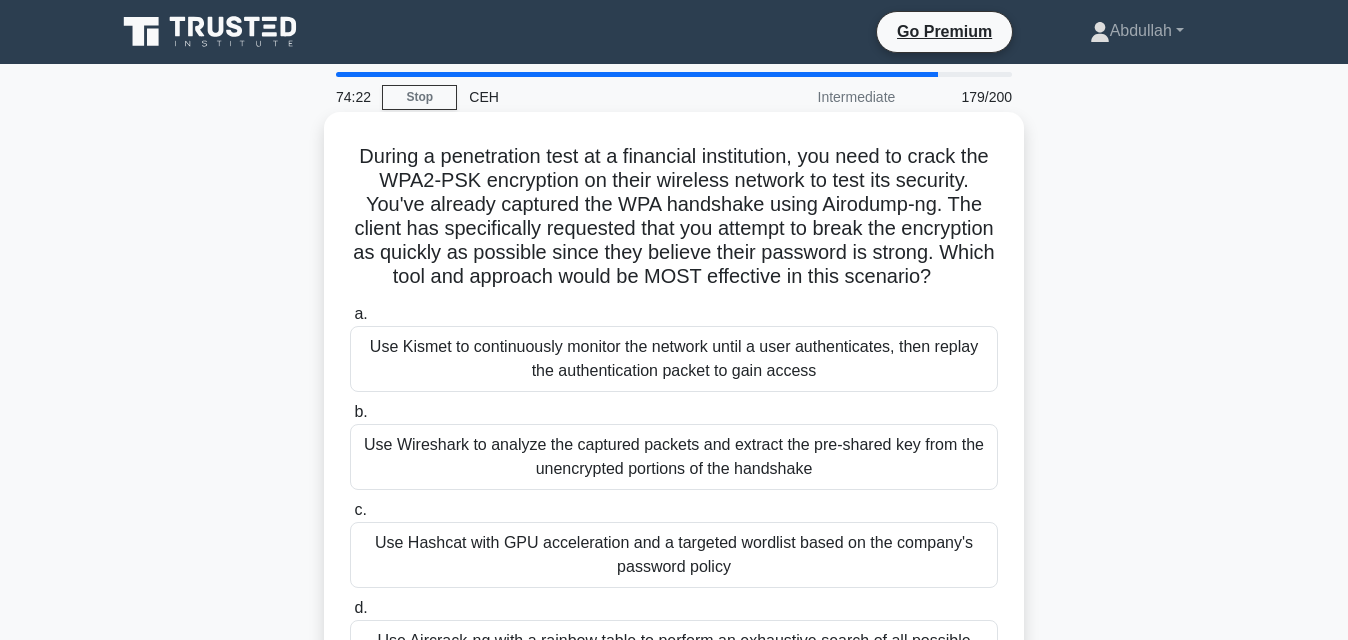 click on "Use Kismet to continuously monitor the network until a user authenticates, then replay the authentication packet to gain access" at bounding box center (674, 359) 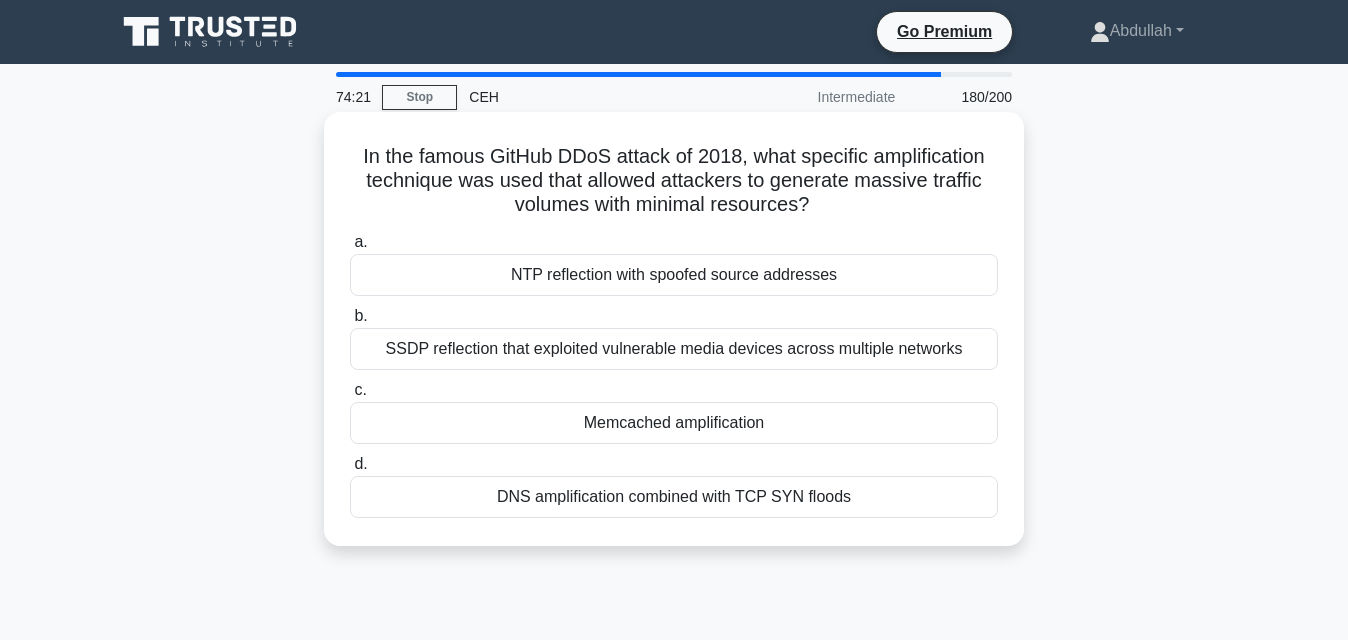 click on "DNS amplification combined with TCP SYN floods" at bounding box center [674, 497] 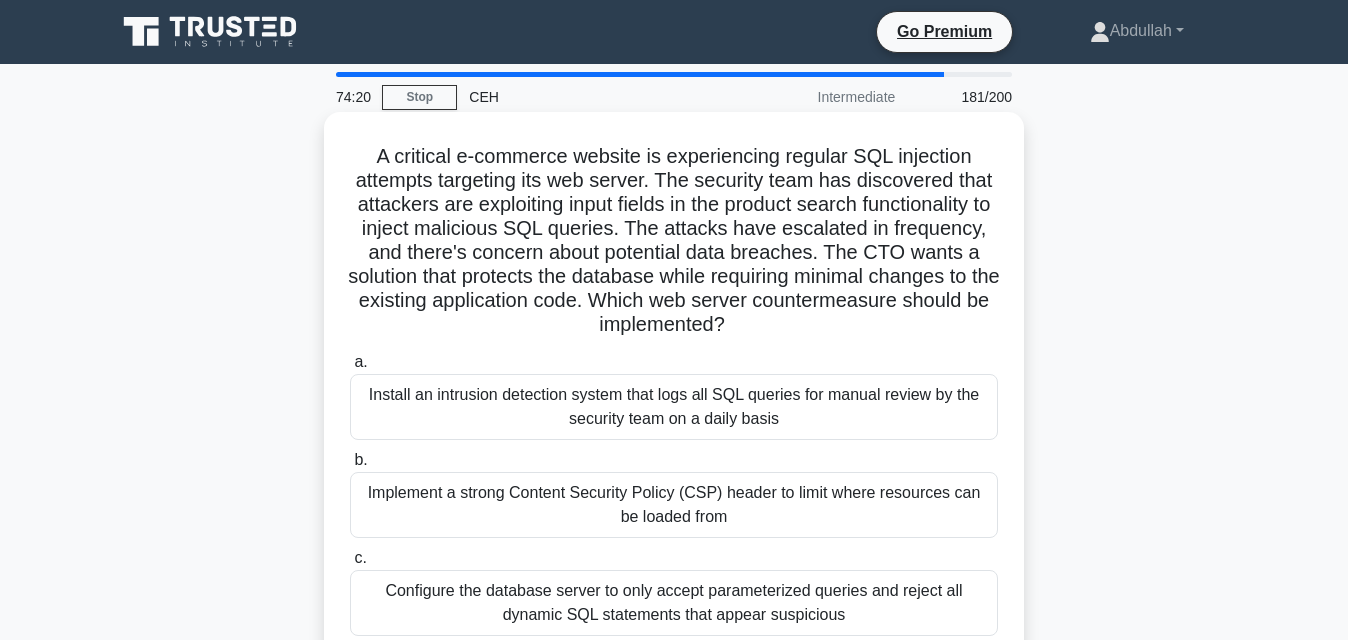 click on "Install an intrusion detection system that logs all SQL queries for manual review by the security team on a daily basis" at bounding box center [674, 407] 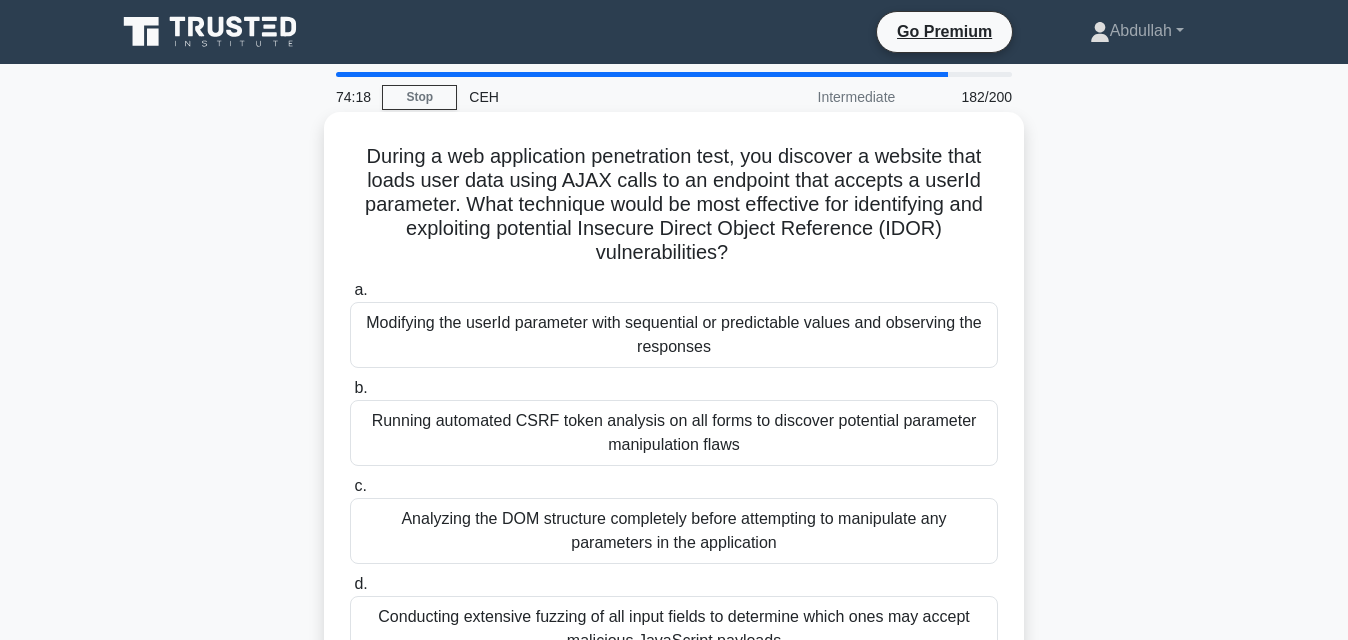 click on "Running automated CSRF token analysis on all forms to discover potential parameter manipulation flaws" at bounding box center [674, 433] 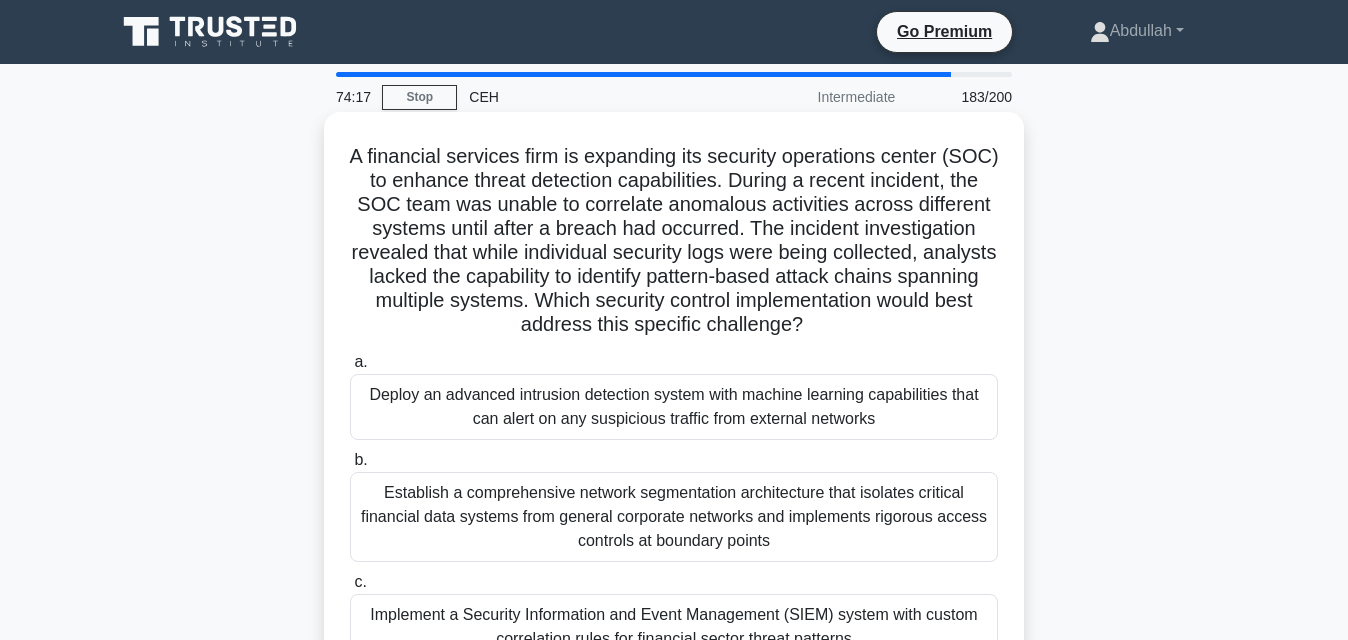 click on "Establish a comprehensive network segmentation architecture that isolates critical financial data systems from general corporate networks and implements rigorous access controls at boundary points" at bounding box center [674, 517] 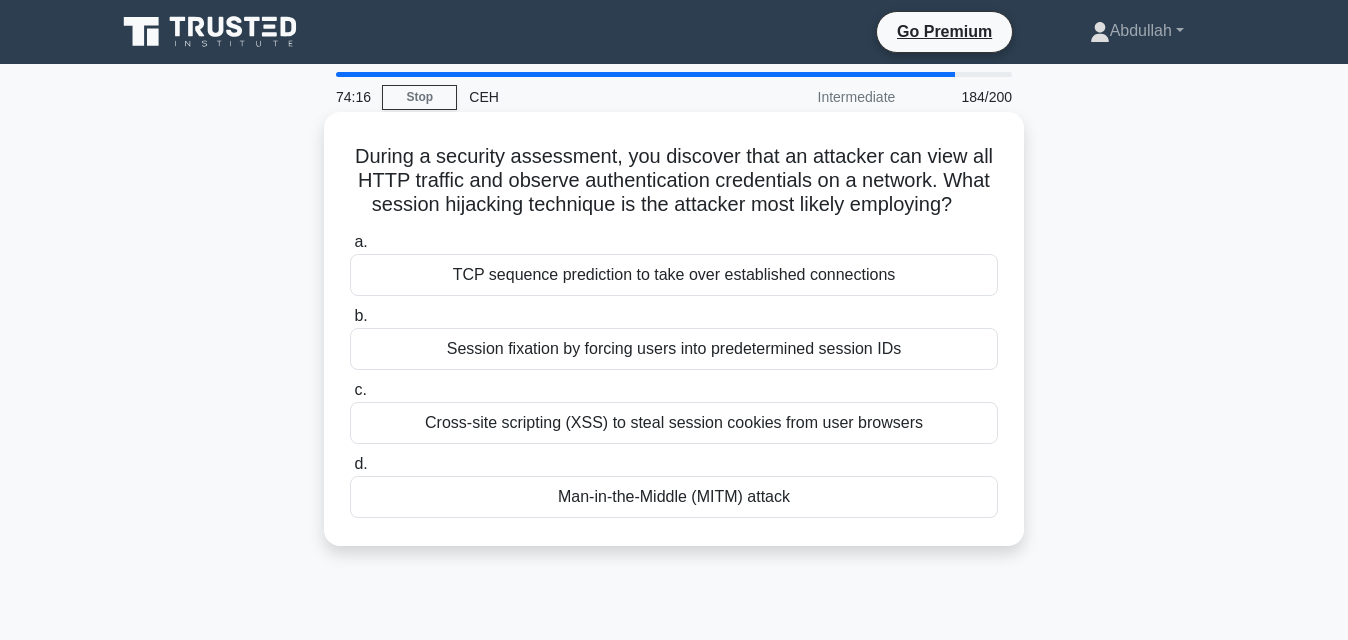 click on "Man-in-the-Middle (MITM) attack" at bounding box center [674, 497] 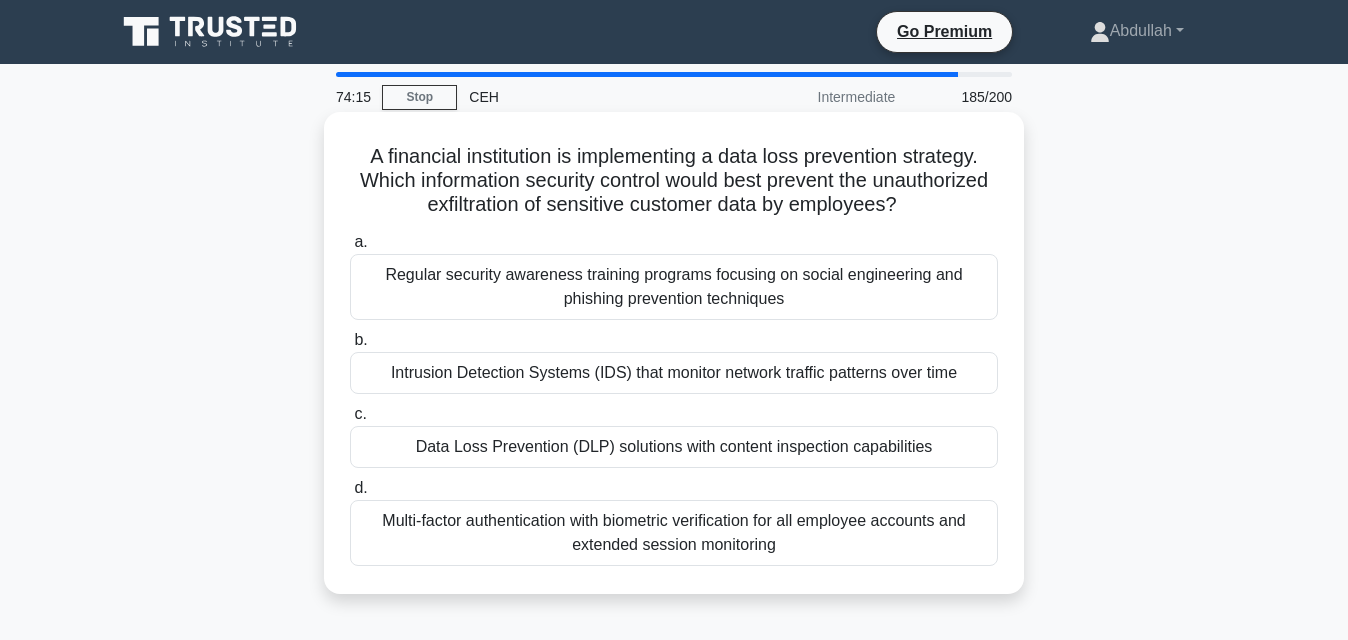 click on "Regular security awareness training programs focusing on social engineering and phishing prevention techniques" at bounding box center [674, 287] 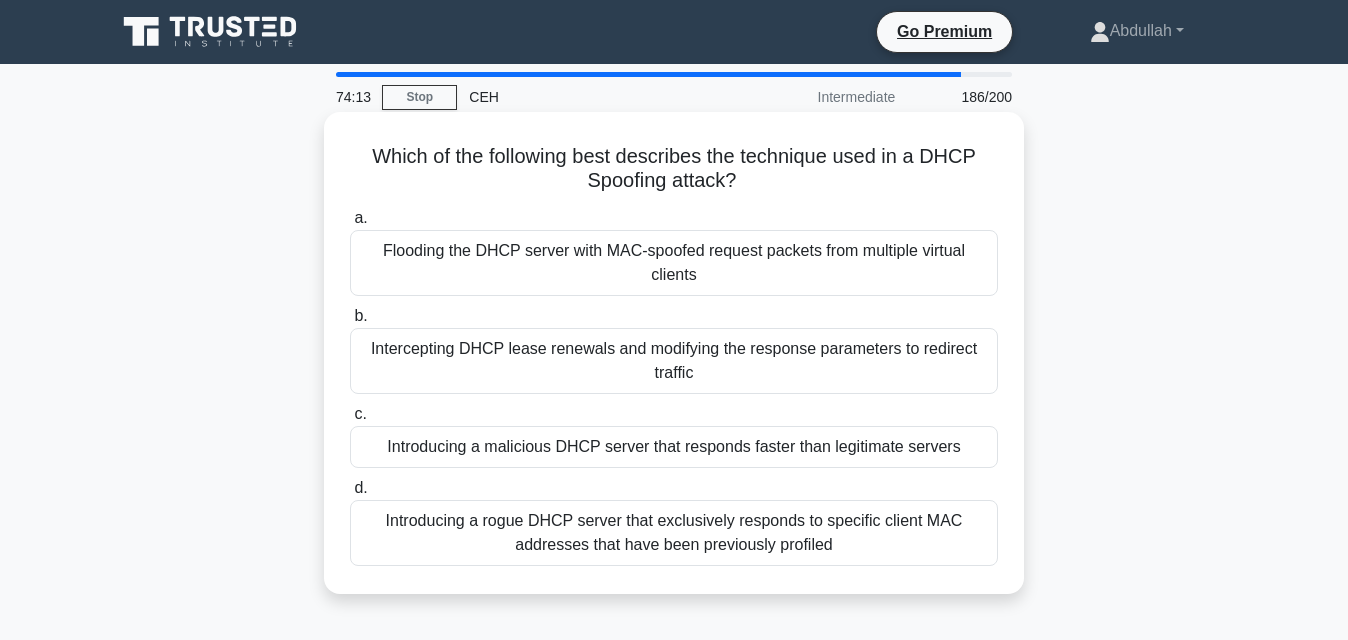 click on "Intercepting DHCP lease renewals and modifying the response parameters to redirect traffic" at bounding box center (674, 361) 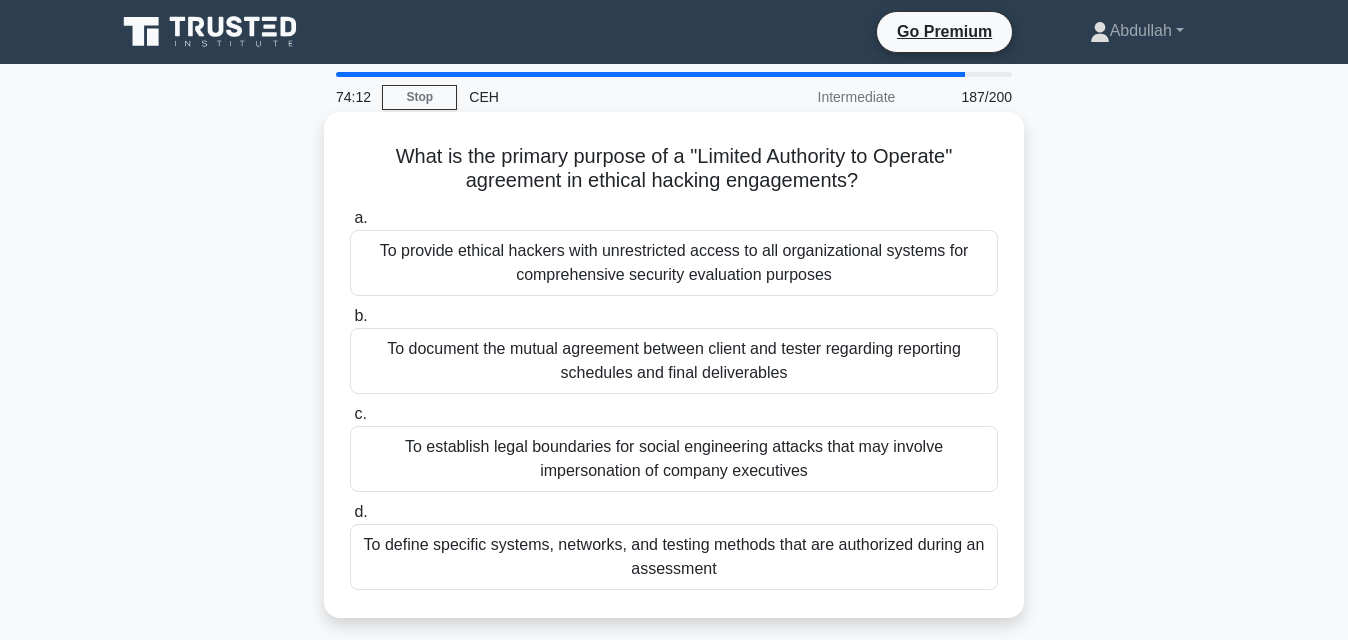 click on "To establish legal boundaries for social engineering attacks that may involve impersonation of company executives" at bounding box center [674, 459] 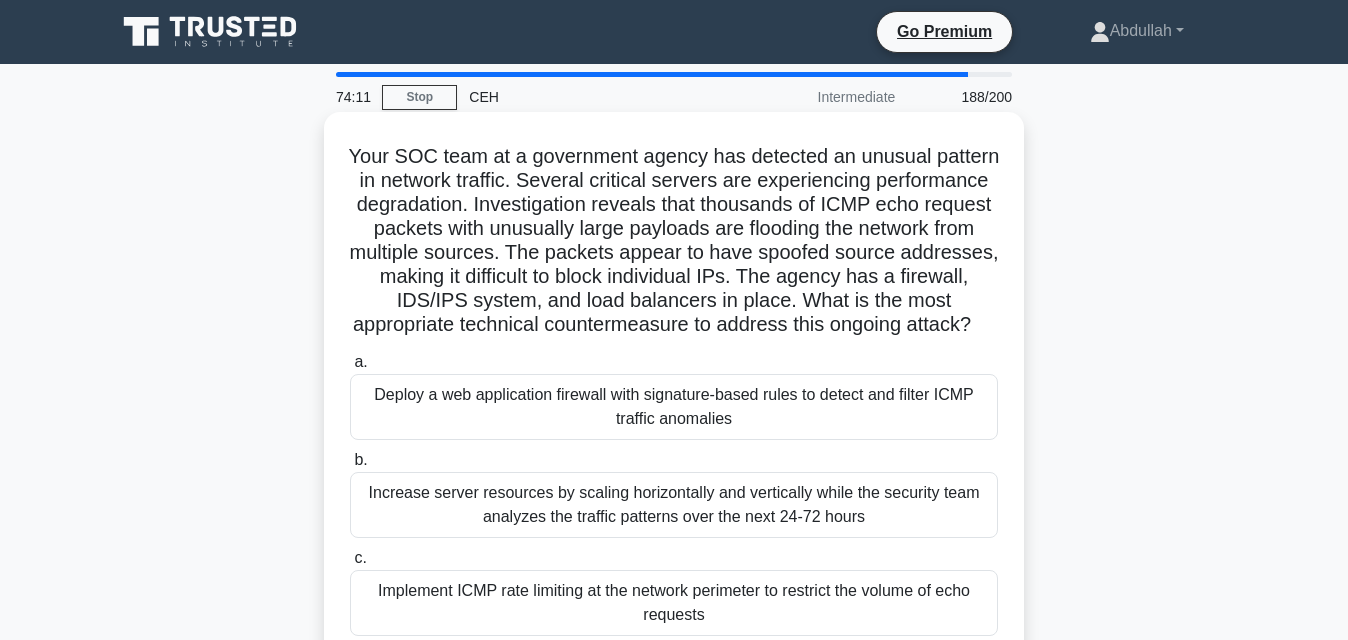 click on "Implement ICMP rate limiting at the network perimeter to restrict the volume of echo requests" at bounding box center (674, 603) 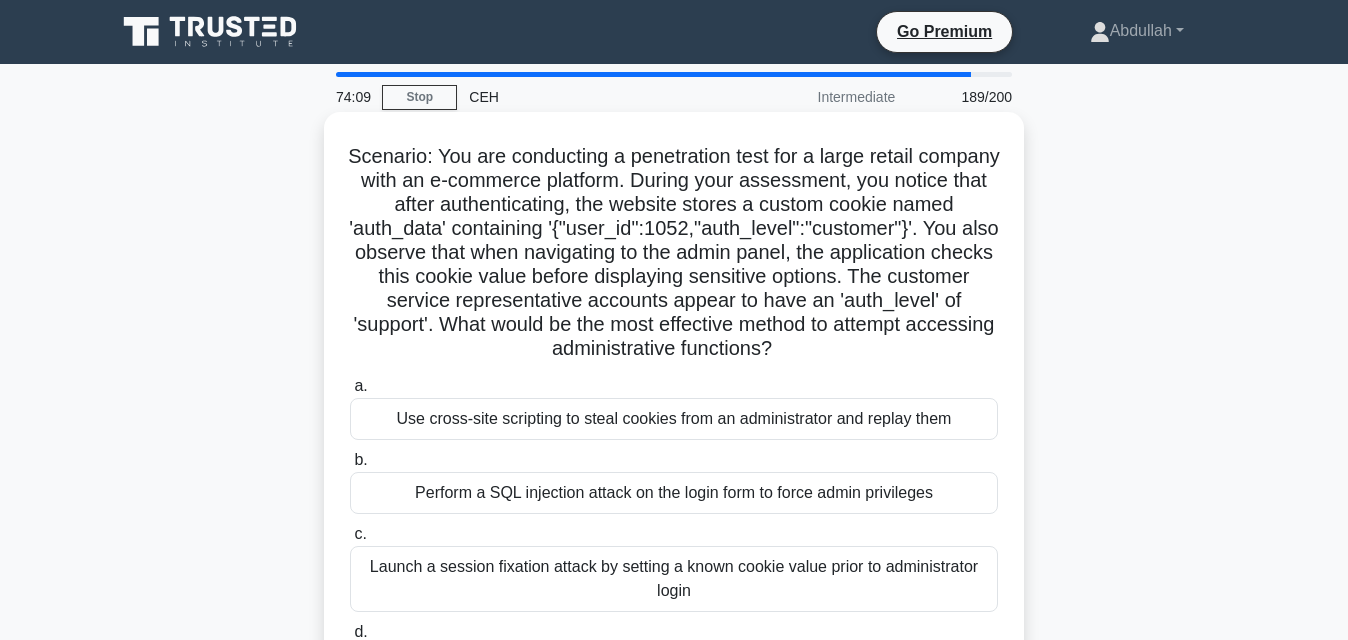 click on "Use cross-site scripting to steal cookies from an administrator and replay them" at bounding box center [674, 419] 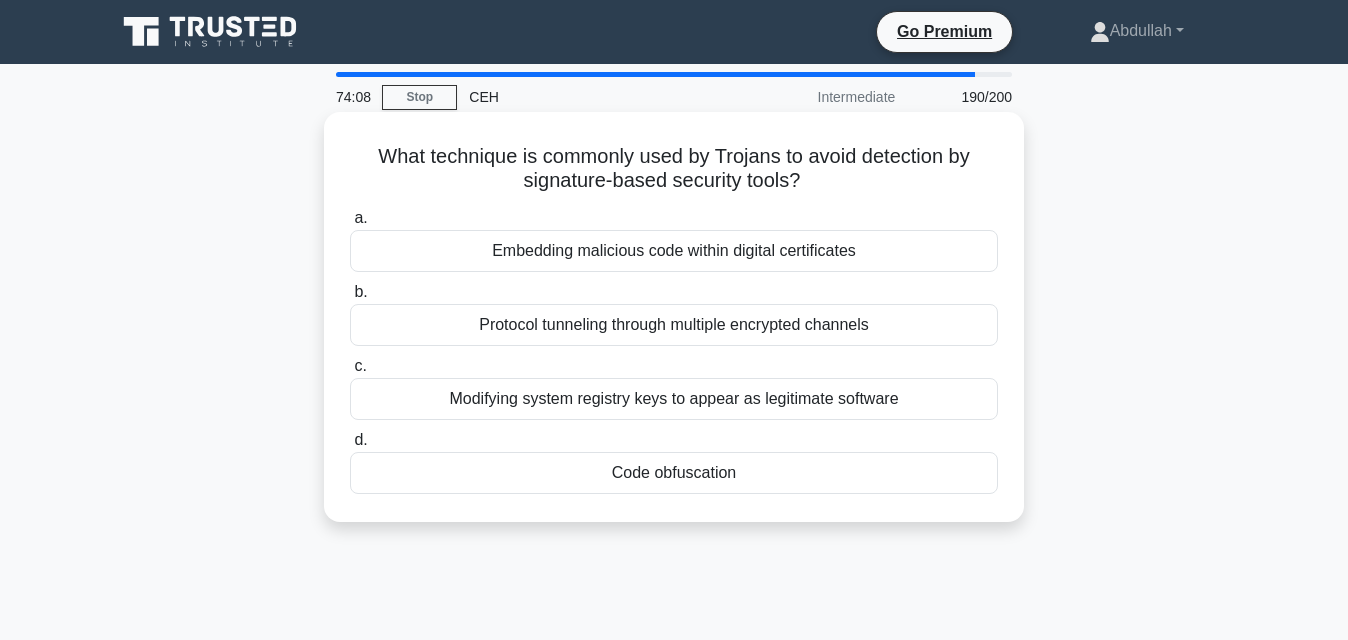 click on "Code obfuscation" at bounding box center [674, 473] 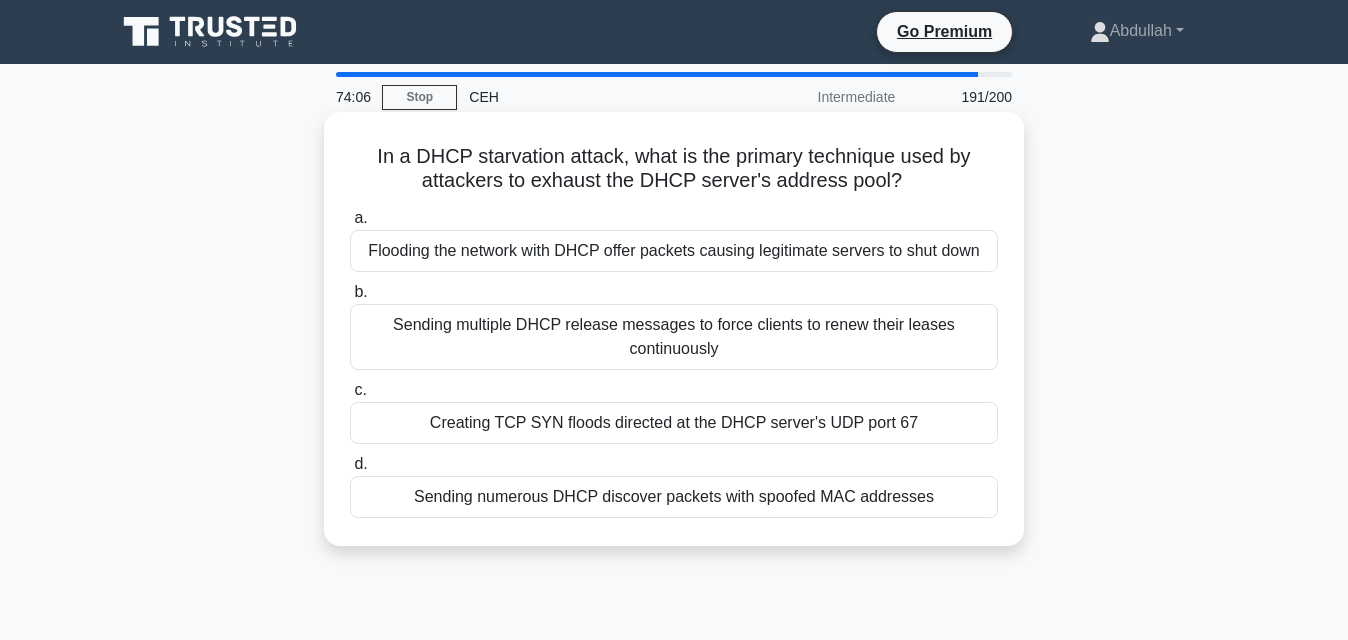click on "Flooding the network with DHCP offer packets causing legitimate servers to shut down" at bounding box center (674, 251) 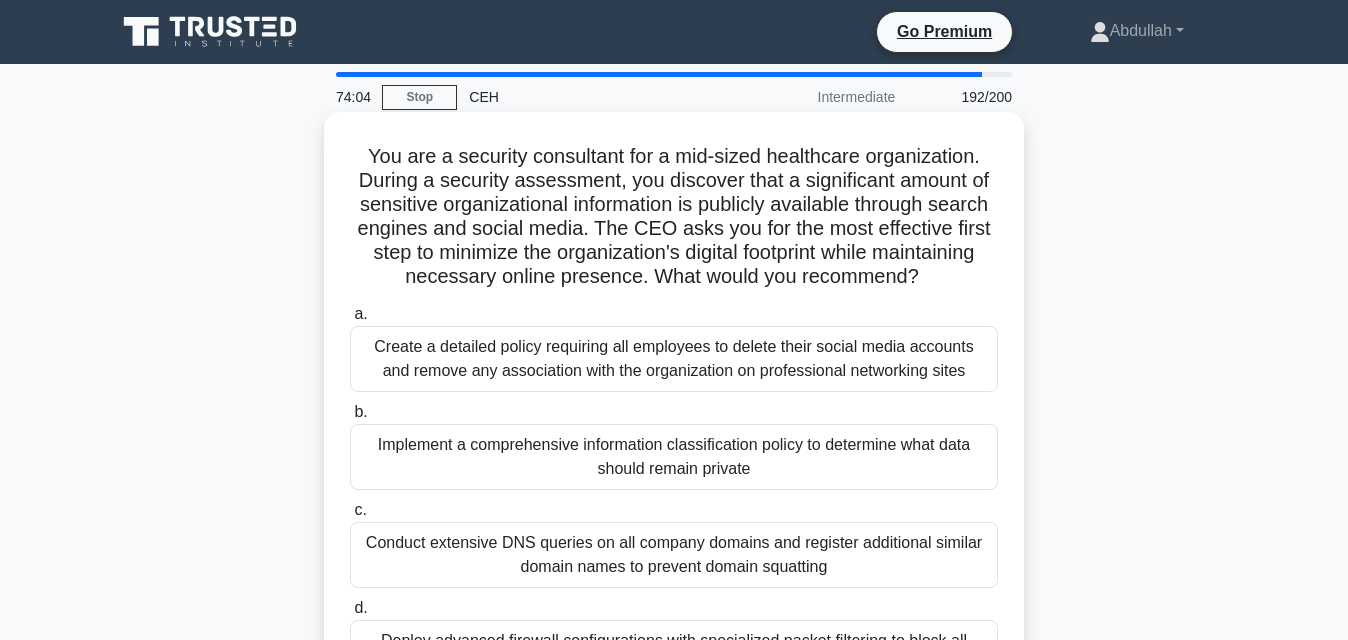 click on "Conduct extensive DNS queries on all company domains and register additional similar domain names to prevent domain squatting" at bounding box center [674, 555] 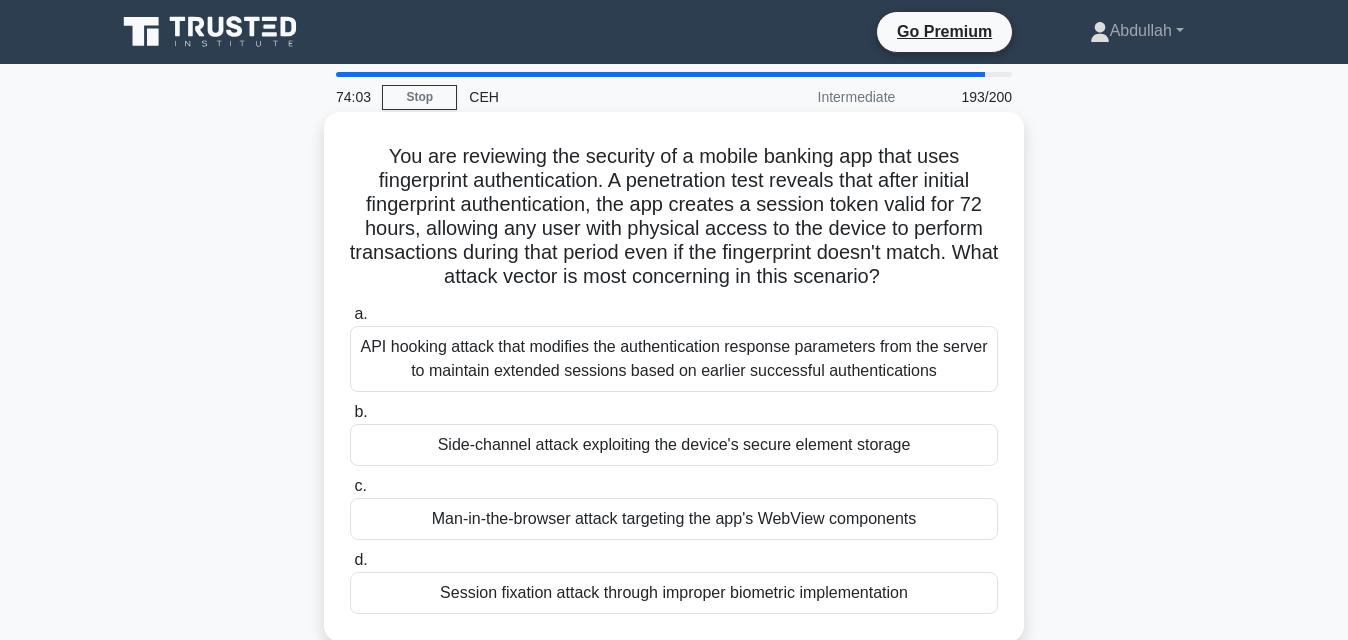 click on "API hooking attack that modifies the authentication response parameters from the server to maintain extended sessions based on earlier successful authentications" at bounding box center [674, 359] 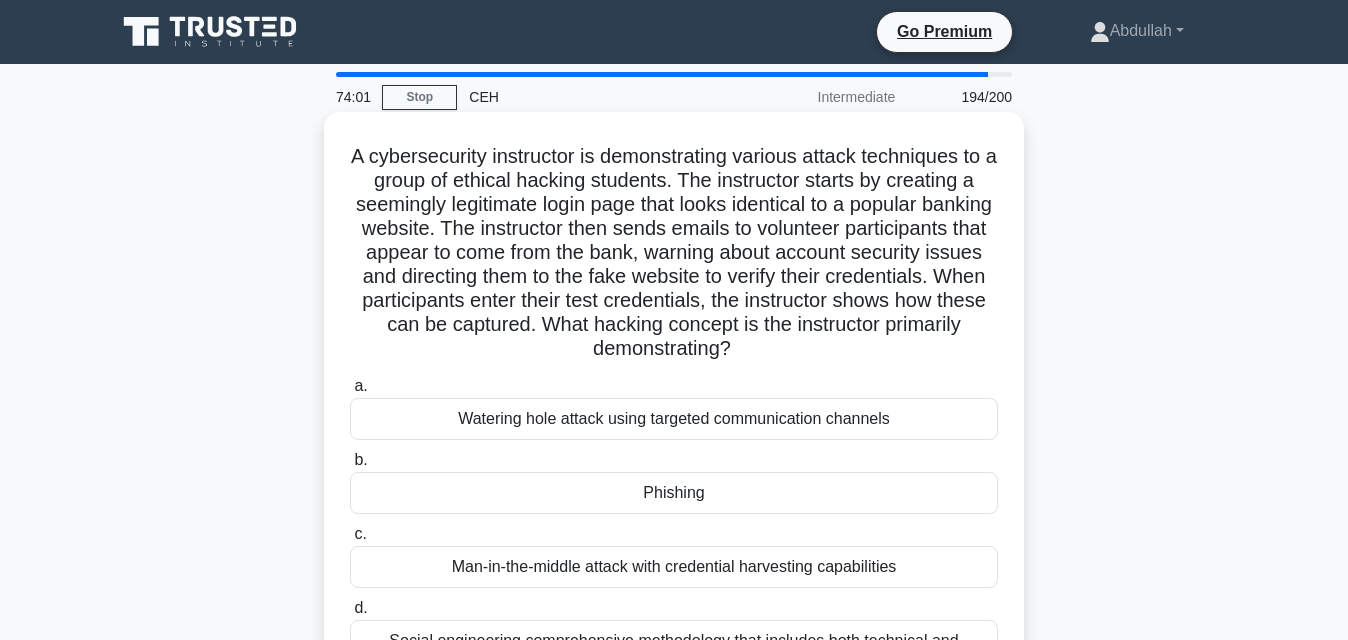 click on "Phishing" at bounding box center [674, 493] 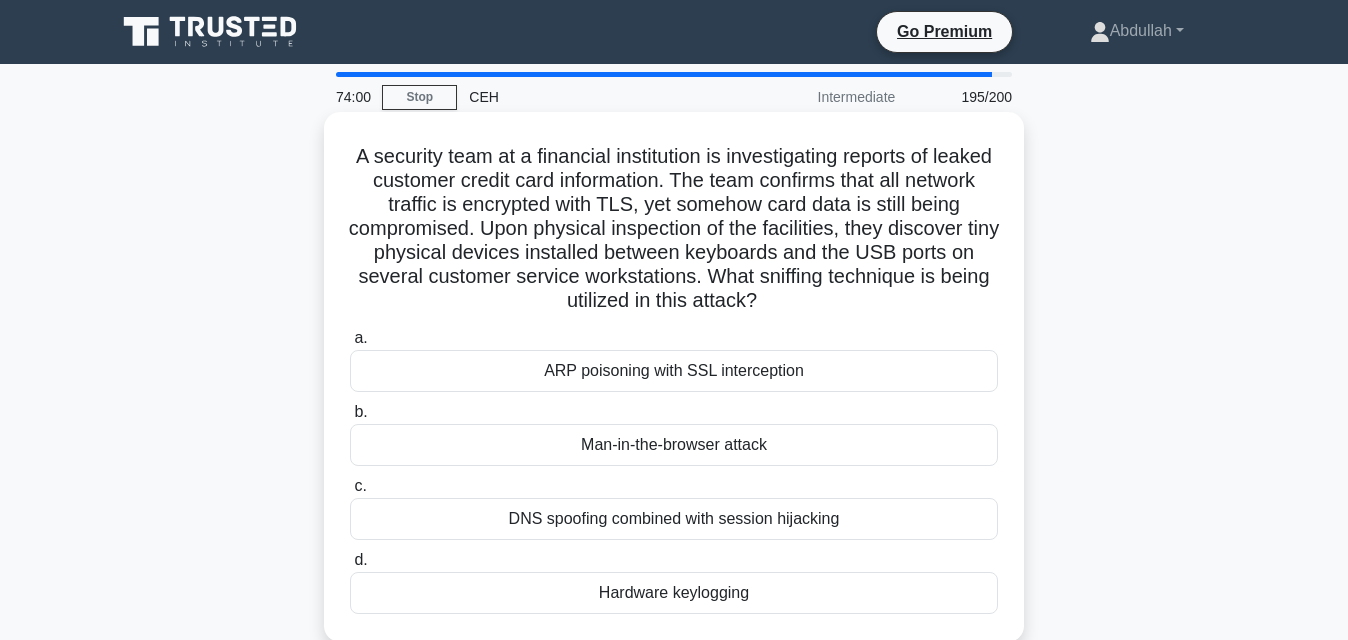click on "Hardware keylogging" at bounding box center (674, 593) 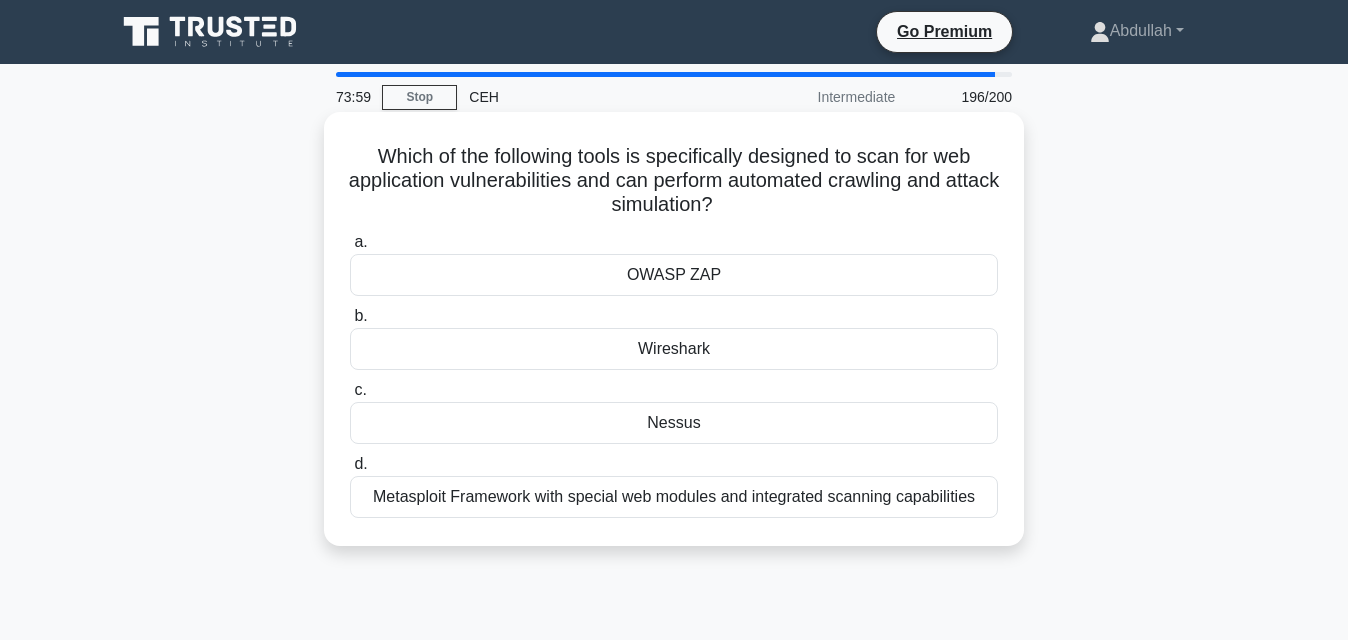 click on "Wireshark" at bounding box center (674, 349) 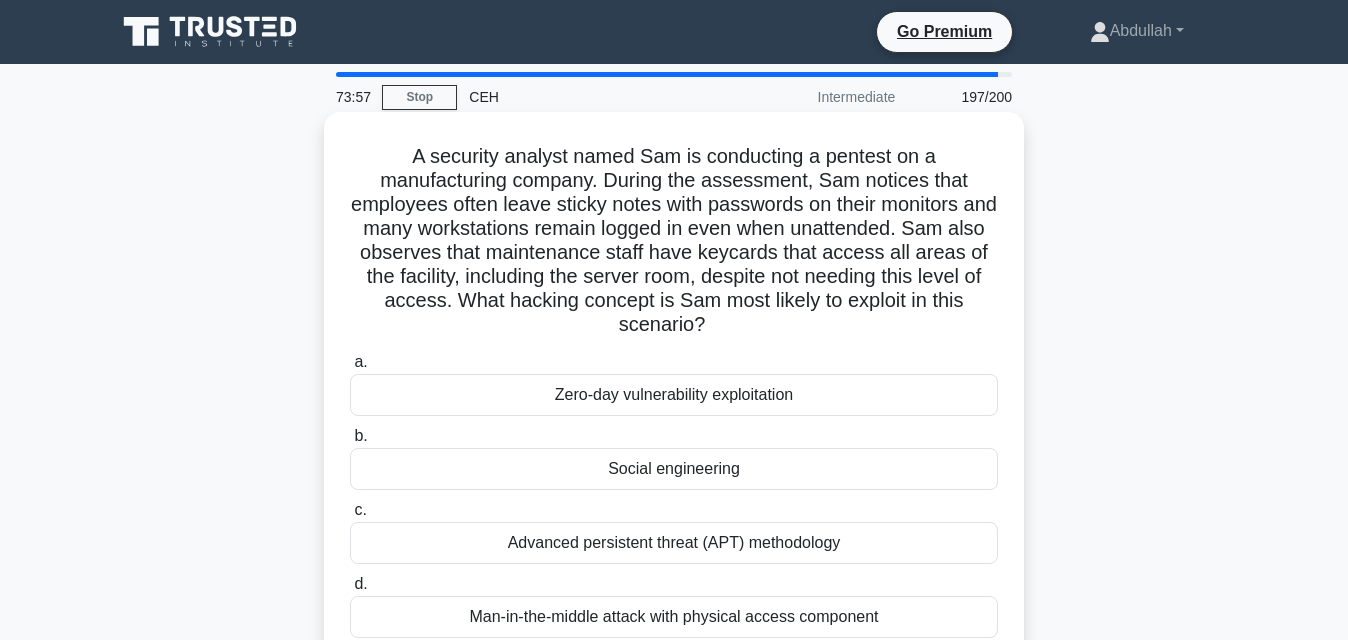 click on "Man-in-the-middle attack with physical access component" at bounding box center [674, 617] 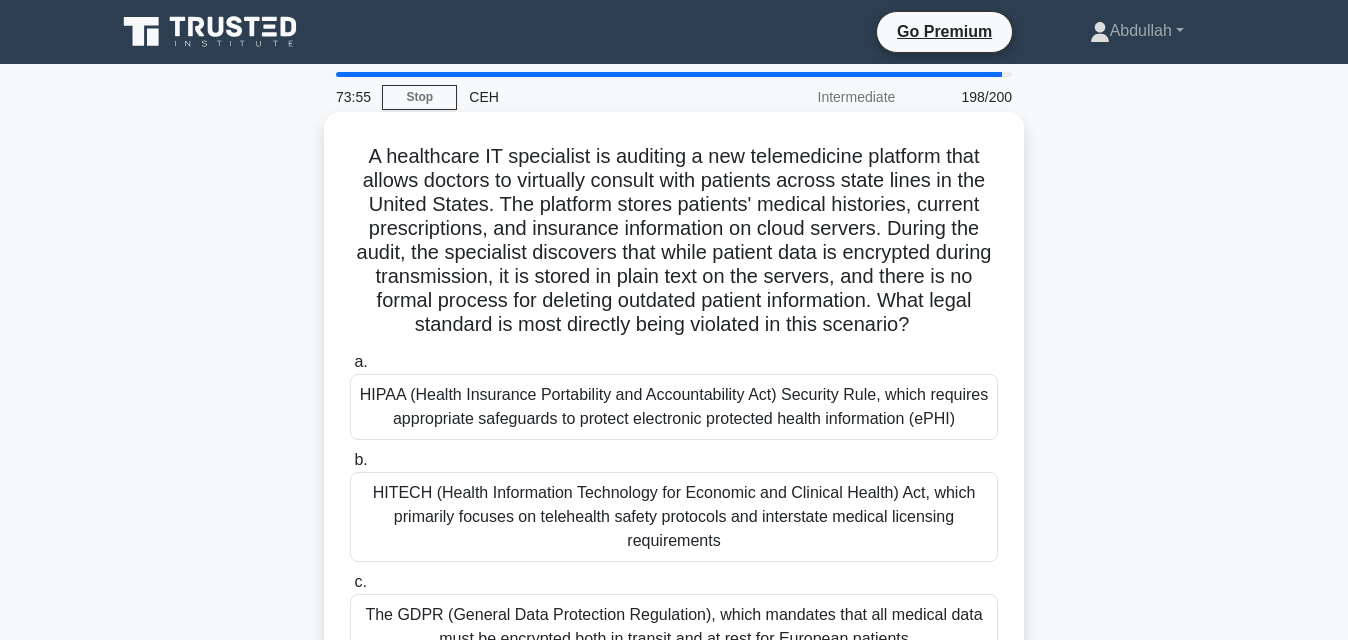click on "HIPAA (Health Insurance Portability and Accountability Act) Security Rule, which requires appropriate safeguards to protect electronic protected health information (ePHI)" at bounding box center (674, 407) 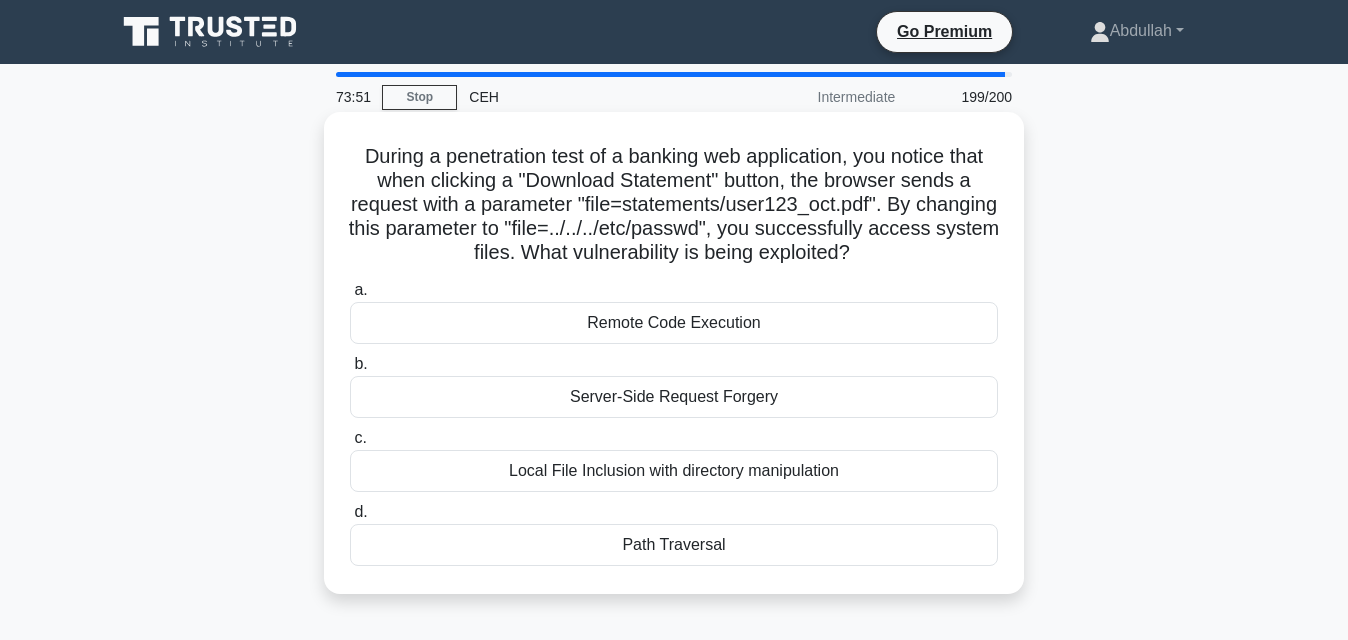 click on "Path Traversal" at bounding box center [674, 545] 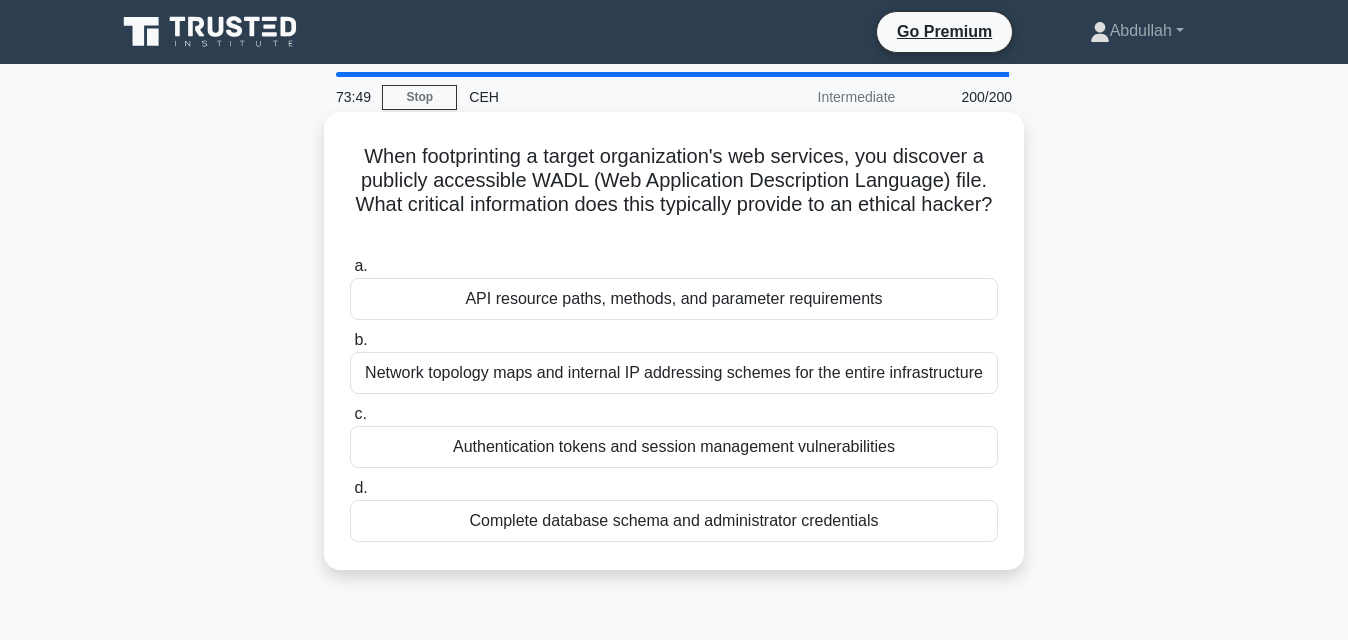 click on "Network topology maps and internal IP addressing schemes for the entire infrastructure" at bounding box center [674, 373] 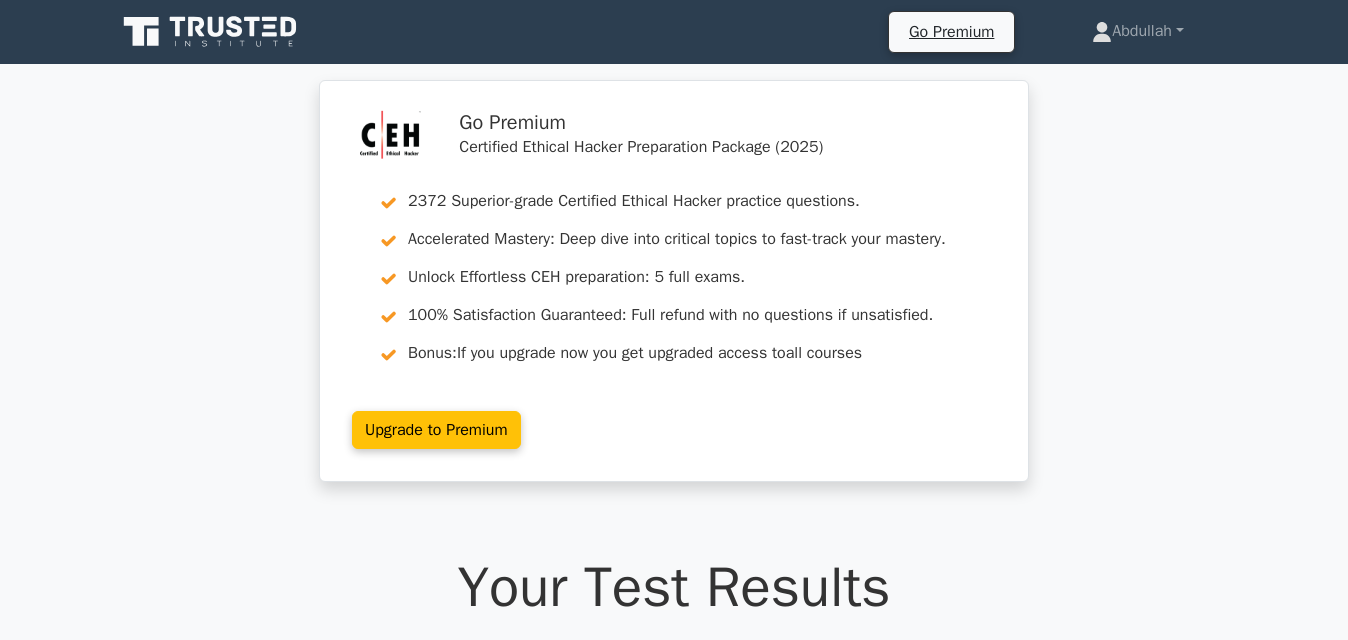scroll, scrollTop: 0, scrollLeft: 0, axis: both 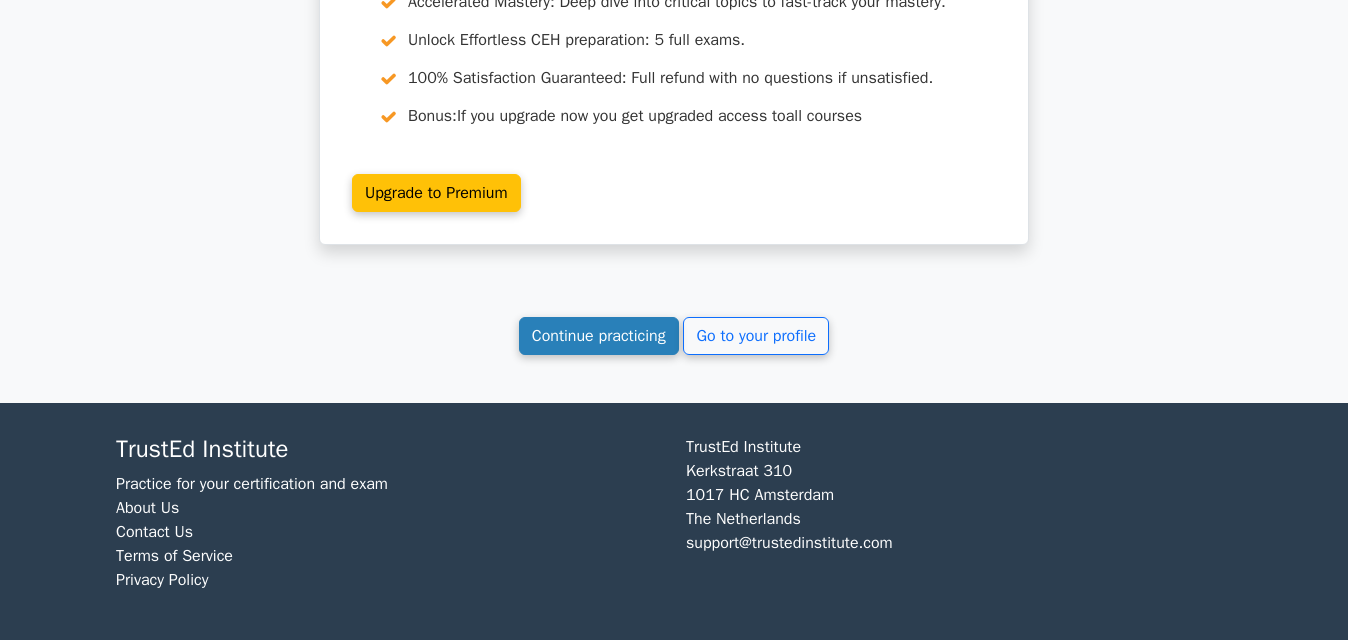 click on "Continue practicing" at bounding box center (599, 336) 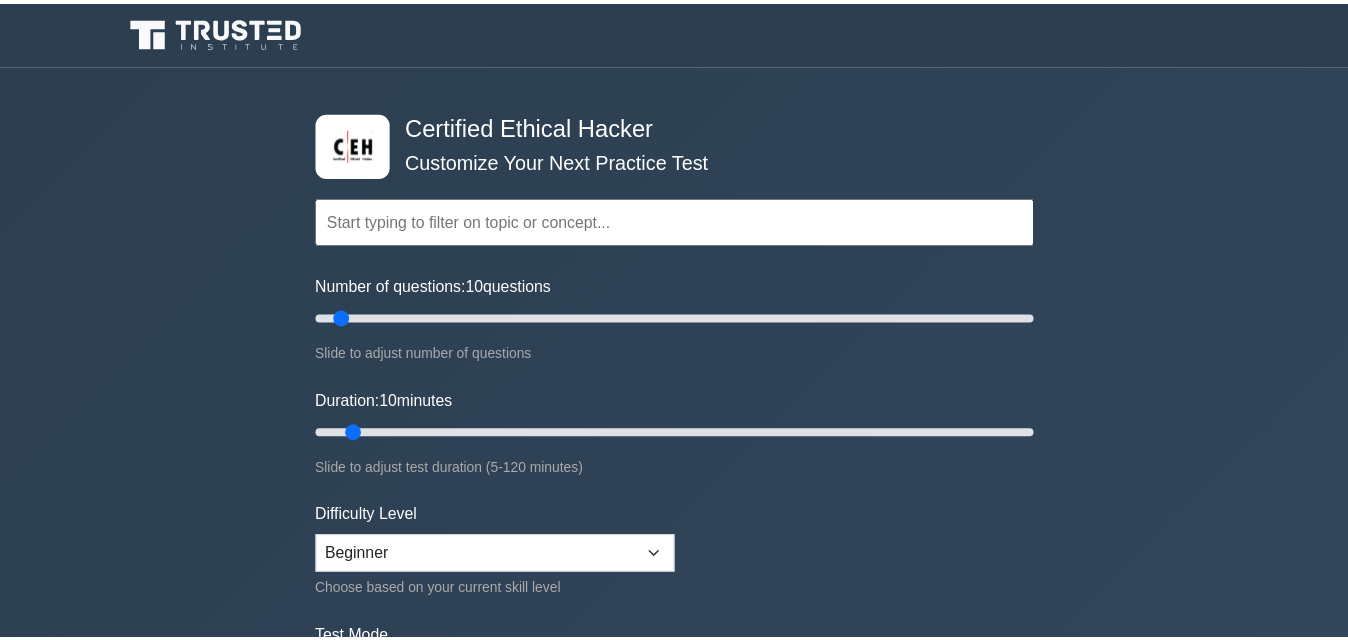 scroll, scrollTop: 0, scrollLeft: 0, axis: both 